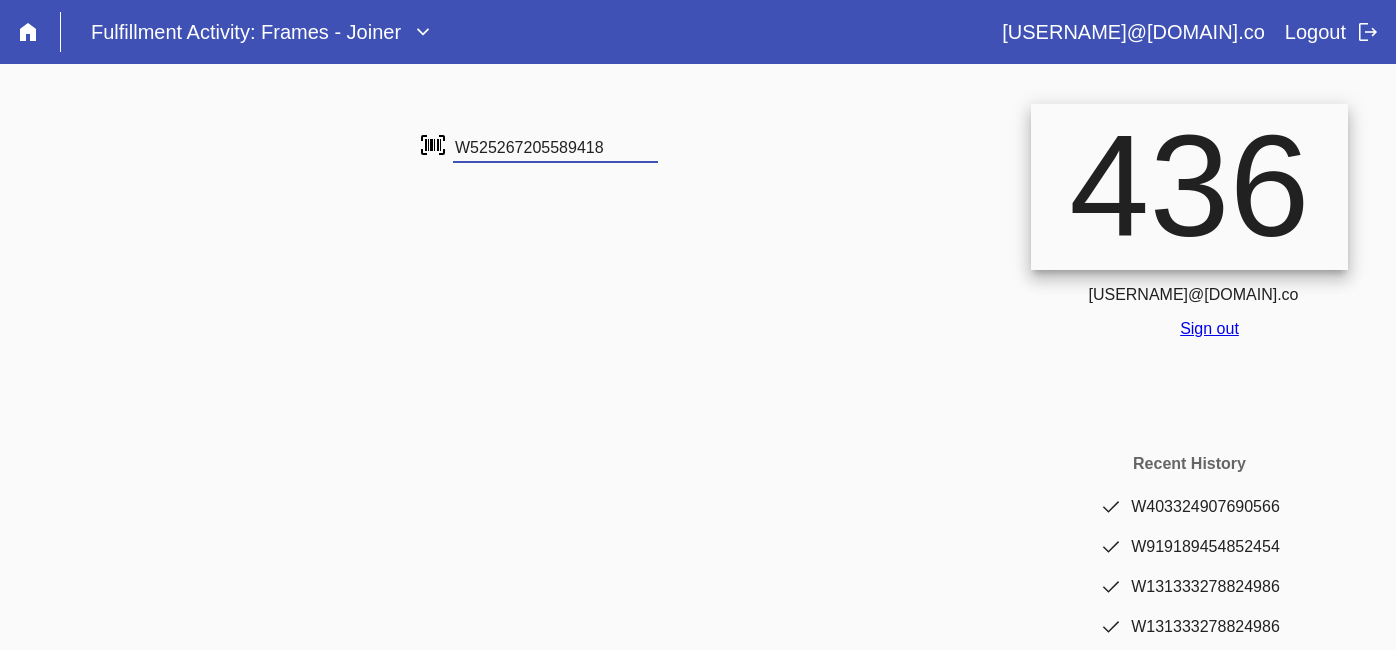 scroll, scrollTop: 0, scrollLeft: 0, axis: both 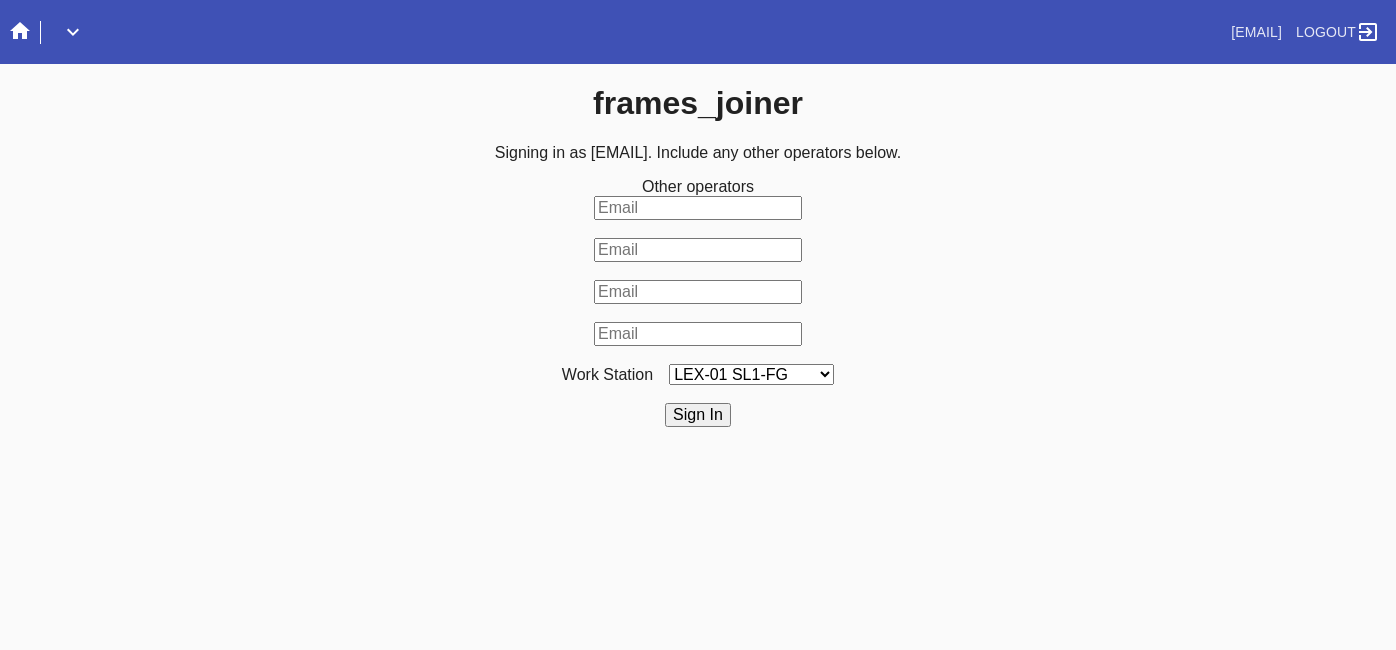 click on "LEX-01 SL1-FG
LEX-01 SL2-FG
LAS-01 Saw Line 1
LEX-01 SL3-FG
LEX-01 Saw 4
LAS-01 Saw Line 2
ELP-01 Saw Line 1
ELP-01 Saw Line 2
LEX-03 Saw 1
LEX-03 Saw 2
DCA-05 Saw Line A" at bounding box center [751, 374] 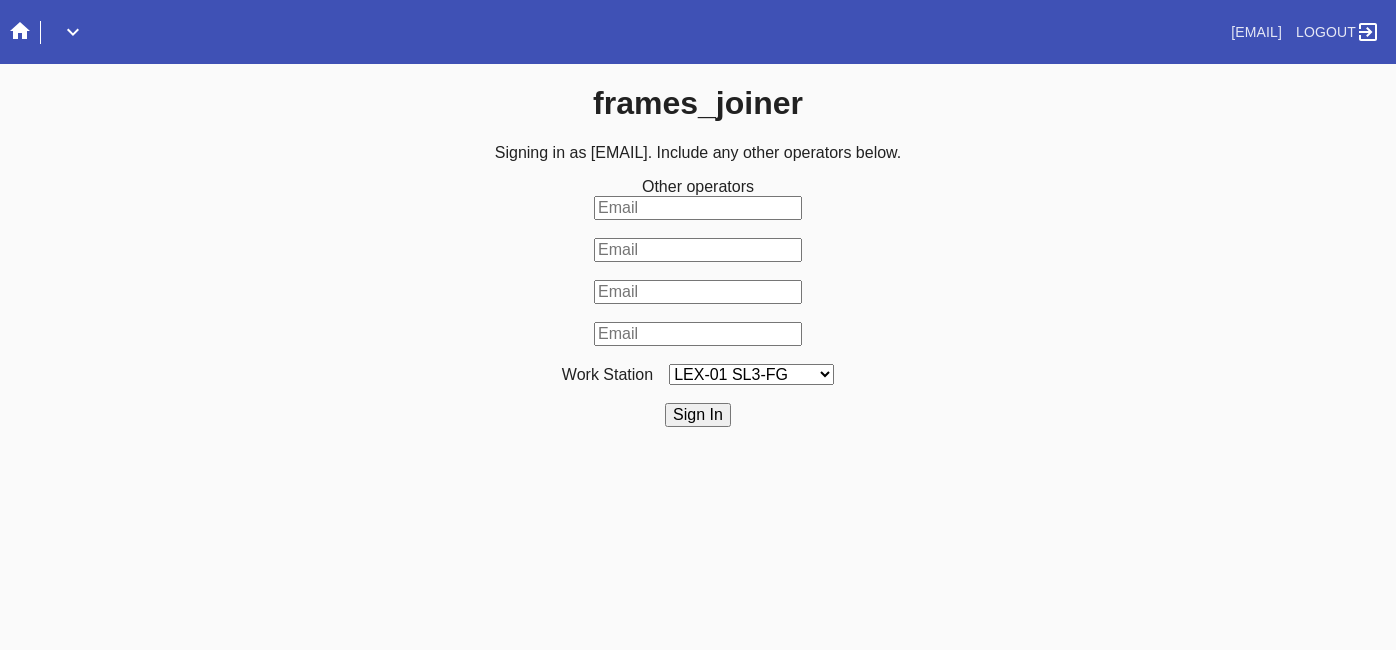 click on "LEX-01 SL1-FG
LEX-01 SL2-FG
LAS-01 Saw Line 1
LEX-01 SL3-FG
LEX-01 Saw 4
LAS-01 Saw Line 2
ELP-01 Saw Line 1
ELP-01 Saw Line 2
LEX-03 Saw 1
LEX-03 Saw 2
DCA-05 Saw Line A" at bounding box center (751, 374) 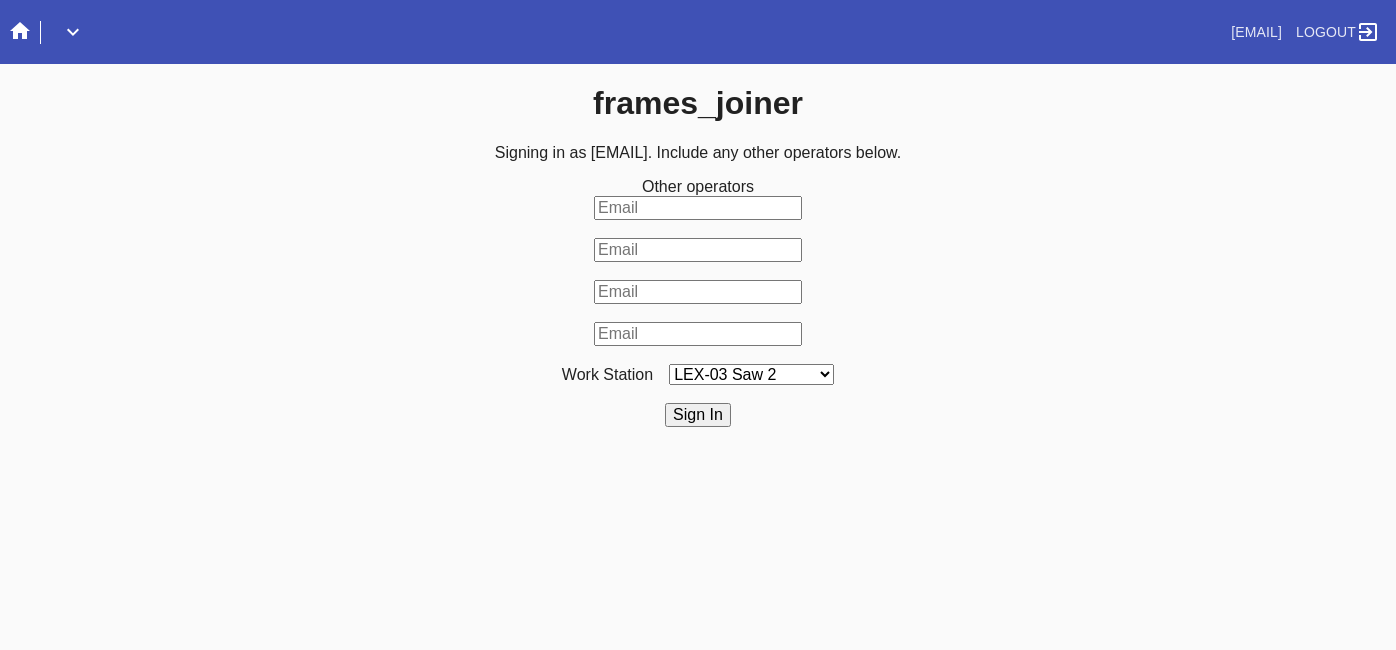 click on "LEX-01 SL1-FG
LEX-01 SL2-FG
LAS-01 Saw Line 1
LEX-01 SL3-FG
LEX-01 Saw 4
LAS-01 Saw Line 2
ELP-01 Saw Line 1
ELP-01 Saw Line 2
LEX-03 Saw 1
LEX-03 Saw 2
DCA-05 Saw Line A" at bounding box center [751, 374] 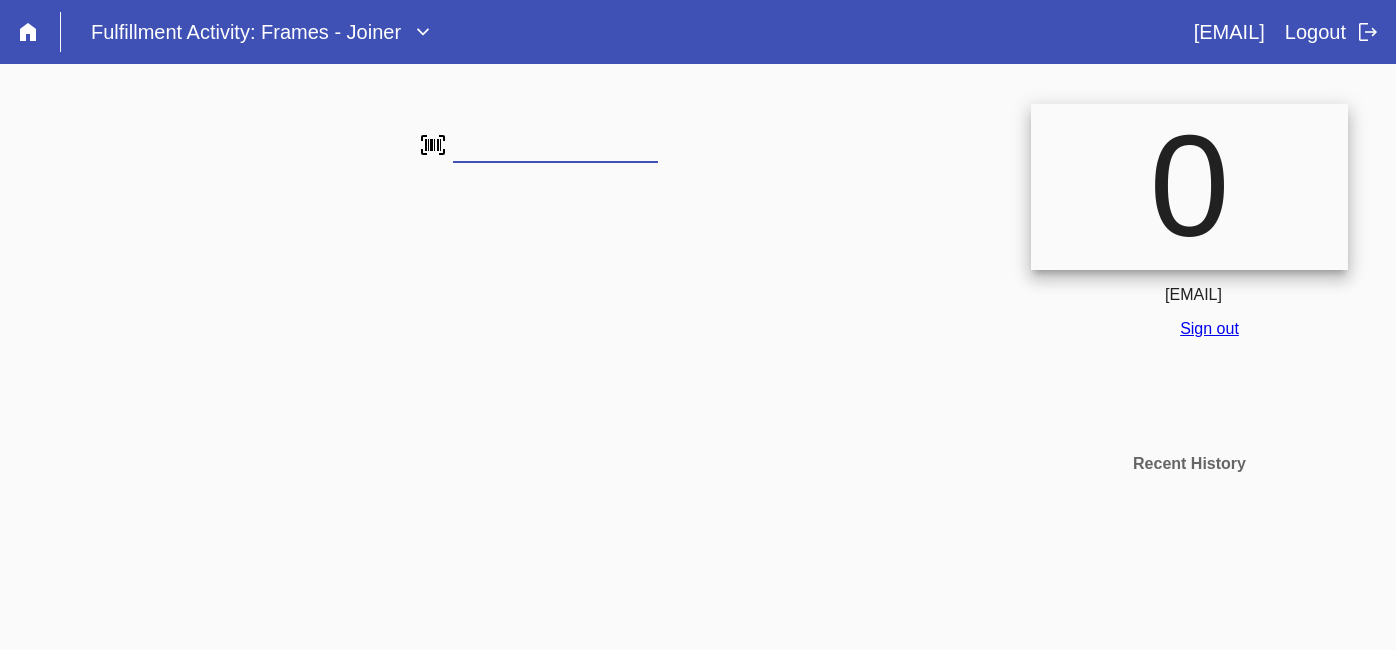 scroll, scrollTop: 0, scrollLeft: 0, axis: both 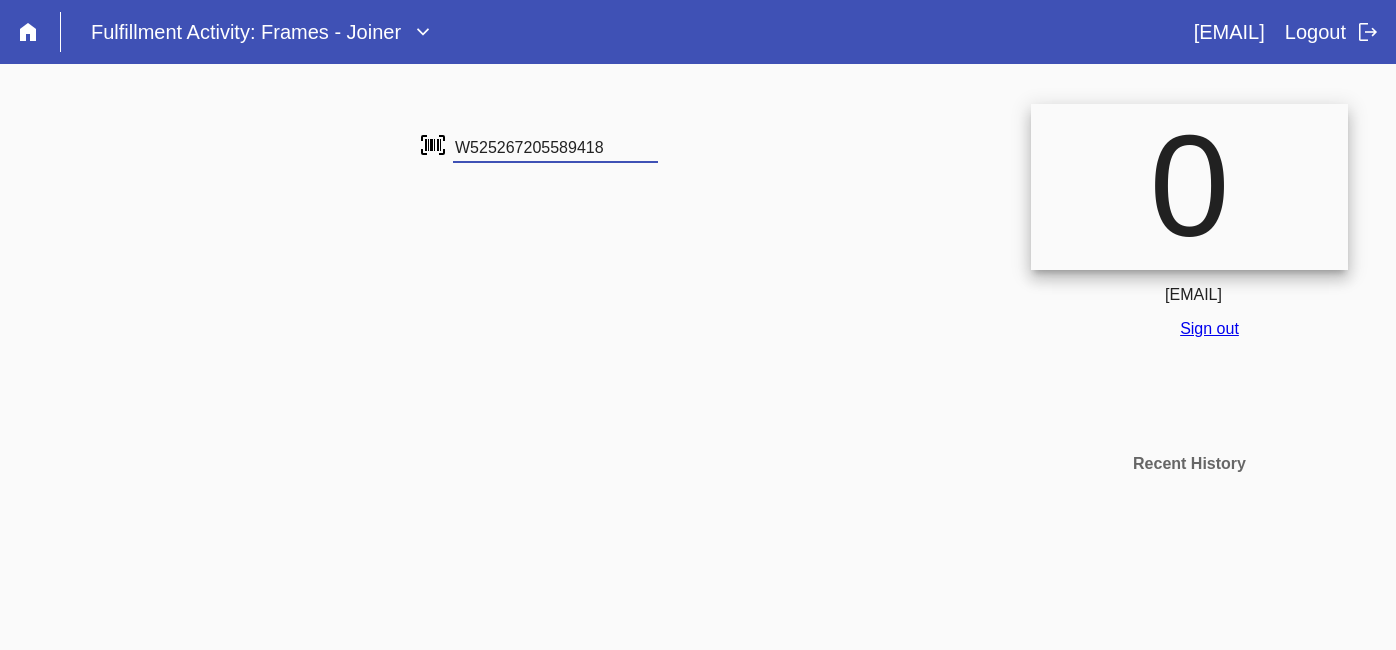 type on "W525267205589418" 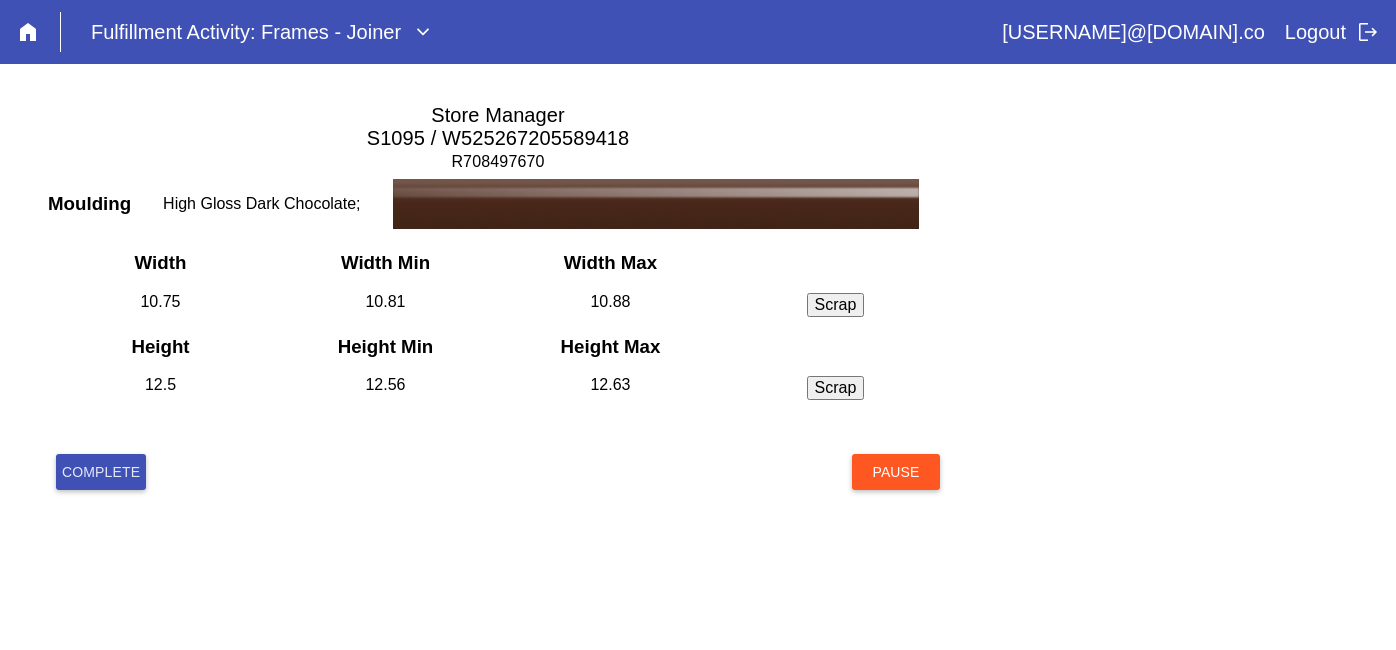 scroll, scrollTop: 0, scrollLeft: 0, axis: both 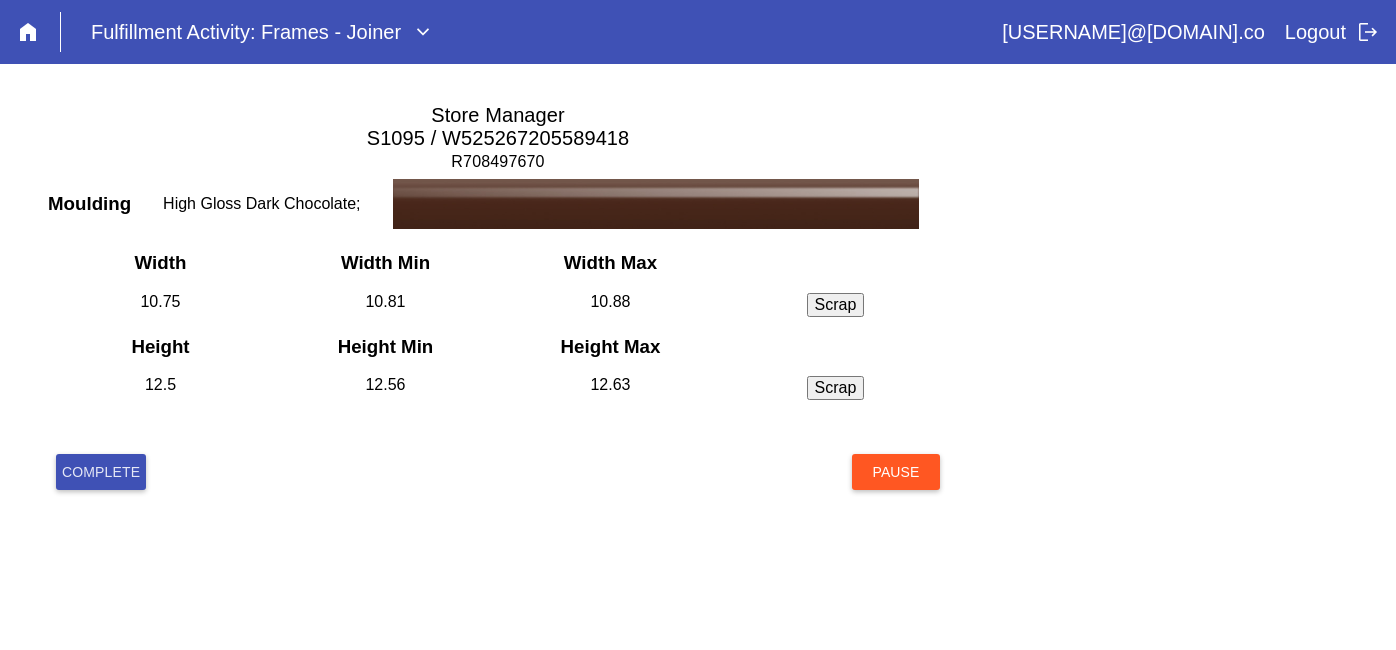 click on "Complete" at bounding box center [101, 472] 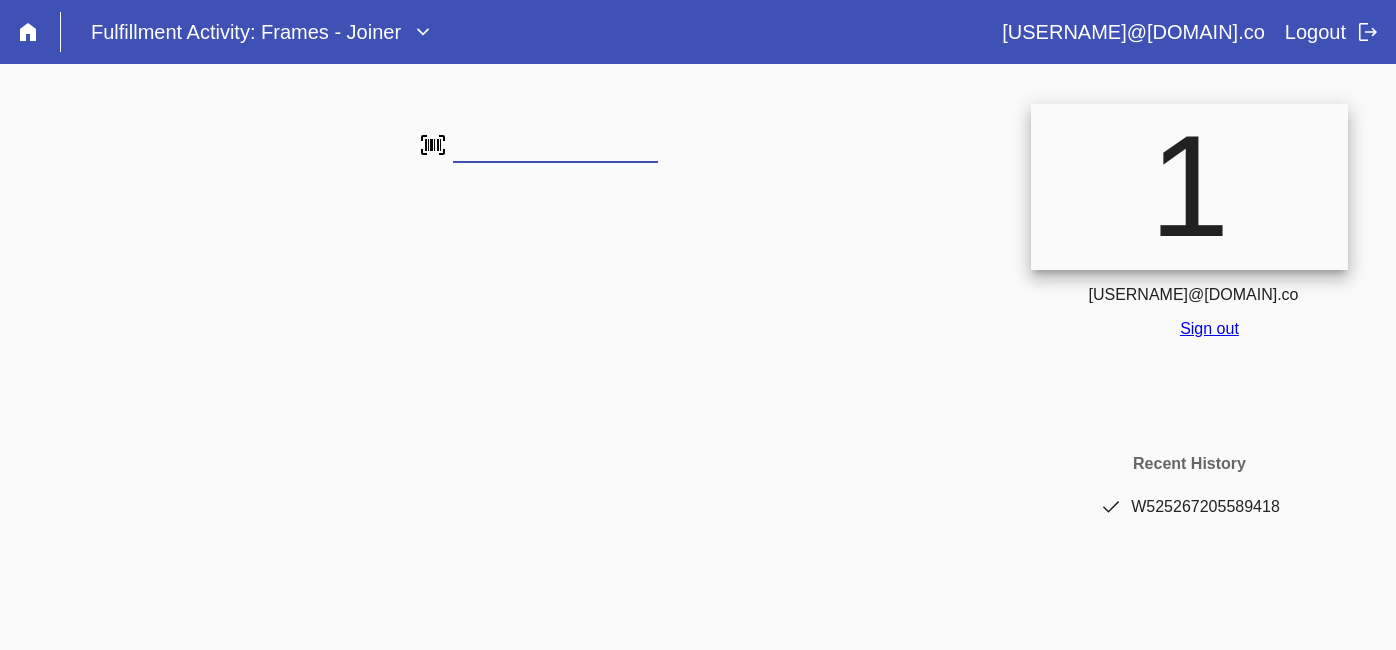 scroll, scrollTop: 0, scrollLeft: 0, axis: both 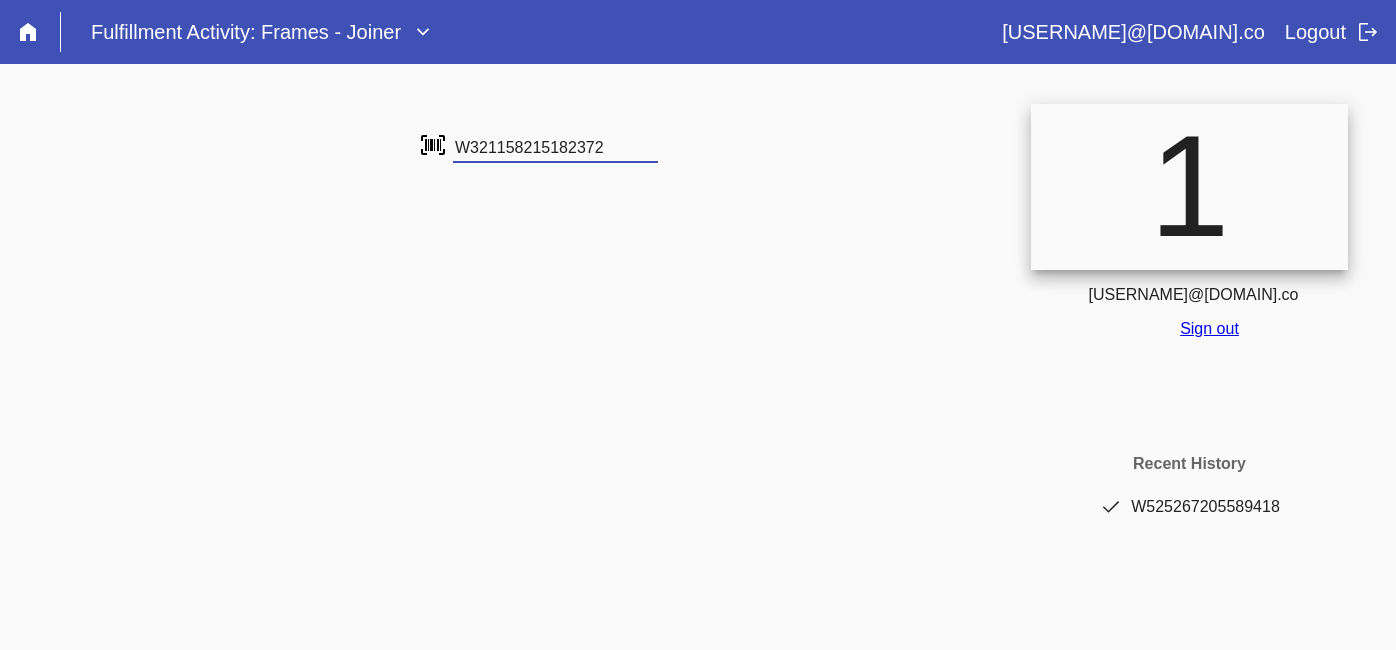 type on "W321158215182372" 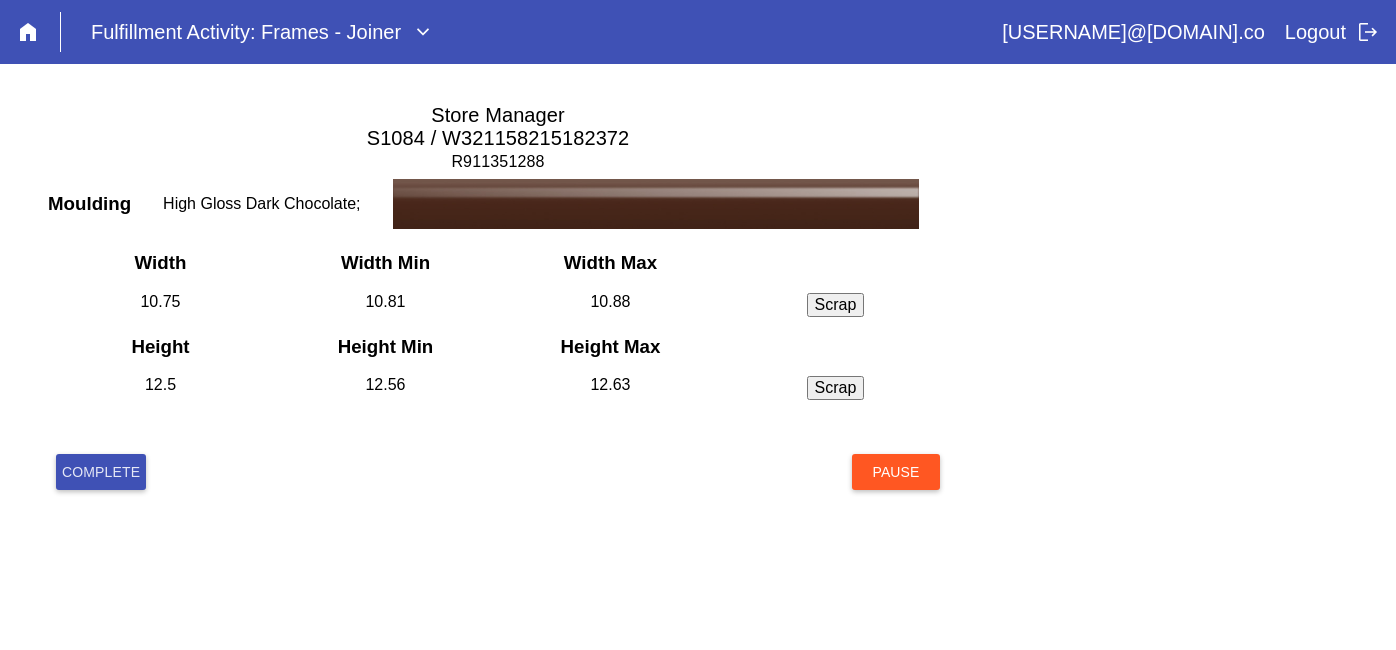 scroll, scrollTop: 0, scrollLeft: 0, axis: both 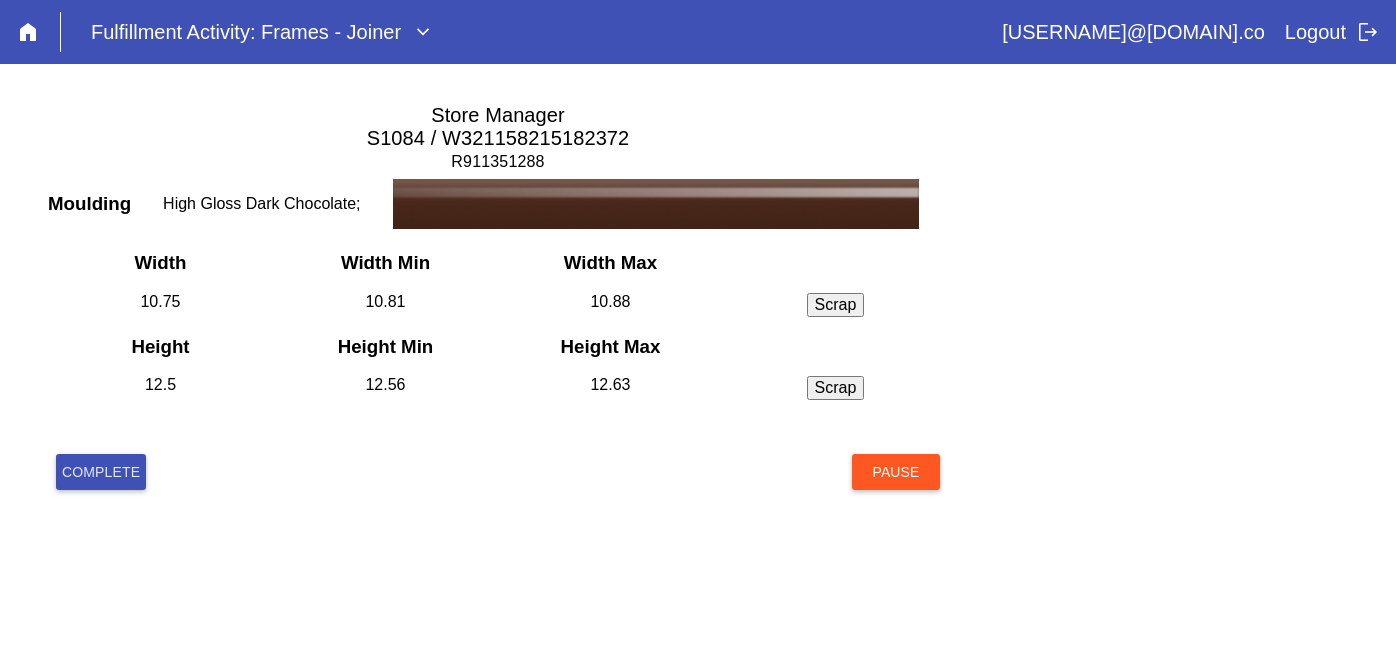 click on "Complete" at bounding box center (101, 472) 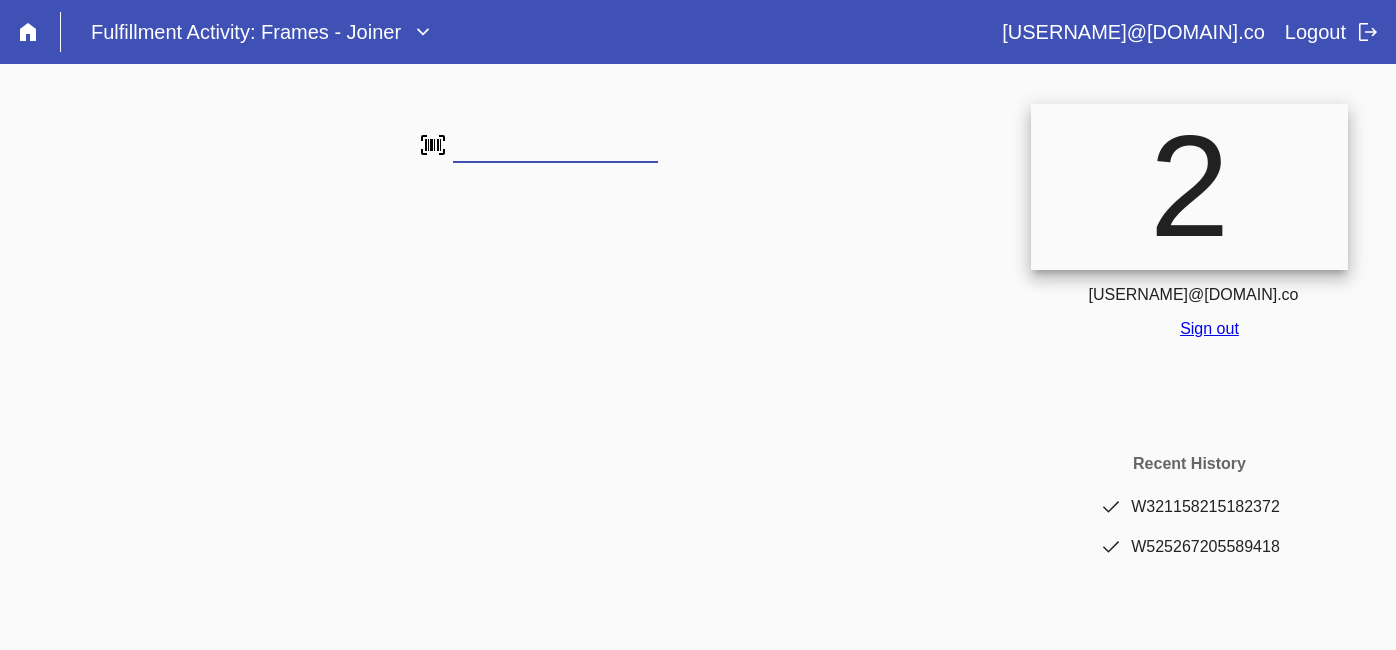 scroll, scrollTop: 0, scrollLeft: 0, axis: both 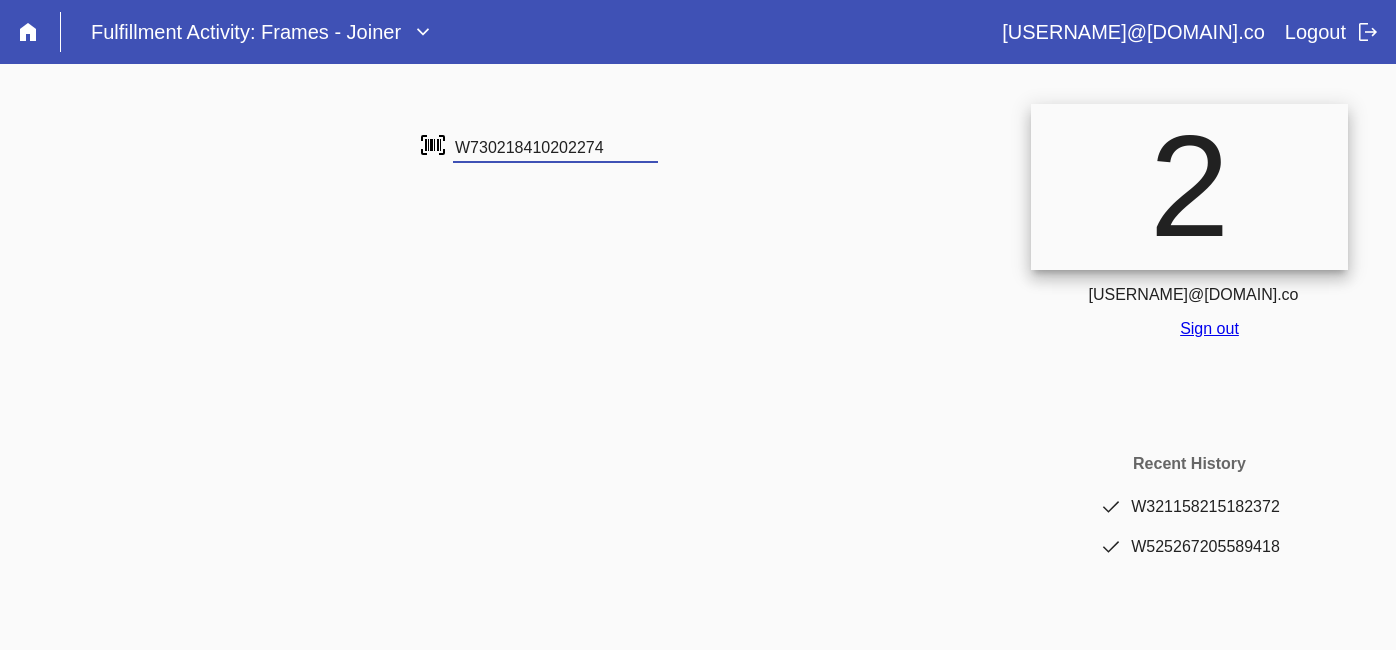 type on "W730218410202274" 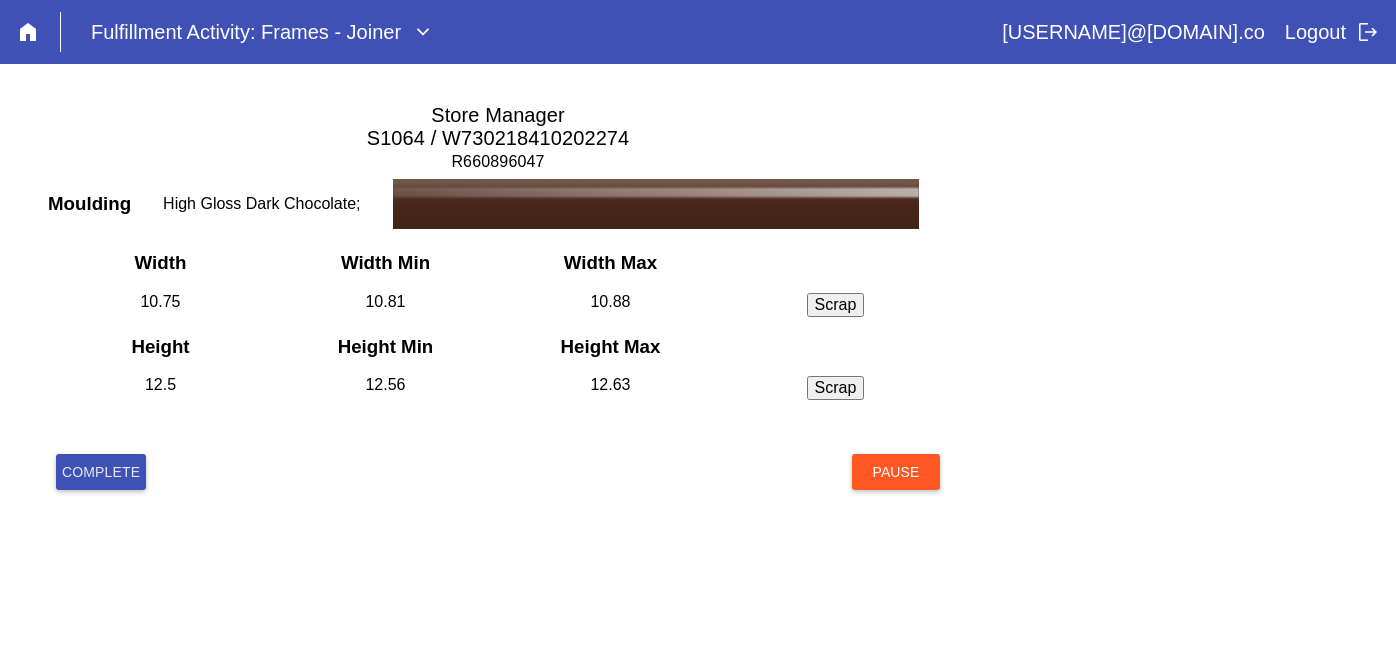 scroll, scrollTop: 0, scrollLeft: 0, axis: both 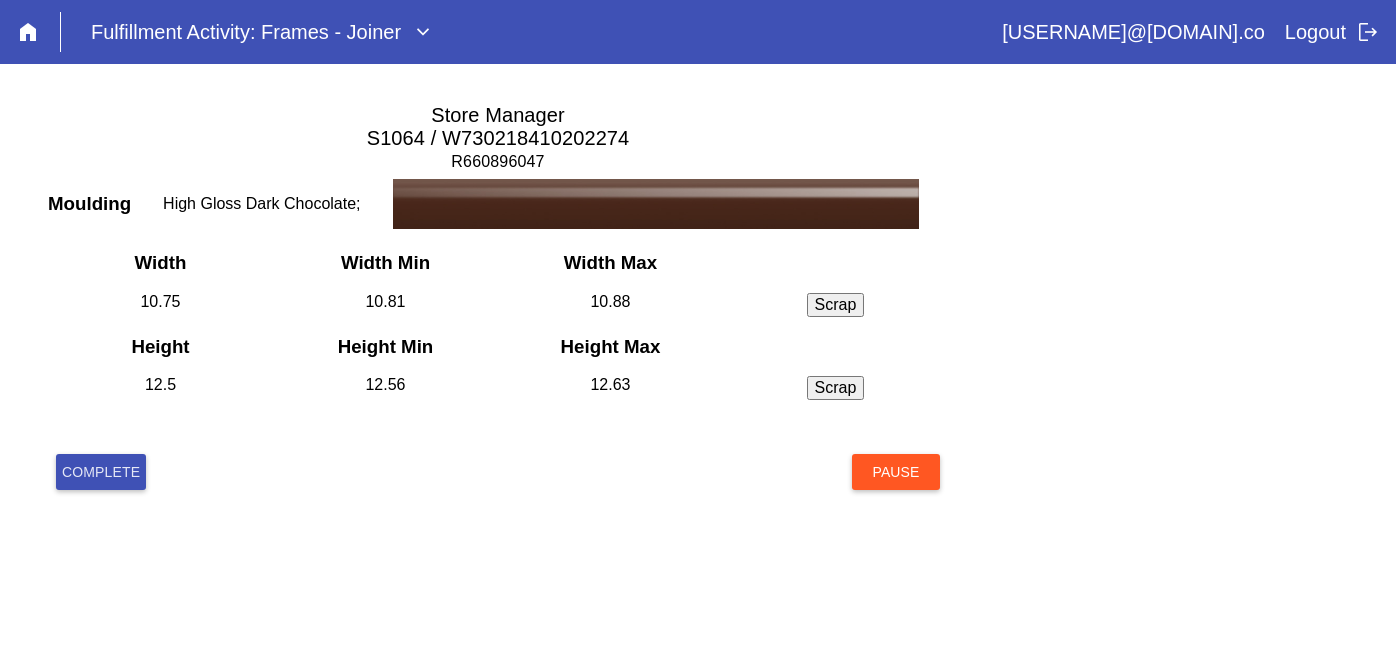 click on "Complete" at bounding box center [101, 472] 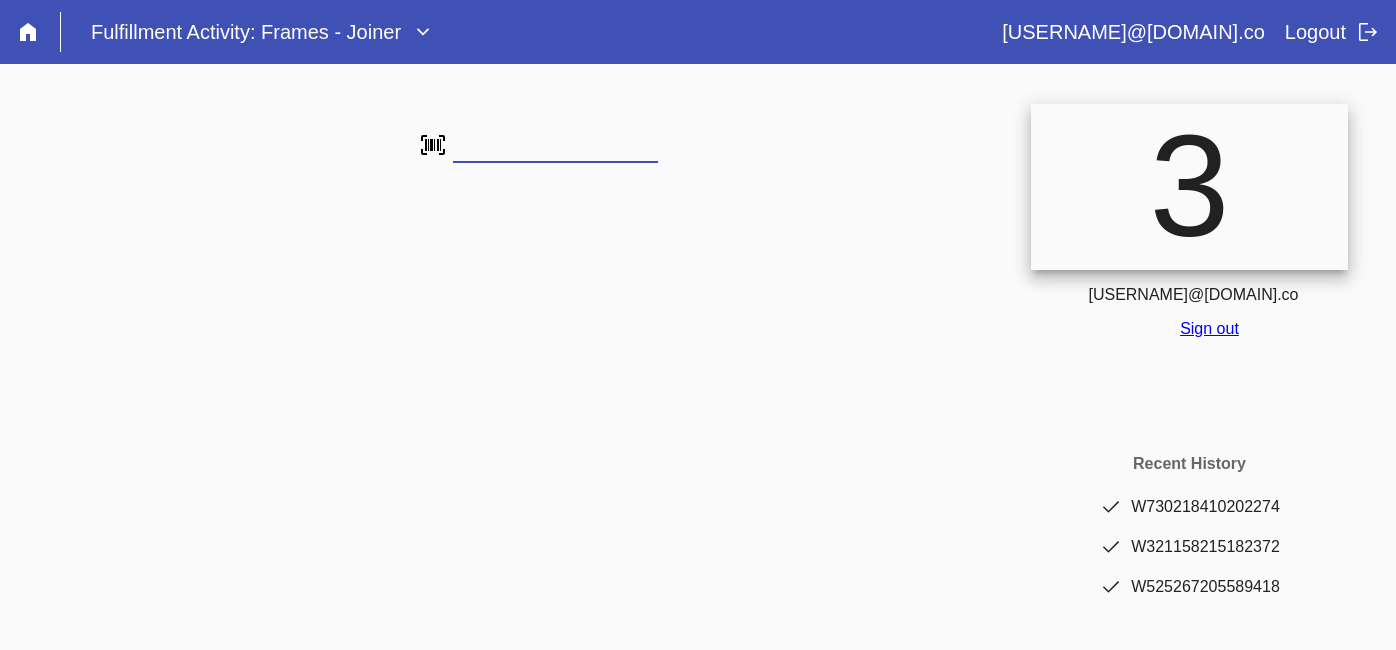 scroll, scrollTop: 0, scrollLeft: 0, axis: both 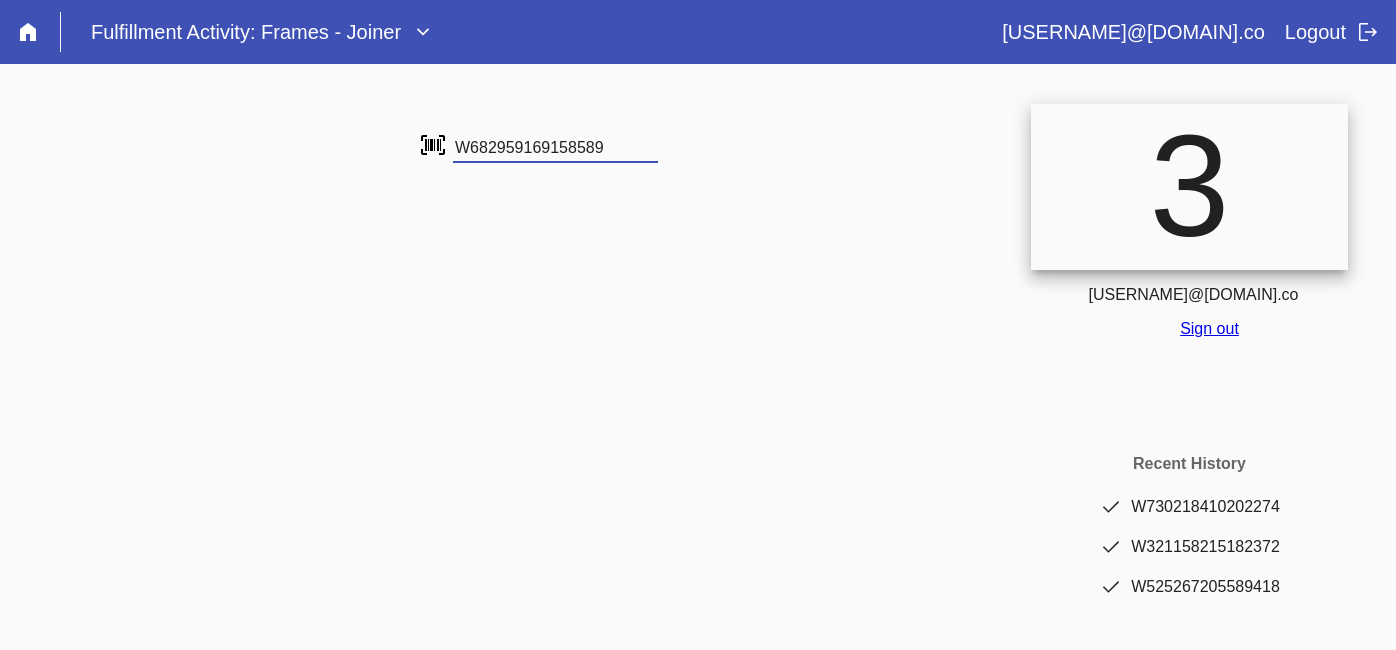 type on "W682959169158589" 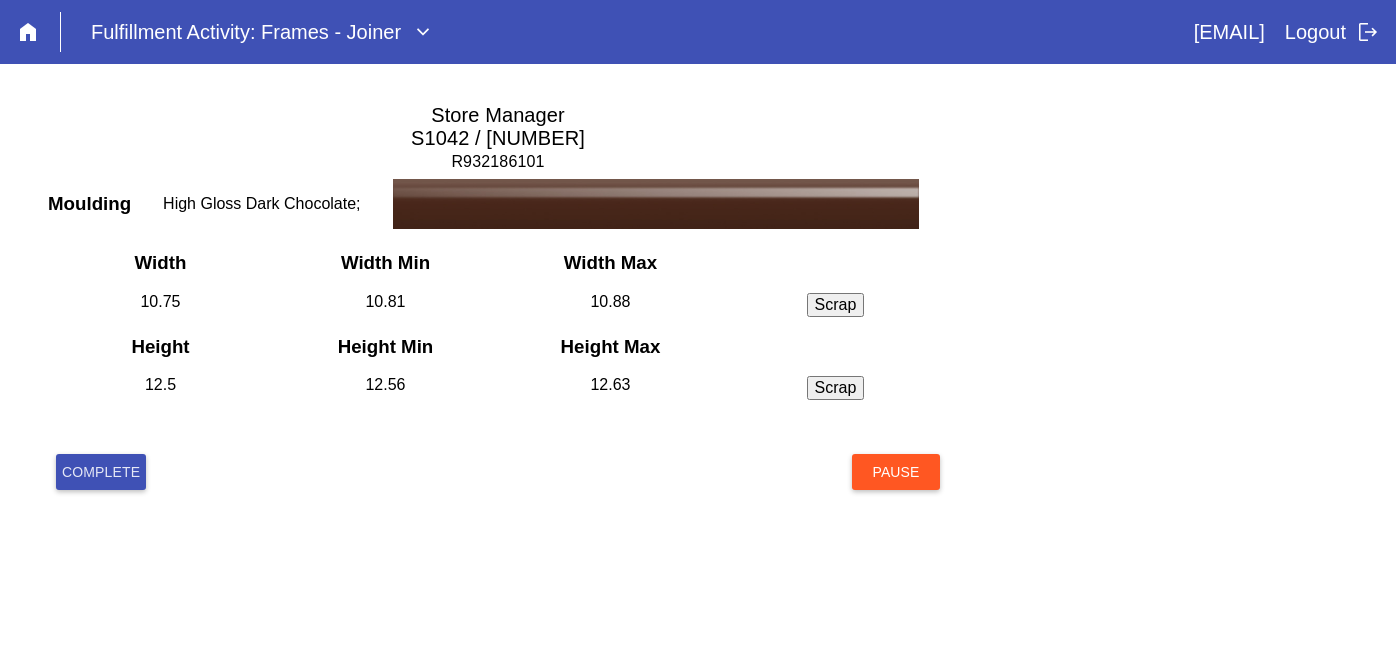 scroll, scrollTop: 0, scrollLeft: 0, axis: both 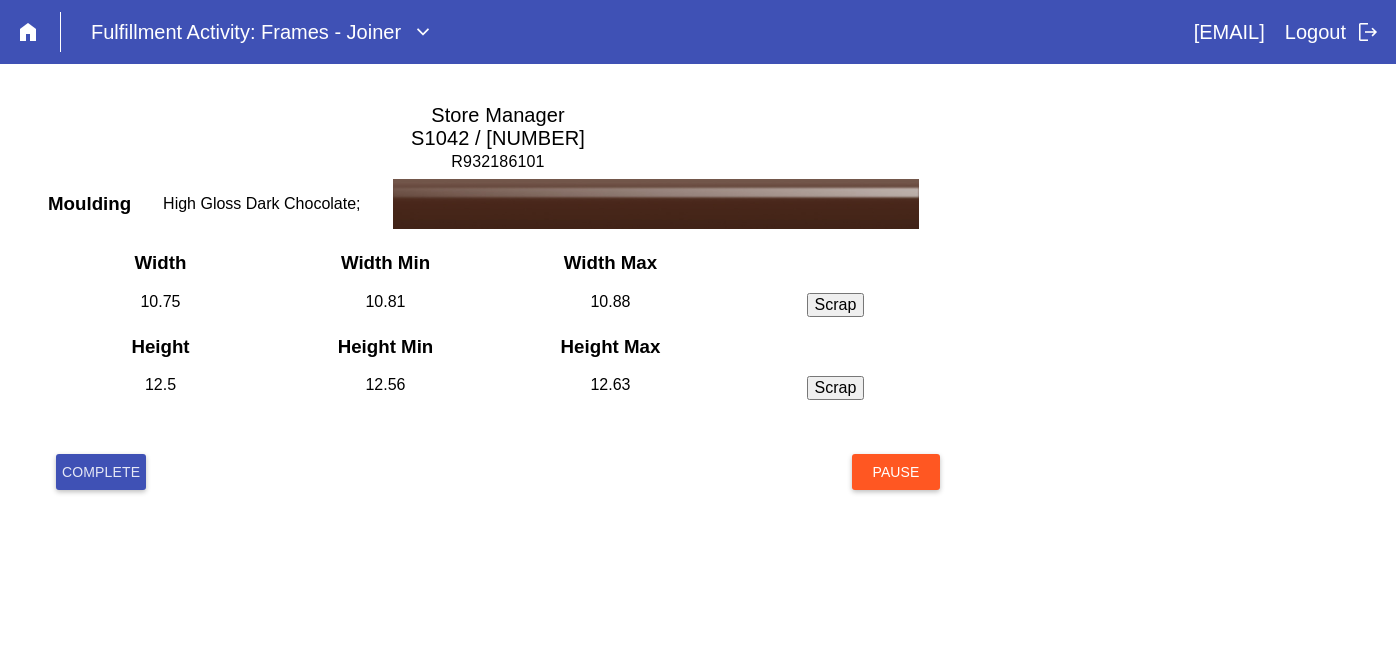 click on "Complete" at bounding box center [101, 472] 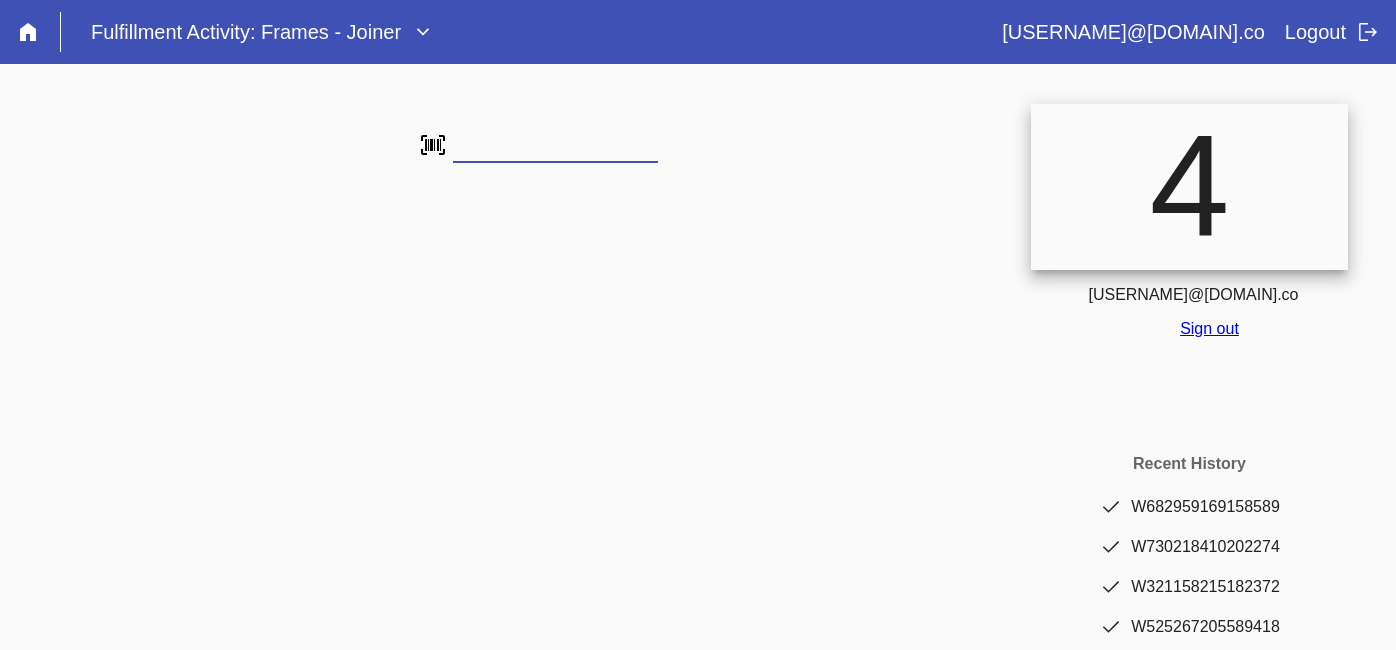 scroll, scrollTop: 0, scrollLeft: 0, axis: both 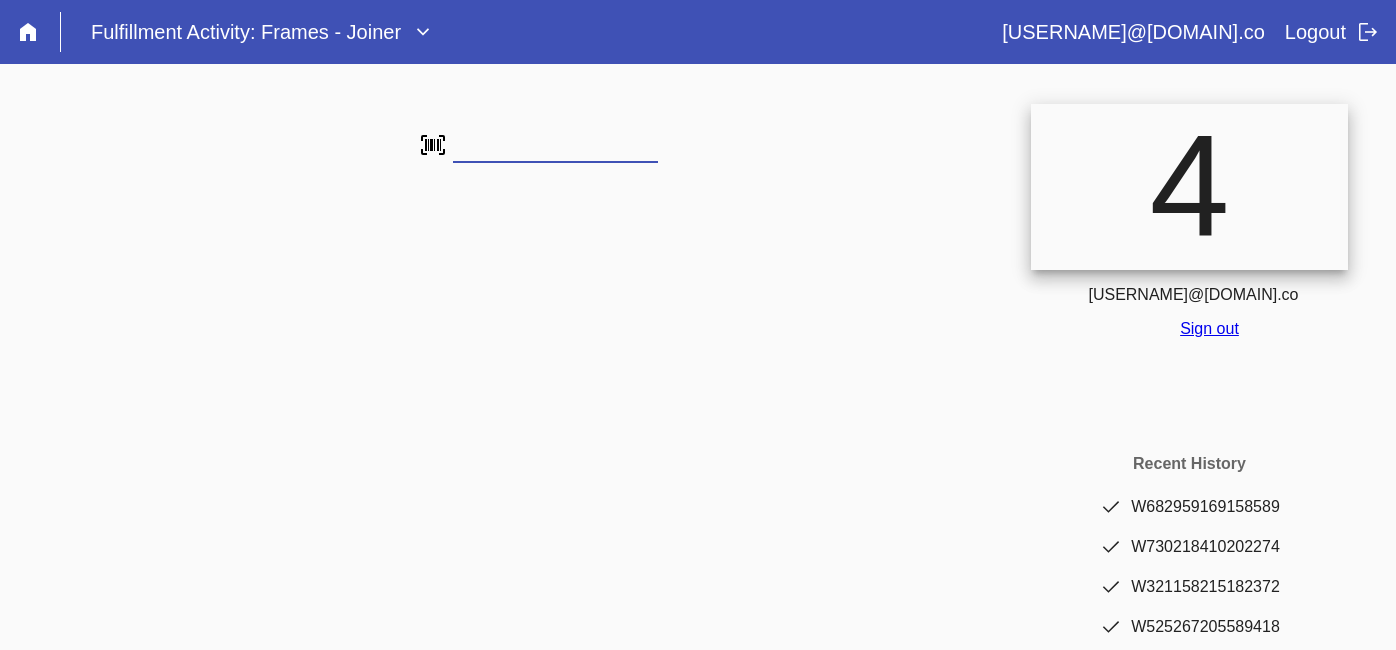type on "W023281967822800" 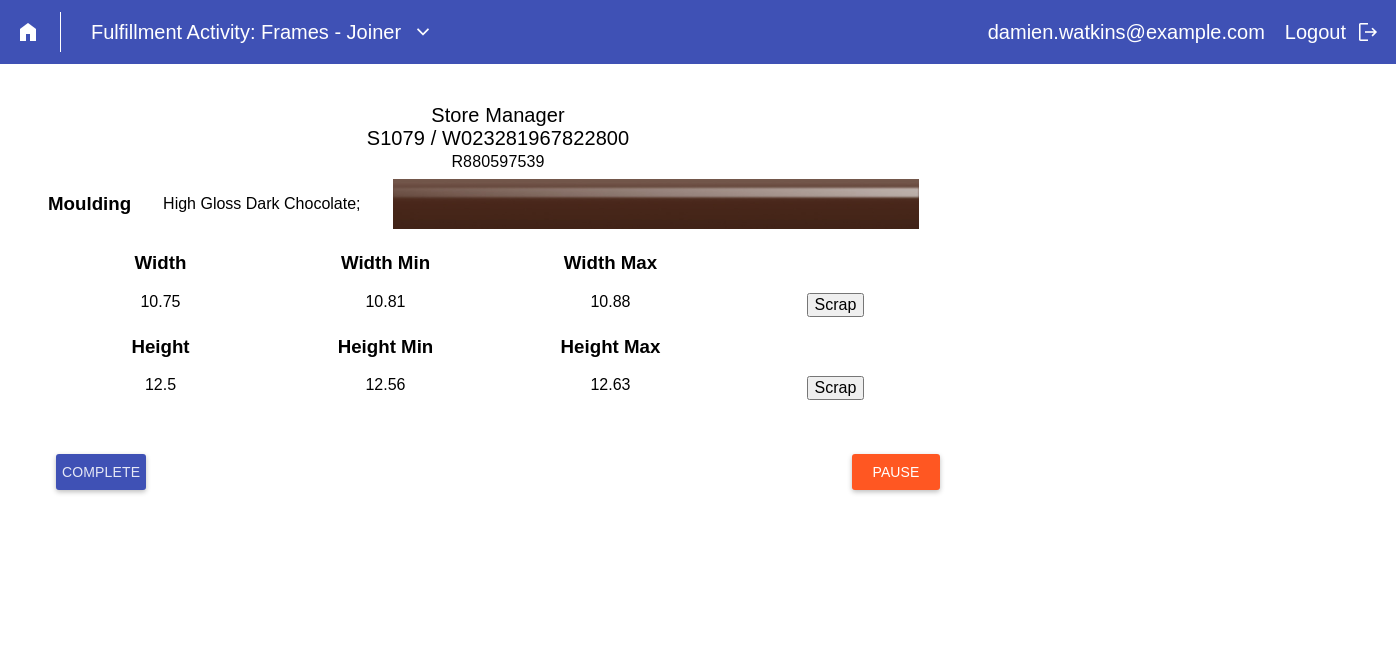 scroll, scrollTop: 0, scrollLeft: 0, axis: both 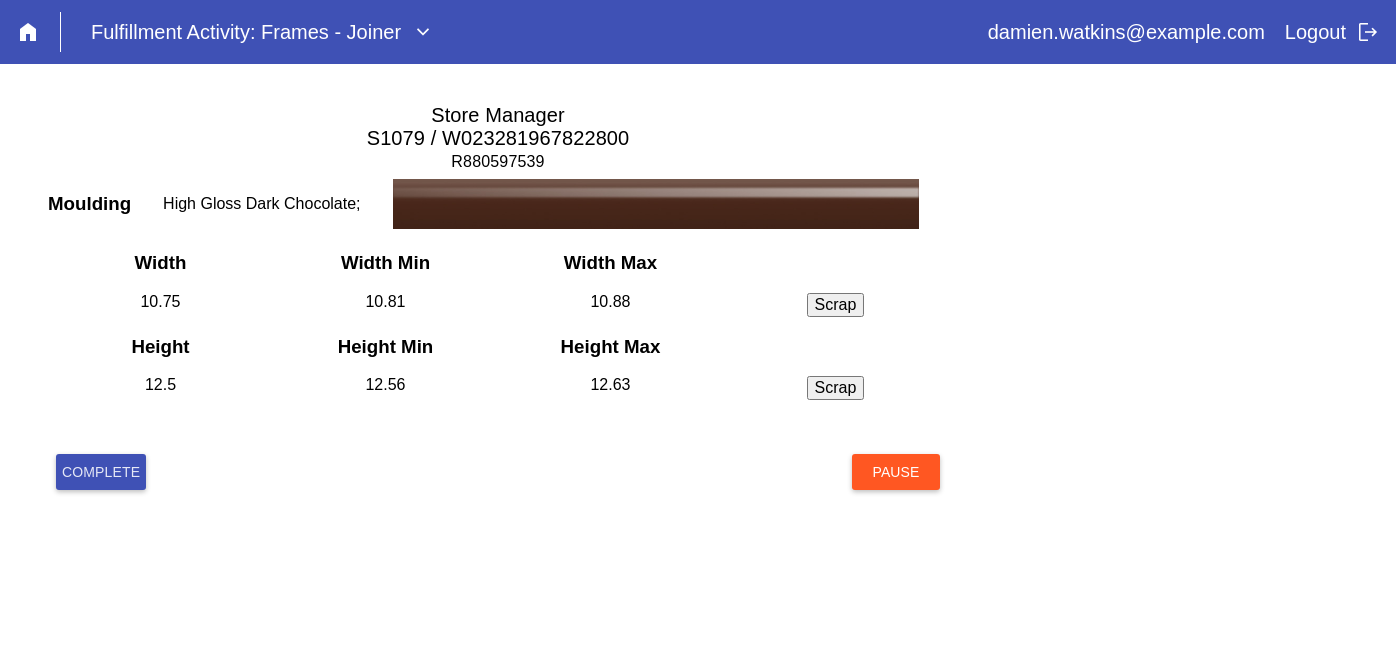 click on "Complete" at bounding box center [101, 472] 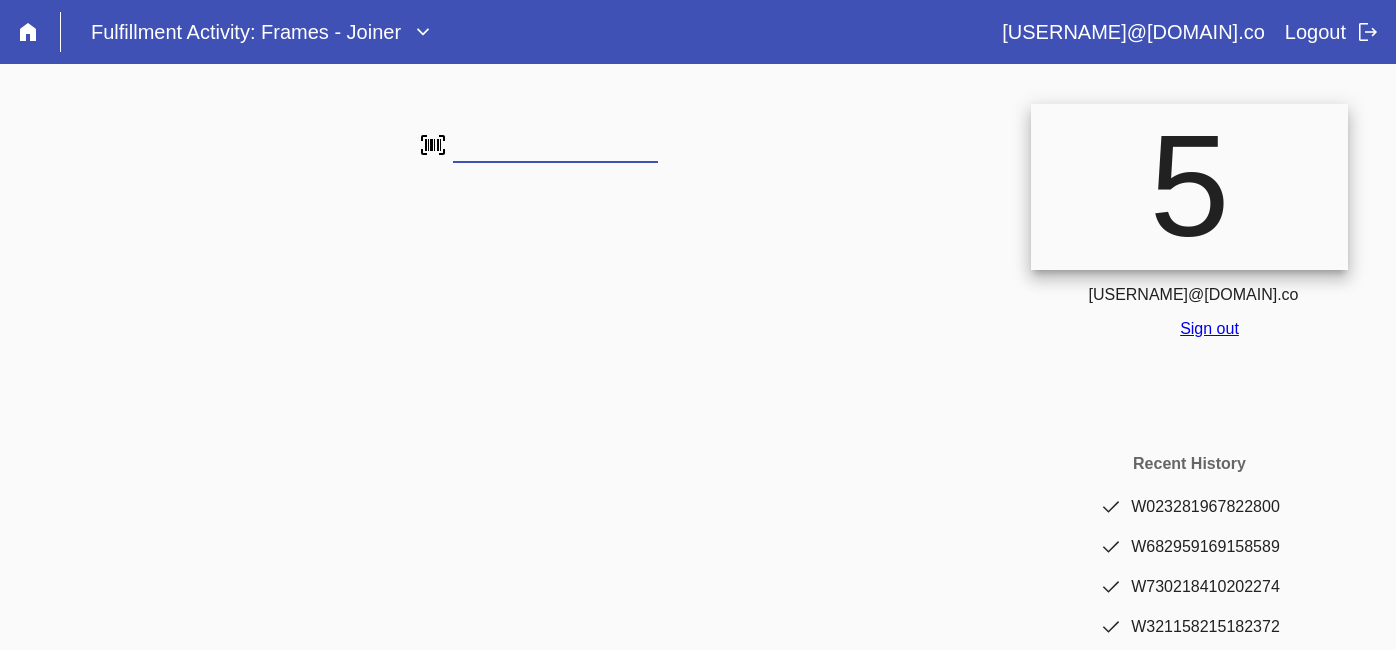scroll, scrollTop: 0, scrollLeft: 0, axis: both 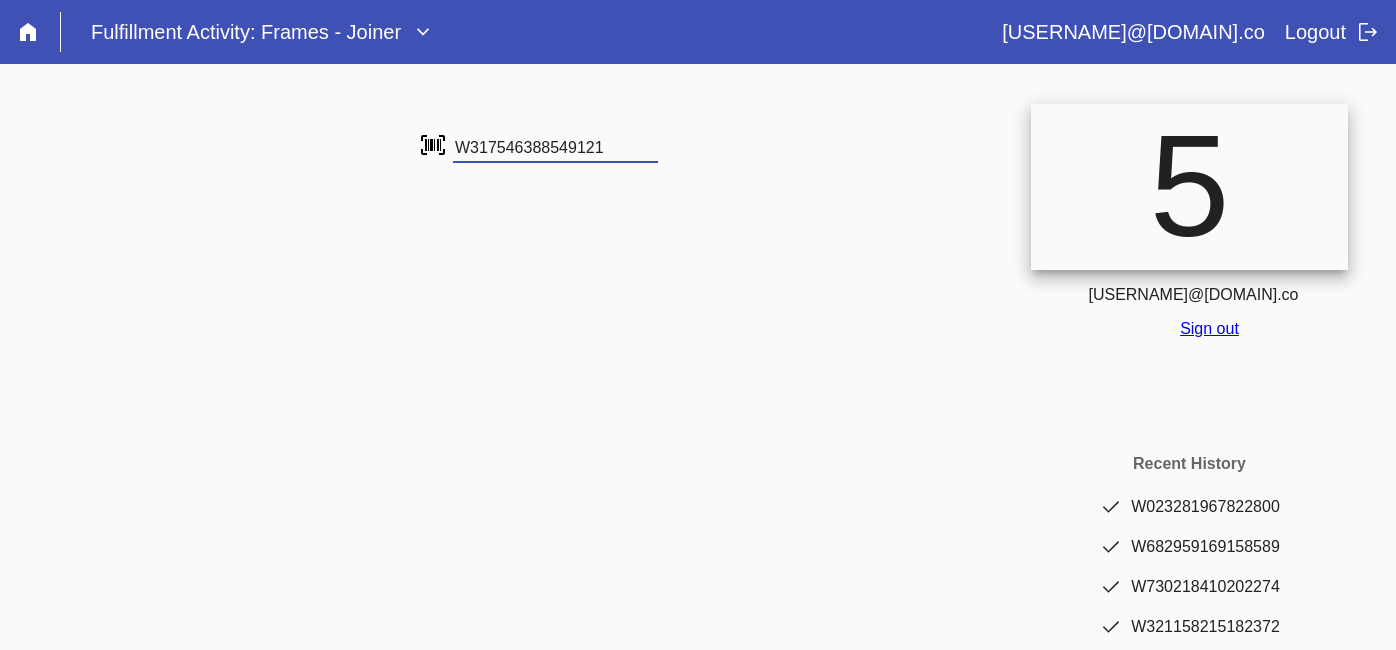 type on "W317546388549121" 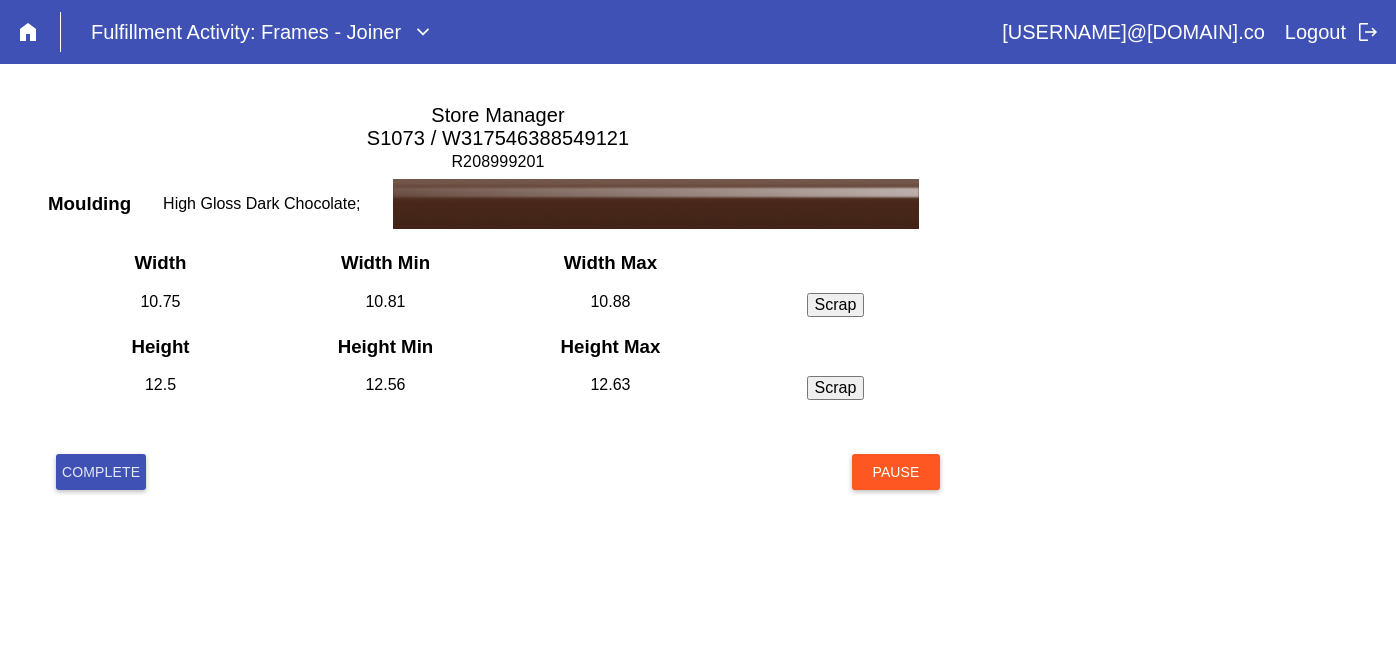 scroll, scrollTop: 0, scrollLeft: 0, axis: both 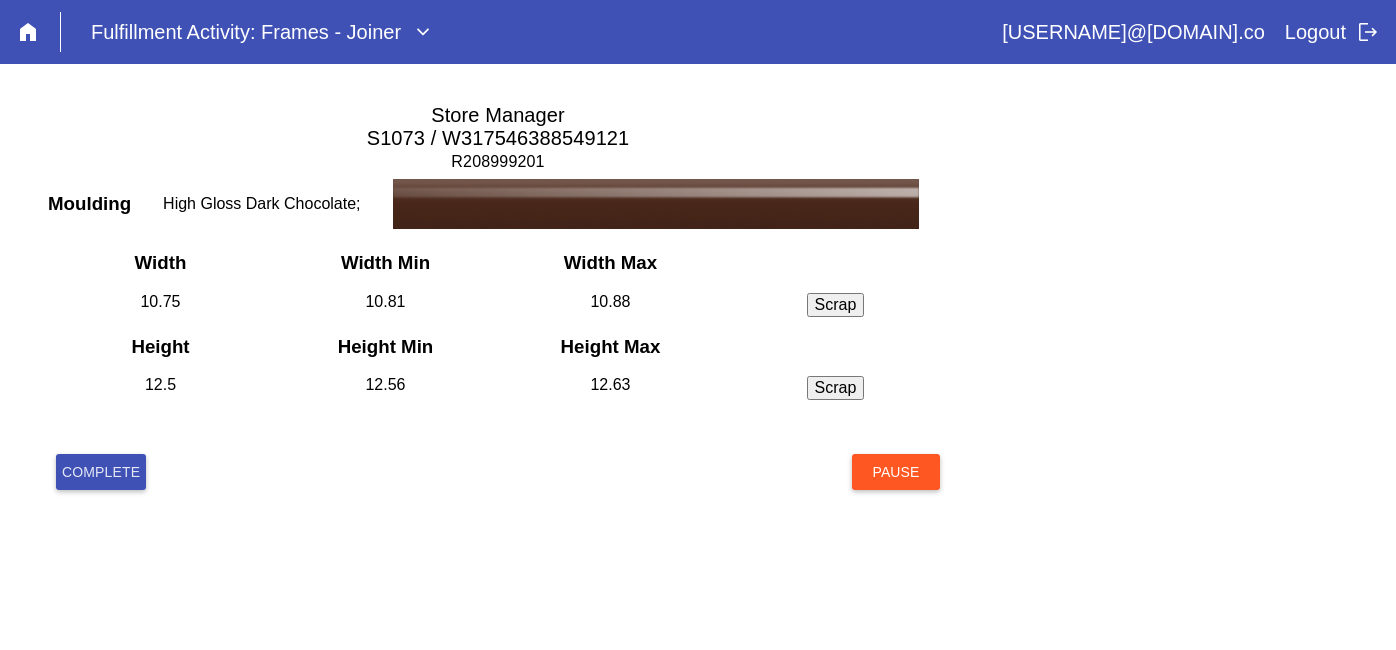 click on "Complete" at bounding box center (101, 472) 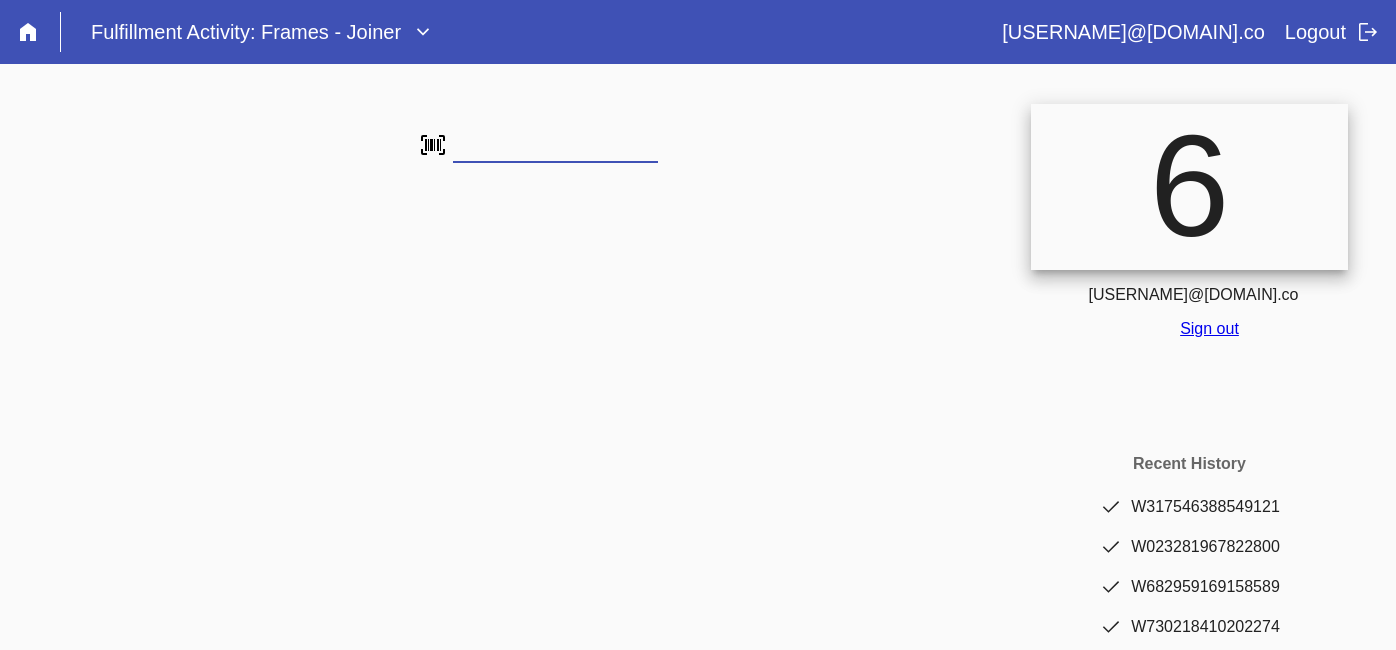 scroll, scrollTop: 0, scrollLeft: 0, axis: both 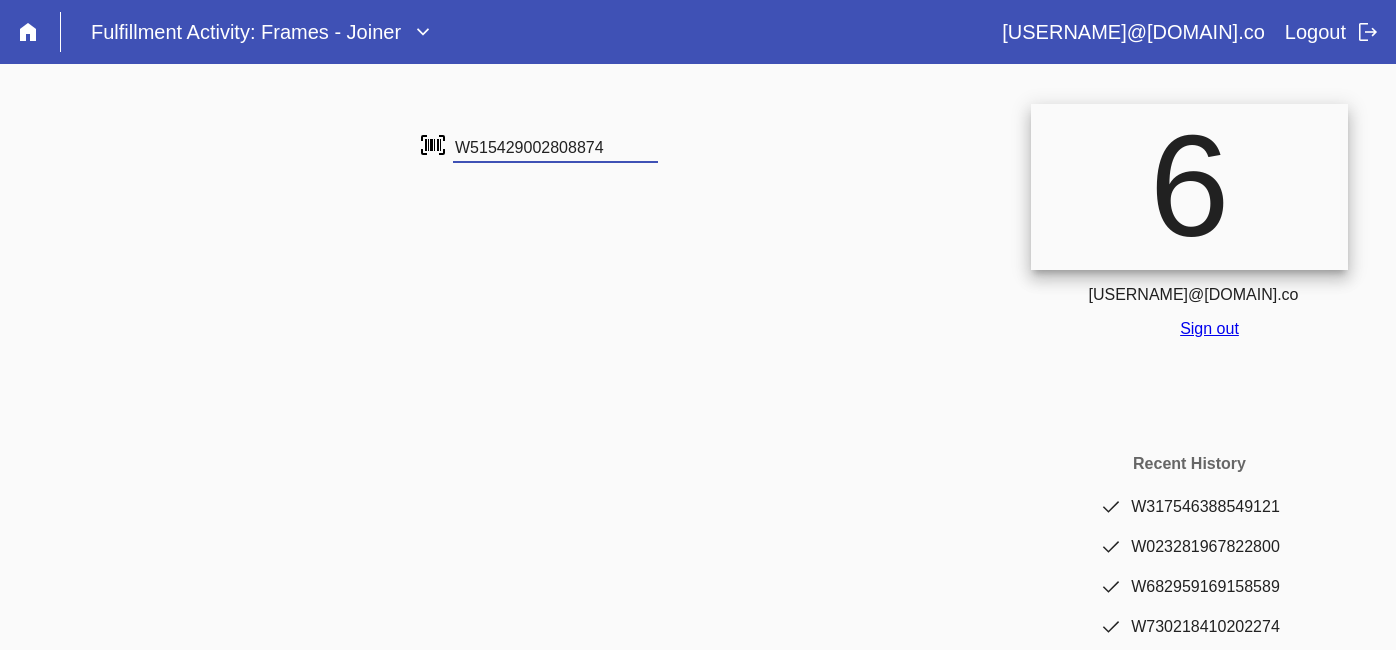 type on "W515429002808874" 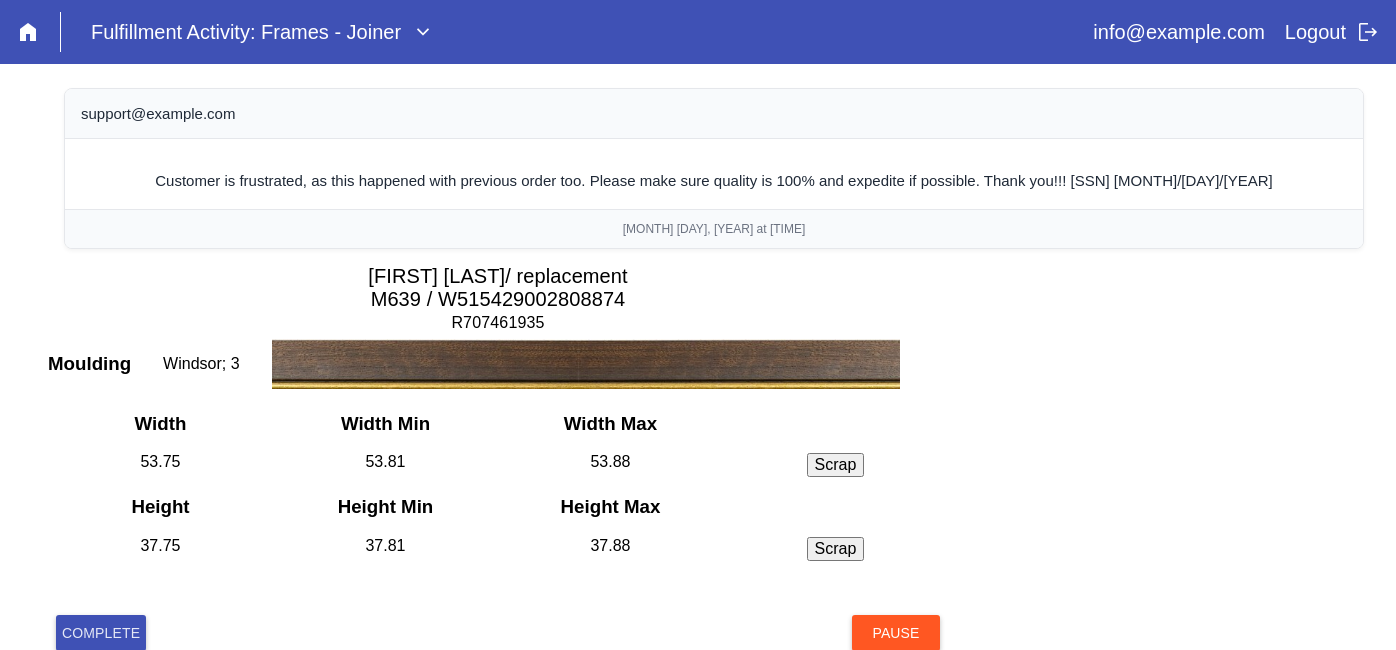 scroll, scrollTop: 0, scrollLeft: 0, axis: both 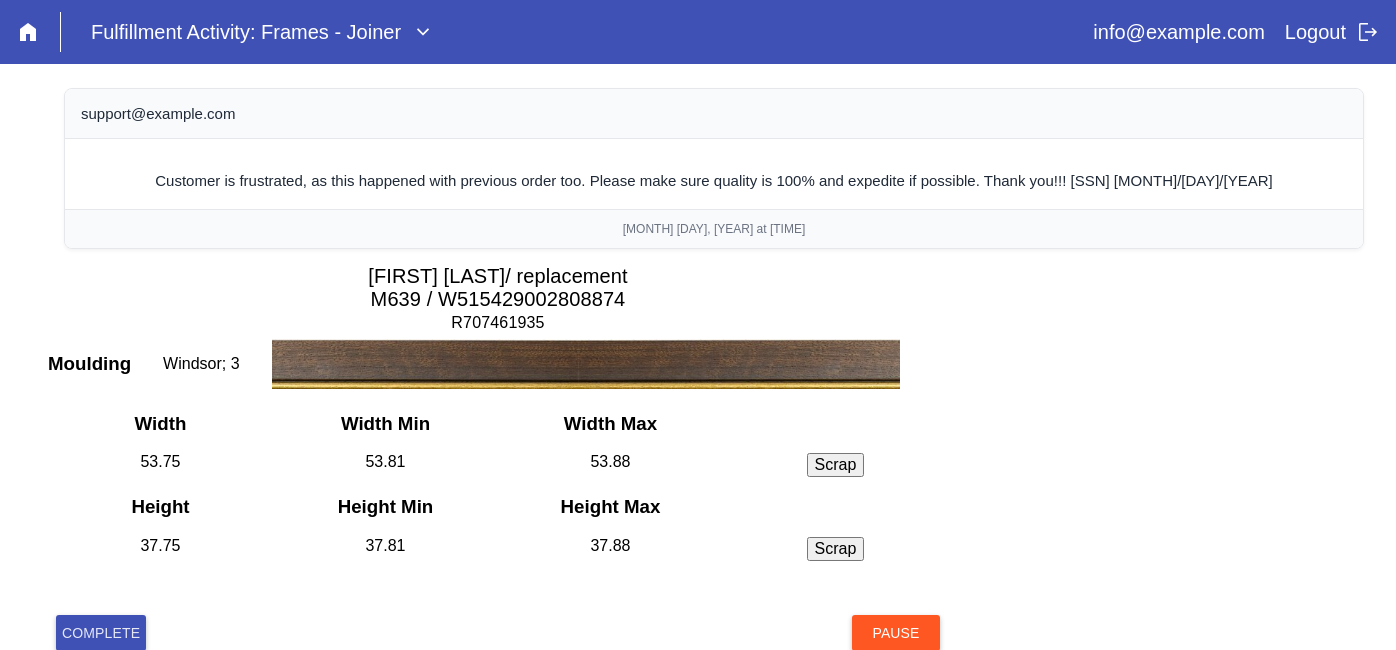 click on "Complete" at bounding box center [101, 633] 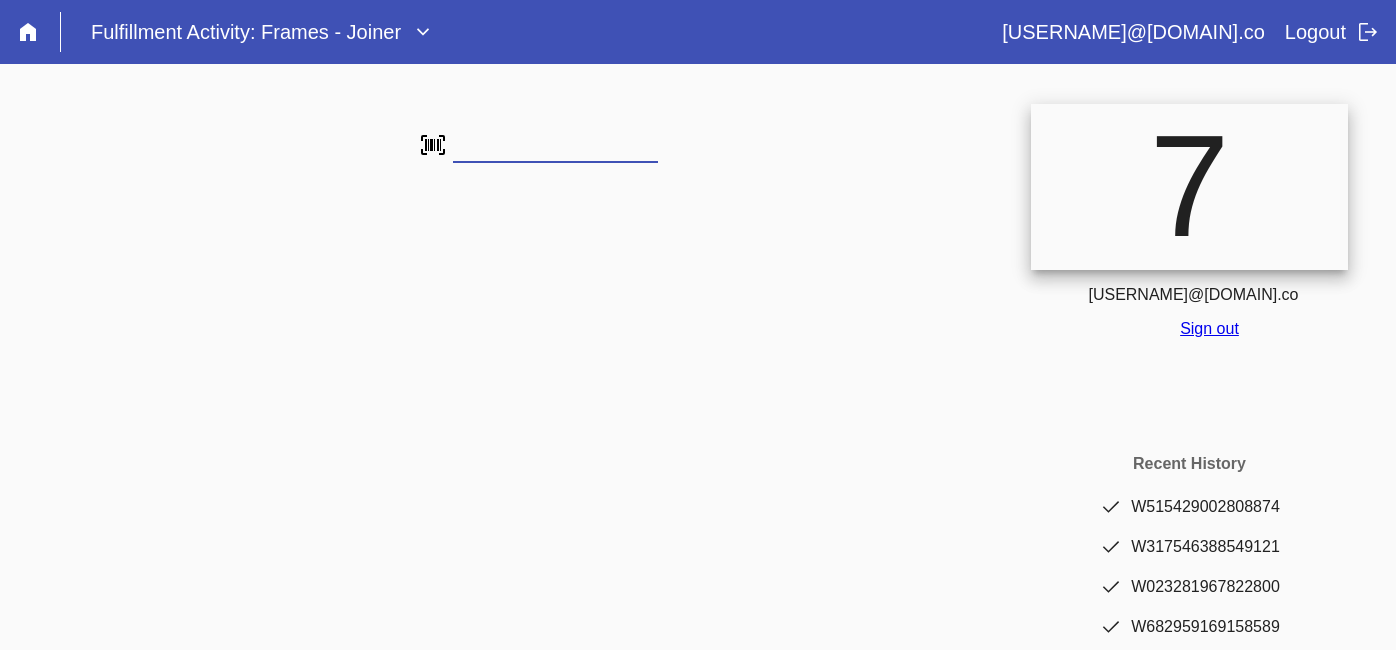 scroll, scrollTop: 0, scrollLeft: 0, axis: both 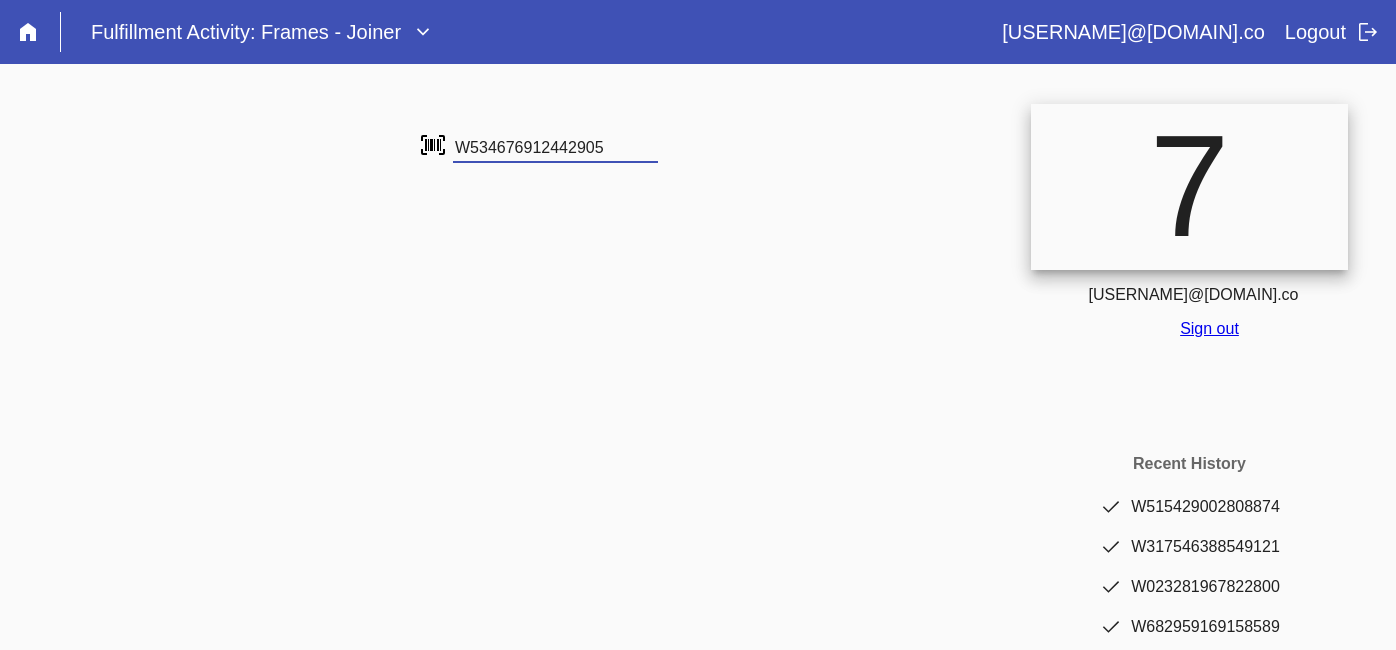type on "W534676912442905" 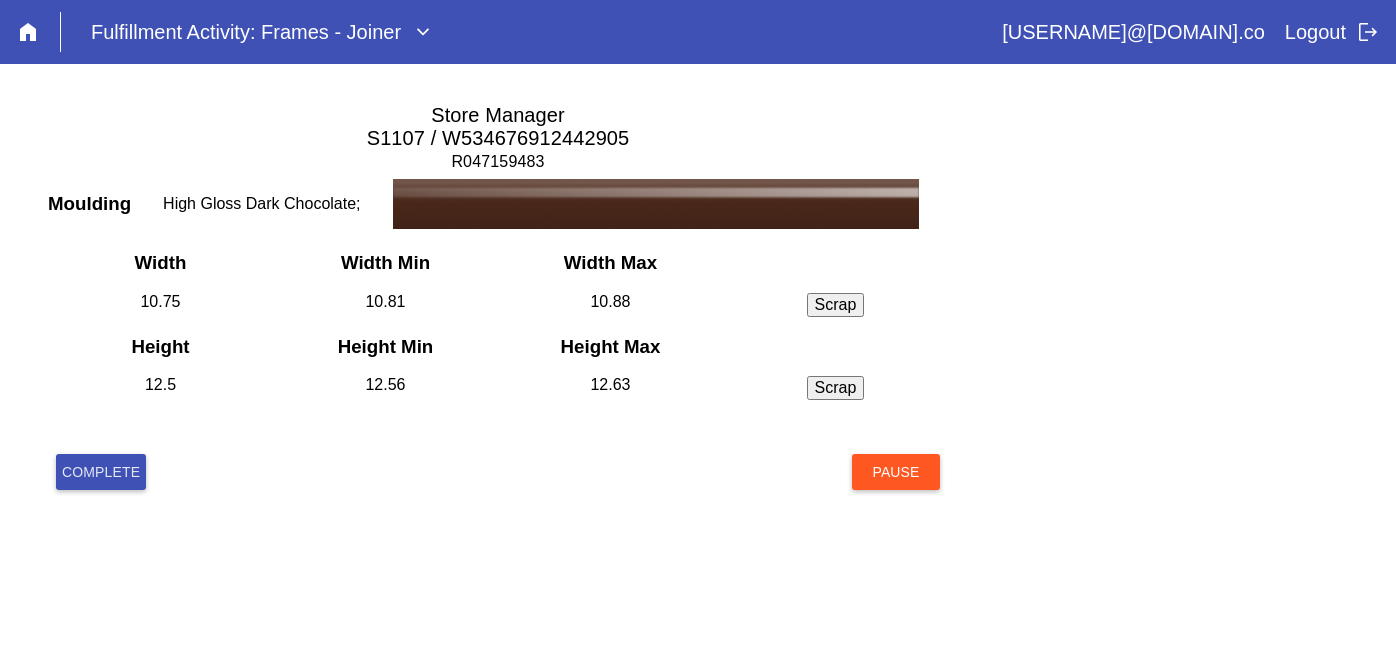 scroll, scrollTop: 0, scrollLeft: 0, axis: both 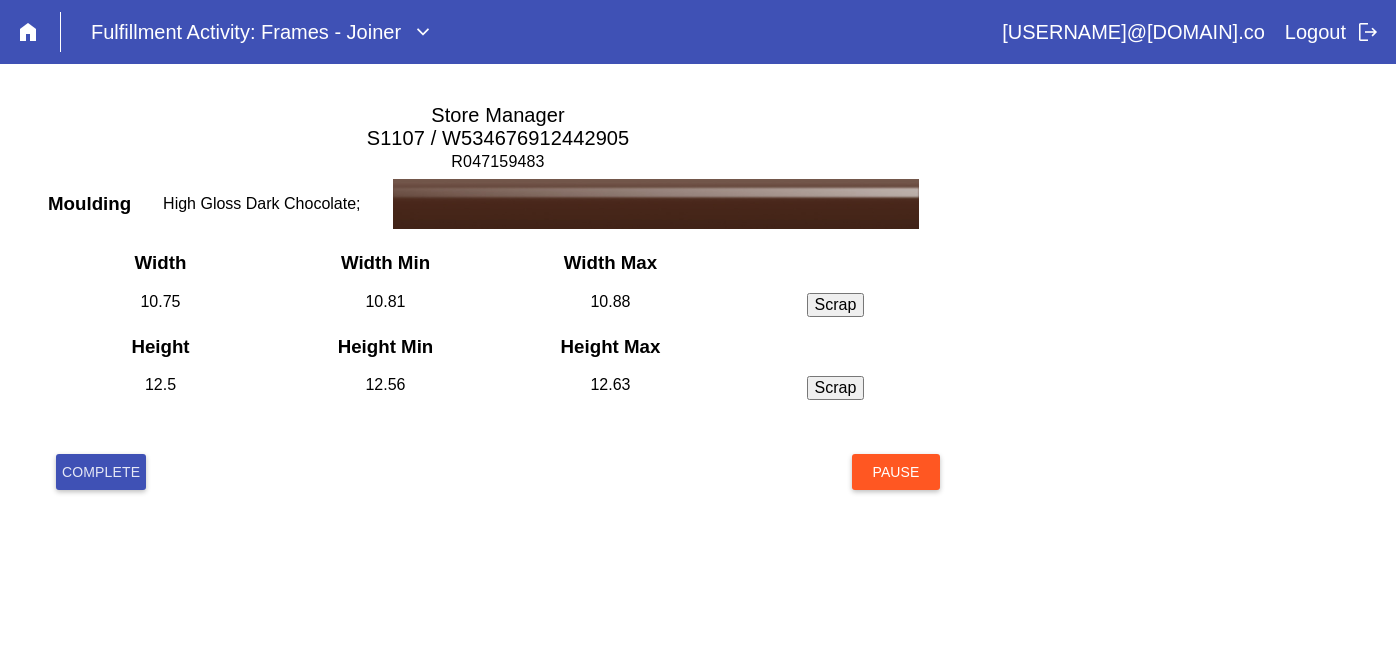 click on "Complete" at bounding box center [101, 472] 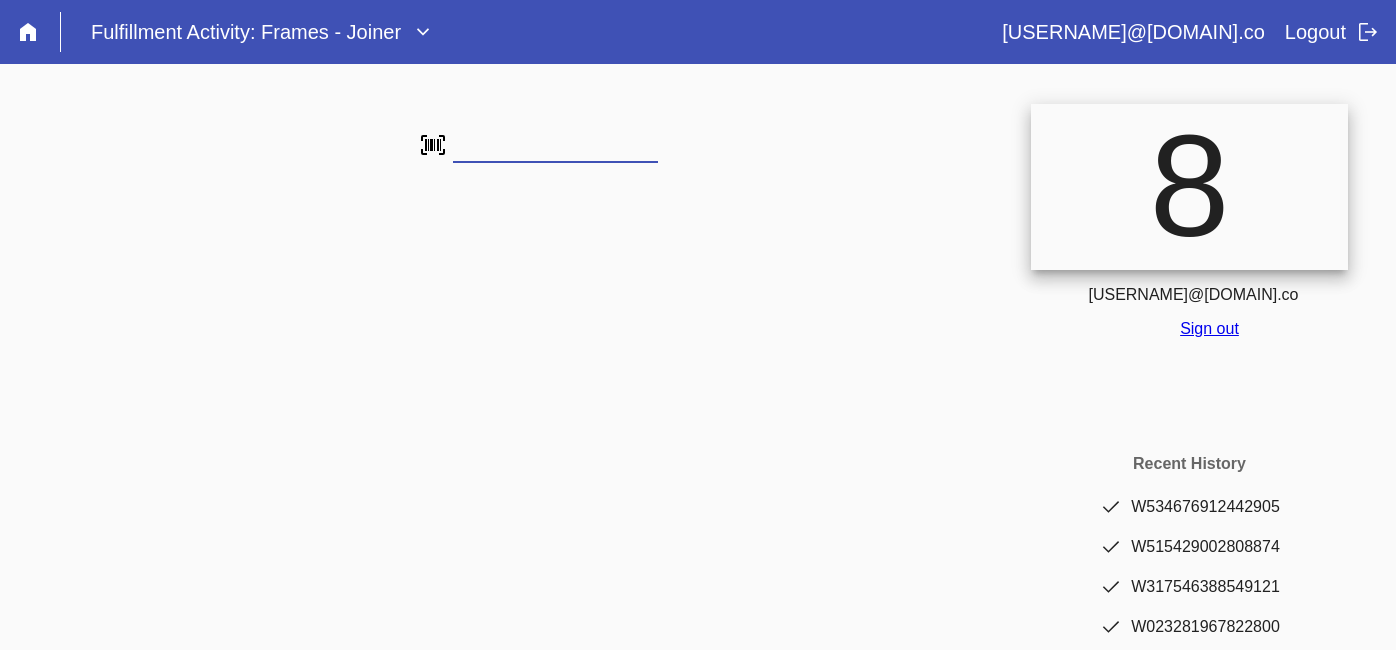 scroll, scrollTop: 0, scrollLeft: 0, axis: both 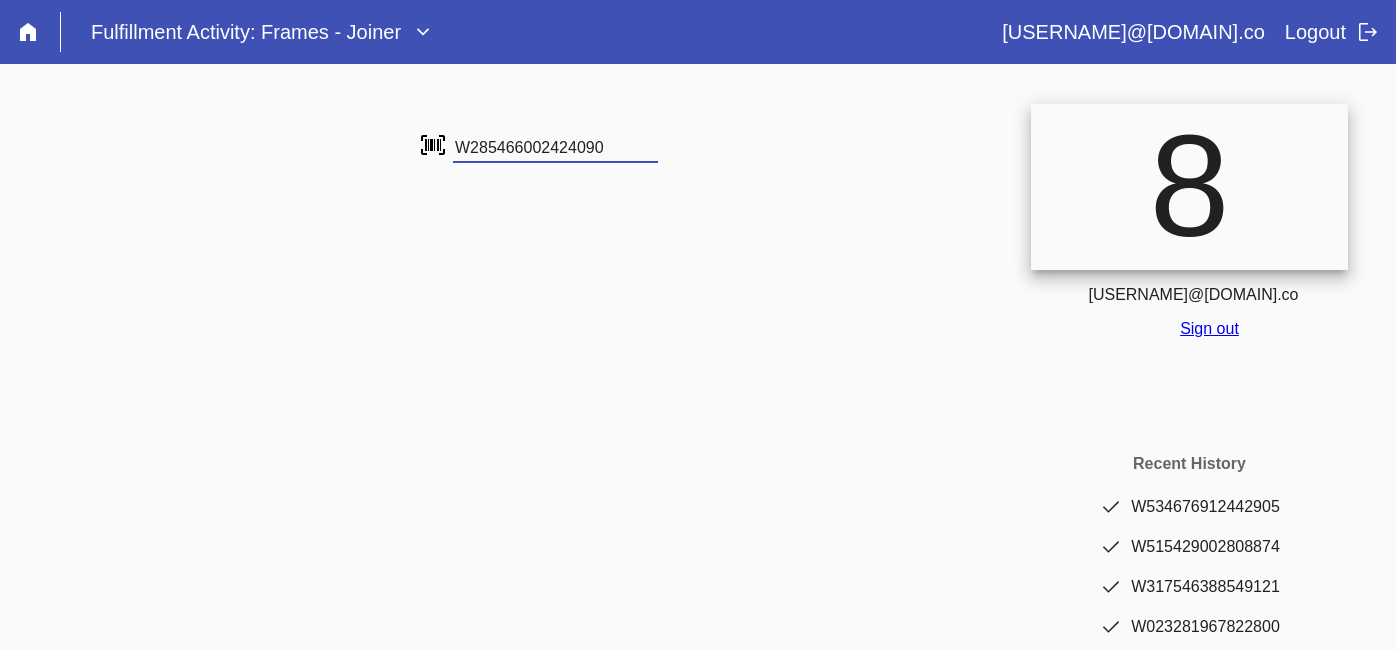 type on "W285466002424090" 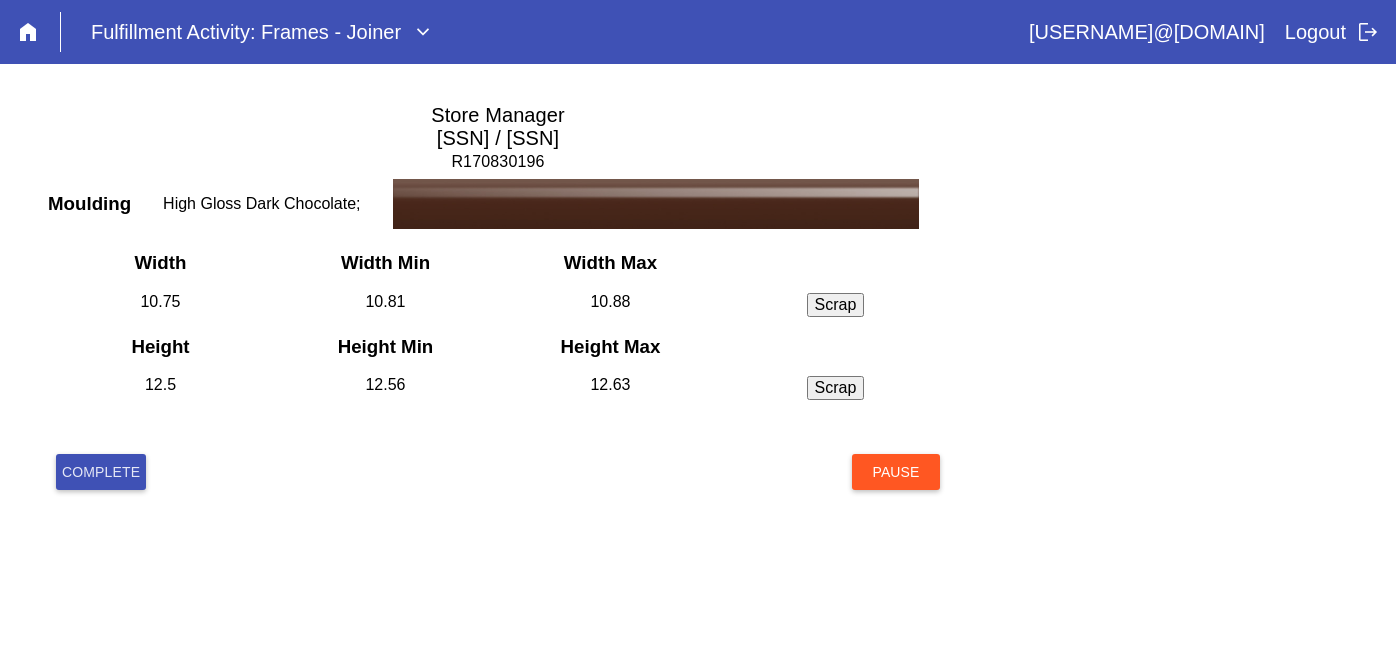 scroll, scrollTop: 0, scrollLeft: 0, axis: both 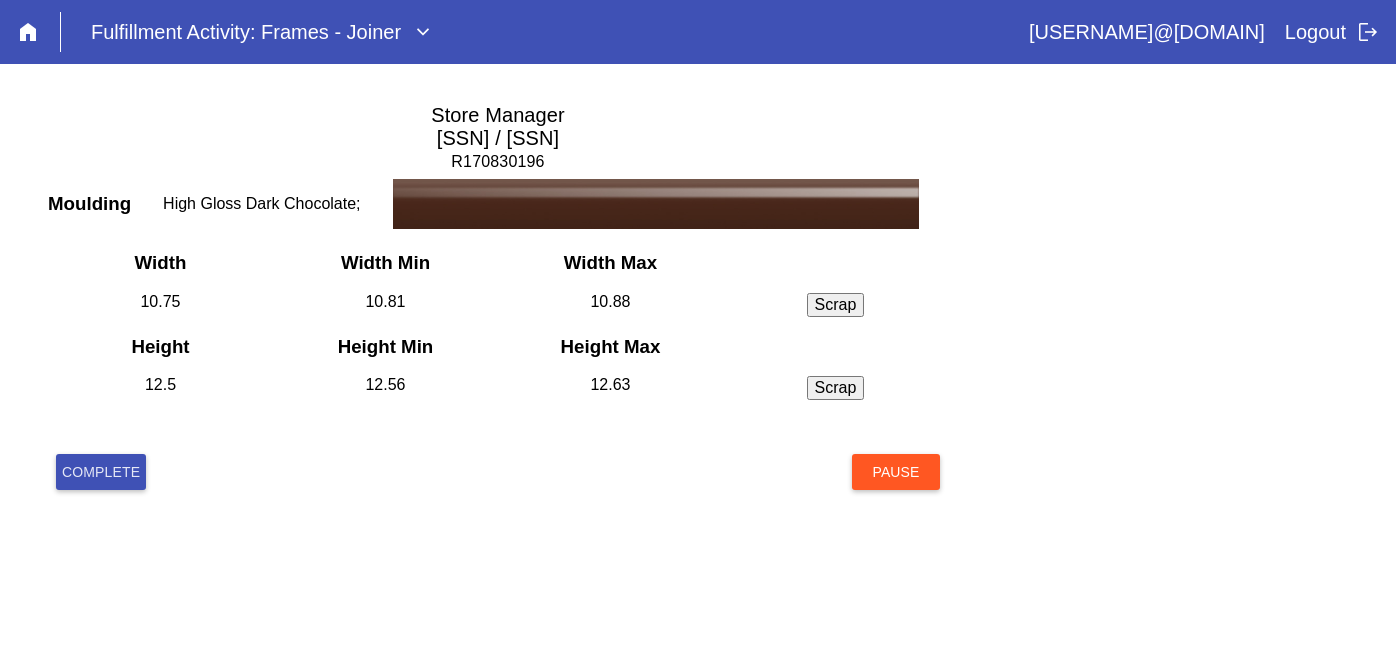 click on "Complete" at bounding box center [101, 472] 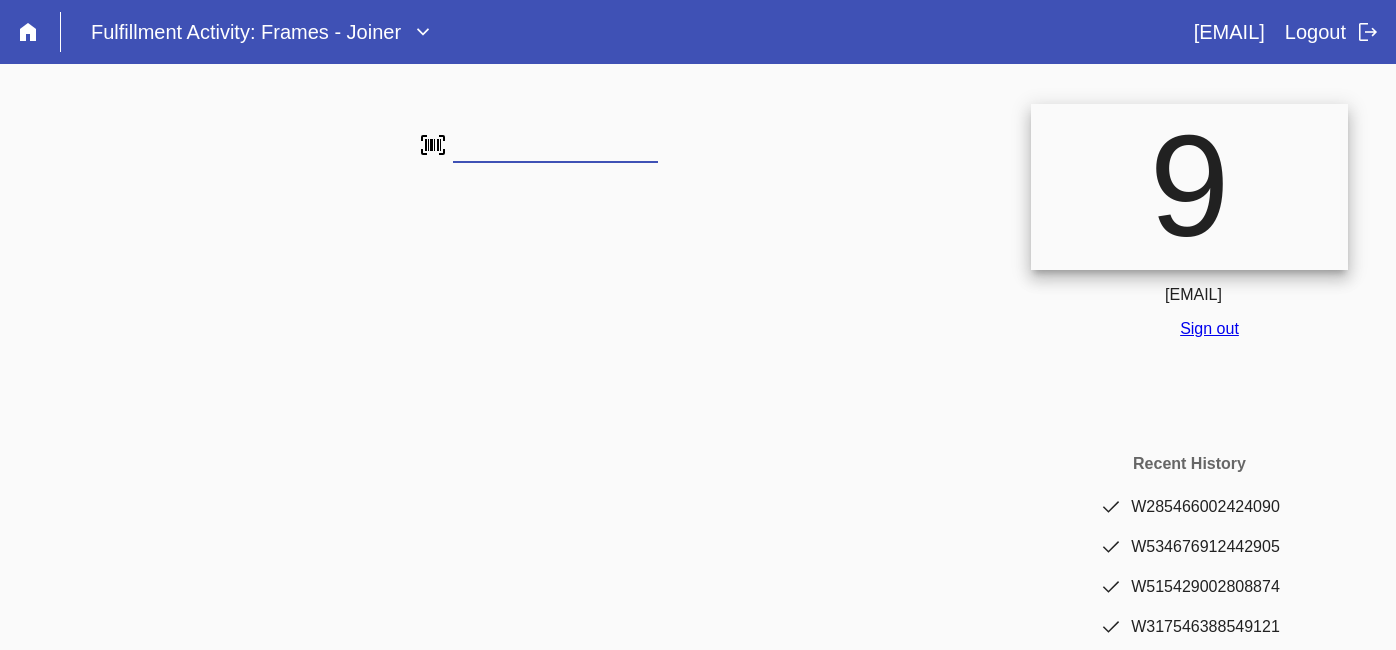 scroll, scrollTop: 0, scrollLeft: 0, axis: both 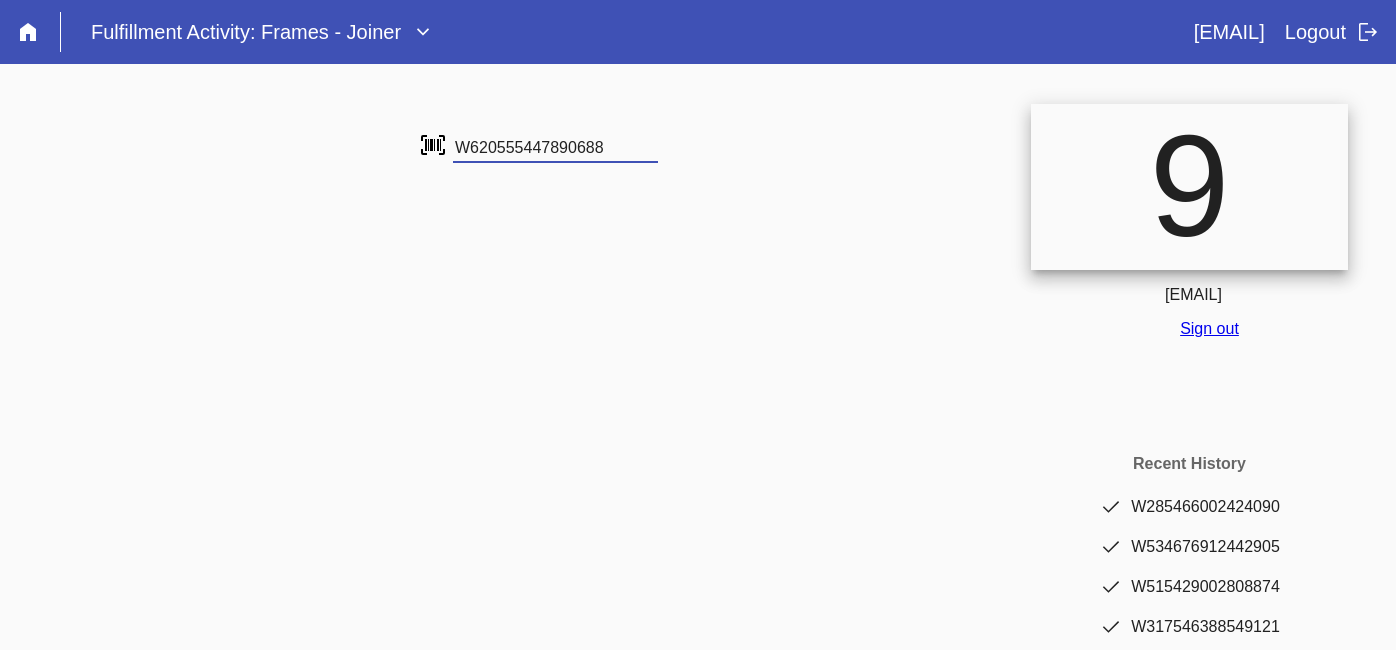 type on "W620555447890688" 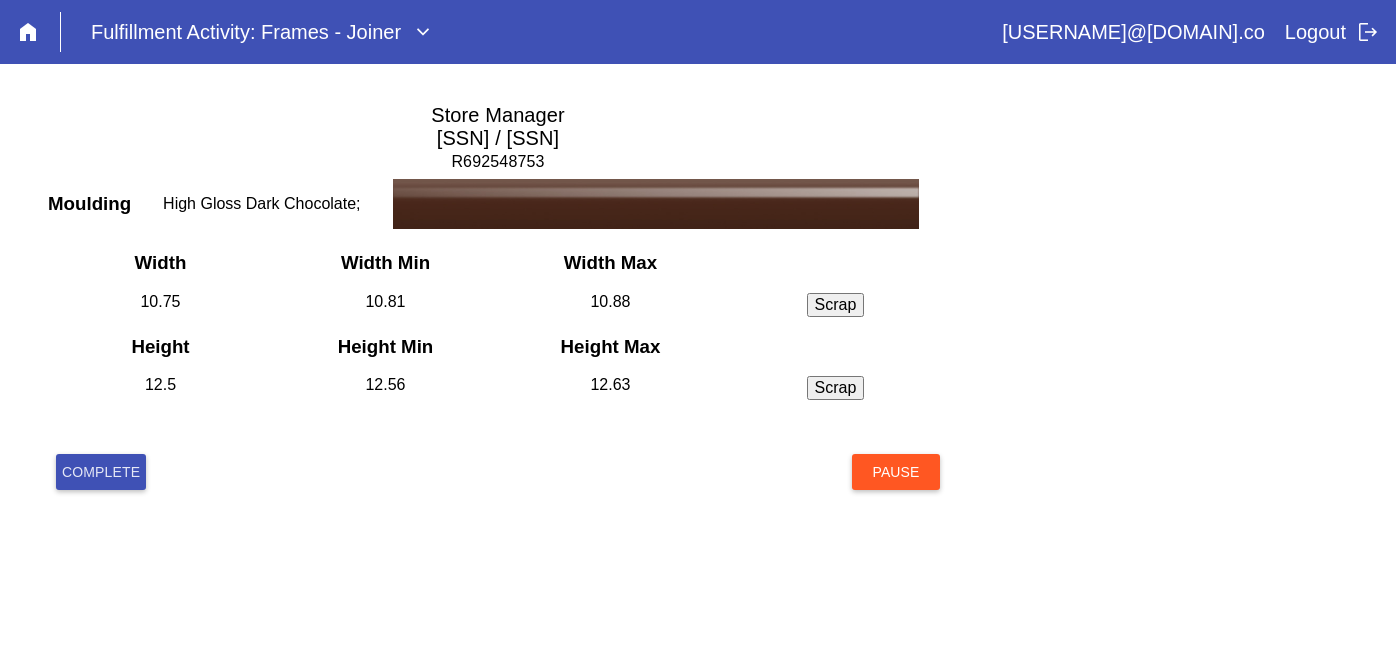 scroll, scrollTop: 0, scrollLeft: 0, axis: both 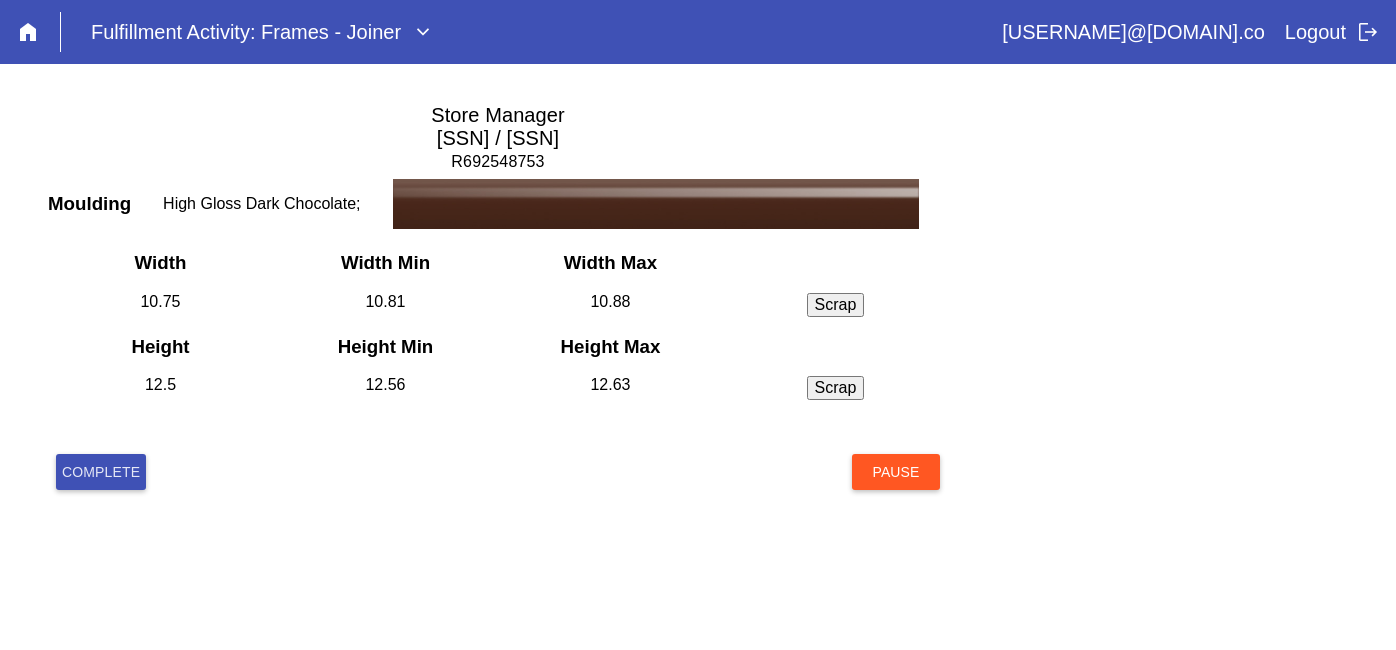 click on "Complete" at bounding box center (101, 472) 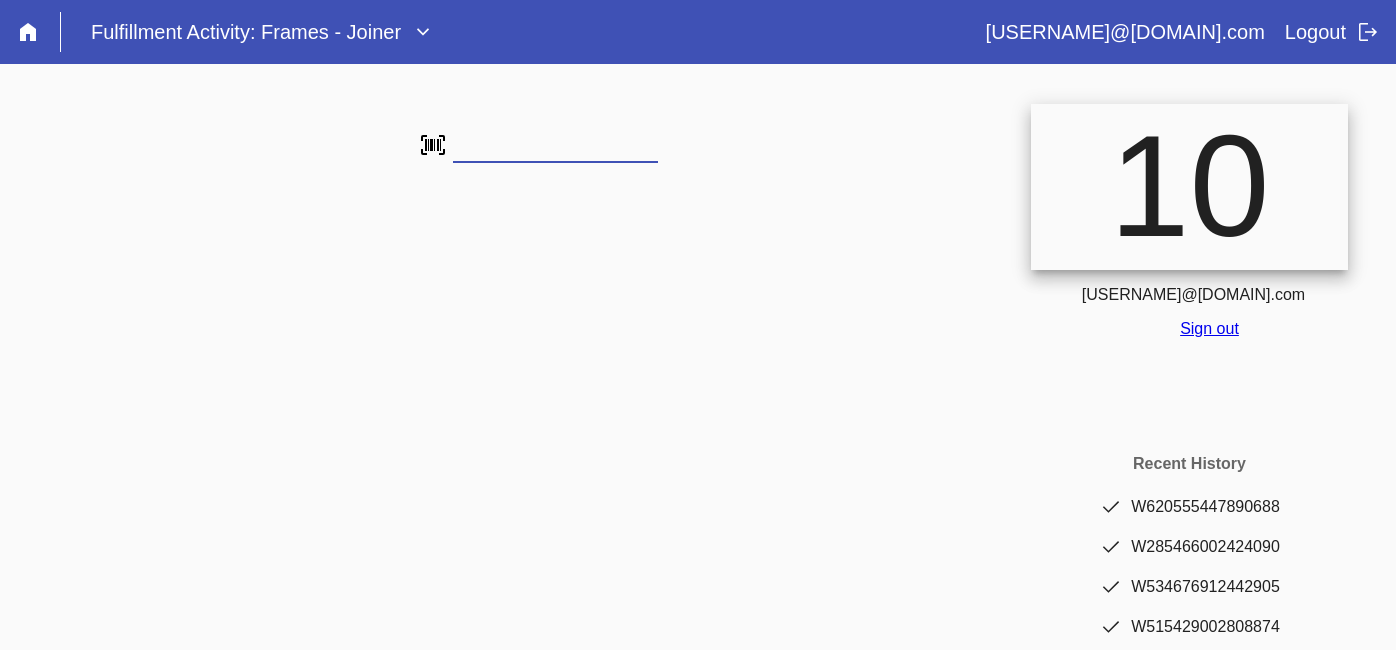 scroll, scrollTop: 0, scrollLeft: 0, axis: both 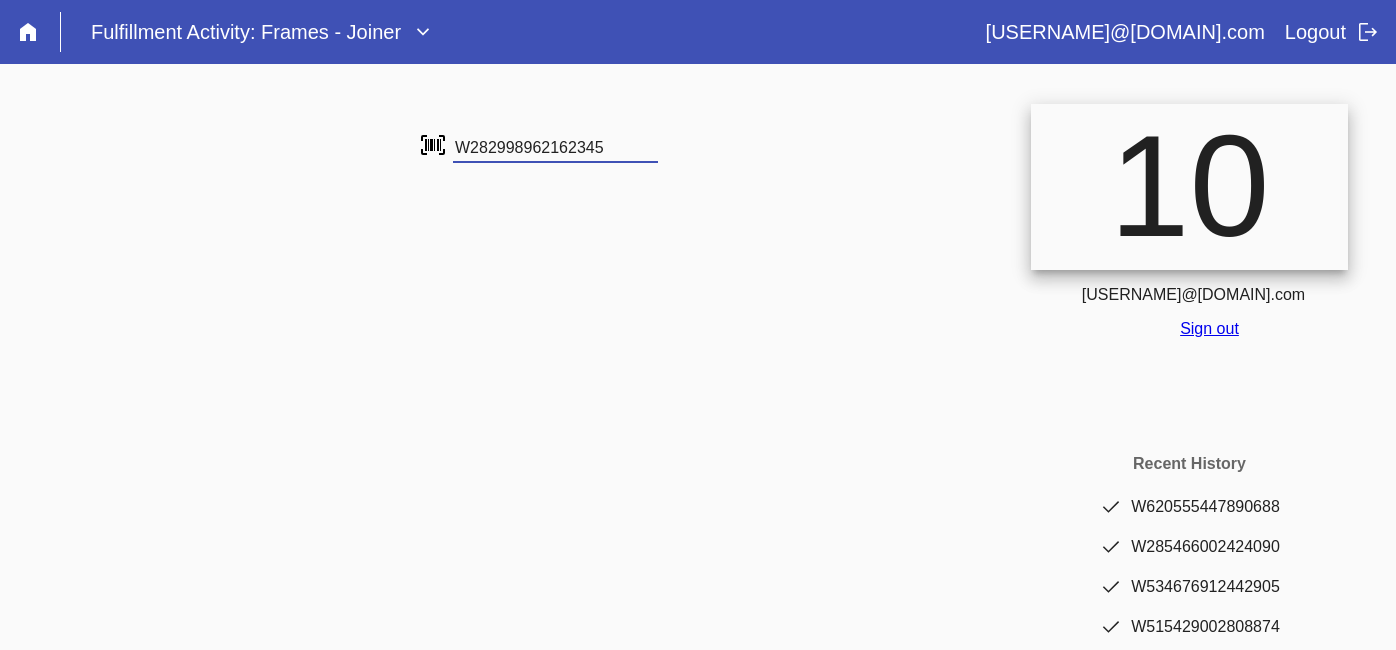 type on "W282998962162345" 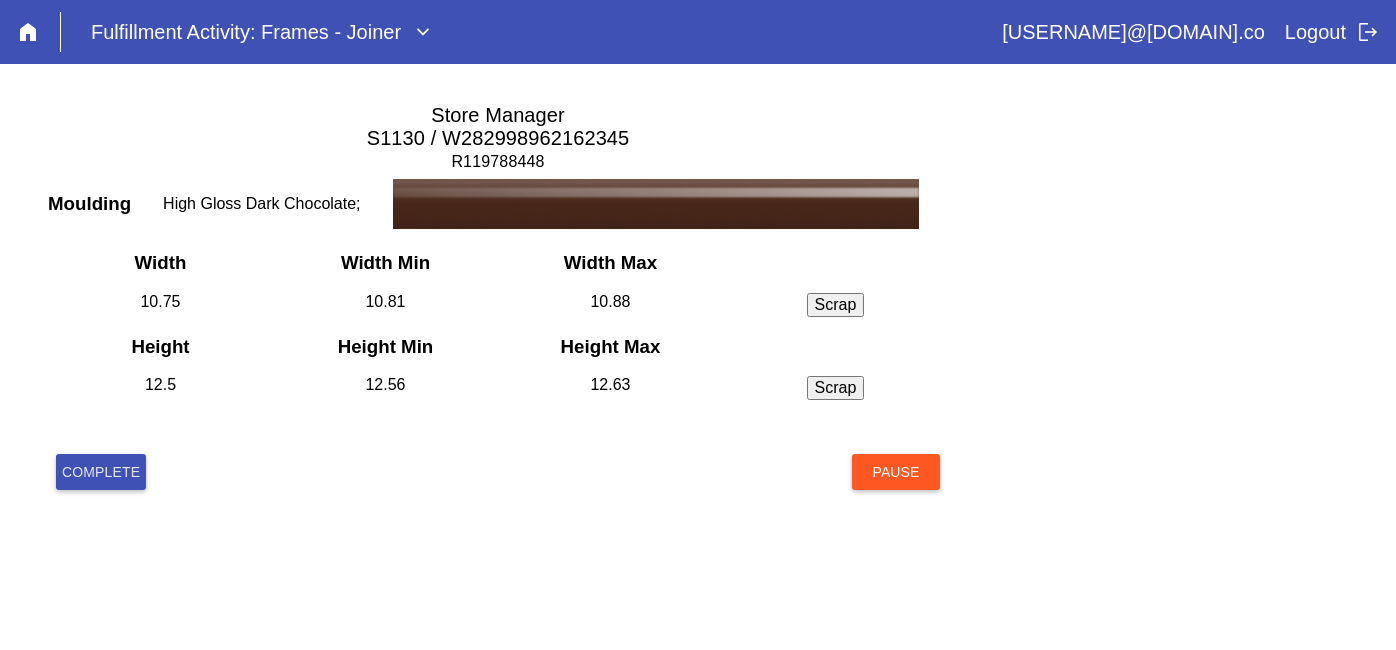 scroll, scrollTop: 0, scrollLeft: 0, axis: both 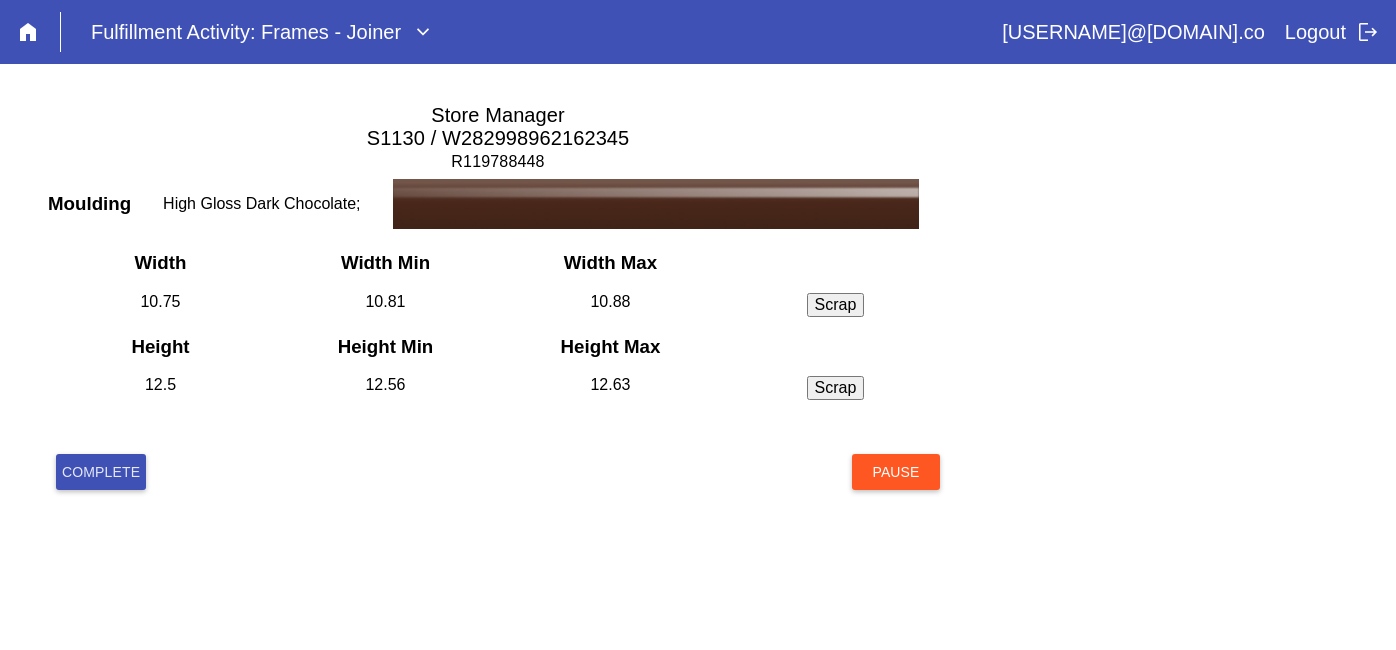 click on "Complete" at bounding box center [101, 472] 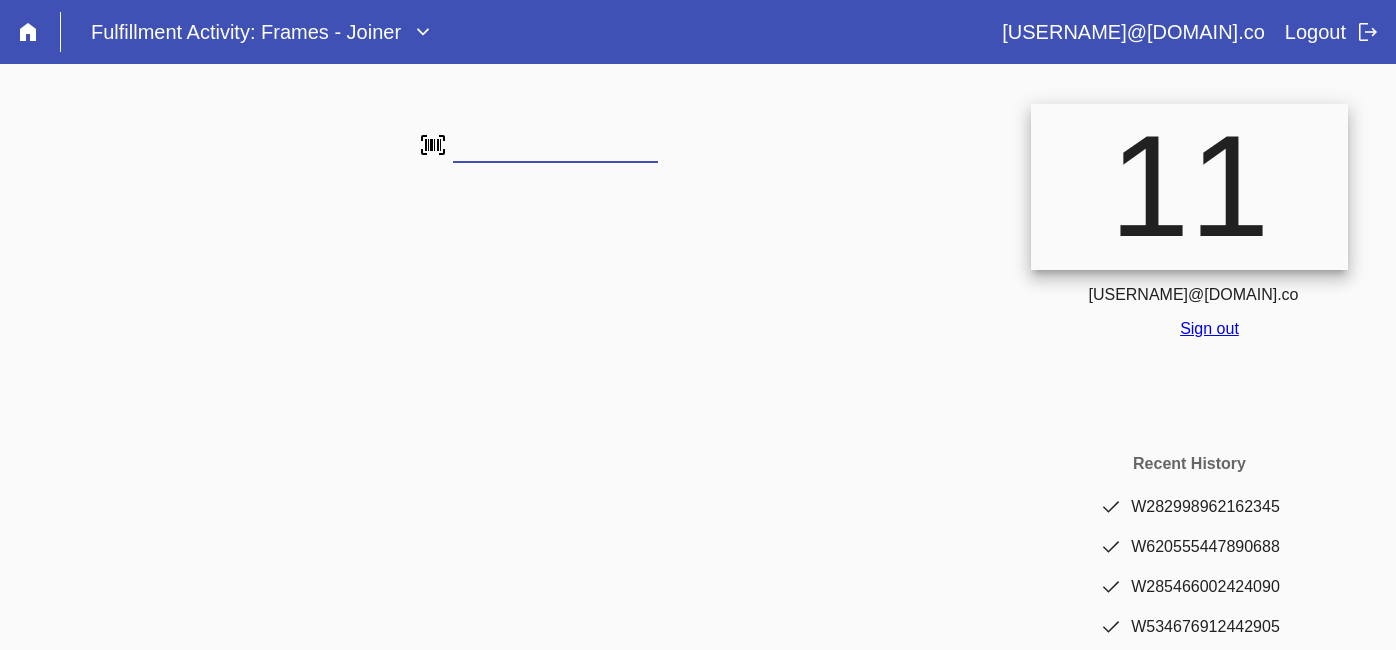 scroll, scrollTop: 0, scrollLeft: 0, axis: both 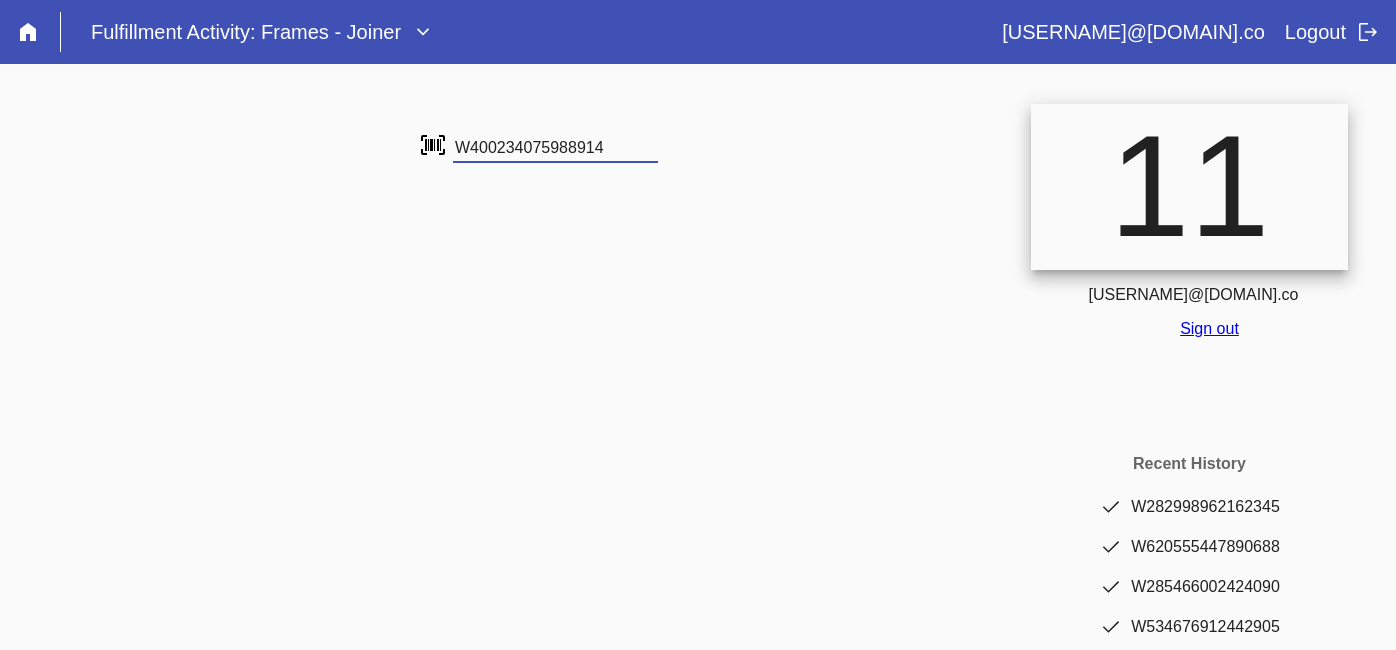 type on "W400234075988914" 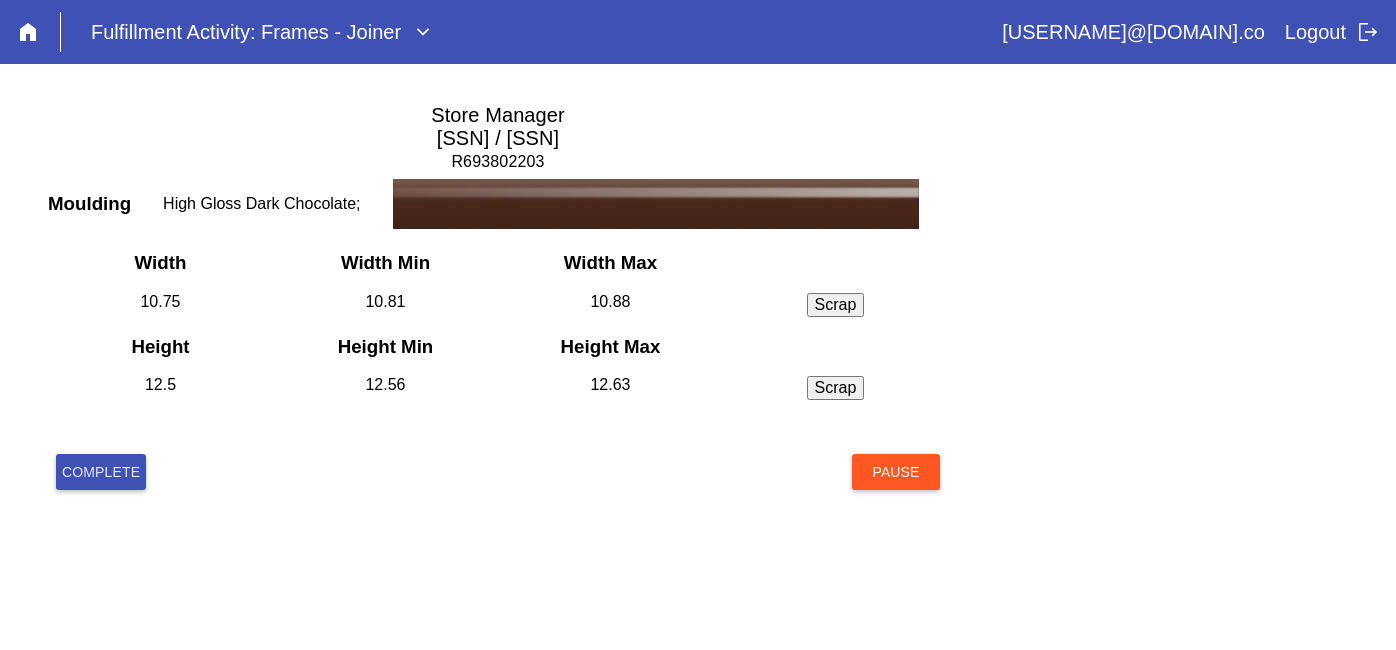 scroll, scrollTop: 0, scrollLeft: 0, axis: both 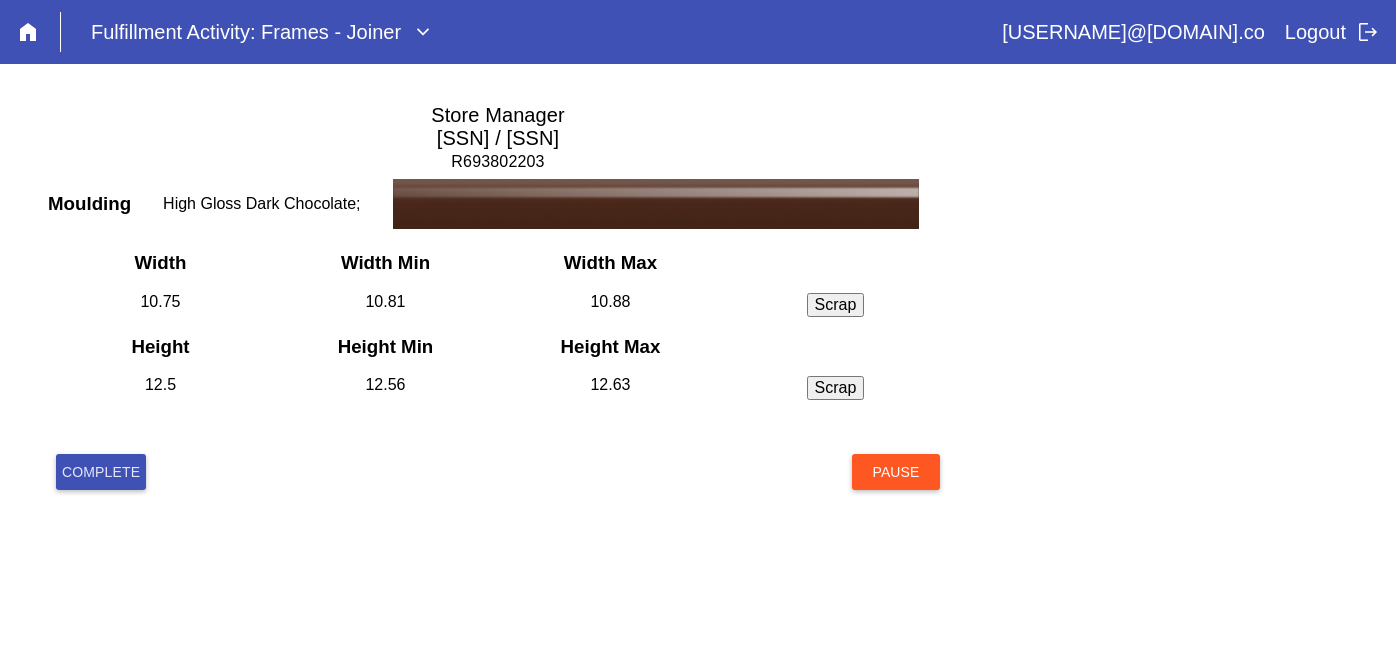 click on "Complete" at bounding box center (101, 472) 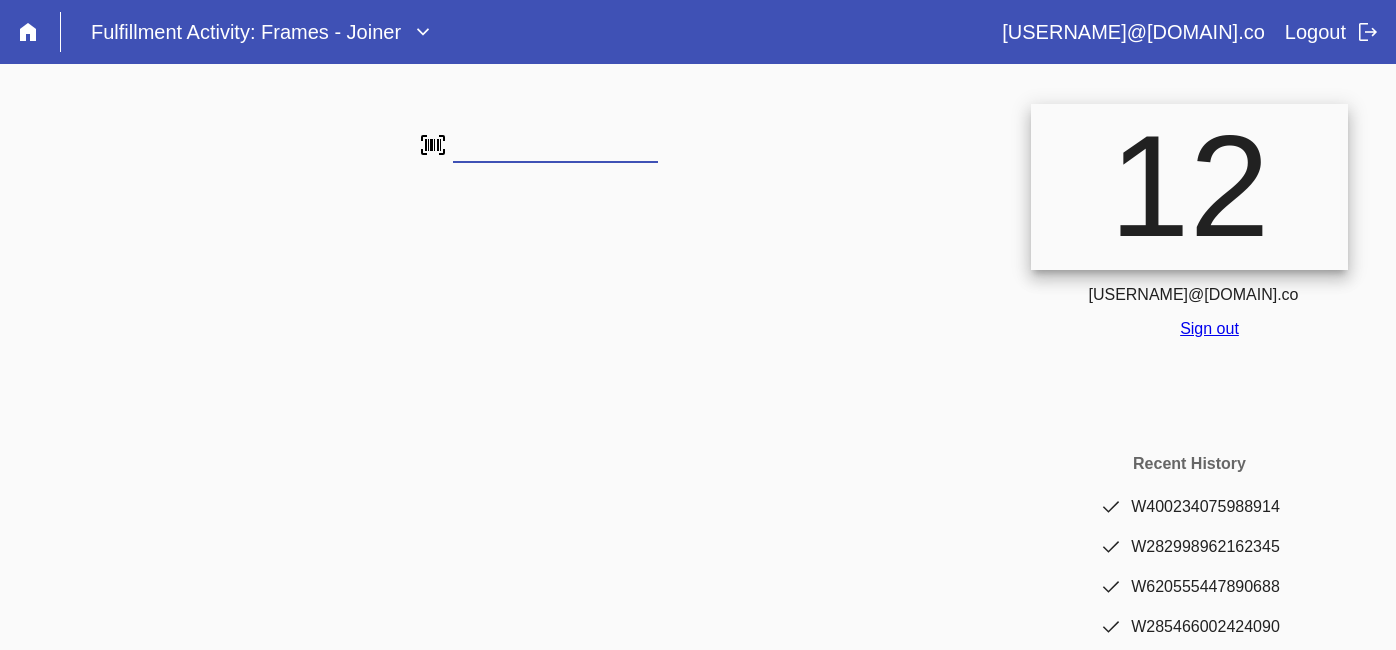 scroll, scrollTop: 0, scrollLeft: 0, axis: both 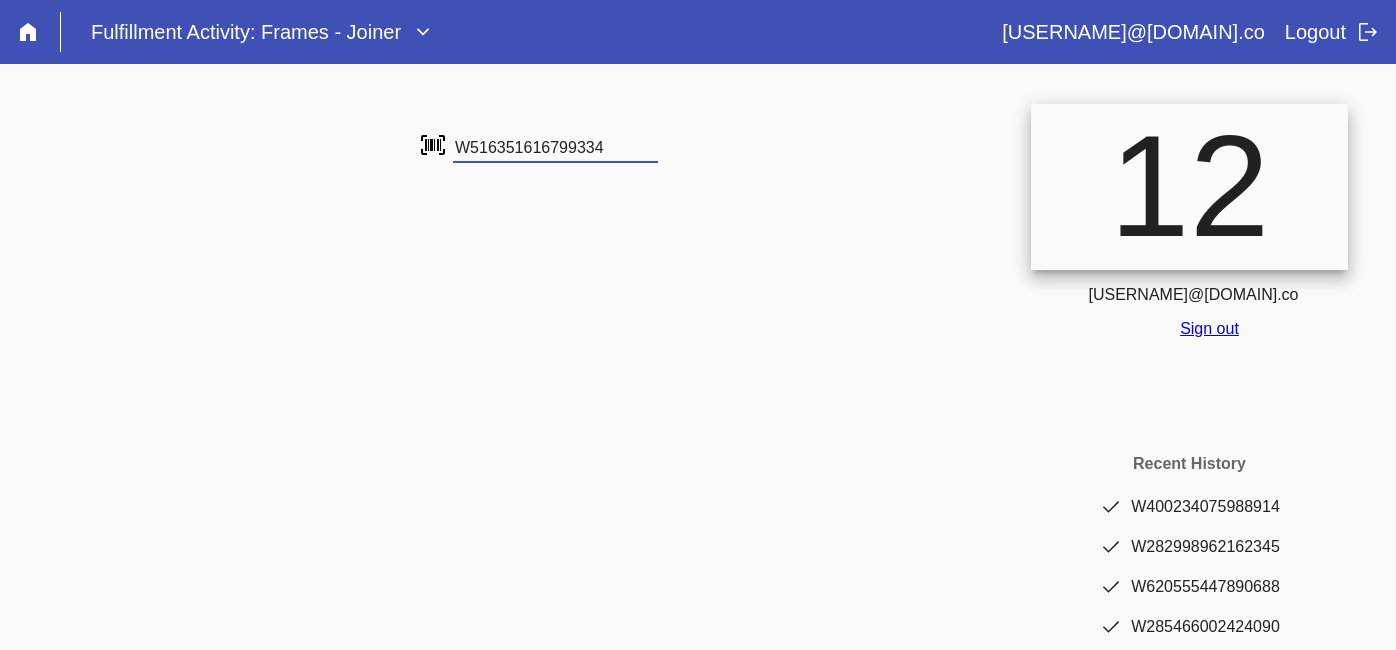 type on "W516351616799334" 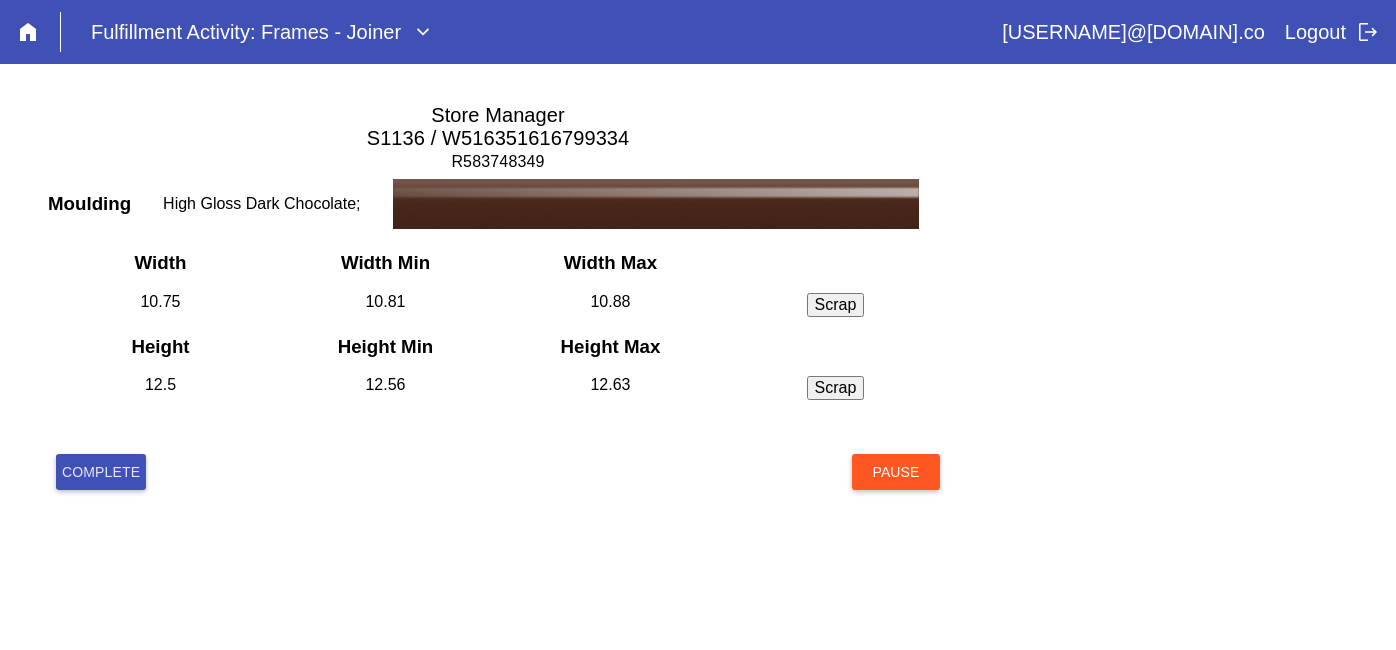 scroll, scrollTop: 0, scrollLeft: 0, axis: both 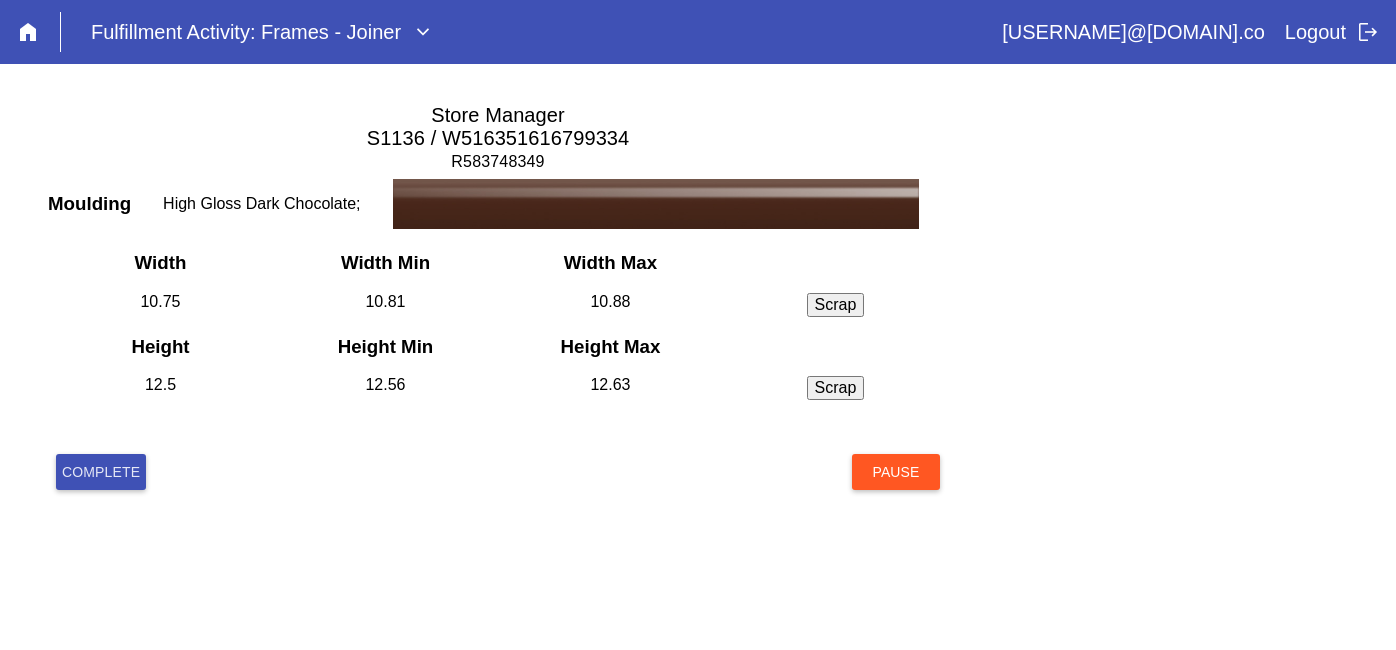 click on "Complete" at bounding box center [101, 472] 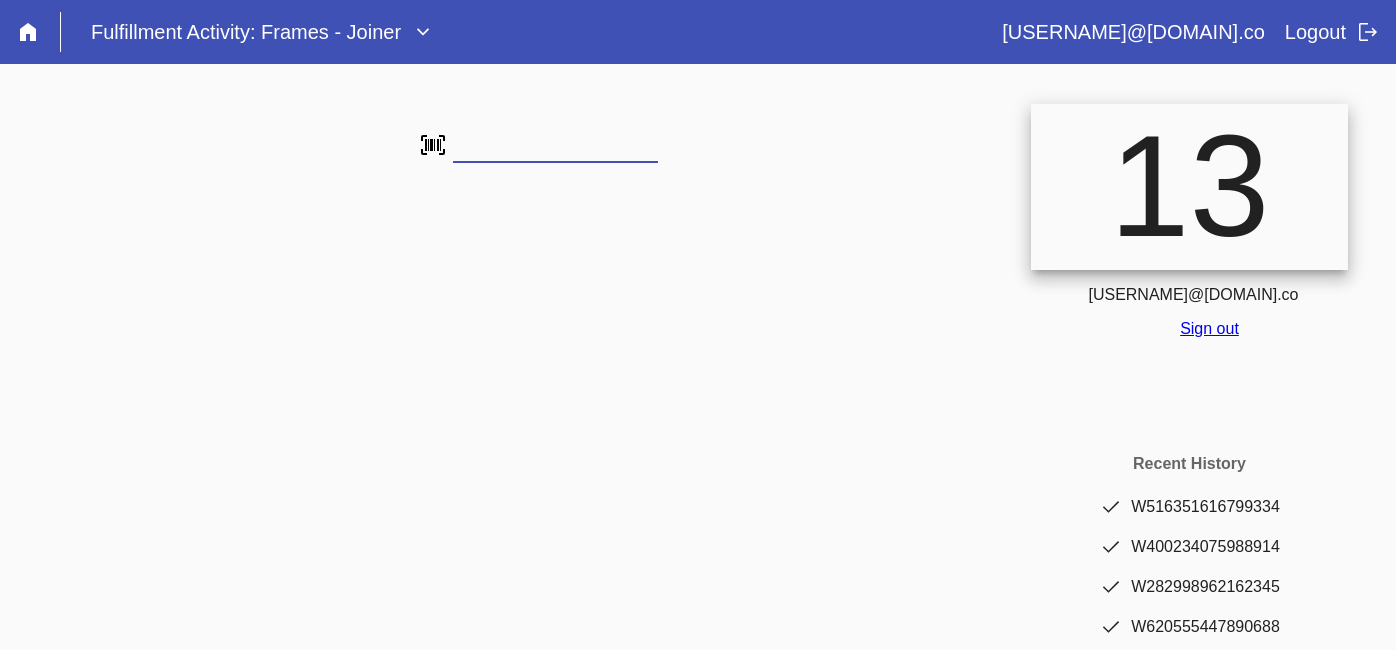 scroll, scrollTop: 0, scrollLeft: 0, axis: both 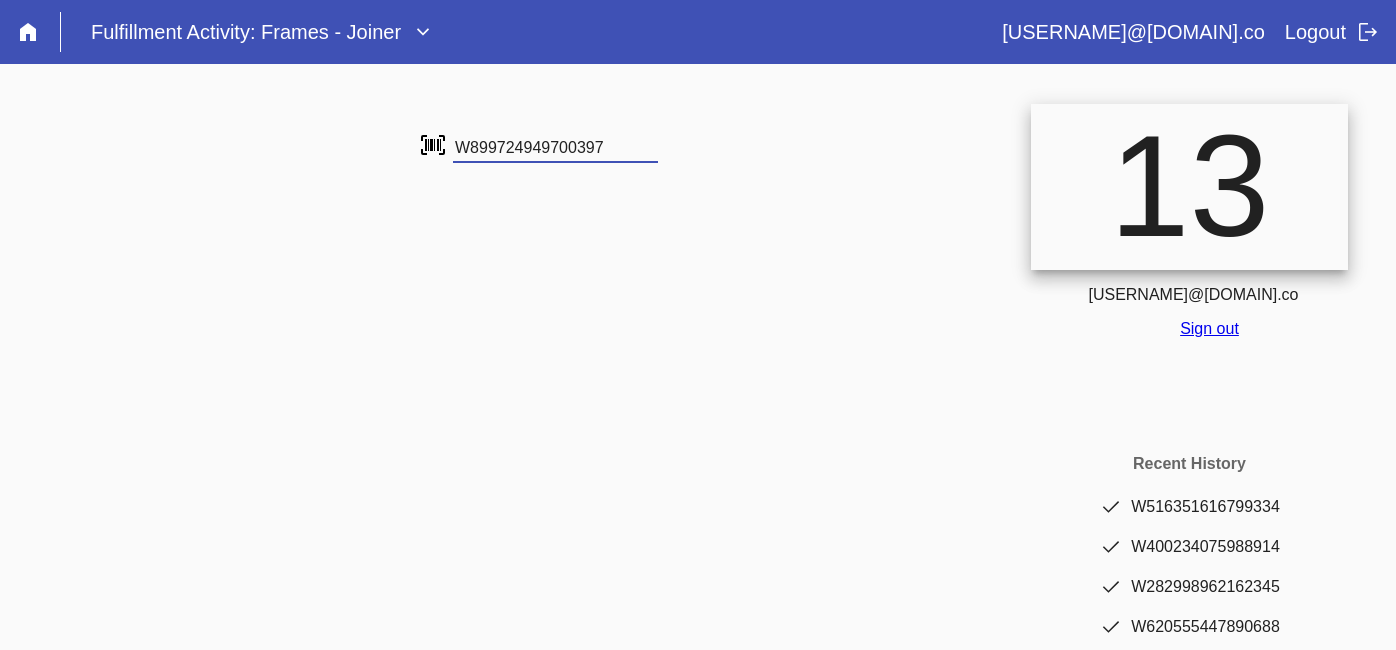 type on "W899724949700397" 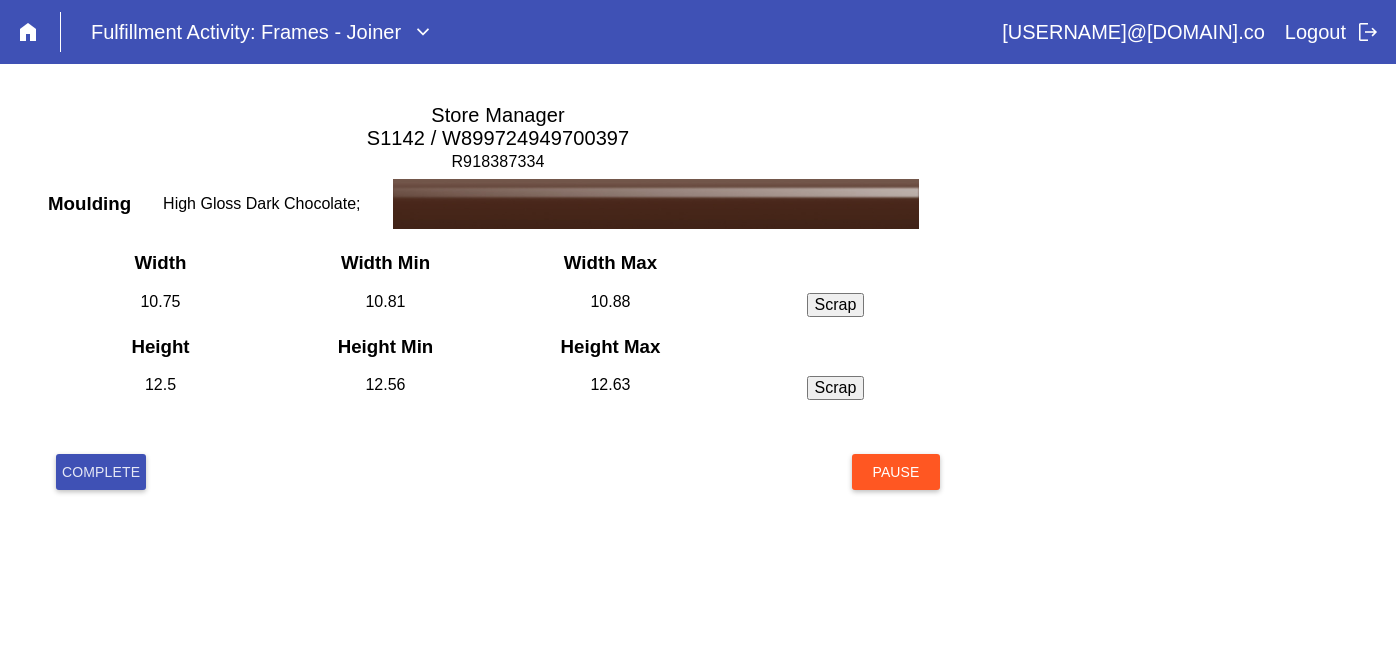 scroll, scrollTop: 0, scrollLeft: 0, axis: both 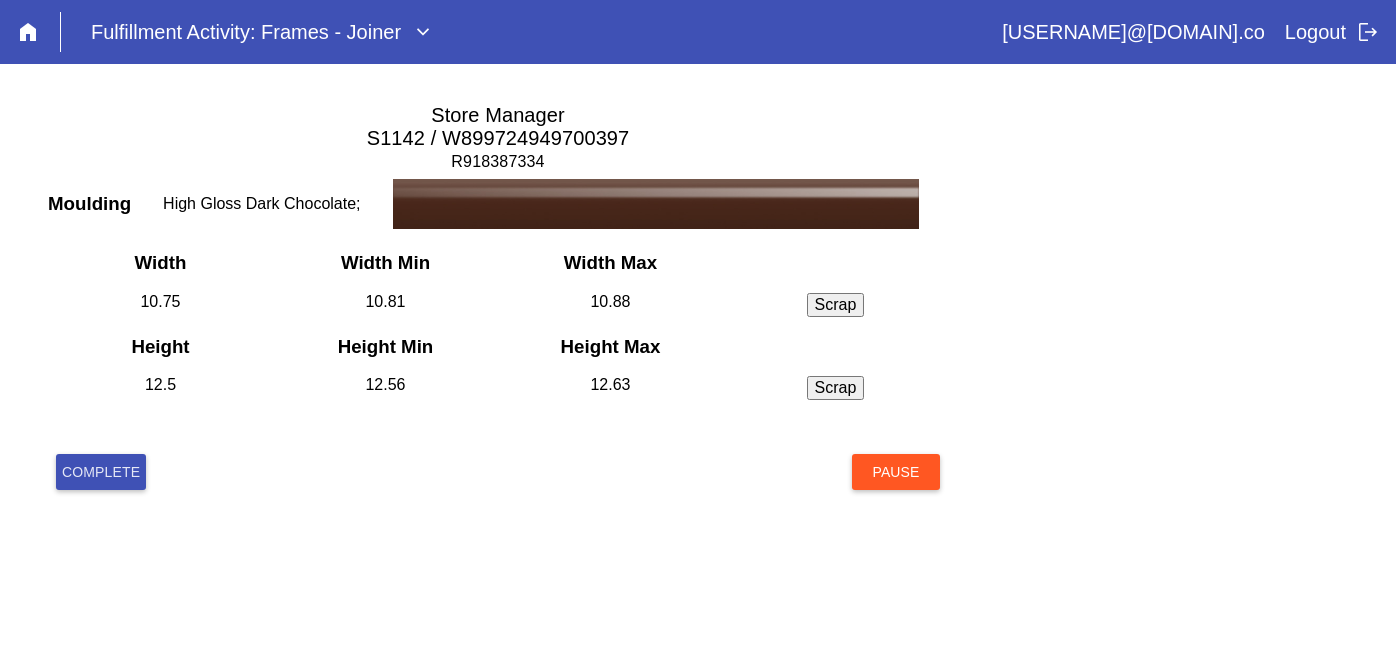 click on "Complete" at bounding box center [101, 472] 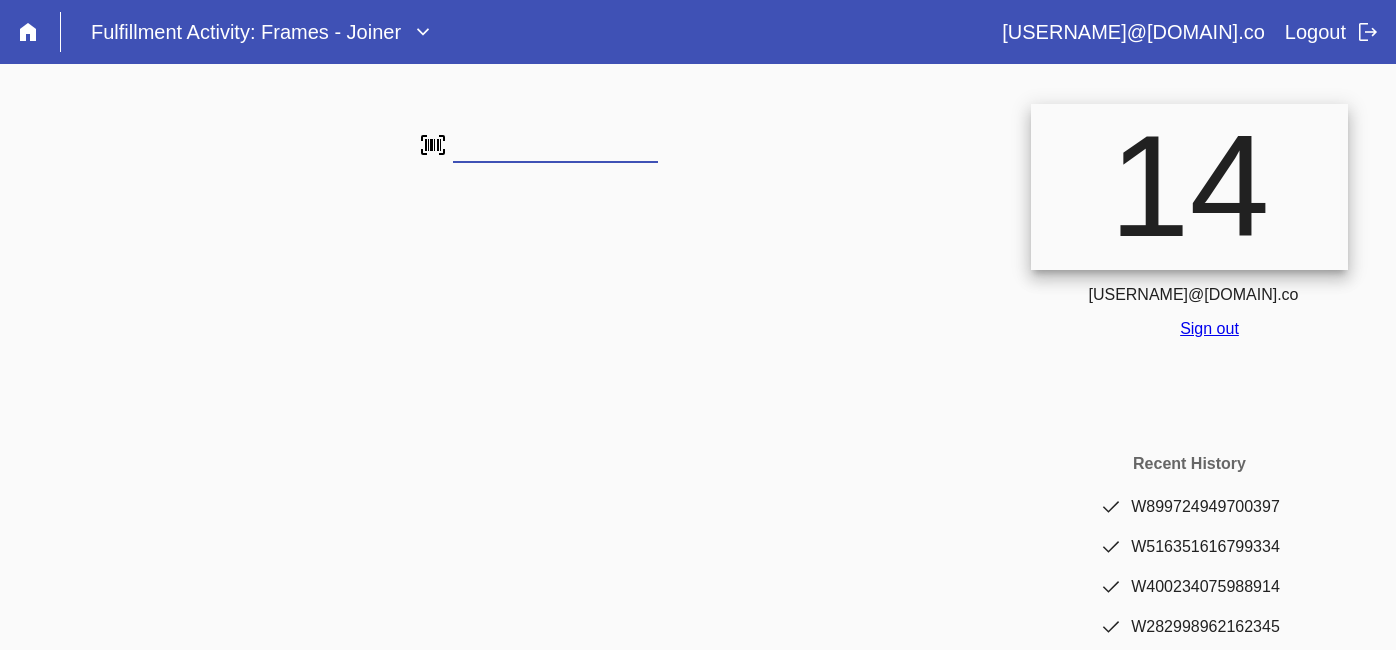 scroll, scrollTop: 0, scrollLeft: 0, axis: both 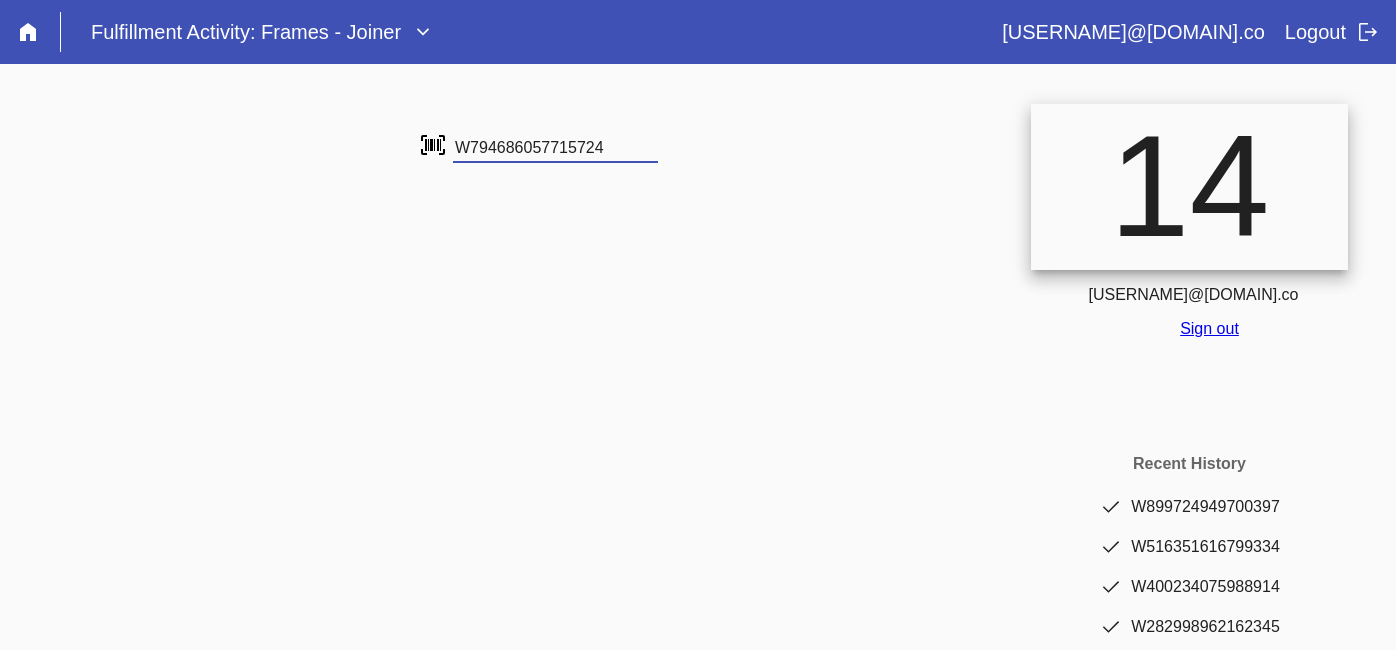 type on "W794686057715724" 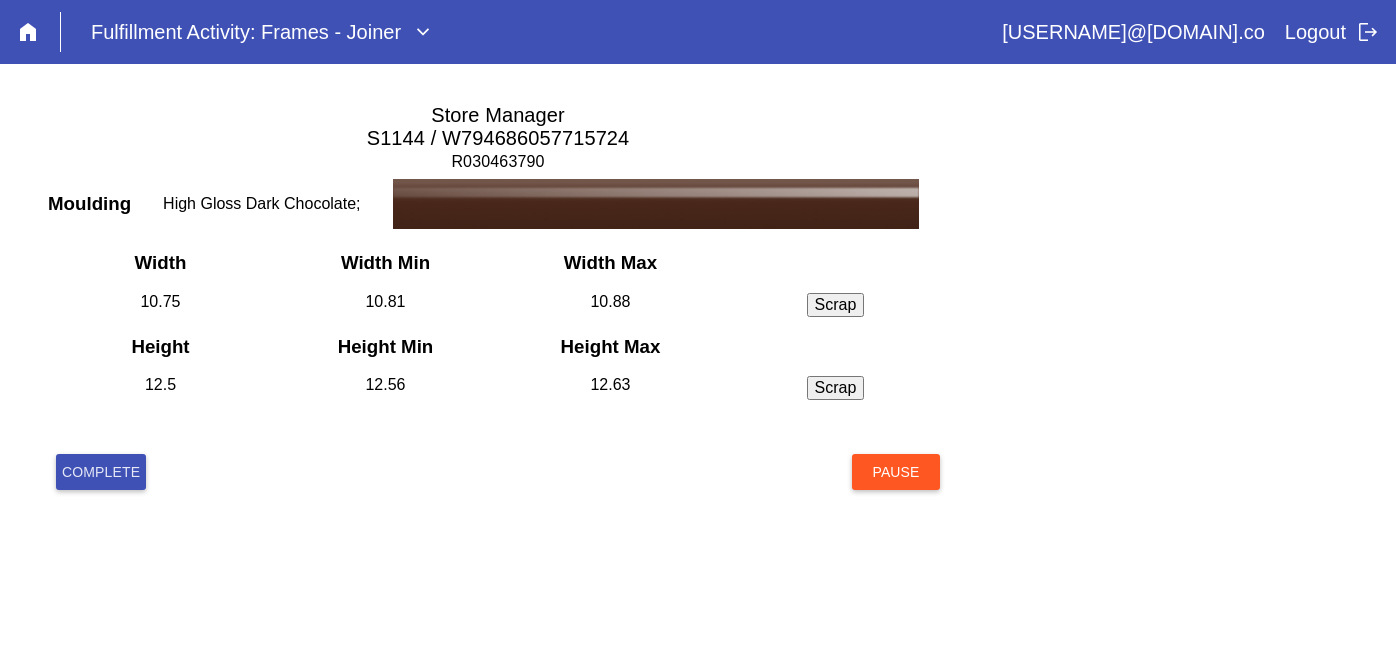 scroll, scrollTop: 0, scrollLeft: 0, axis: both 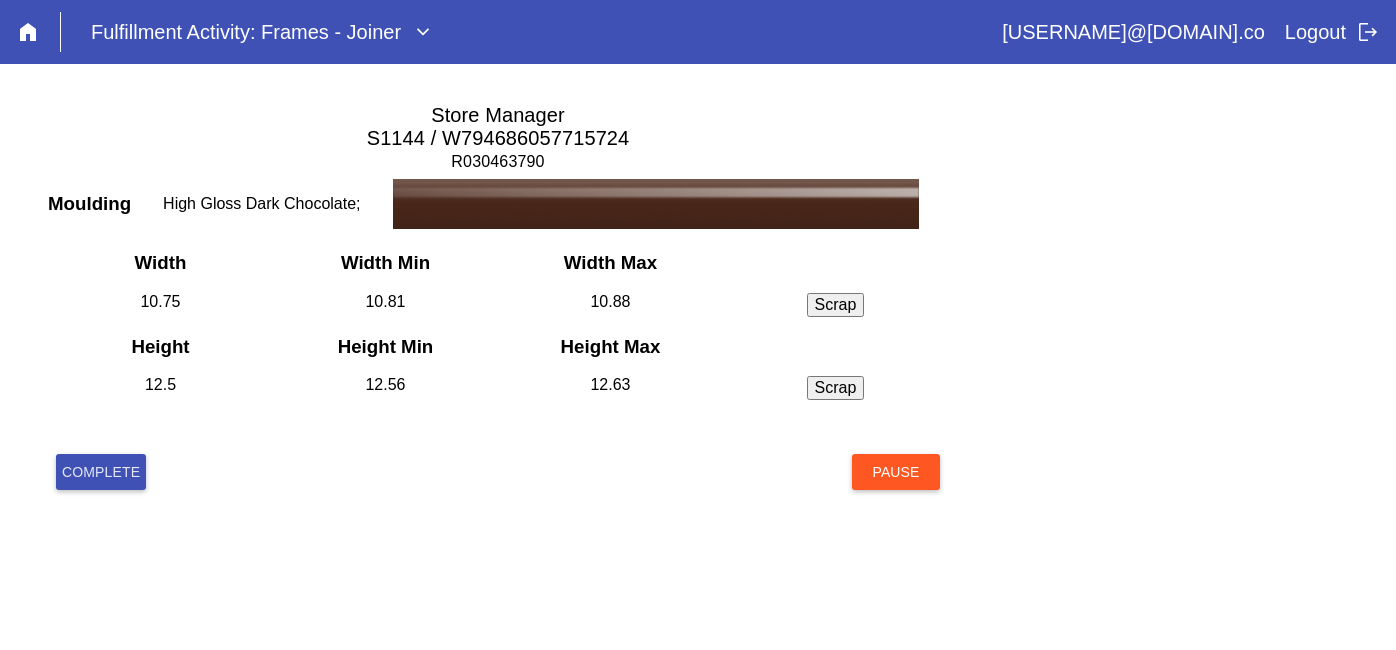 click on "Complete" at bounding box center [101, 472] 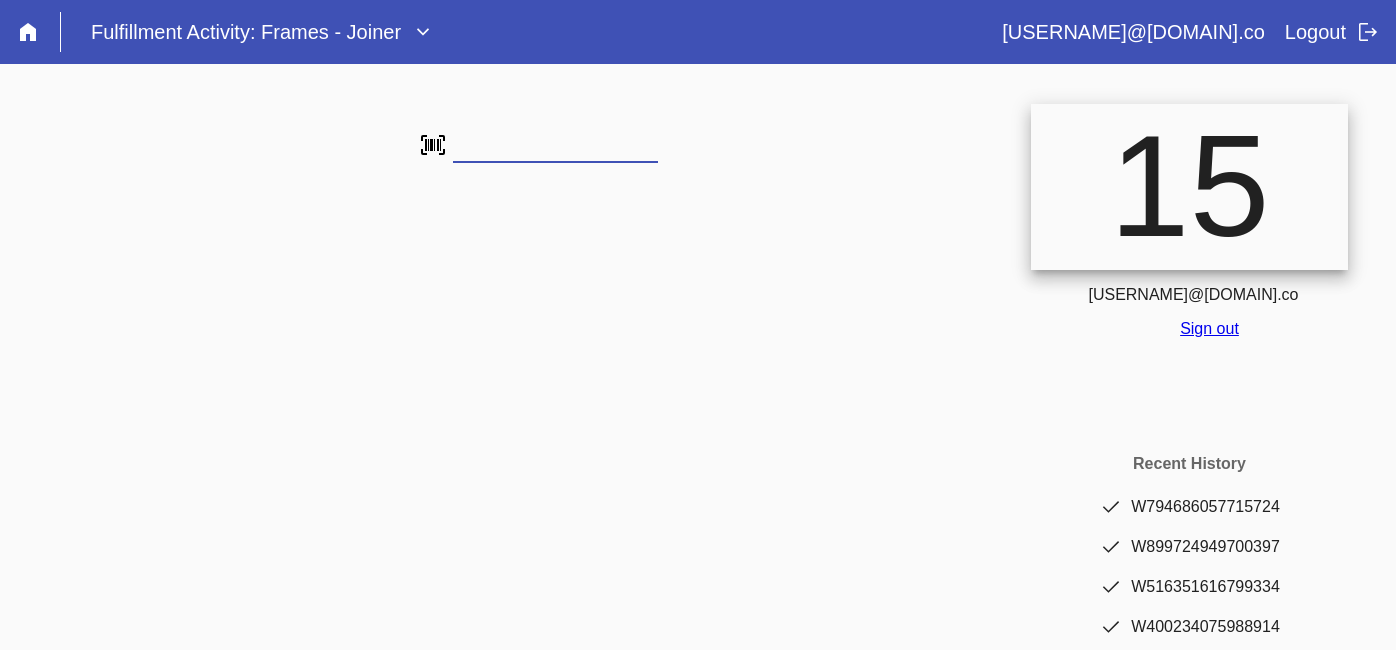 scroll, scrollTop: 0, scrollLeft: 0, axis: both 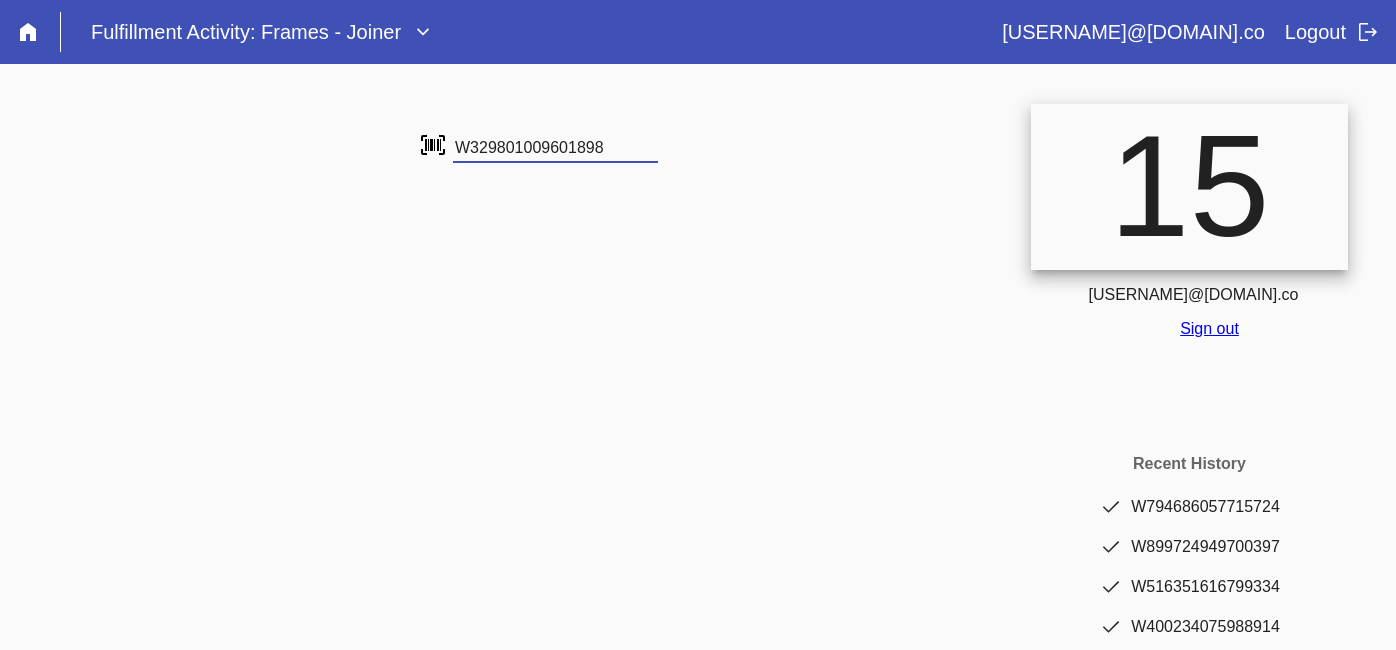 type on "W329801009601898" 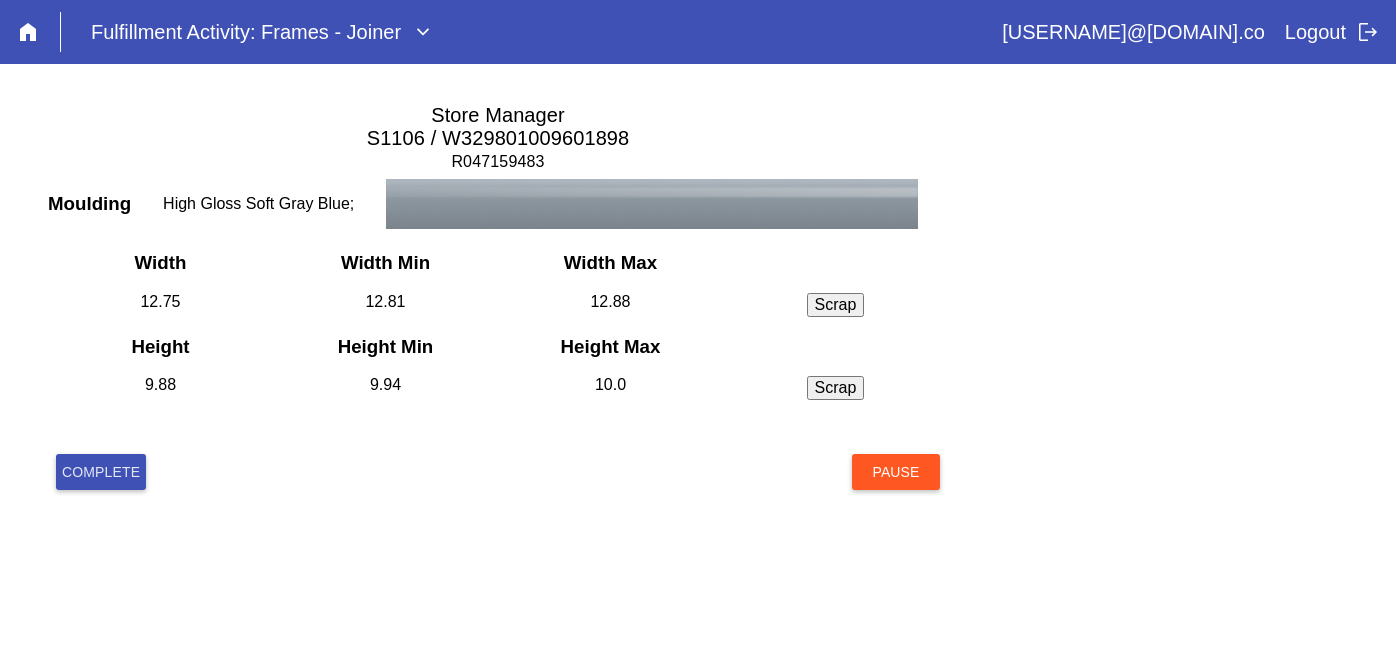 scroll, scrollTop: 0, scrollLeft: 0, axis: both 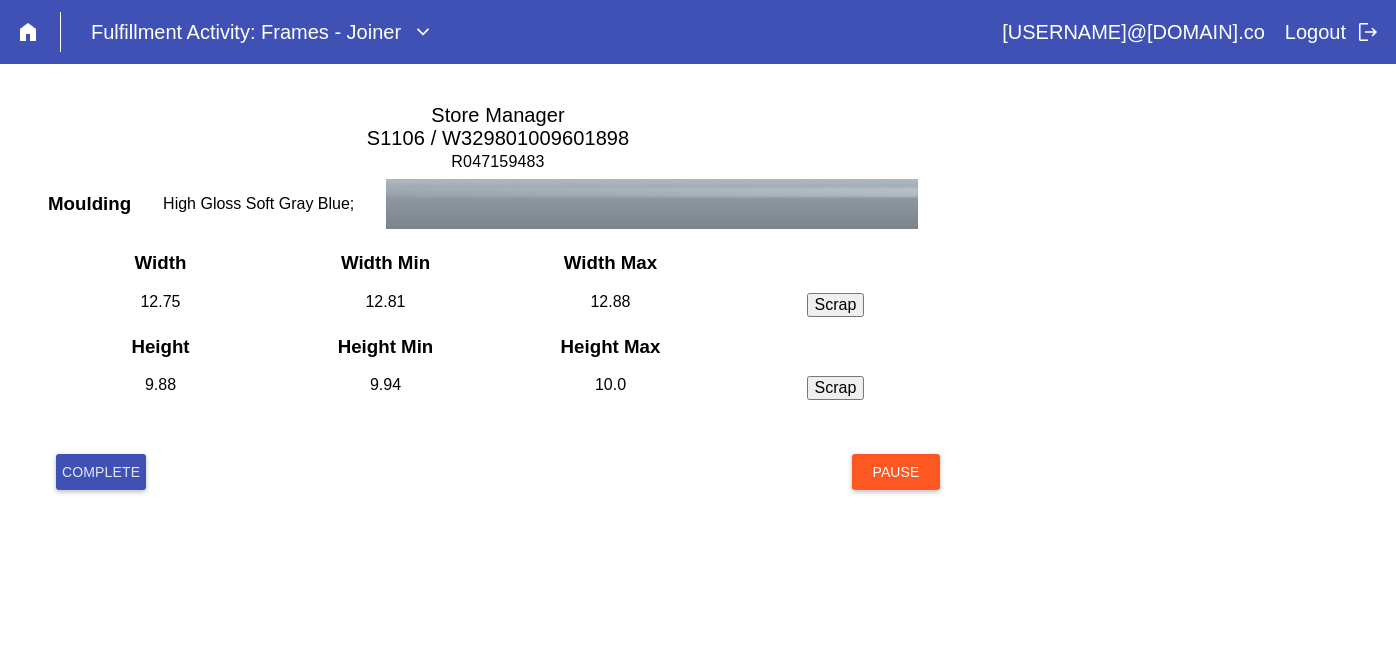 click on "Complete" at bounding box center [101, 472] 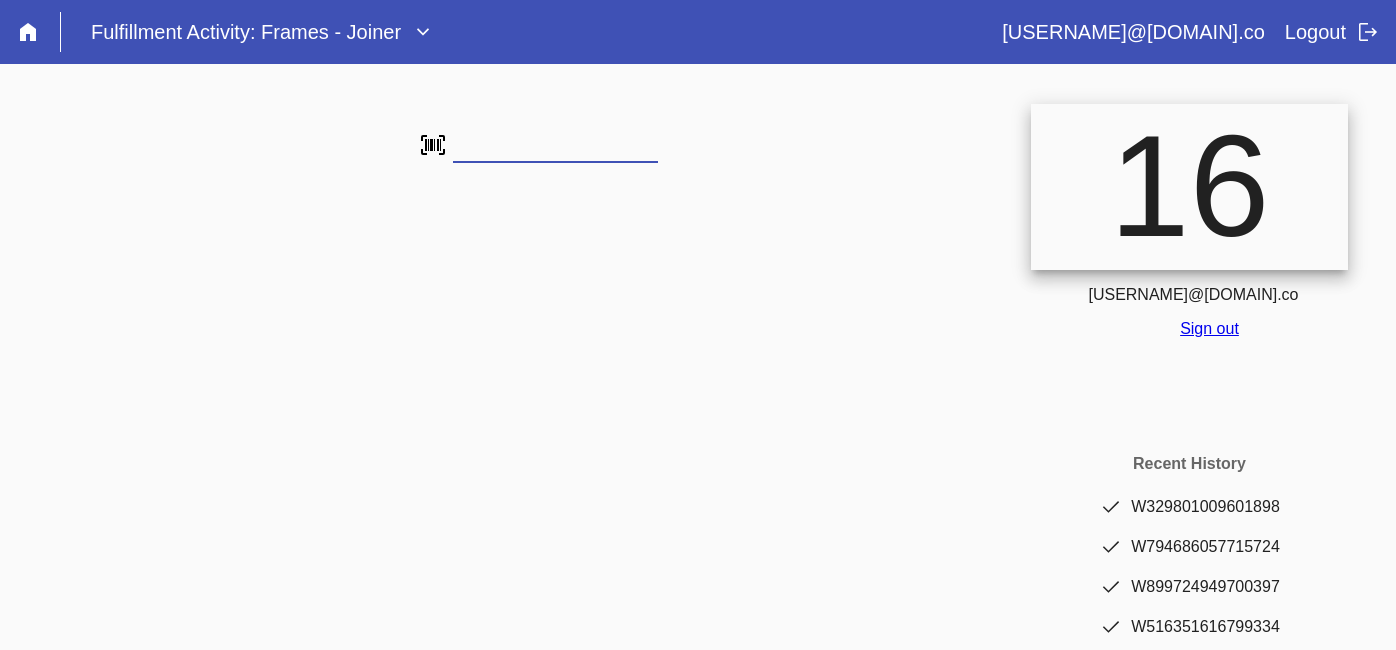 scroll, scrollTop: 0, scrollLeft: 0, axis: both 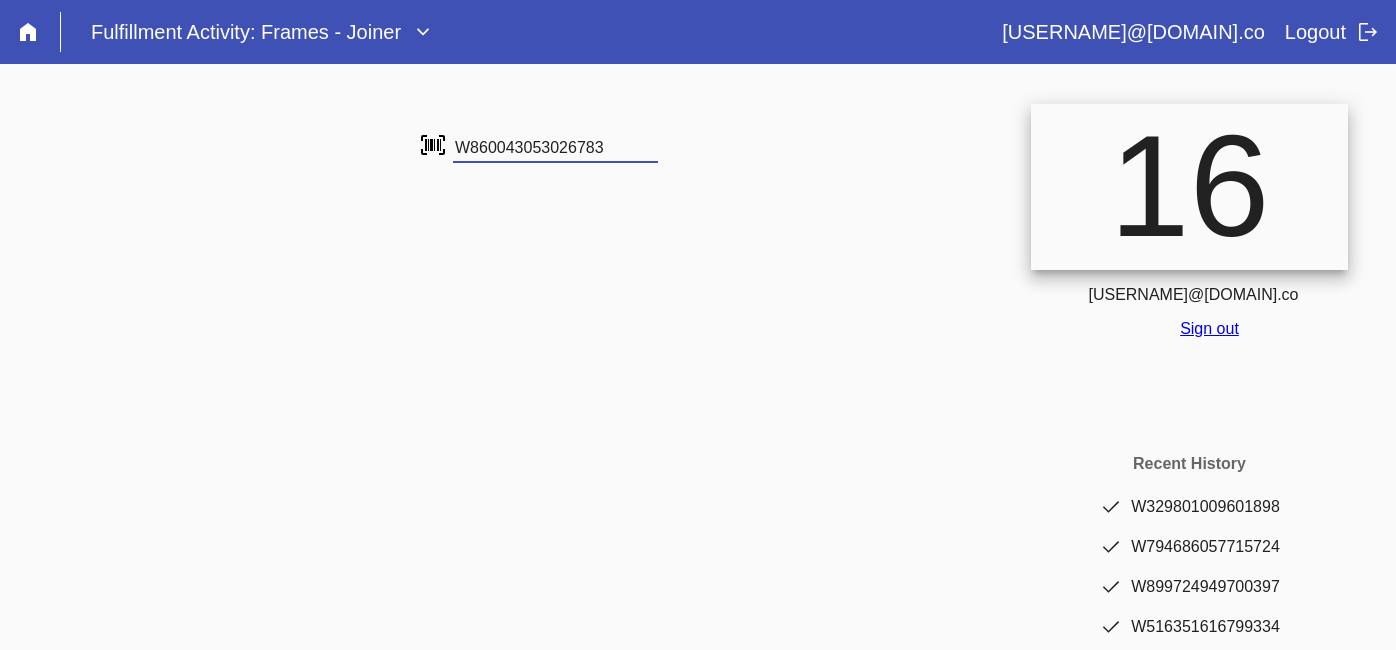 type on "W860043053026783" 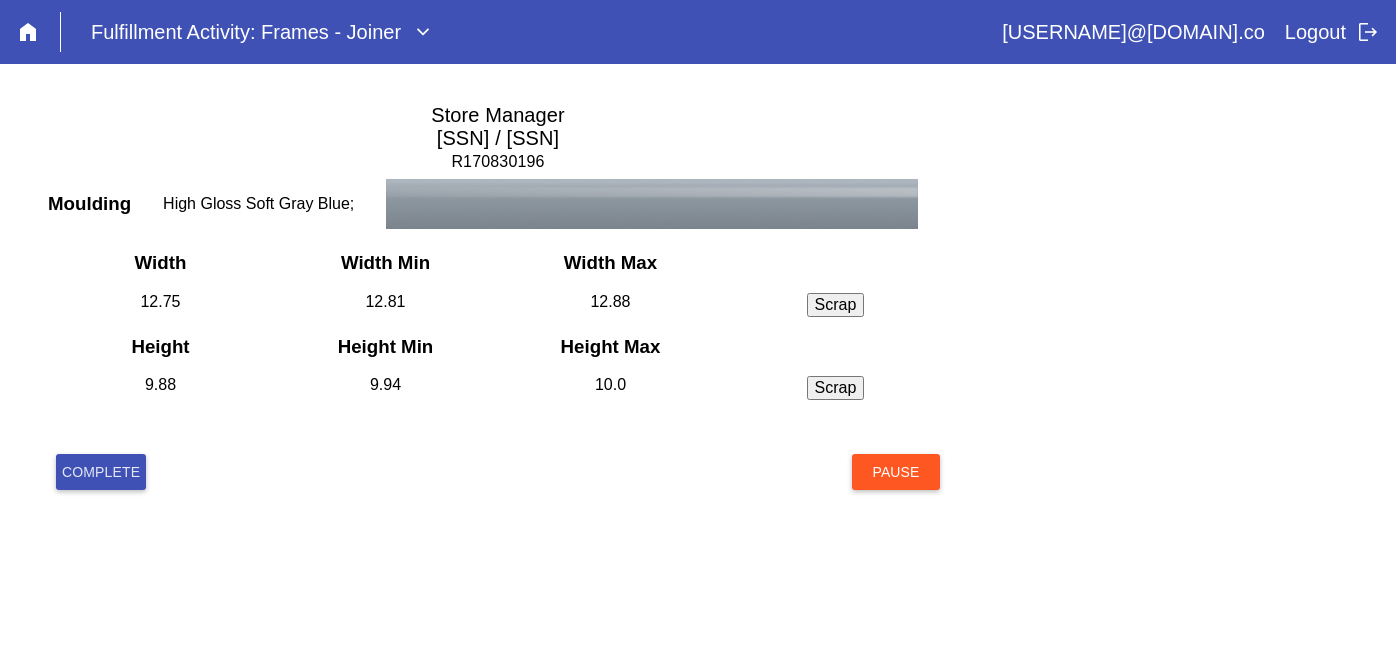 scroll, scrollTop: 0, scrollLeft: 0, axis: both 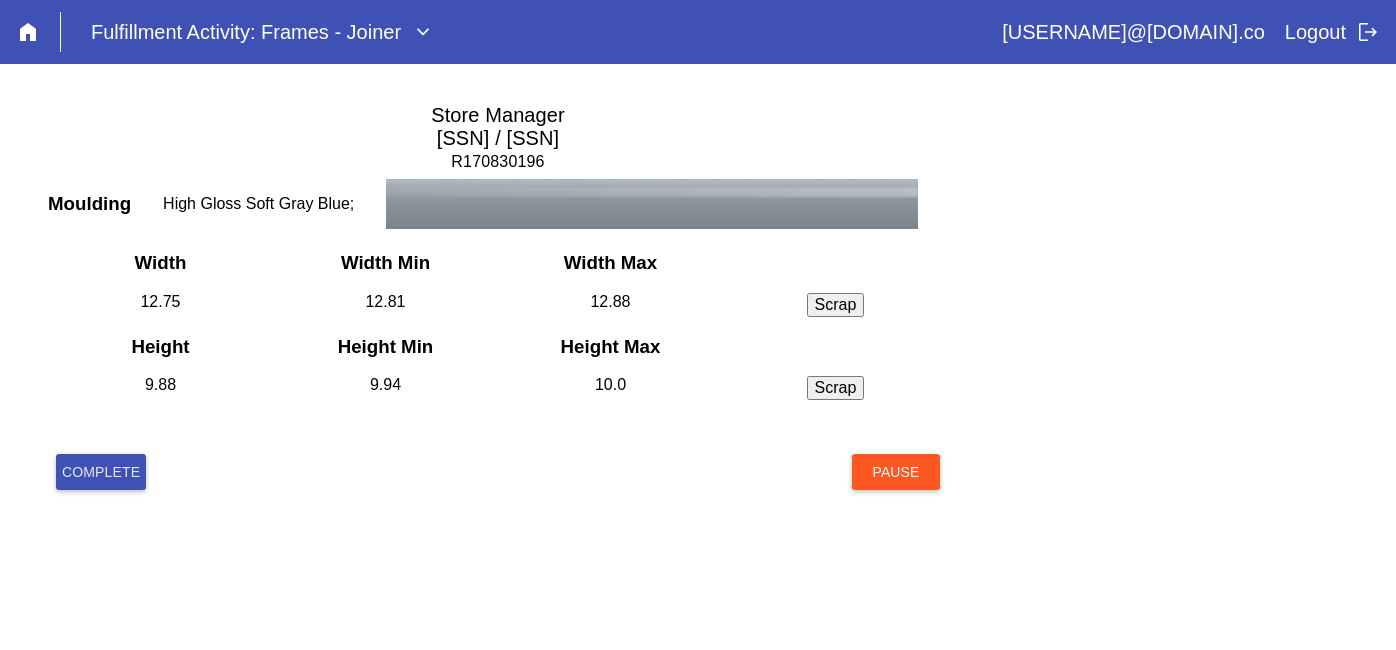 click on "Complete" at bounding box center (101, 472) 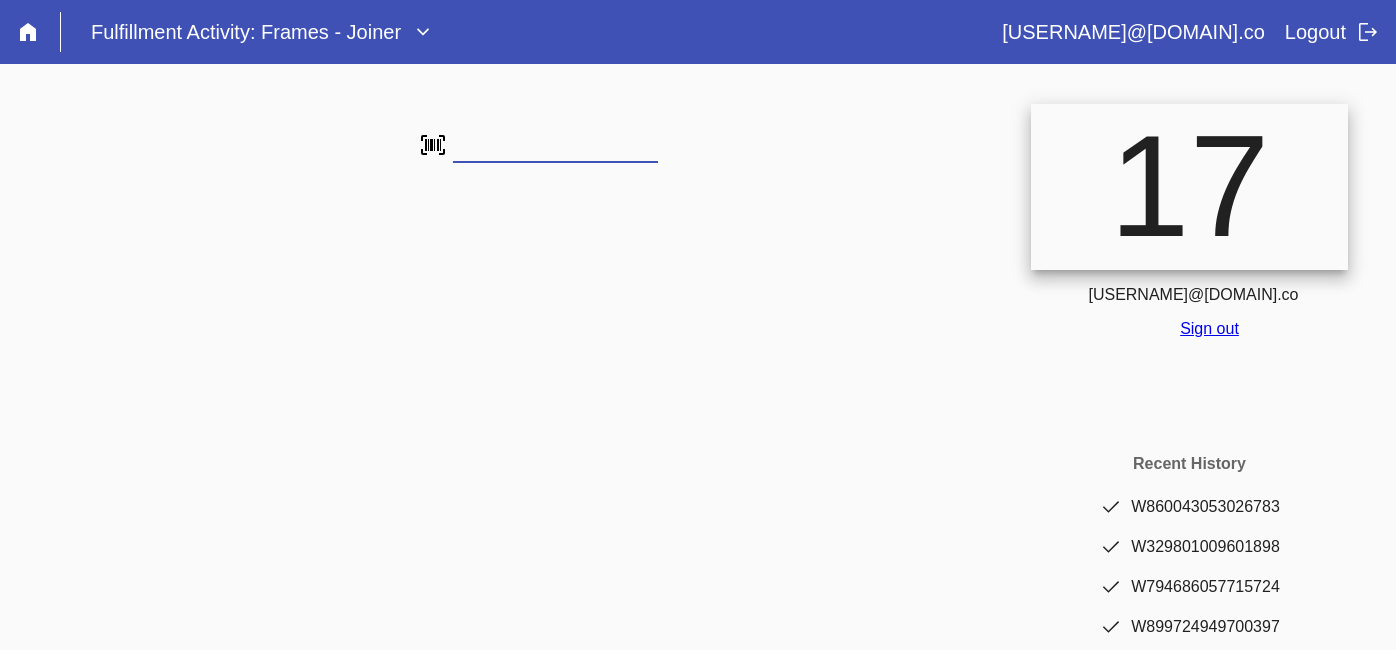 scroll, scrollTop: 0, scrollLeft: 0, axis: both 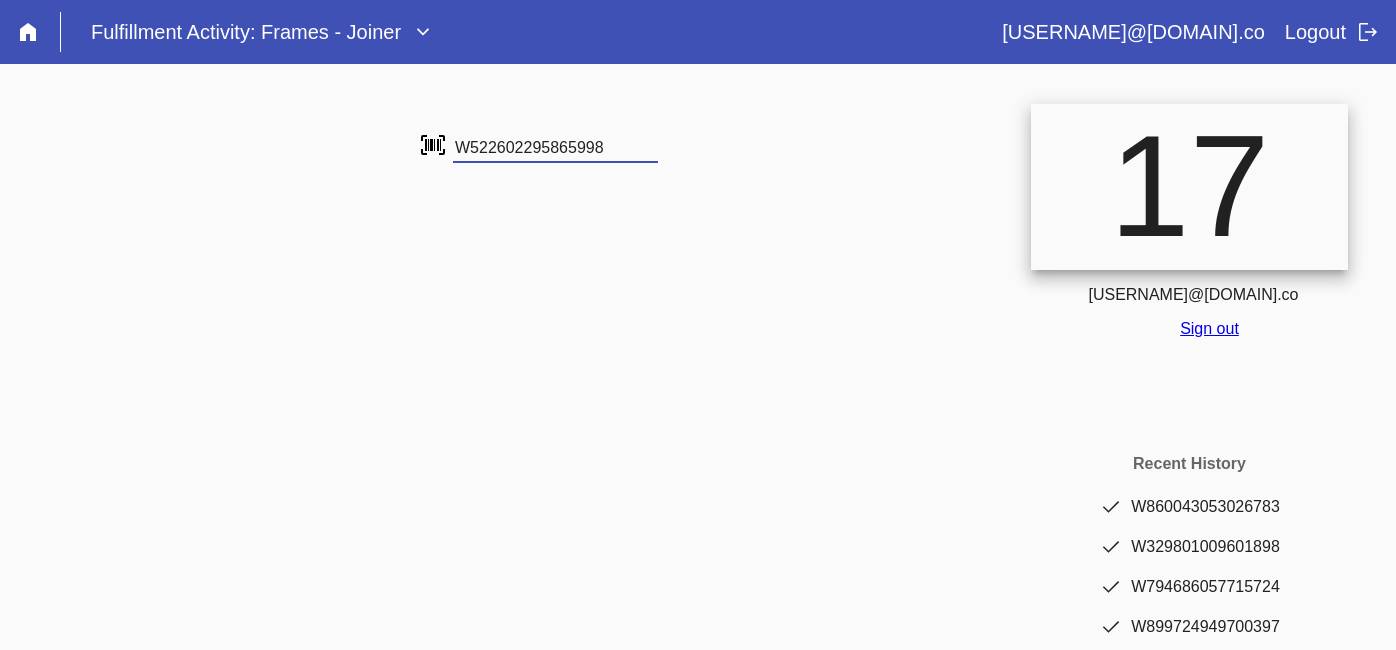 type on "W522602295865998" 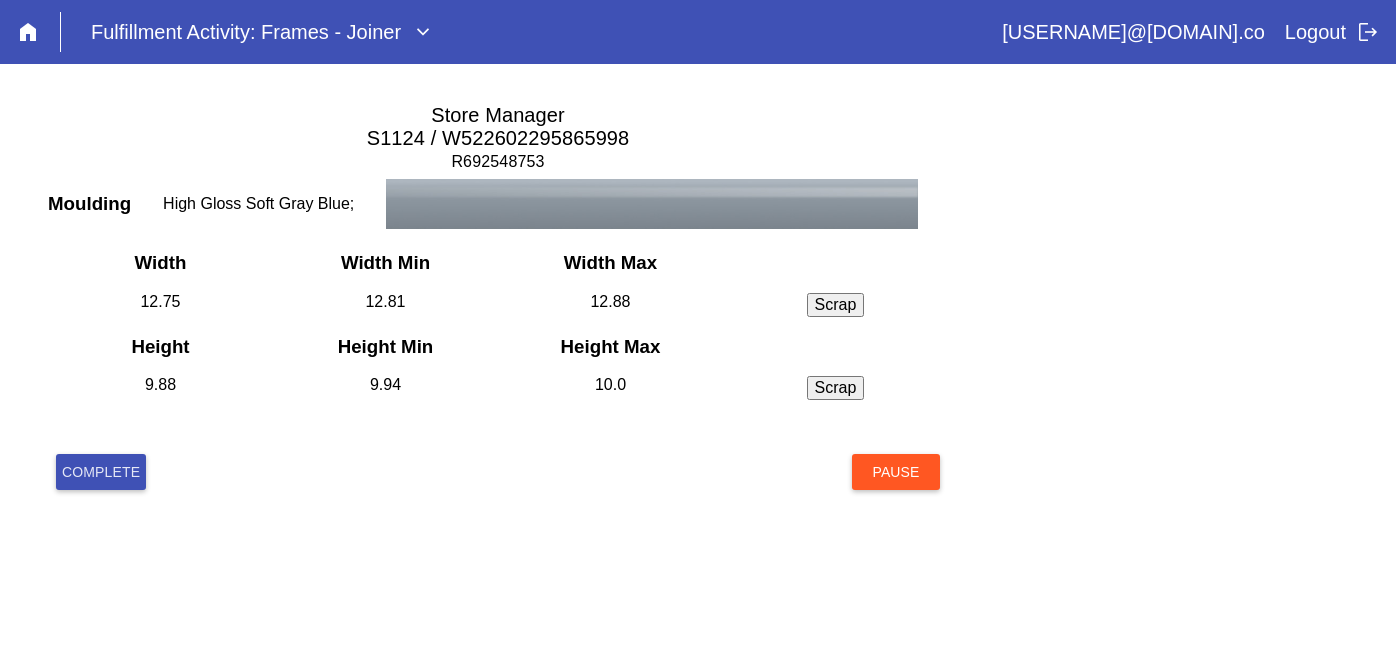 scroll, scrollTop: 0, scrollLeft: 0, axis: both 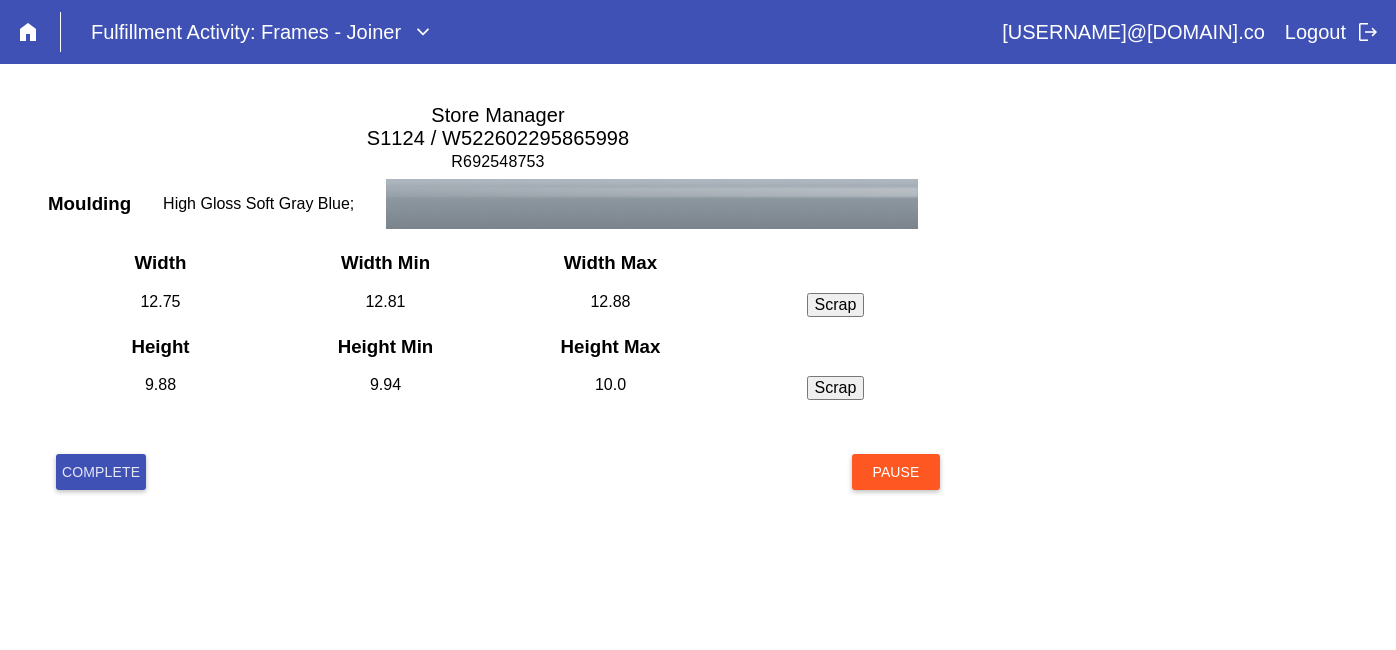click on "Complete" at bounding box center (101, 472) 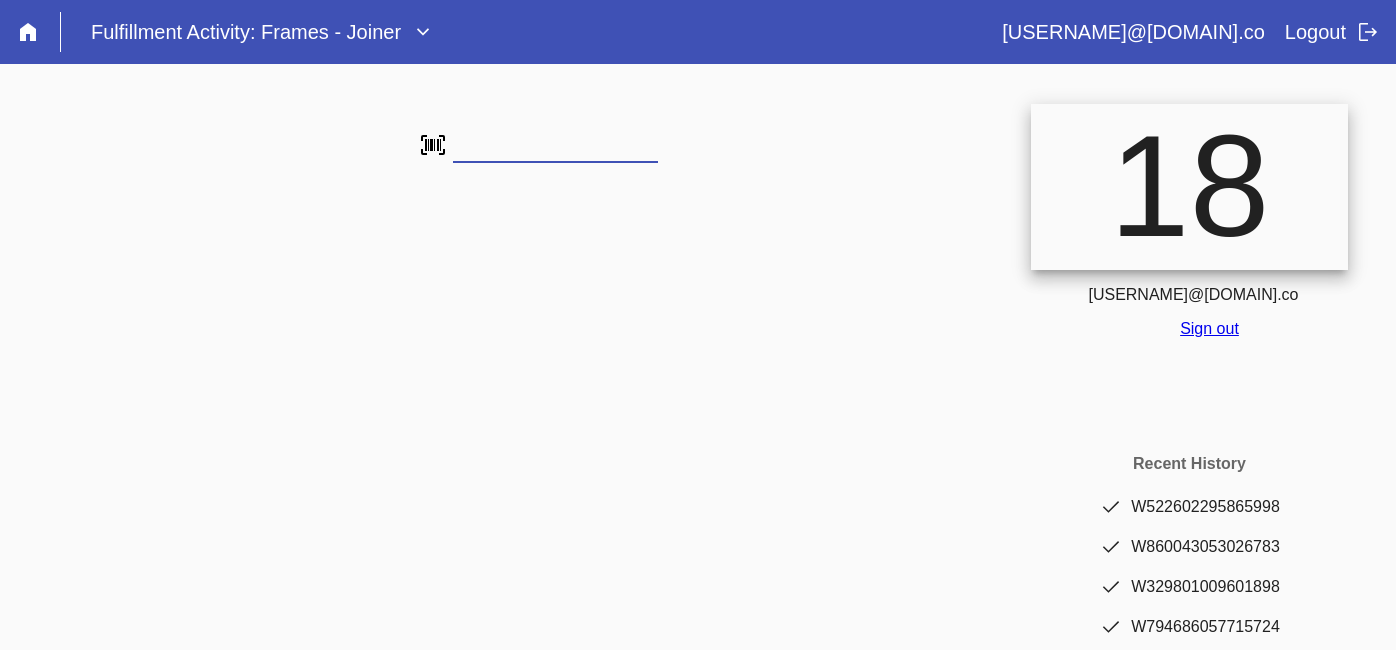 scroll, scrollTop: 0, scrollLeft: 0, axis: both 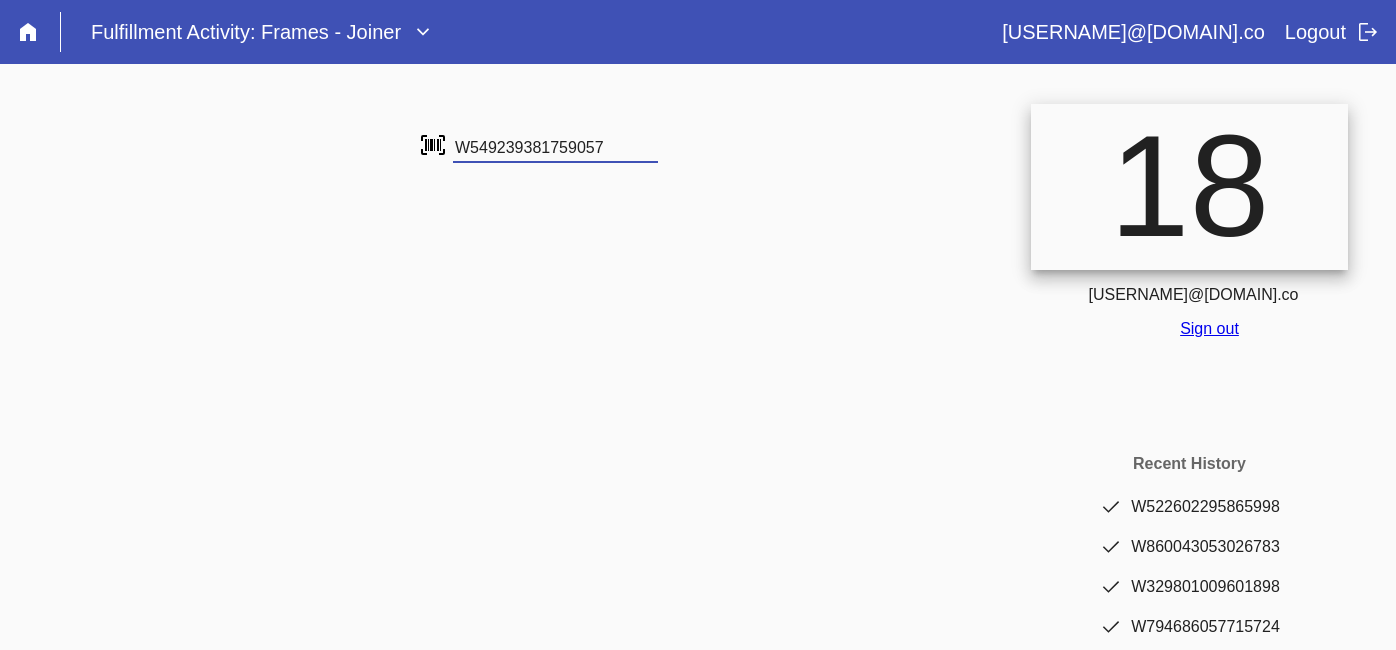type on "W549239381759057" 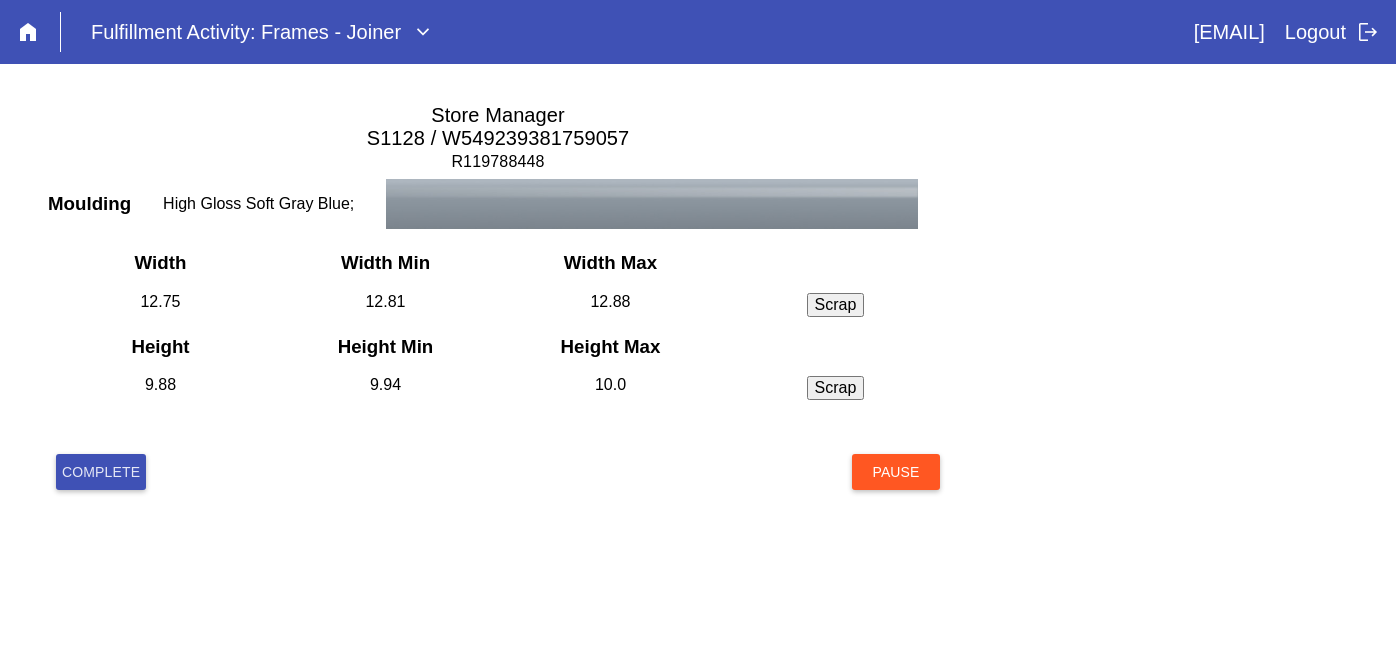 scroll, scrollTop: 0, scrollLeft: 0, axis: both 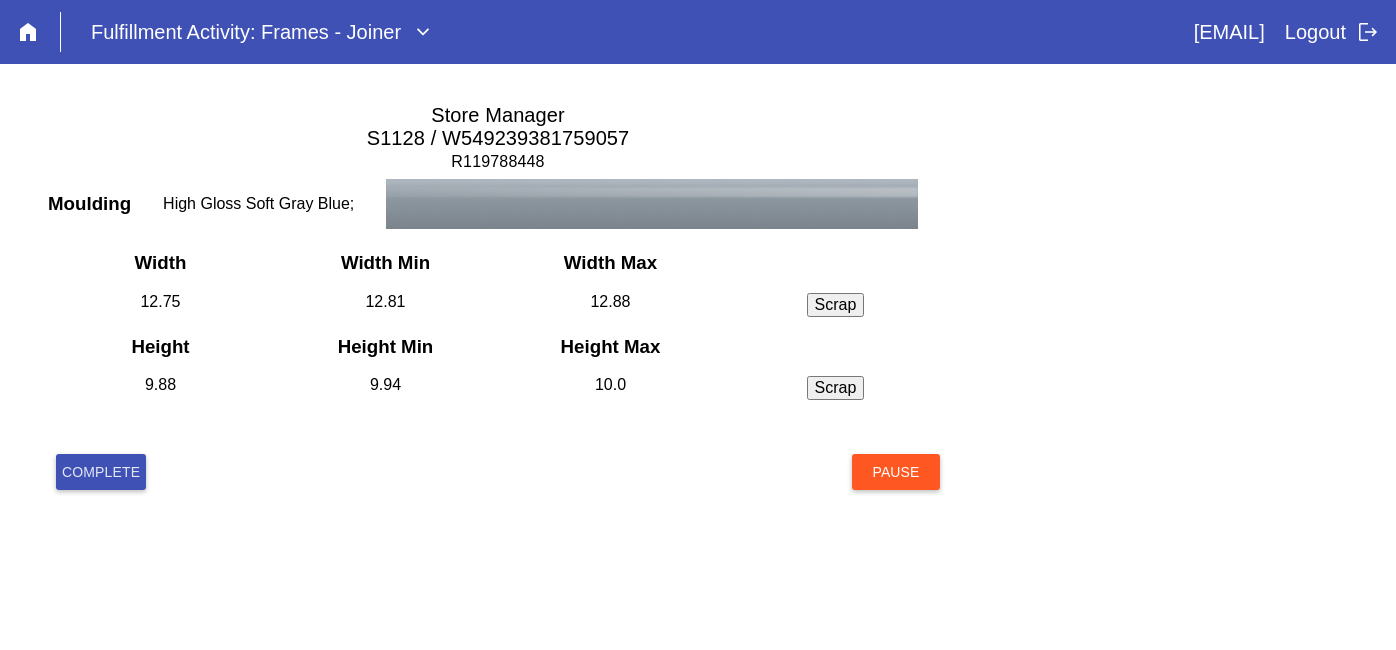 click on "Complete" at bounding box center [101, 472] 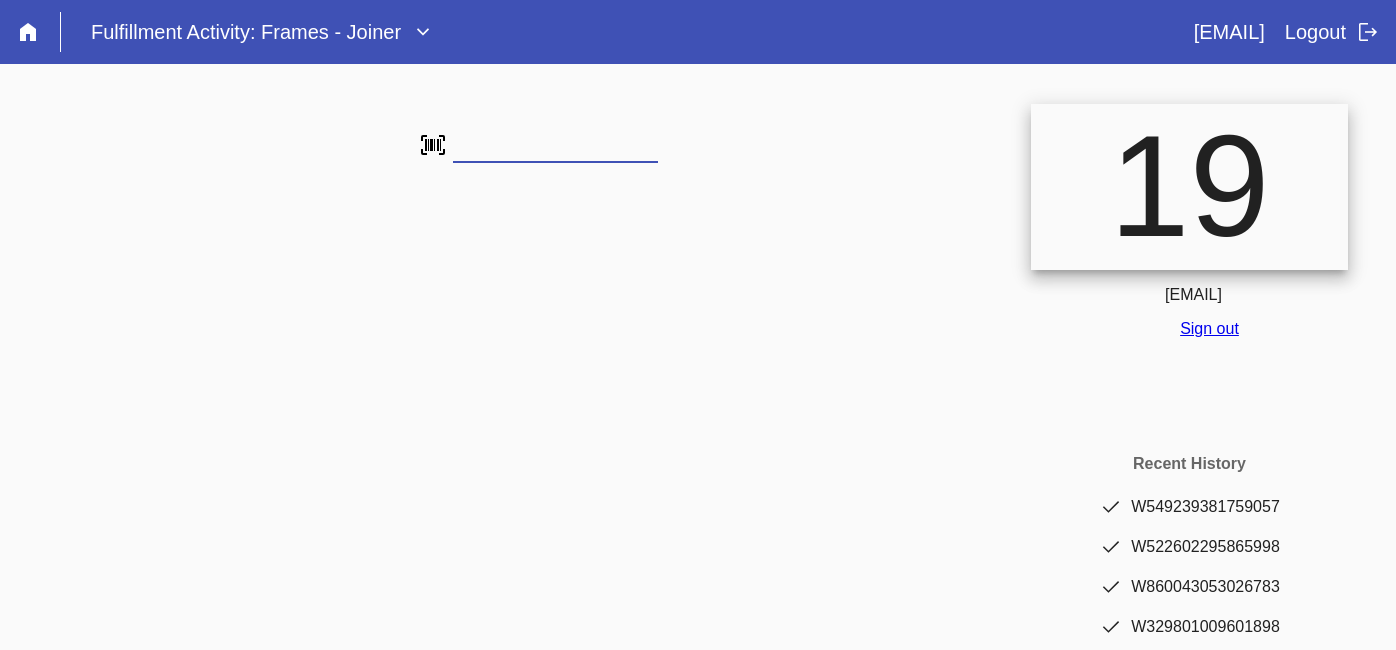 scroll, scrollTop: 0, scrollLeft: 0, axis: both 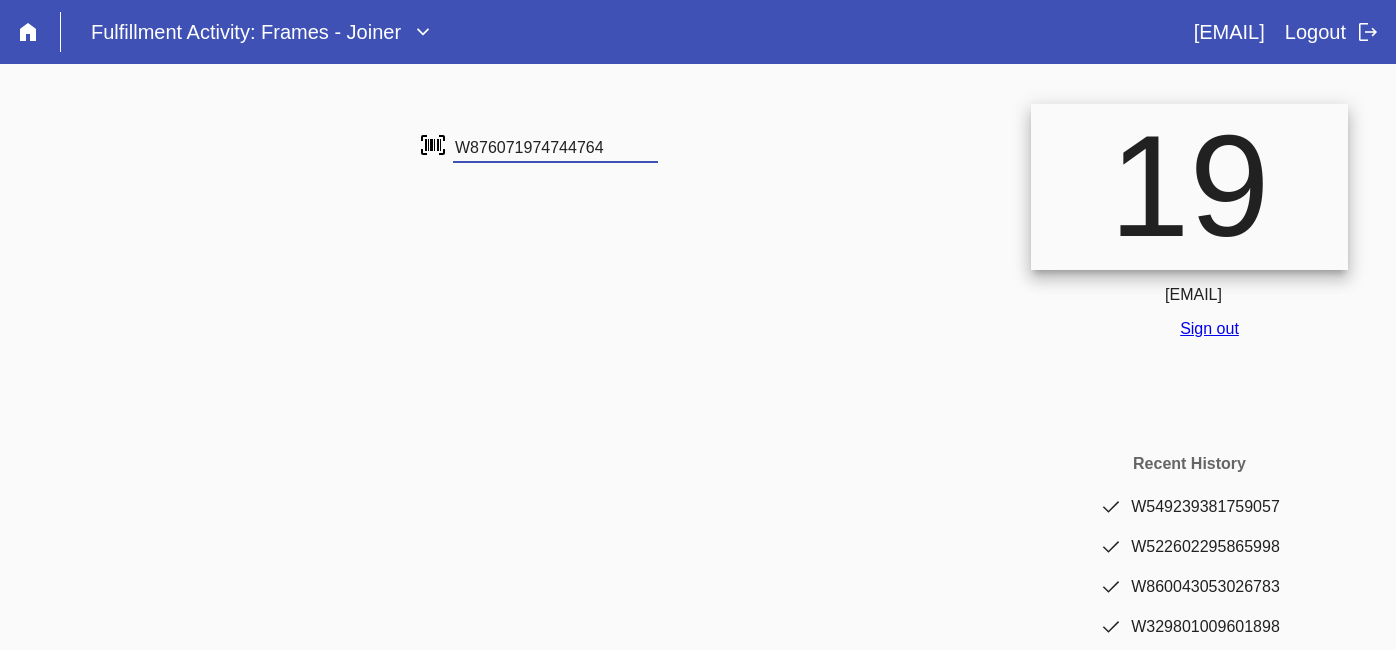 type on "W876071974744764" 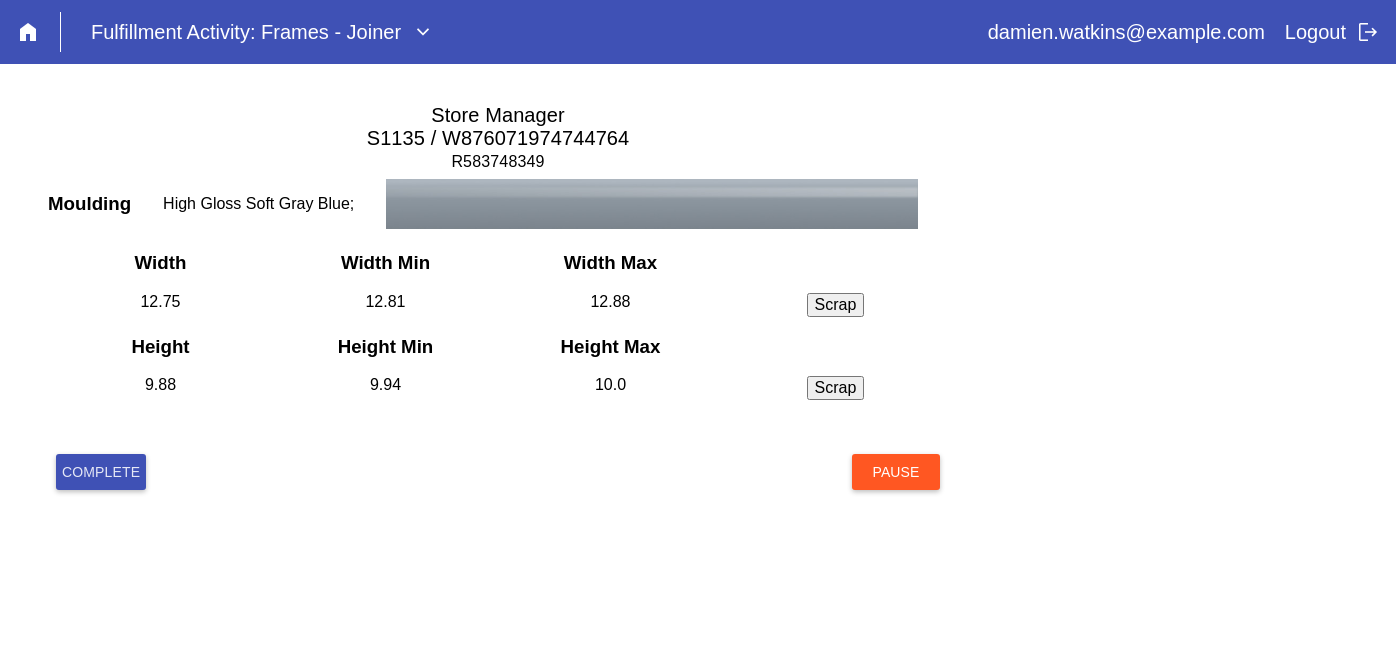 scroll, scrollTop: 0, scrollLeft: 0, axis: both 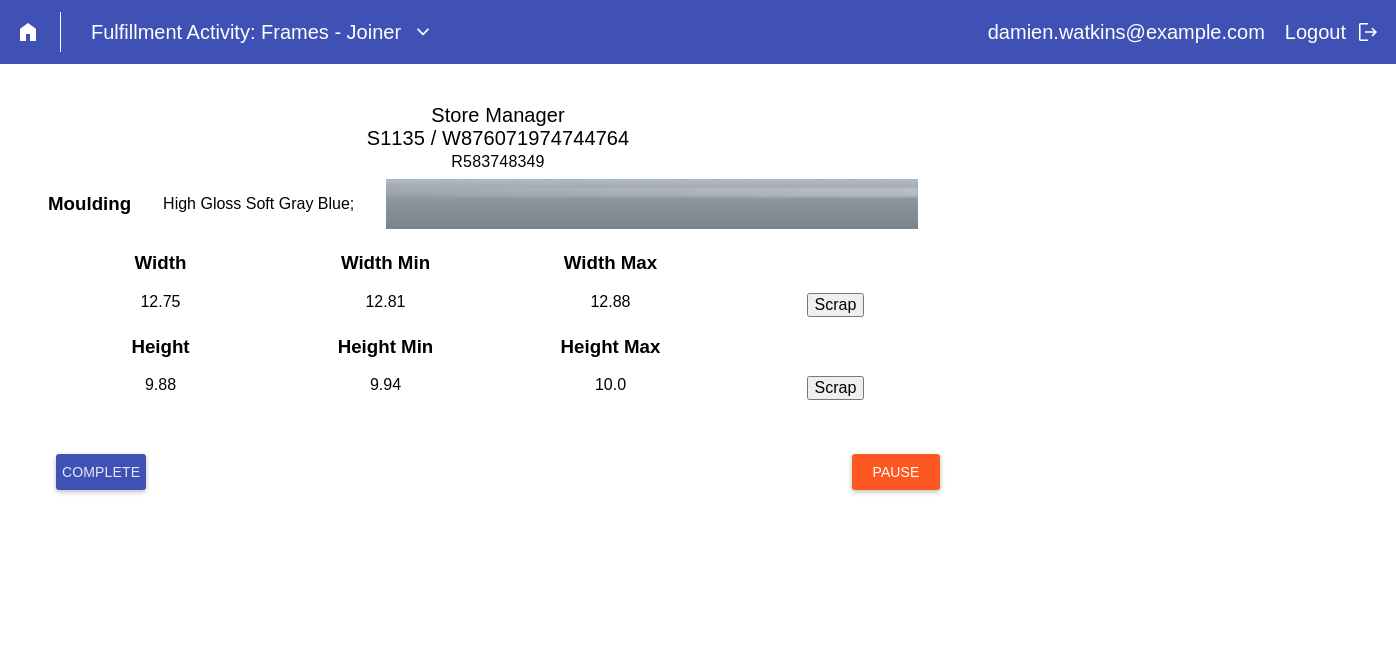 click on "Complete" at bounding box center [101, 472] 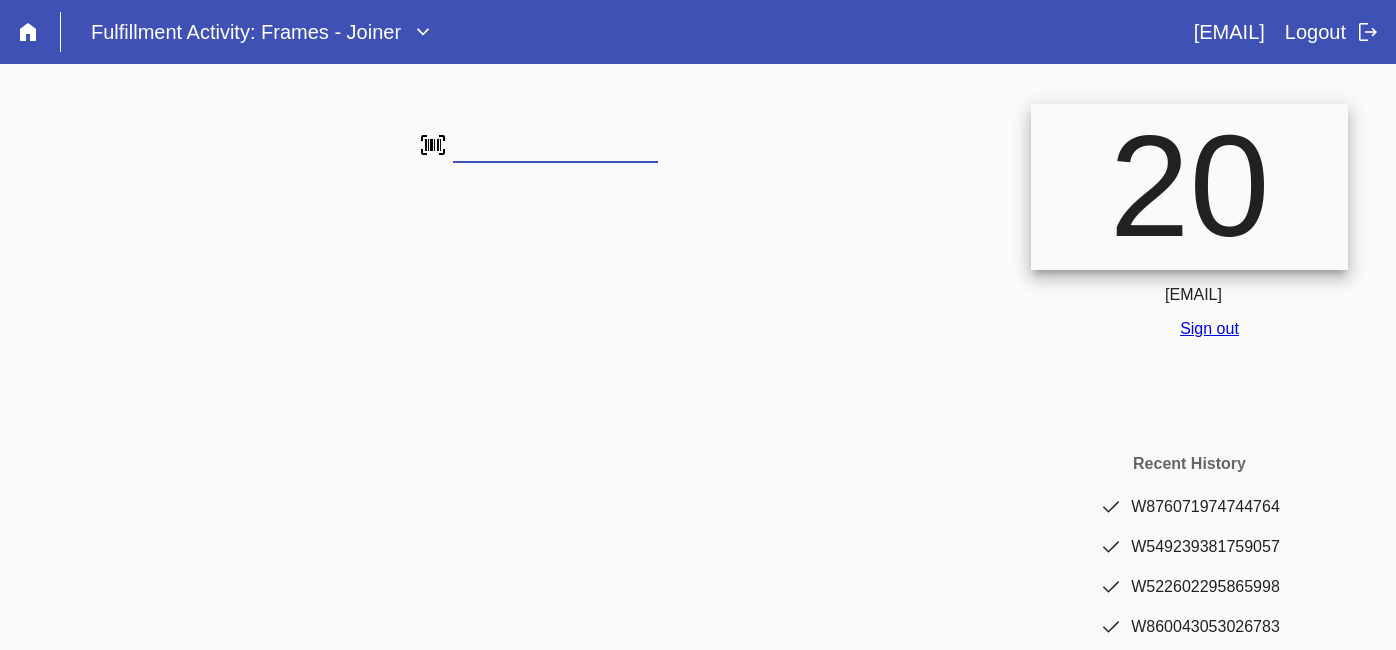 scroll, scrollTop: 0, scrollLeft: 0, axis: both 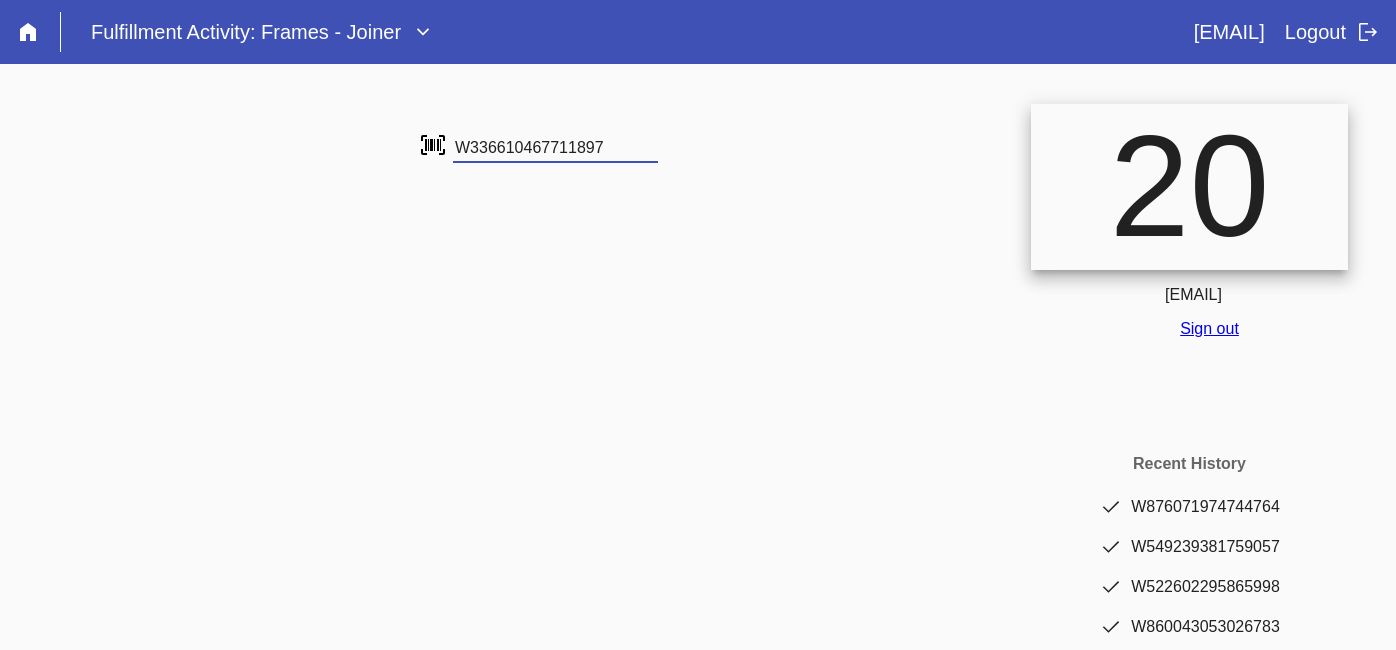 type on "W336610467711897" 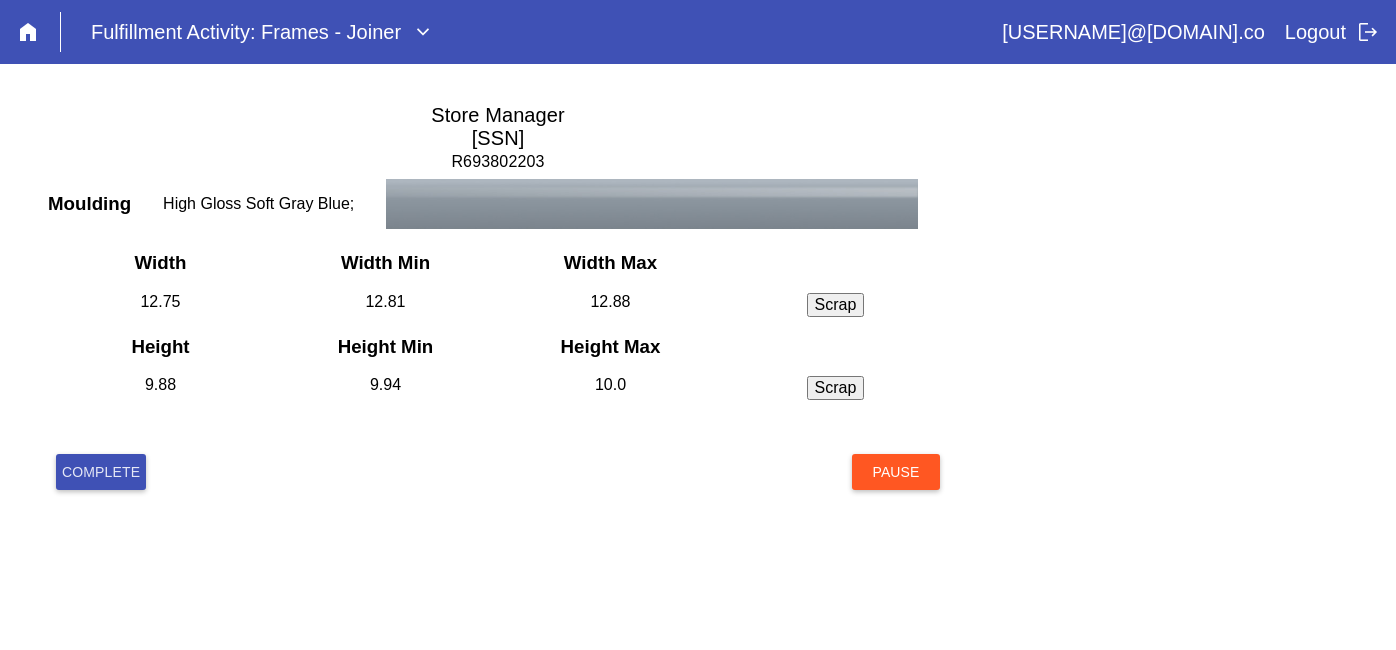 scroll, scrollTop: 0, scrollLeft: 0, axis: both 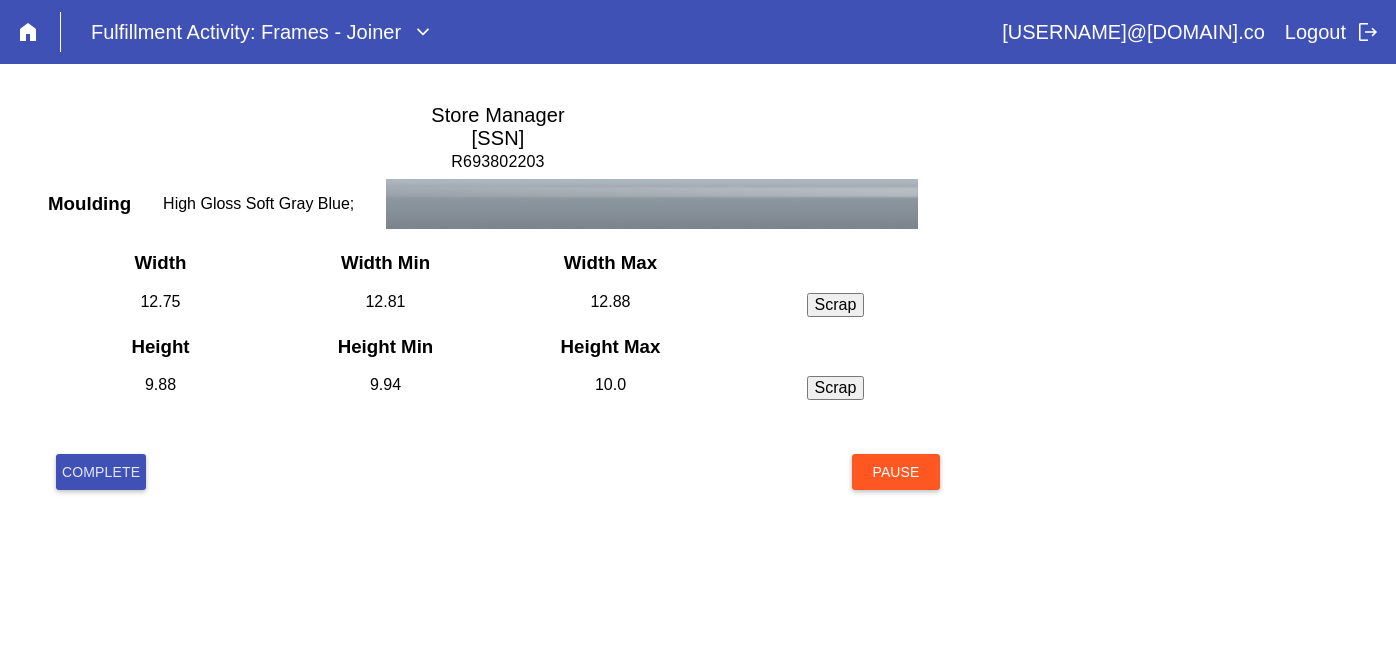 click on "Complete" at bounding box center (101, 472) 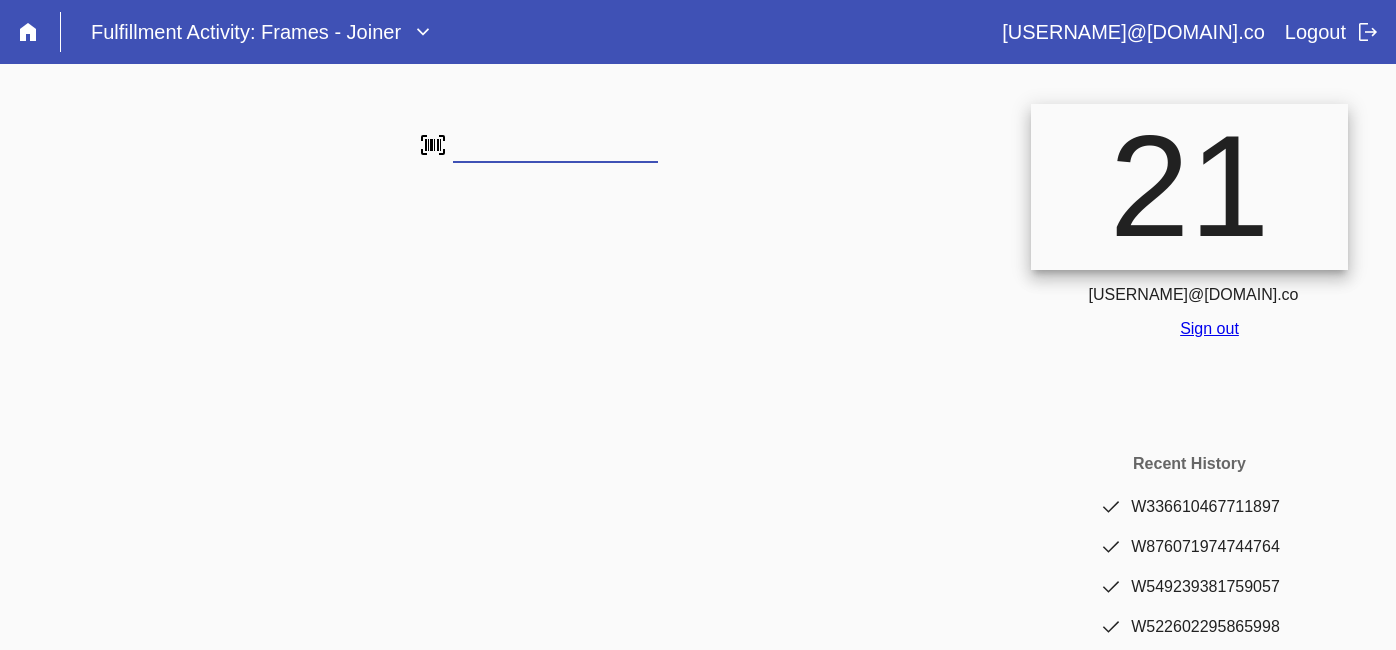 scroll, scrollTop: 0, scrollLeft: 0, axis: both 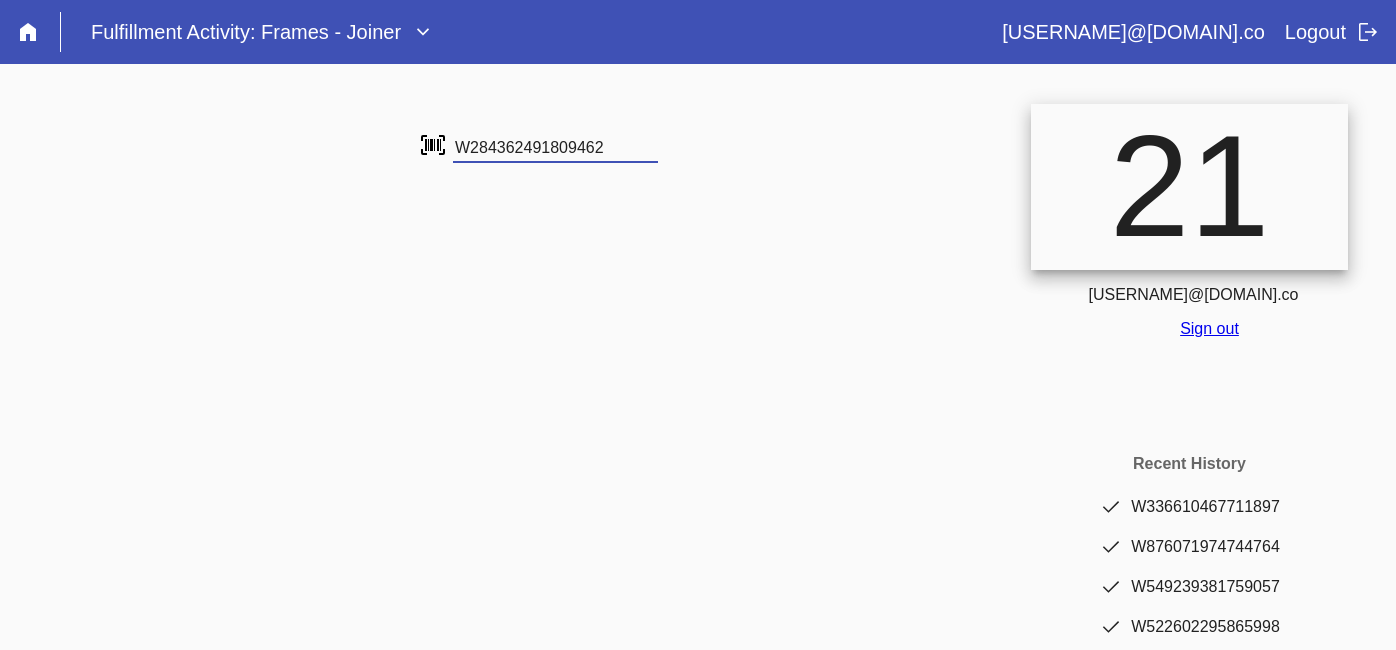 type on "W284362491809462" 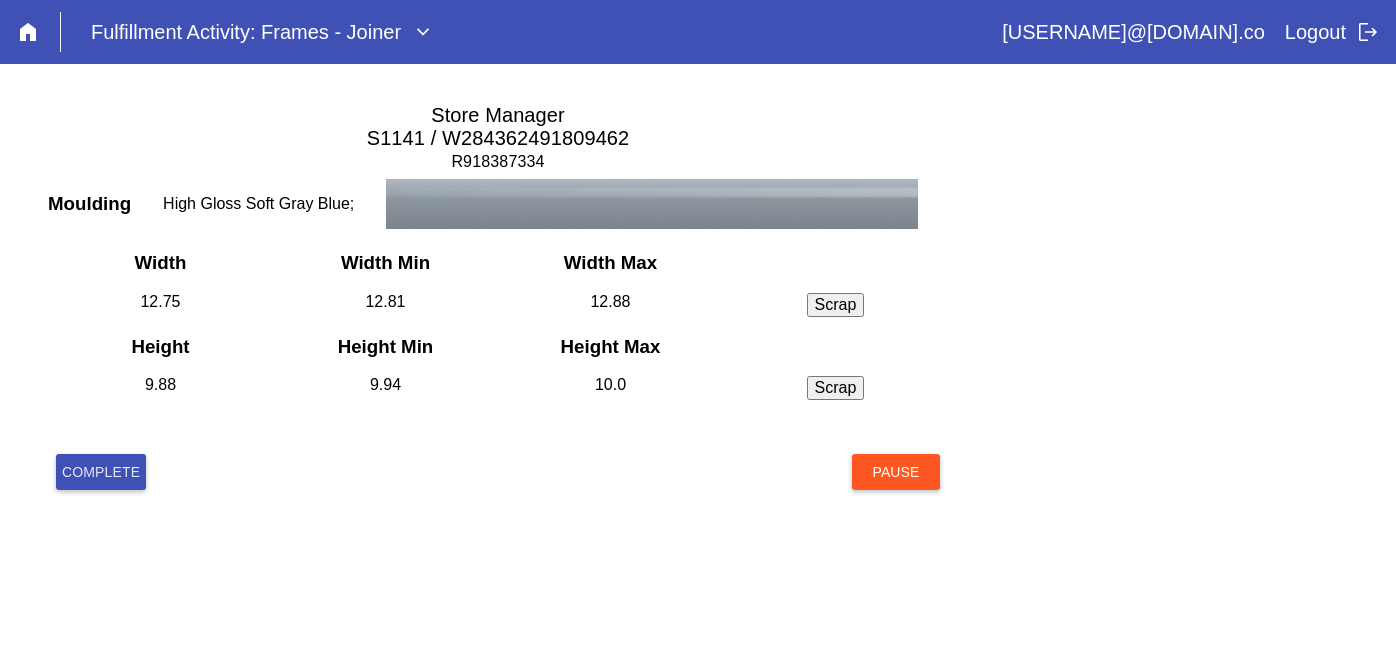 scroll, scrollTop: 0, scrollLeft: 0, axis: both 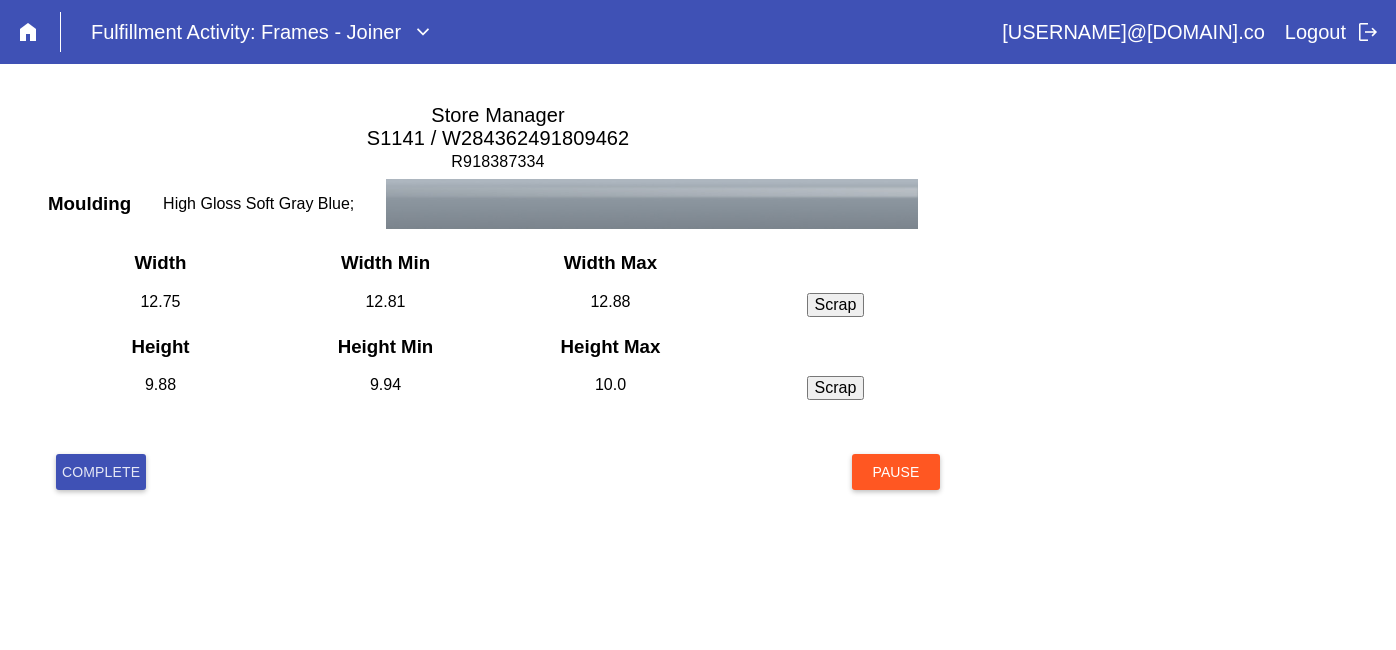 click on "Complete" at bounding box center (101, 472) 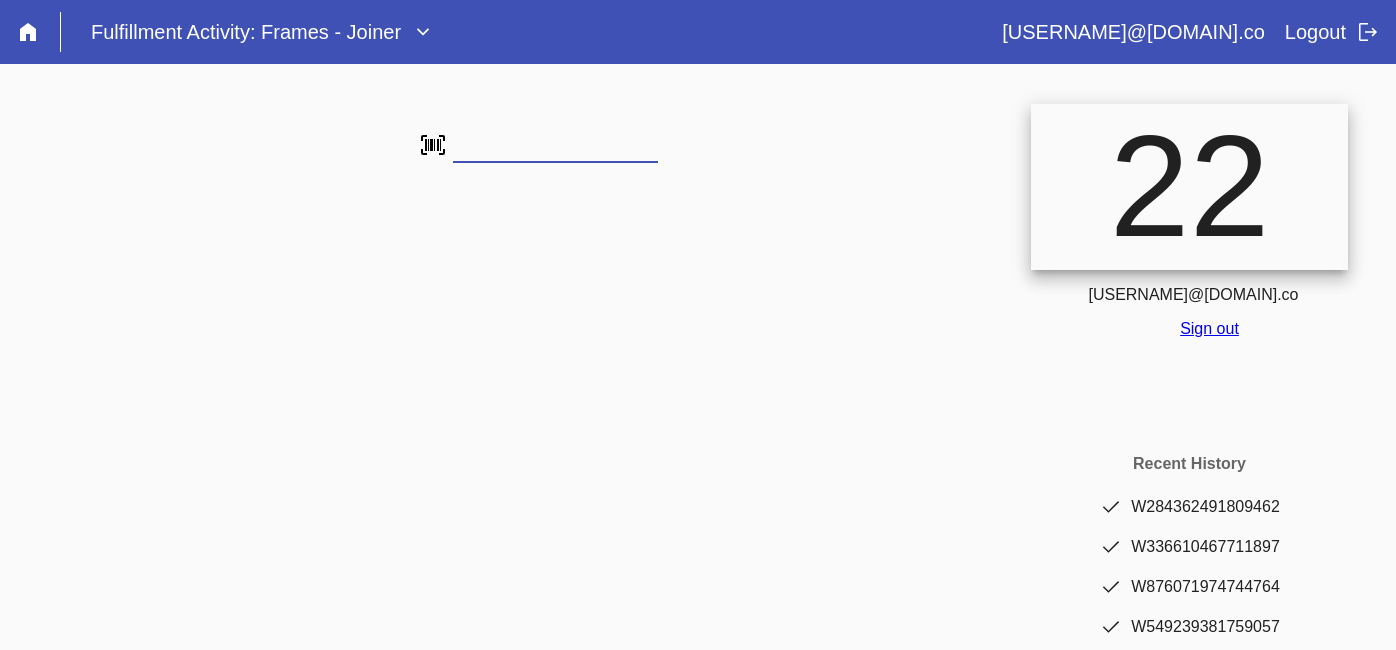 scroll, scrollTop: 0, scrollLeft: 0, axis: both 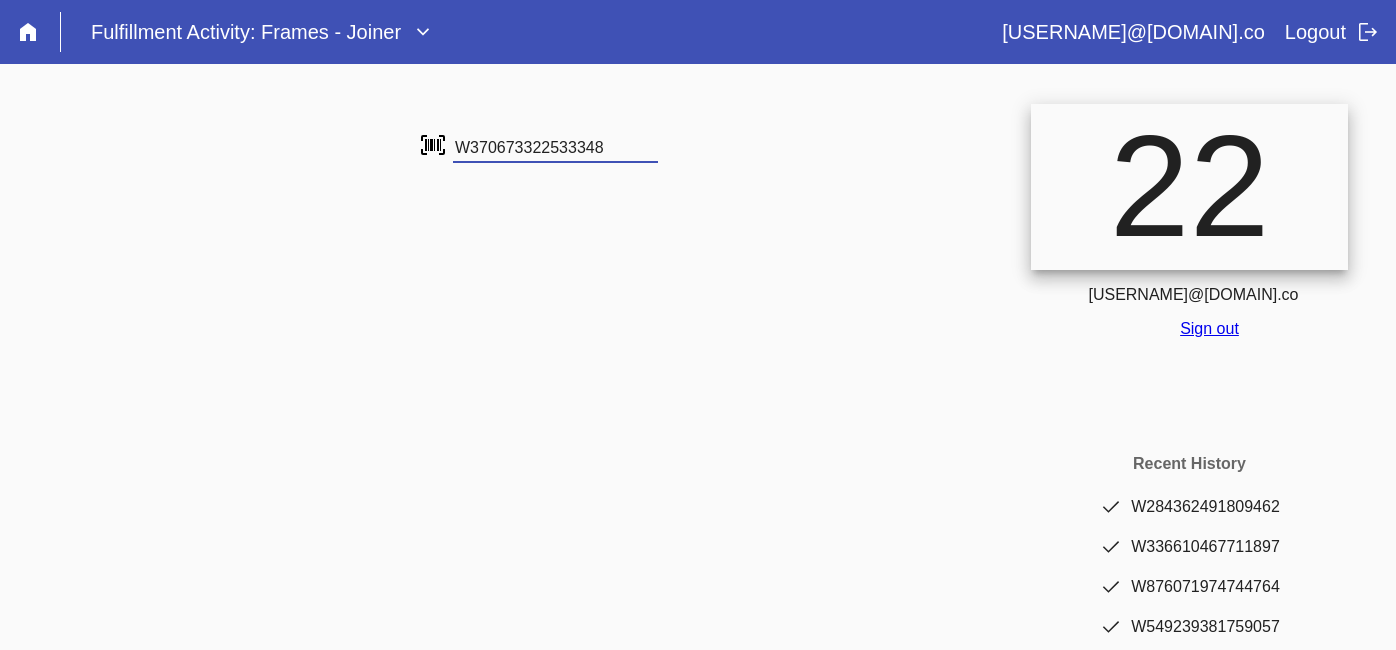 type on "W370673322533348" 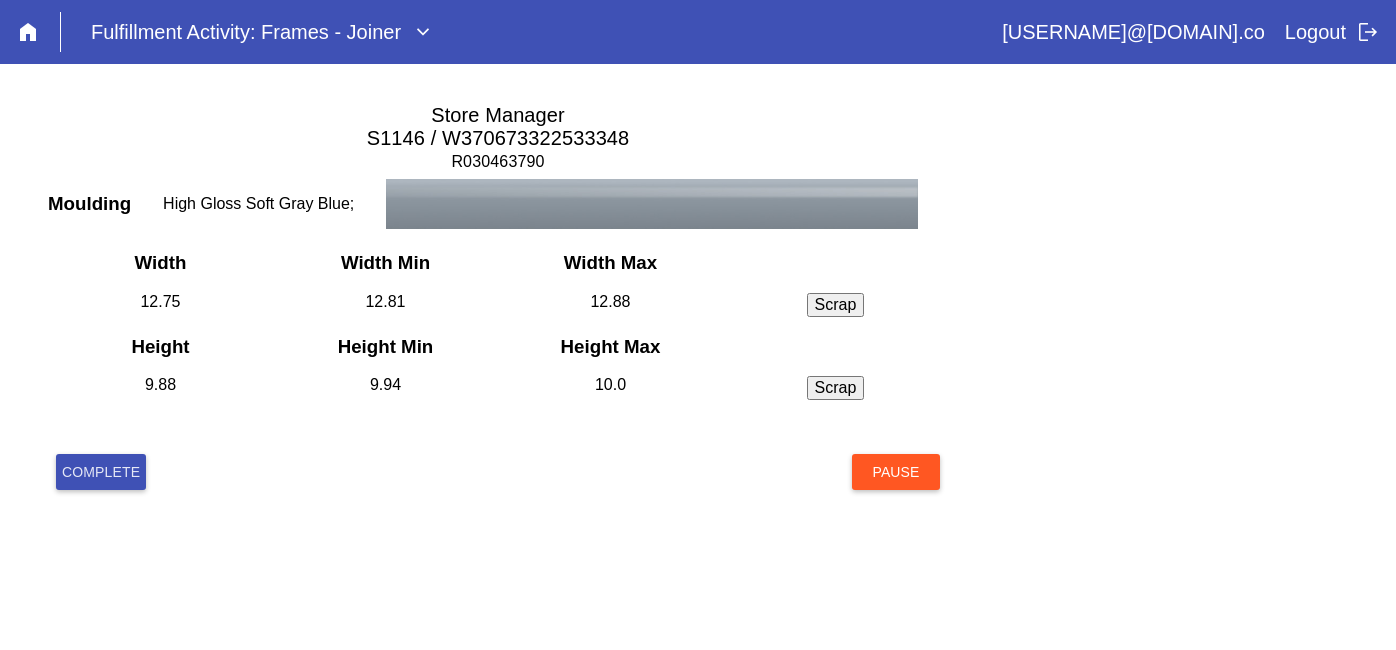 scroll, scrollTop: 0, scrollLeft: 0, axis: both 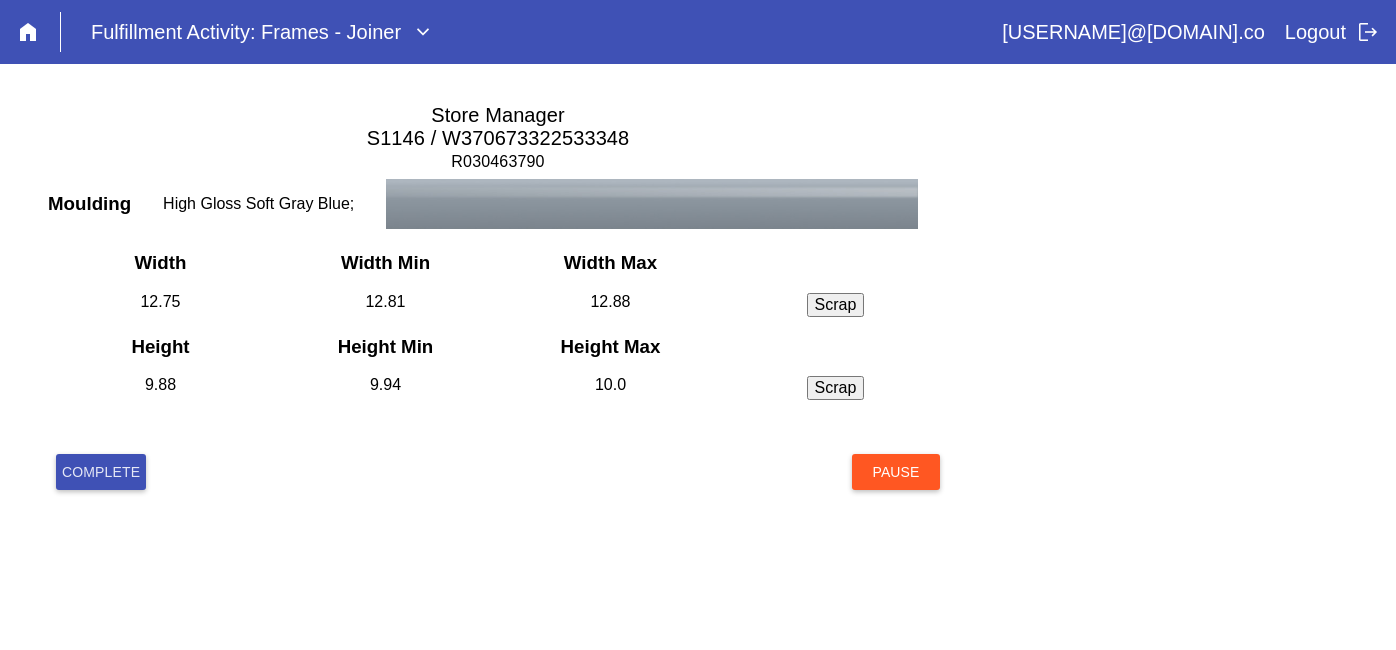 click on "Complete" at bounding box center [101, 472] 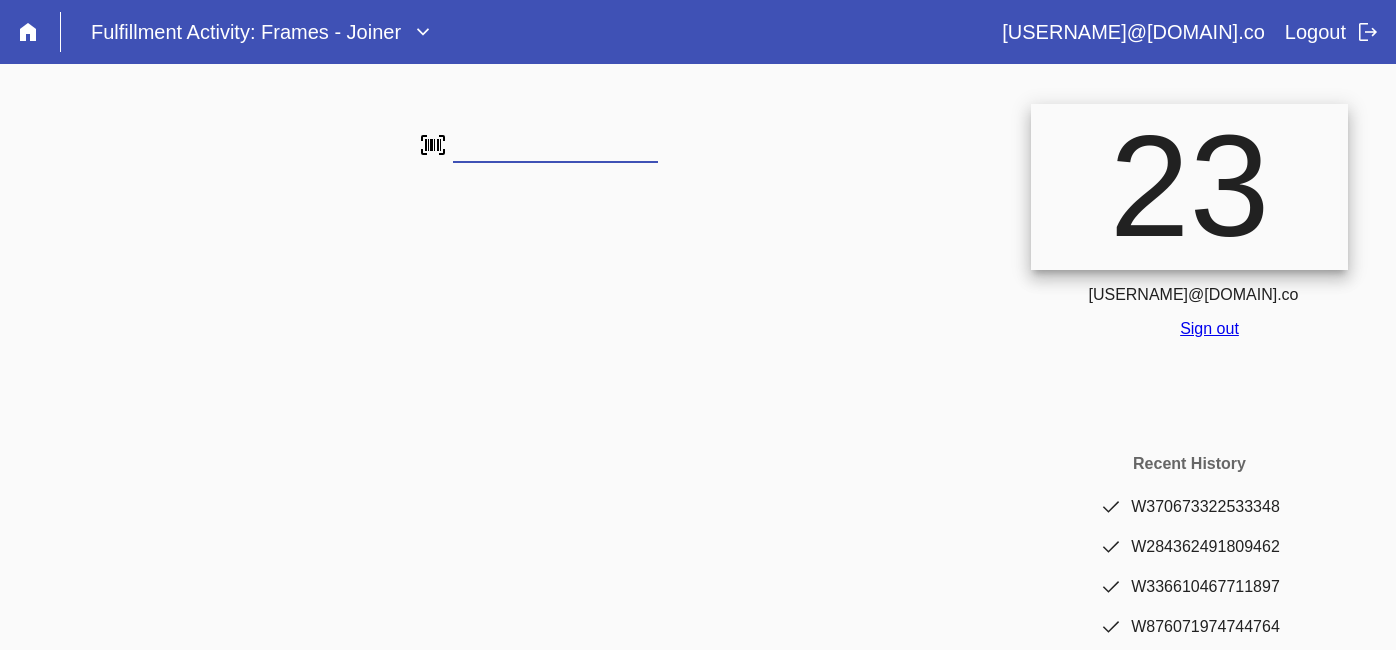 scroll, scrollTop: 0, scrollLeft: 0, axis: both 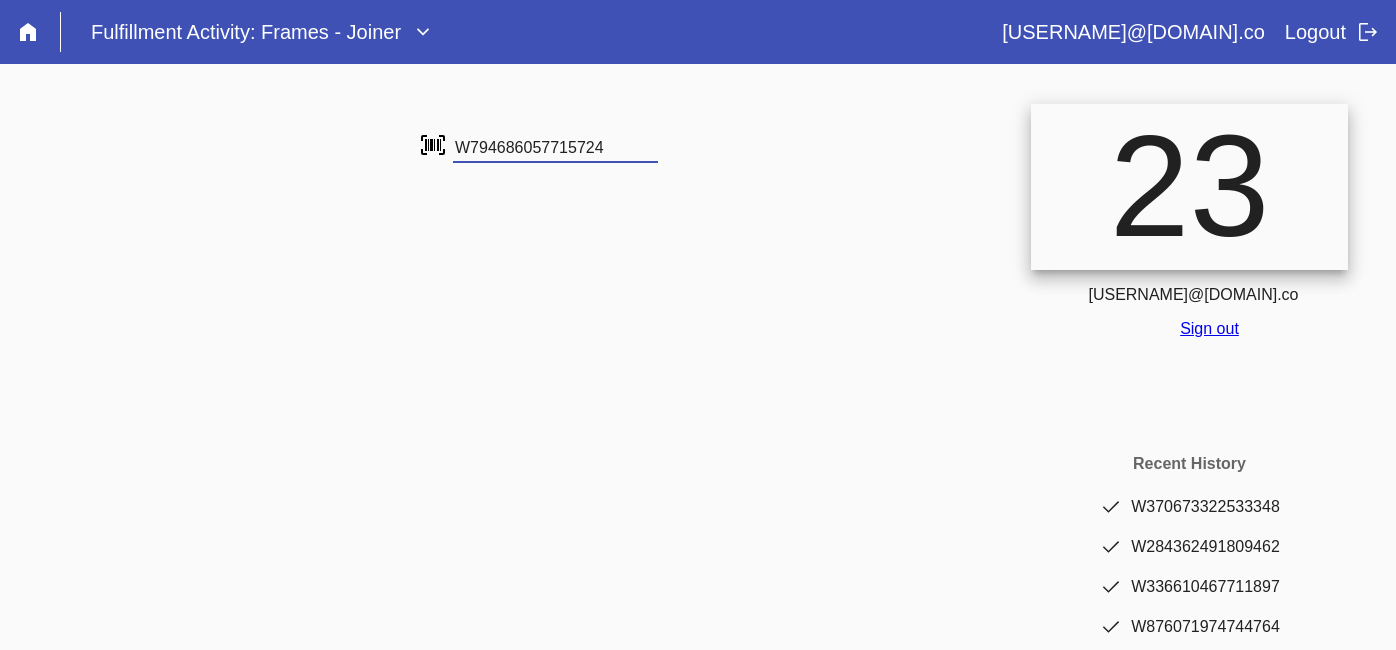type on "W794686057715724" 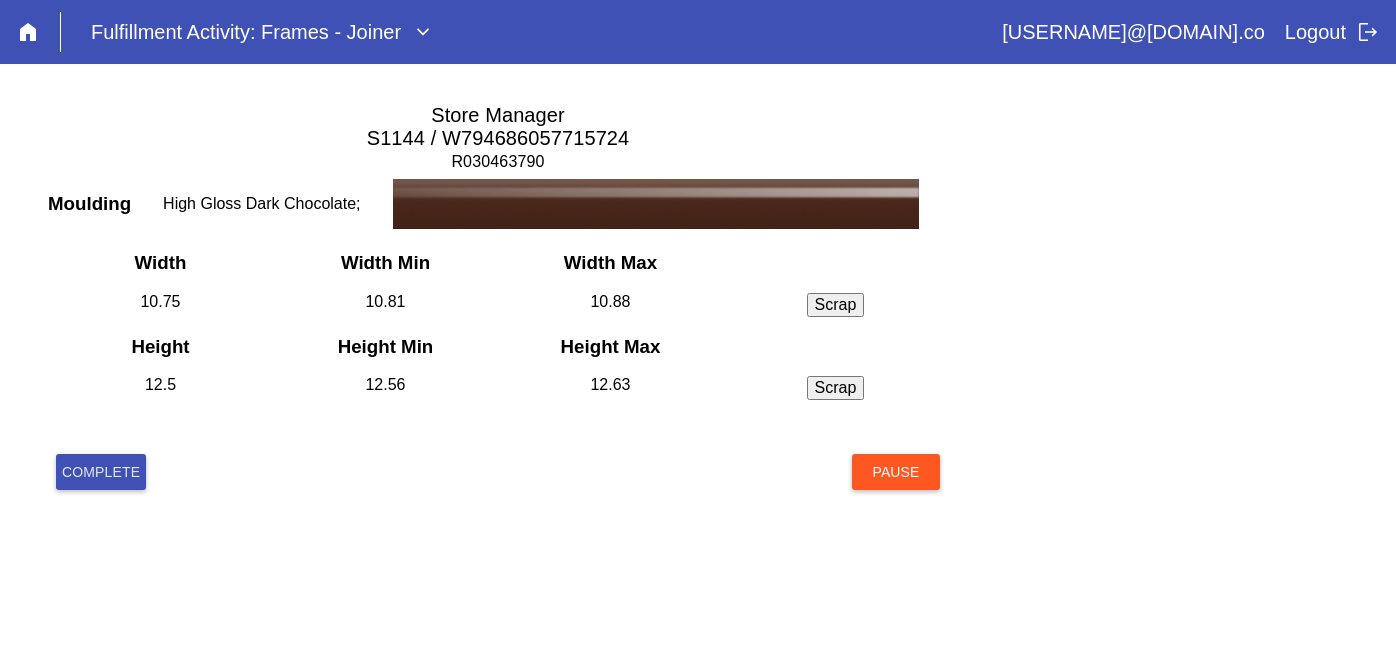 scroll, scrollTop: 0, scrollLeft: 0, axis: both 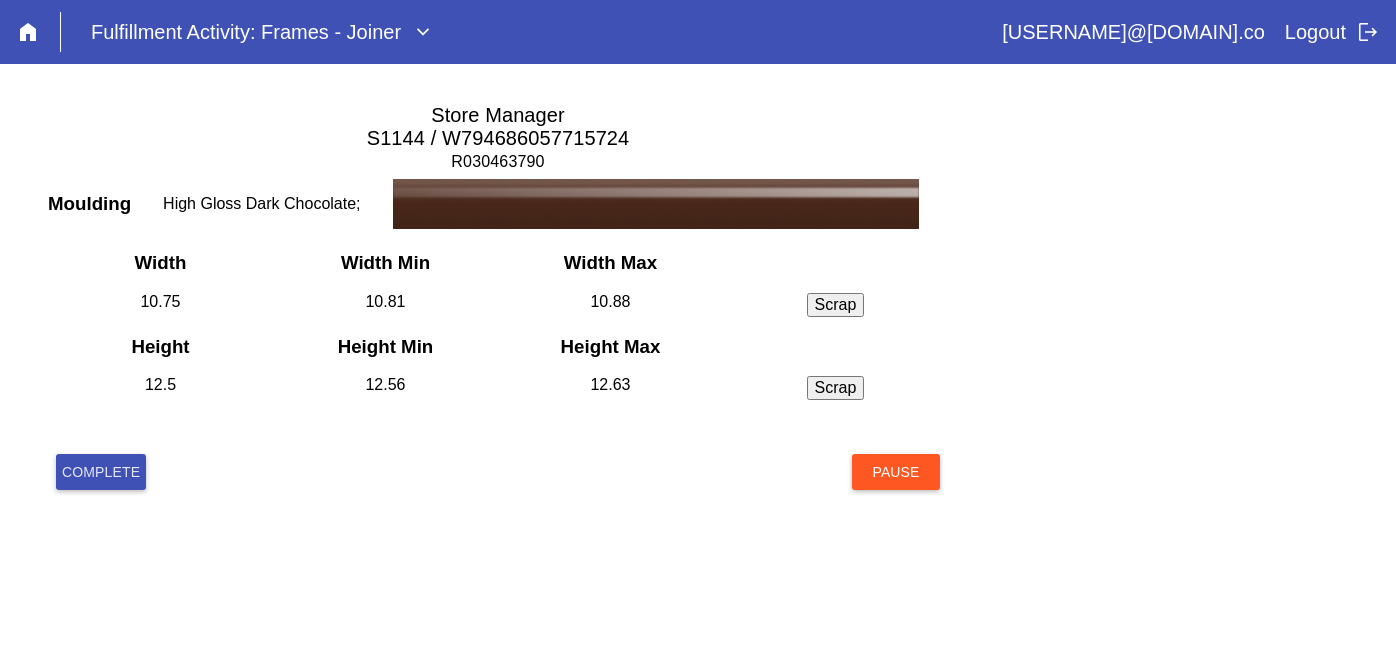 click on "Complete" at bounding box center [101, 472] 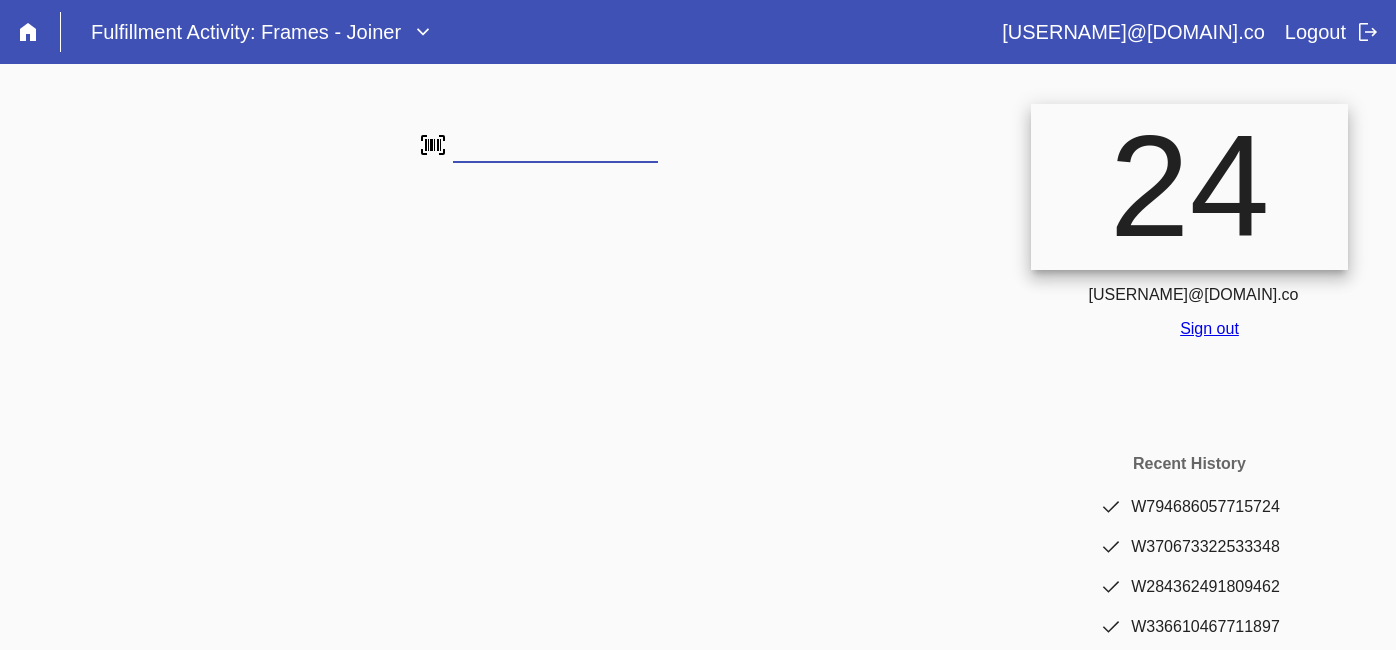 scroll, scrollTop: 0, scrollLeft: 0, axis: both 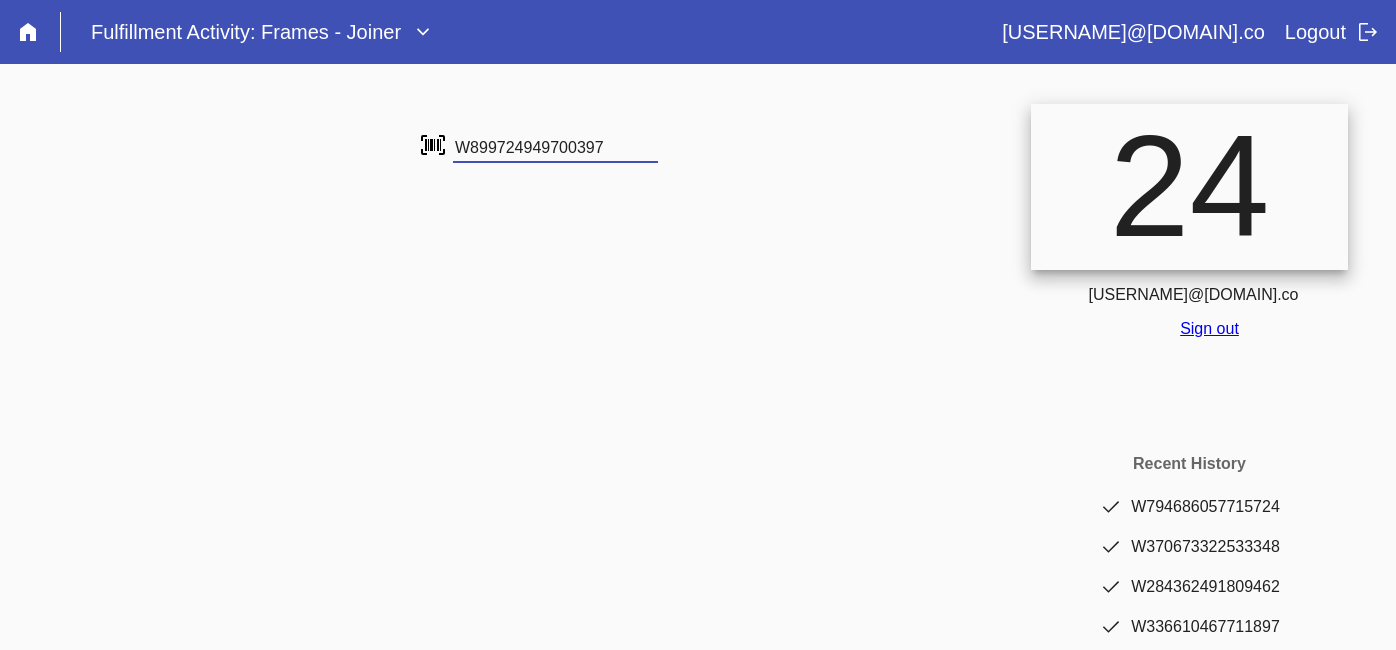 type on "W899724949700397" 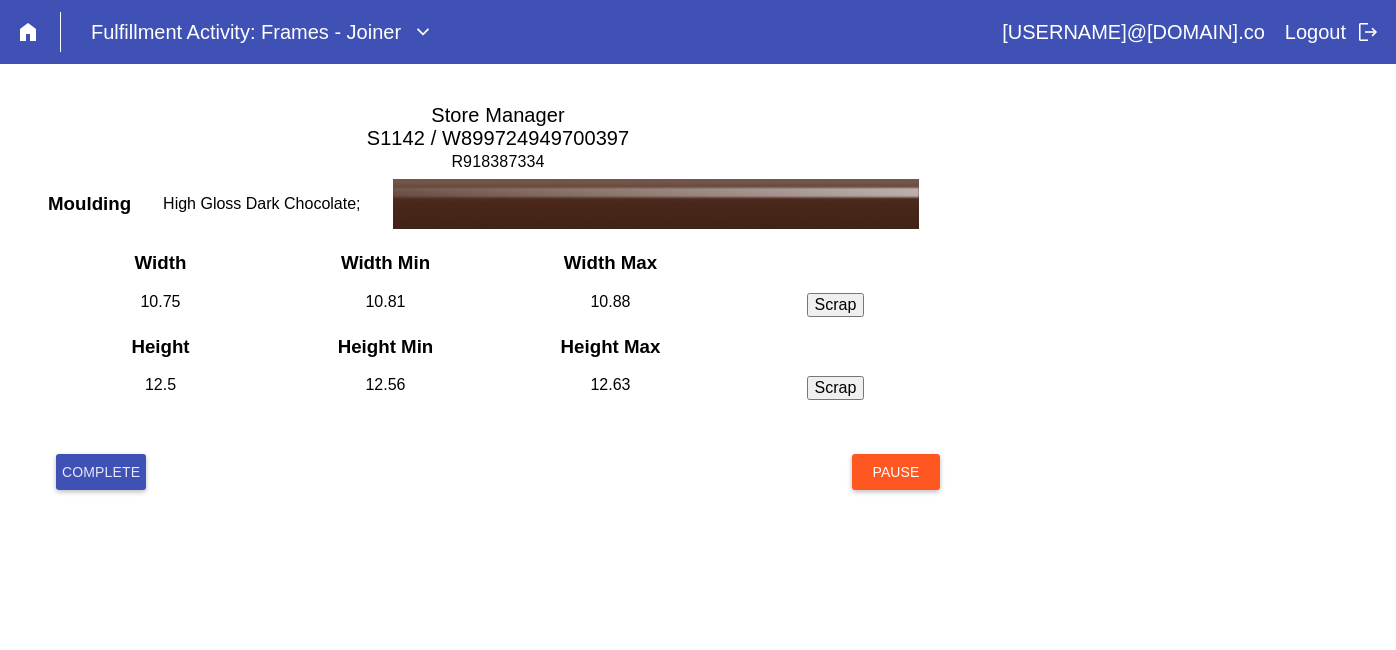 scroll, scrollTop: 0, scrollLeft: 0, axis: both 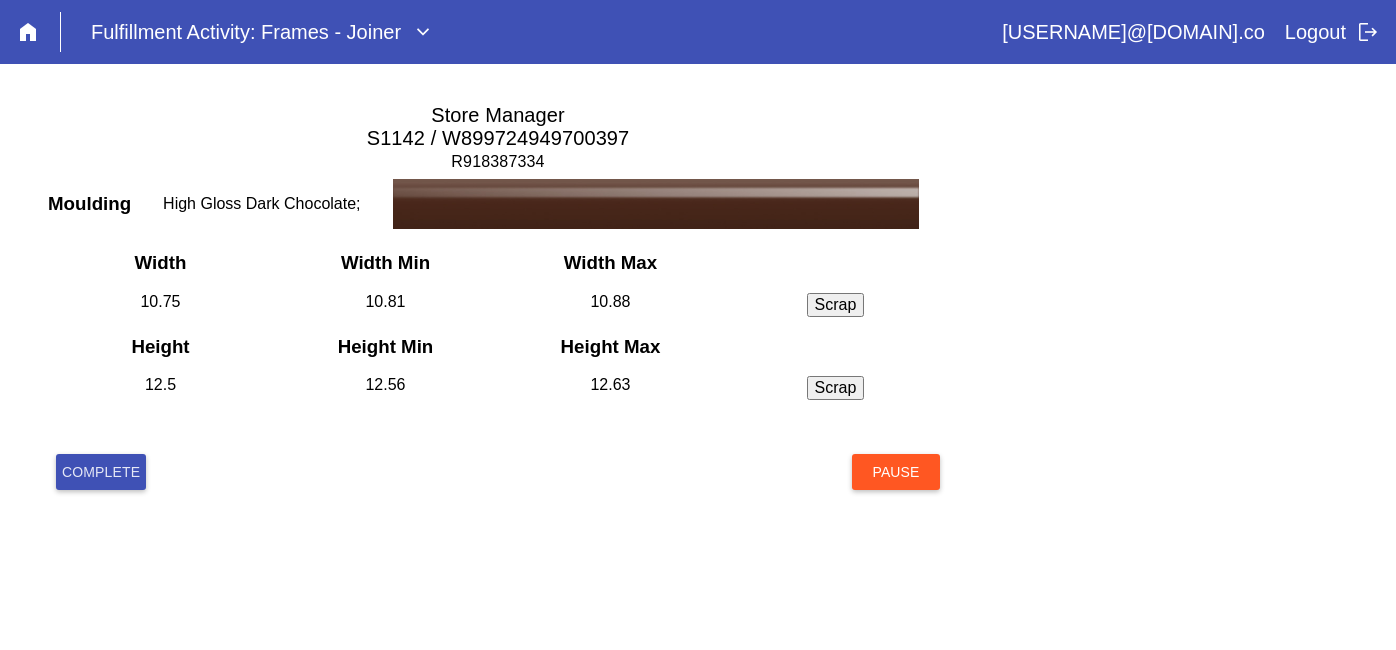 click on "Complete" at bounding box center (101, 472) 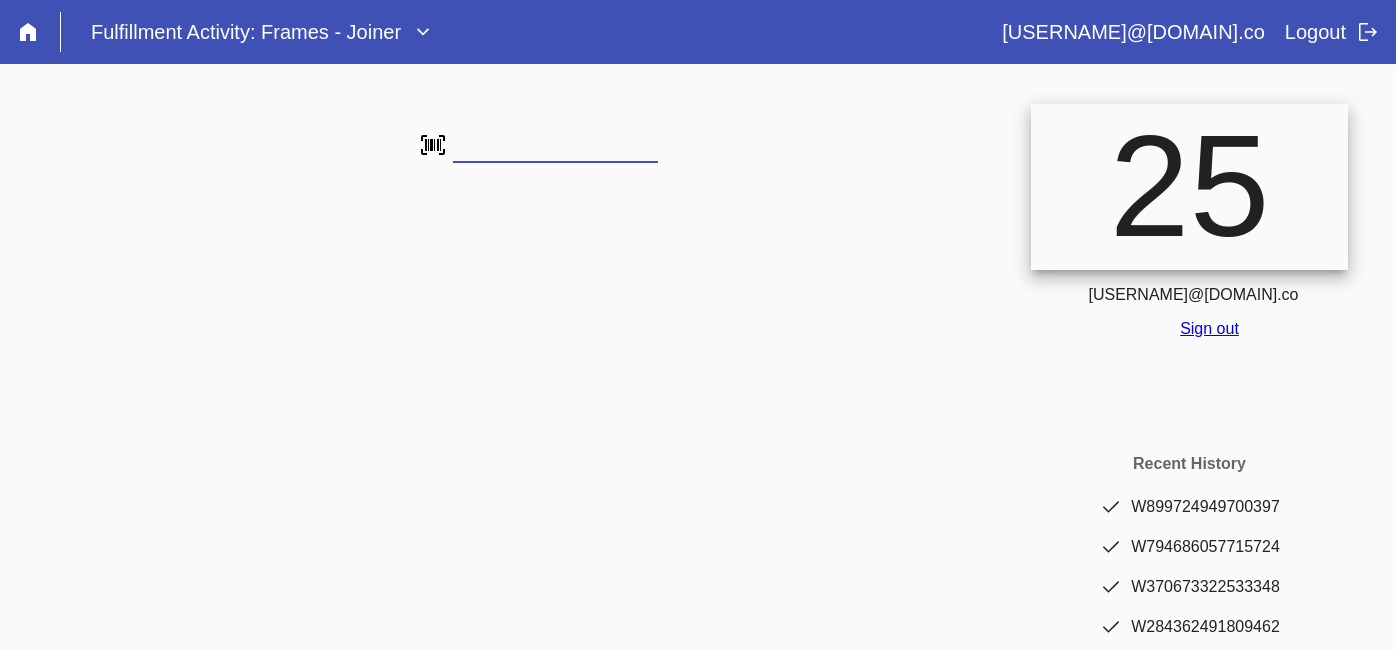scroll, scrollTop: 0, scrollLeft: 0, axis: both 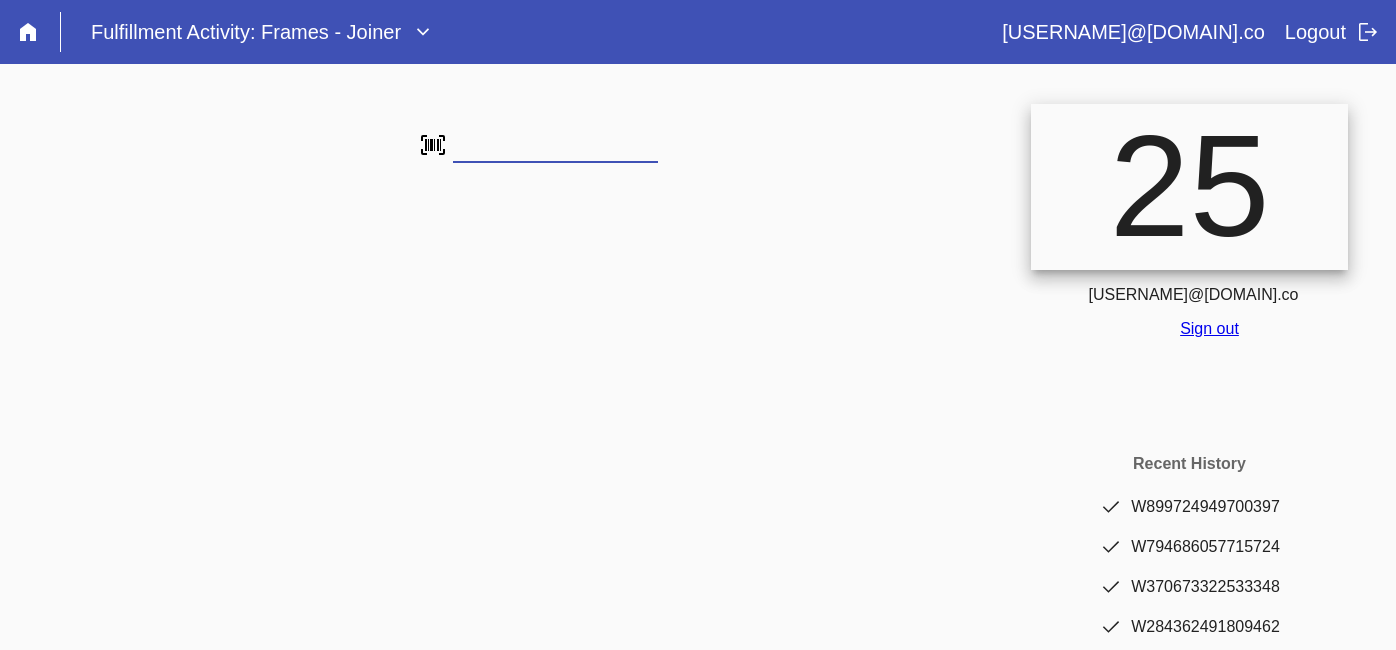 type on "W260475704919990" 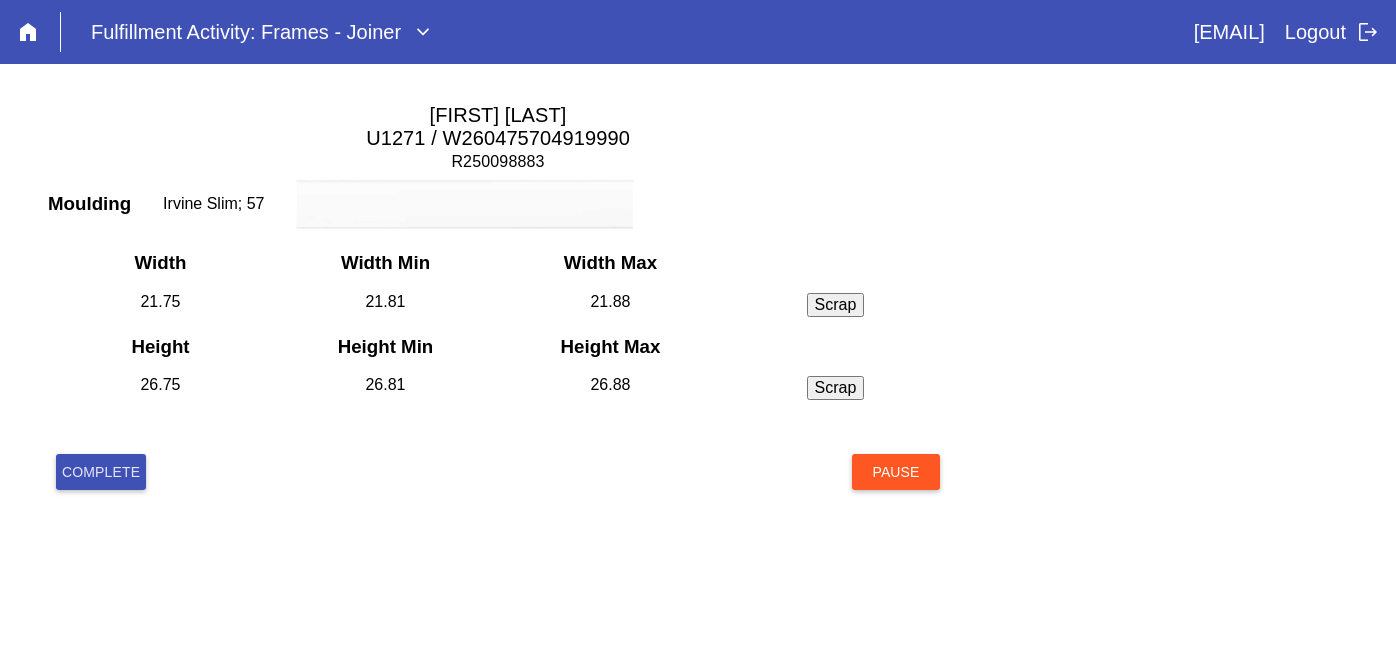 scroll, scrollTop: 0, scrollLeft: 0, axis: both 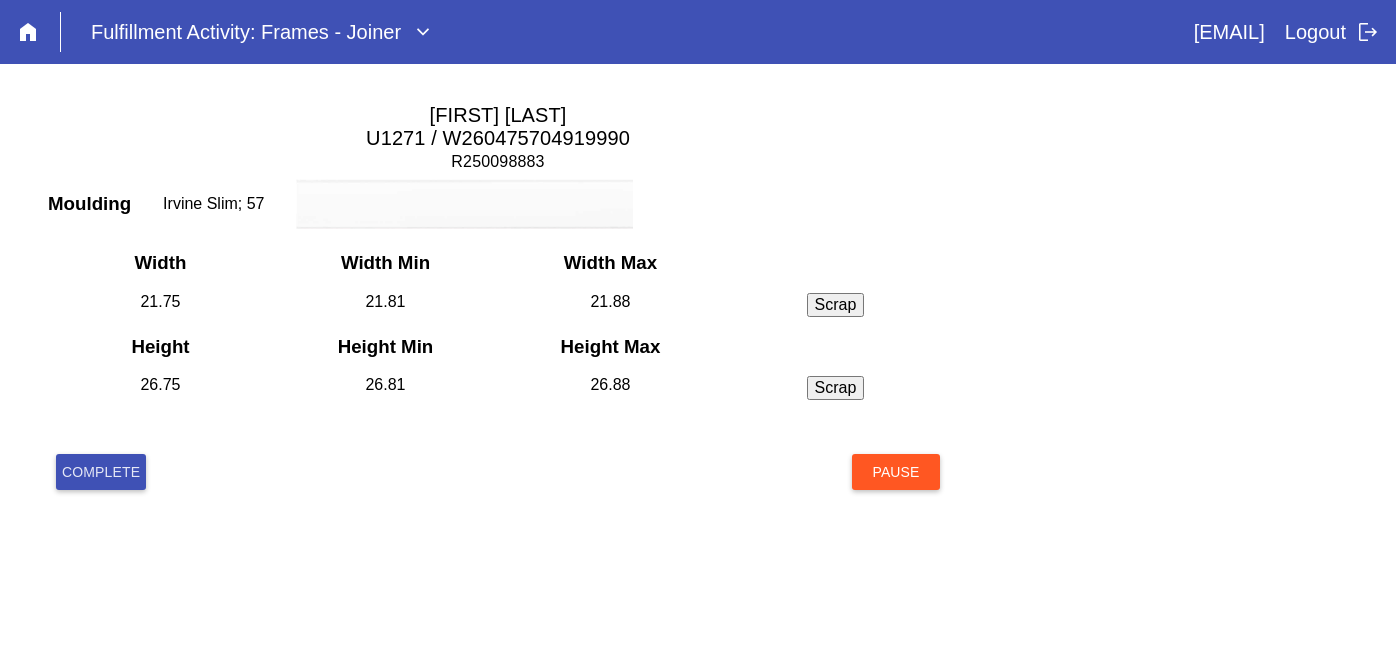 click on "Complete" at bounding box center [101, 472] 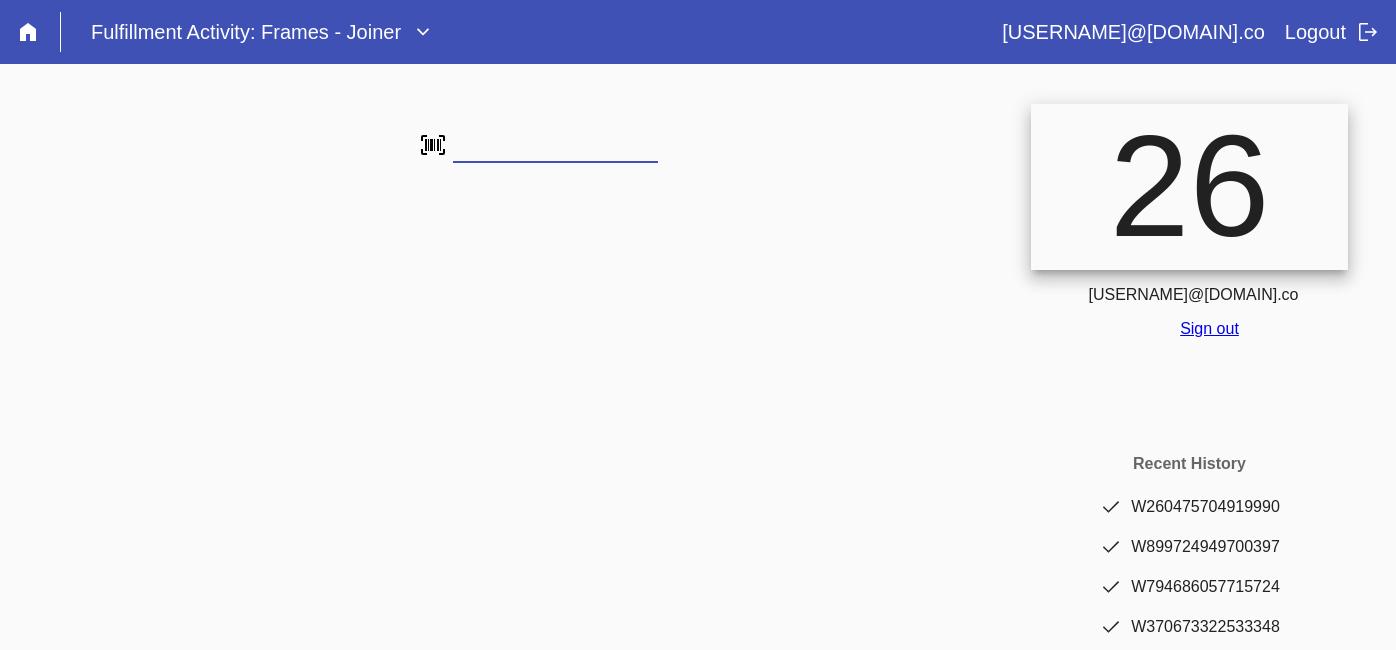 scroll, scrollTop: 0, scrollLeft: 0, axis: both 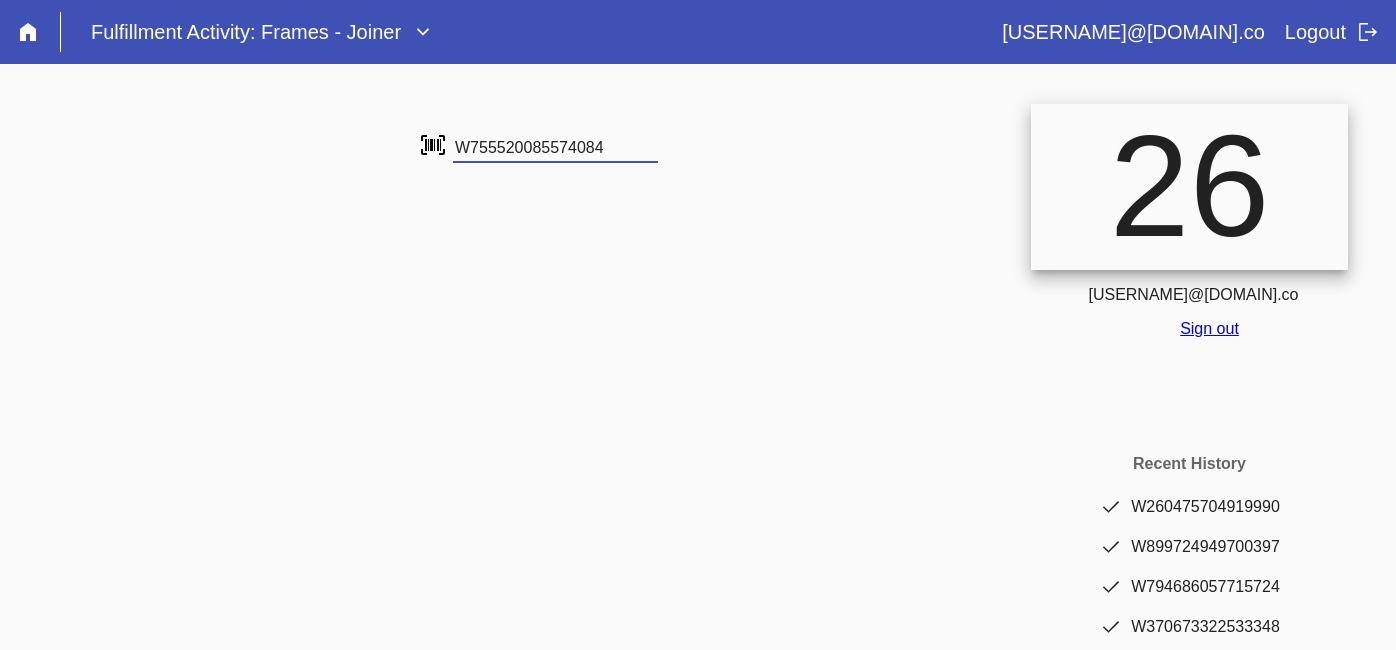 type on "W755520085574084" 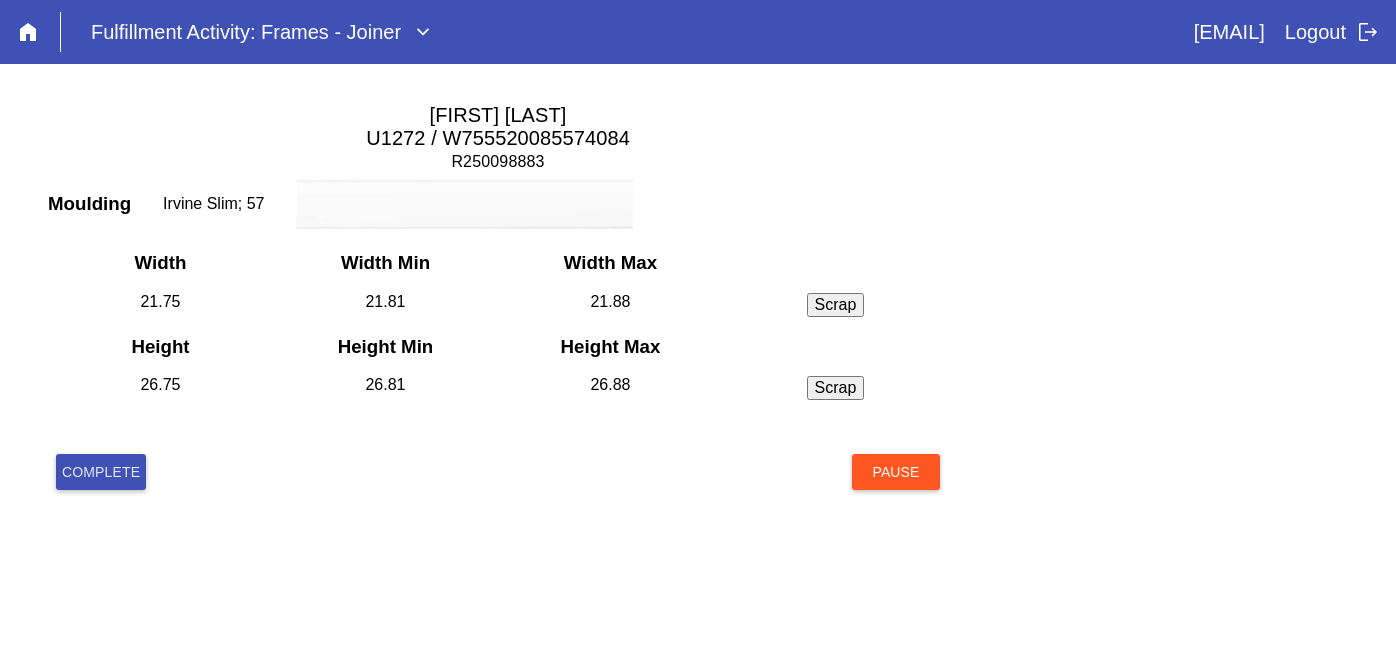 scroll, scrollTop: 0, scrollLeft: 0, axis: both 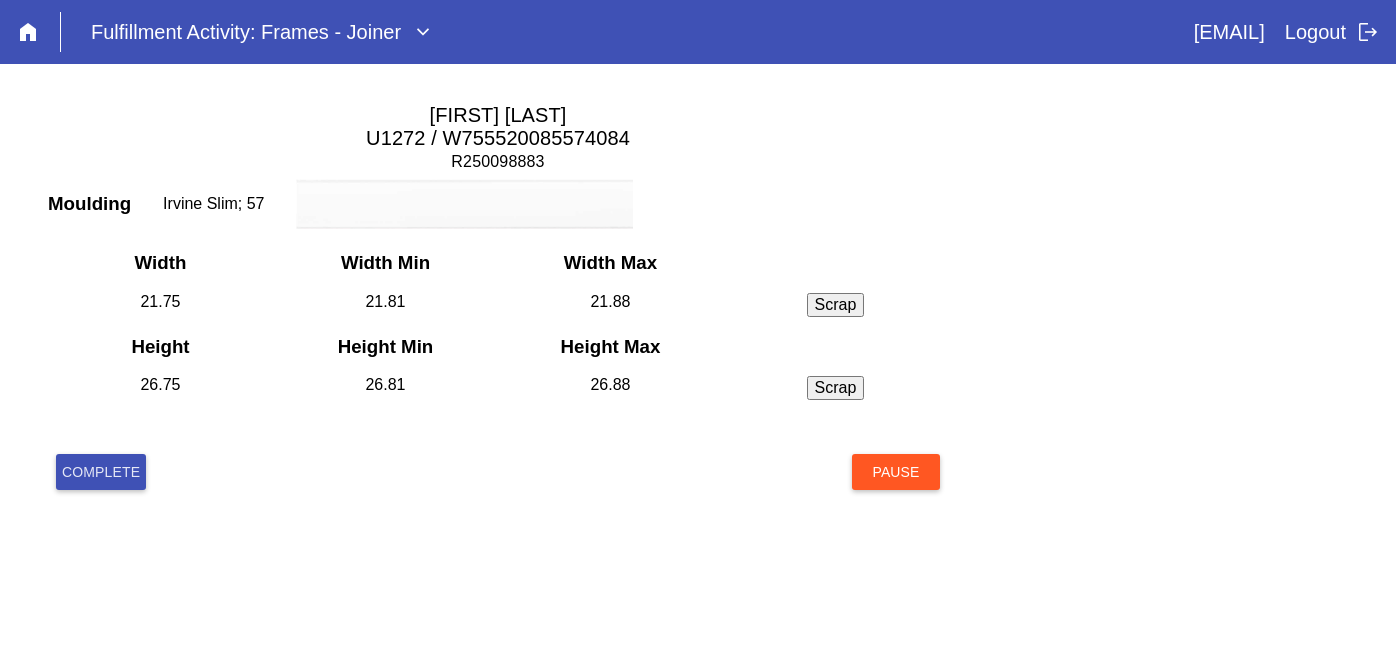 click on "Complete" at bounding box center (101, 472) 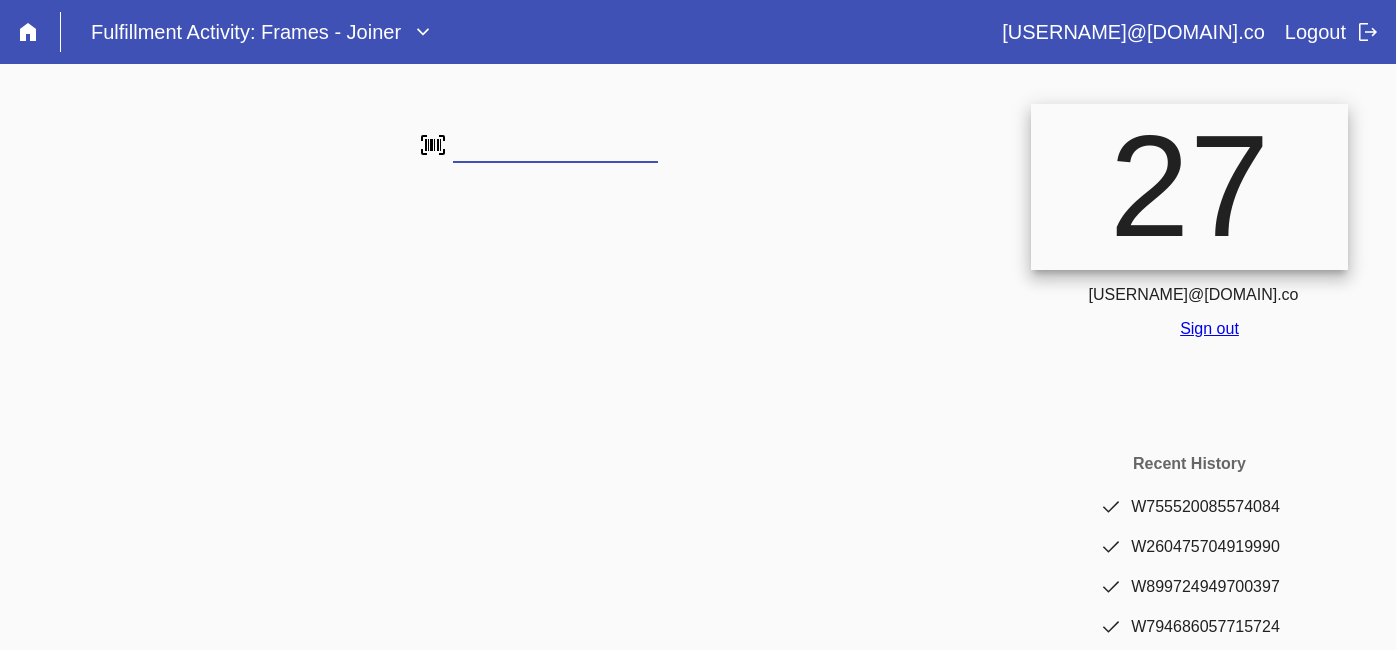 scroll, scrollTop: 0, scrollLeft: 0, axis: both 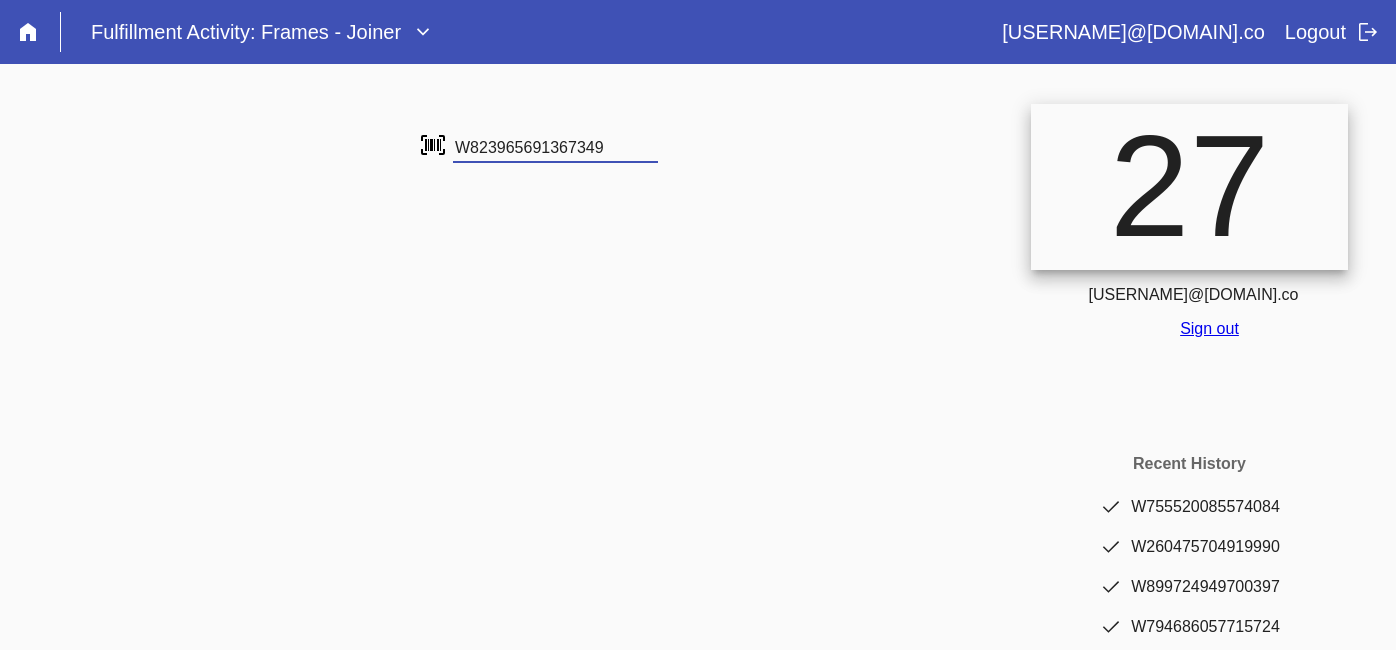 type on "W823965691367349" 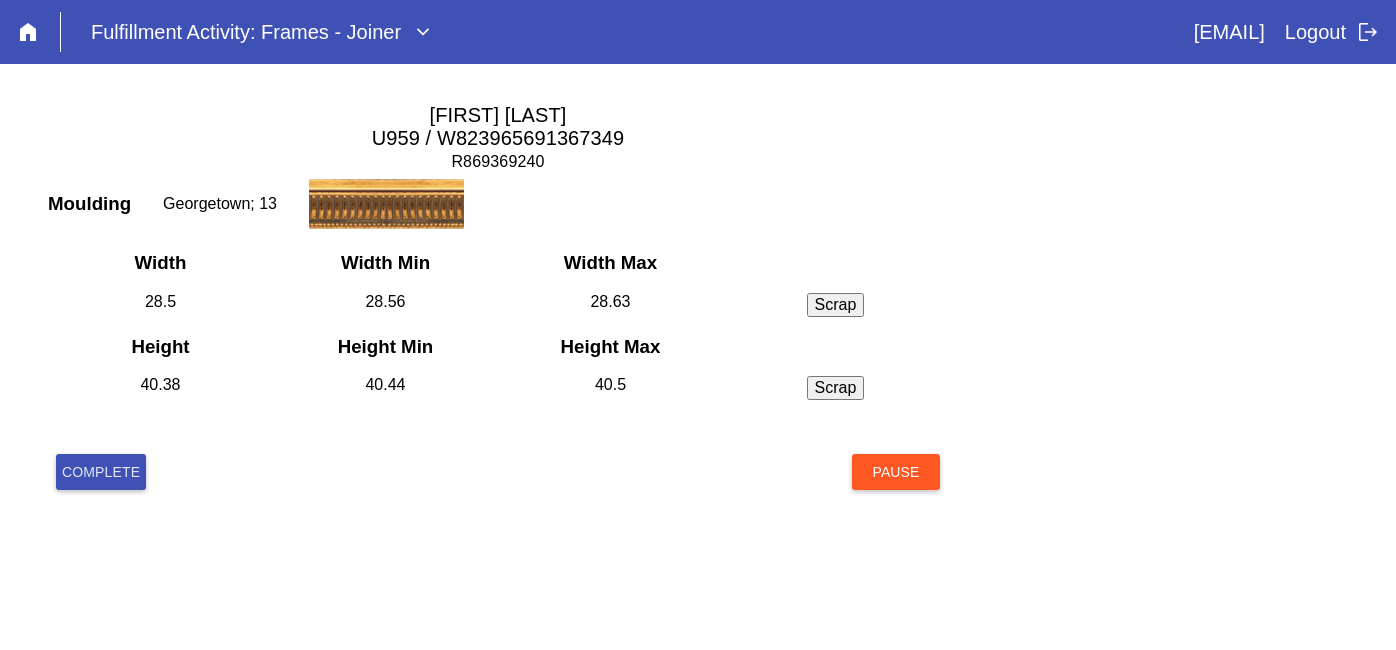 scroll, scrollTop: 0, scrollLeft: 0, axis: both 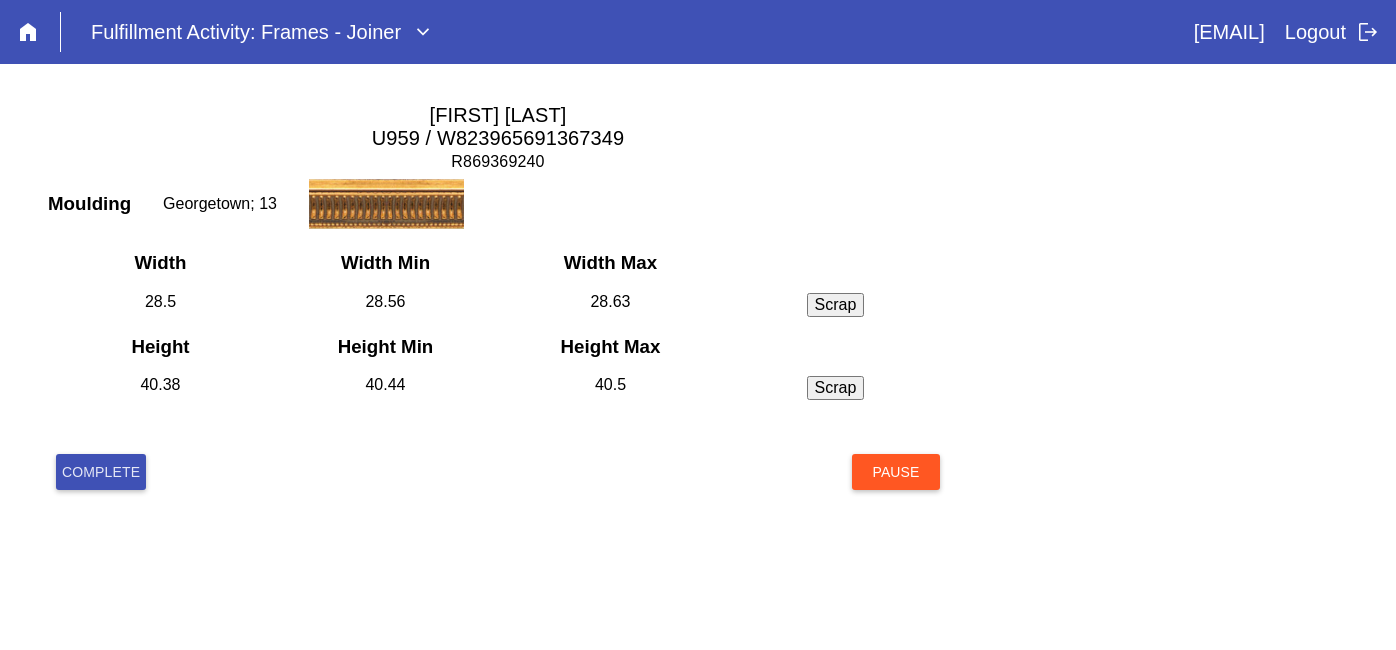 click on "Complete" at bounding box center (101, 472) 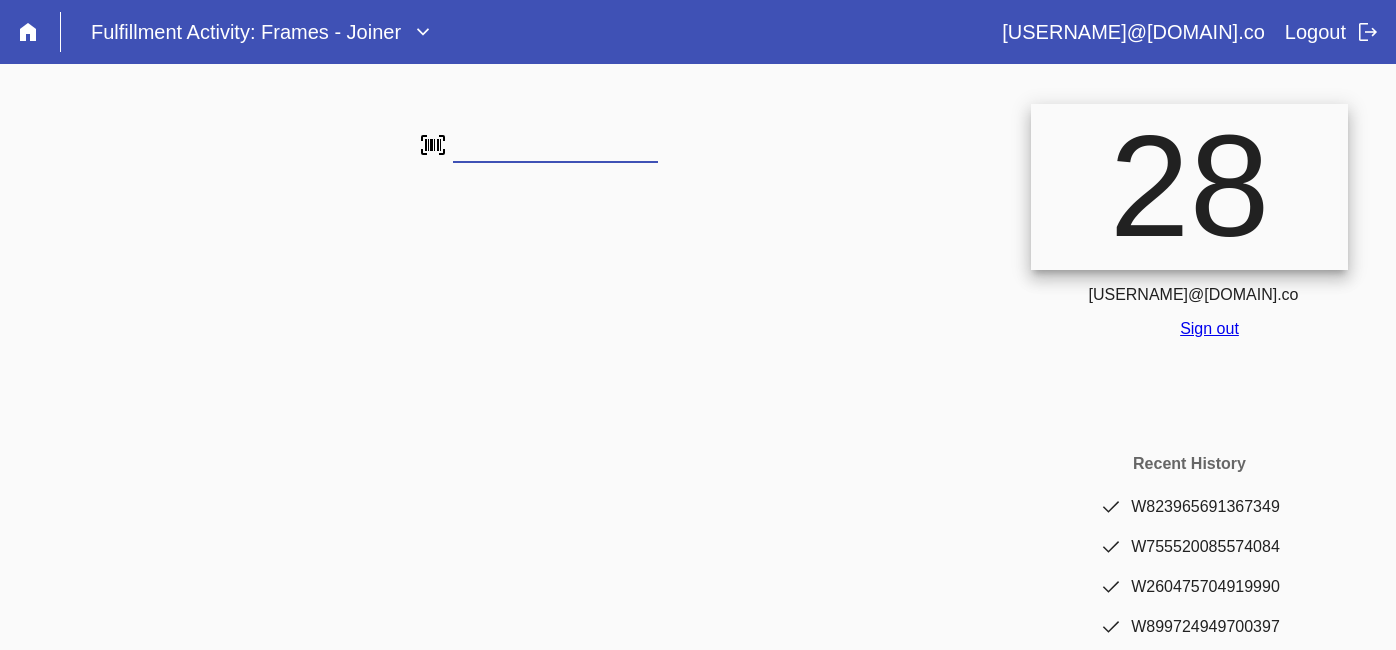 scroll, scrollTop: 0, scrollLeft: 0, axis: both 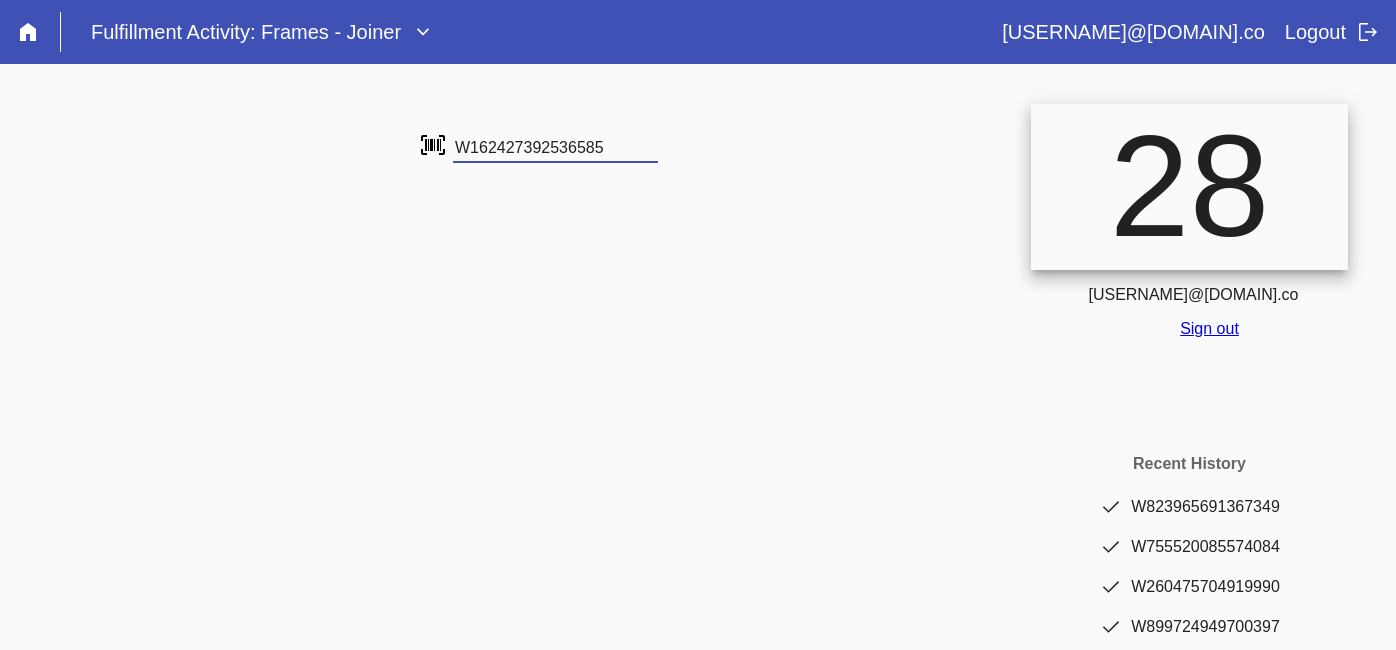 type on "W162427392536585" 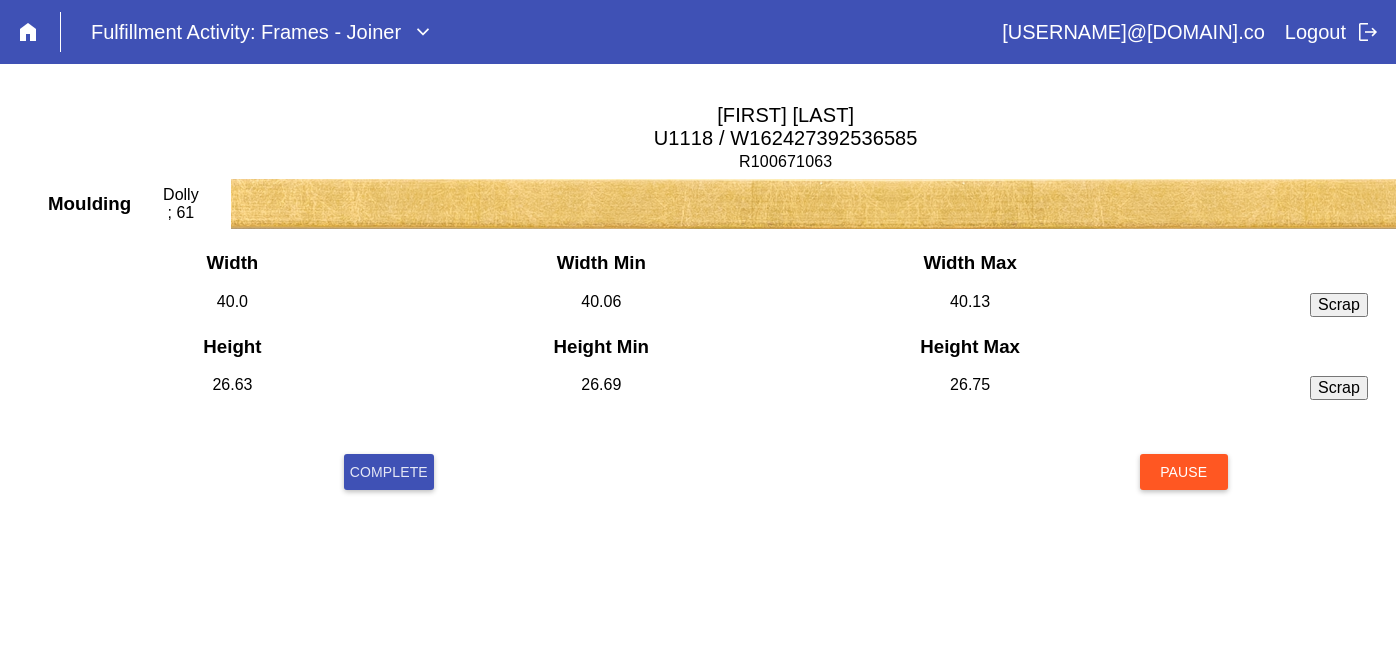 scroll, scrollTop: 0, scrollLeft: 0, axis: both 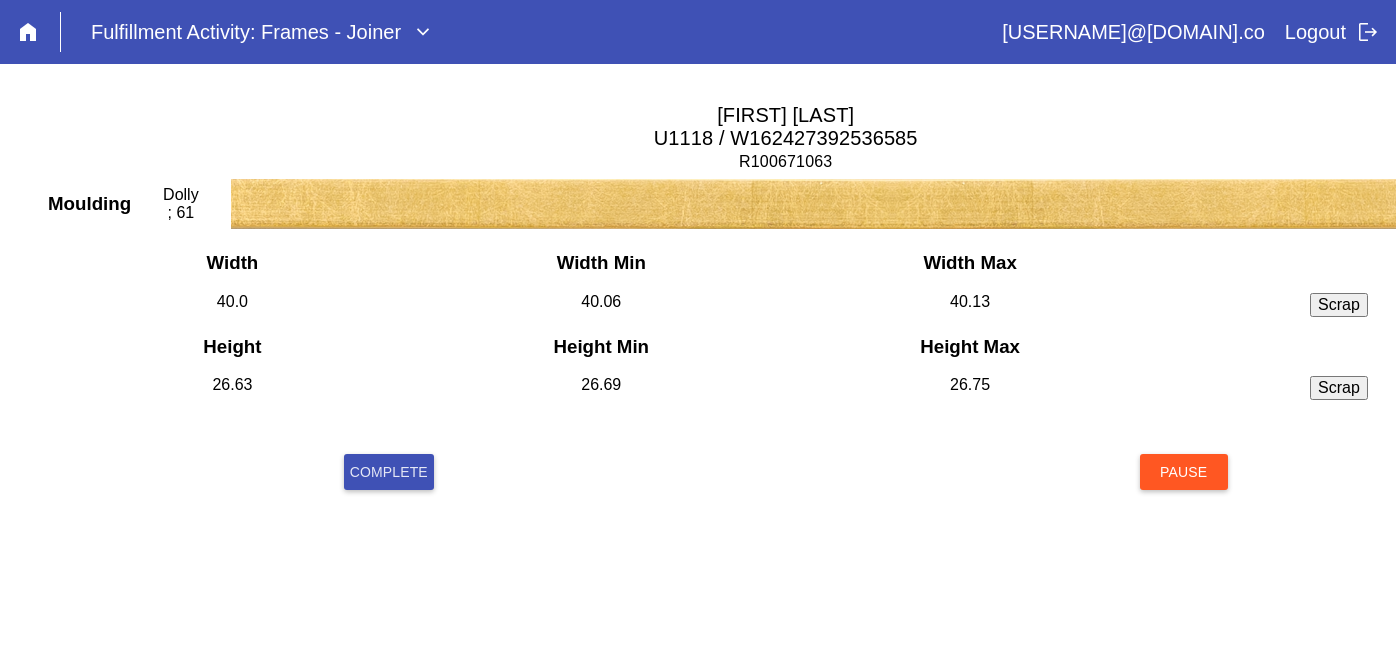 click on "Complete" at bounding box center [389, 472] 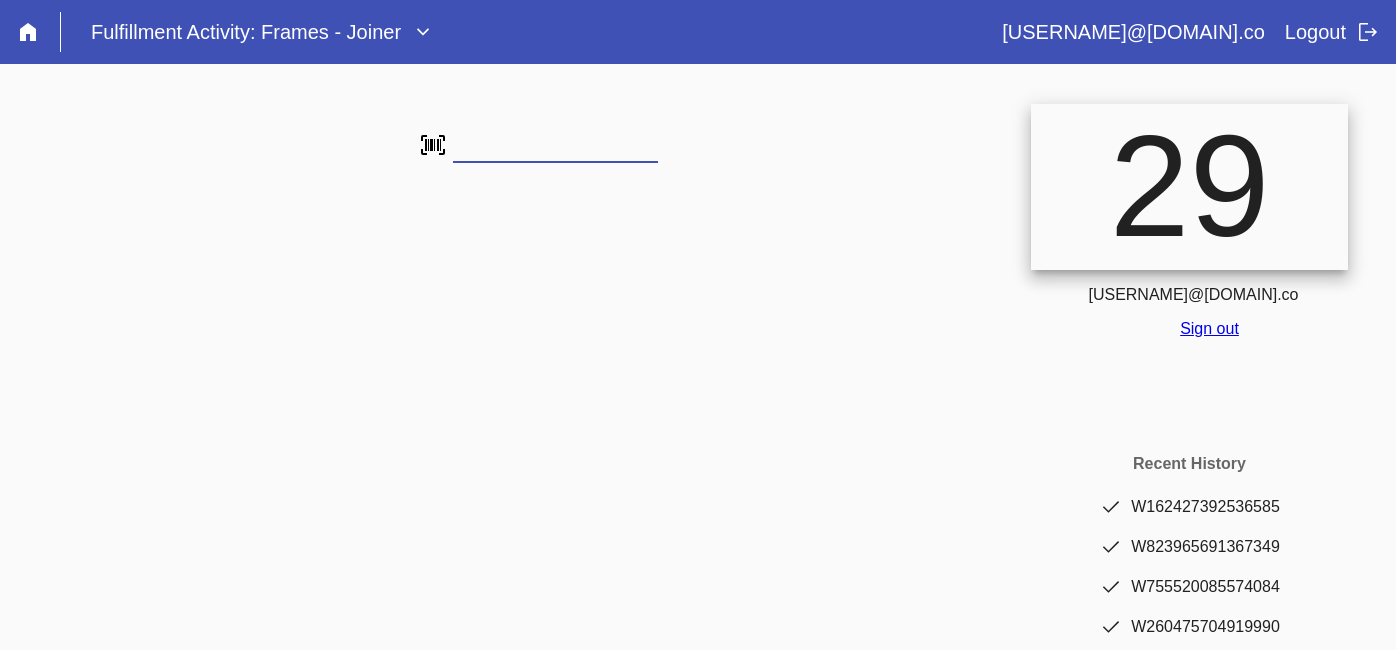 scroll, scrollTop: 0, scrollLeft: 0, axis: both 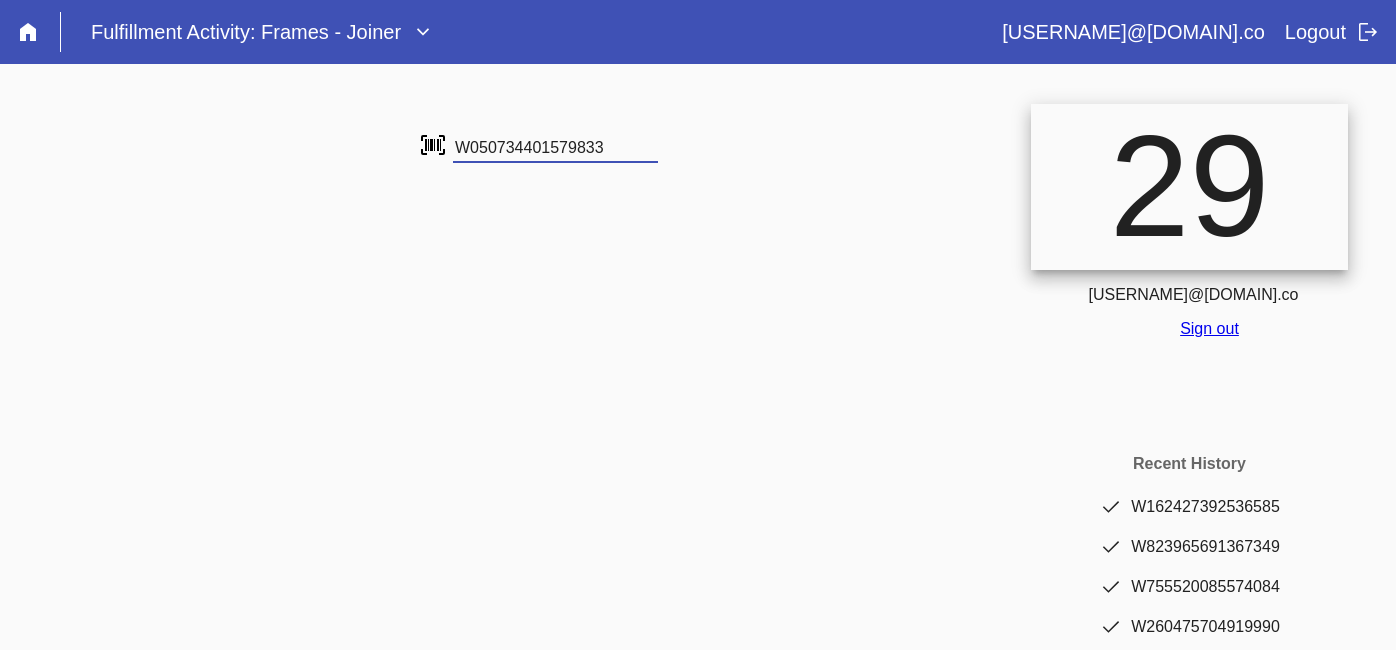 type on "W050734401579833" 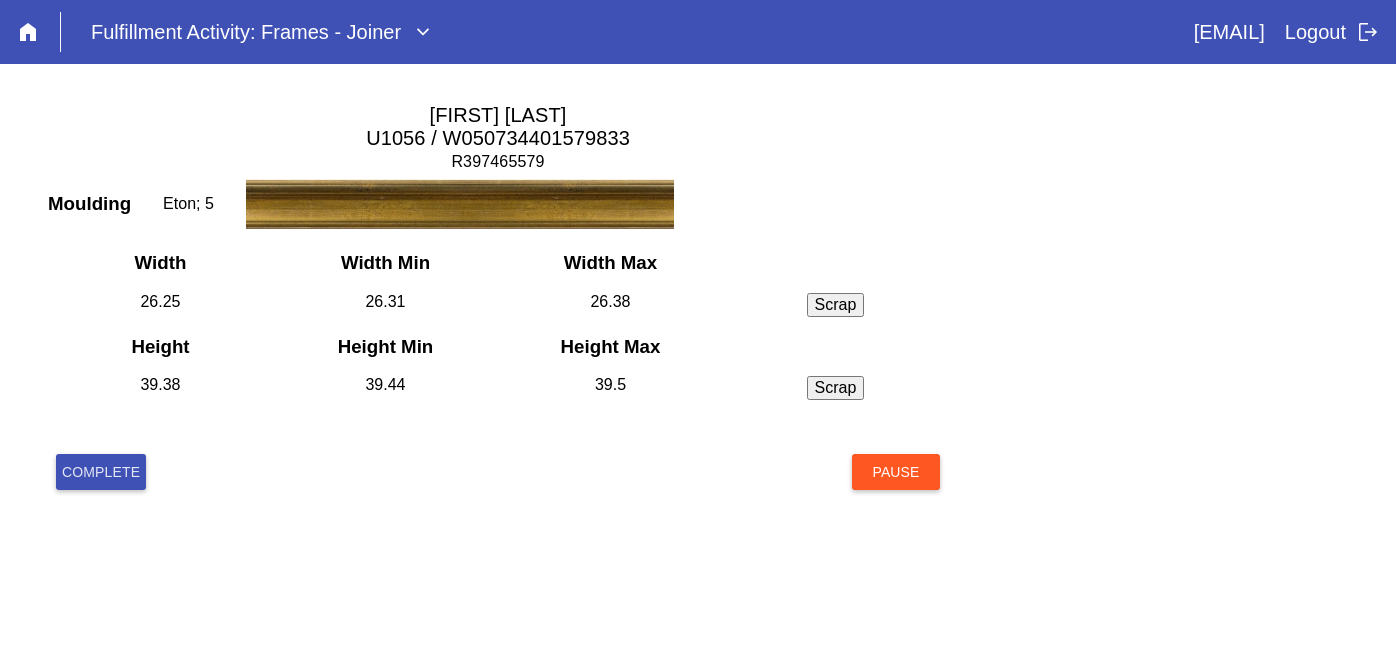 scroll, scrollTop: 0, scrollLeft: 0, axis: both 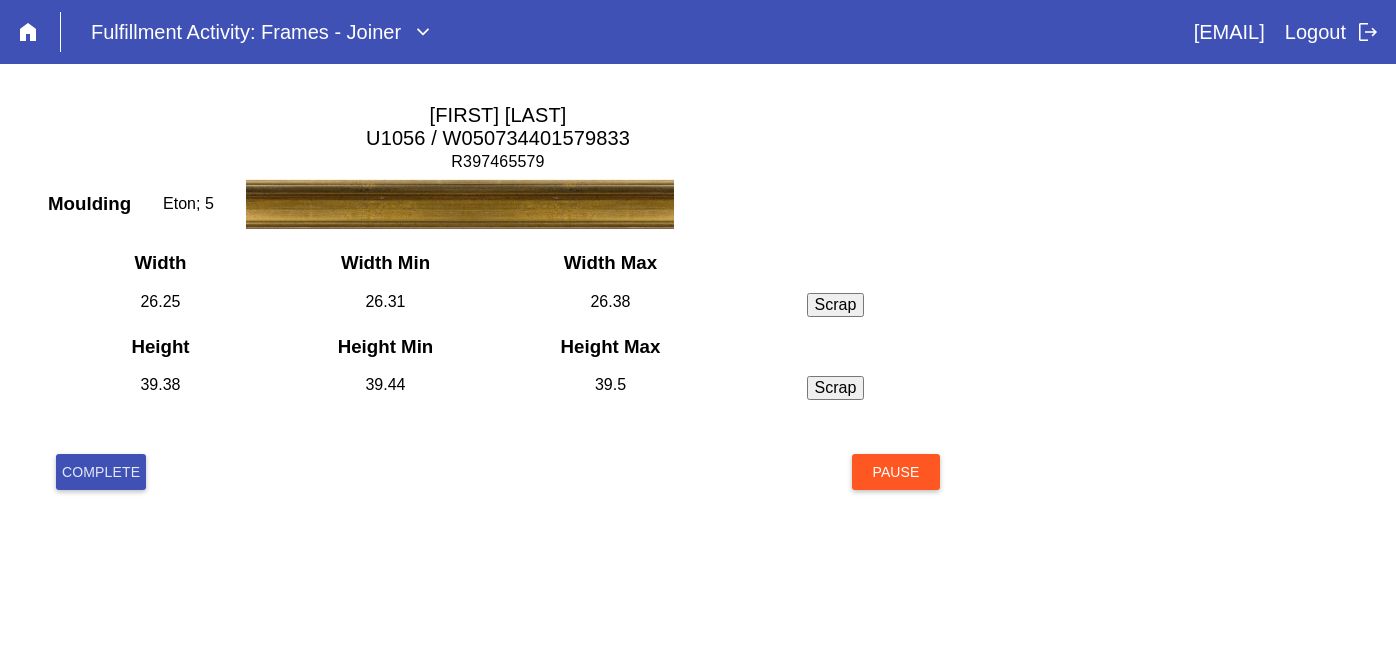 click on "Complete" at bounding box center [101, 472] 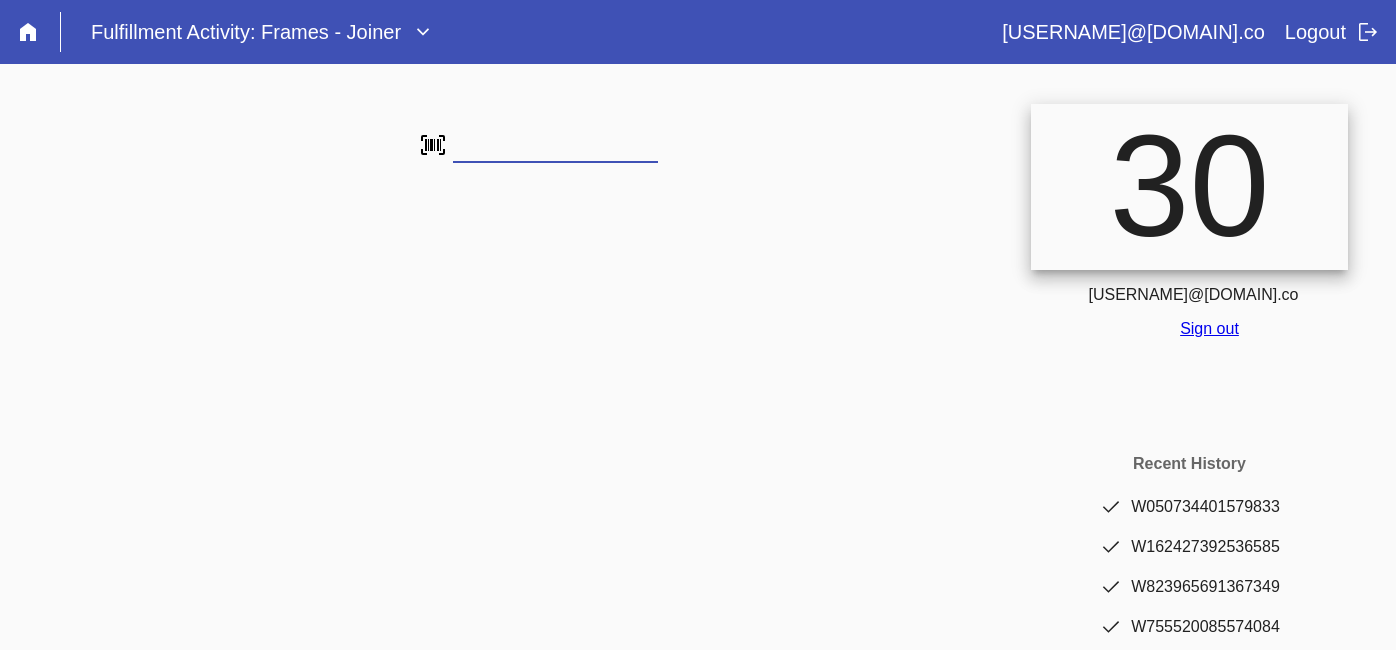scroll, scrollTop: 0, scrollLeft: 0, axis: both 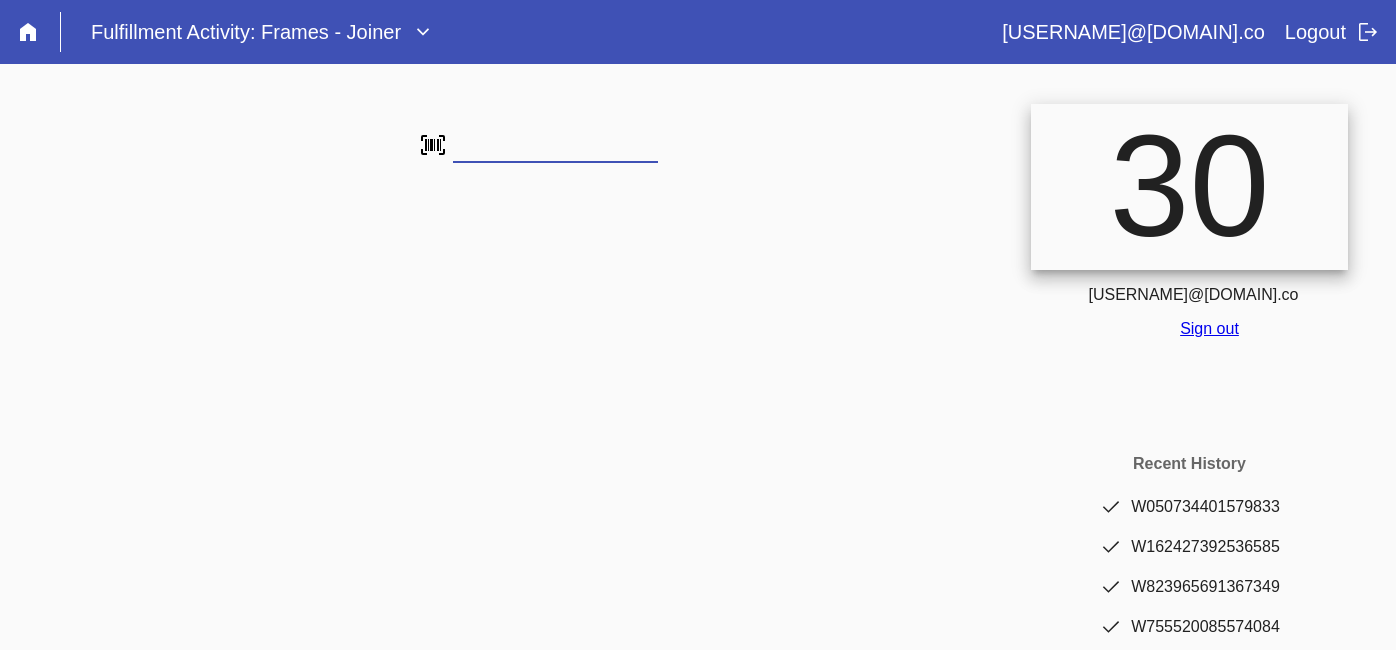 type on "W423208271392222" 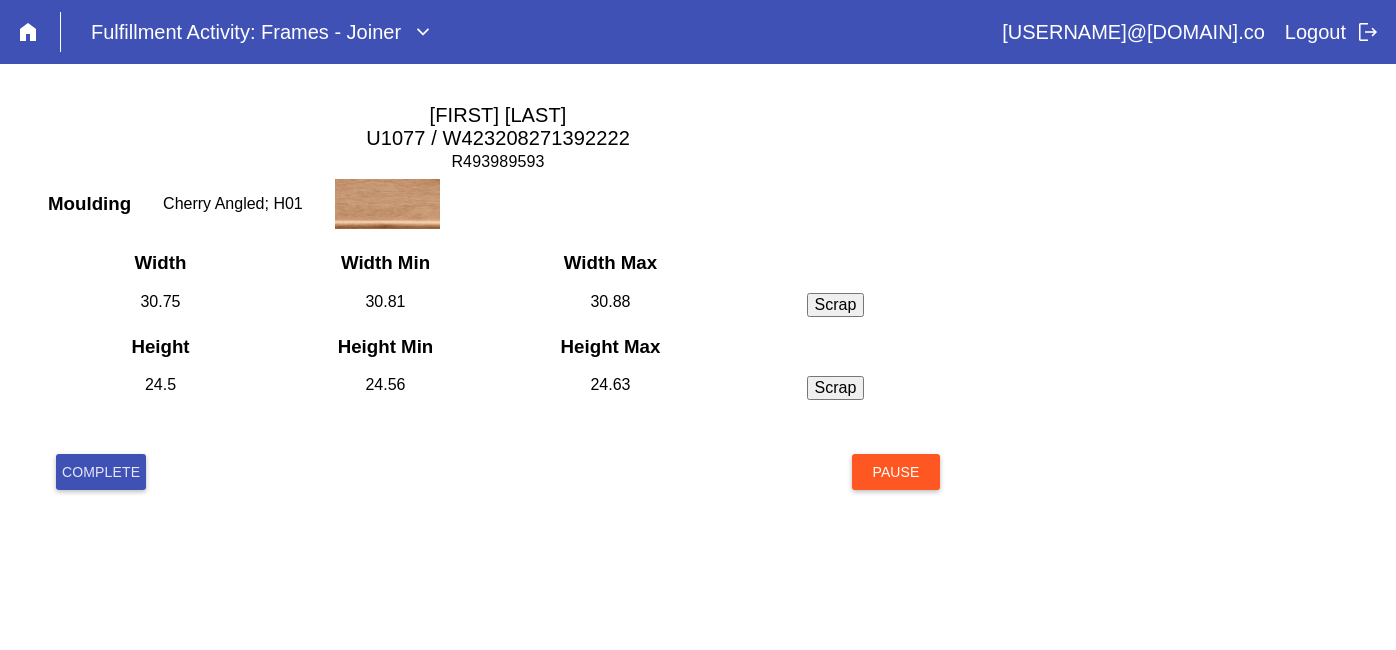 scroll, scrollTop: 0, scrollLeft: 0, axis: both 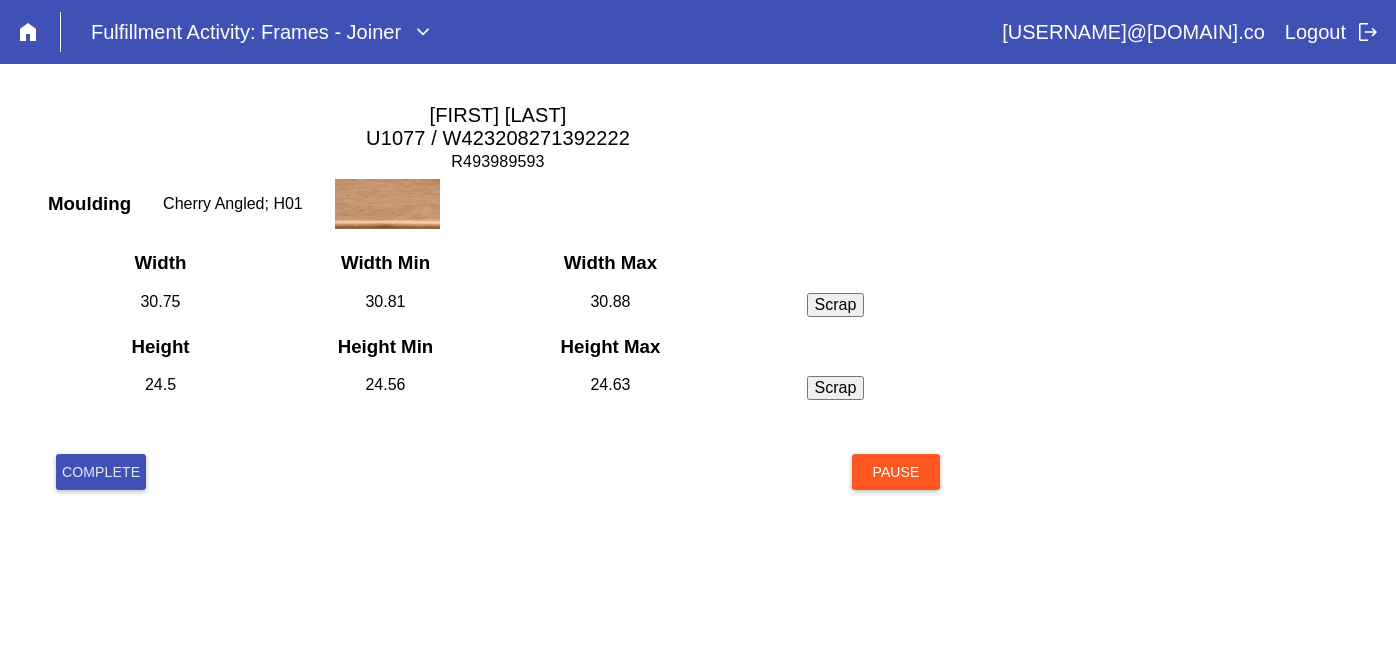 click on "Pause" at bounding box center (896, 472) 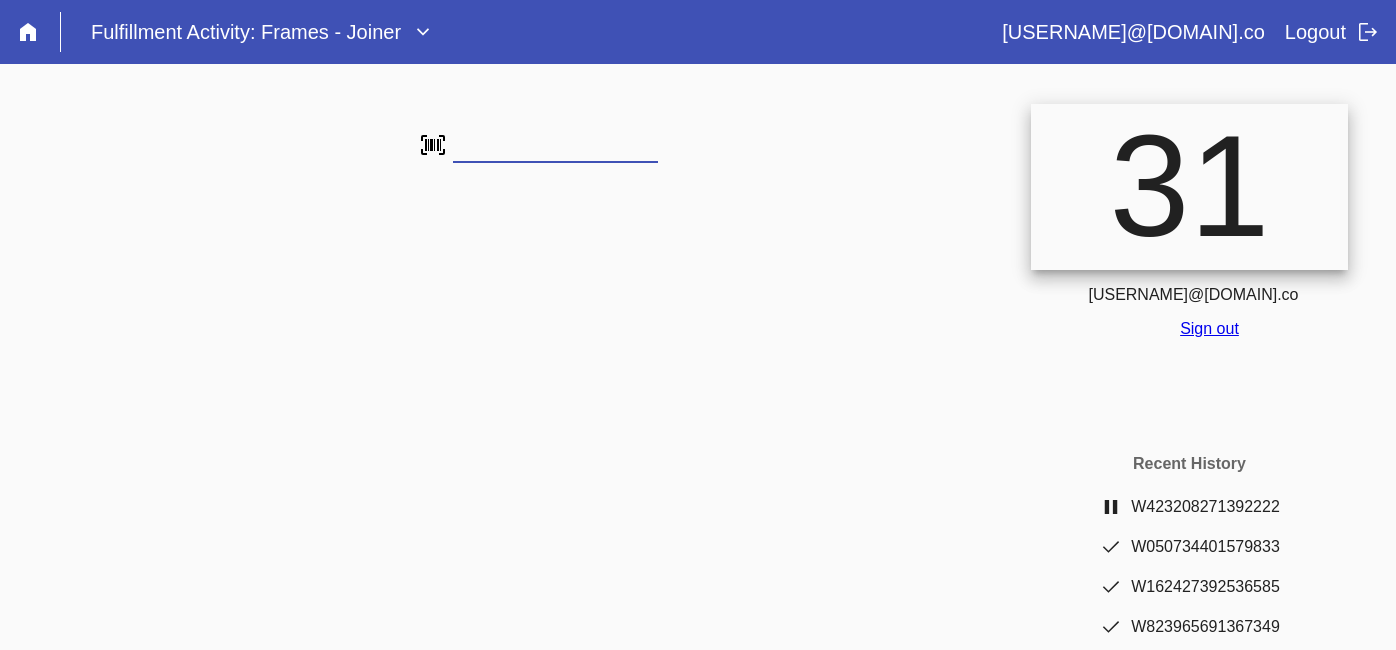 scroll, scrollTop: 0, scrollLeft: 0, axis: both 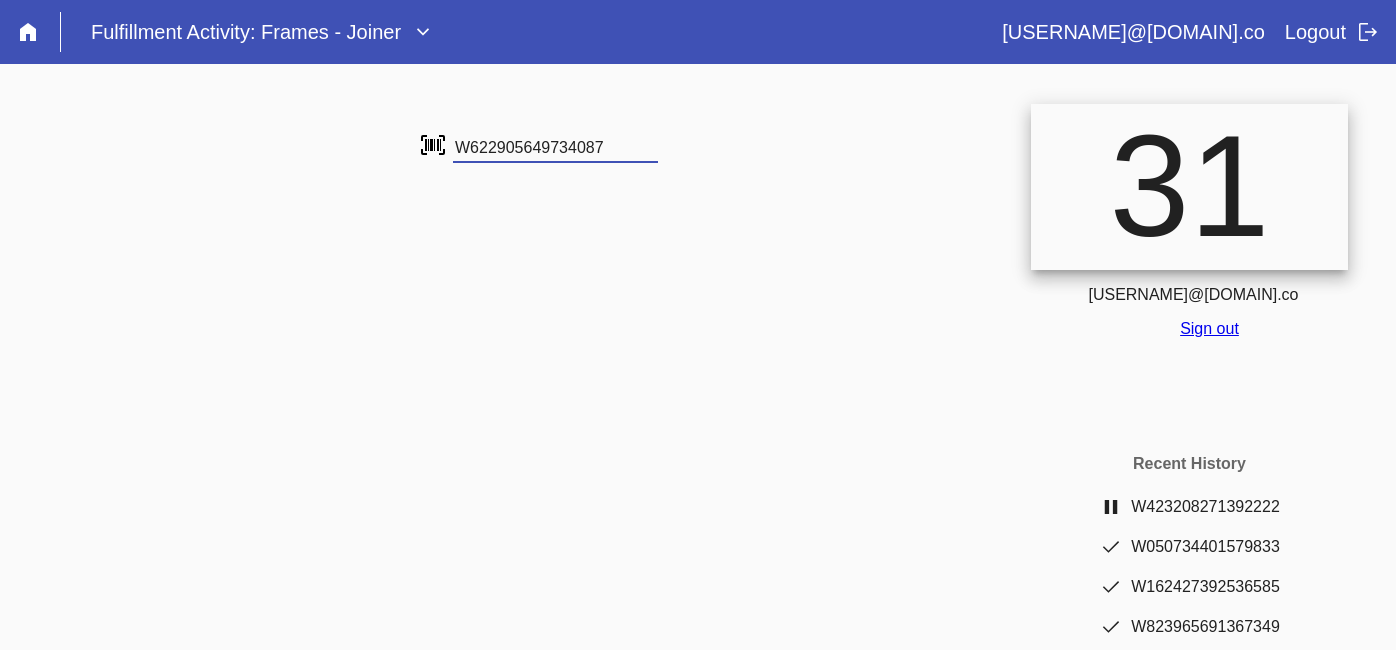 type on "W622905649734087" 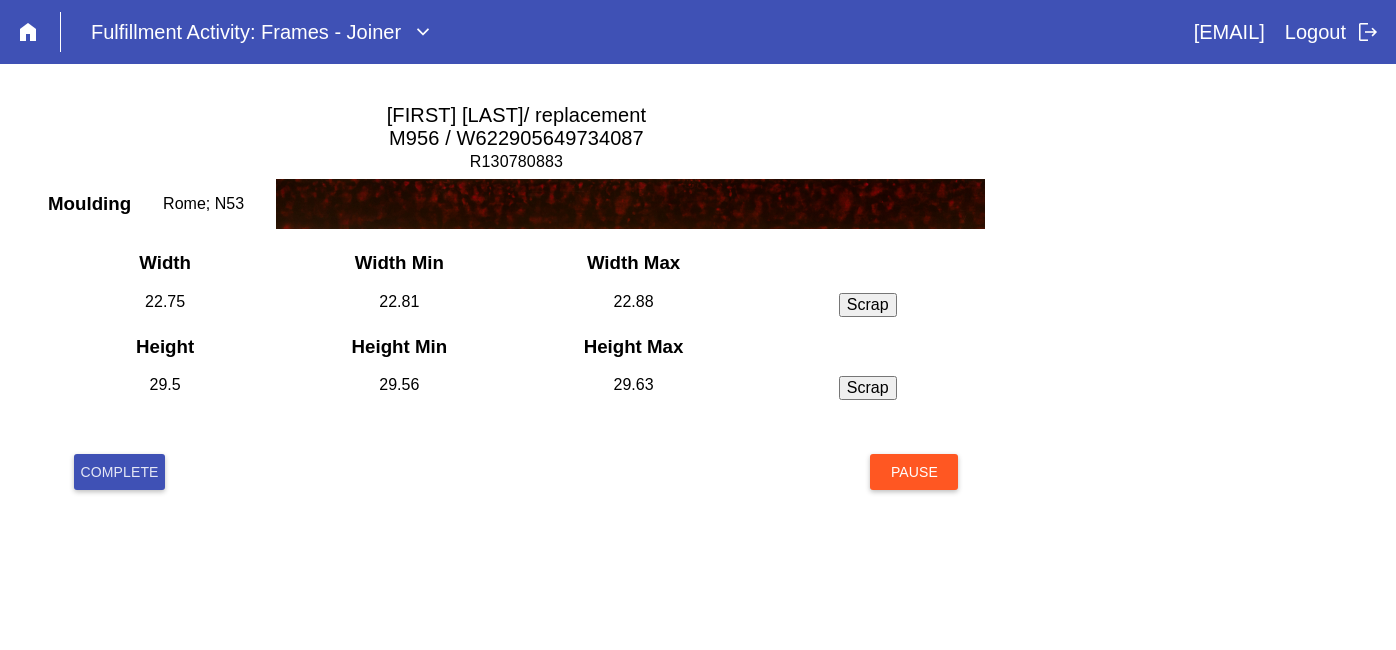 scroll, scrollTop: 0, scrollLeft: 0, axis: both 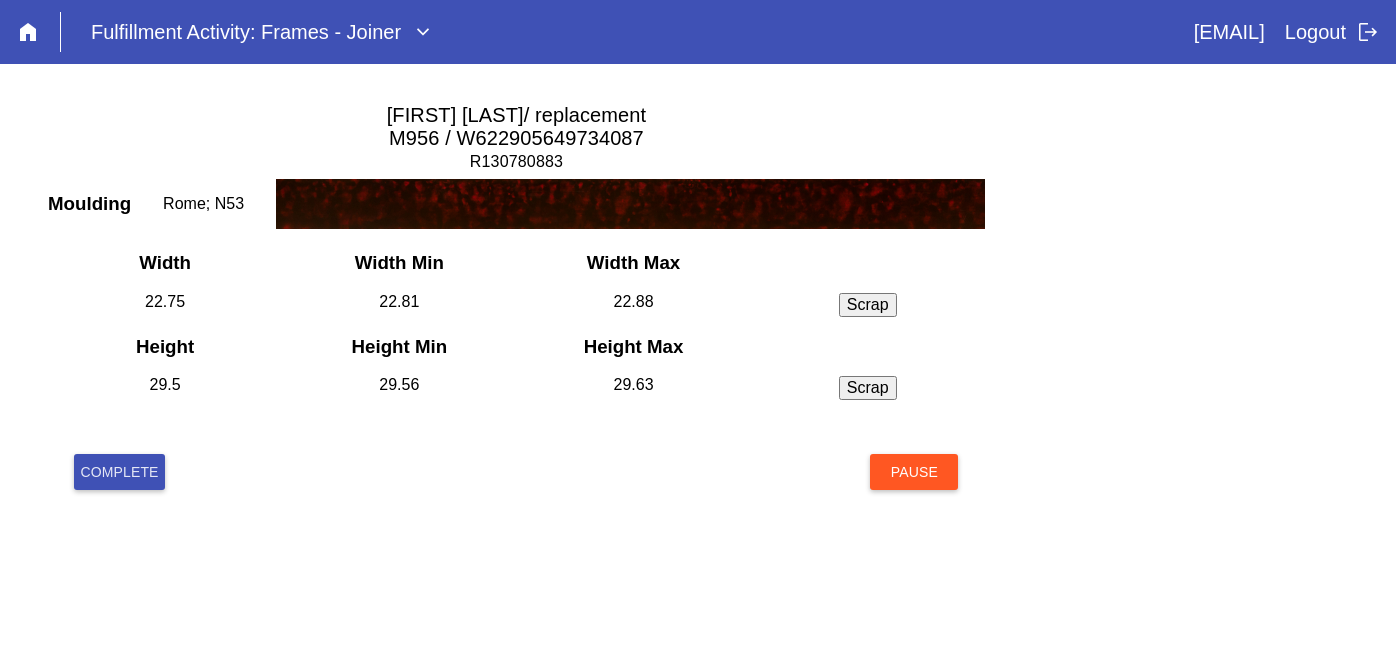 click on "Complete" at bounding box center (119, 472) 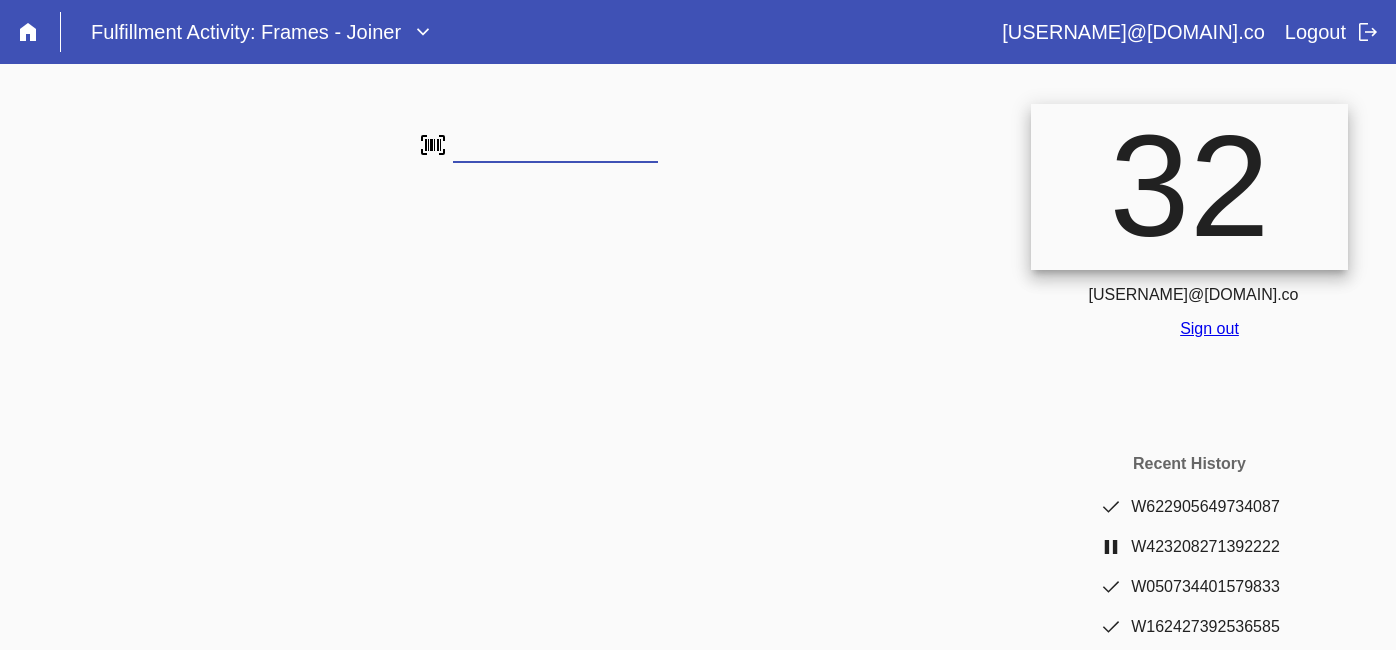 scroll, scrollTop: 0, scrollLeft: 0, axis: both 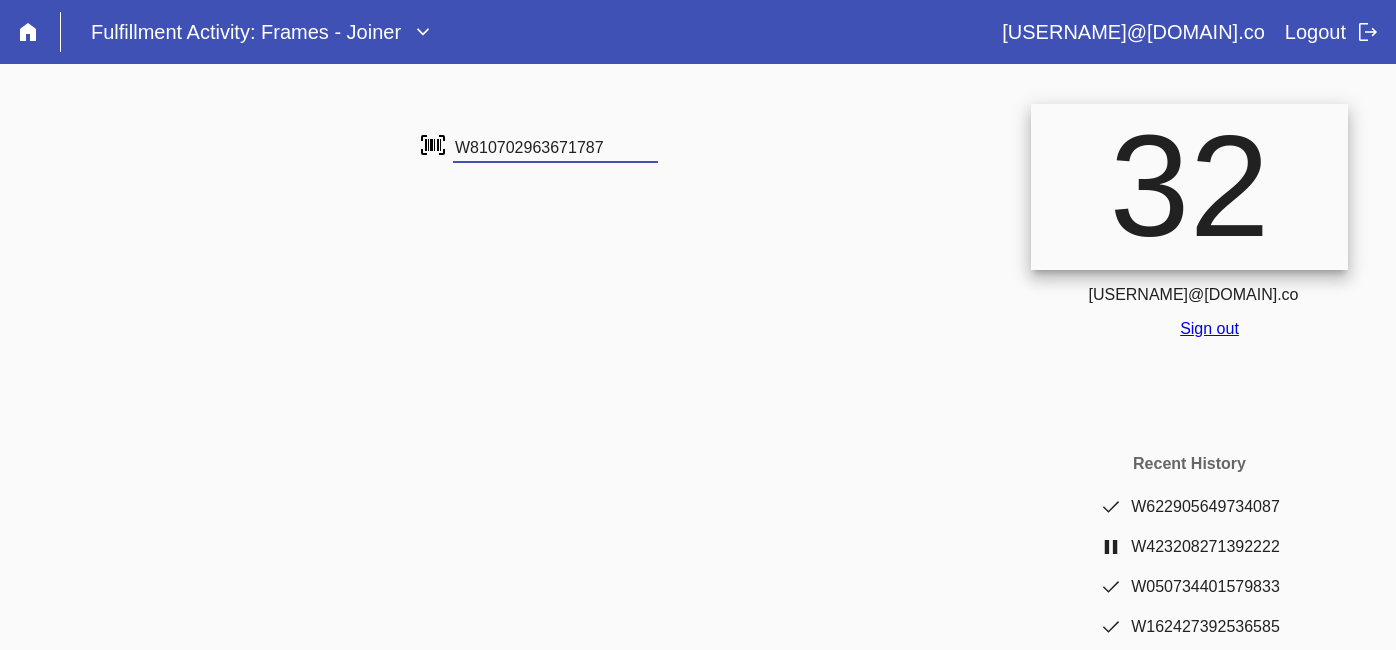 type on "W810702963671787" 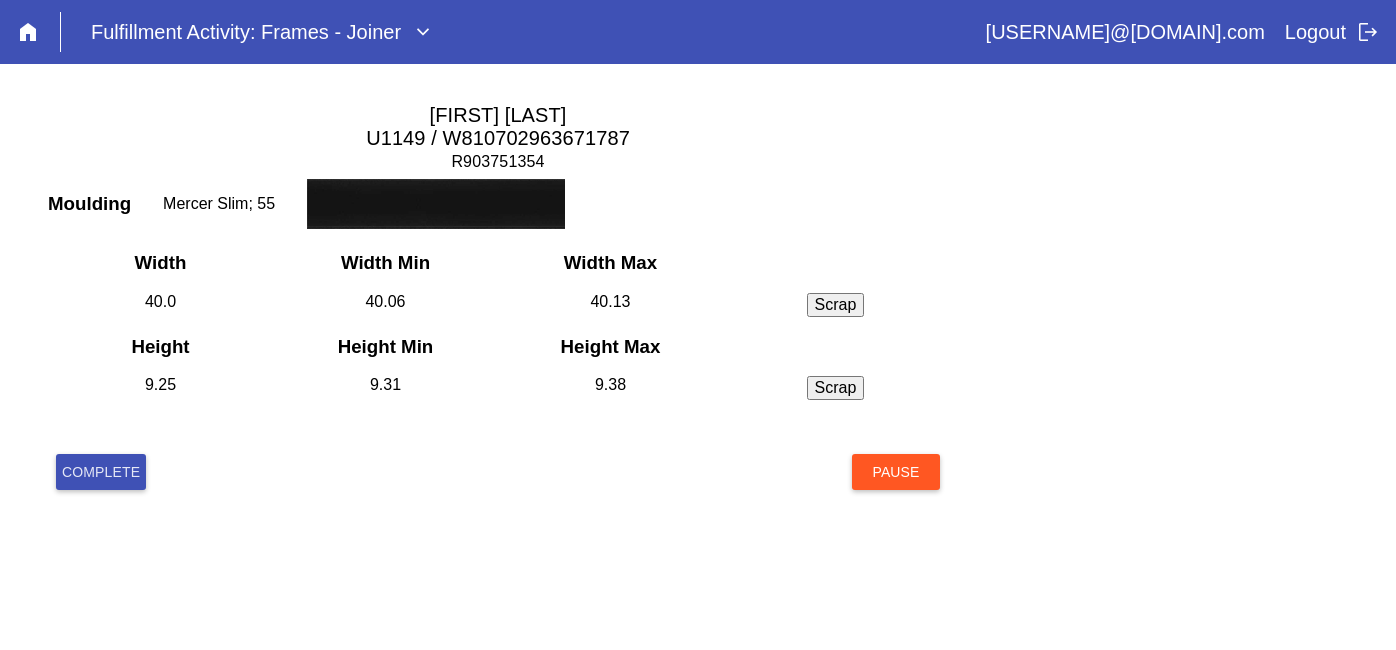 scroll, scrollTop: 0, scrollLeft: 0, axis: both 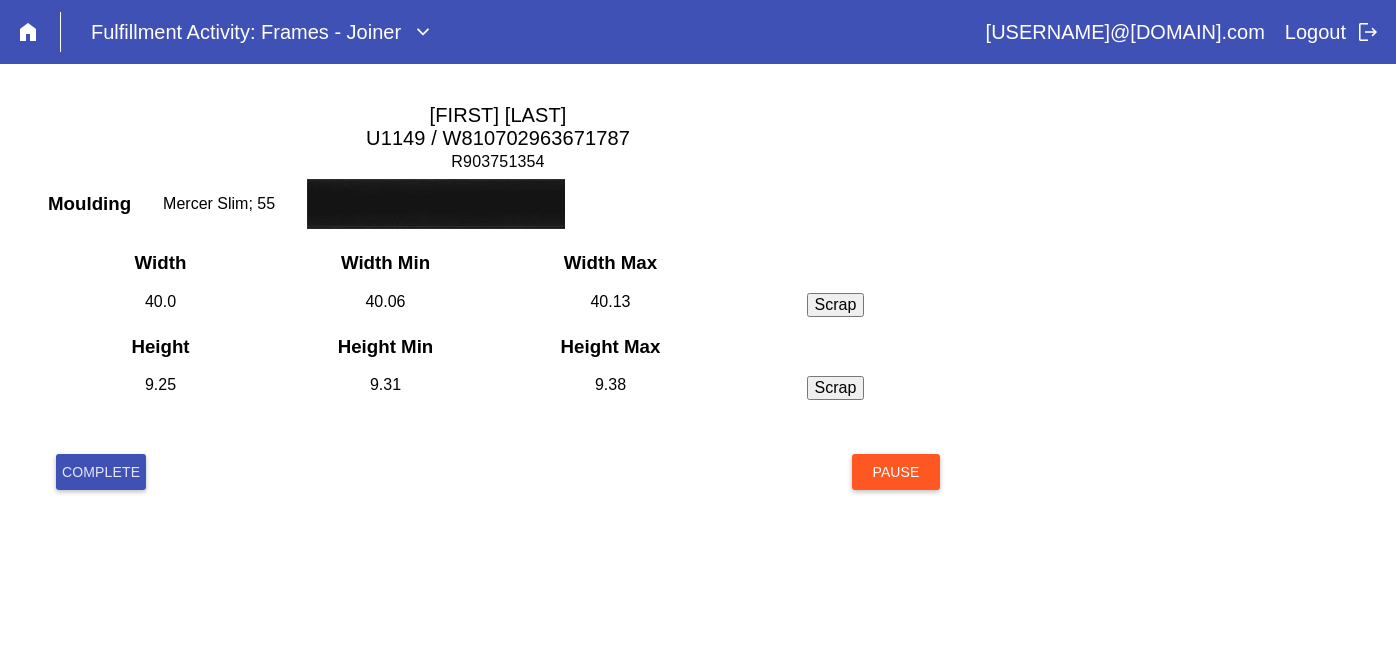 click on "Complete" at bounding box center [101, 472] 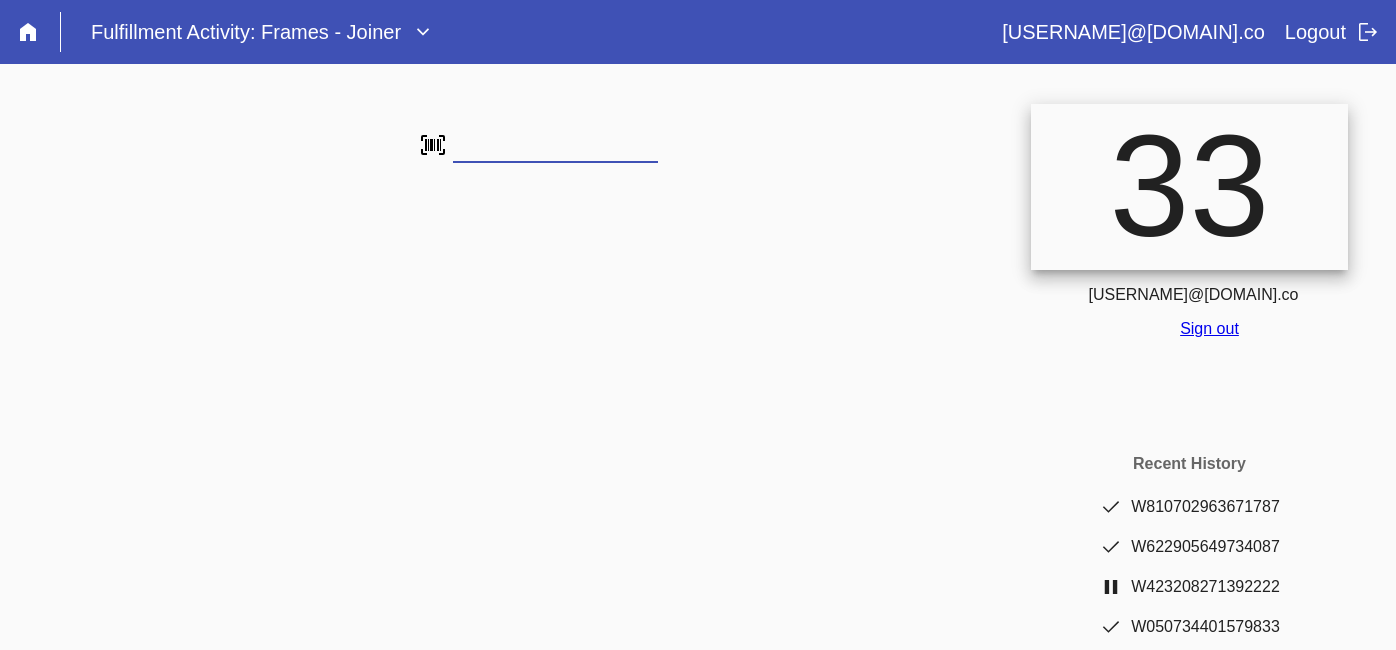 scroll, scrollTop: 0, scrollLeft: 0, axis: both 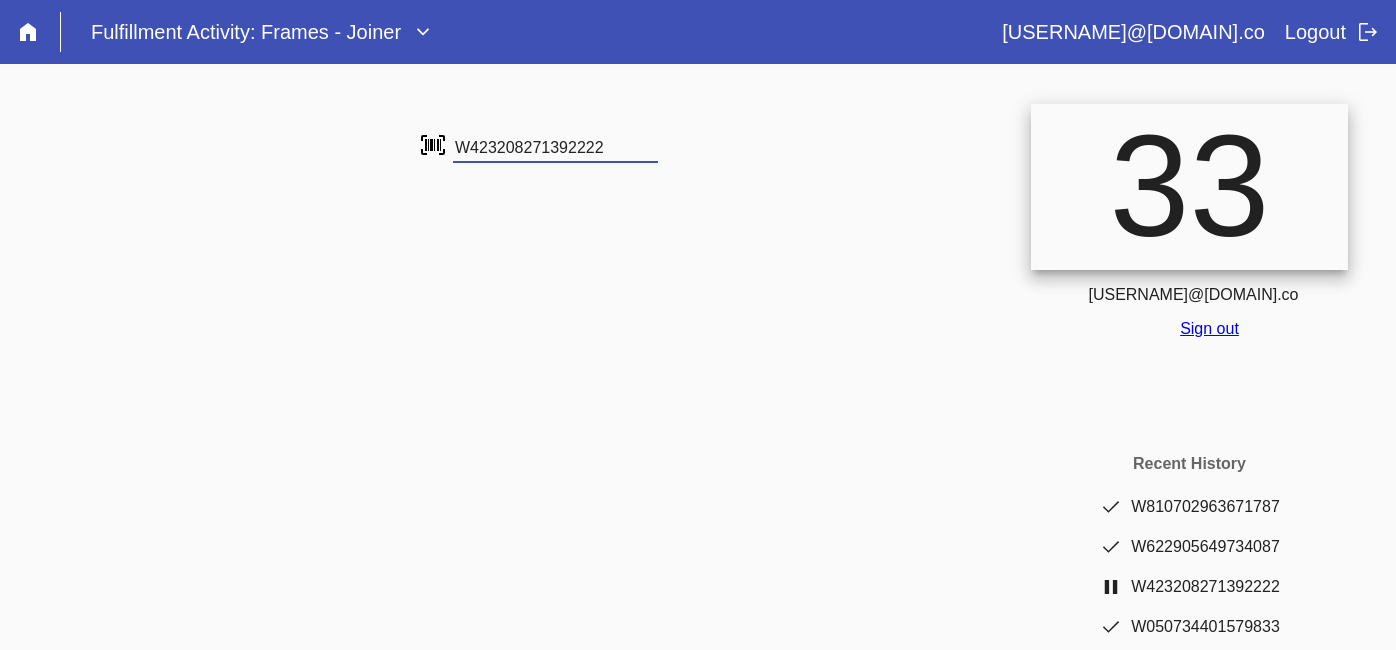 type on "W423208271392222" 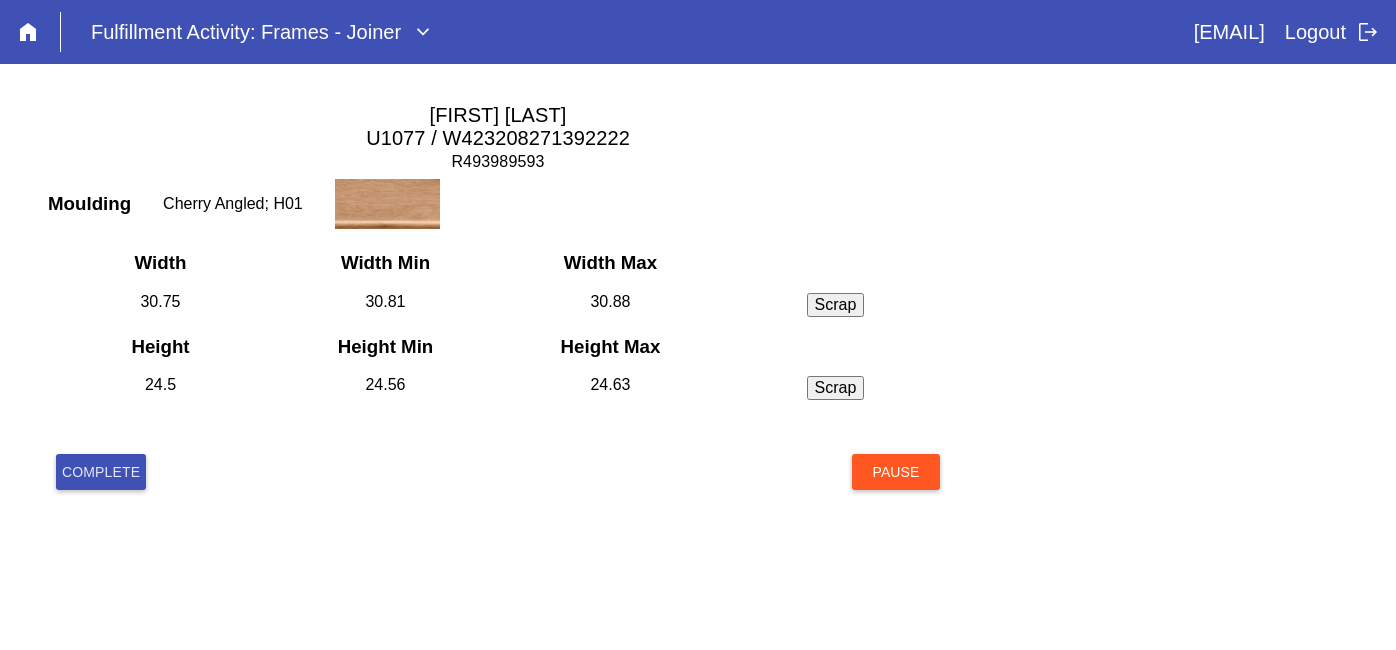 scroll, scrollTop: 0, scrollLeft: 0, axis: both 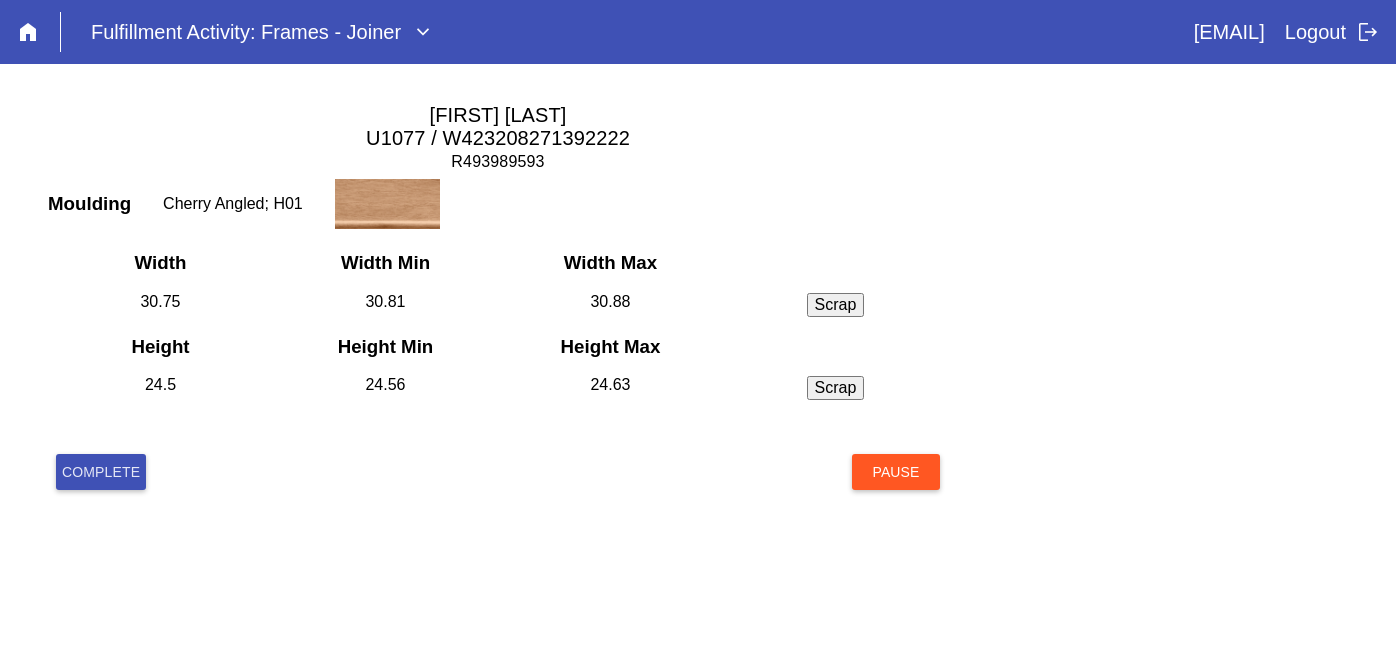 click on "Complete" at bounding box center [101, 472] 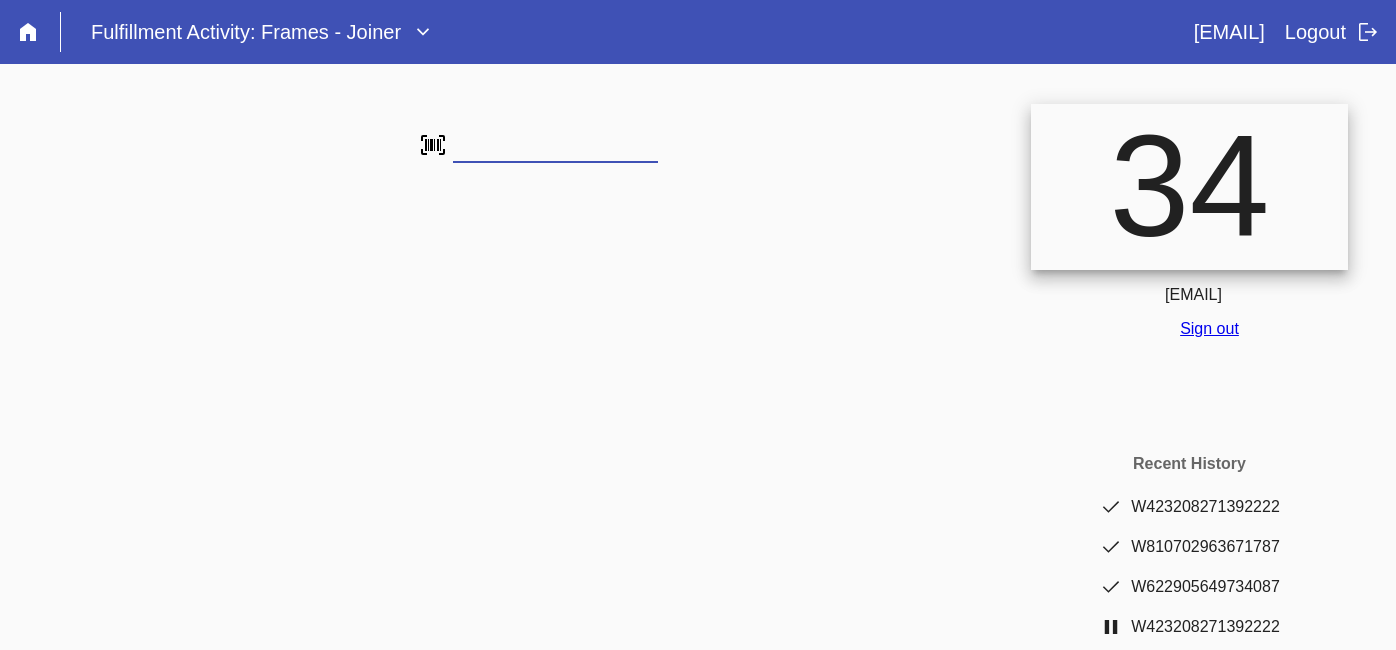 scroll, scrollTop: 0, scrollLeft: 0, axis: both 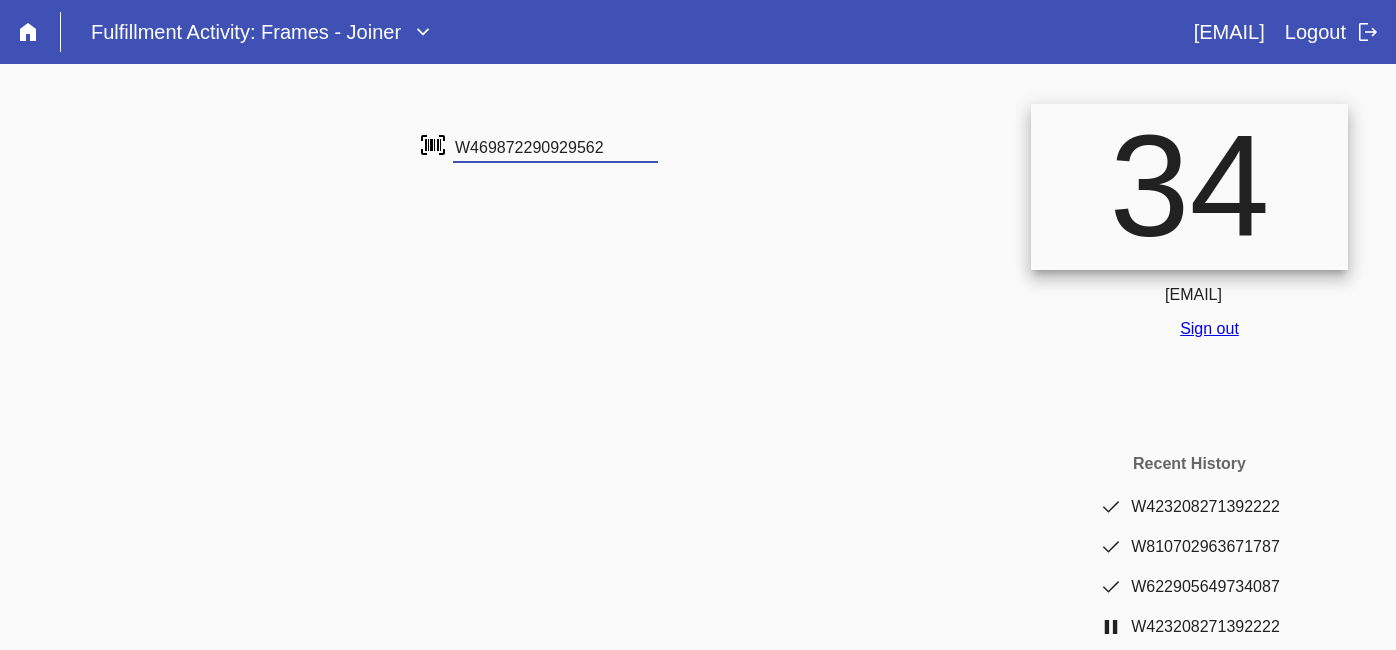 type on "W469872290929562" 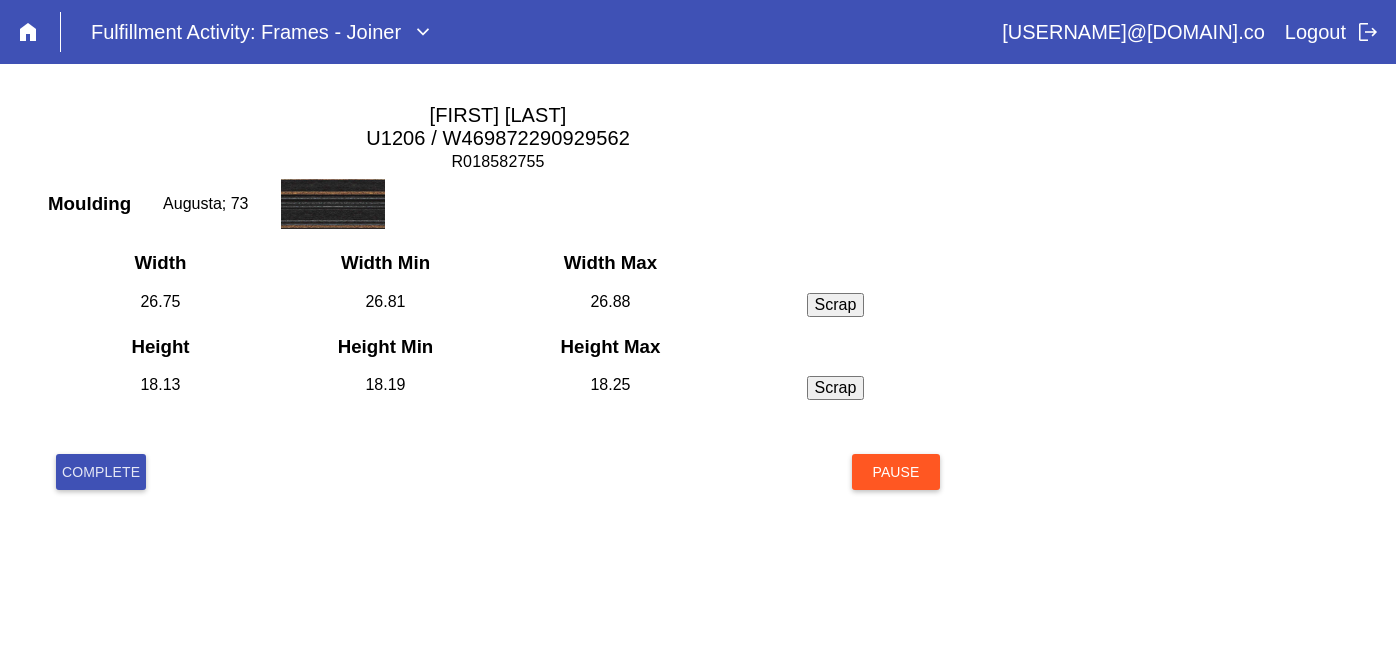 scroll, scrollTop: 0, scrollLeft: 0, axis: both 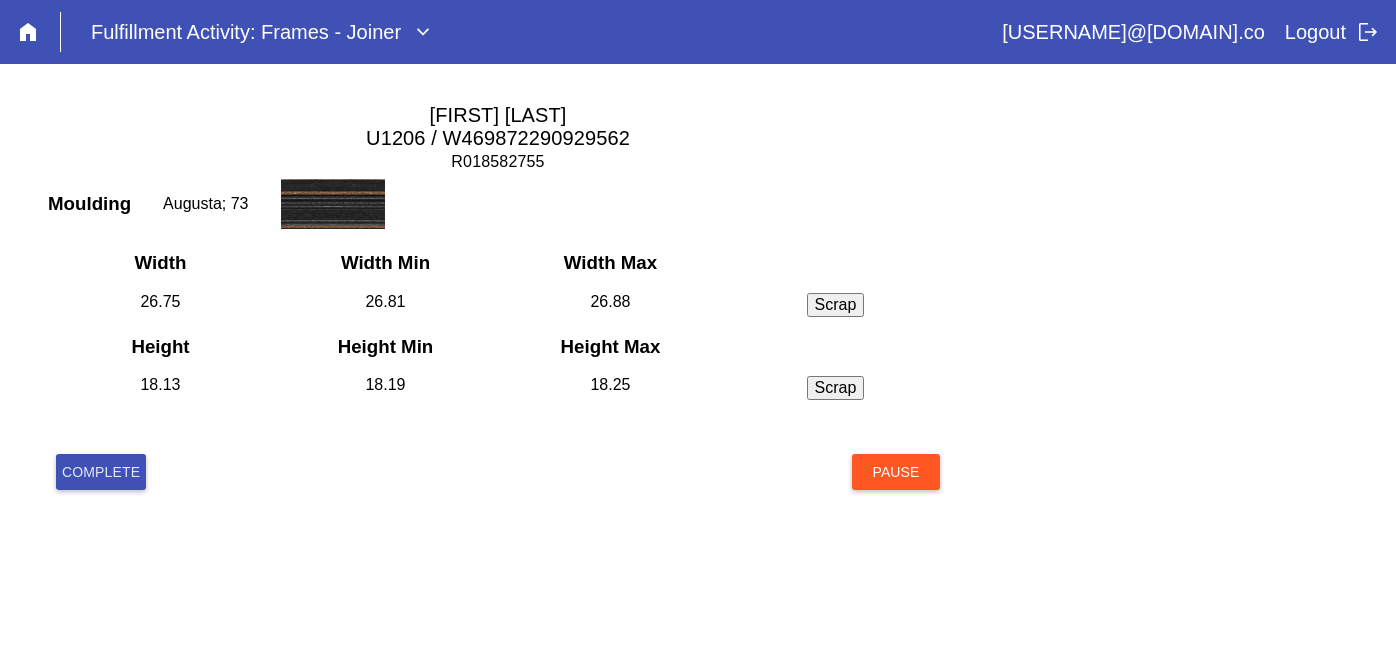 click on "Complete" at bounding box center (101, 472) 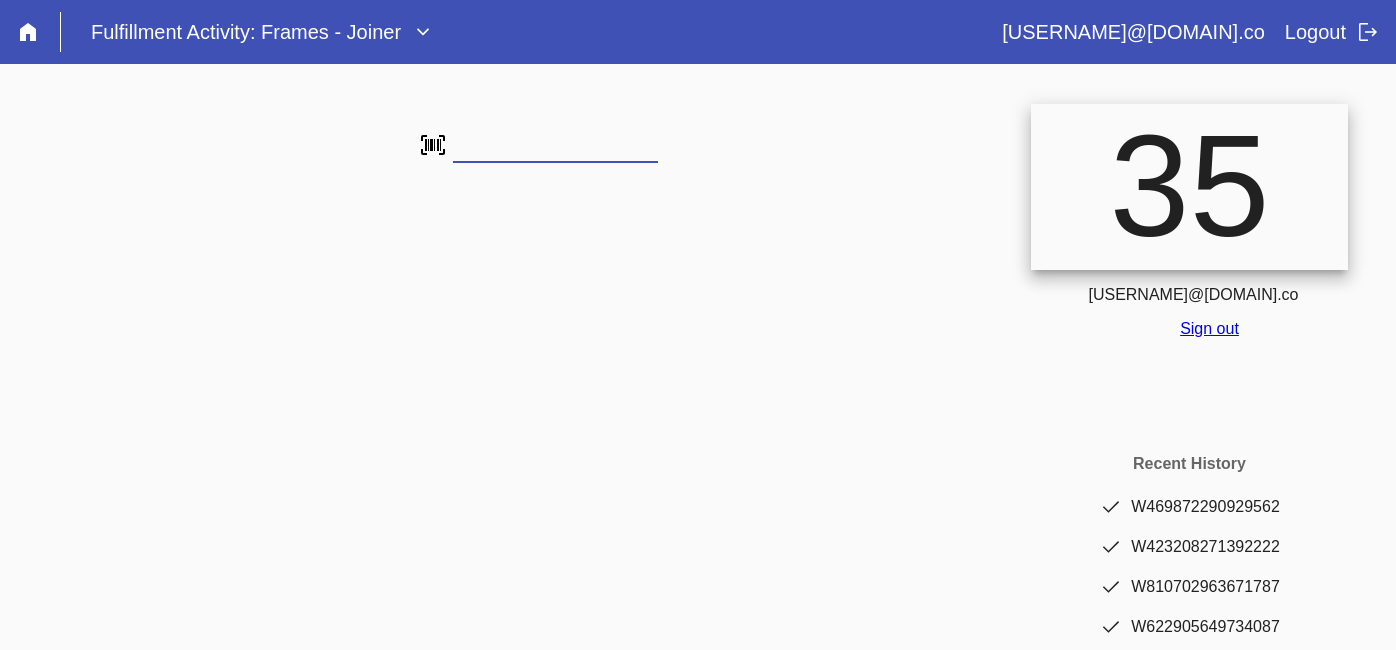 scroll, scrollTop: 0, scrollLeft: 0, axis: both 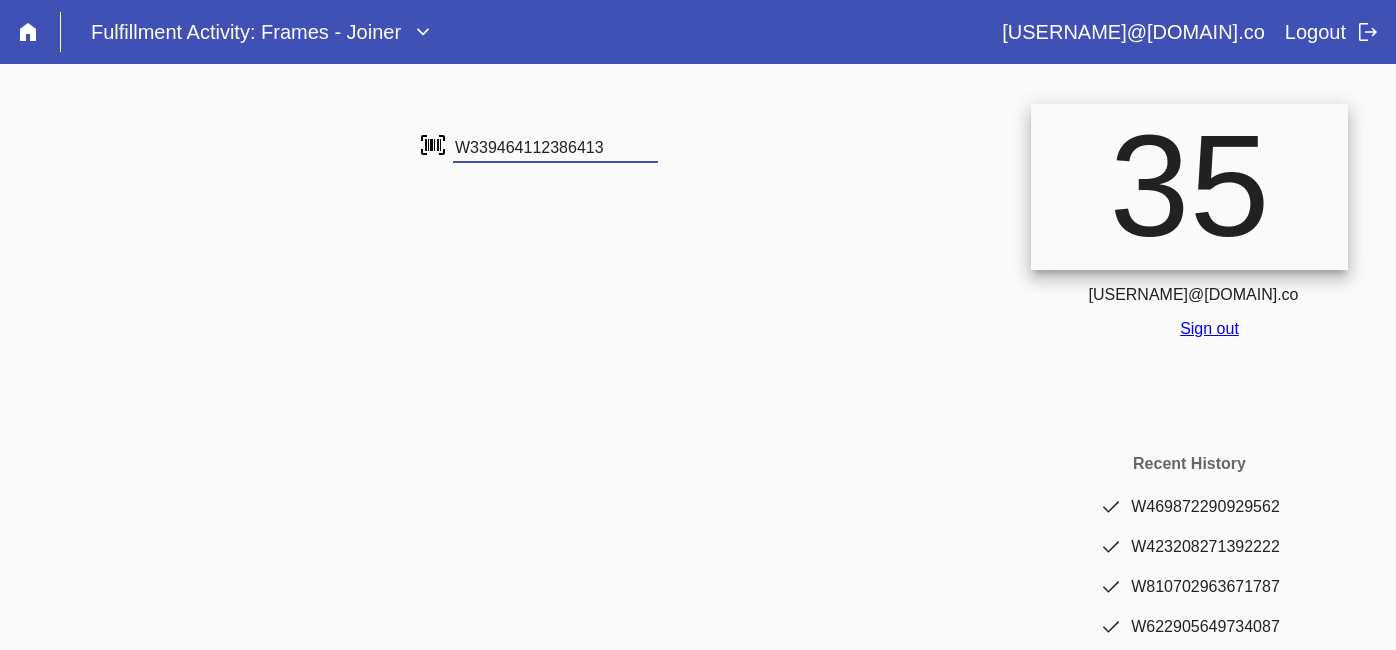 type on "W339464112386413" 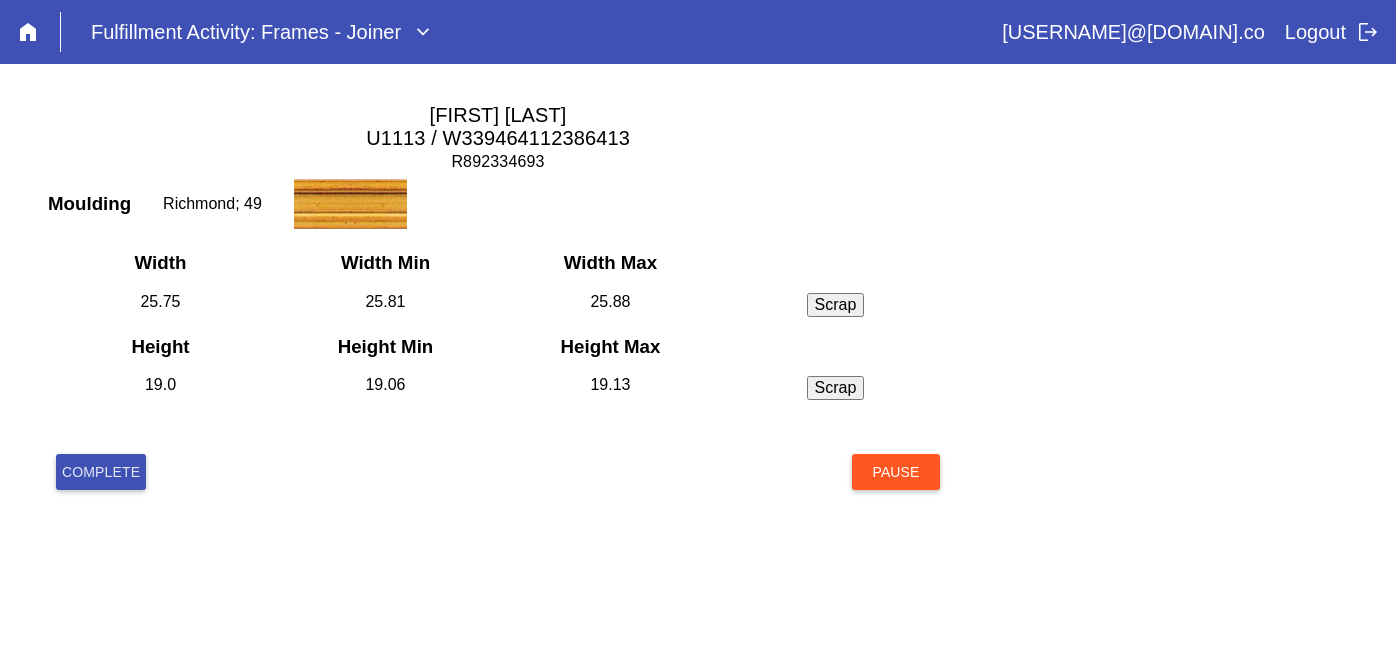 scroll, scrollTop: 0, scrollLeft: 0, axis: both 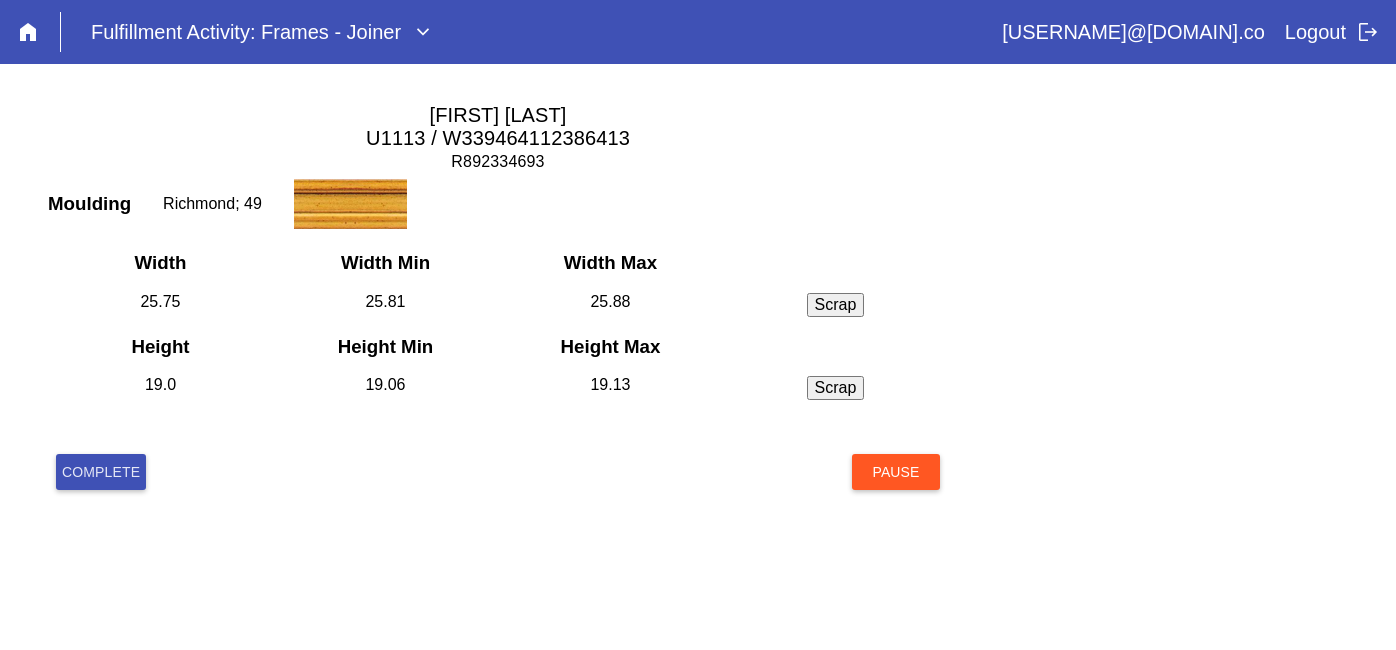 click on "Complete" at bounding box center [101, 472] 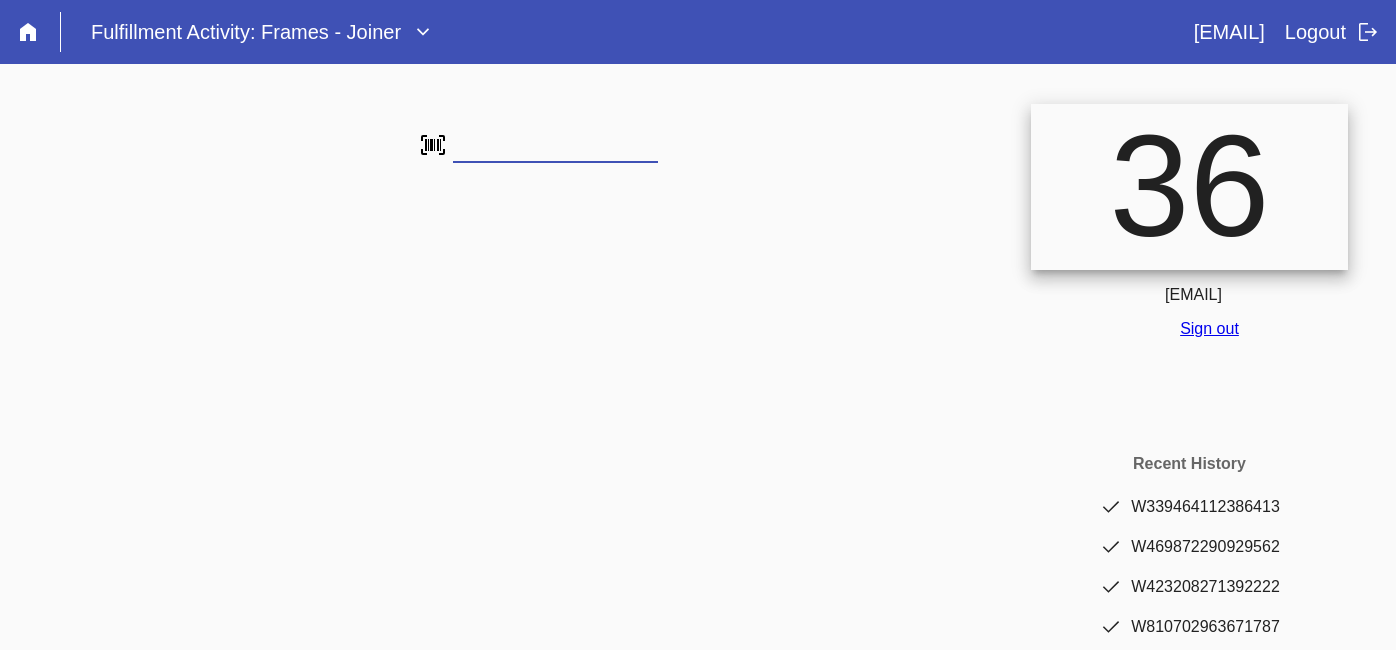 scroll, scrollTop: 0, scrollLeft: 0, axis: both 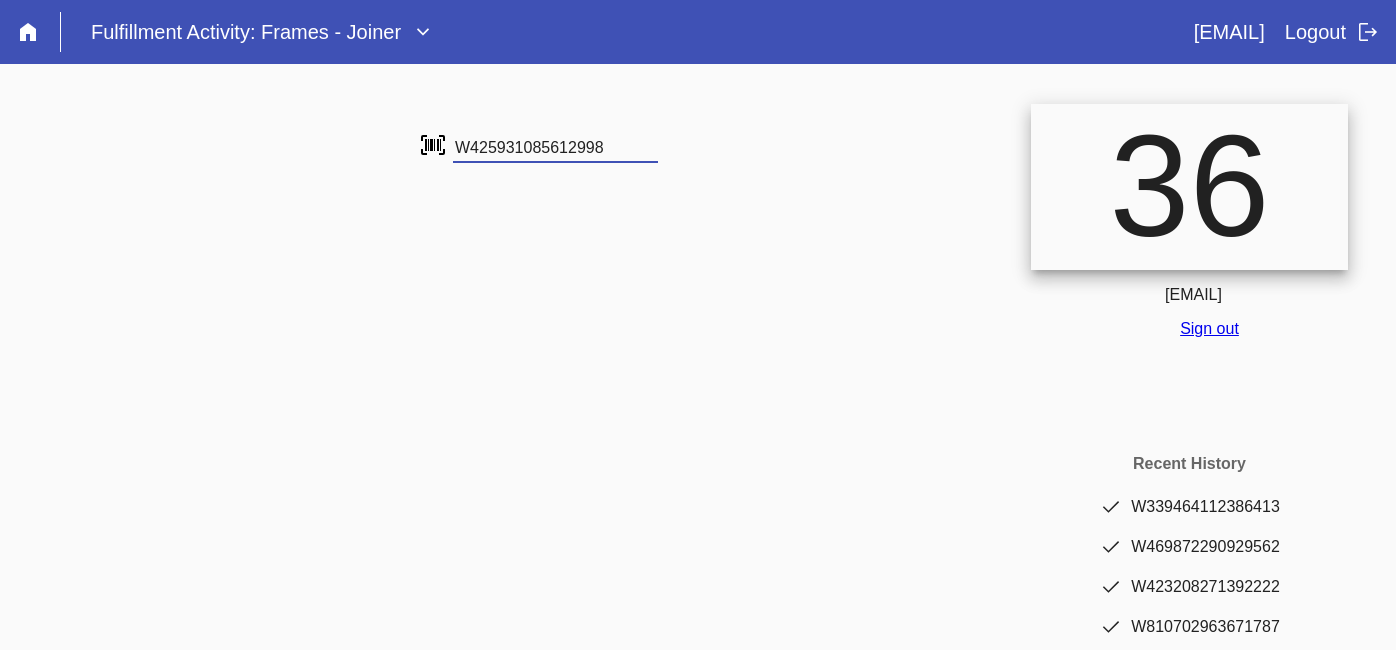 type on "W425931085612998" 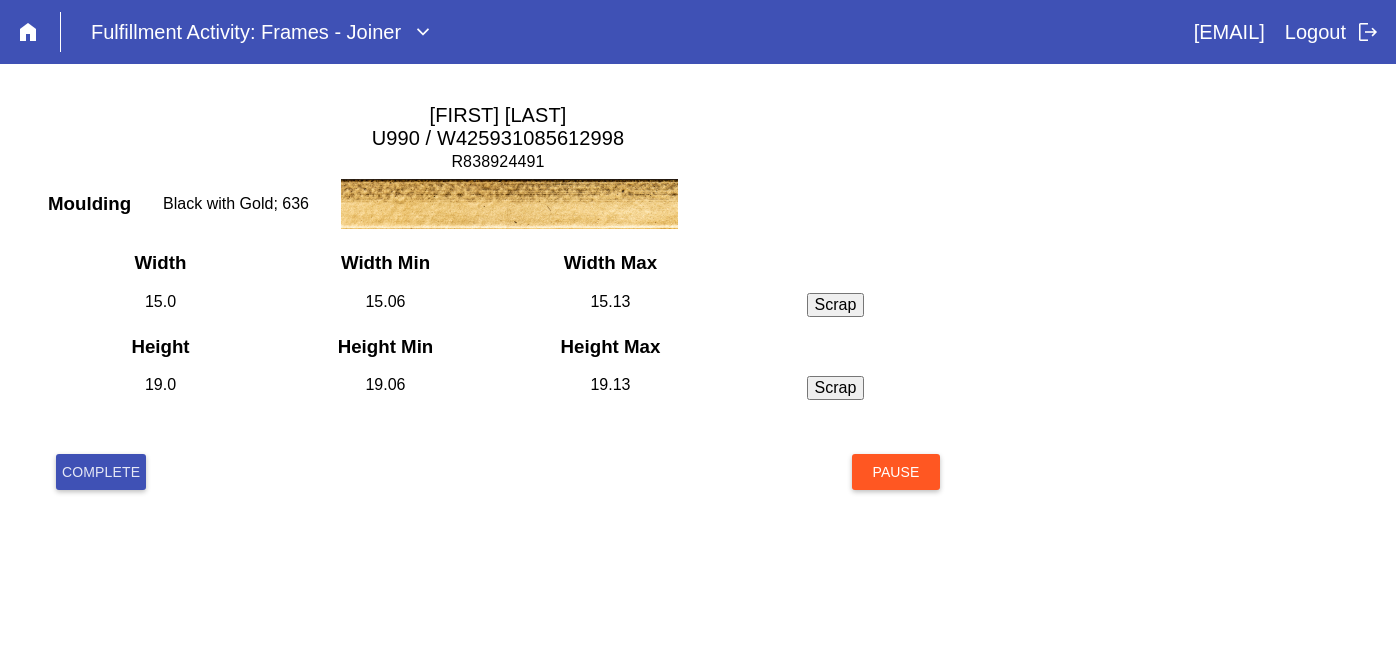 scroll, scrollTop: 0, scrollLeft: 0, axis: both 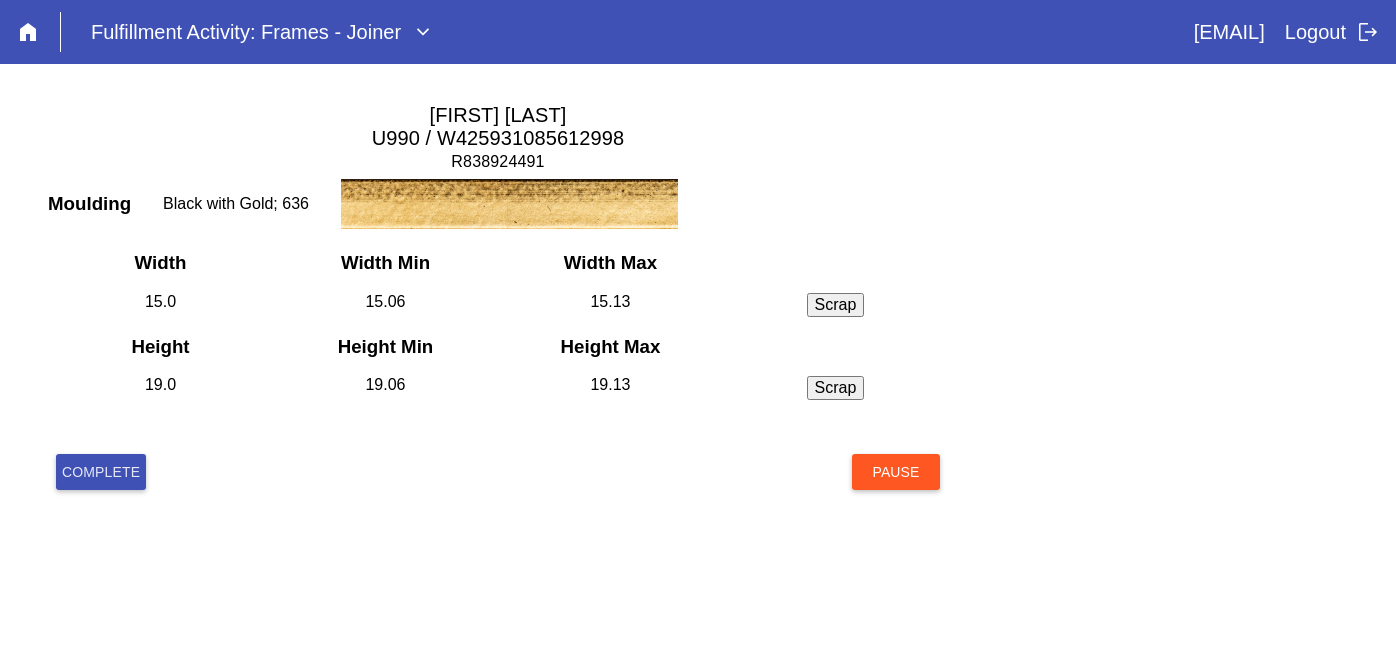 click on "Complete" at bounding box center [101, 472] 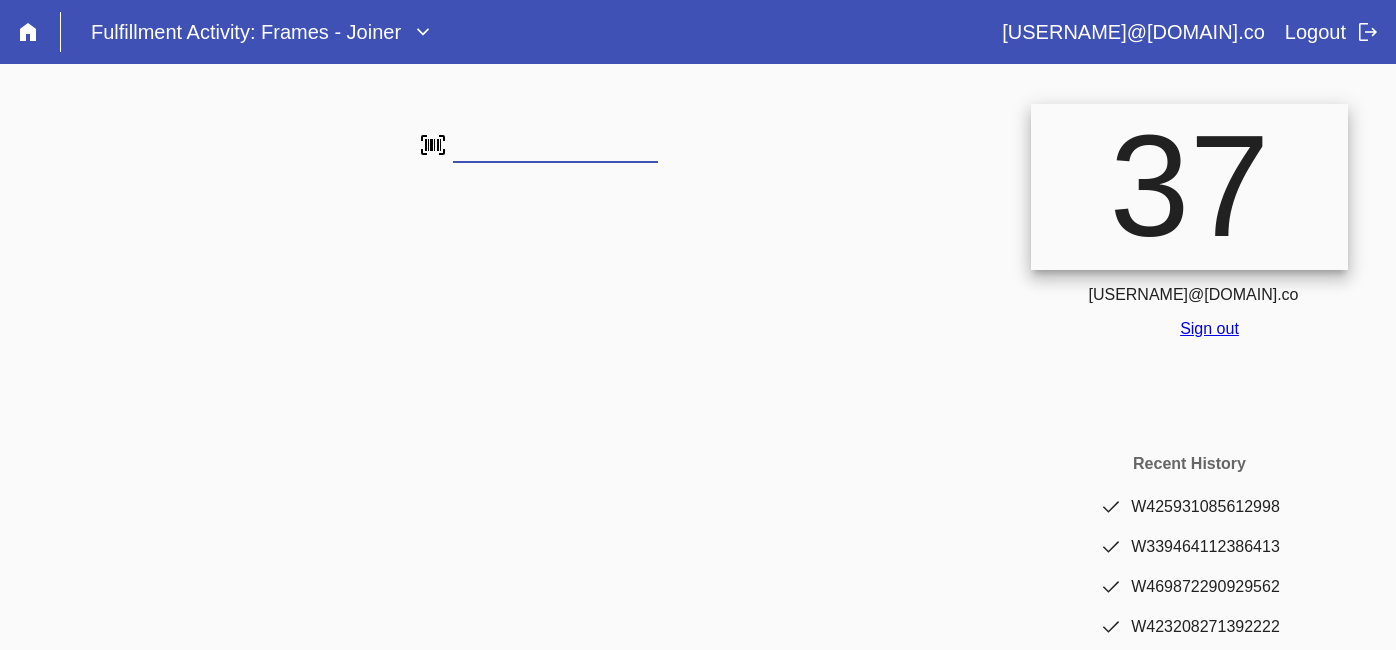 scroll, scrollTop: 0, scrollLeft: 0, axis: both 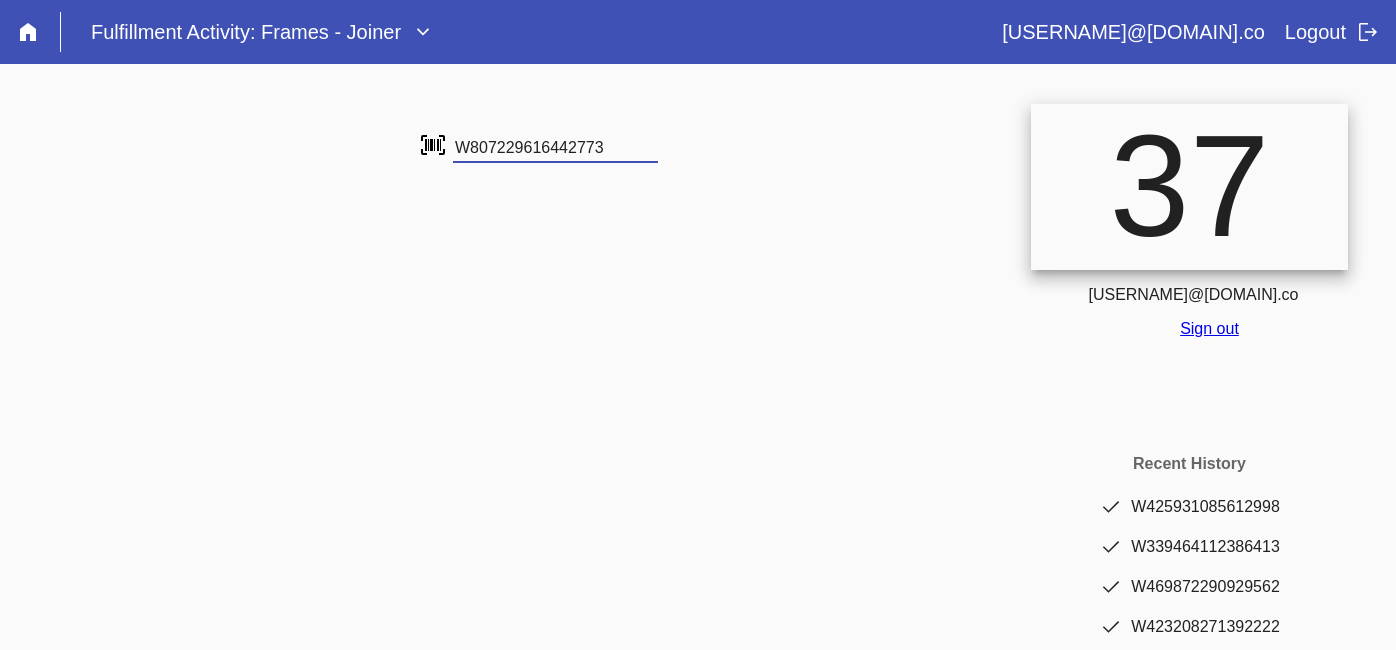 type on "W807229616442773" 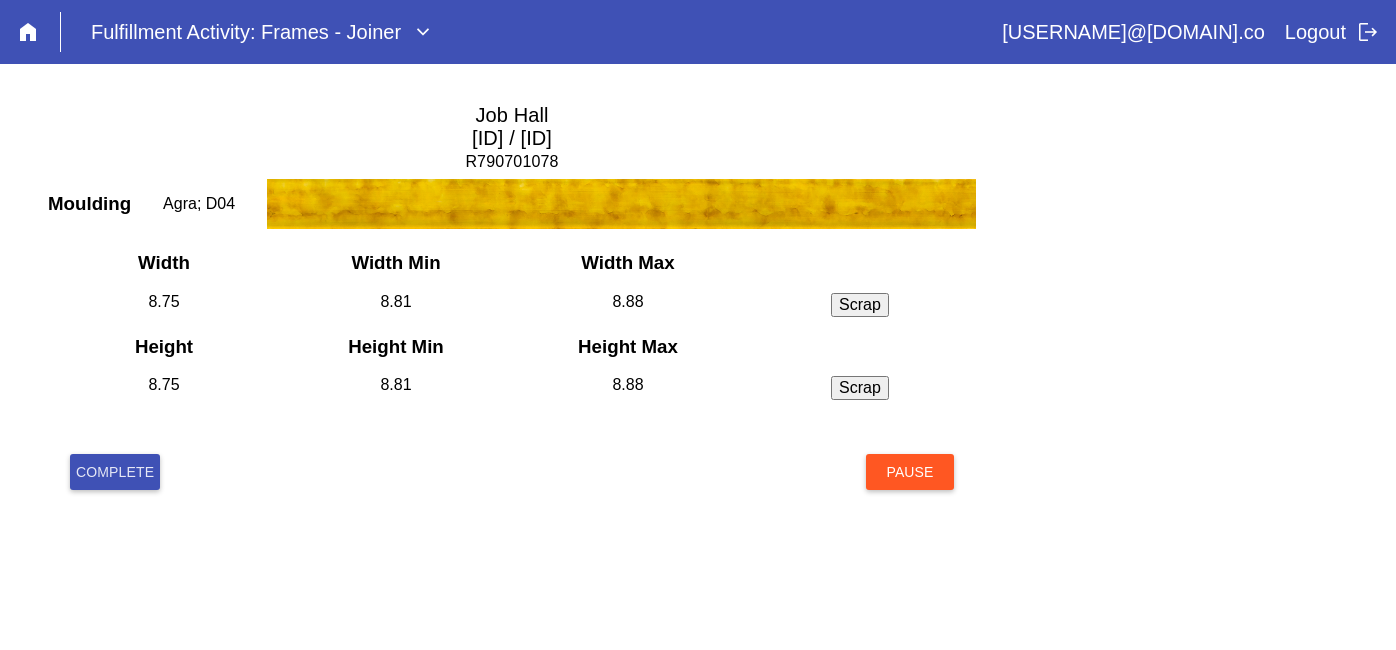 scroll, scrollTop: 0, scrollLeft: 0, axis: both 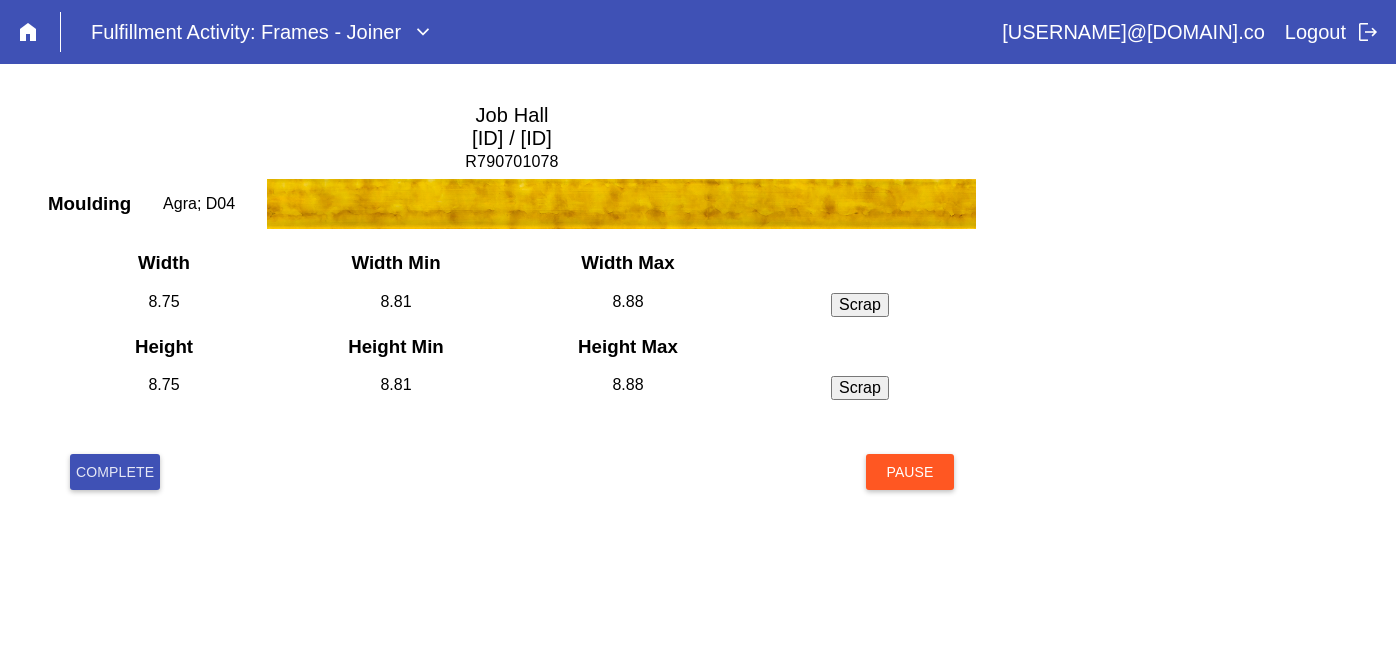 click on "Complete" at bounding box center (115, 472) 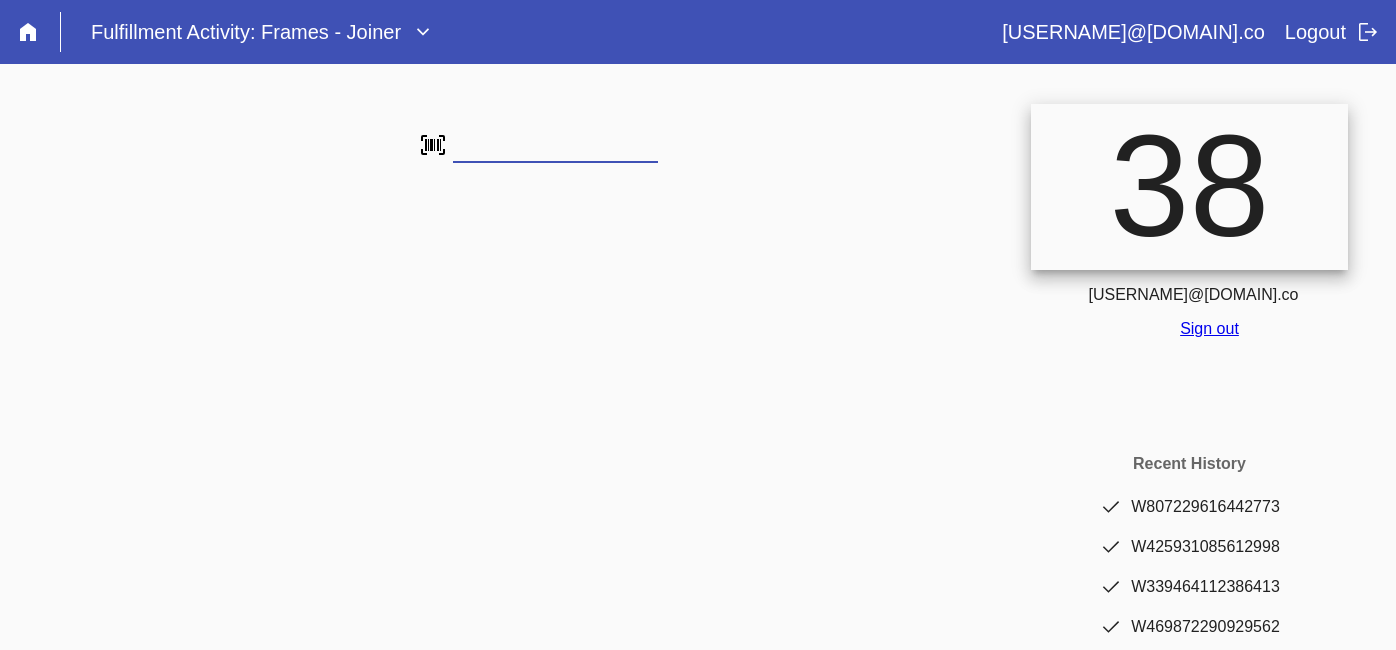 scroll, scrollTop: 0, scrollLeft: 0, axis: both 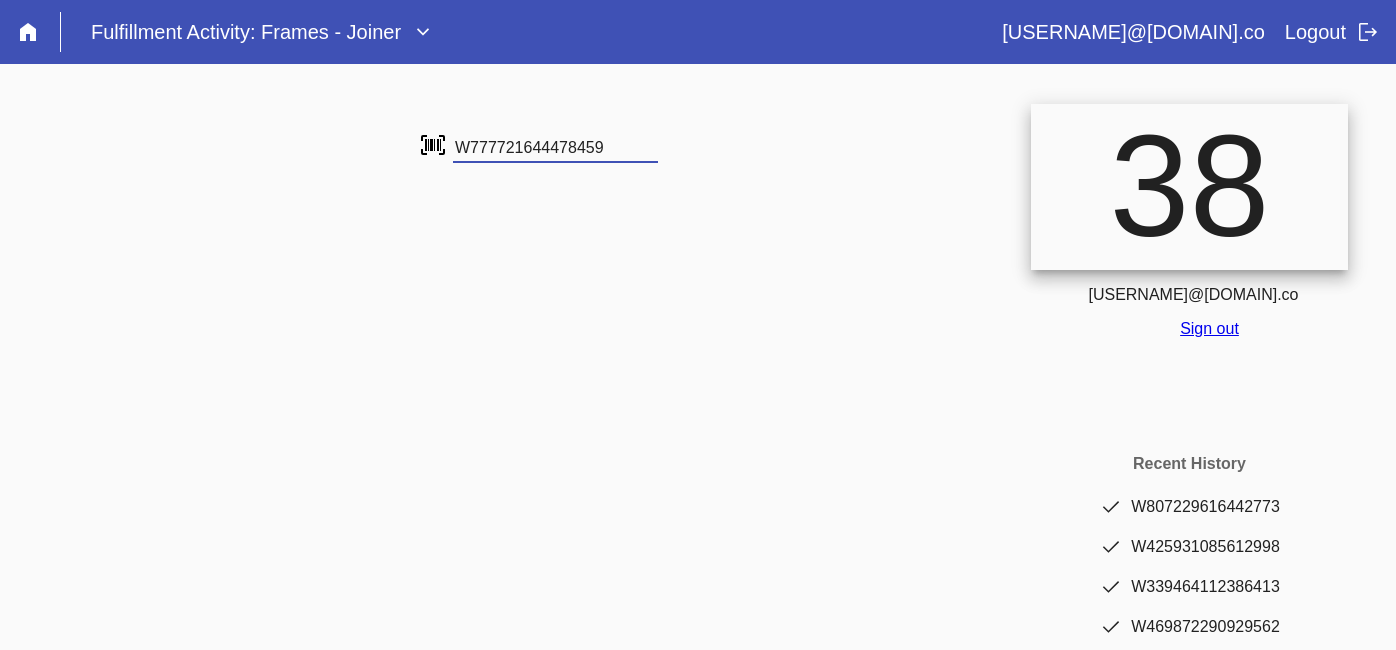 type on "W777721644478459" 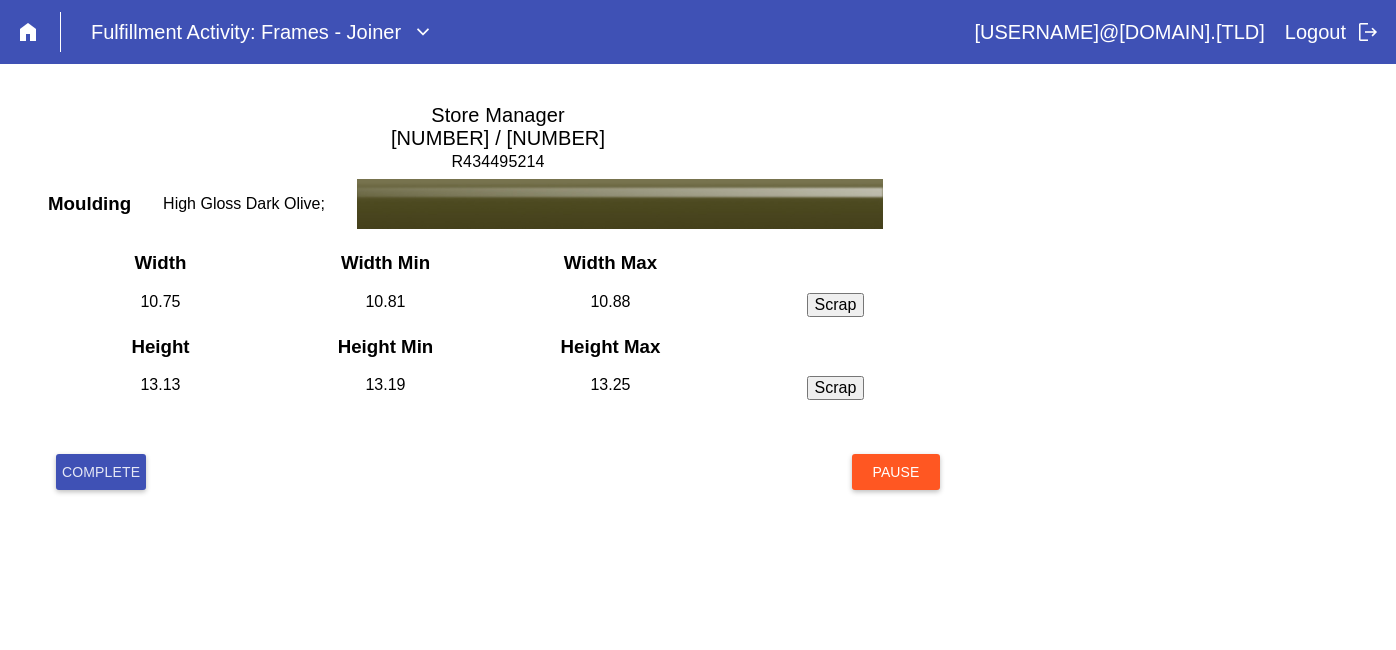 scroll, scrollTop: 0, scrollLeft: 0, axis: both 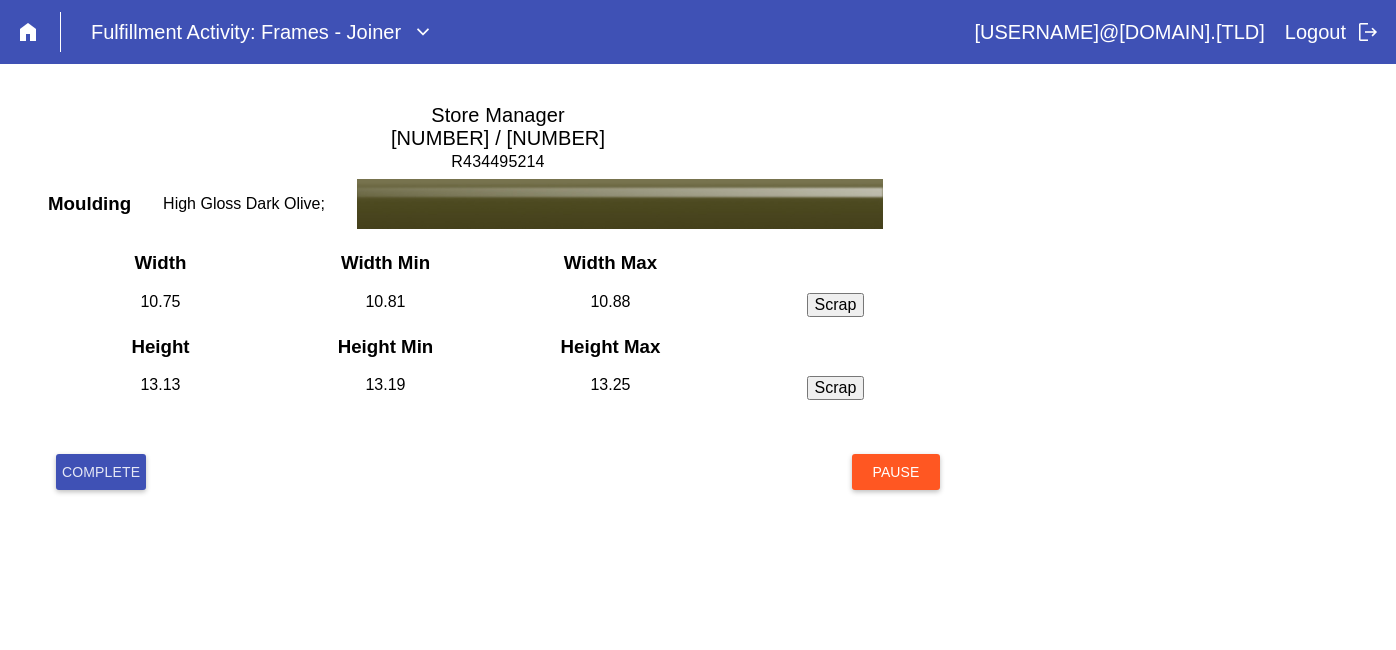 click on "Complete" at bounding box center (101, 472) 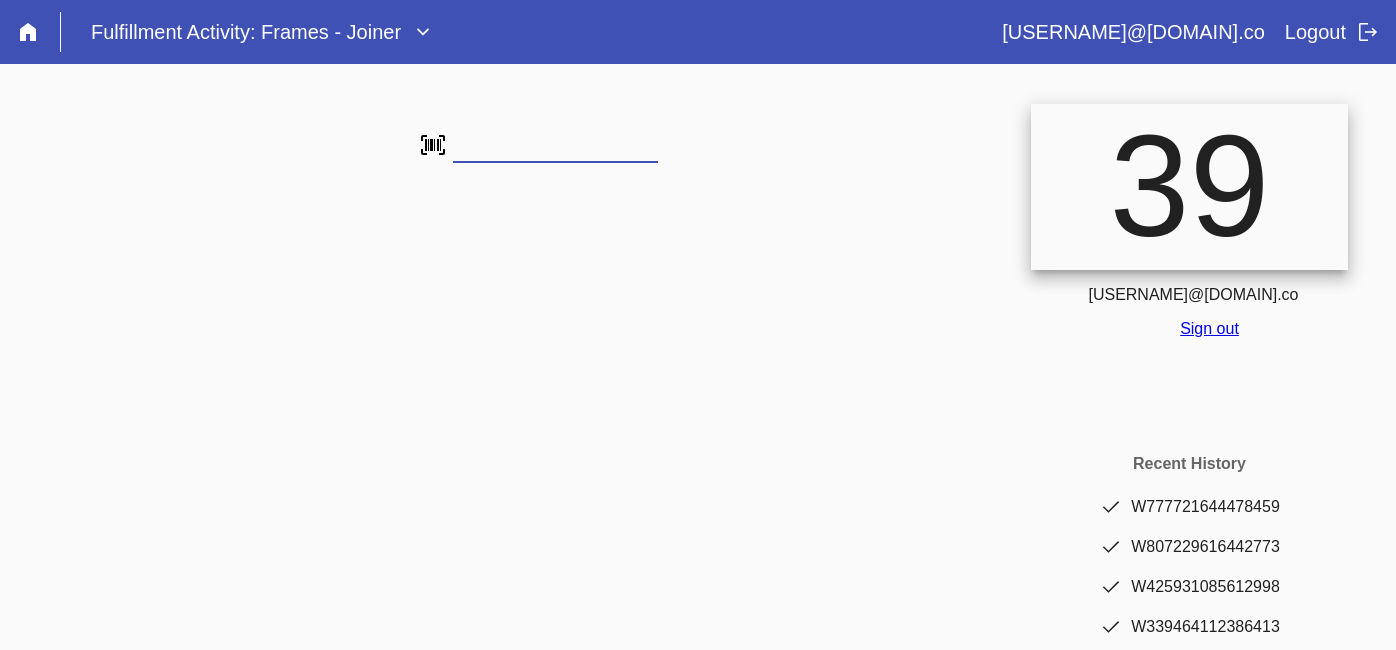 scroll, scrollTop: 0, scrollLeft: 0, axis: both 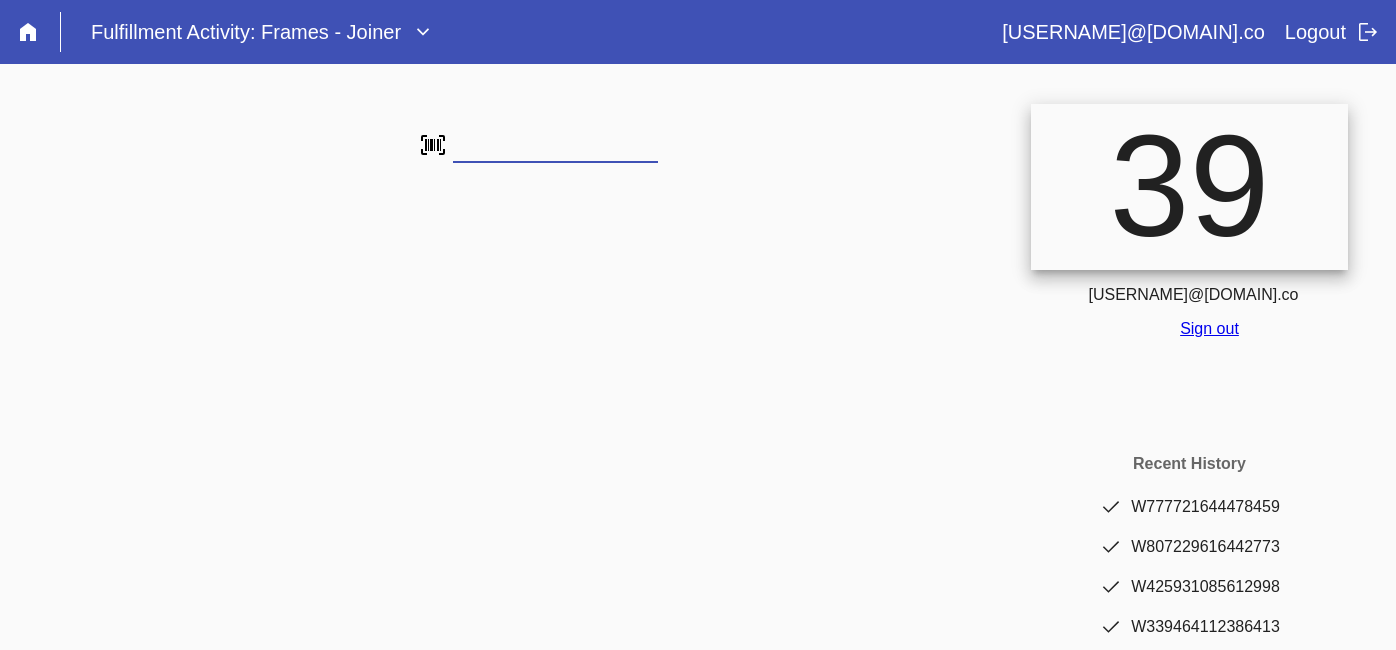 type on "W420336404934498" 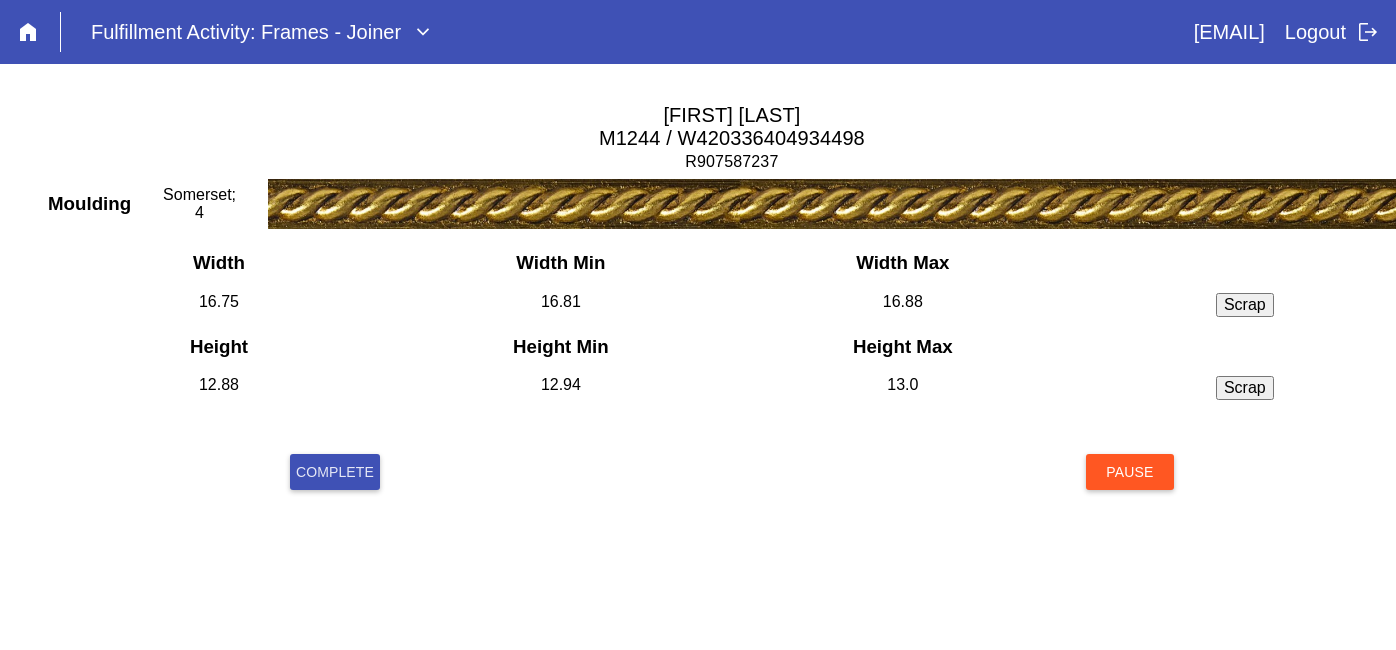scroll, scrollTop: 0, scrollLeft: 0, axis: both 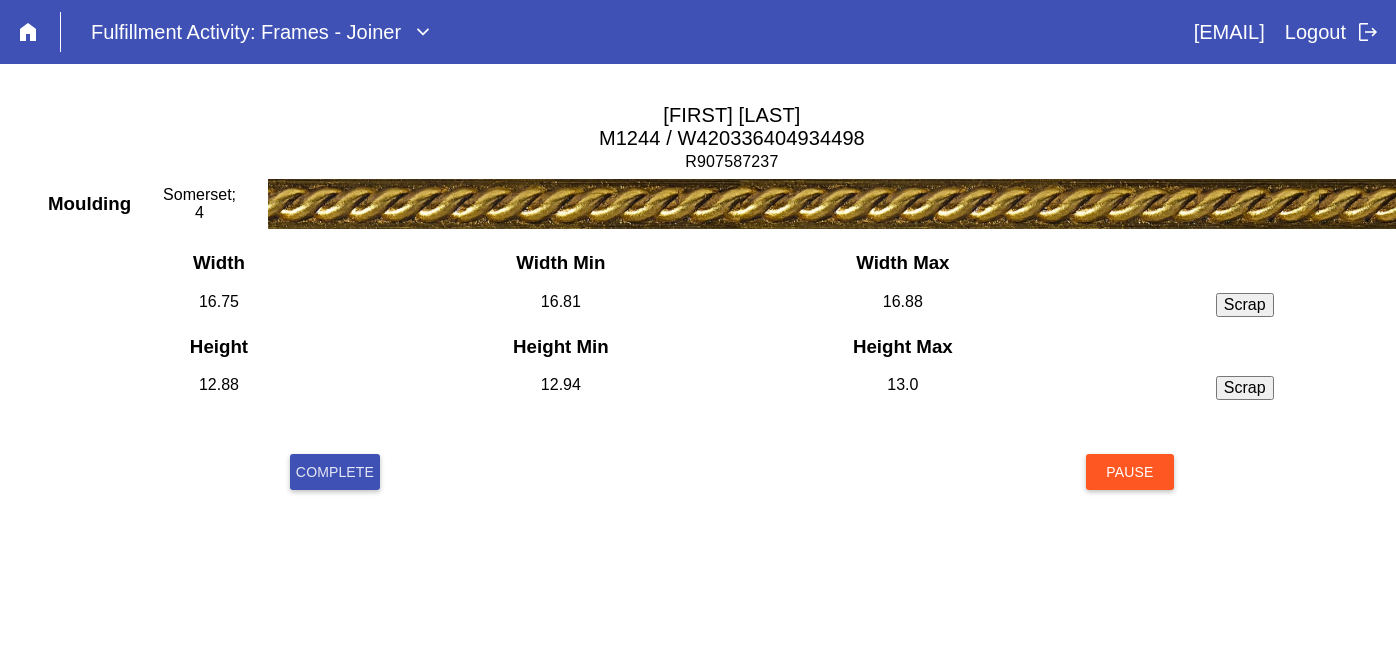 click on "Complete" at bounding box center (335, 472) 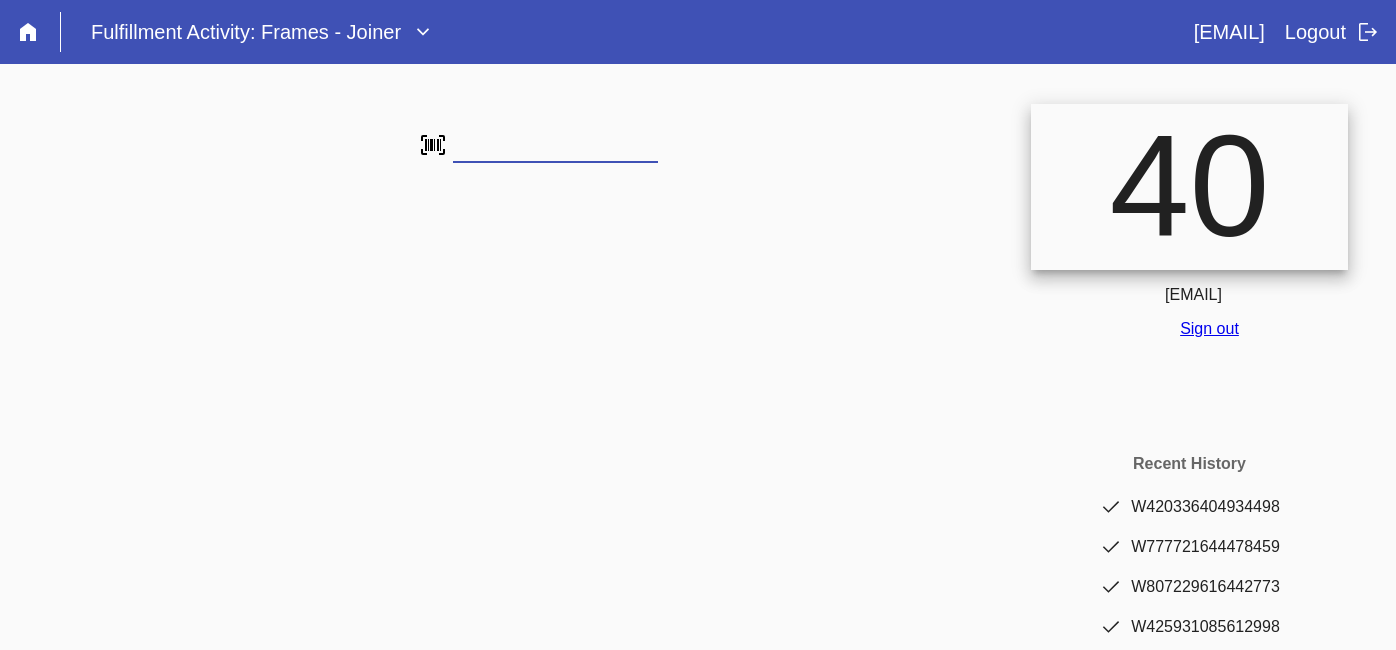 scroll, scrollTop: 0, scrollLeft: 0, axis: both 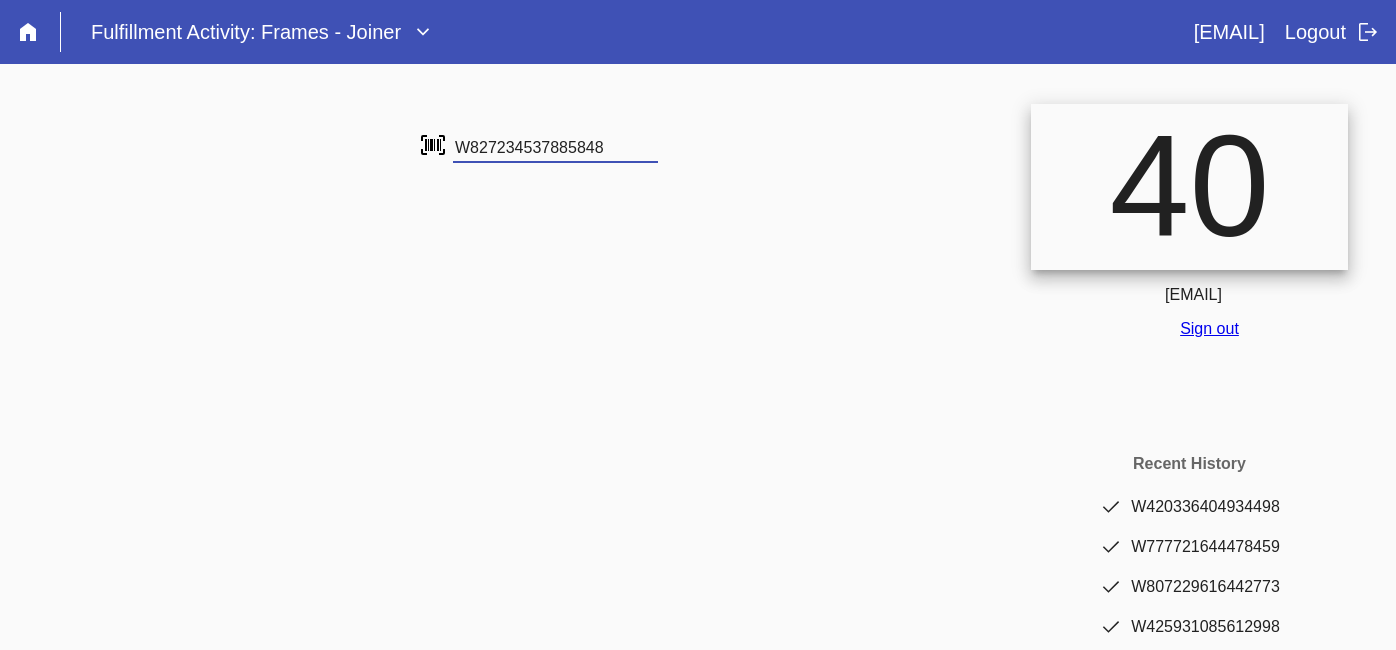 type on "W827234537885848" 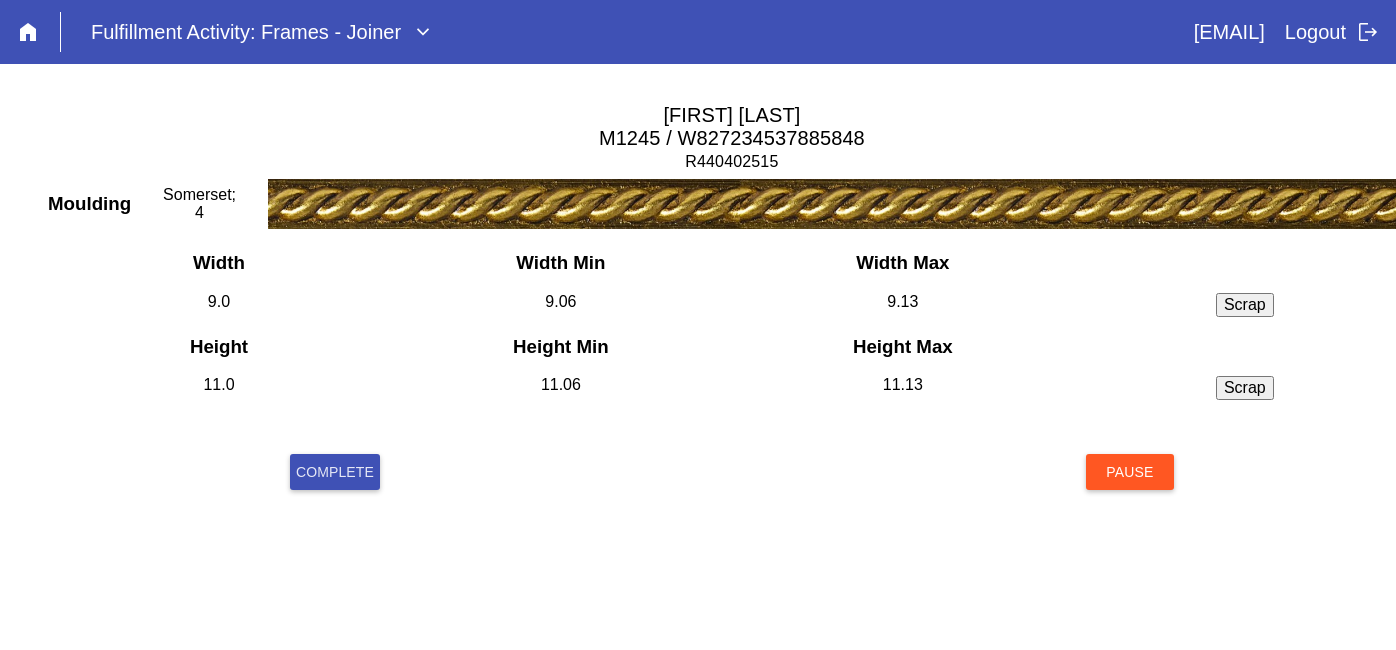 scroll, scrollTop: 0, scrollLeft: 0, axis: both 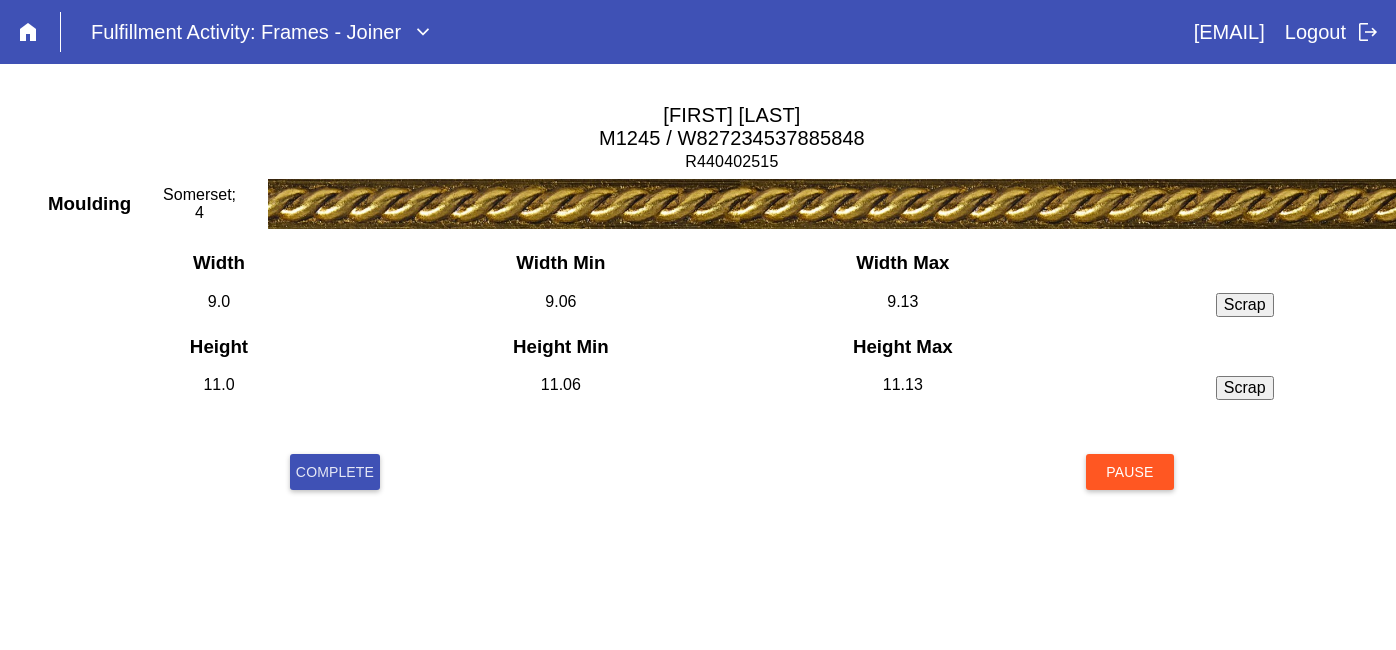 click on "Complete" at bounding box center [335, 472] 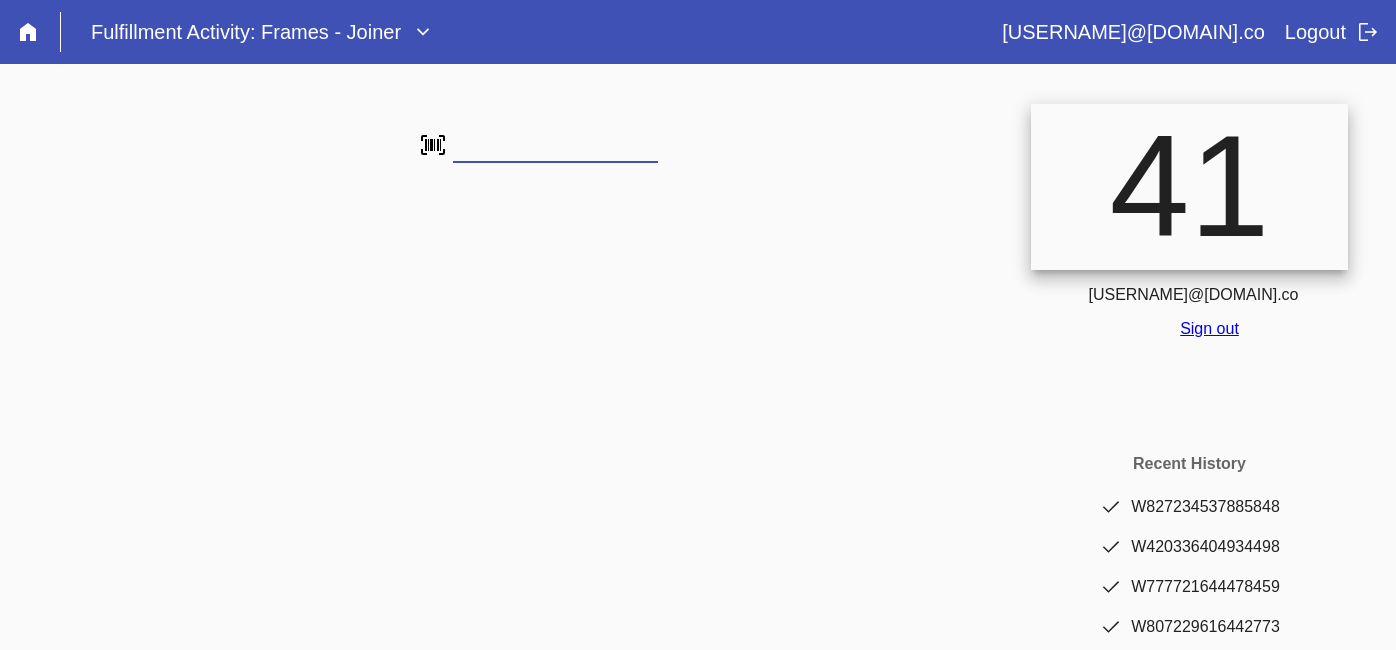 scroll, scrollTop: 0, scrollLeft: 0, axis: both 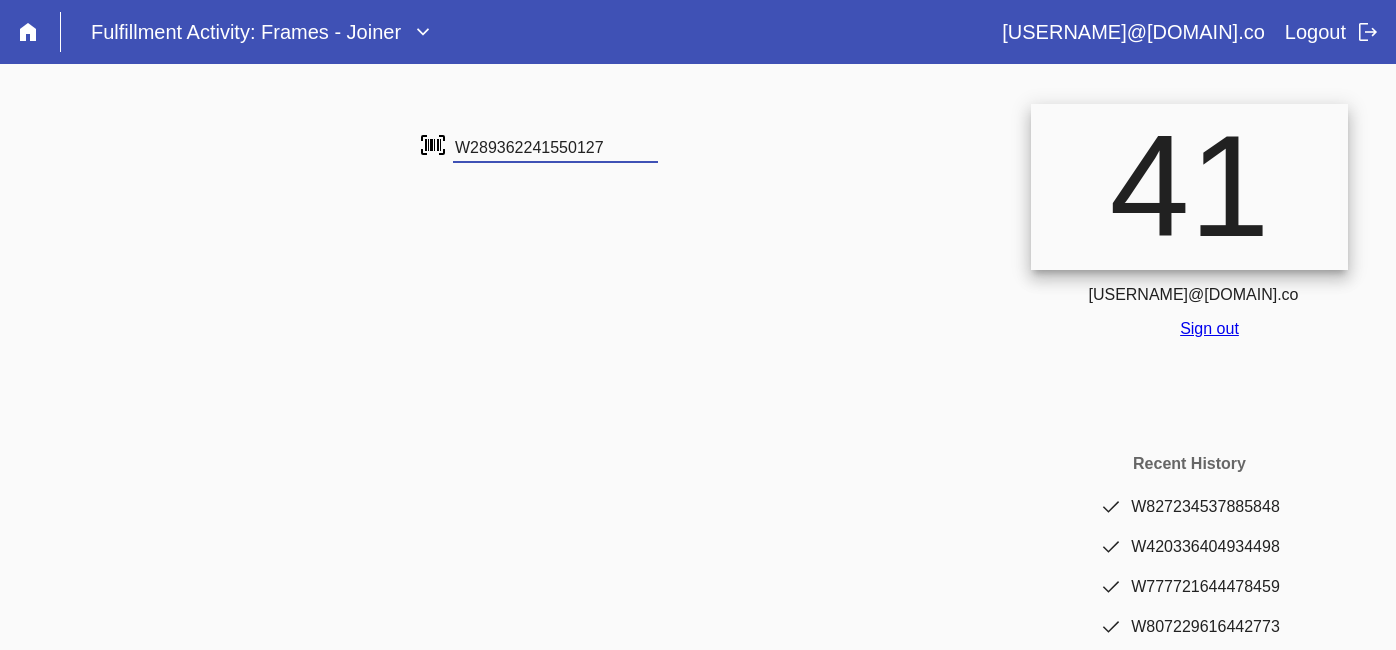 type on "W289362241550127" 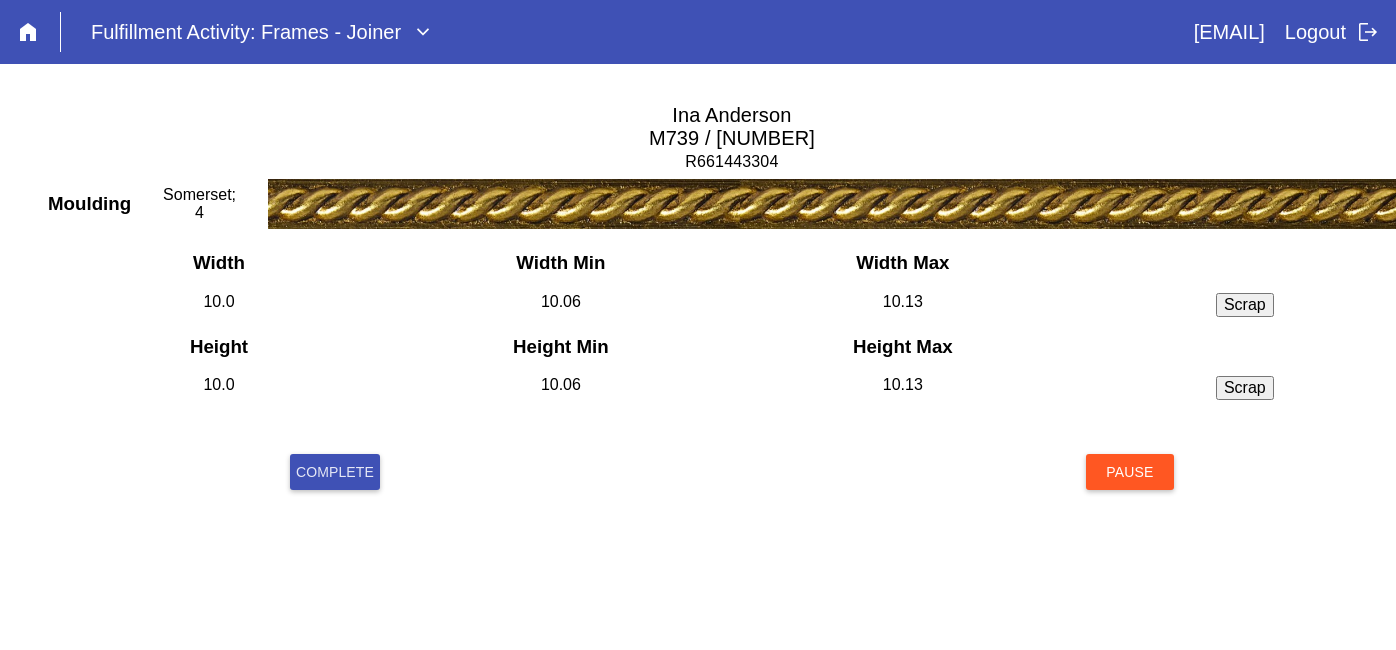 scroll, scrollTop: 0, scrollLeft: 0, axis: both 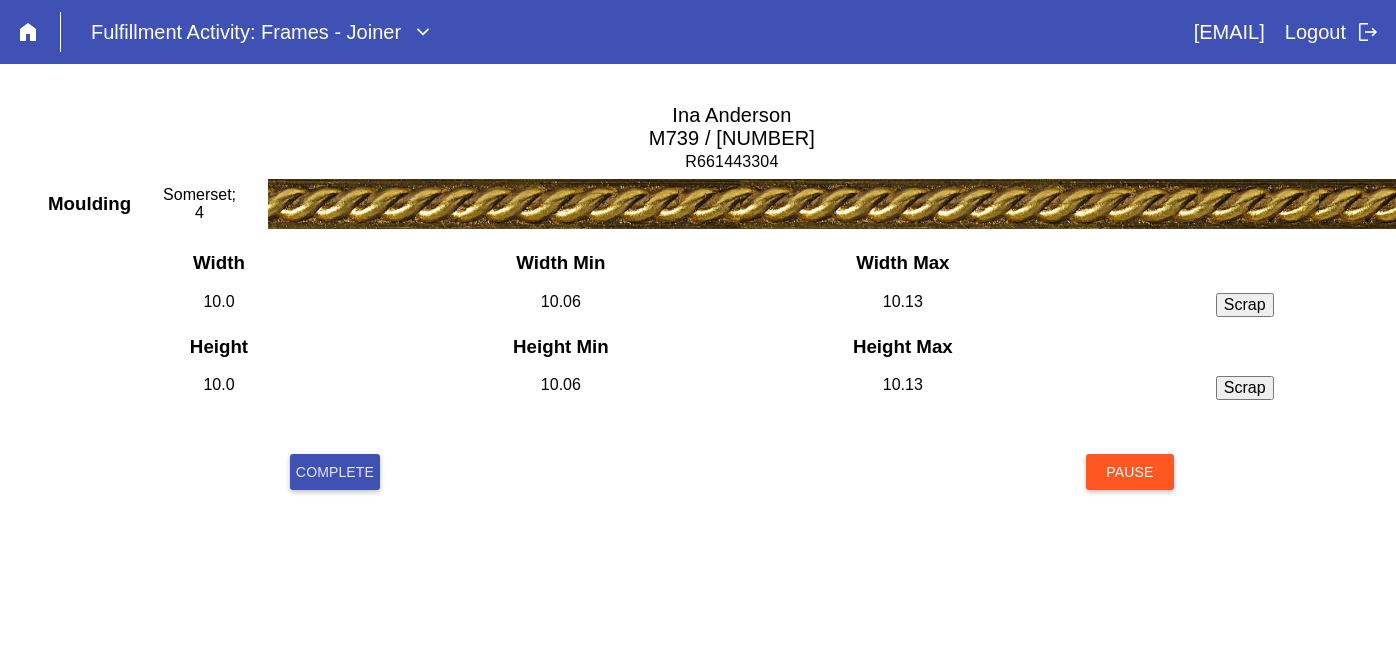click on "Complete" at bounding box center [335, 472] 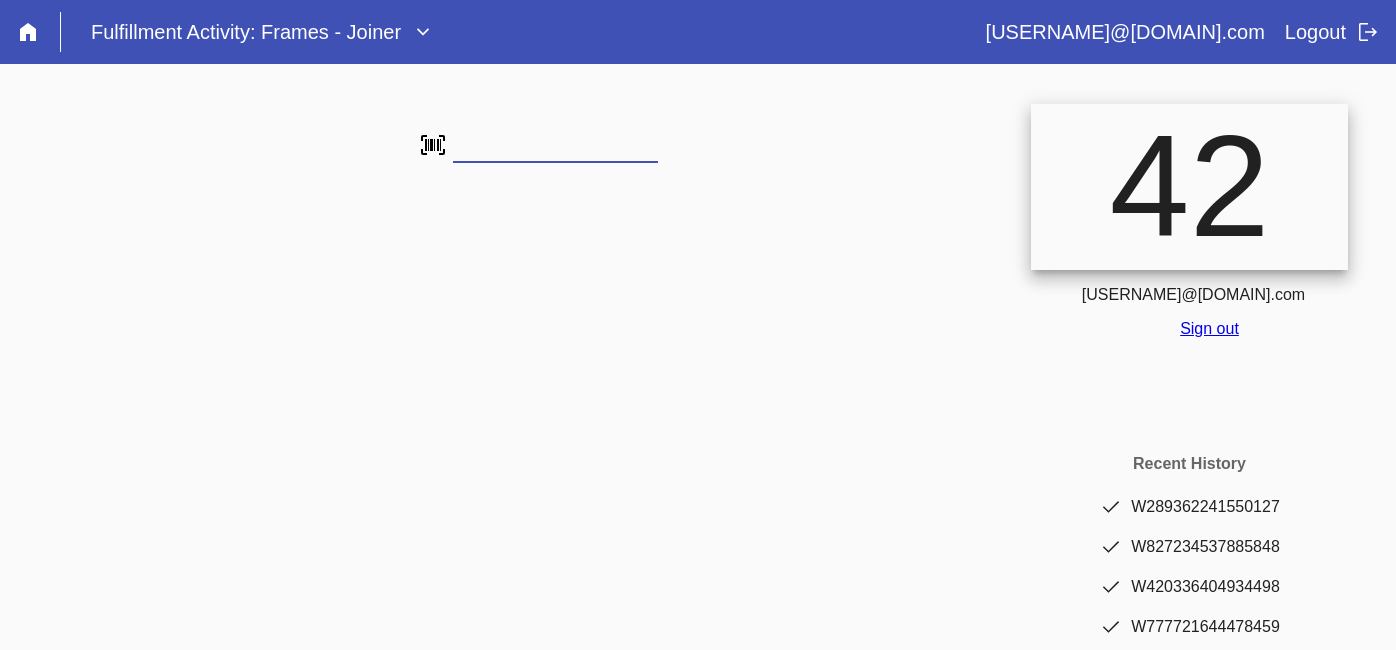 scroll, scrollTop: 0, scrollLeft: 0, axis: both 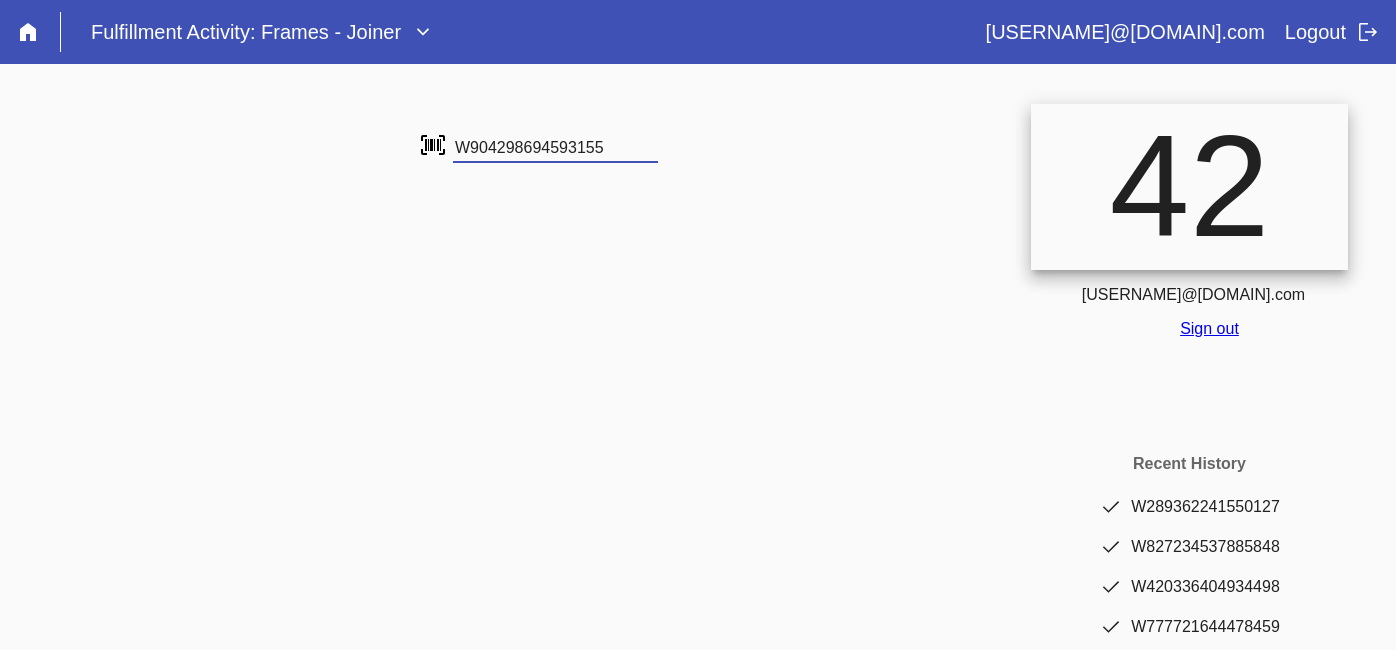type on "W904298694593155" 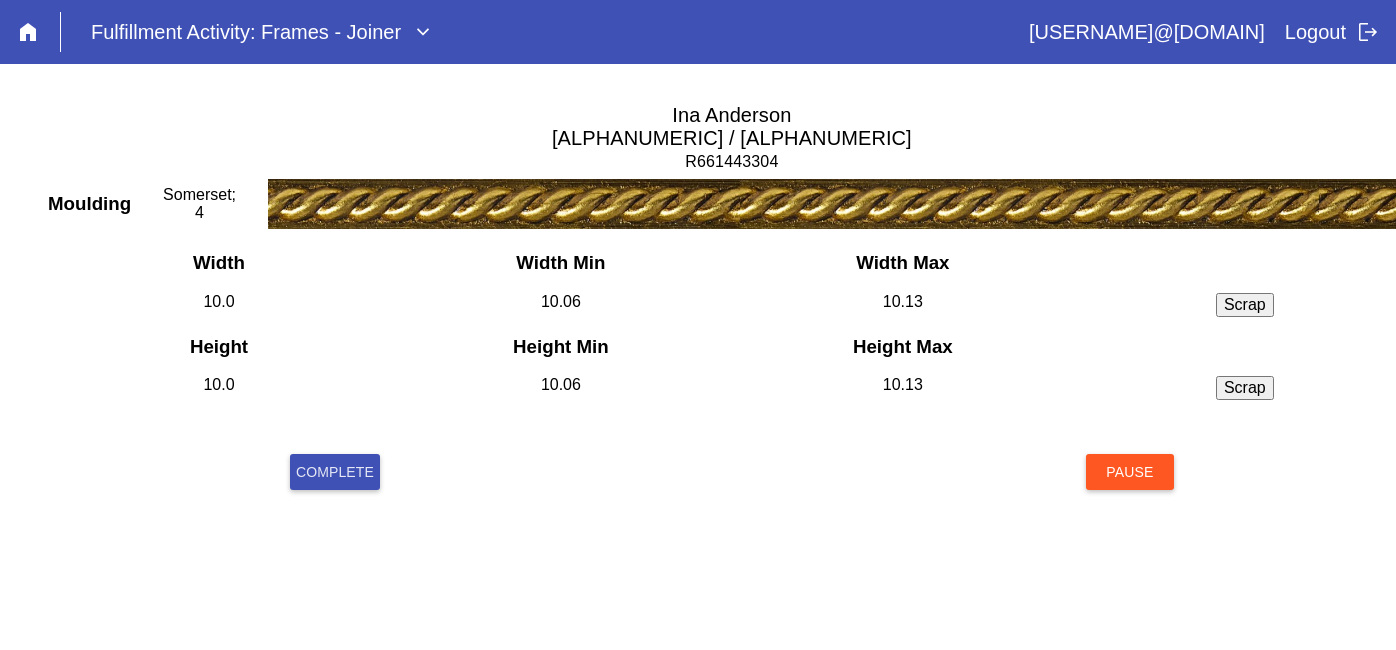 scroll, scrollTop: 0, scrollLeft: 0, axis: both 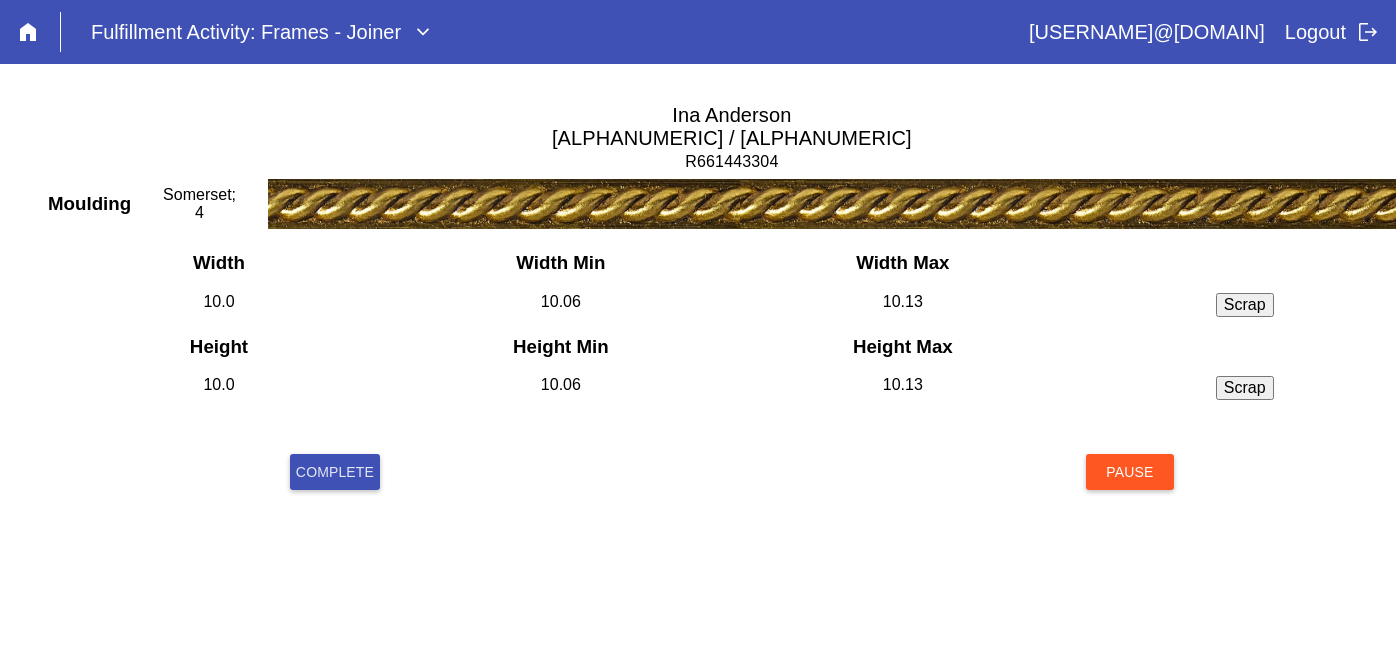 click on "Complete" at bounding box center [335, 472] 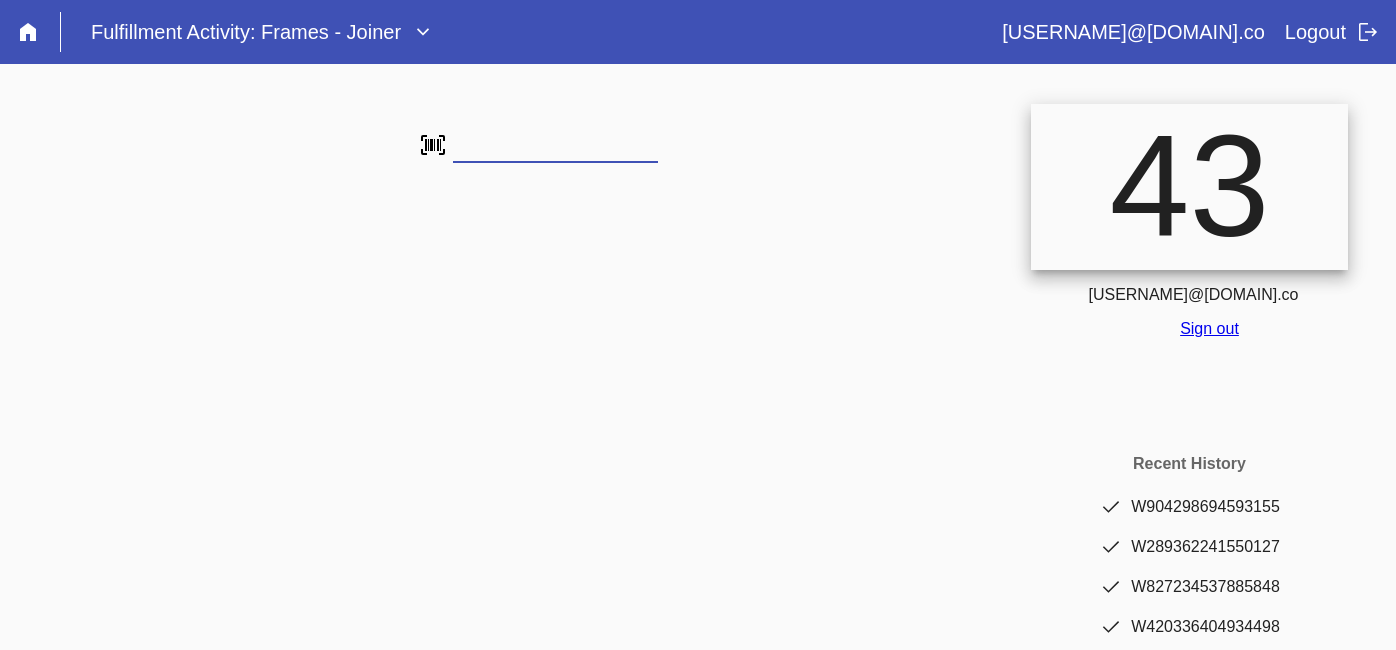 scroll, scrollTop: 0, scrollLeft: 0, axis: both 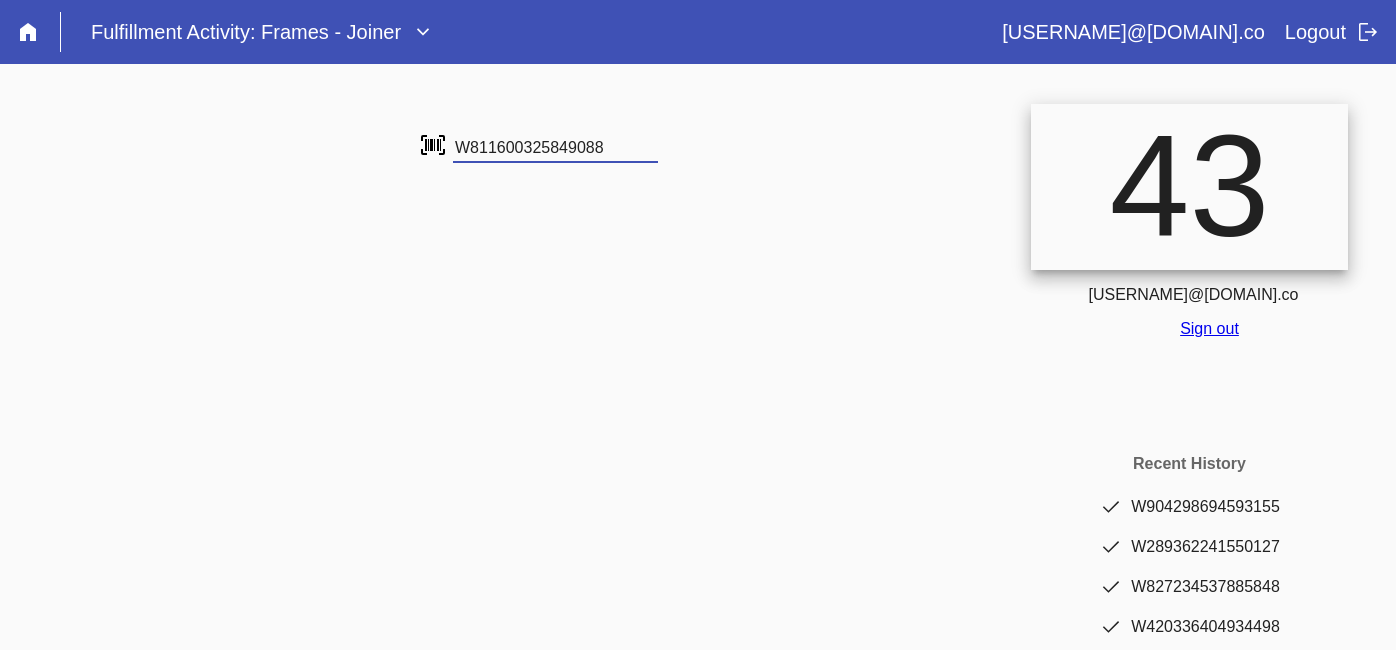type on "W811600325849088" 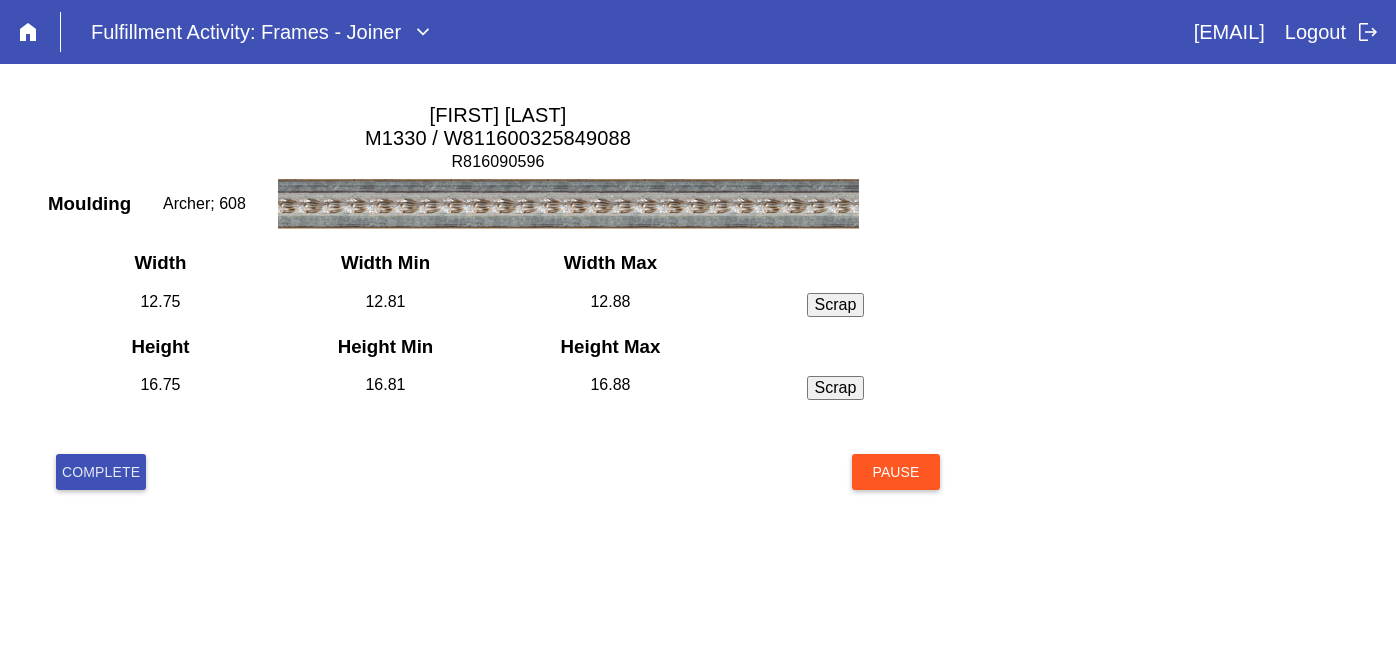 scroll, scrollTop: 0, scrollLeft: 0, axis: both 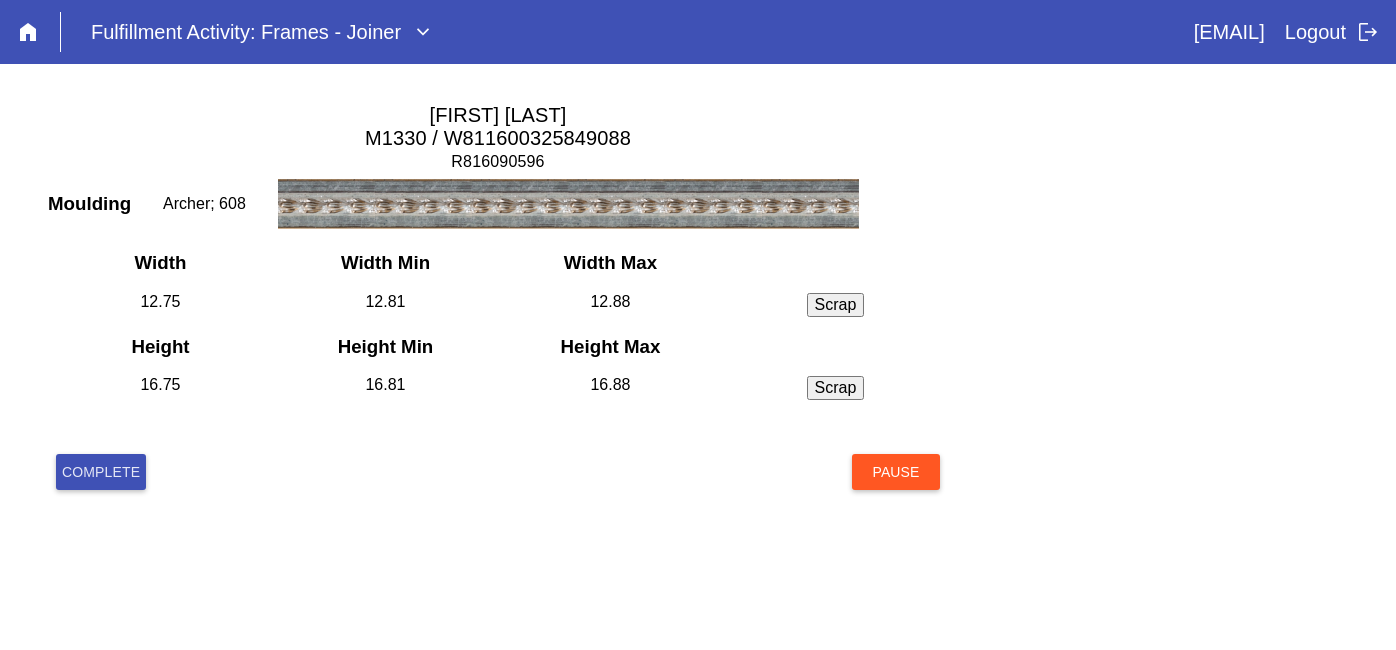 click on "Complete" at bounding box center (101, 472) 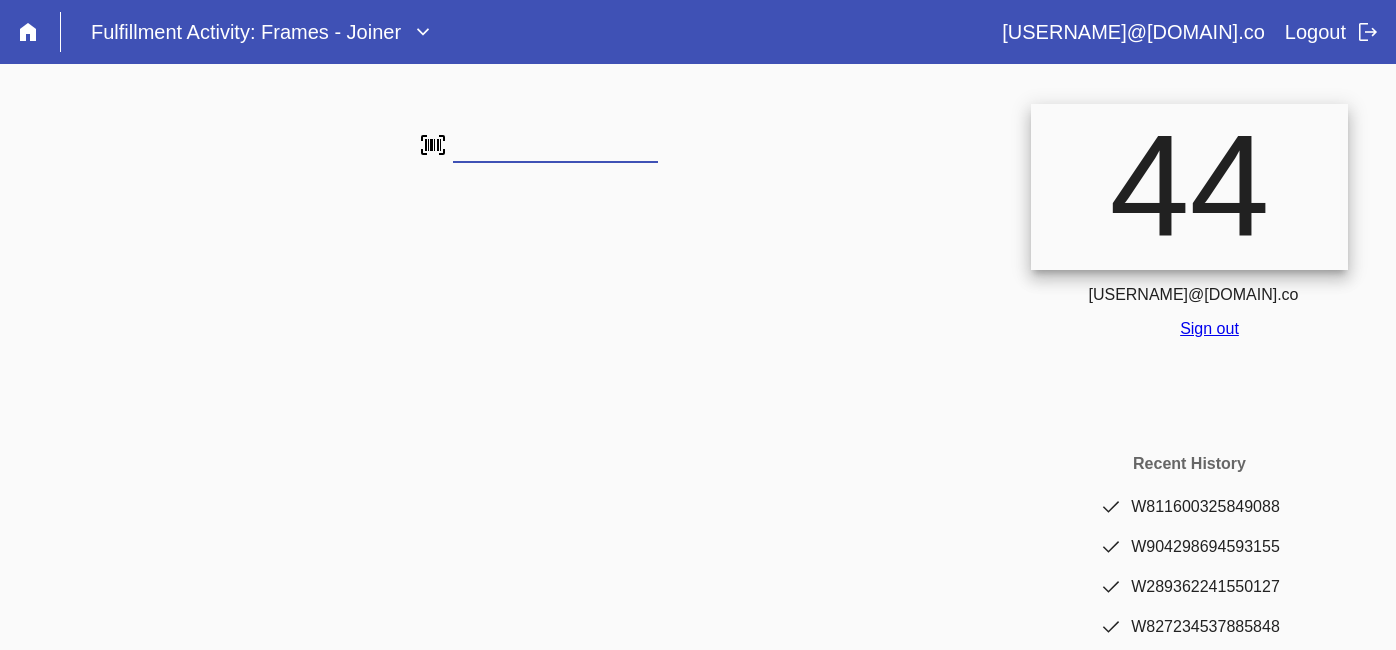 scroll, scrollTop: 0, scrollLeft: 0, axis: both 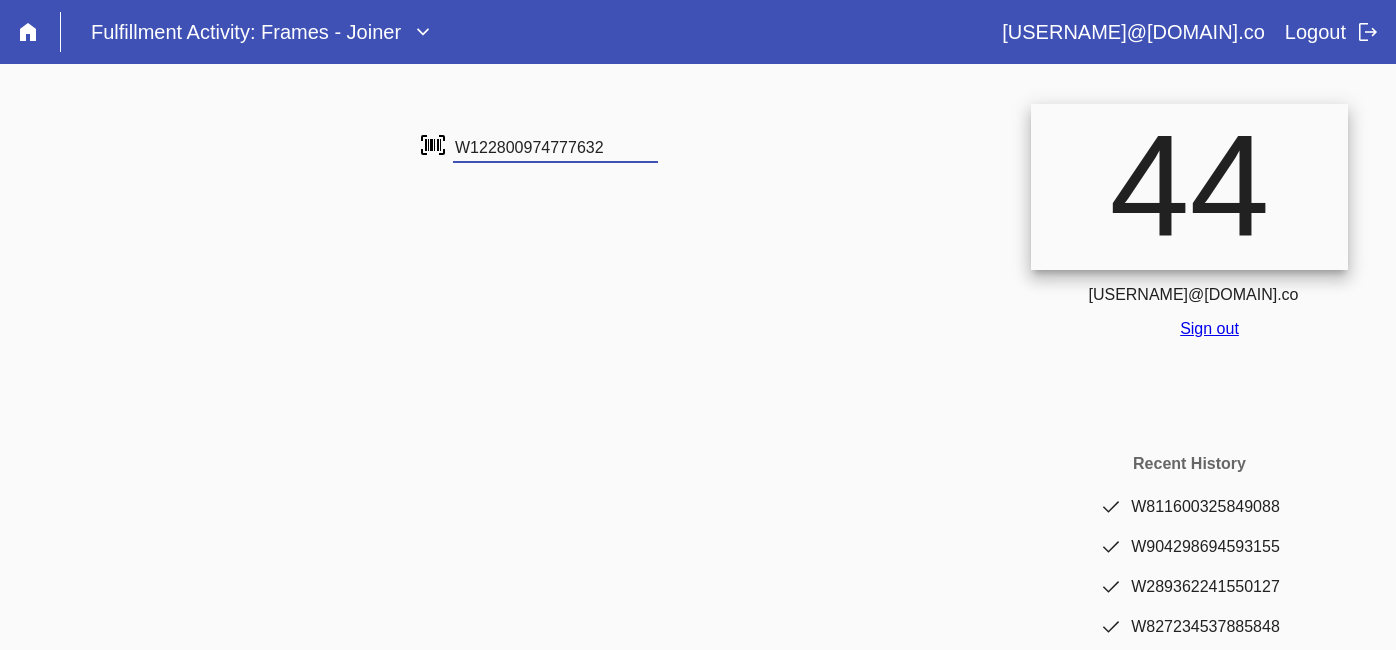 type on "W122800974777632" 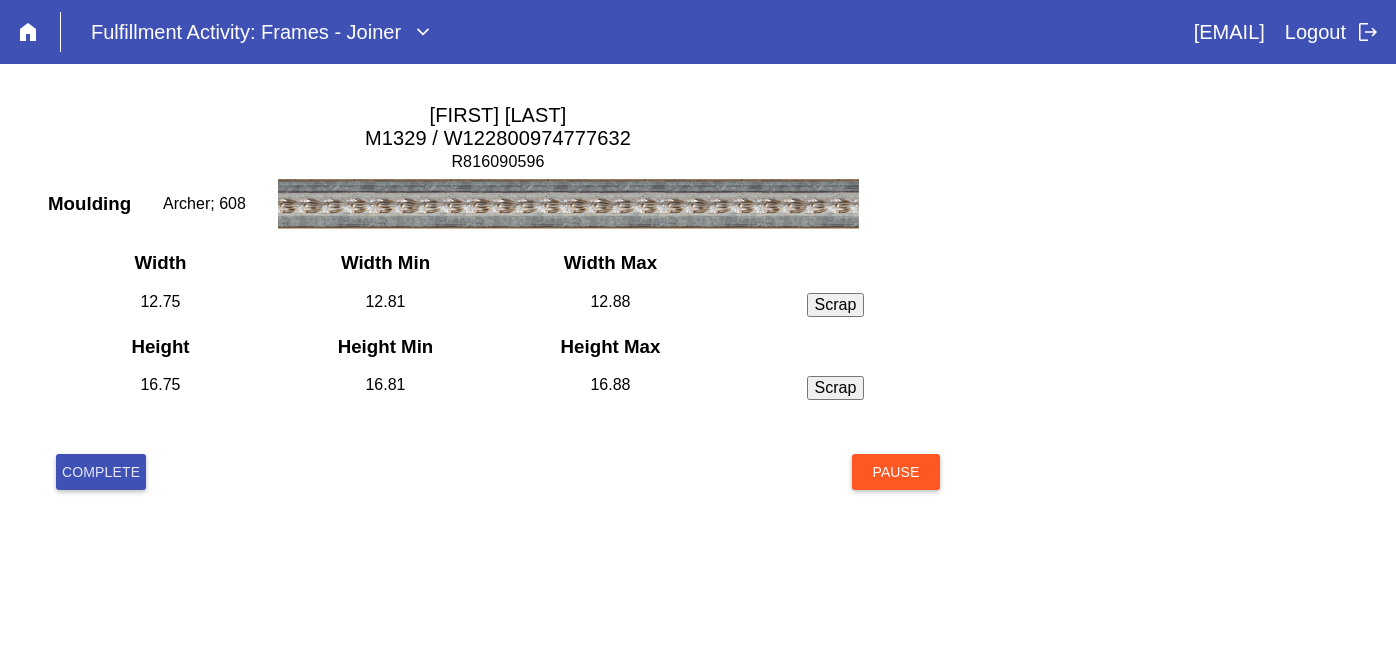 scroll, scrollTop: 0, scrollLeft: 0, axis: both 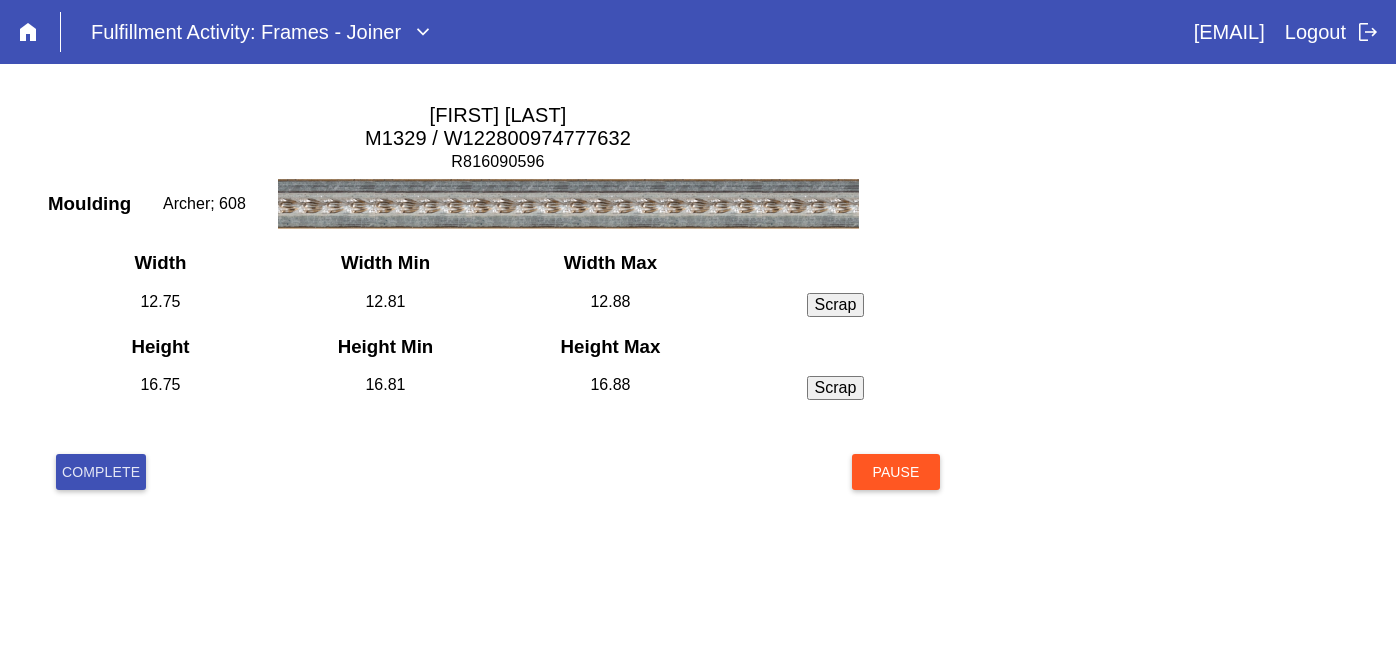 click on "Complete" at bounding box center (101, 472) 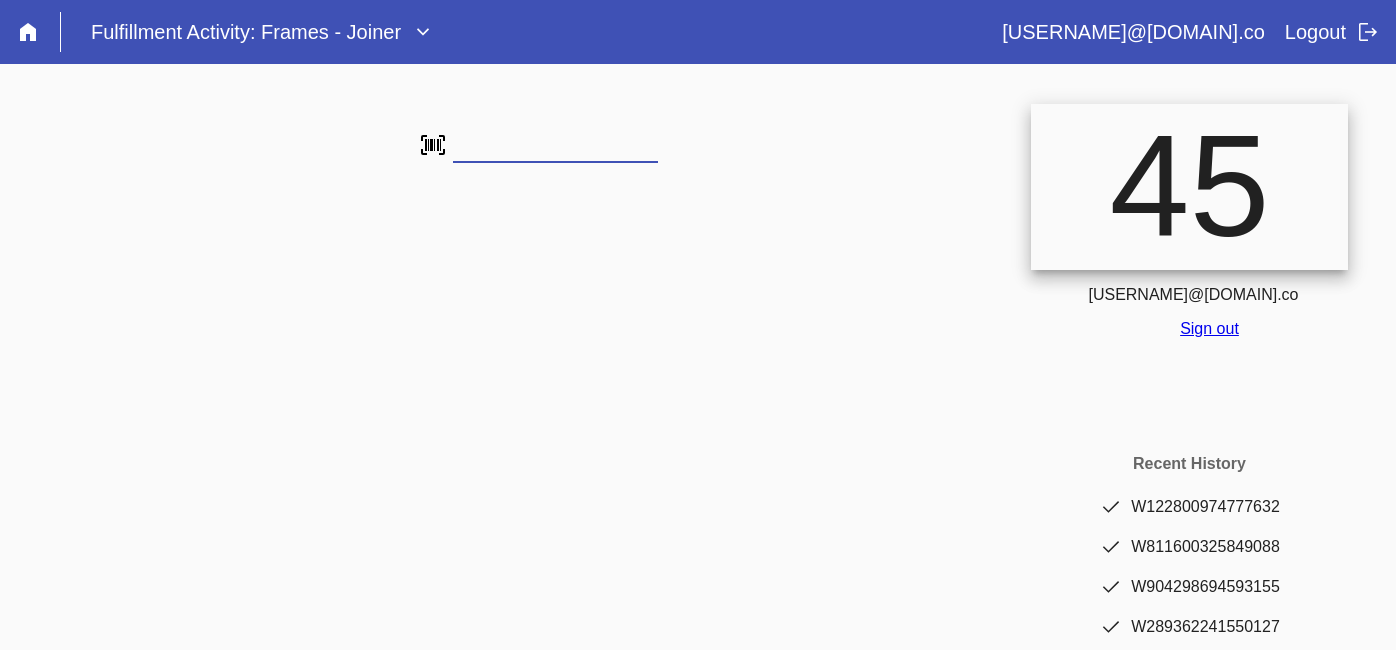 scroll, scrollTop: 0, scrollLeft: 0, axis: both 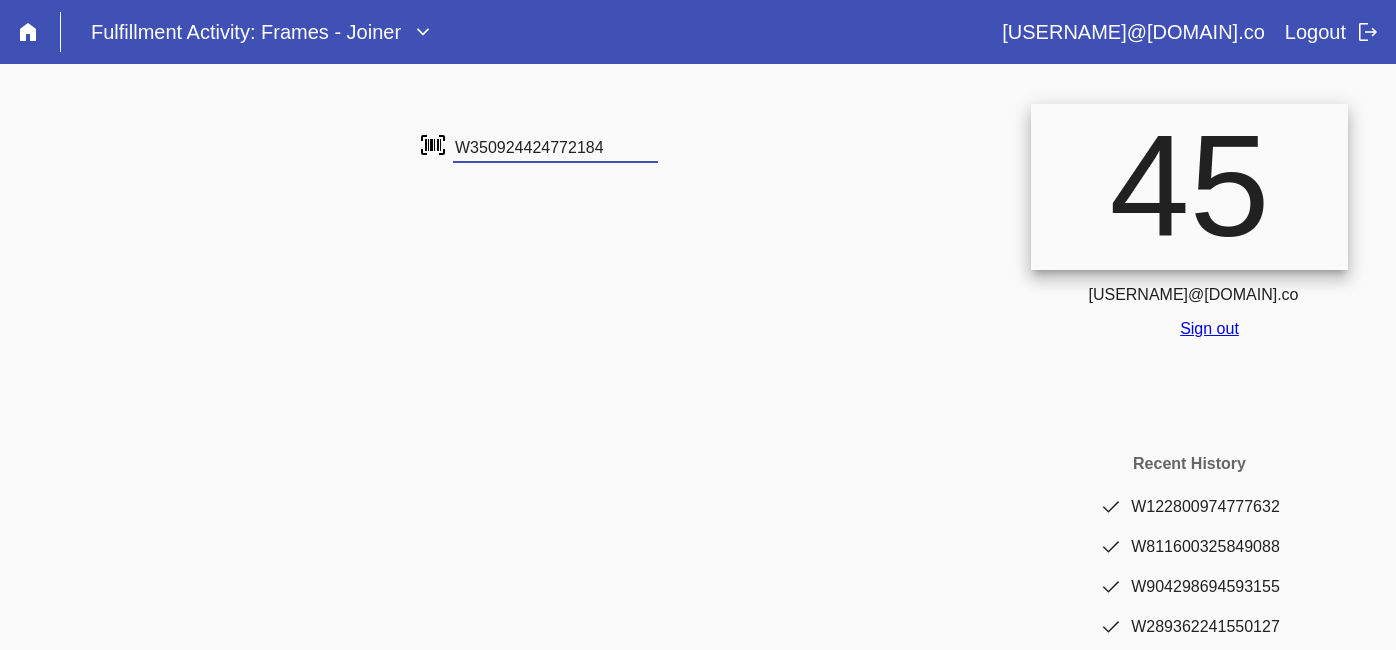 type on "W350924424772184" 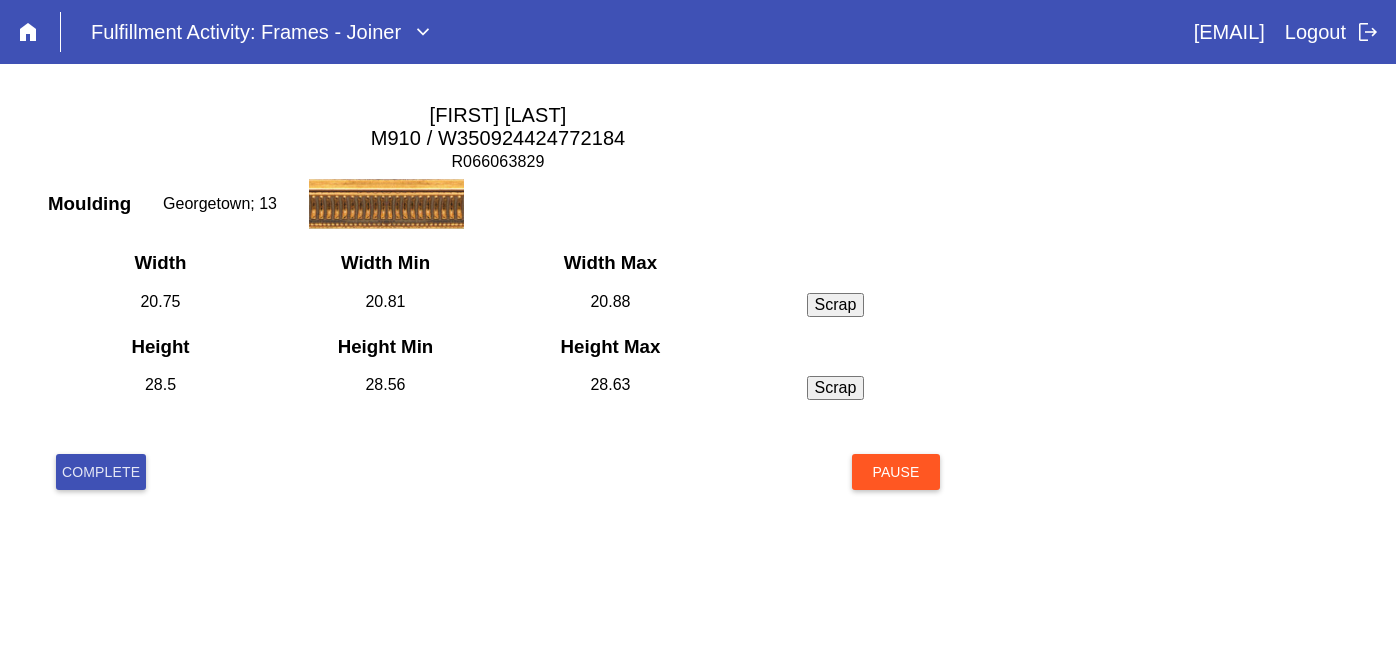 scroll, scrollTop: 0, scrollLeft: 0, axis: both 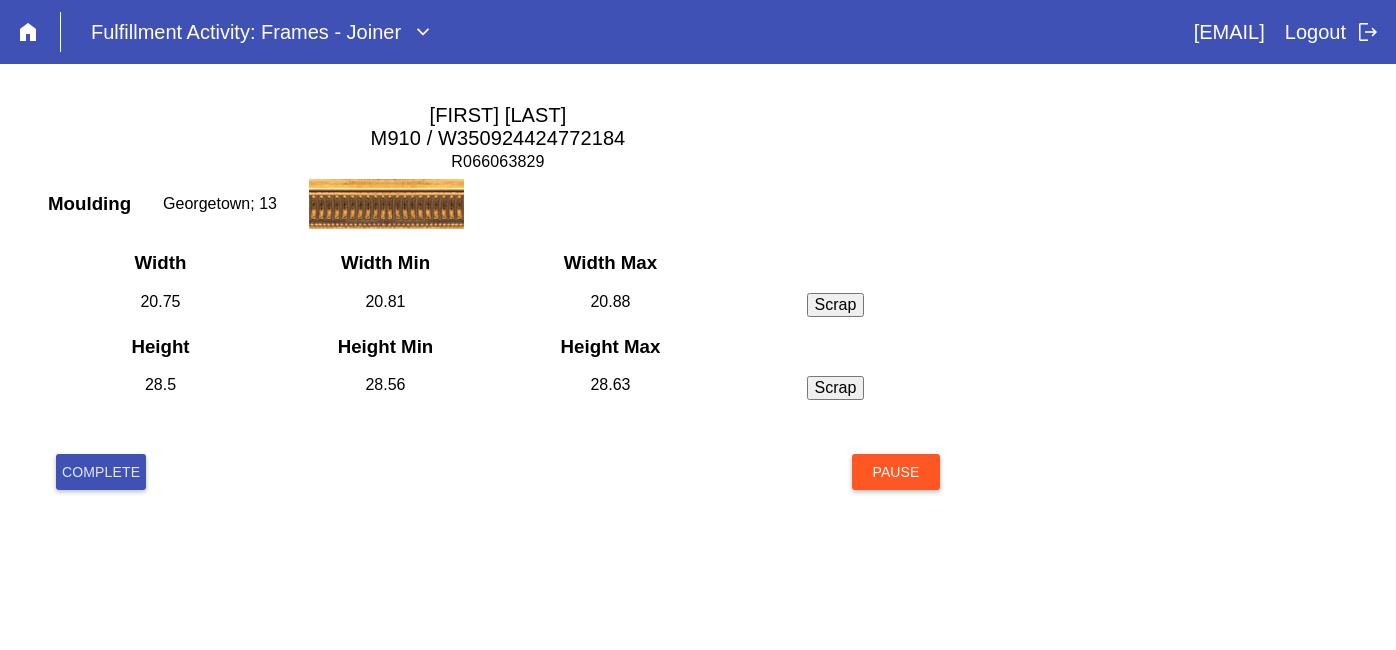 click on "Complete" at bounding box center [101, 472] 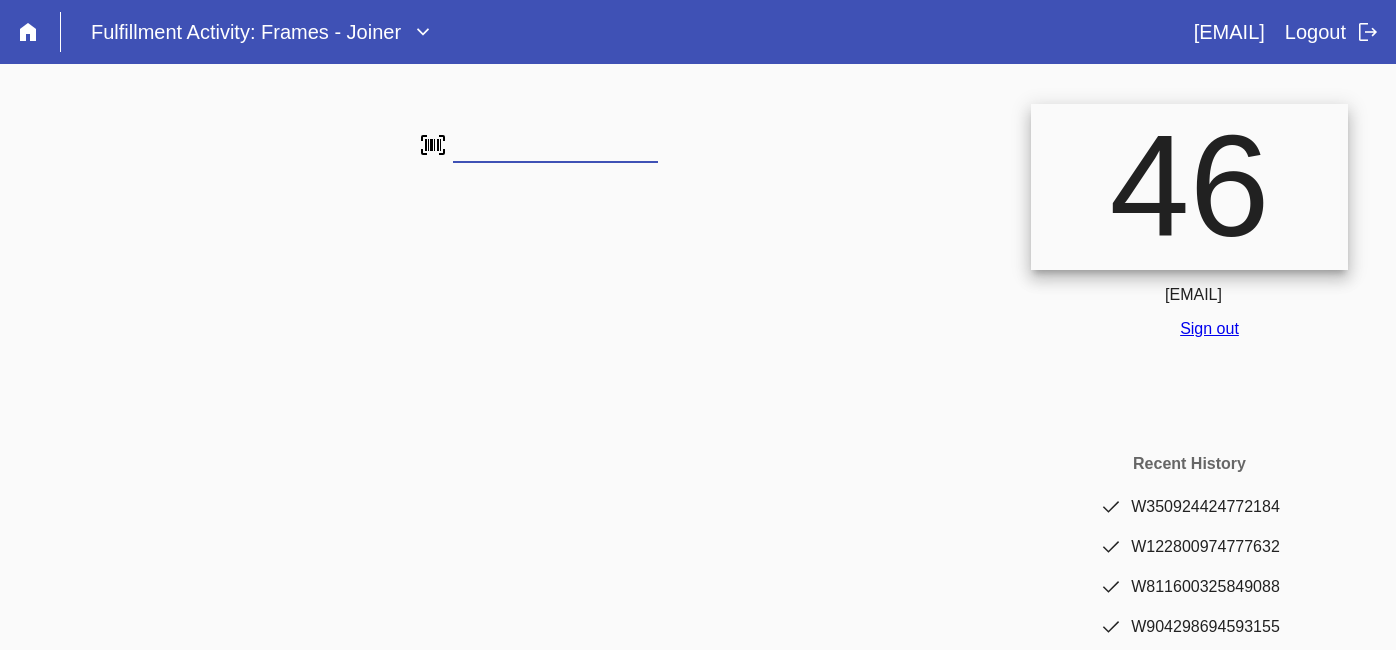 scroll, scrollTop: 0, scrollLeft: 0, axis: both 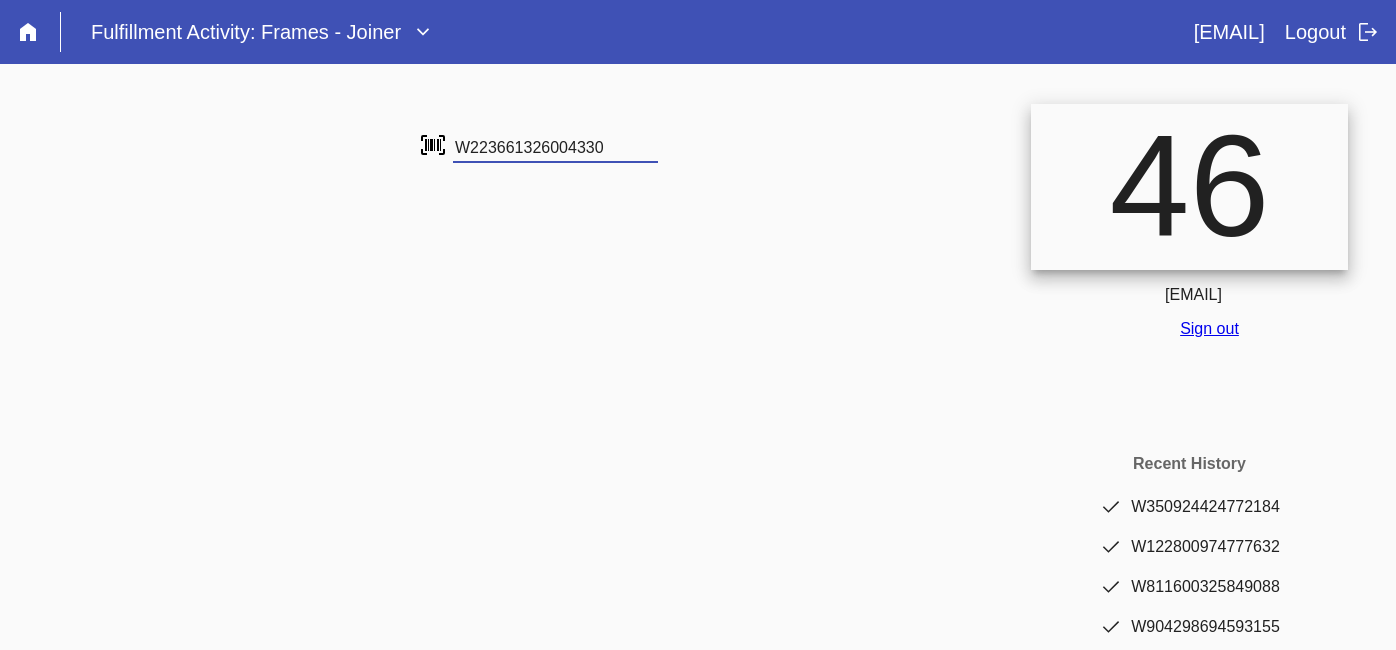 type on "W223661326004330" 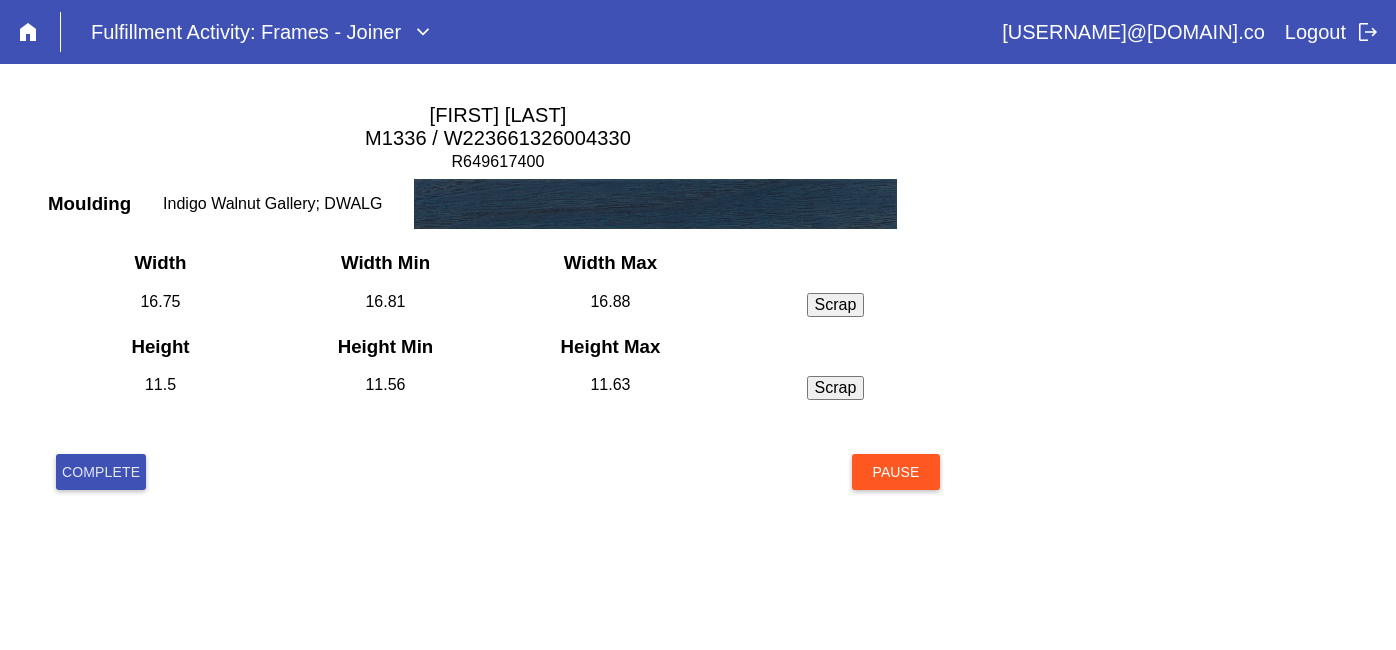 scroll, scrollTop: 0, scrollLeft: 0, axis: both 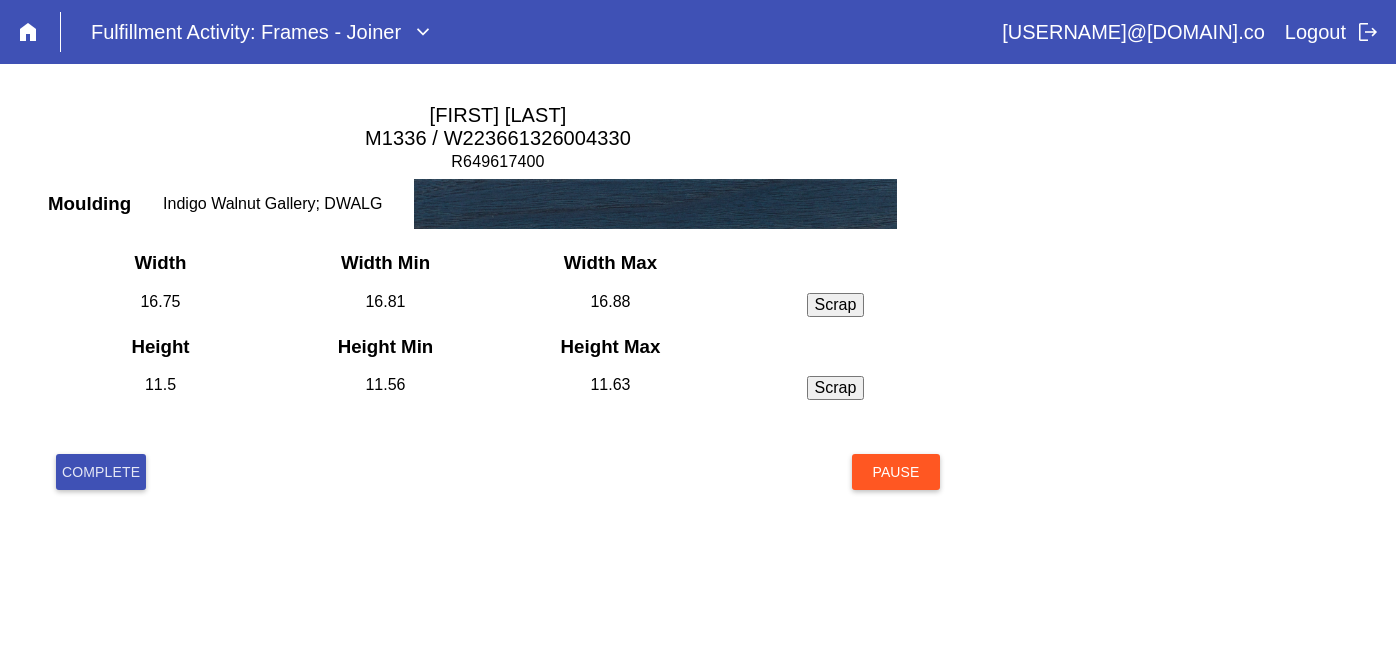 click on "Complete" at bounding box center (101, 472) 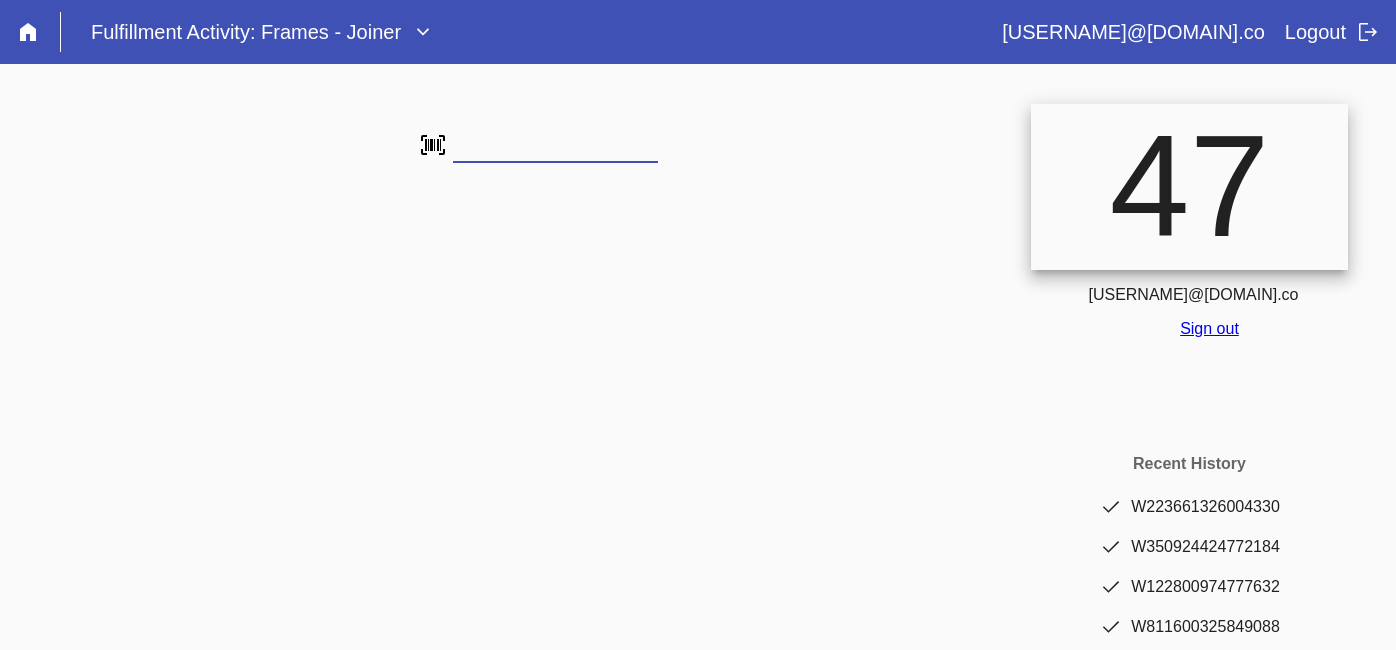 scroll, scrollTop: 0, scrollLeft: 0, axis: both 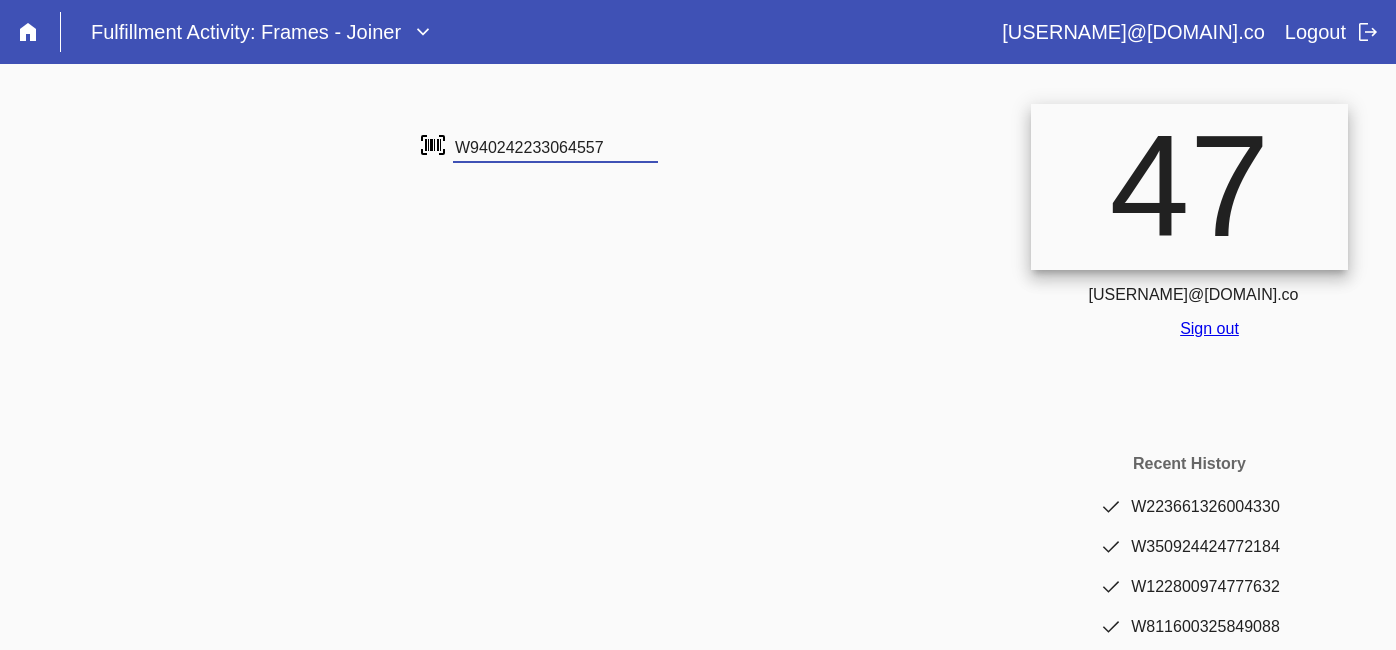 type on "W940242233064557" 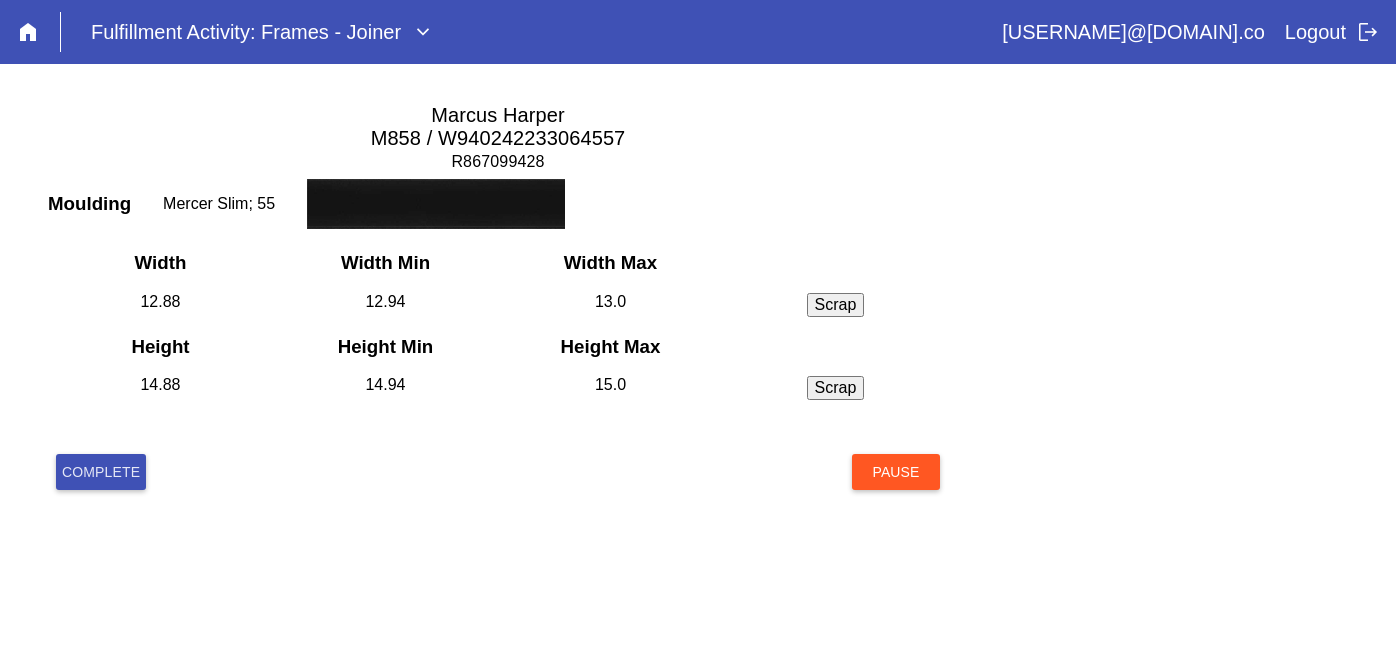 scroll, scrollTop: 0, scrollLeft: 0, axis: both 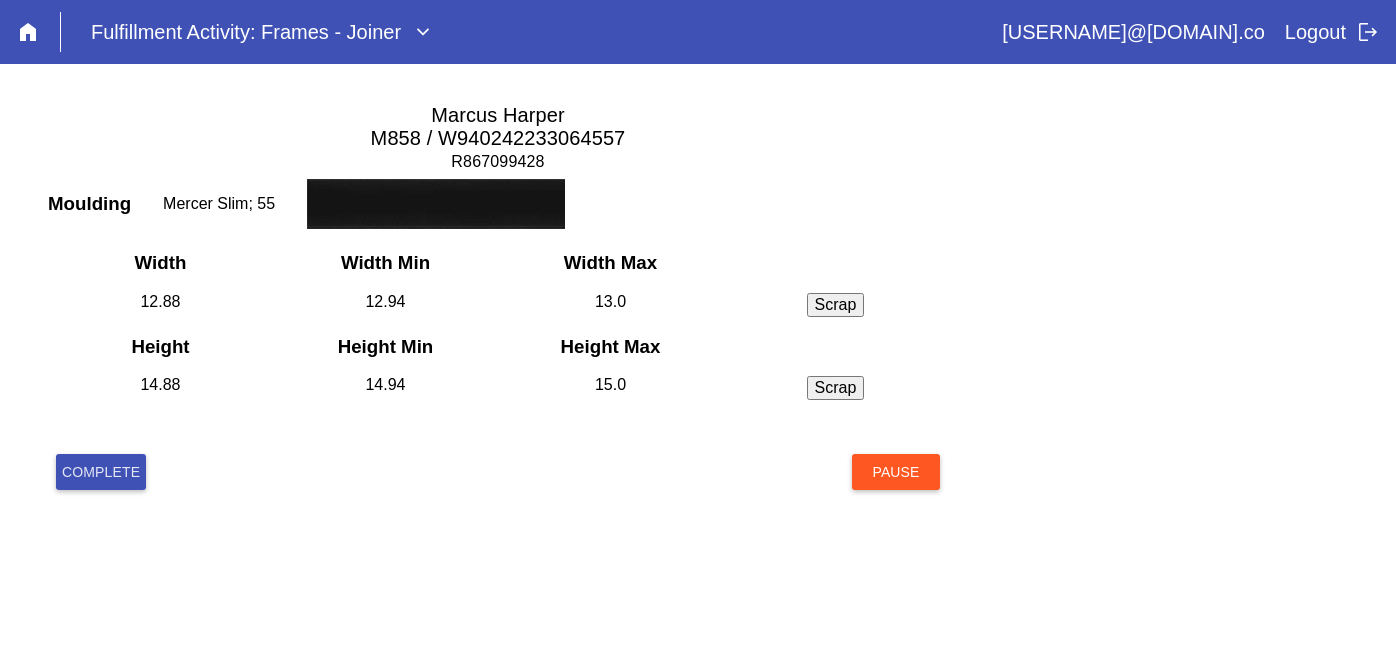 click on "Complete" at bounding box center [101, 472] 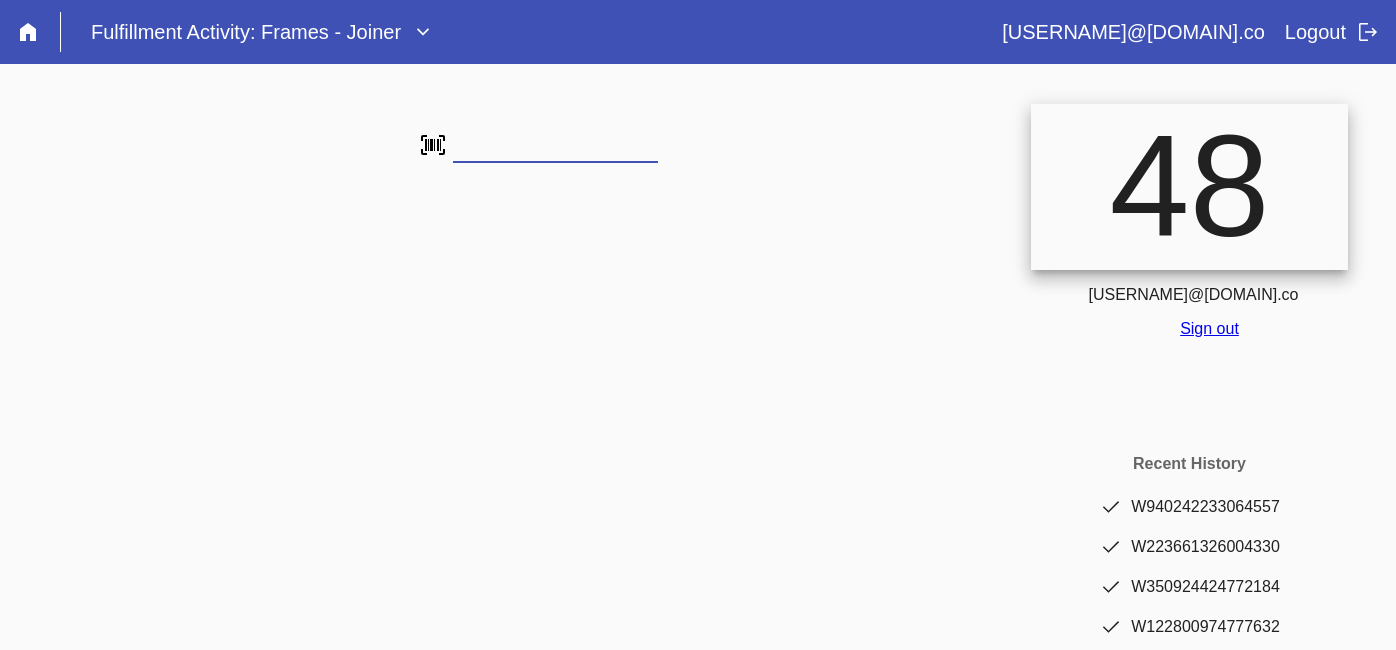 scroll, scrollTop: 0, scrollLeft: 0, axis: both 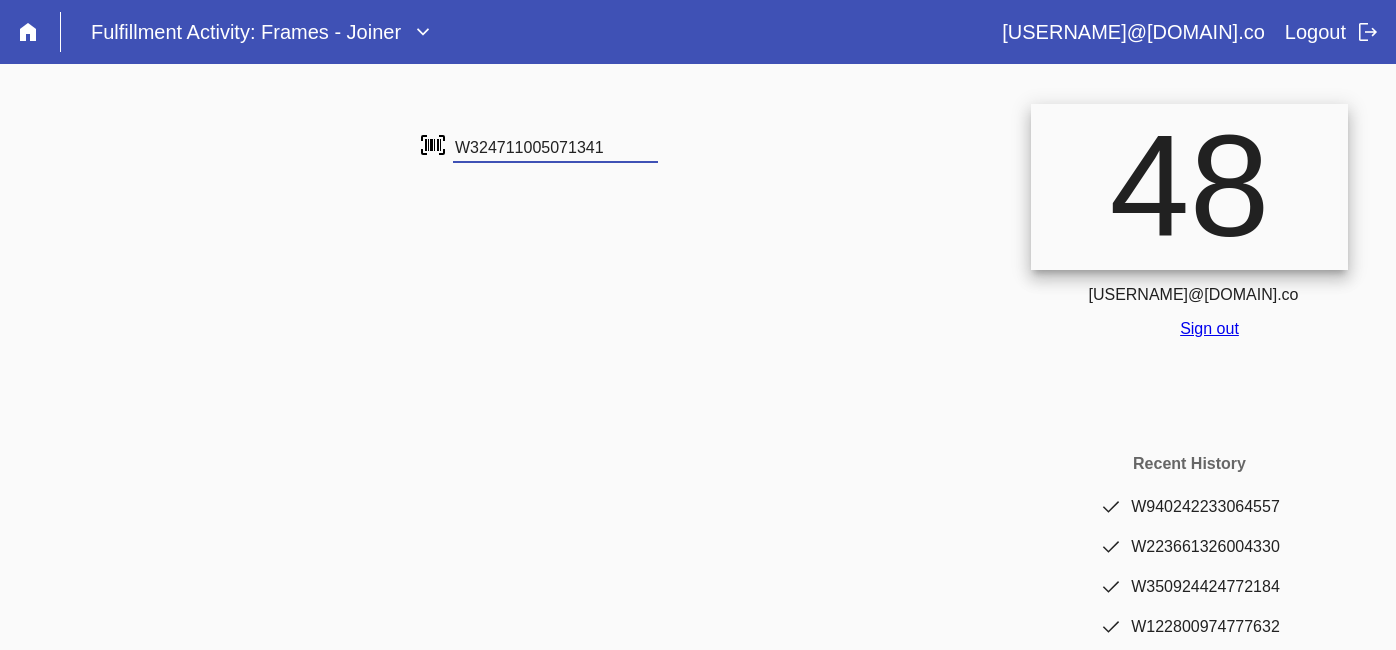 type on "W324711005071341" 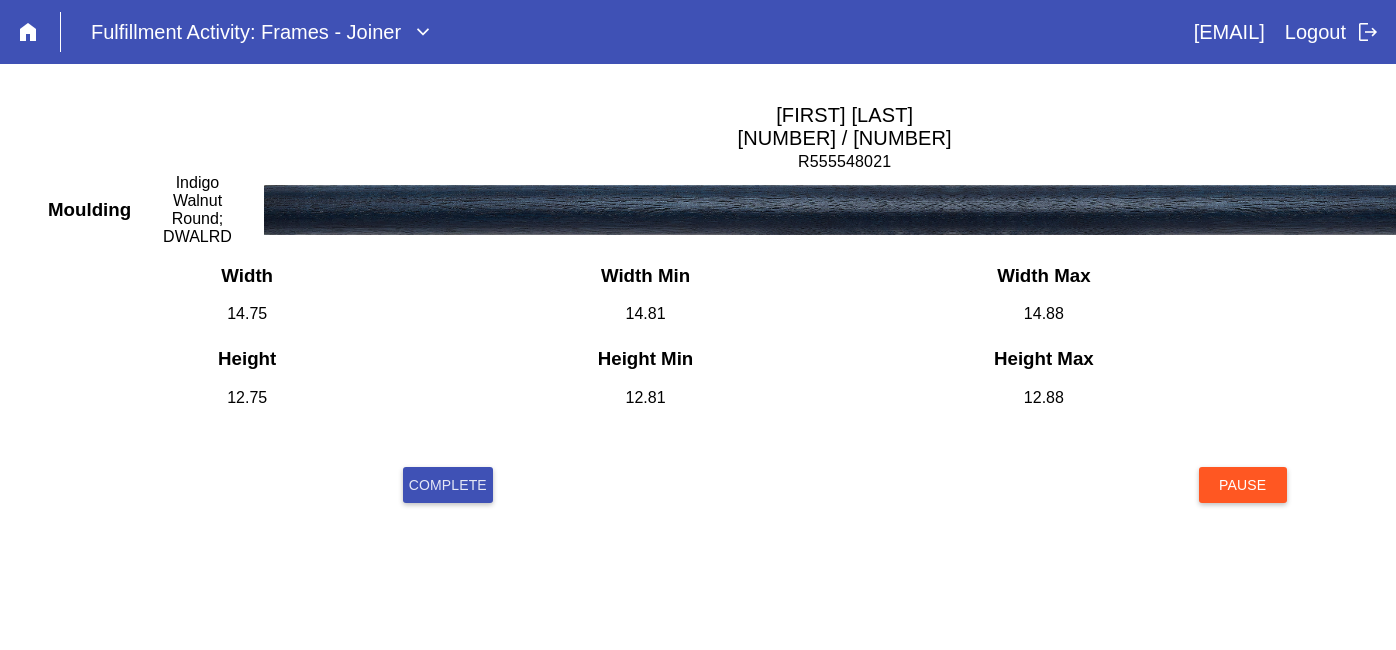 scroll, scrollTop: 0, scrollLeft: 0, axis: both 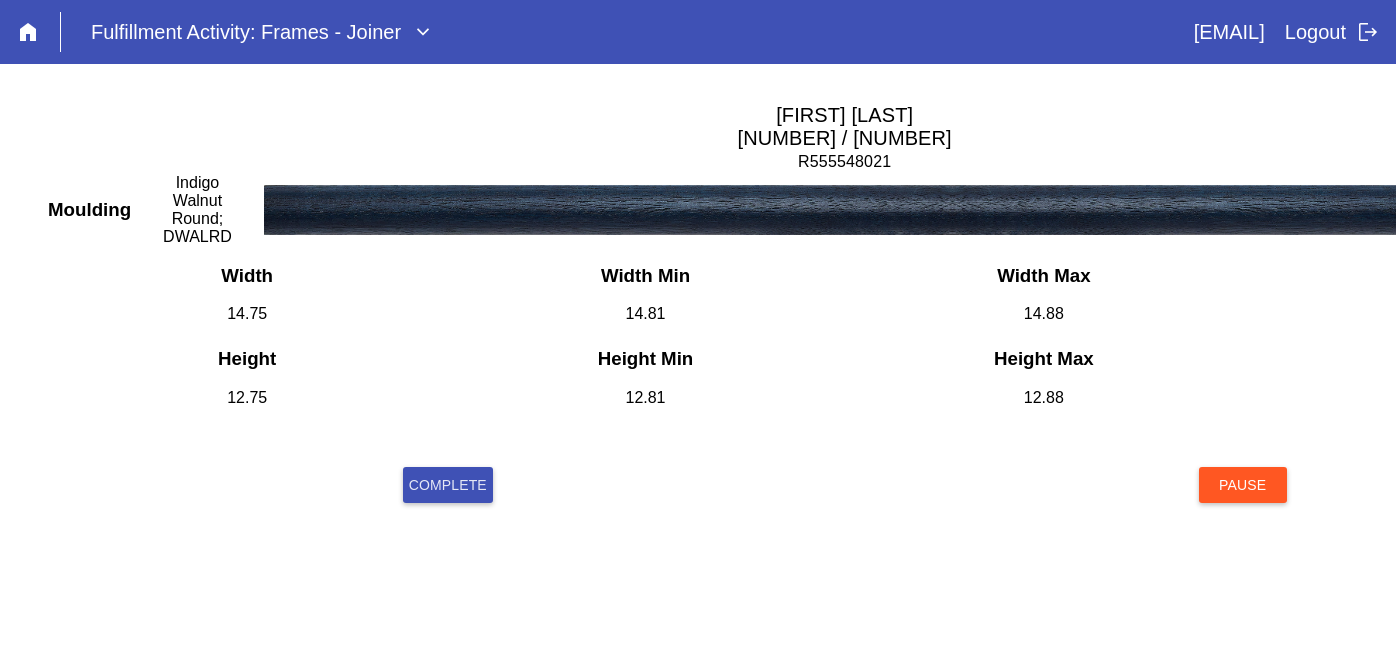 click on "Complete" at bounding box center [448, 485] 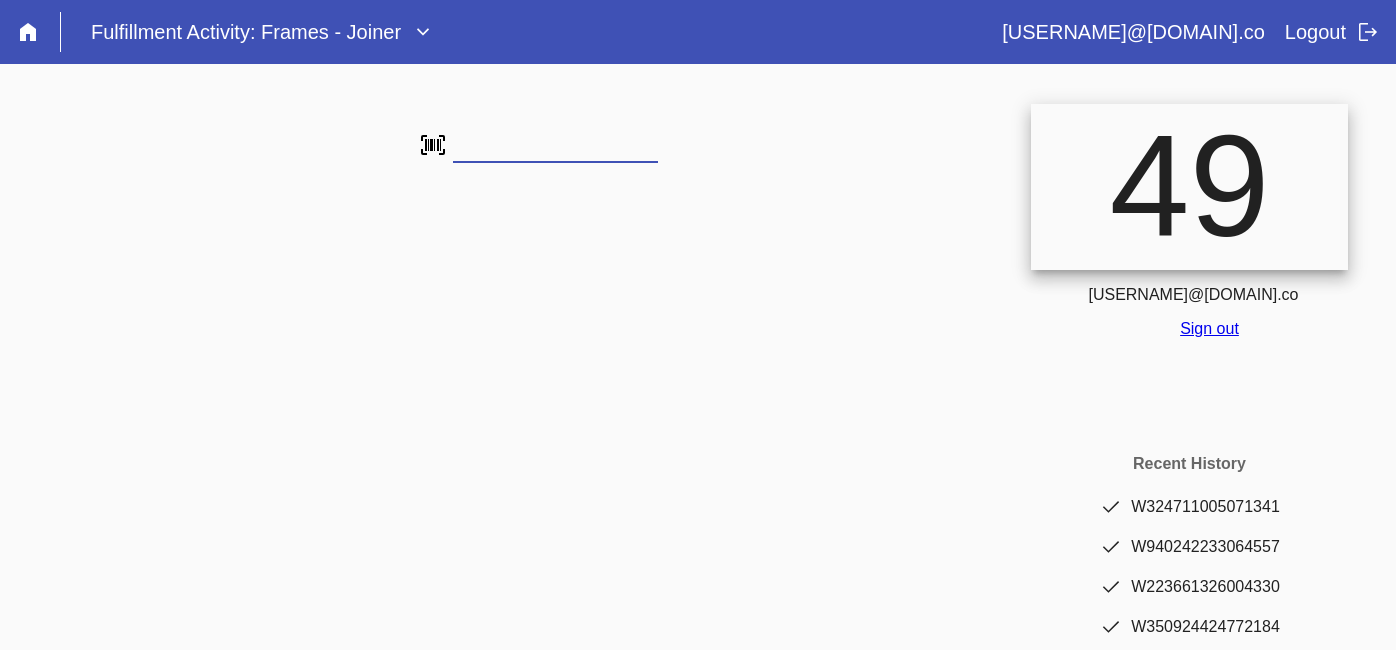 scroll, scrollTop: 0, scrollLeft: 0, axis: both 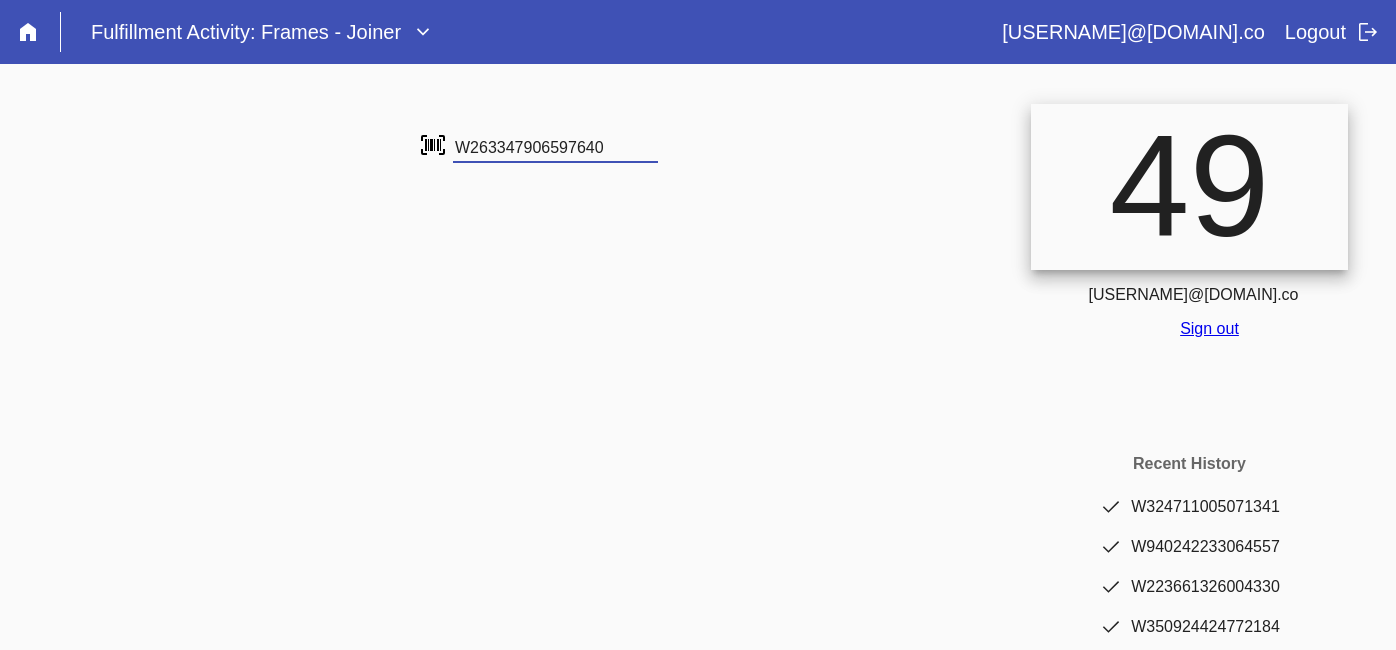 type on "W263347906597640" 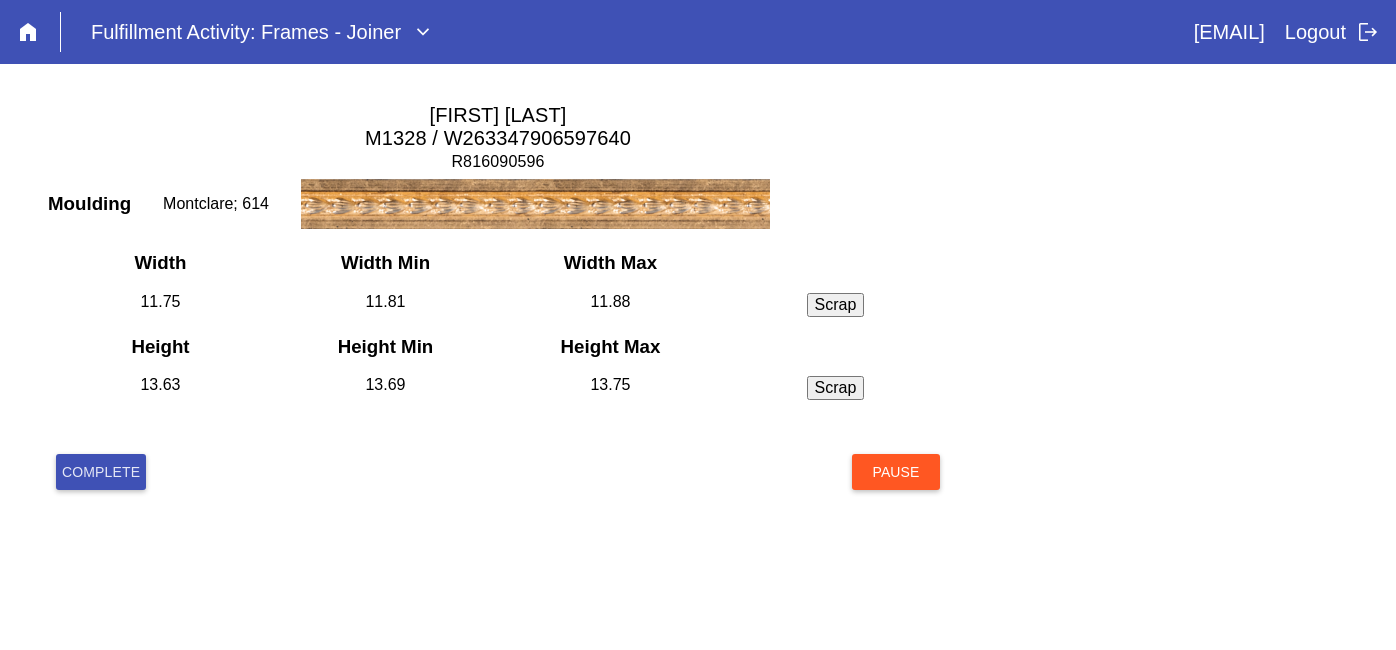 scroll, scrollTop: 0, scrollLeft: 0, axis: both 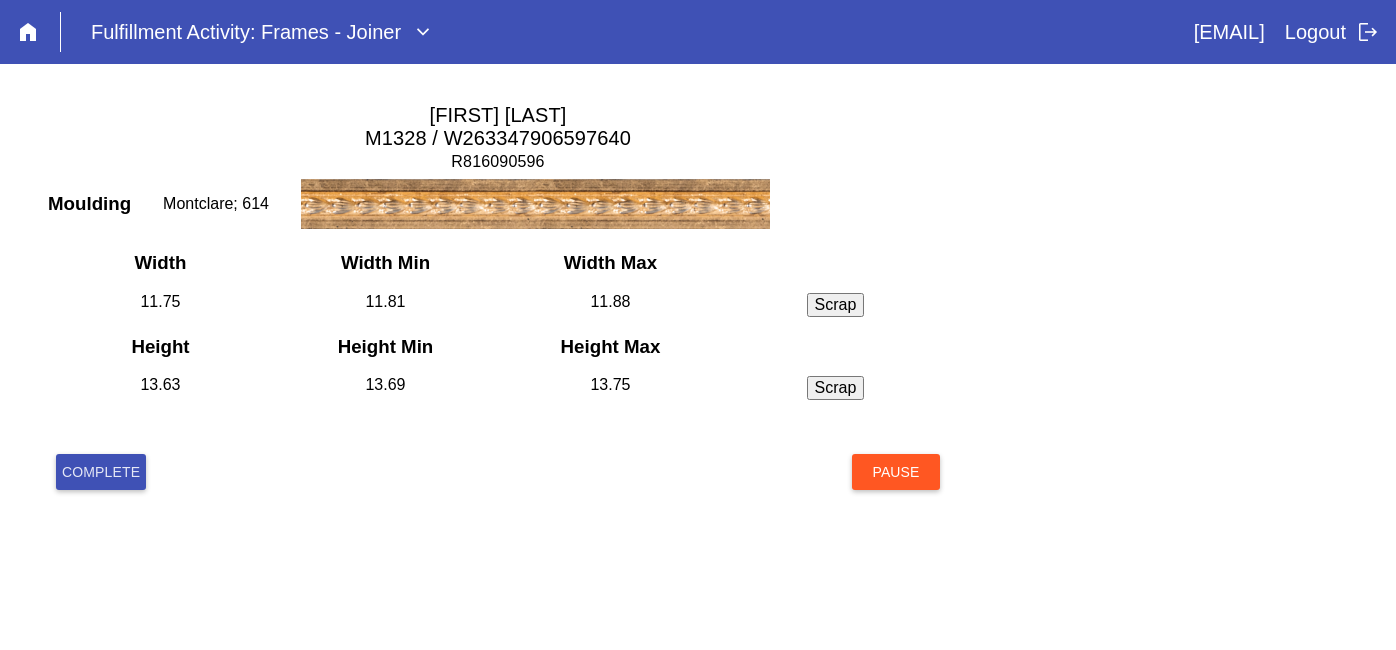 click on "Complete" at bounding box center (101, 472) 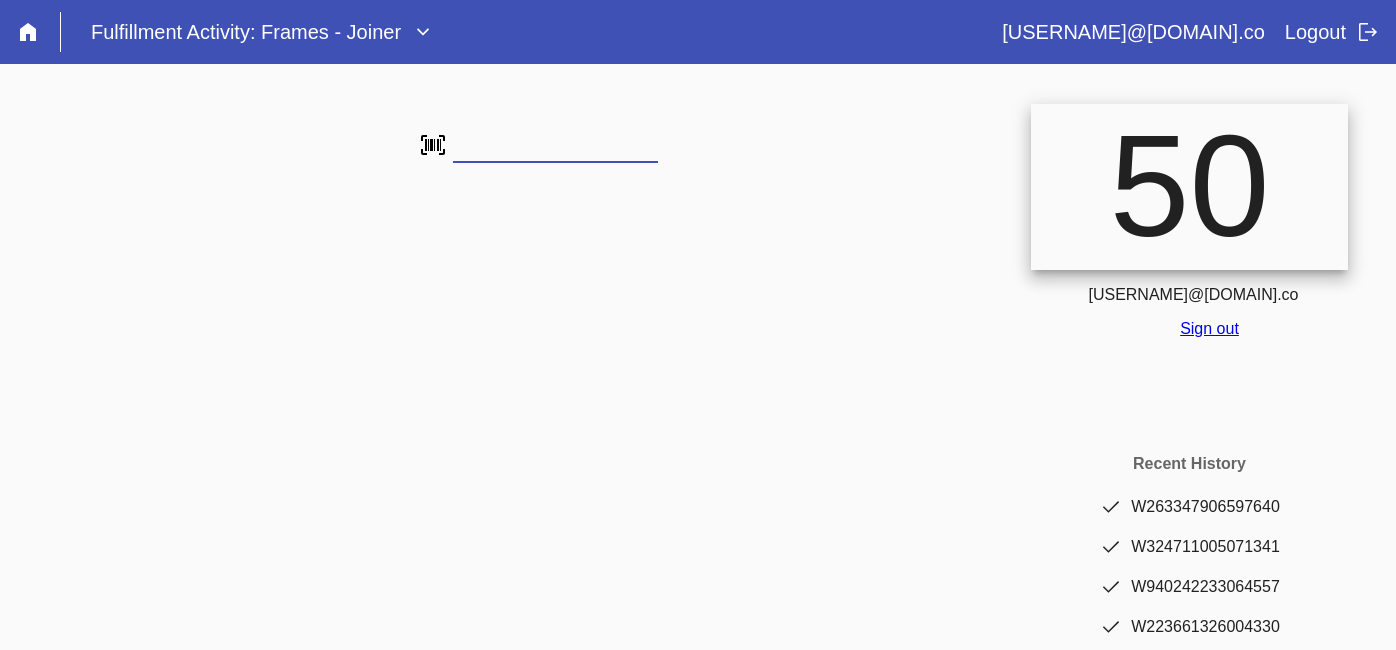 scroll, scrollTop: 0, scrollLeft: 0, axis: both 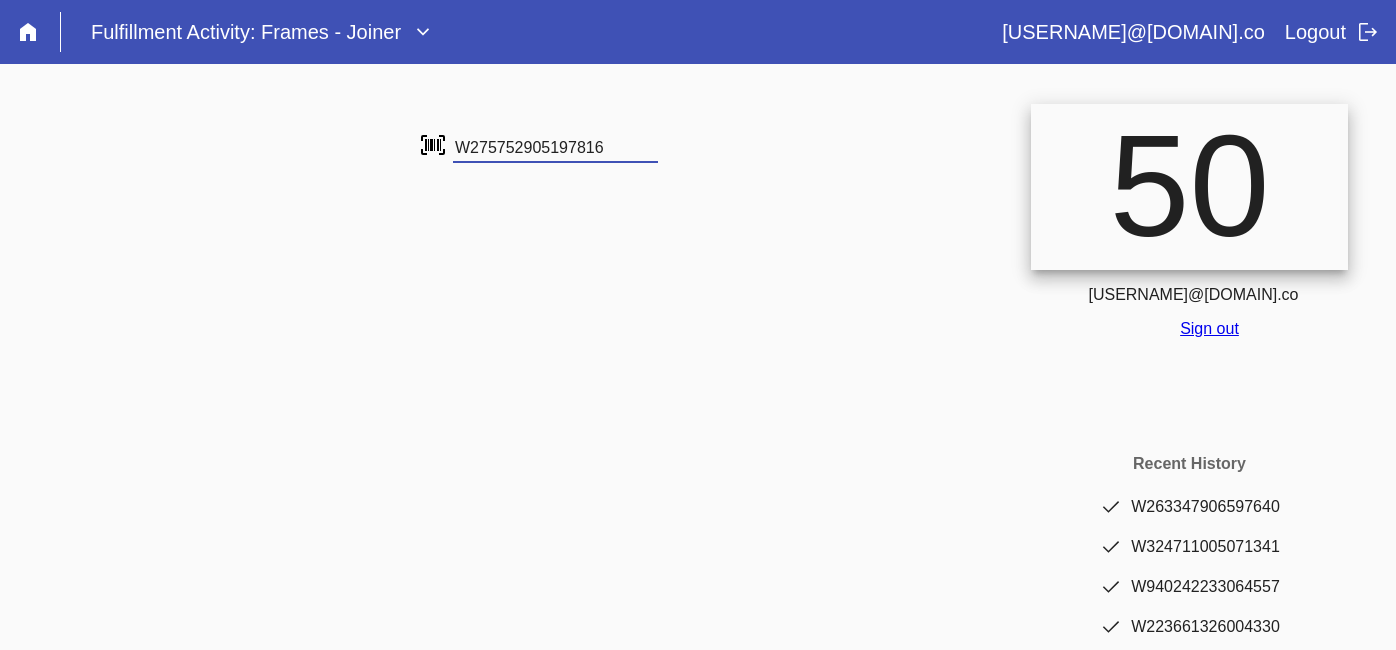 type on "W275752905197816" 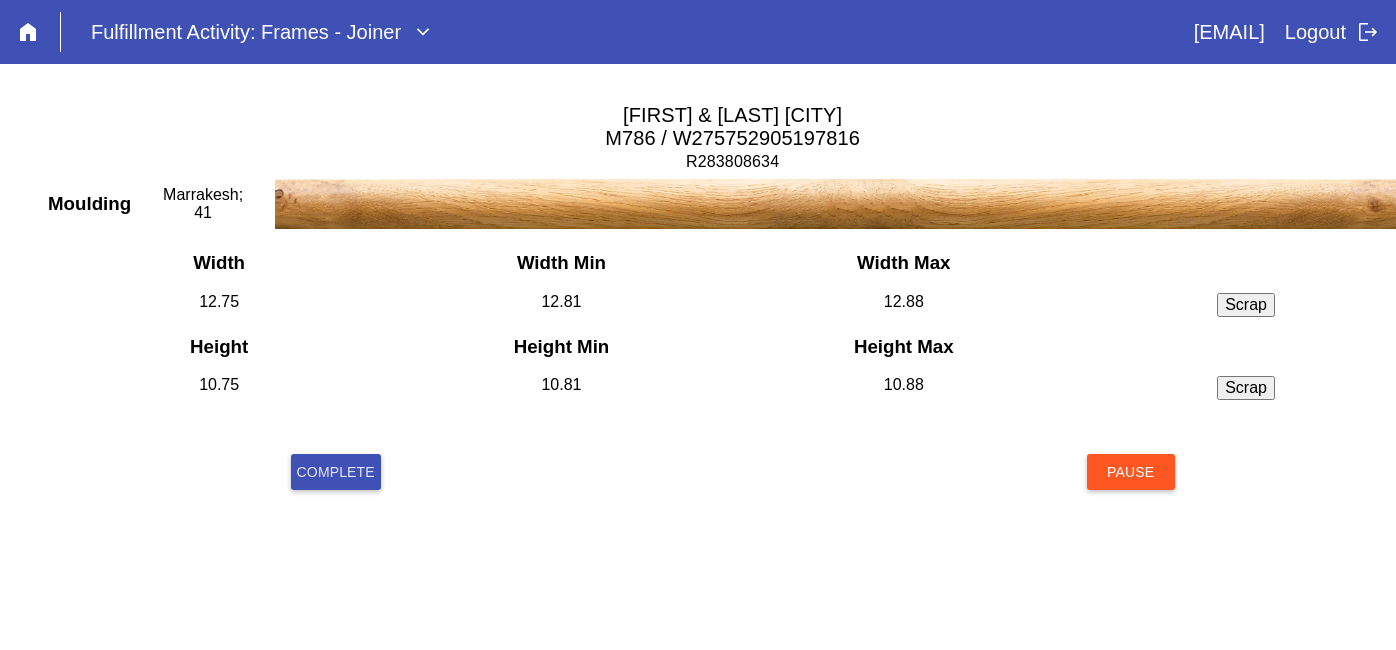 scroll, scrollTop: 0, scrollLeft: 0, axis: both 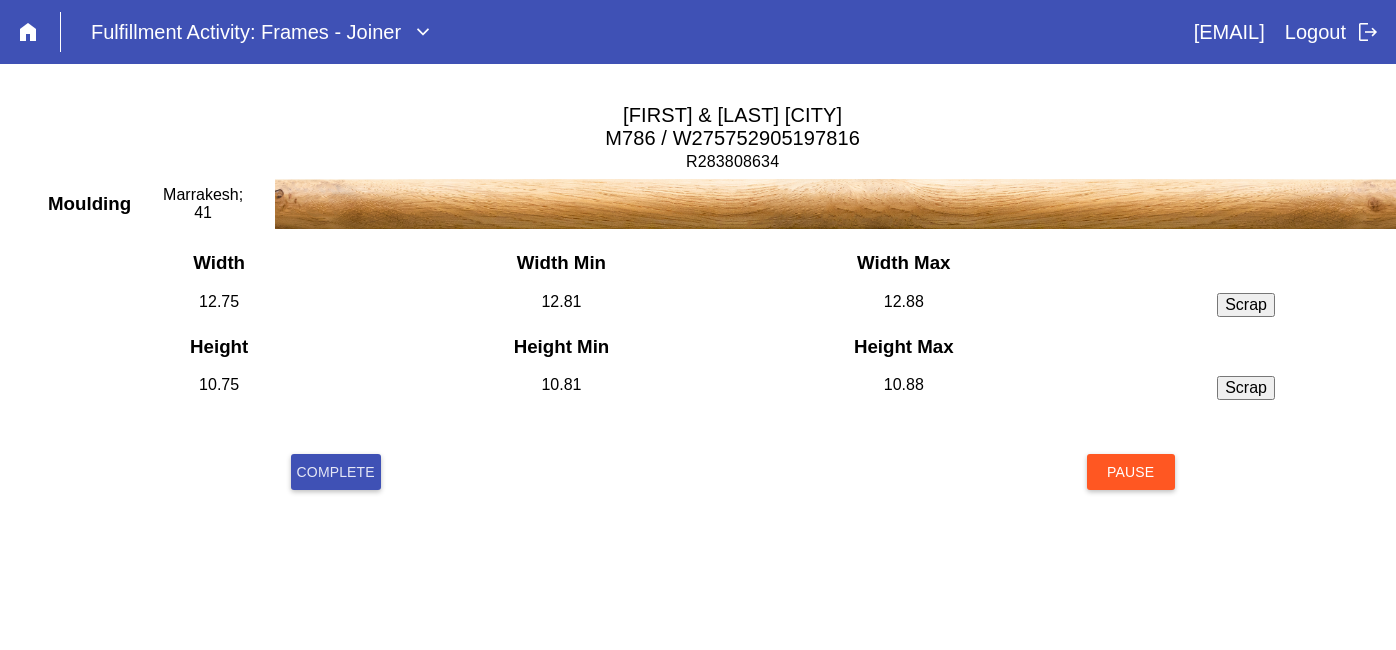 click on "Complete" at bounding box center (336, 472) 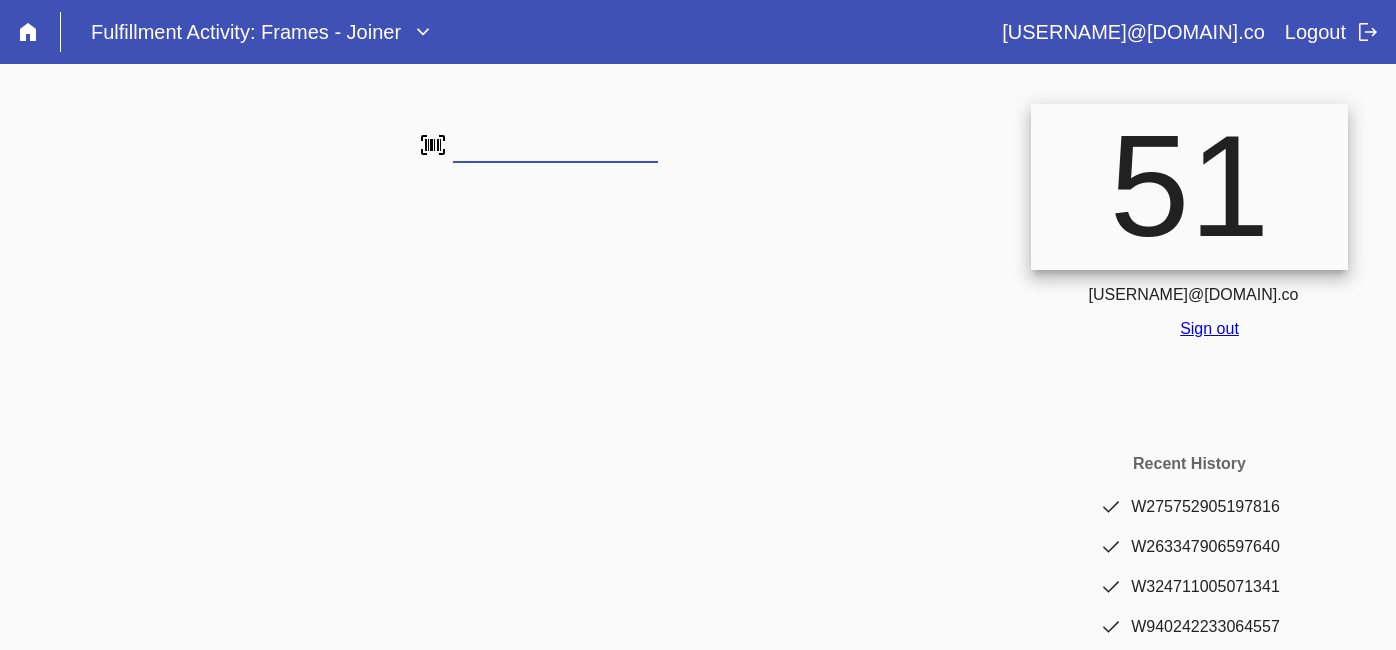 scroll, scrollTop: 0, scrollLeft: 0, axis: both 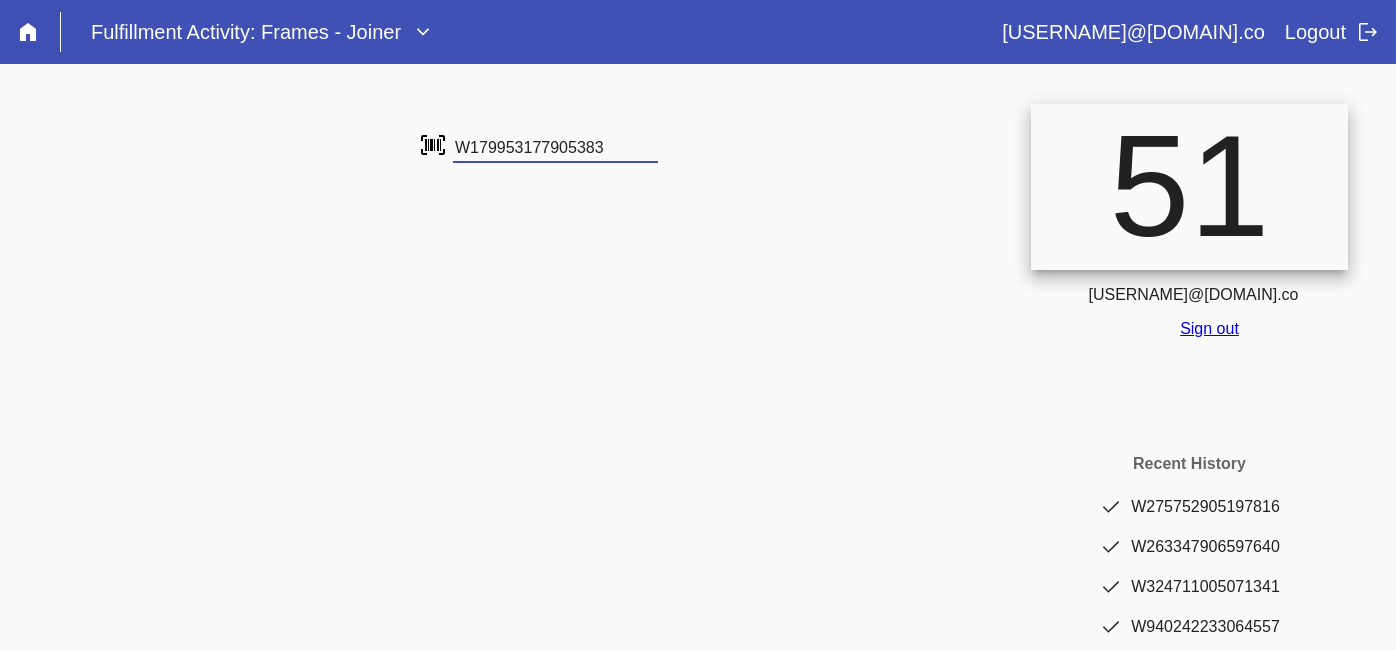 type on "W179953177905383" 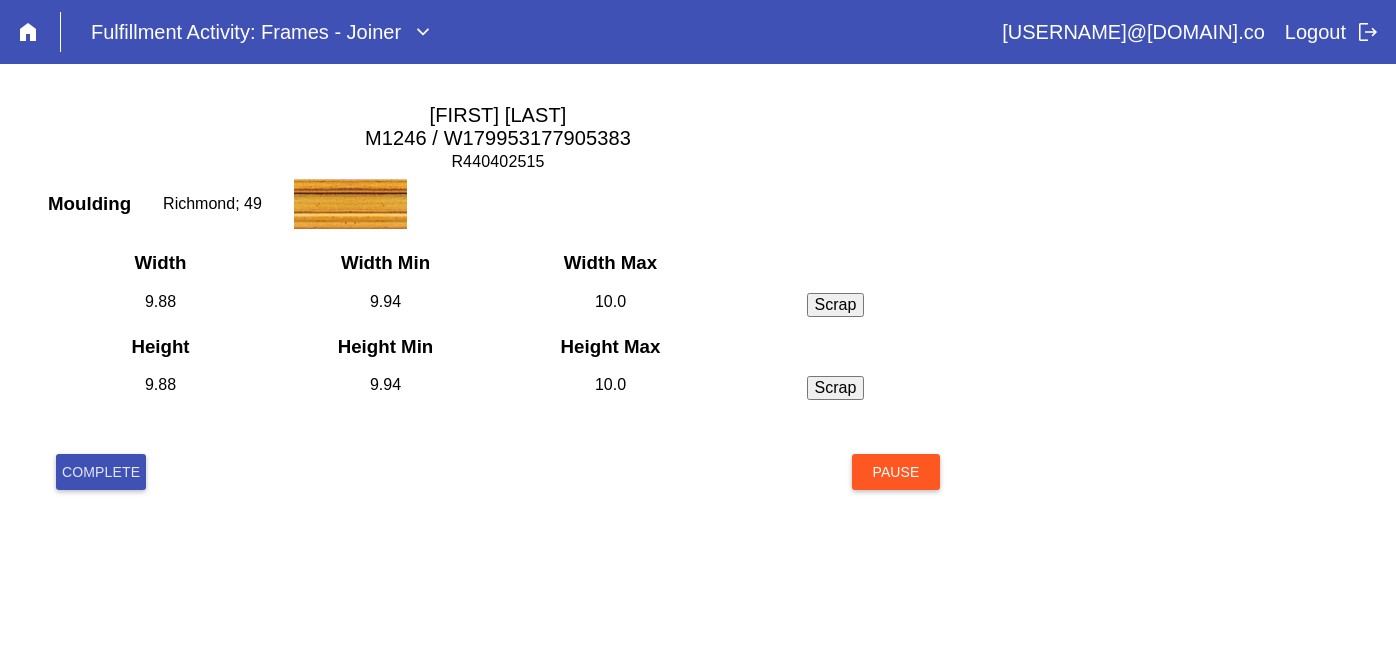 scroll, scrollTop: 0, scrollLeft: 0, axis: both 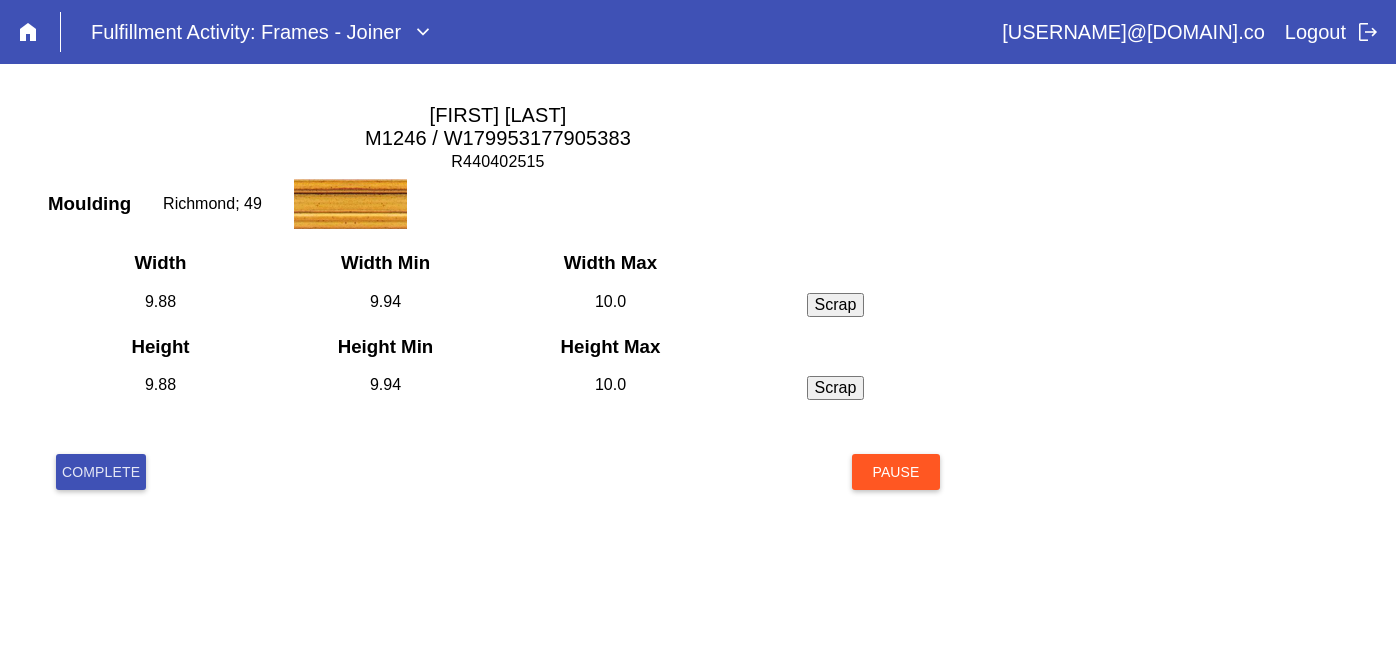 click on "Complete" at bounding box center (101, 472) 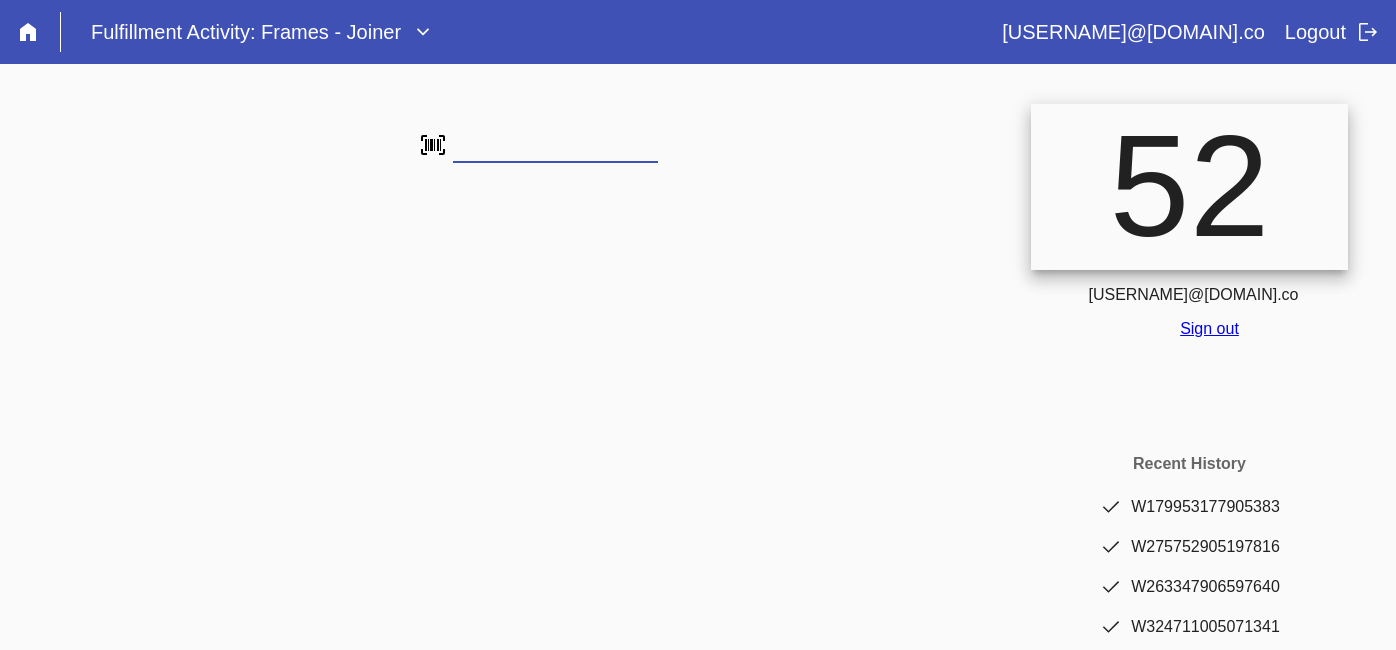 scroll, scrollTop: 0, scrollLeft: 0, axis: both 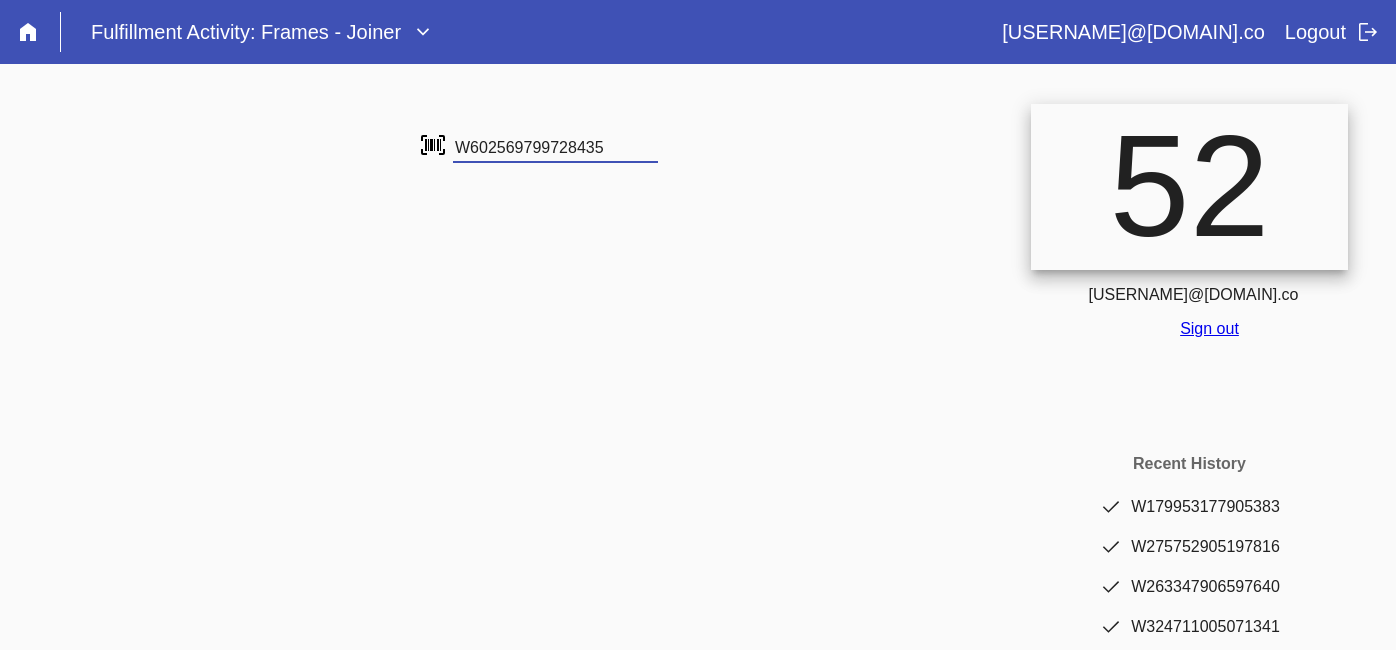 type on "W602569799728435" 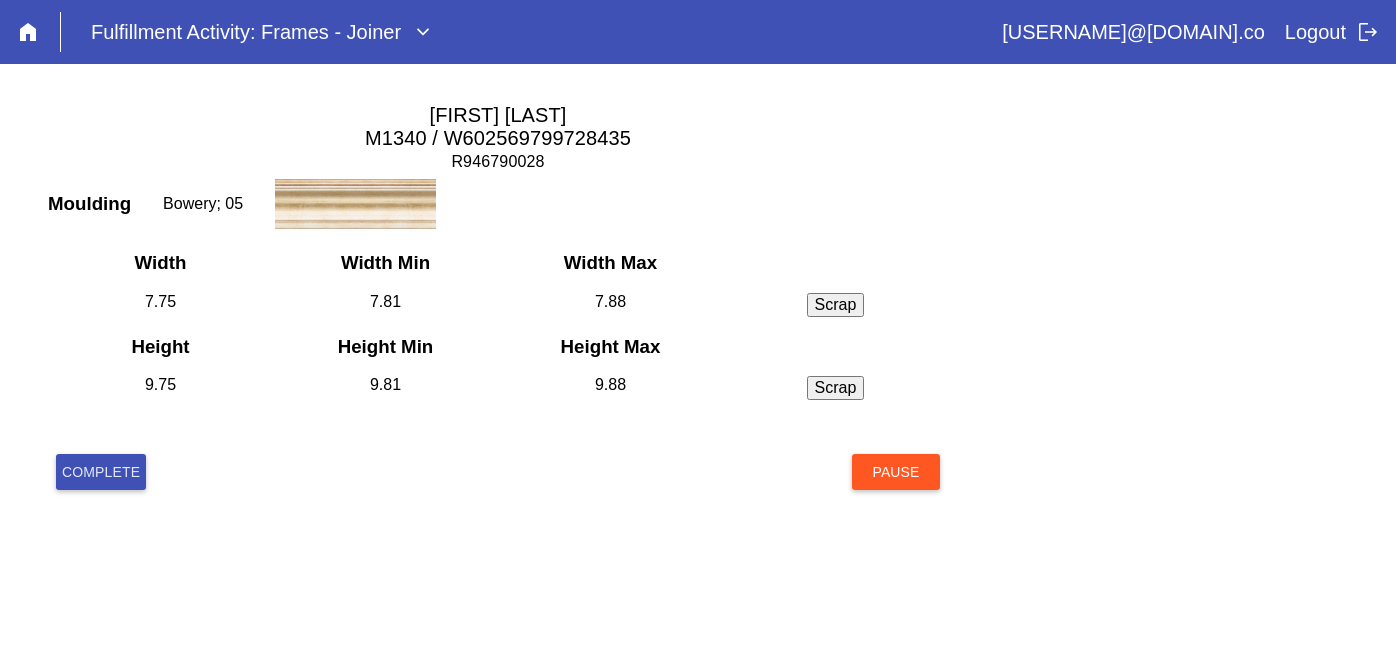 scroll, scrollTop: 0, scrollLeft: 0, axis: both 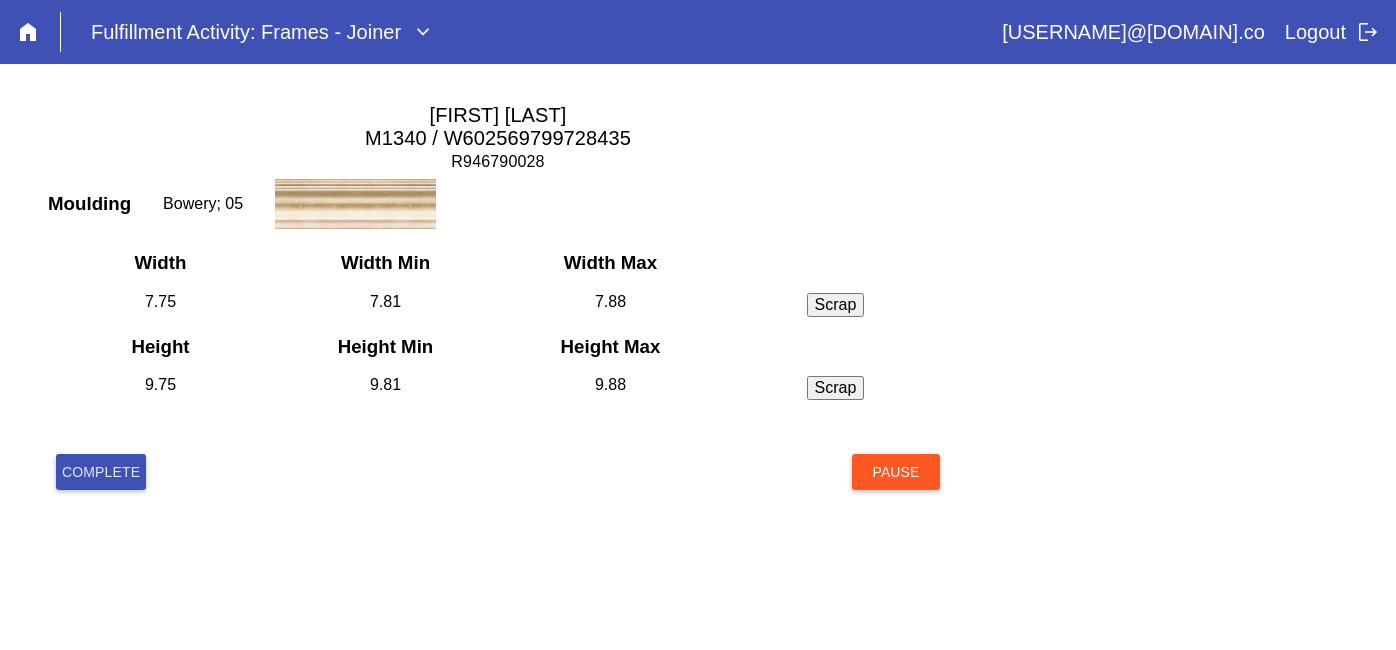 click on "Complete" at bounding box center (101, 472) 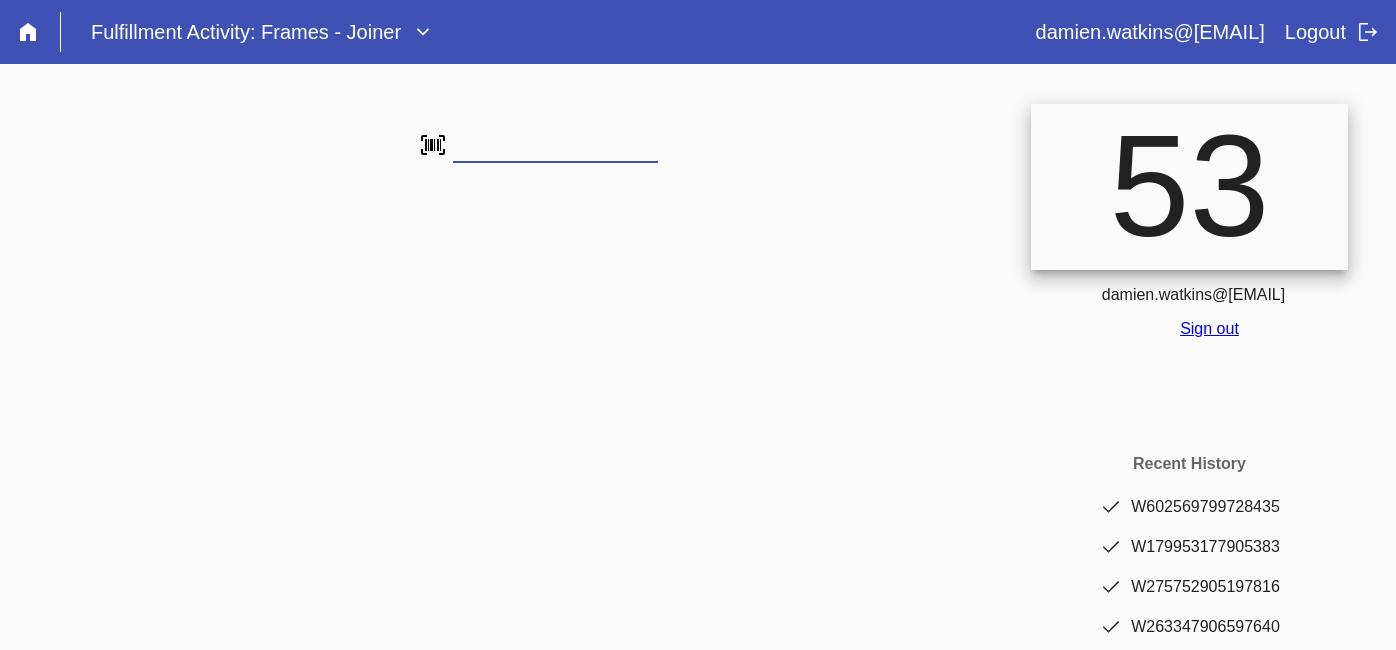 scroll, scrollTop: 0, scrollLeft: 0, axis: both 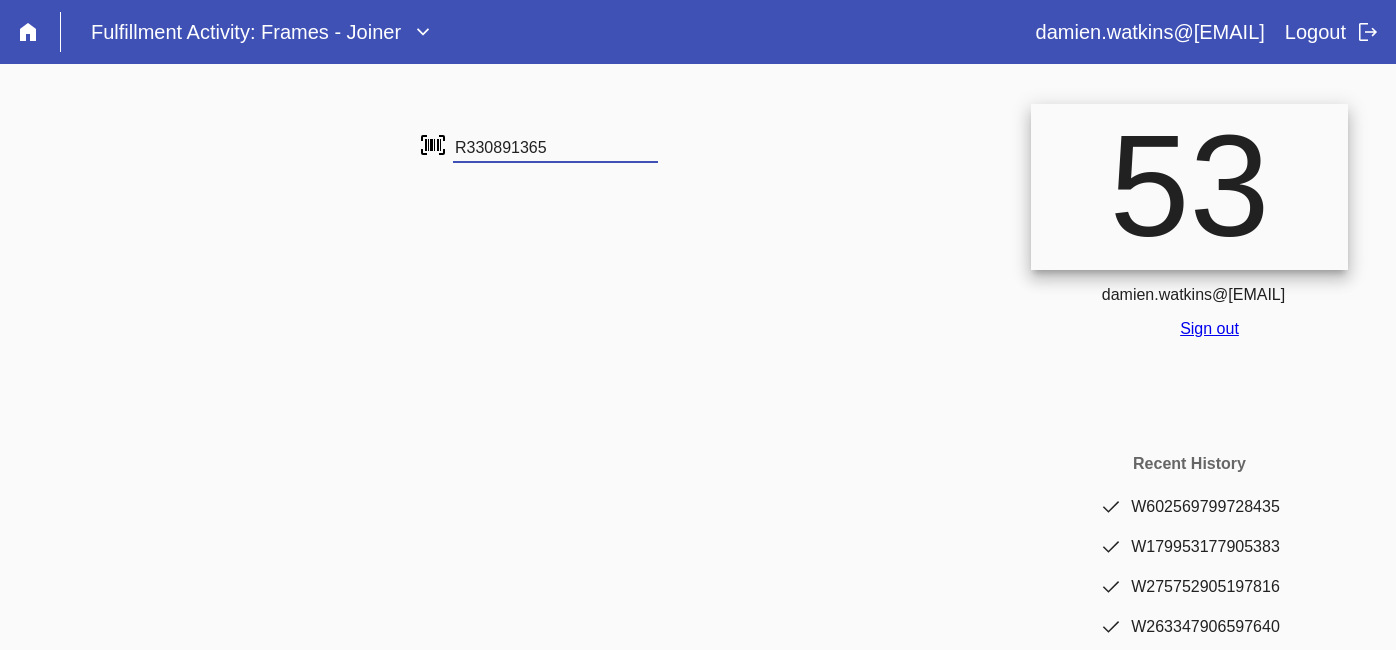 click at bounding box center (0, 0) 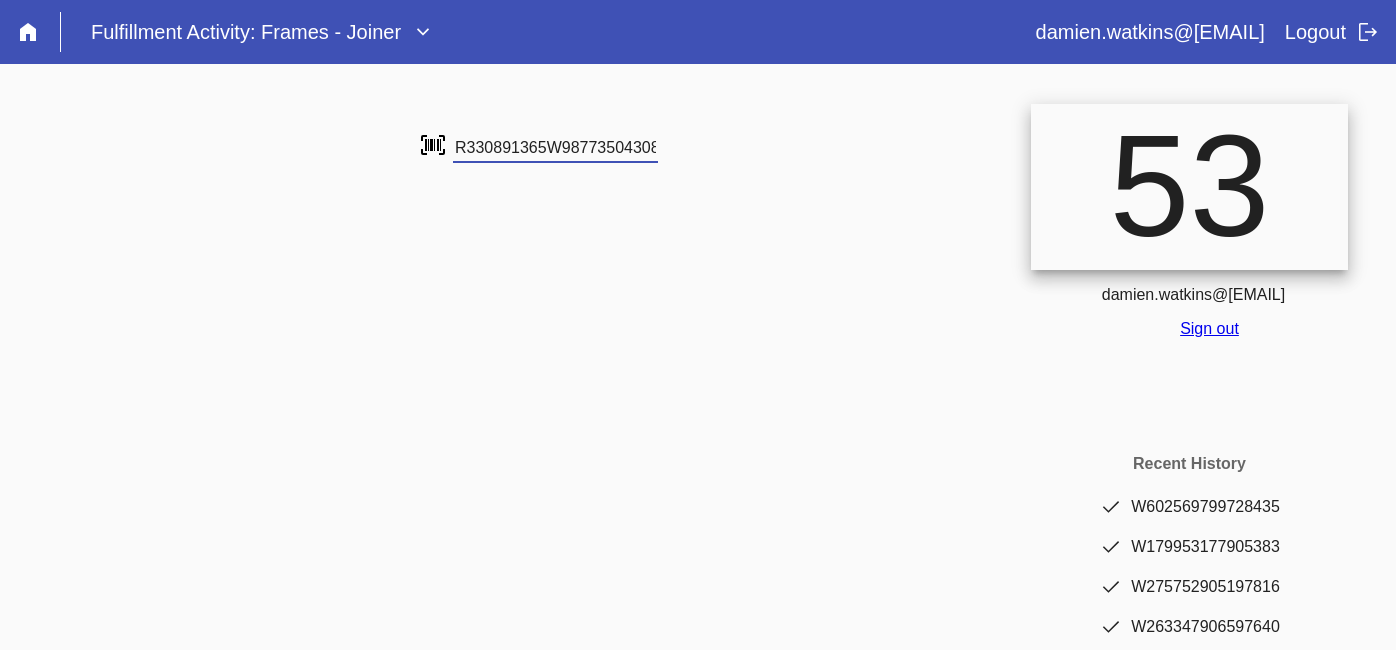 type on "R330891365W987735043084409" 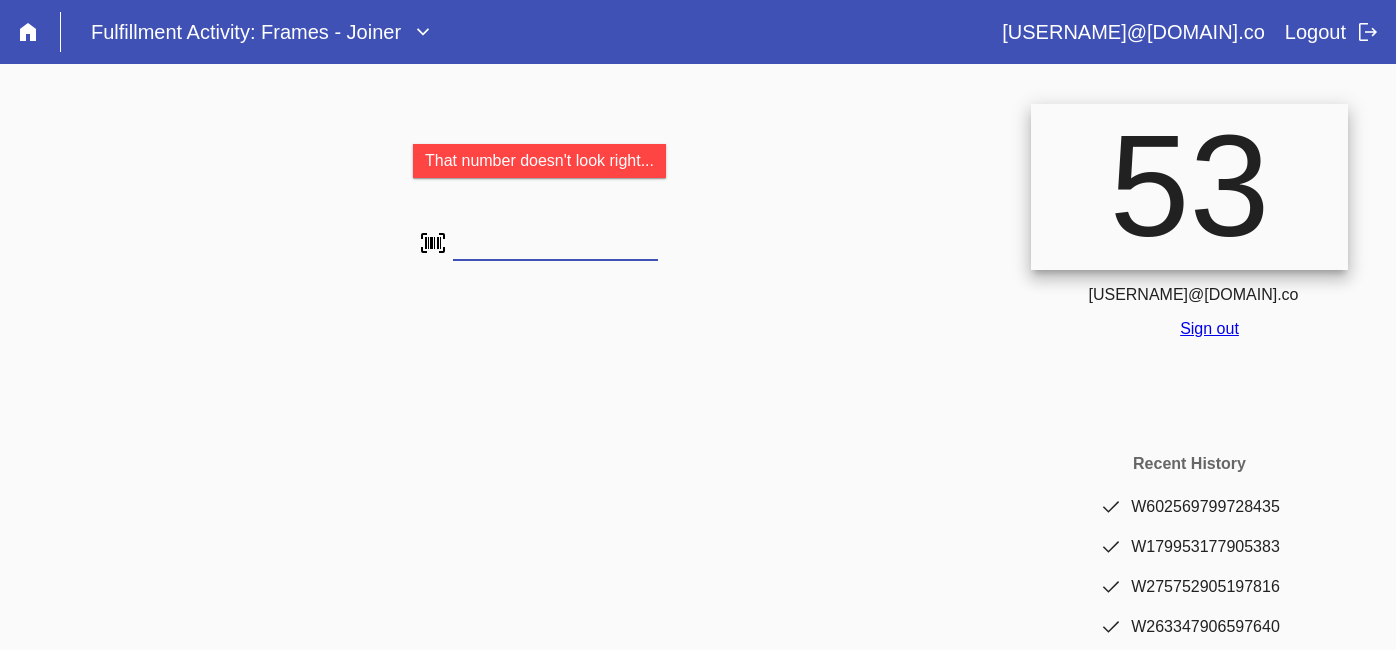 scroll, scrollTop: 0, scrollLeft: 0, axis: both 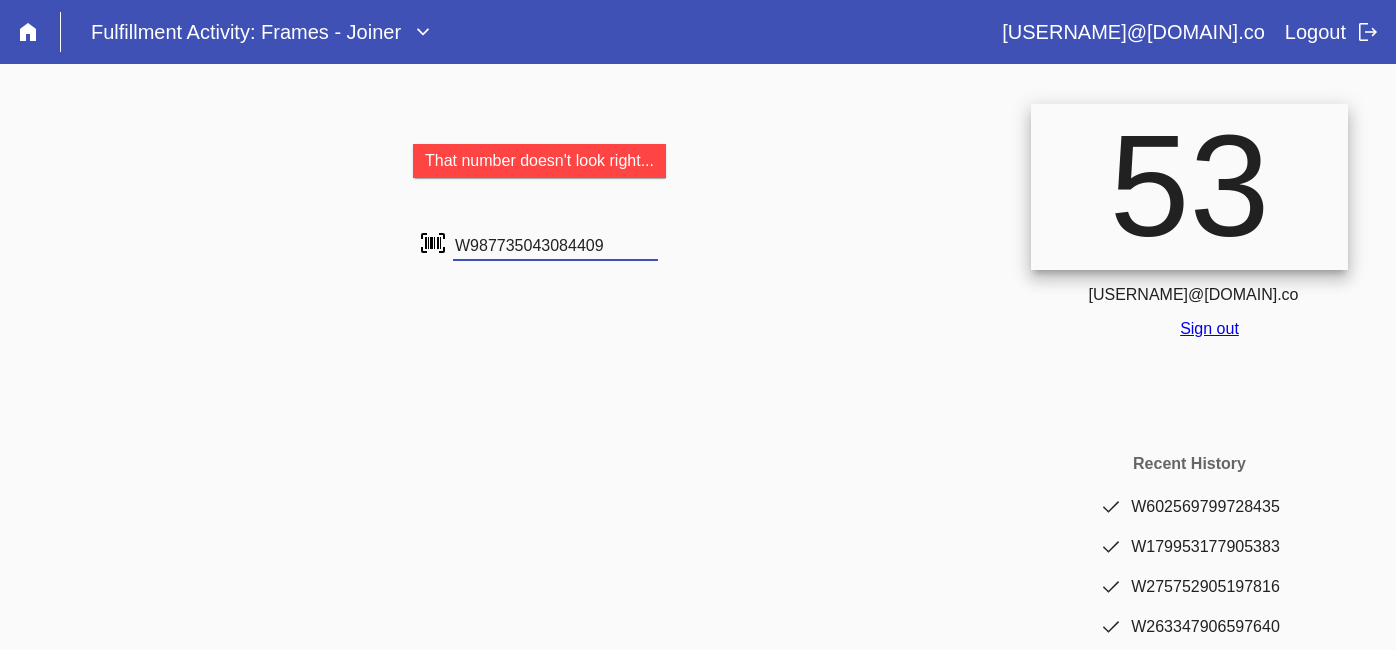 type on "W987735043084409" 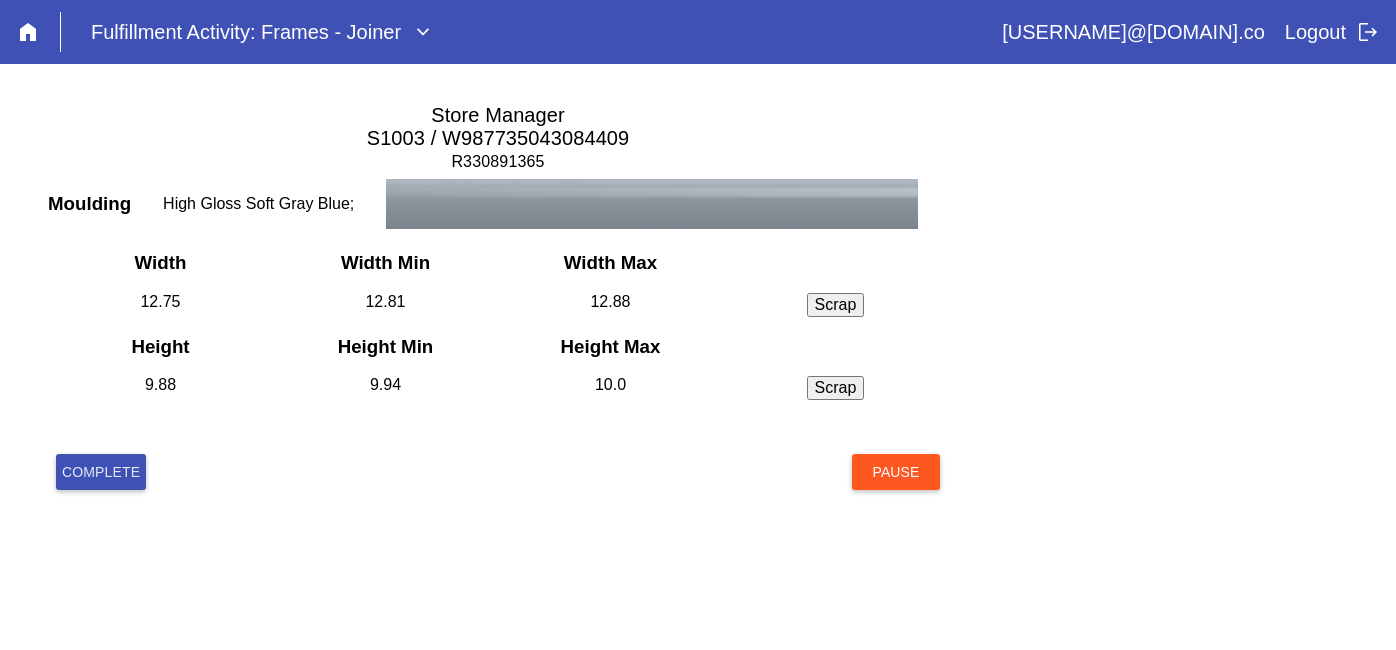scroll, scrollTop: 0, scrollLeft: 0, axis: both 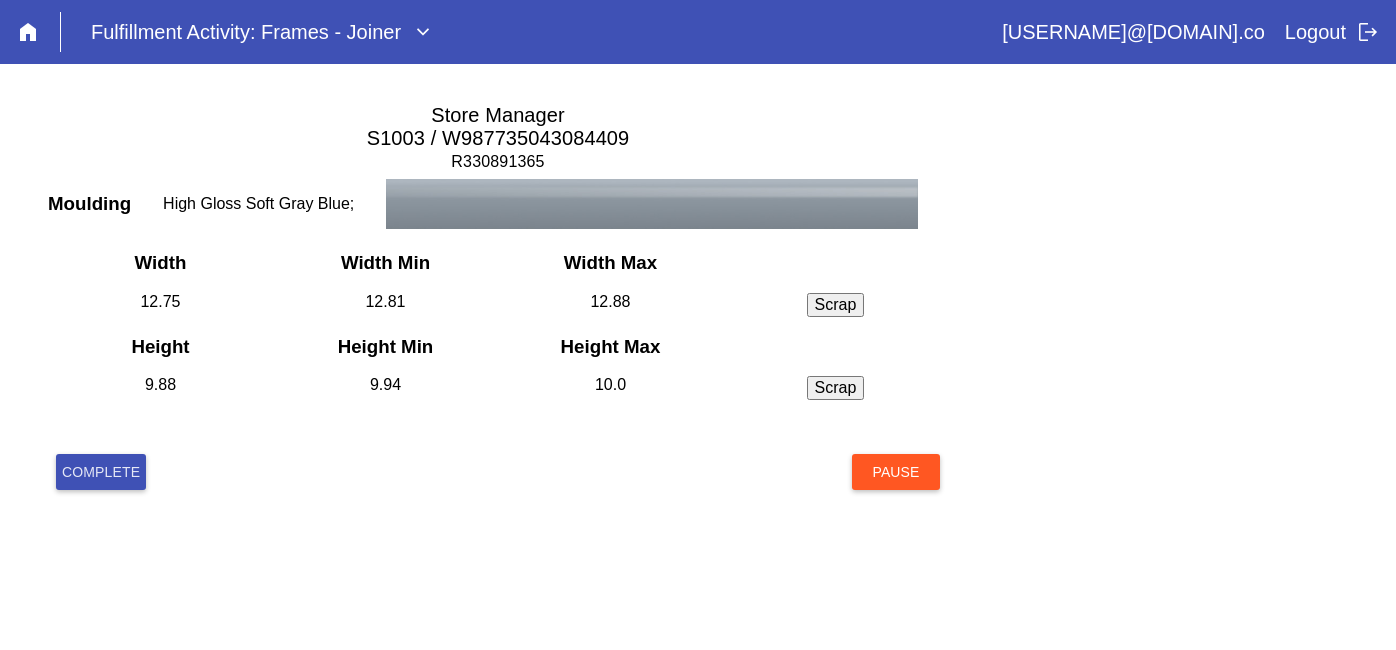 click on "Complete" at bounding box center (101, 472) 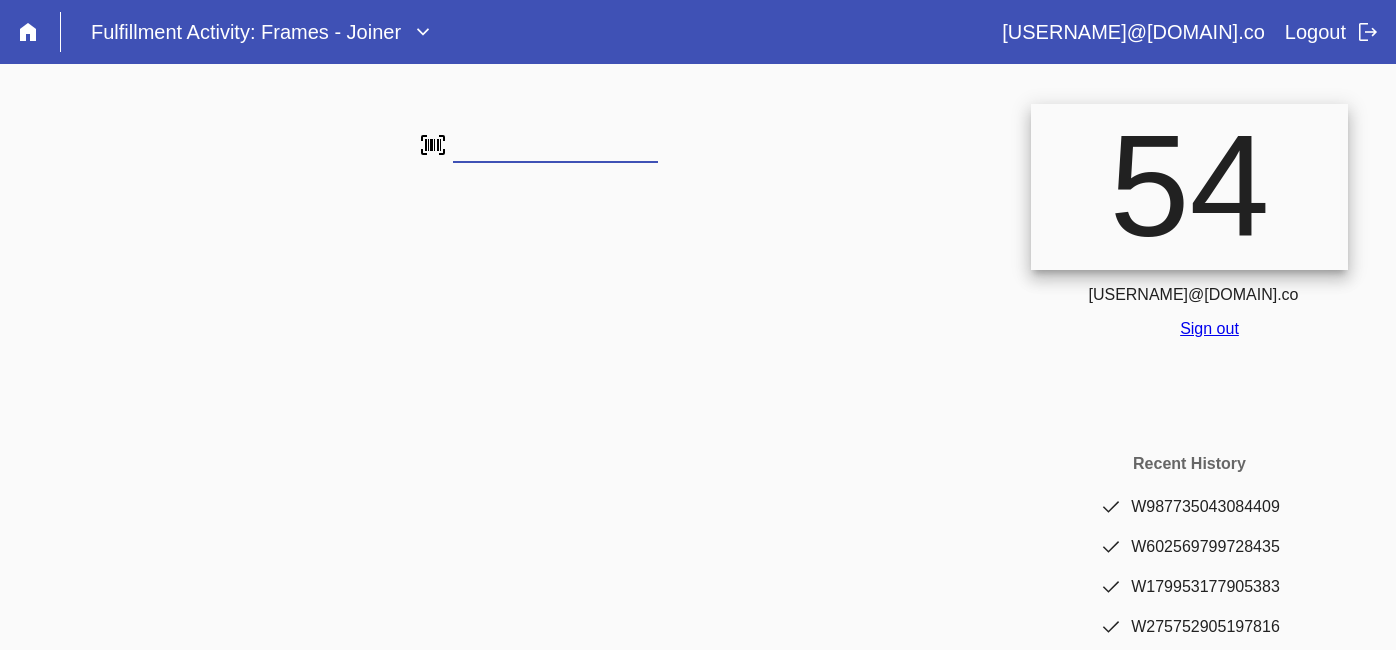 scroll, scrollTop: 0, scrollLeft: 0, axis: both 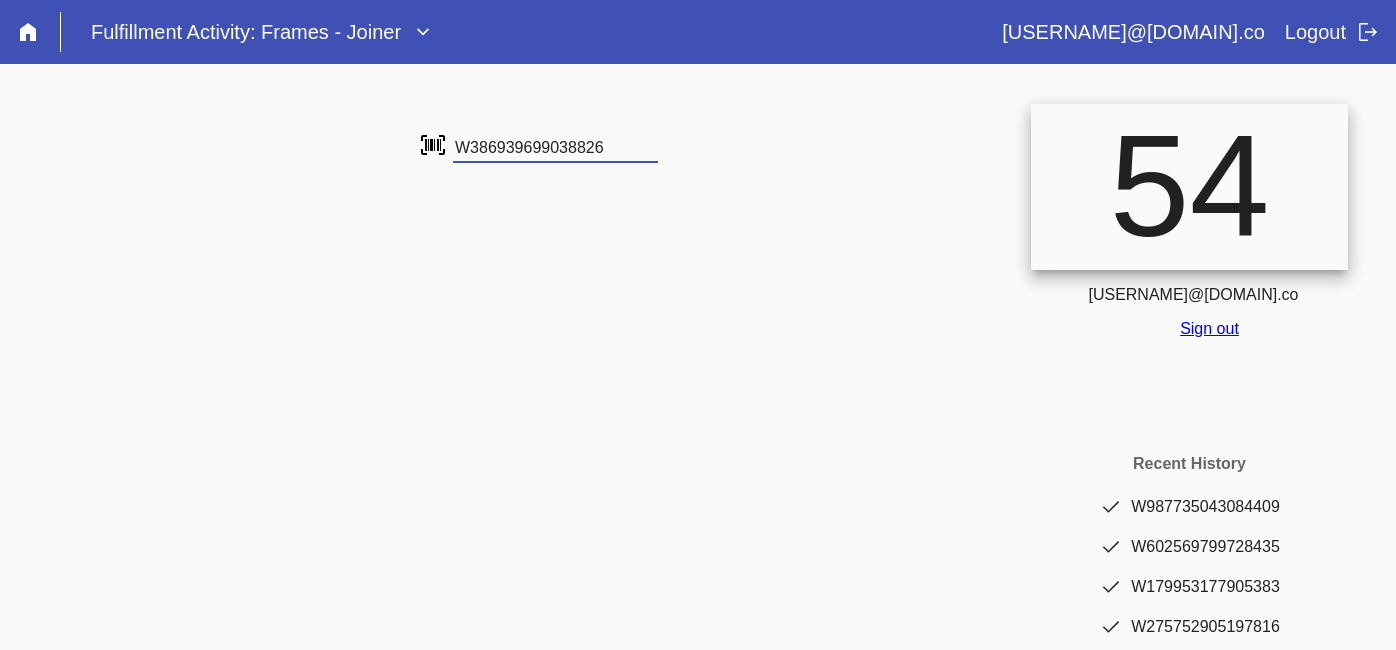 type on "W386939699038826" 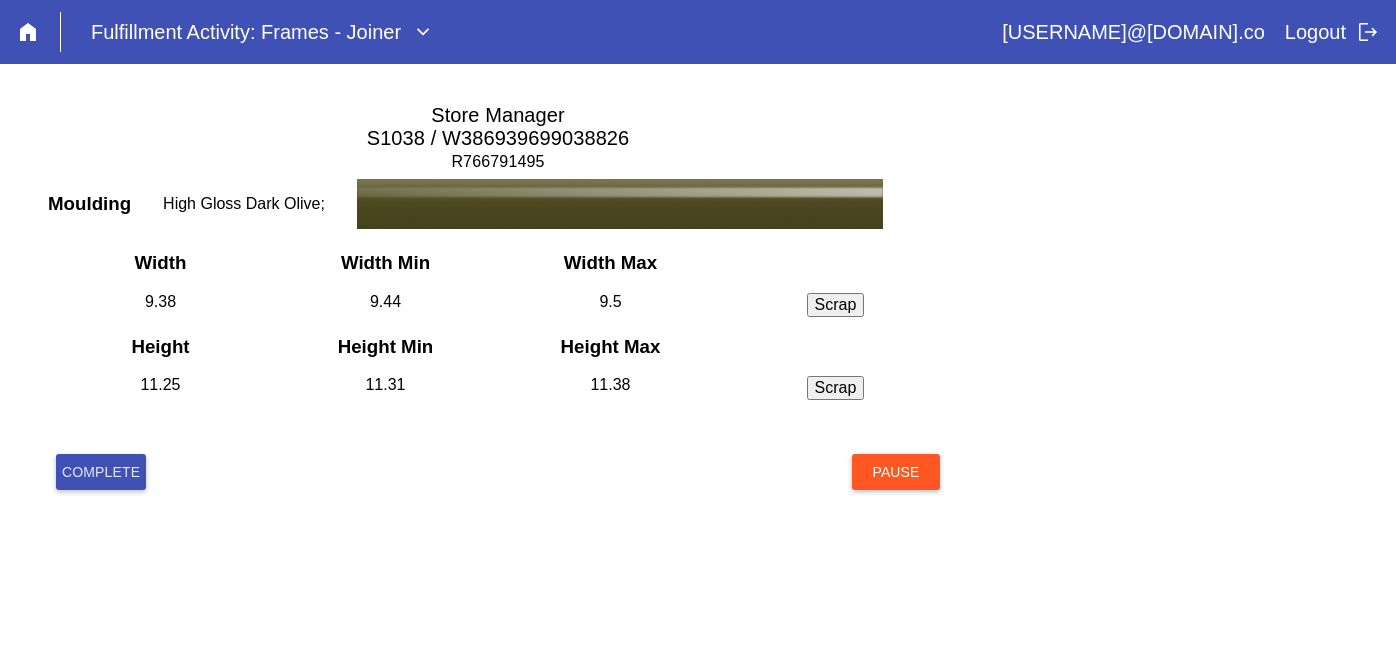 scroll, scrollTop: 0, scrollLeft: 0, axis: both 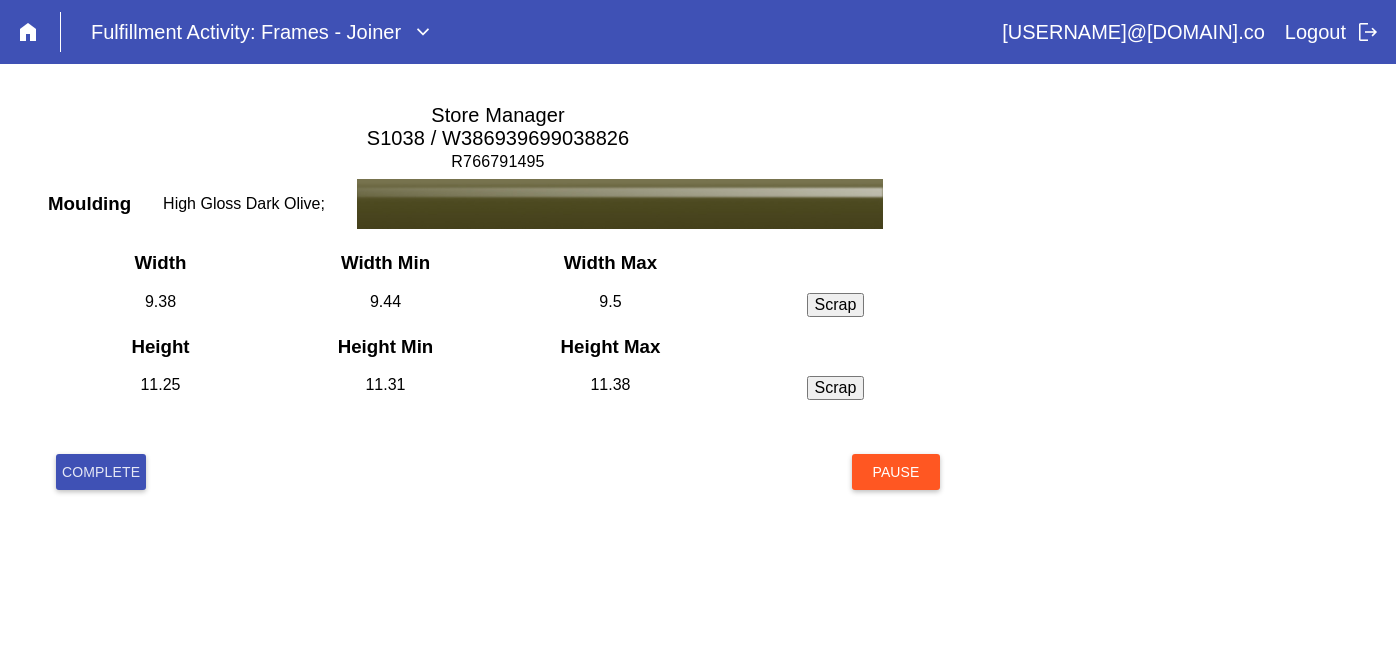 click on "Complete" at bounding box center (101, 472) 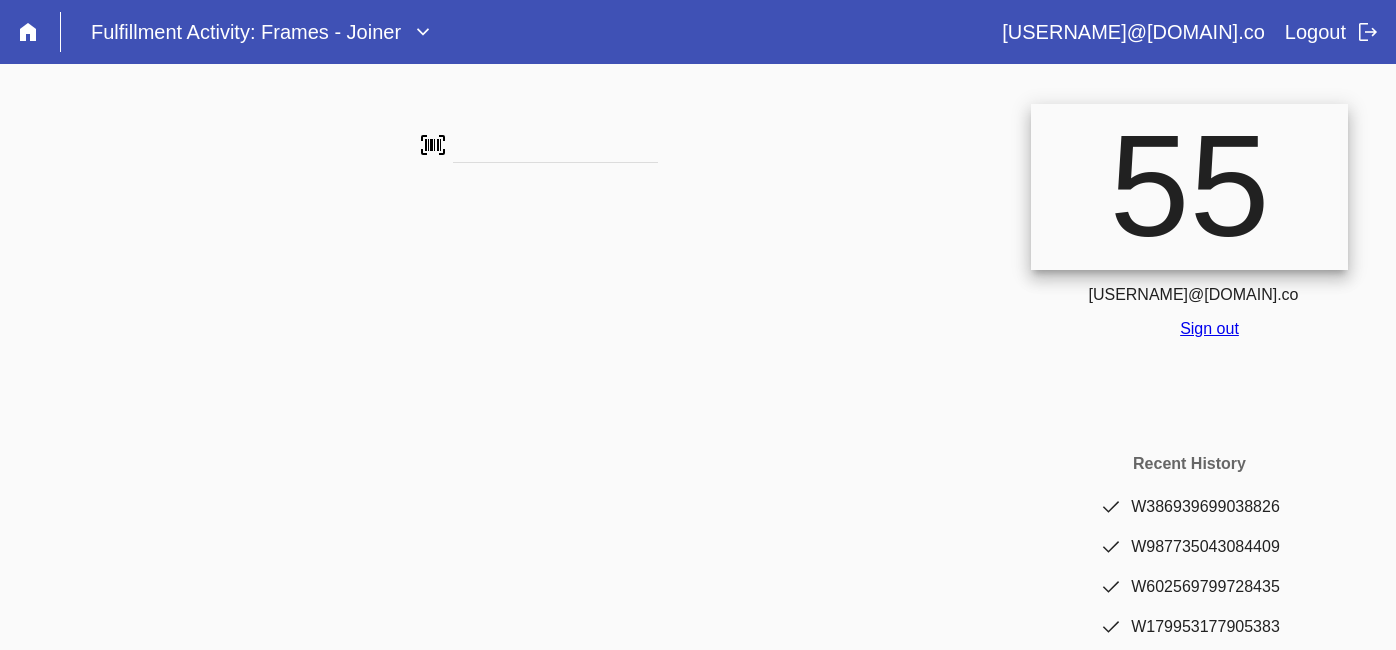 scroll, scrollTop: 0, scrollLeft: 0, axis: both 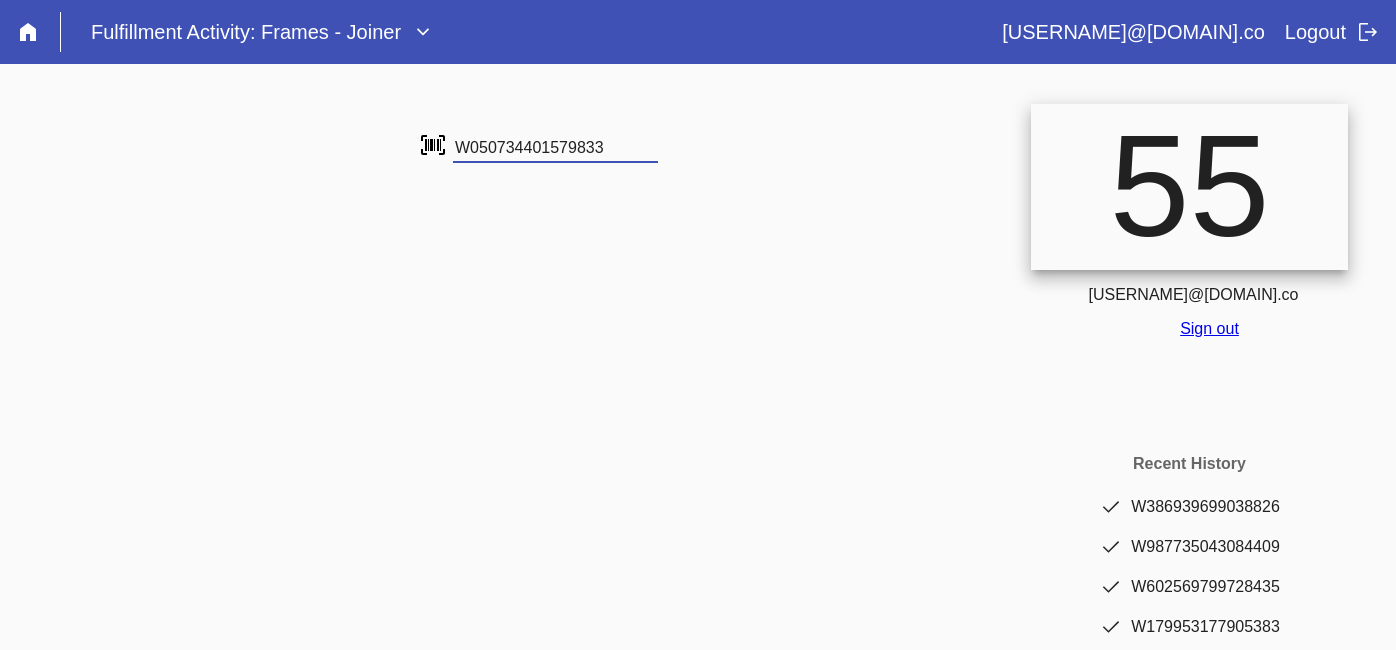 type on "W050734401579833" 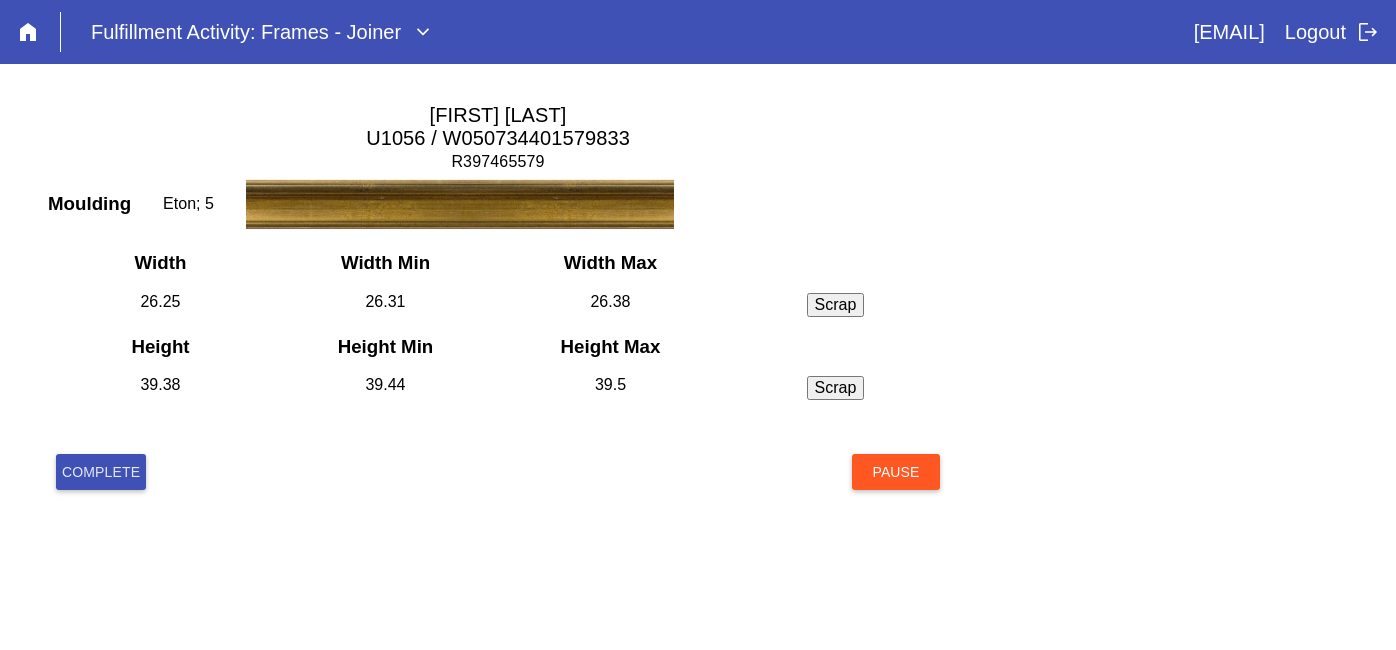 scroll, scrollTop: 0, scrollLeft: 0, axis: both 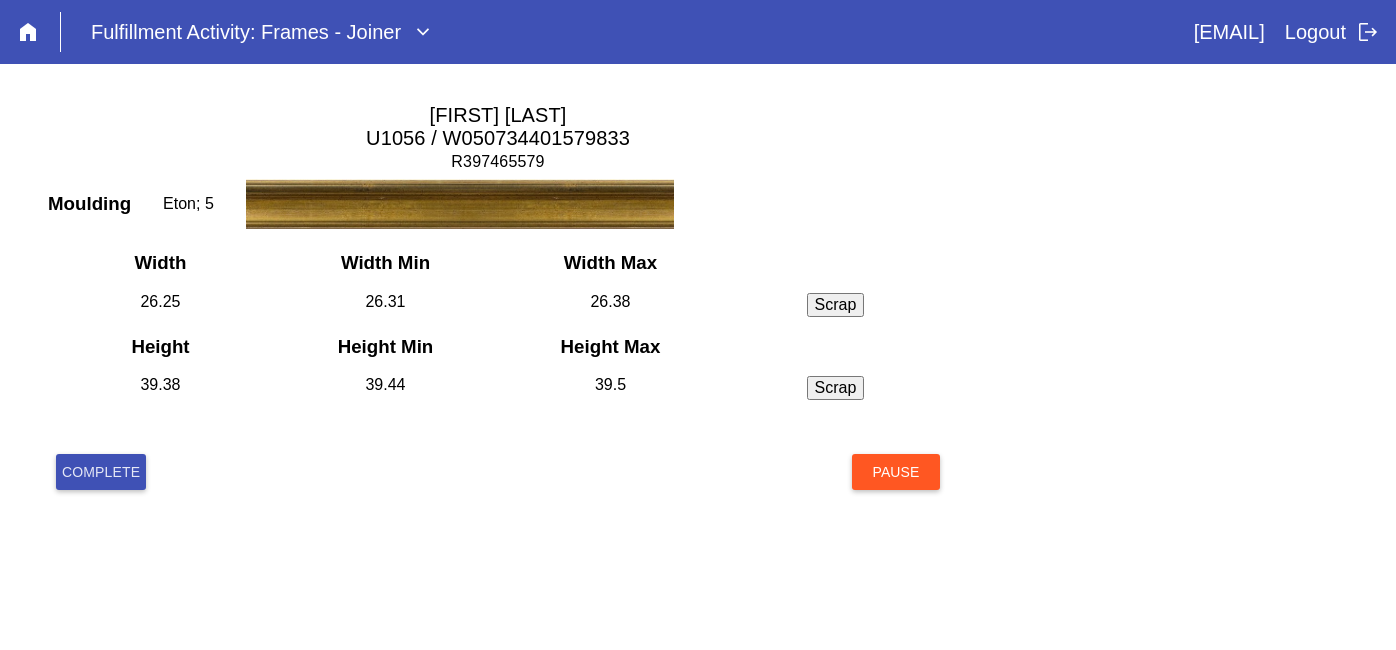 click on "Complete" at bounding box center (101, 472) 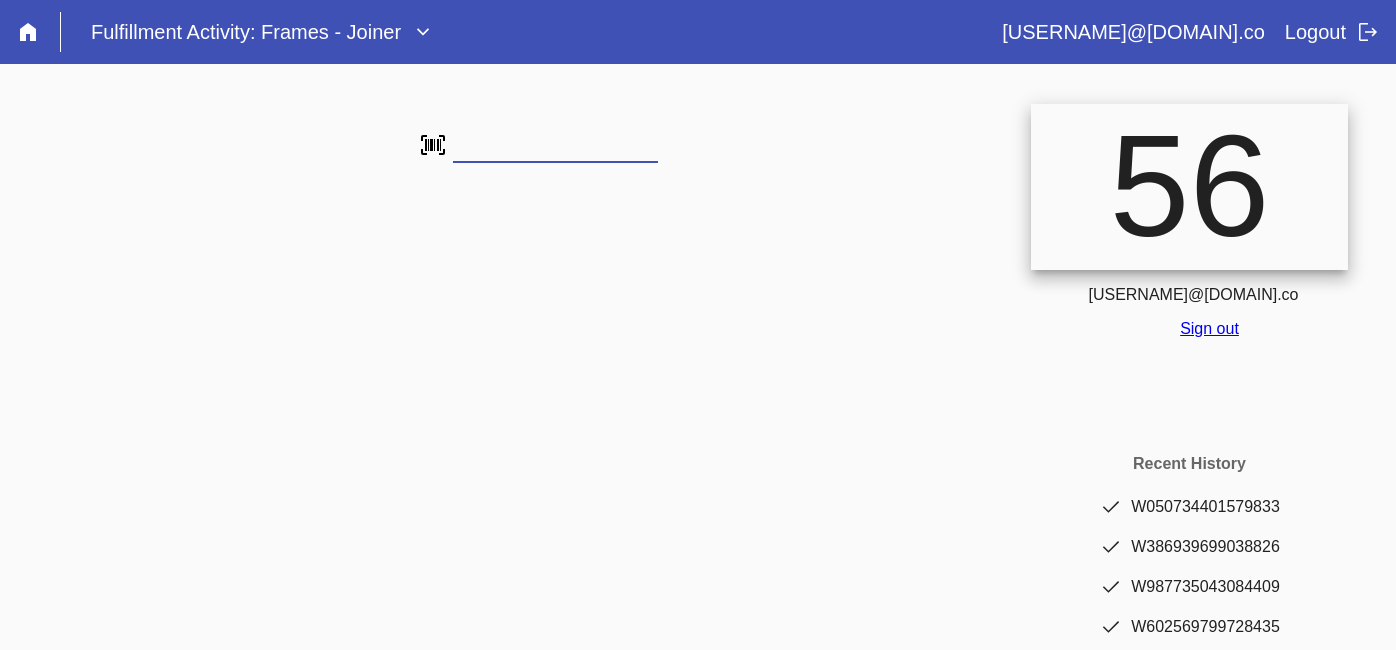 scroll, scrollTop: 0, scrollLeft: 0, axis: both 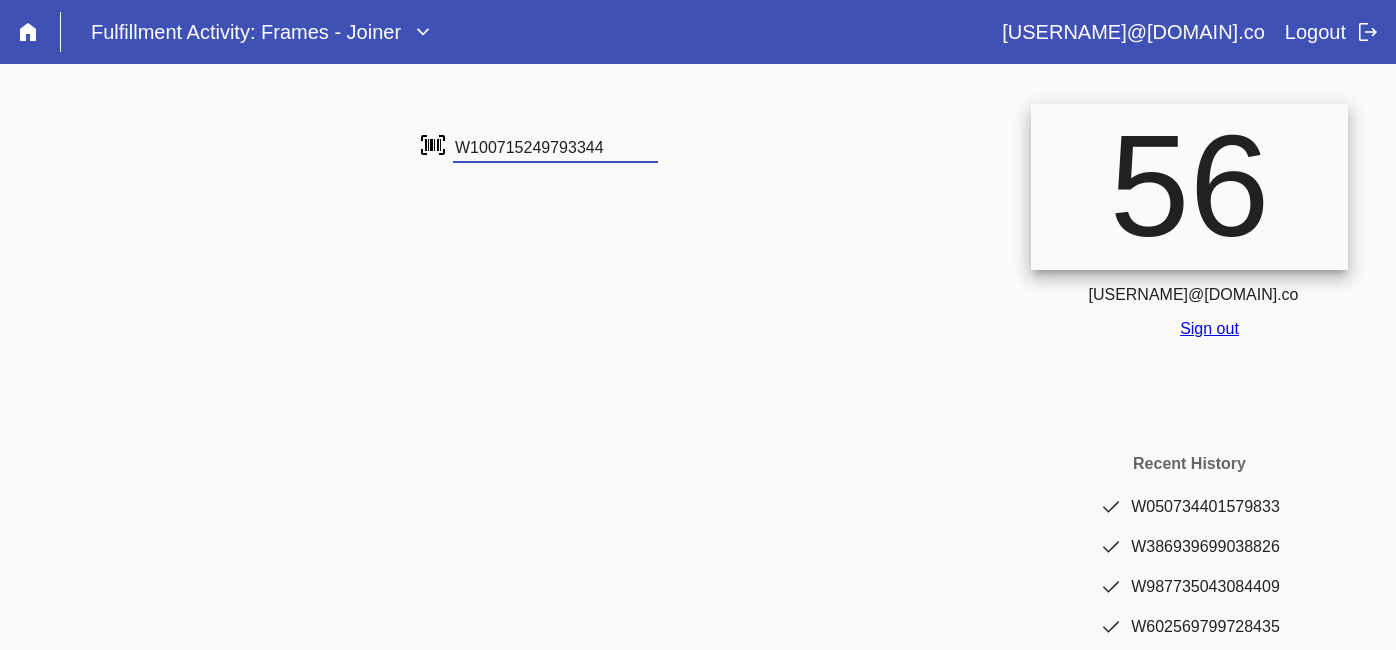 type on "W100715249793344" 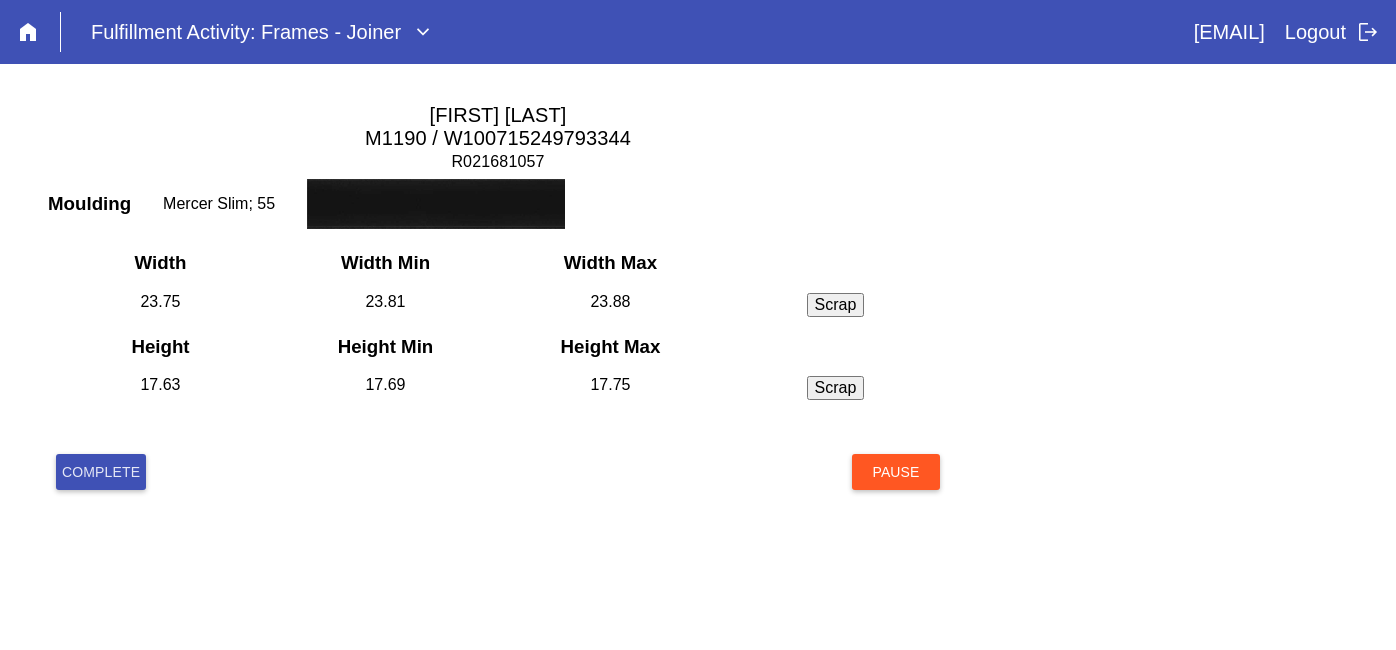 scroll, scrollTop: 0, scrollLeft: 0, axis: both 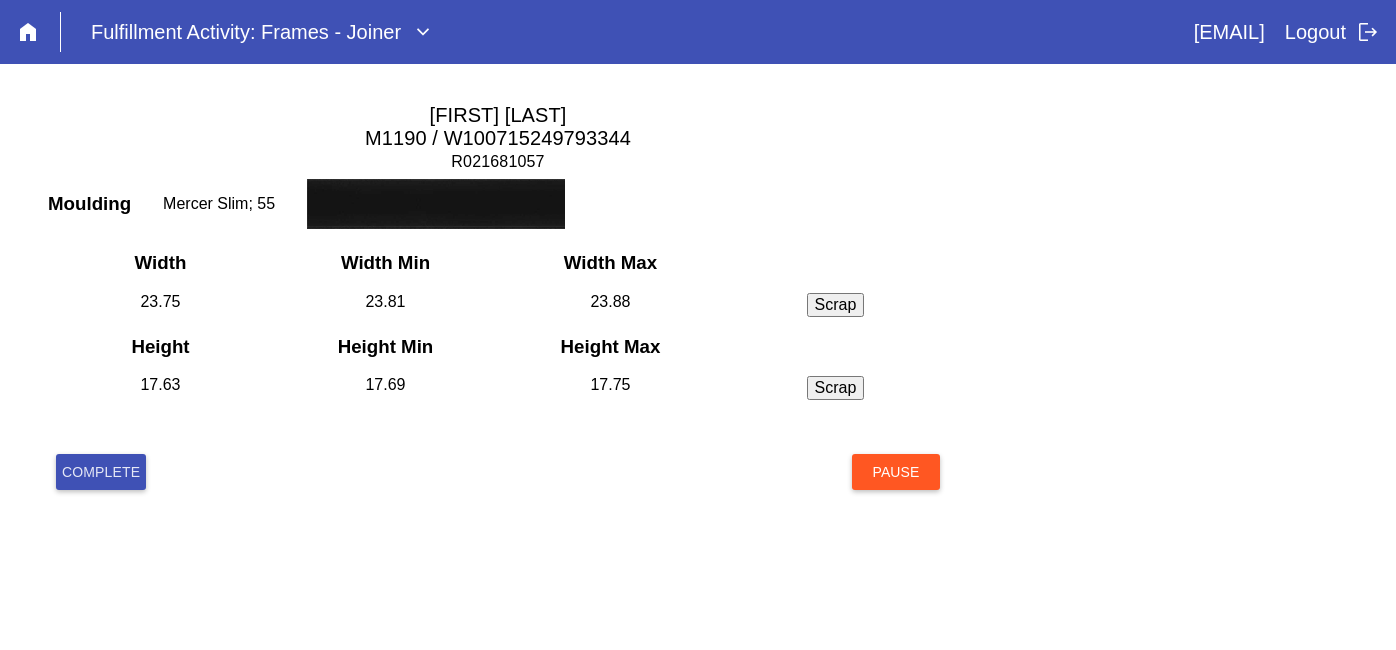 click on "Complete" at bounding box center (101, 472) 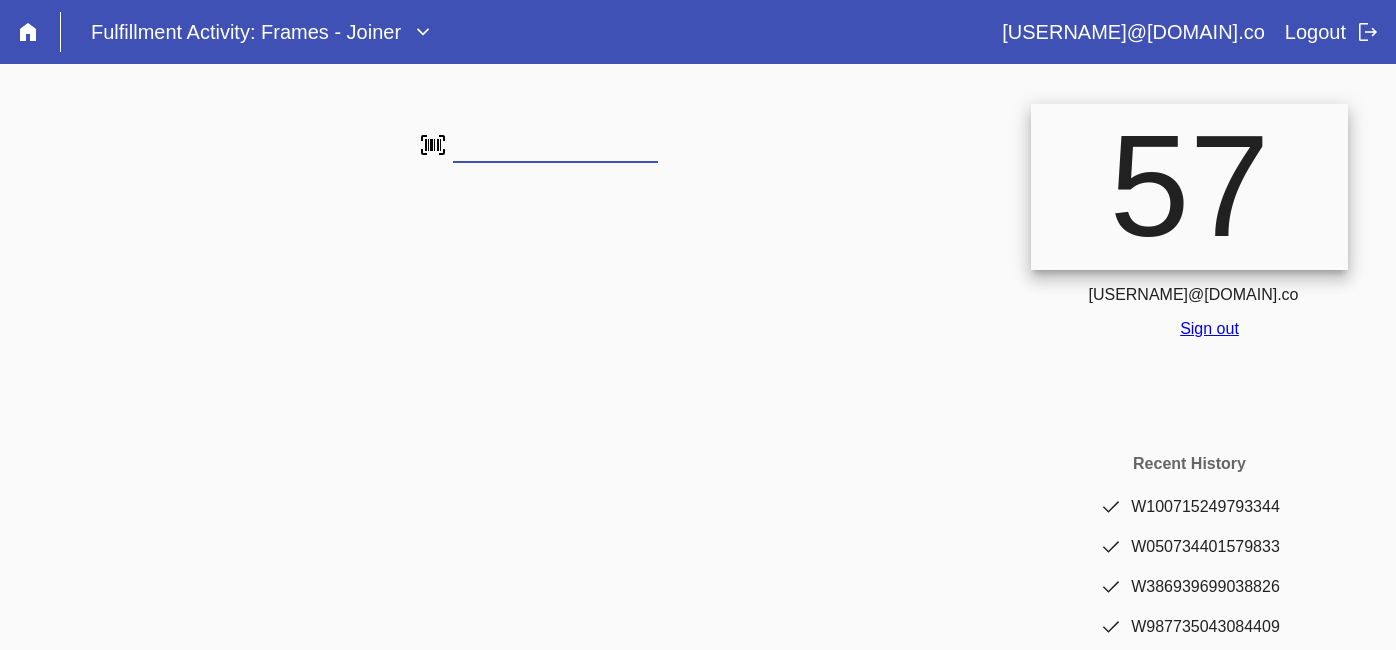 scroll, scrollTop: 0, scrollLeft: 0, axis: both 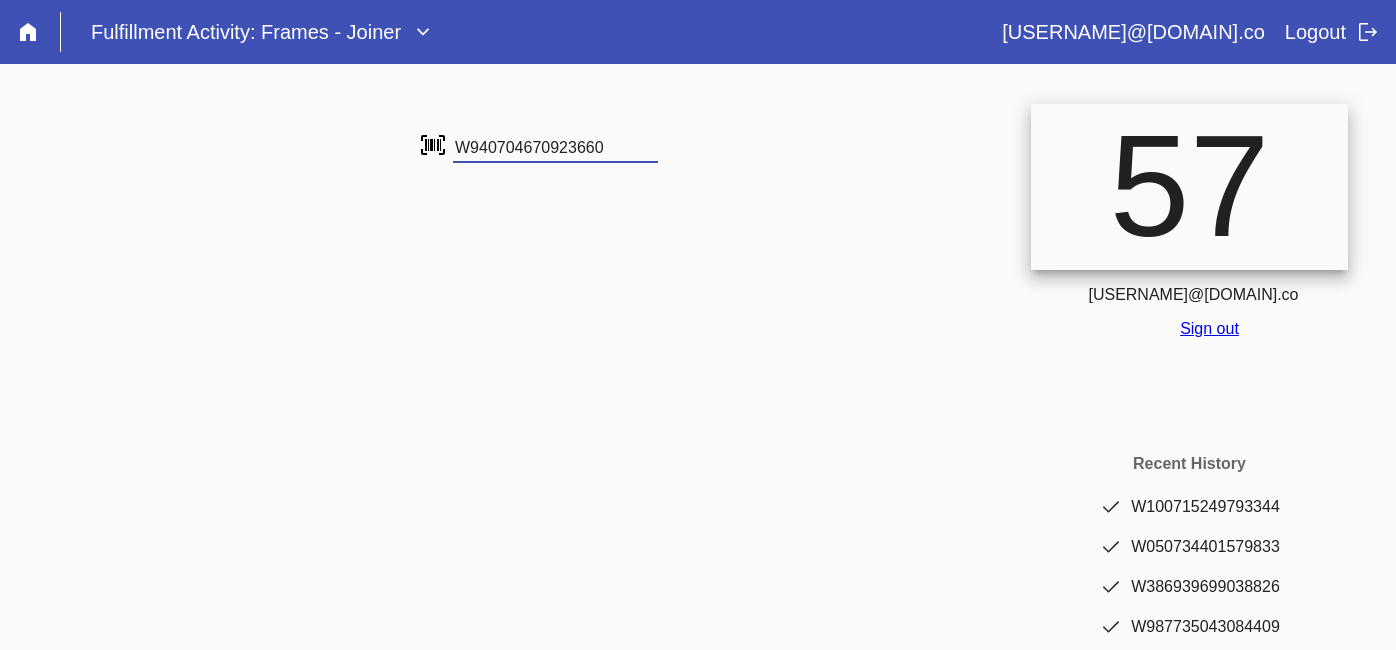 type on "W940704670923660" 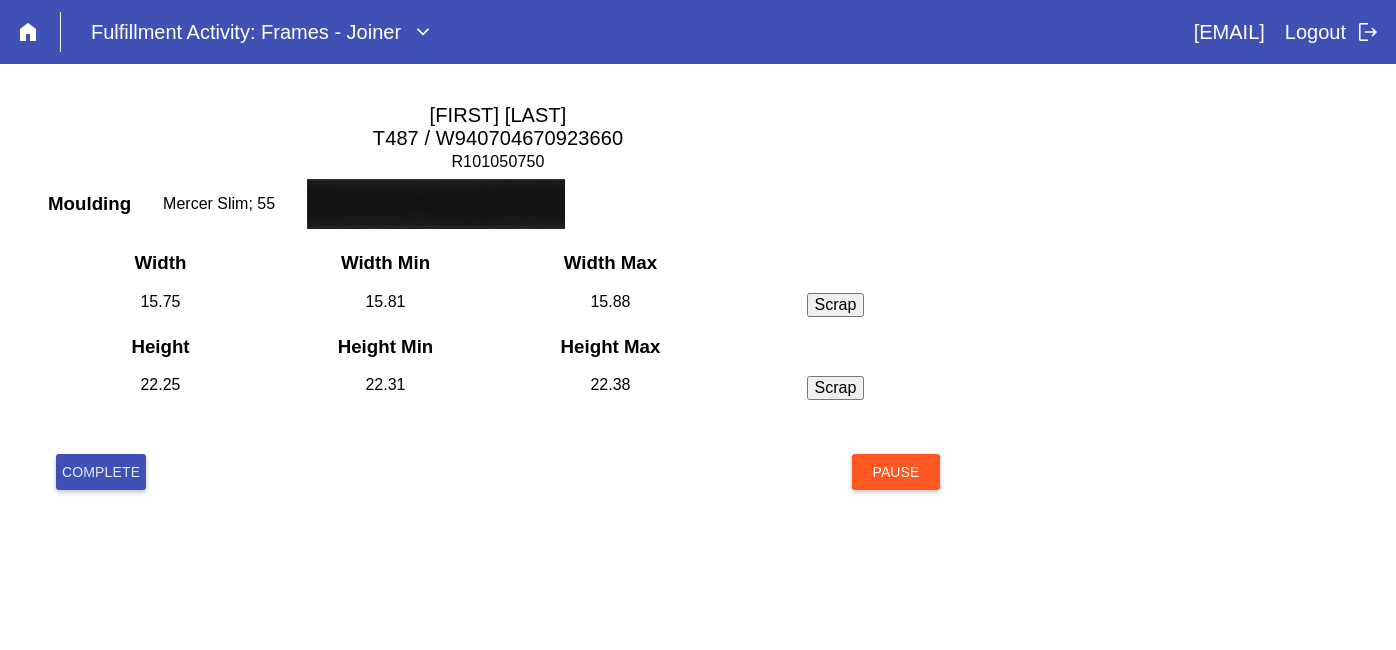scroll, scrollTop: 0, scrollLeft: 0, axis: both 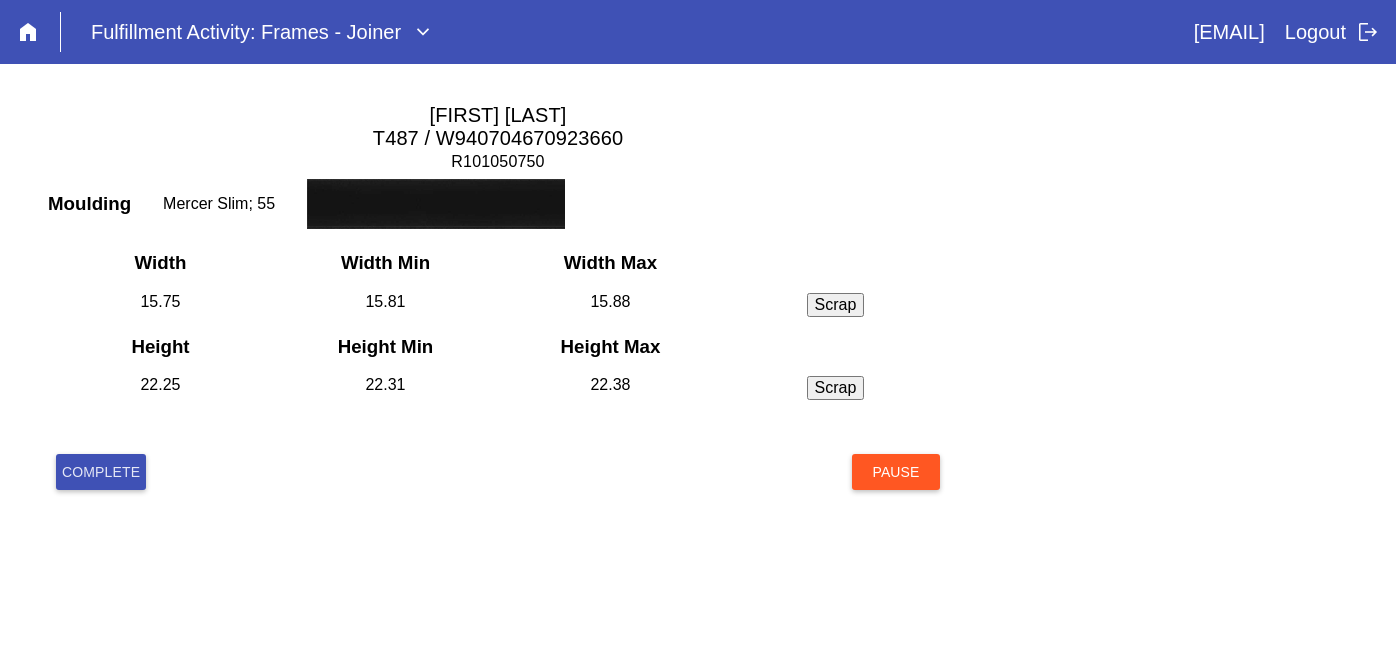 click on "Complete" at bounding box center [101, 472] 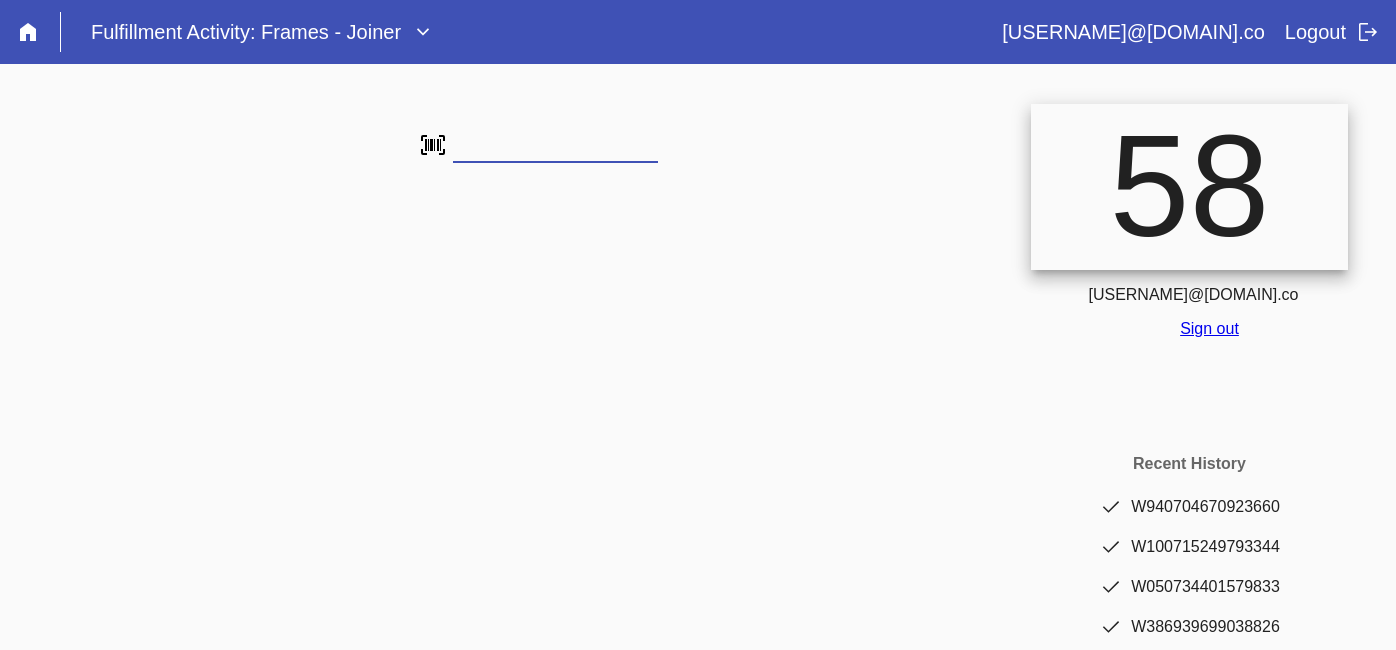 scroll, scrollTop: 0, scrollLeft: 0, axis: both 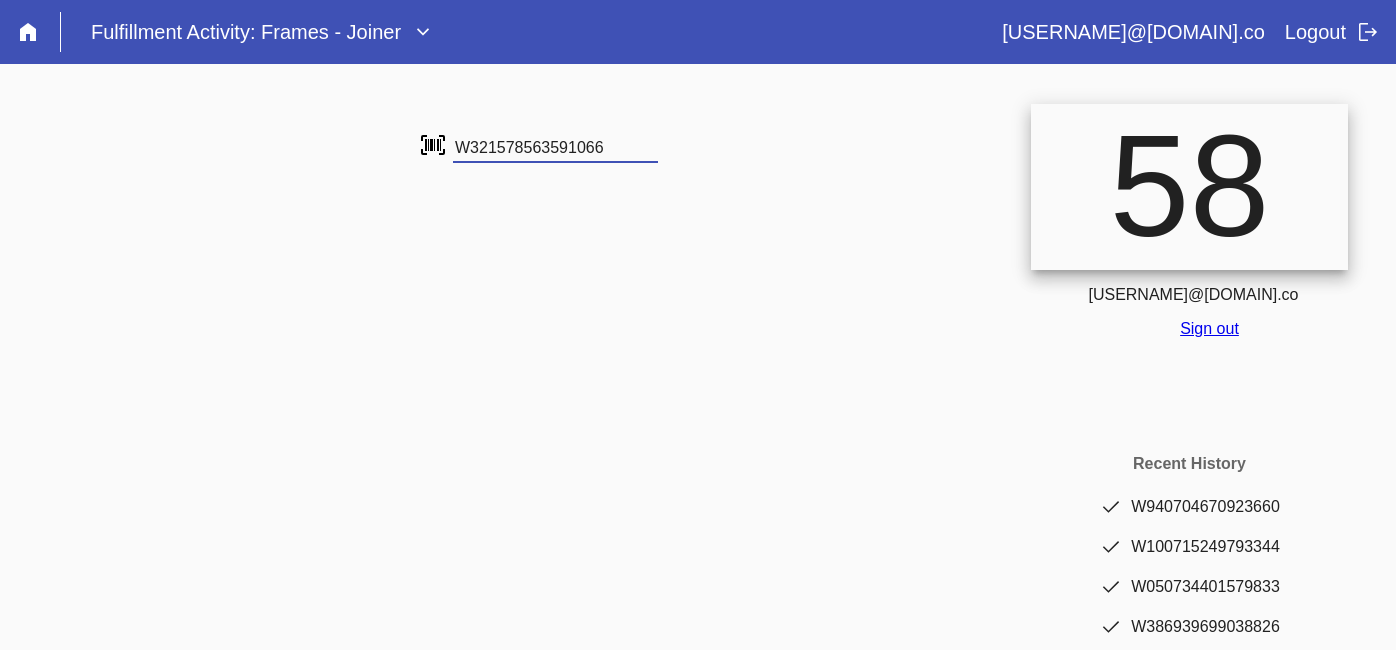 type on "W321578563591066" 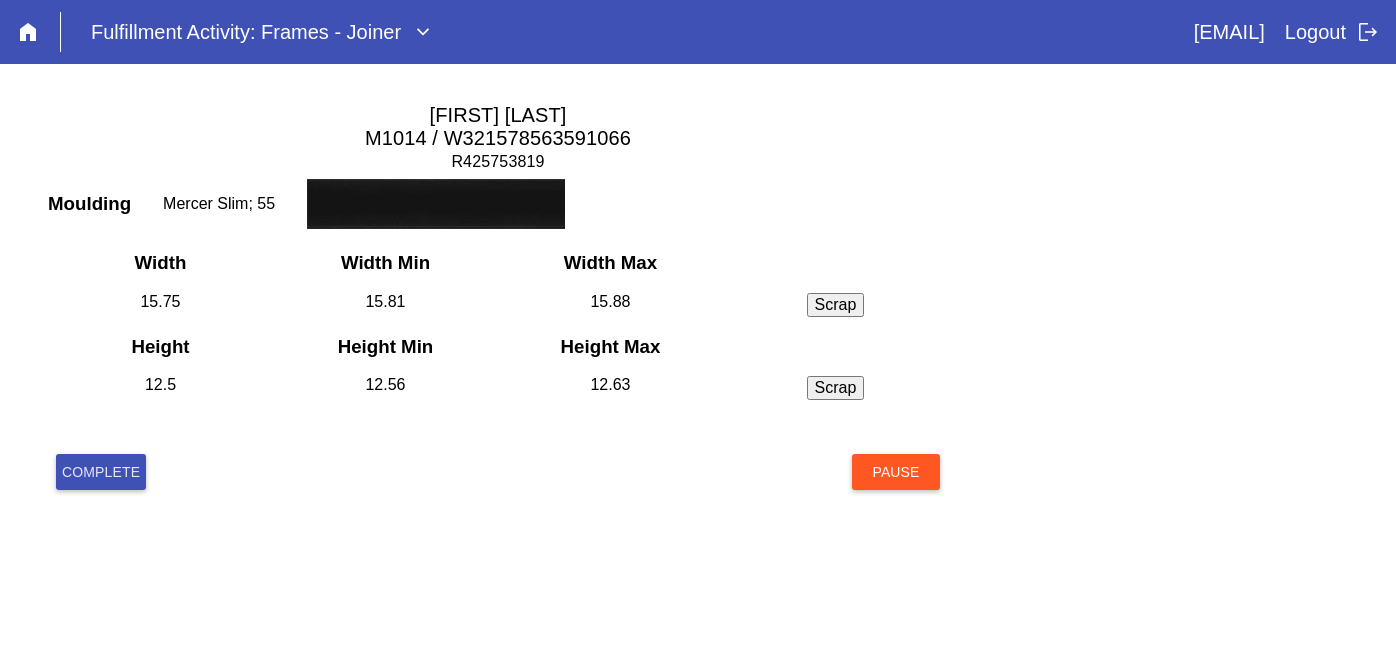 scroll, scrollTop: 0, scrollLeft: 0, axis: both 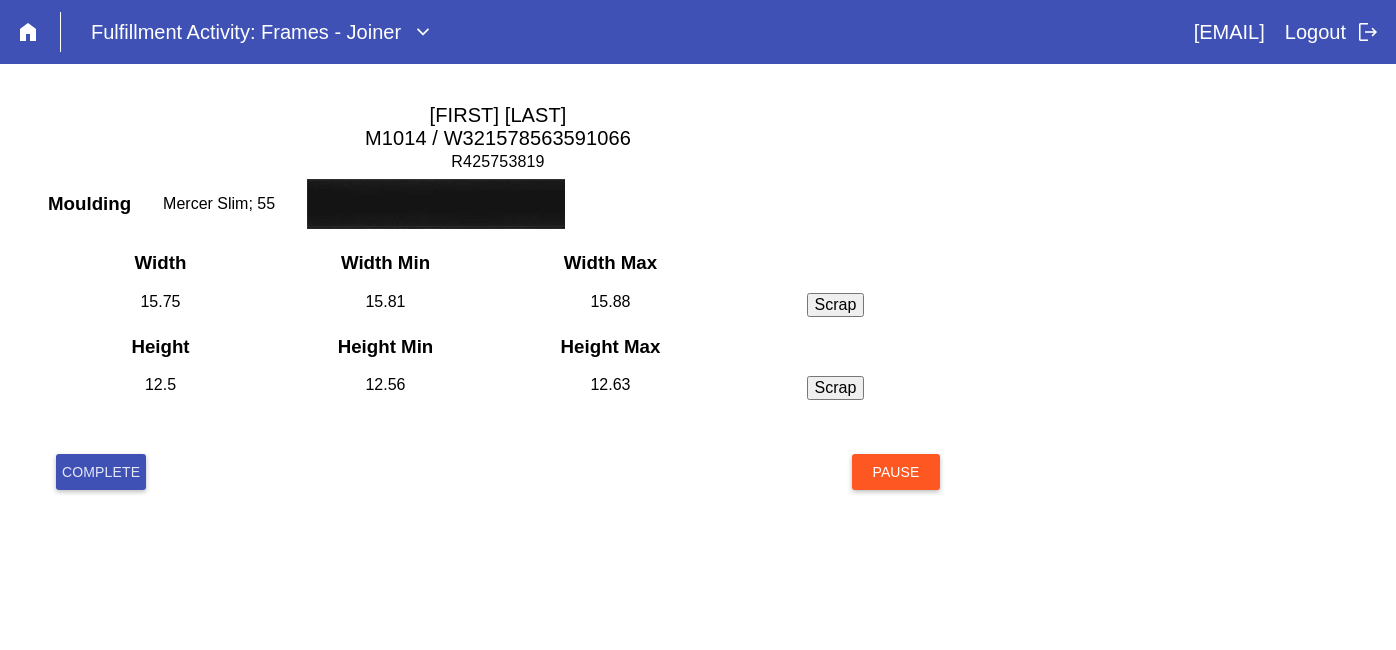click on "Complete" at bounding box center (101, 472) 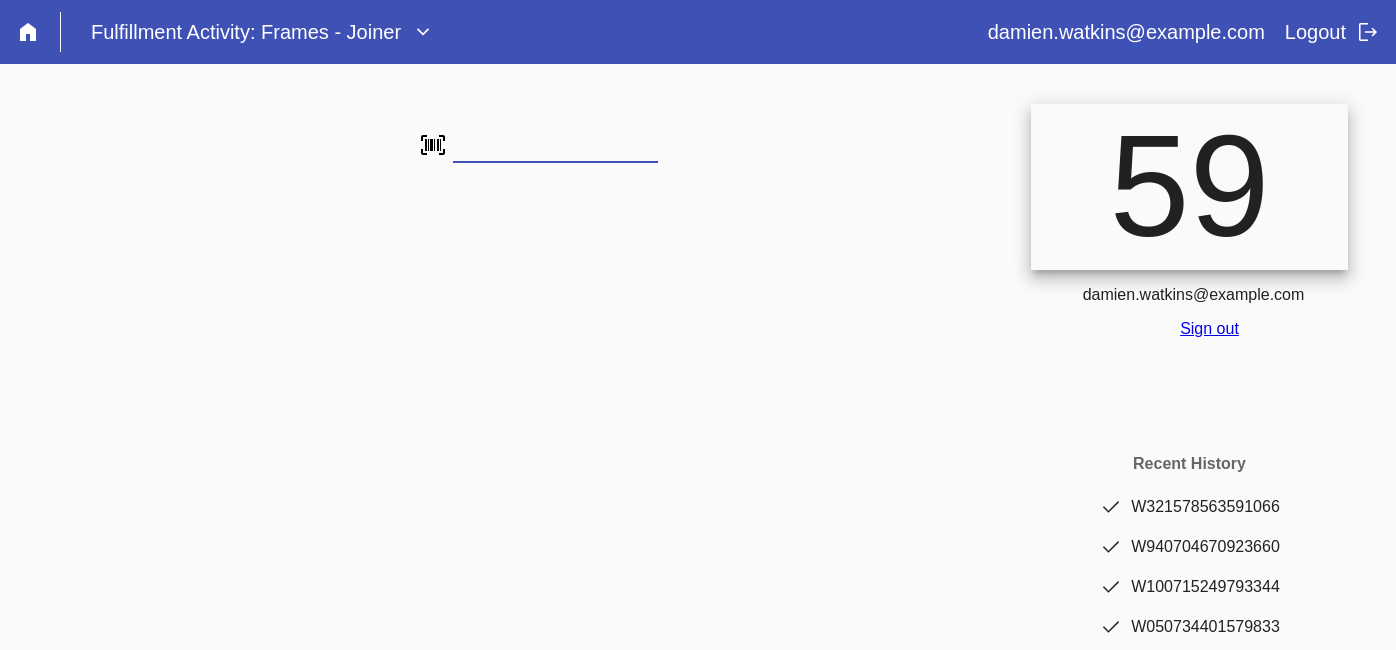 scroll, scrollTop: 0, scrollLeft: 0, axis: both 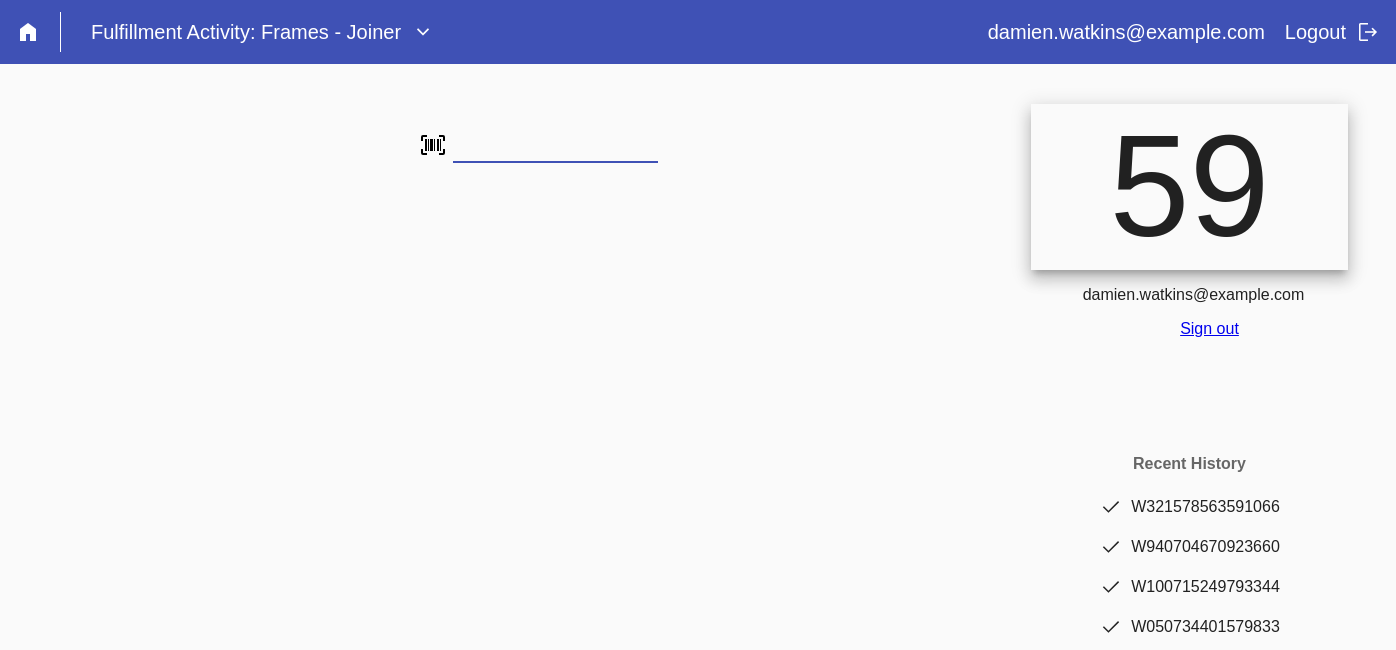 type on "W878926060240428" 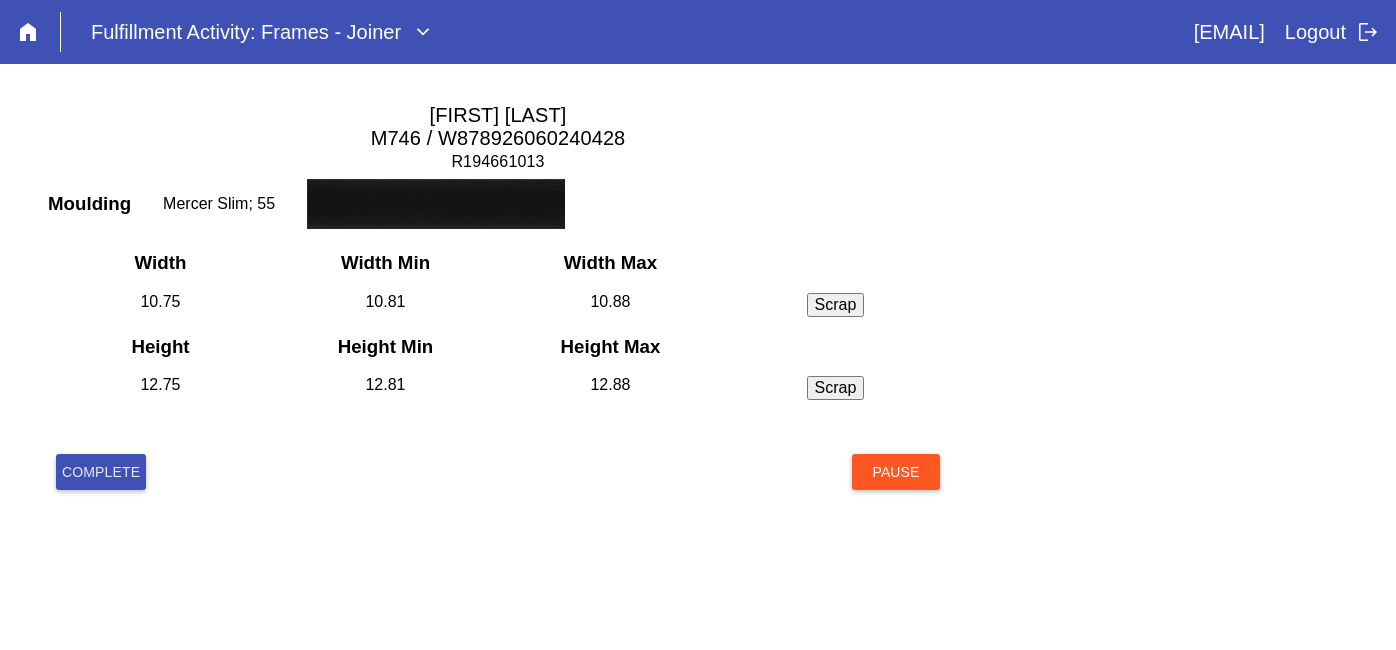 scroll, scrollTop: 0, scrollLeft: 0, axis: both 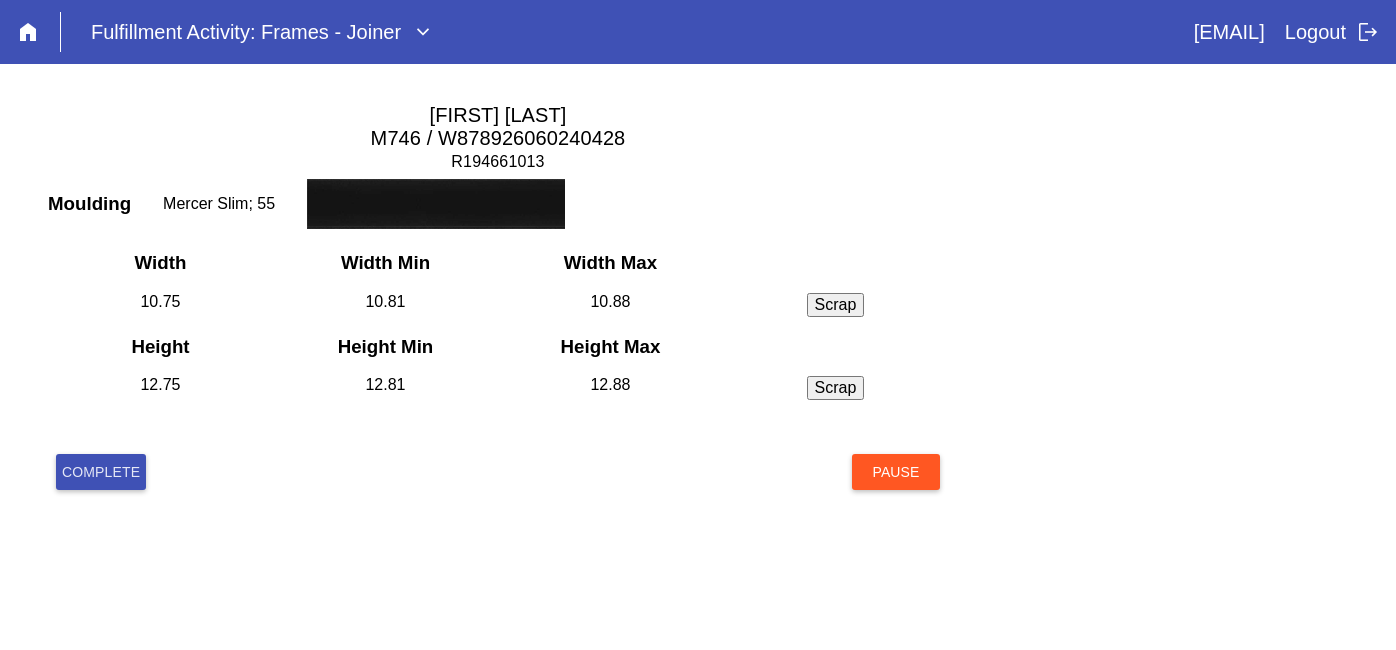 click on "Complete" at bounding box center (101, 472) 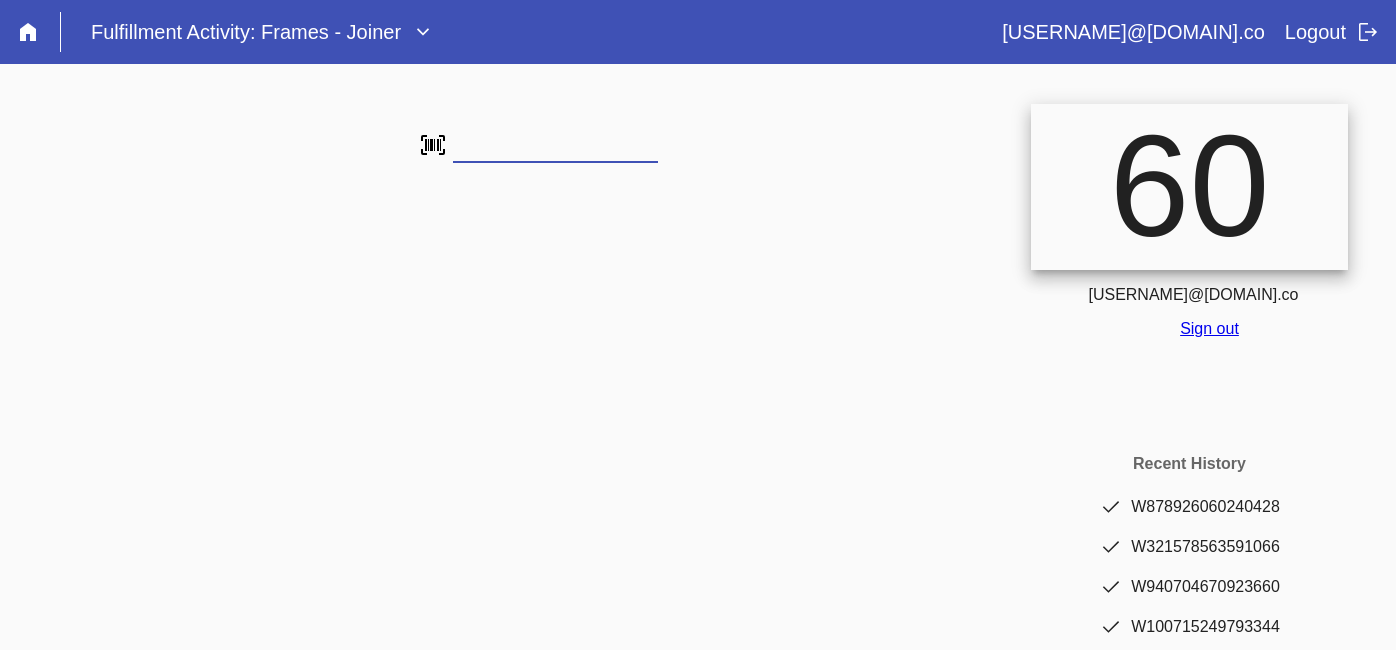 scroll, scrollTop: 0, scrollLeft: 0, axis: both 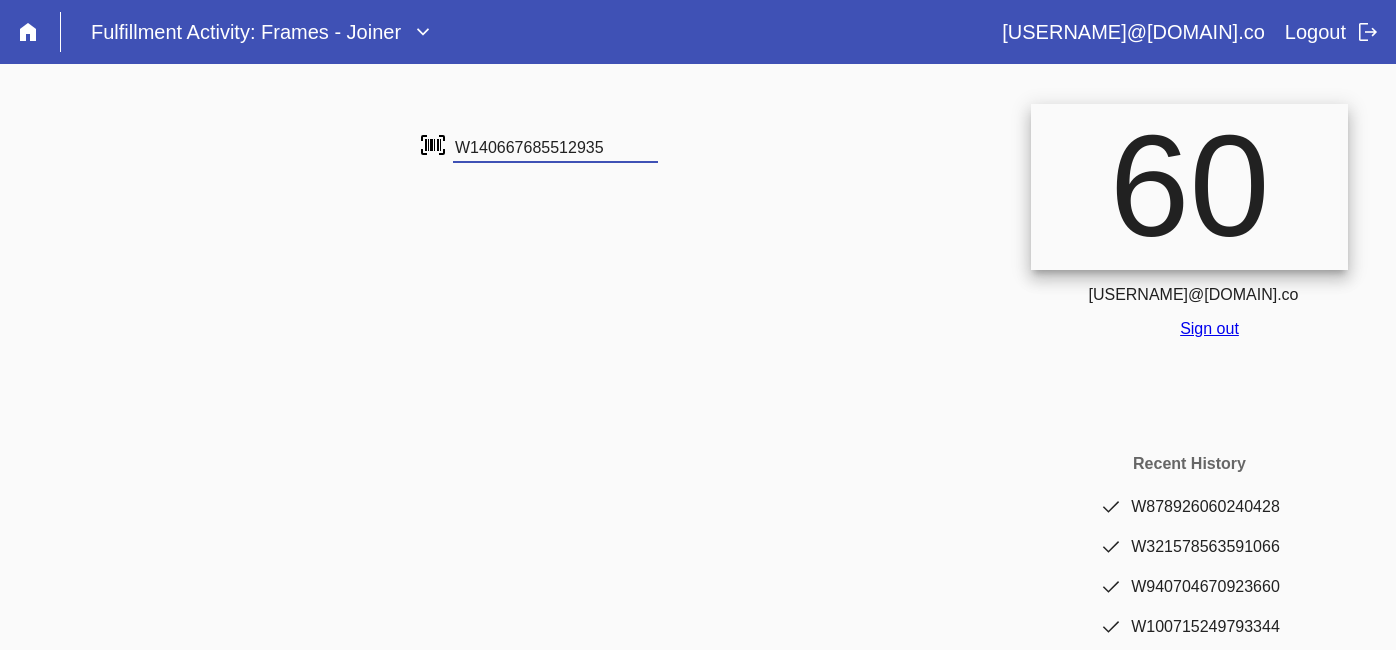 type on "W140667685512935" 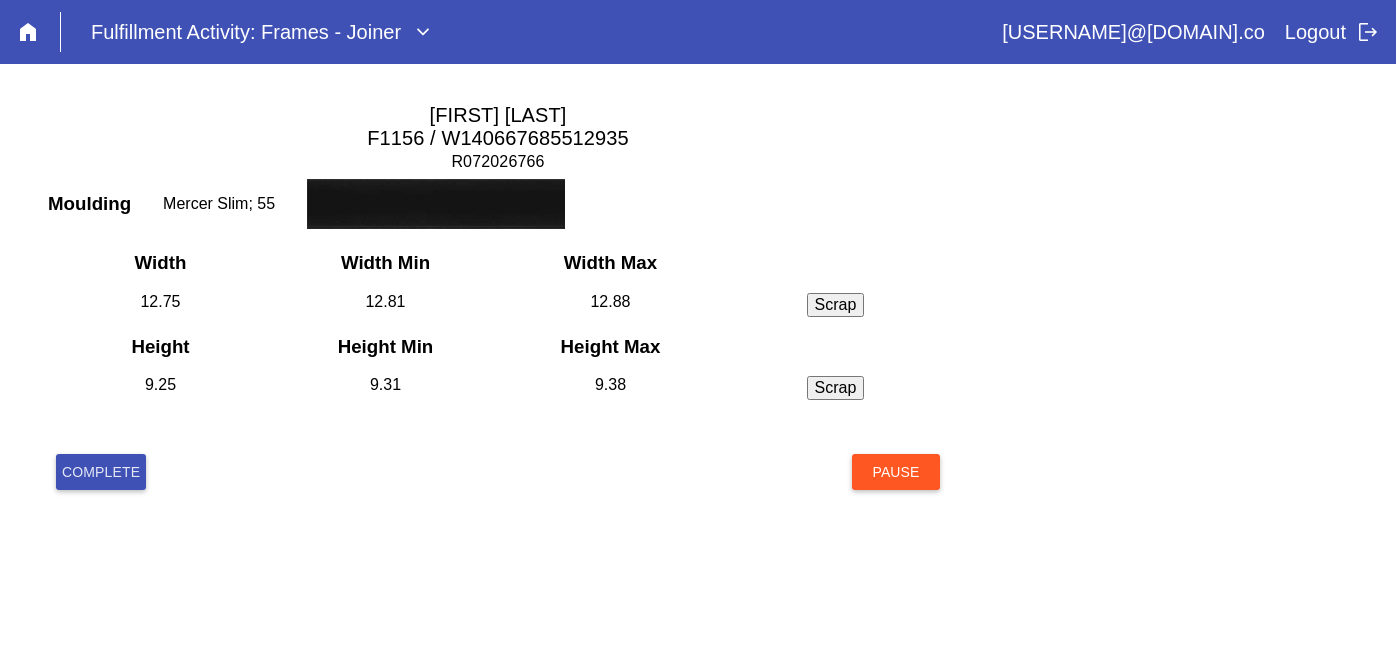 scroll, scrollTop: 0, scrollLeft: 0, axis: both 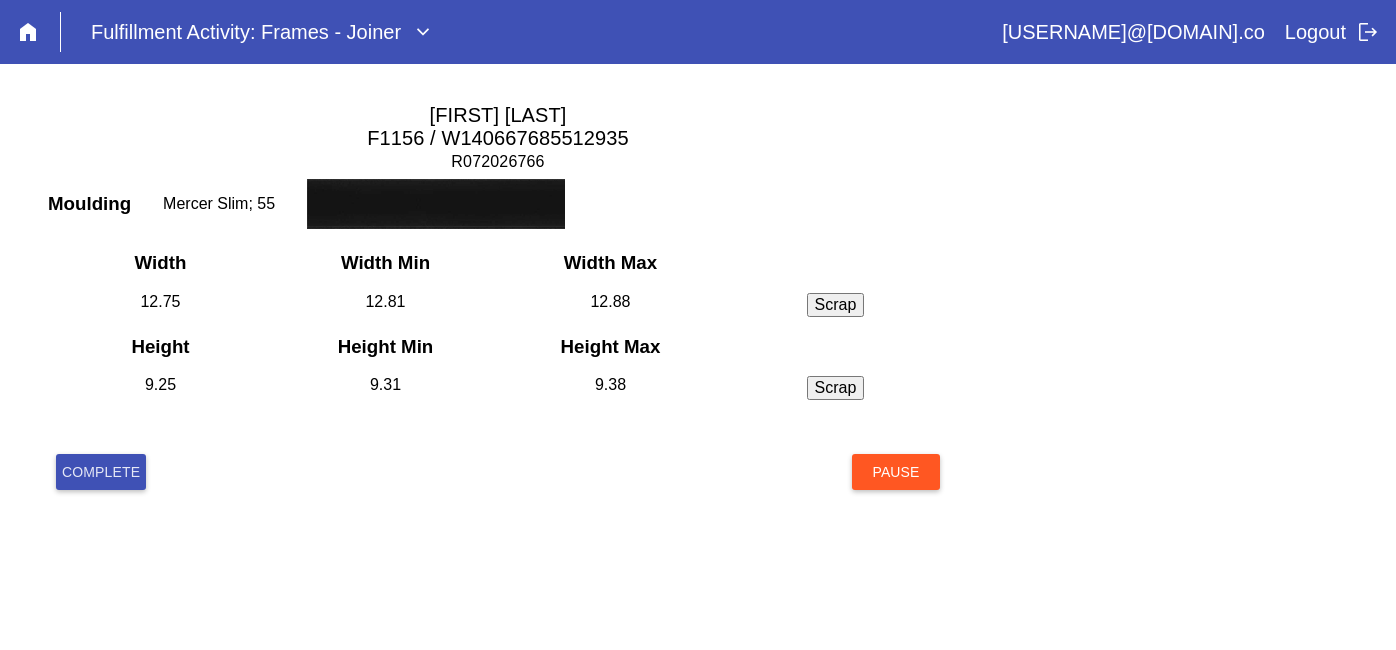click on "Complete" at bounding box center [101, 472] 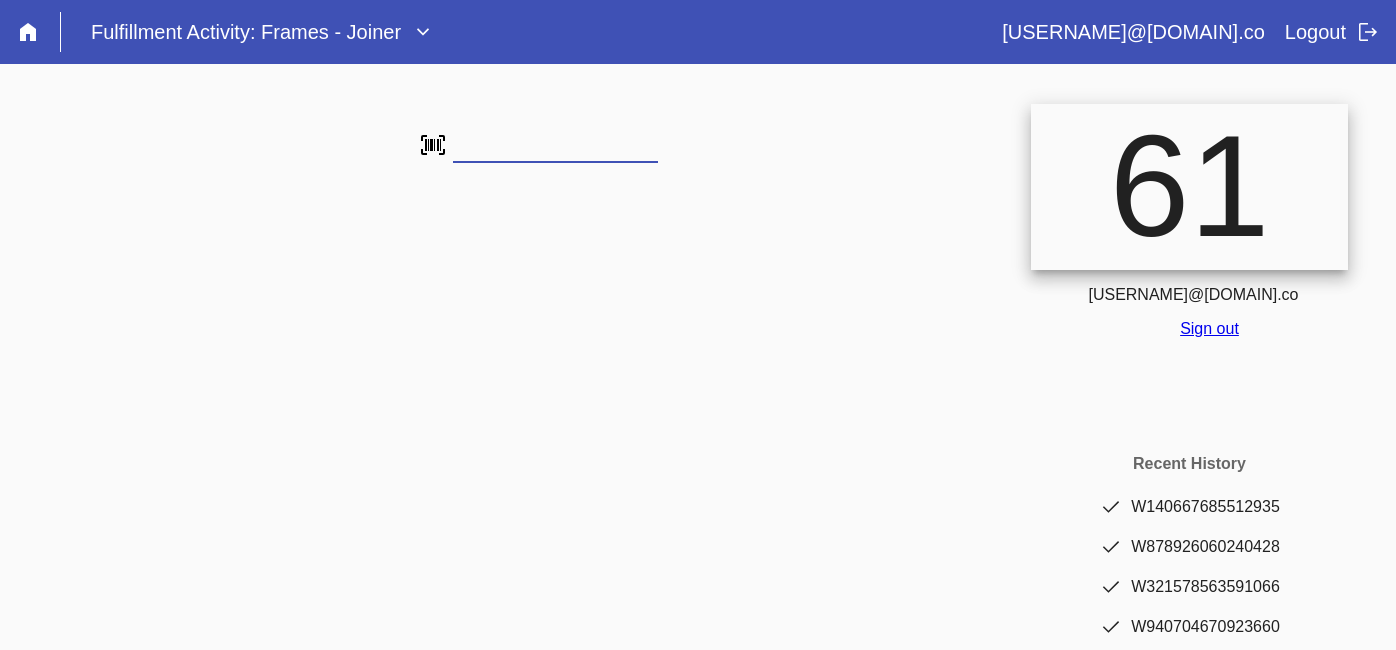 scroll, scrollTop: 0, scrollLeft: 0, axis: both 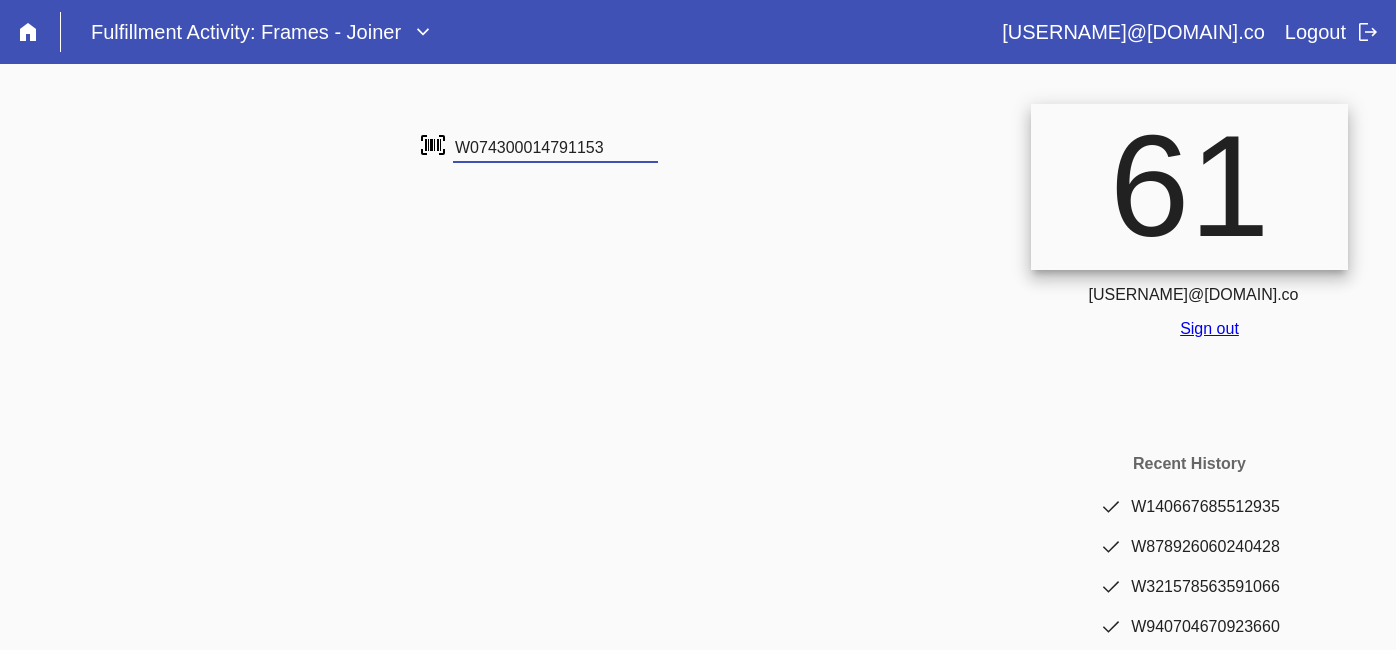 type on "W074300014791153" 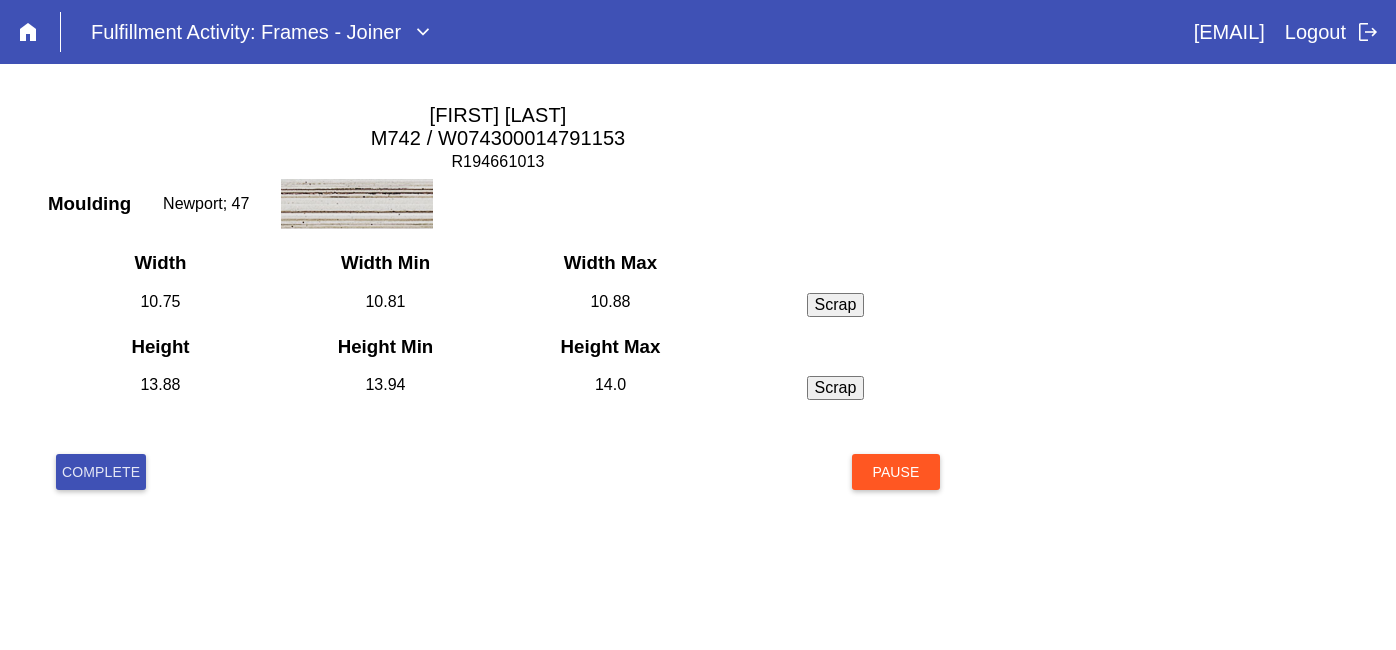 scroll, scrollTop: 0, scrollLeft: 0, axis: both 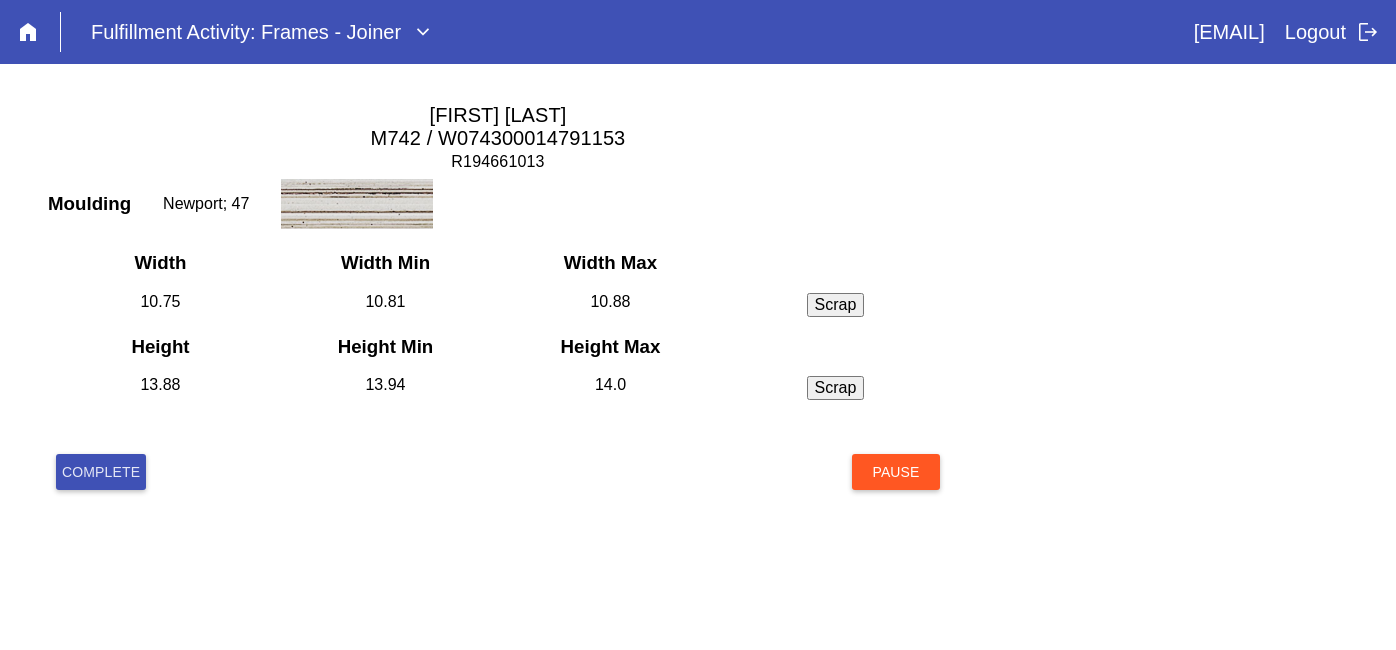 click on "Complete" at bounding box center (101, 472) 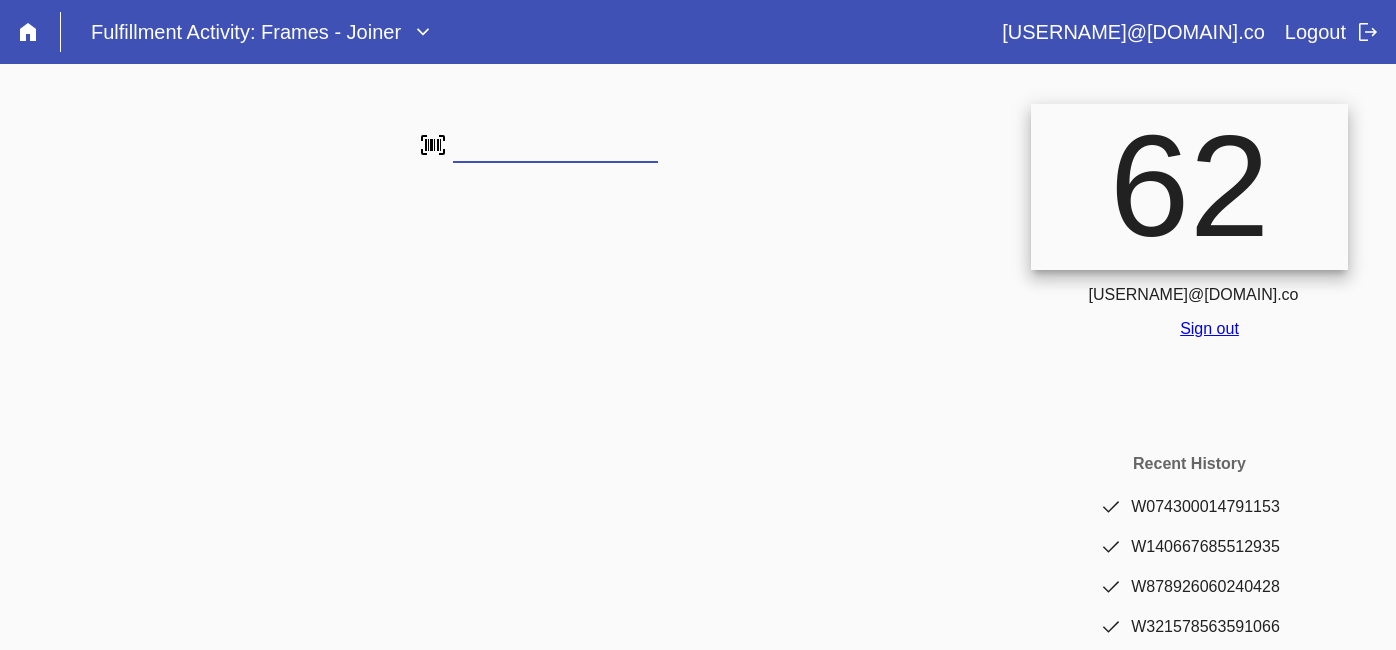 scroll, scrollTop: 0, scrollLeft: 0, axis: both 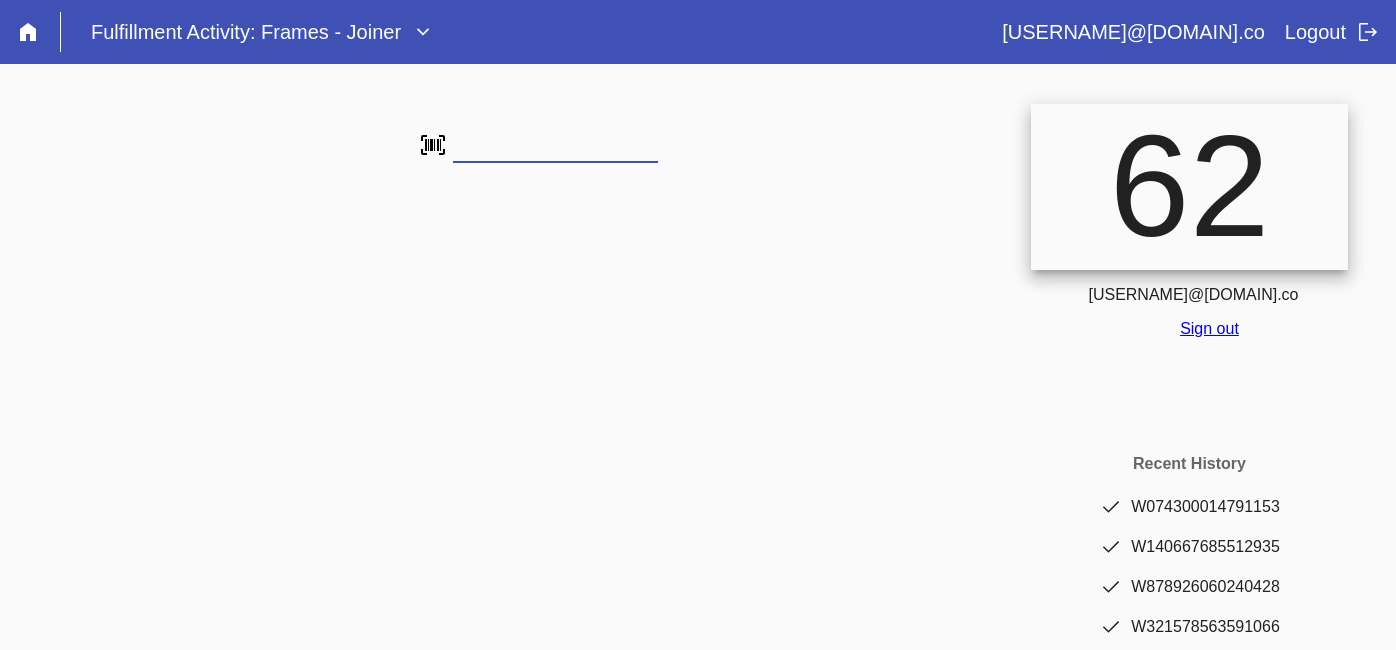 type on "W663737055731667" 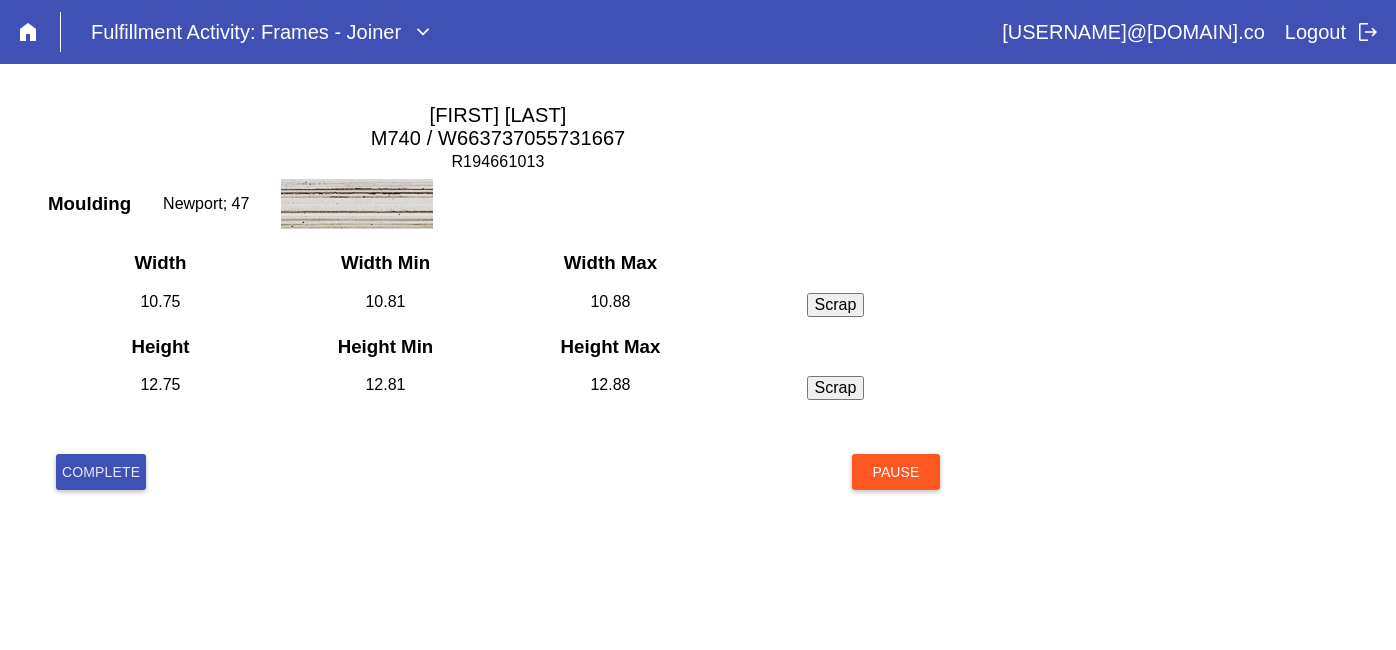 scroll, scrollTop: 0, scrollLeft: 0, axis: both 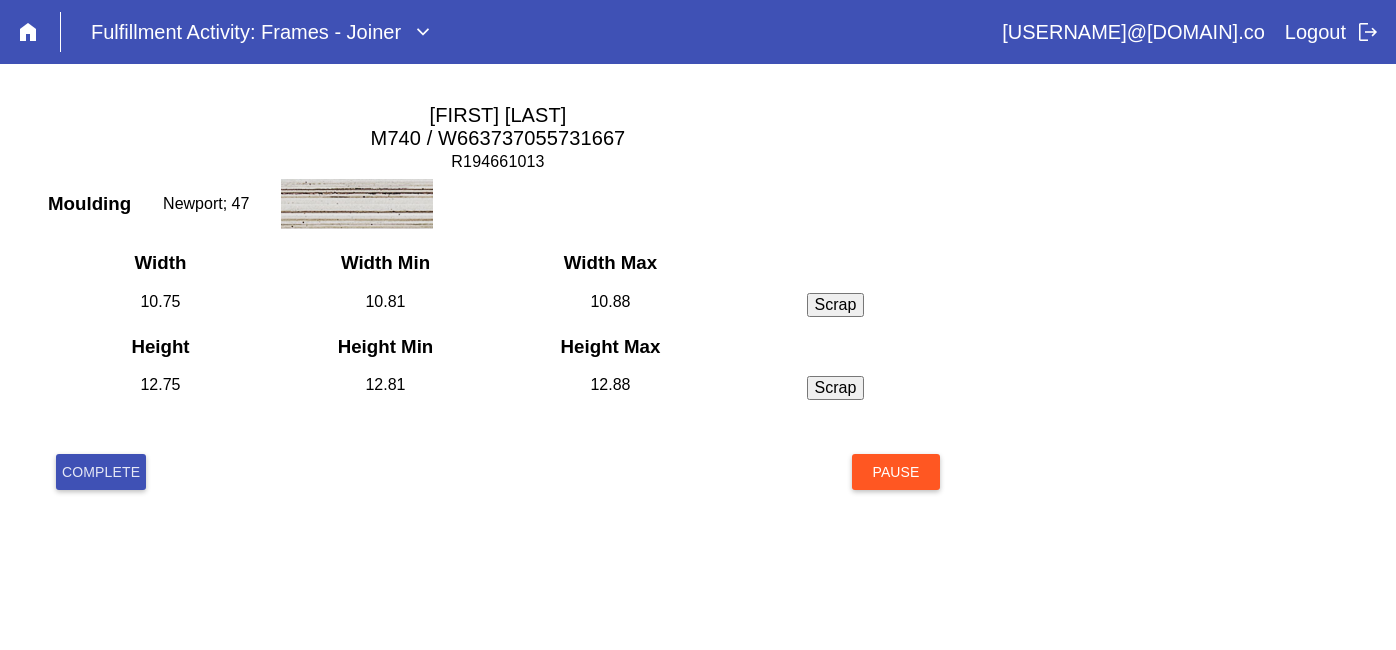 click on "Complete" at bounding box center [101, 472] 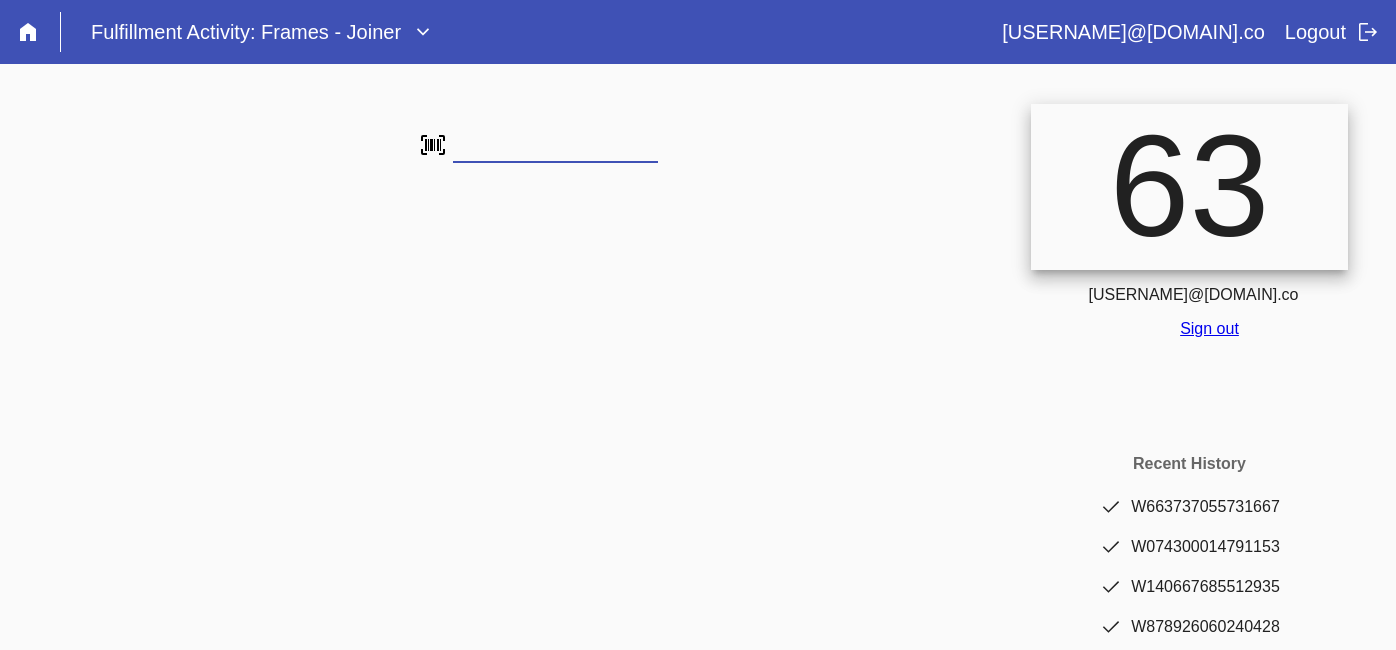 scroll, scrollTop: 0, scrollLeft: 0, axis: both 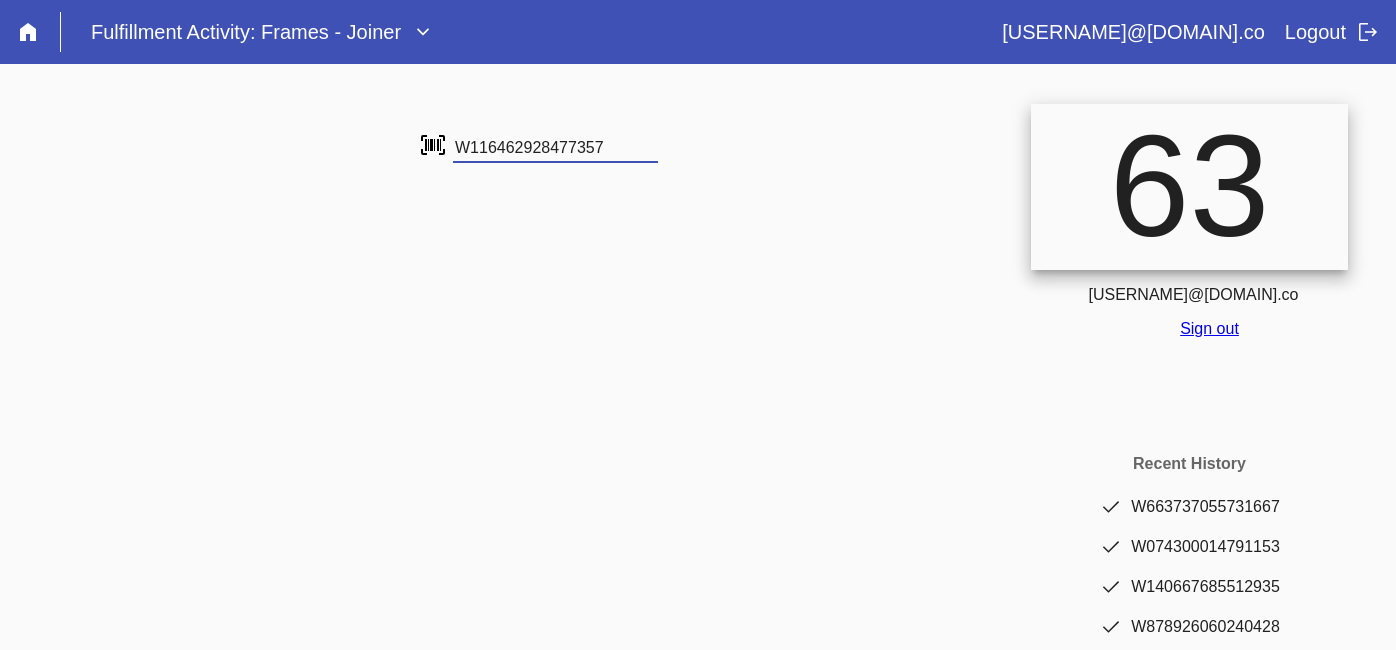 type on "W116462928477357" 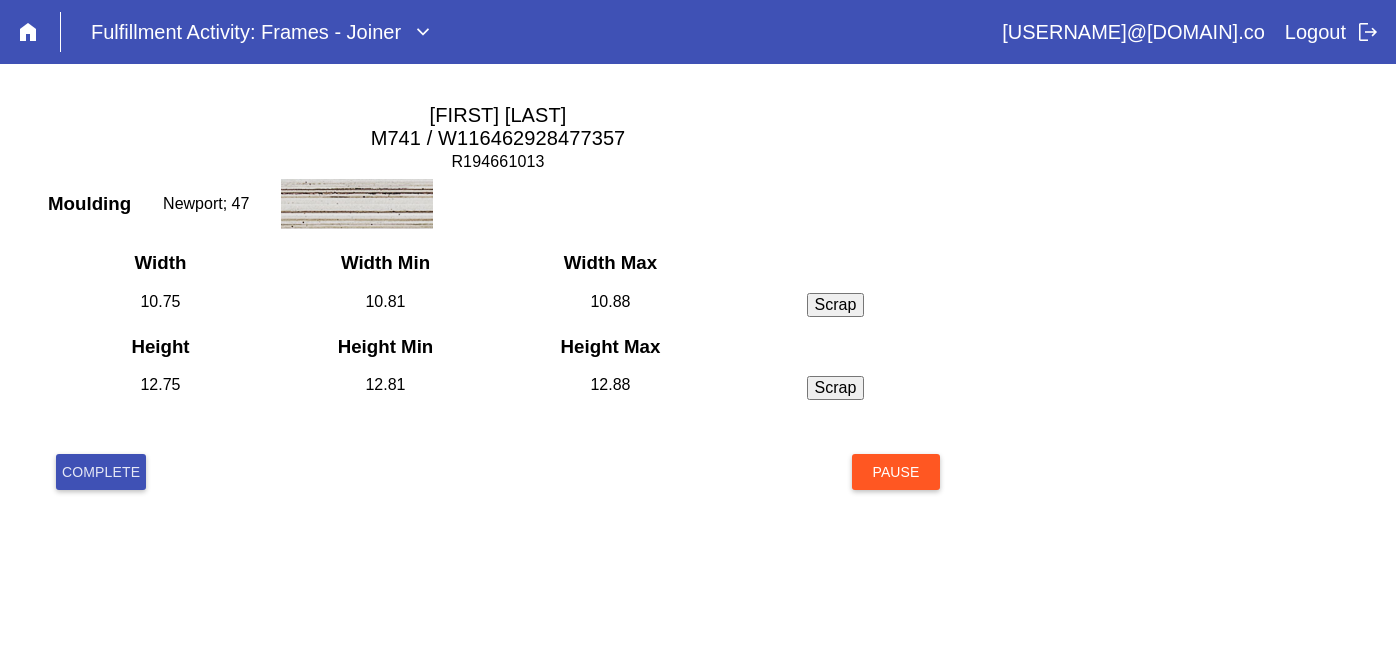 scroll, scrollTop: 0, scrollLeft: 0, axis: both 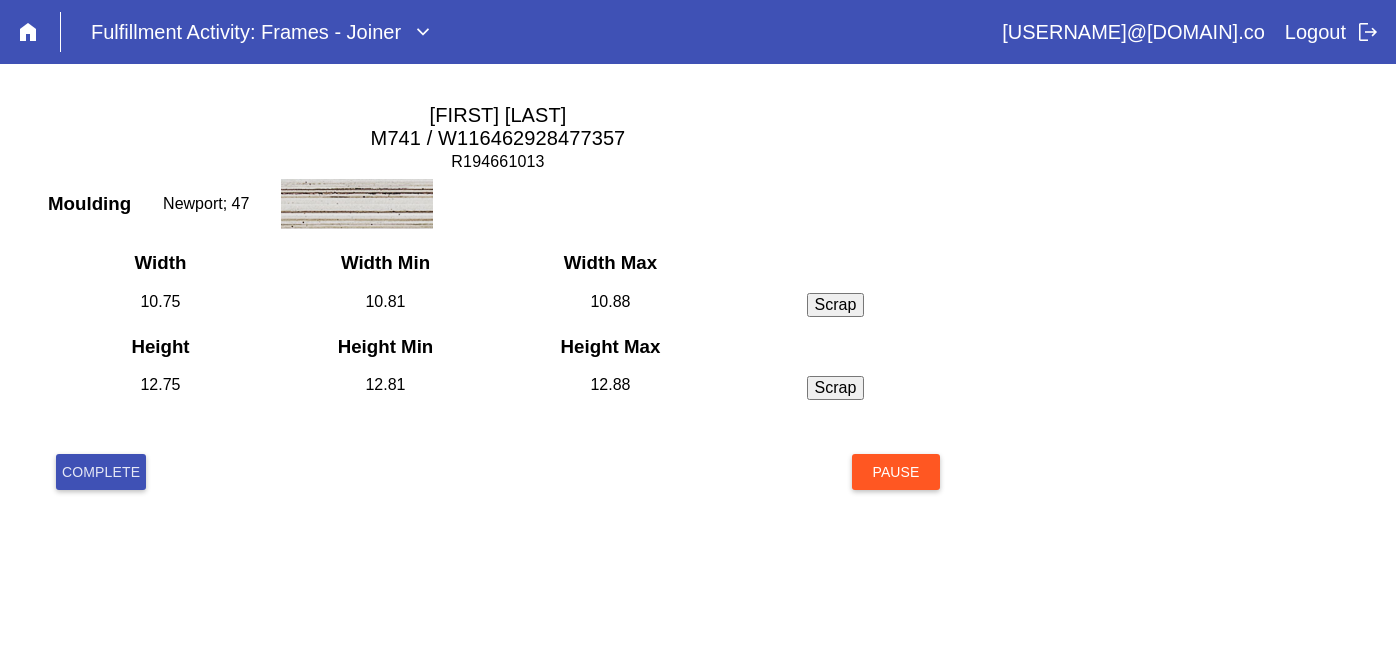 click on "Complete" at bounding box center [101, 472] 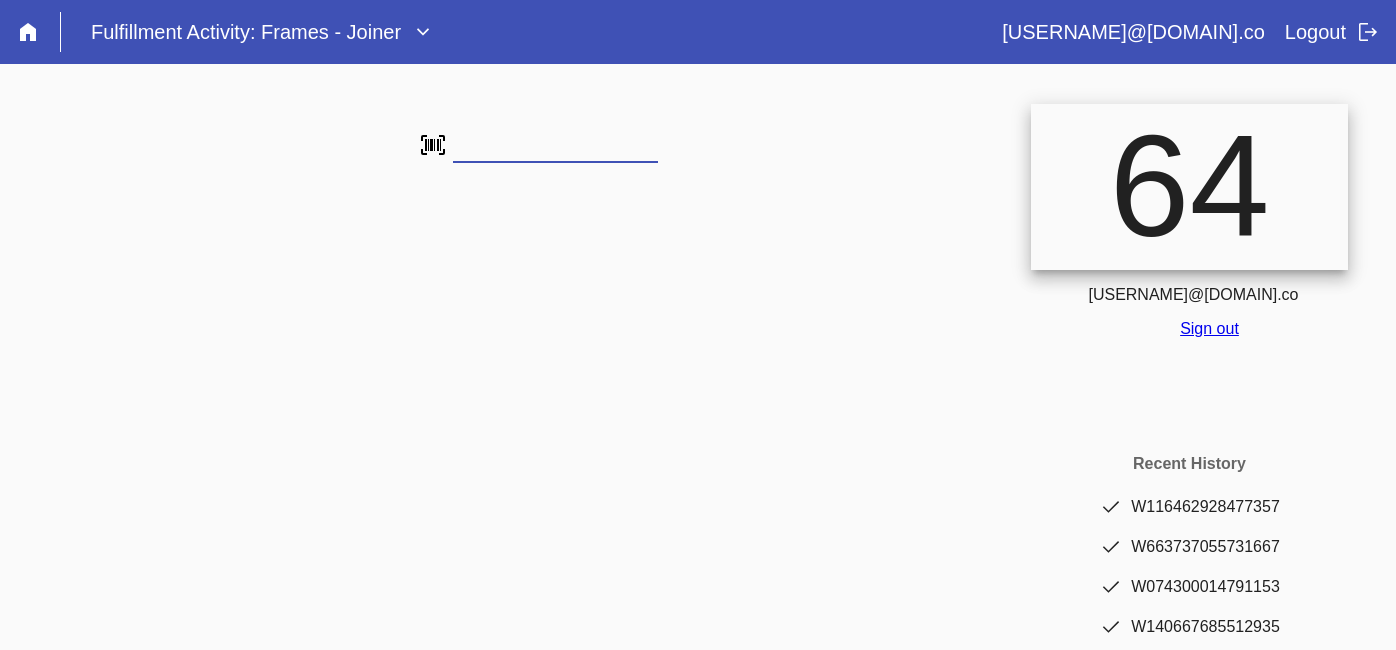 scroll, scrollTop: 0, scrollLeft: 0, axis: both 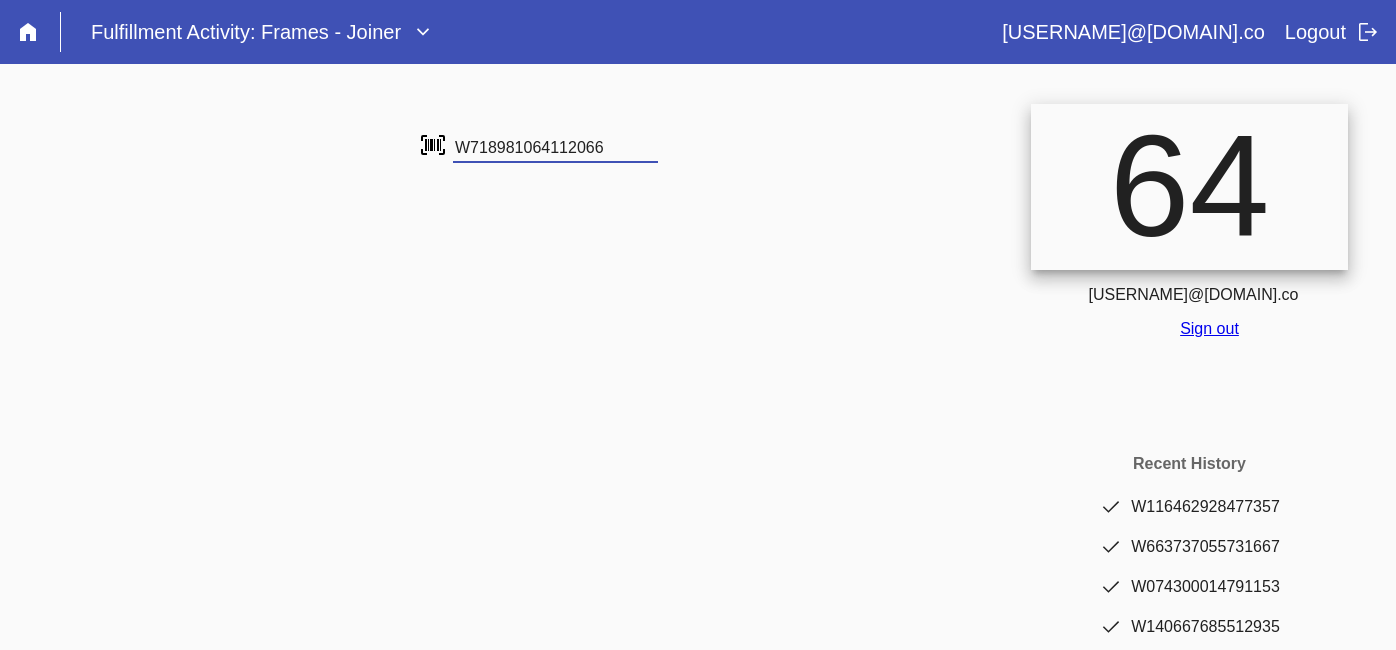 type on "W718981064112066" 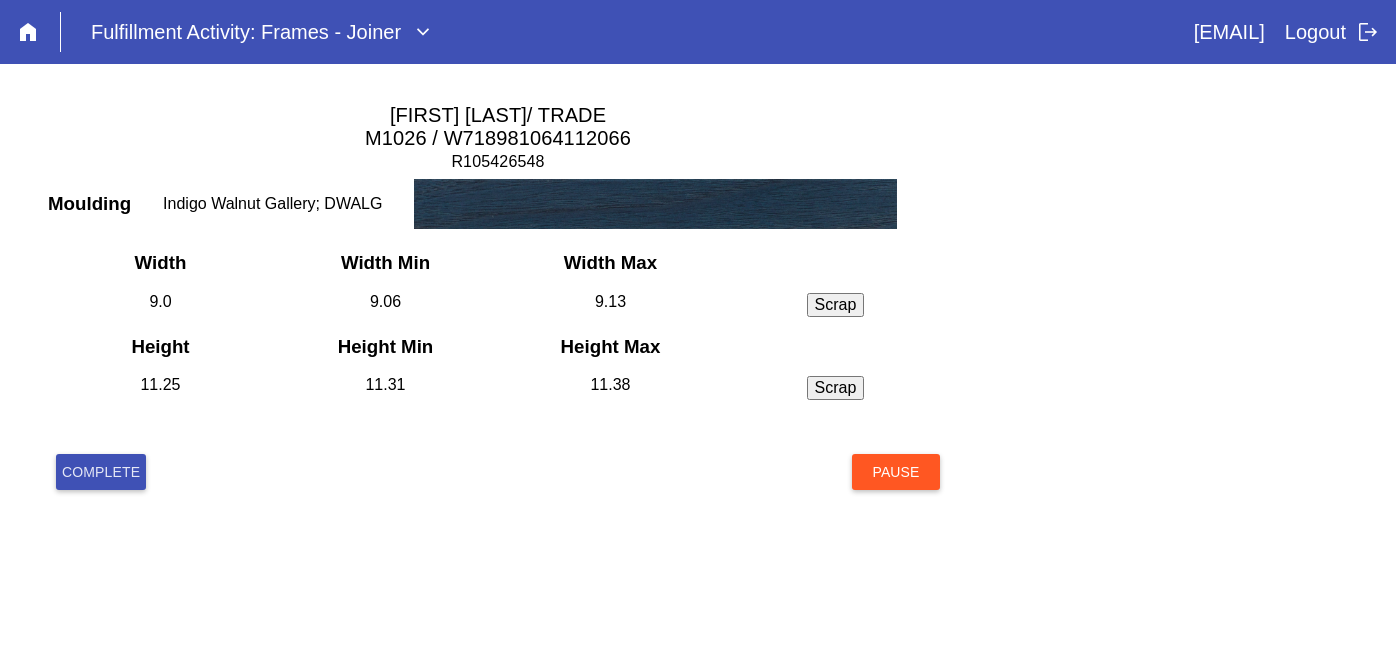 scroll, scrollTop: 0, scrollLeft: 0, axis: both 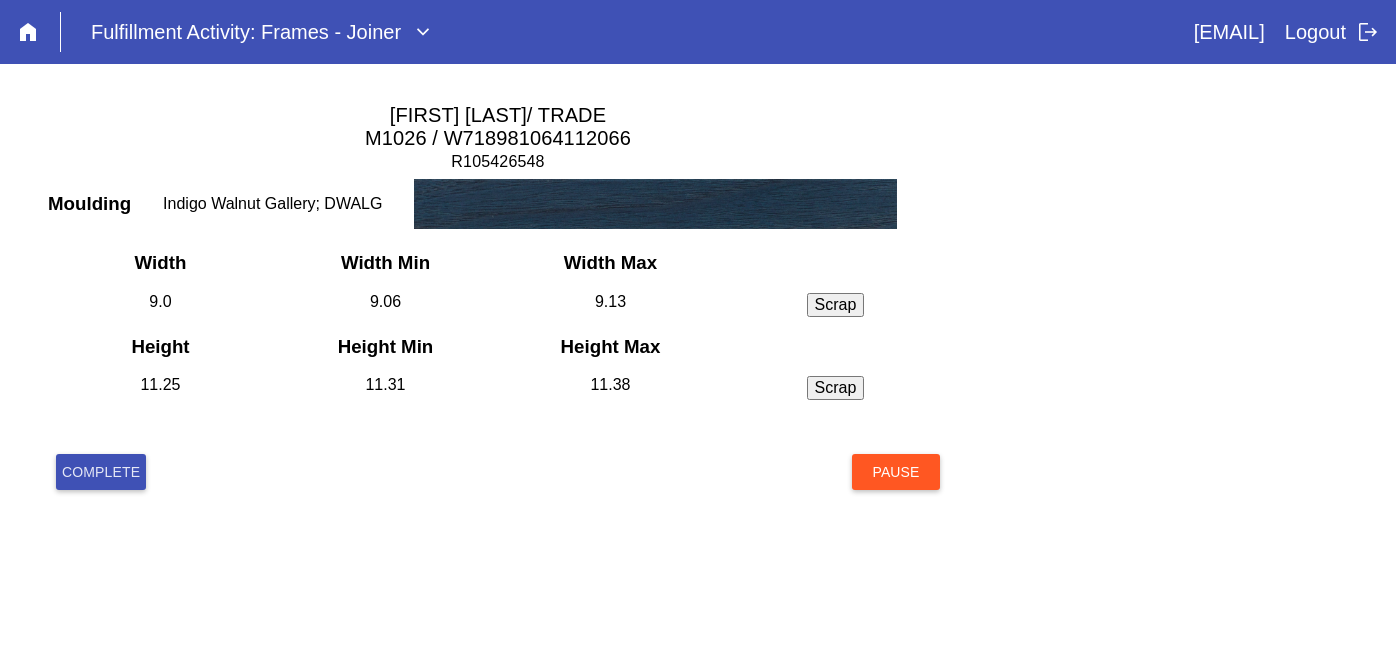 click on "Complete" at bounding box center [101, 472] 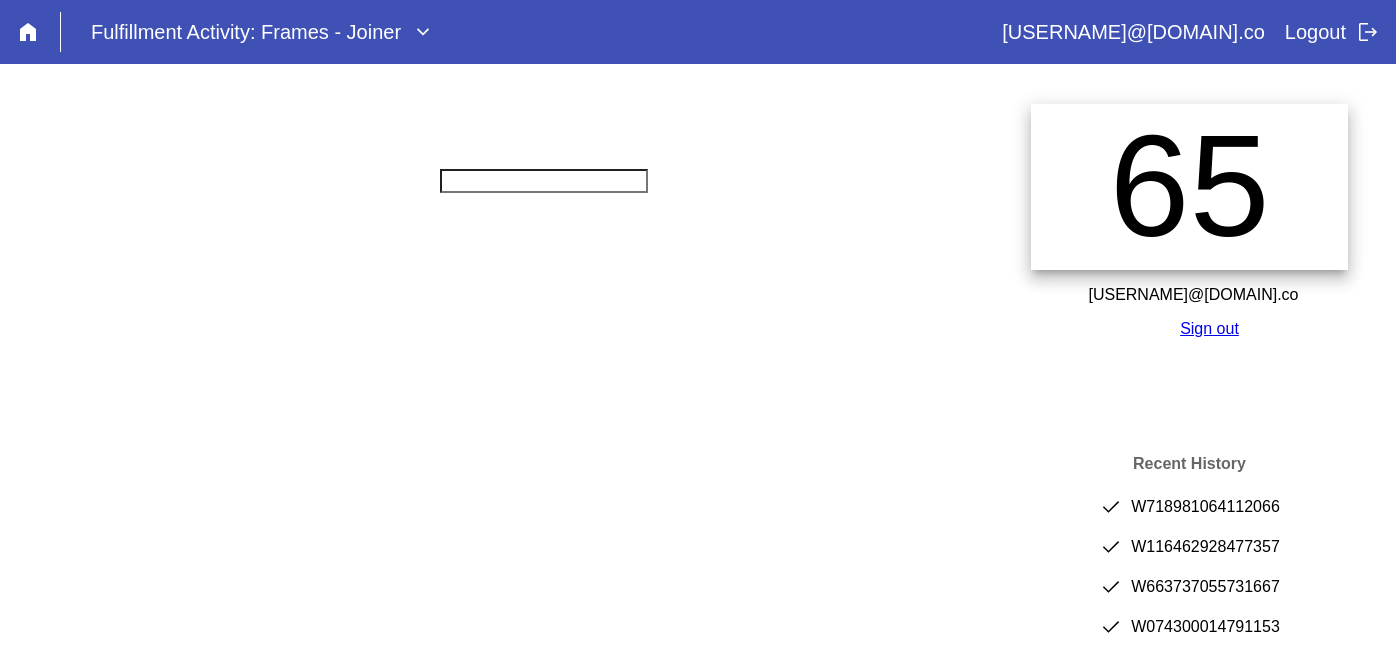 scroll, scrollTop: 0, scrollLeft: 0, axis: both 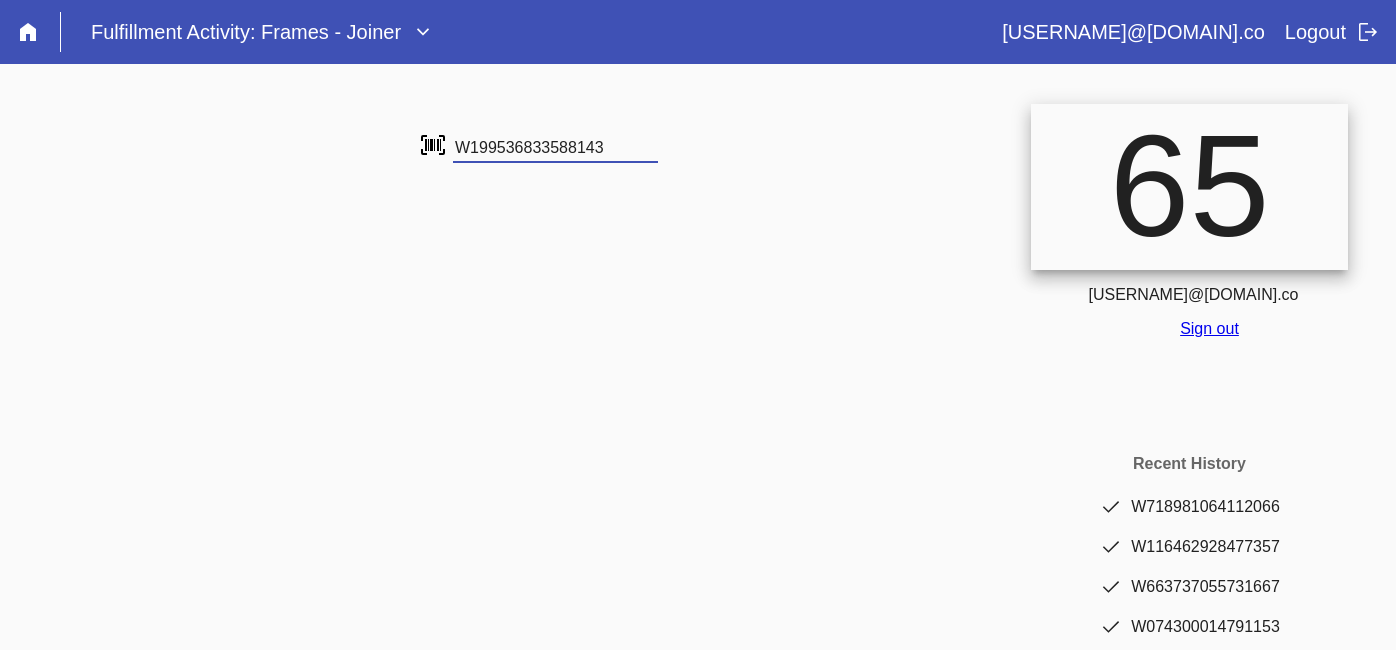 type on "W199536833588143" 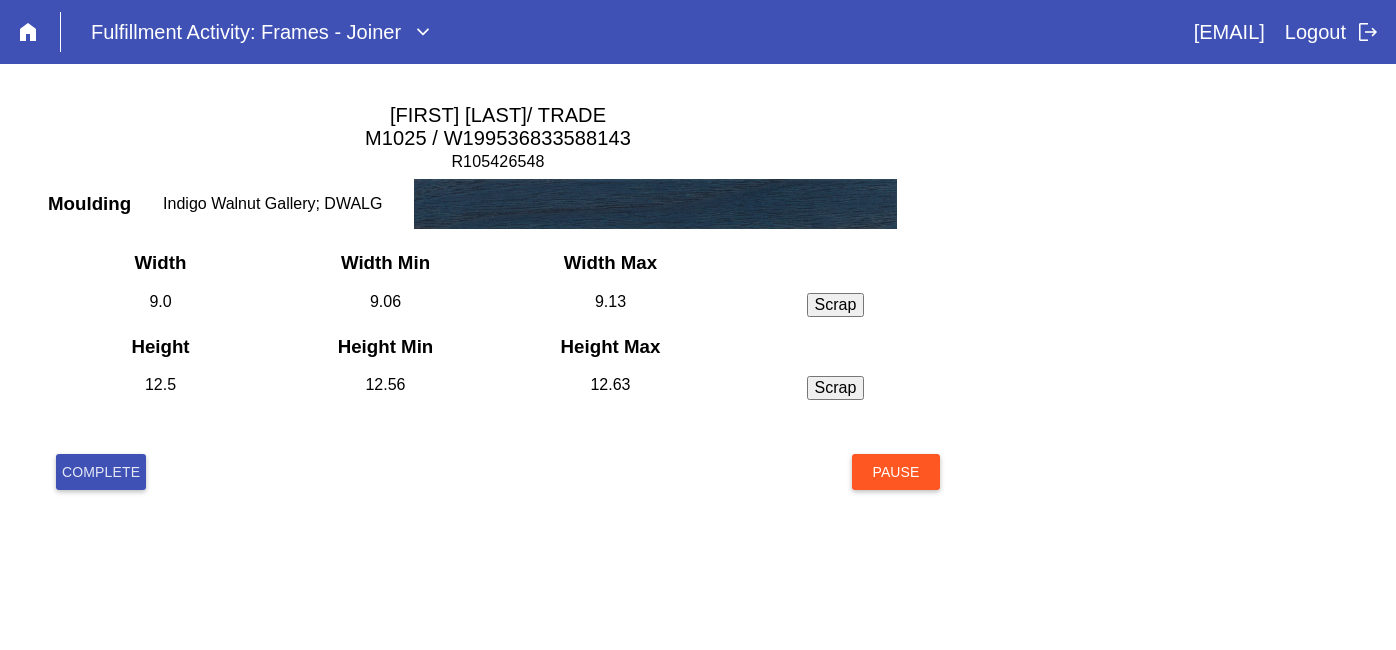 scroll, scrollTop: 0, scrollLeft: 0, axis: both 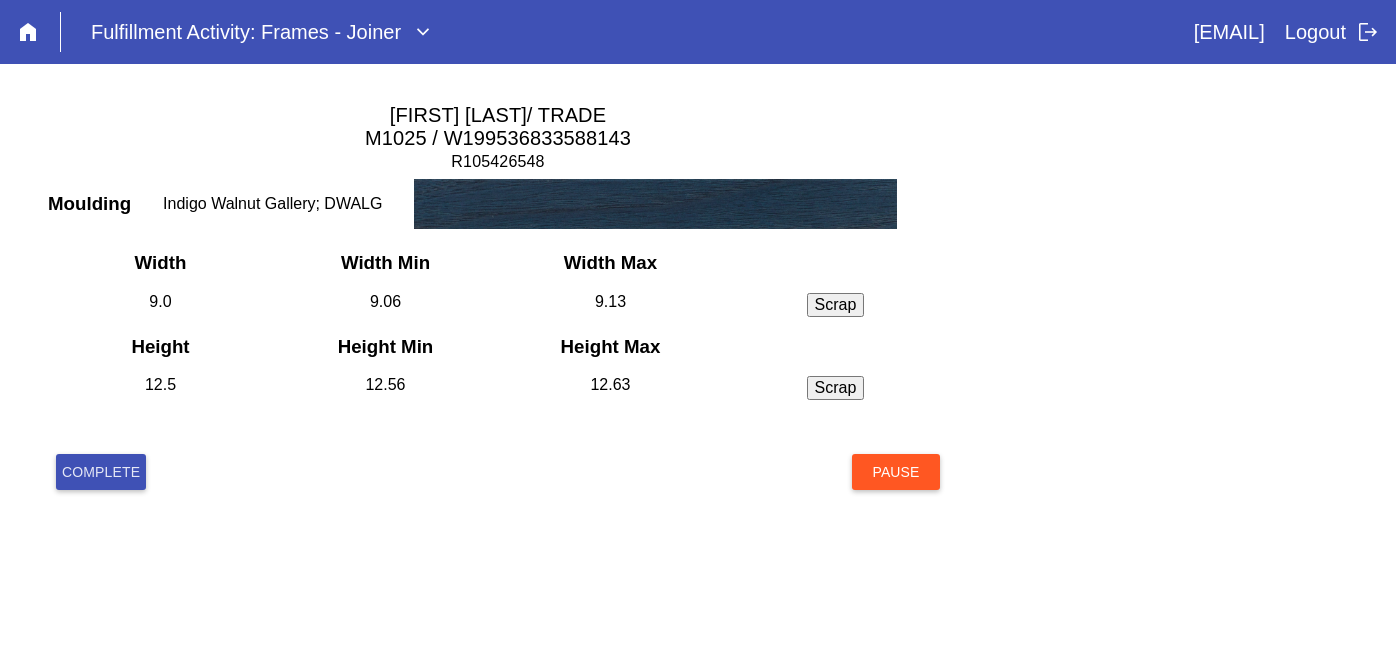 click on "Complete" at bounding box center [101, 472] 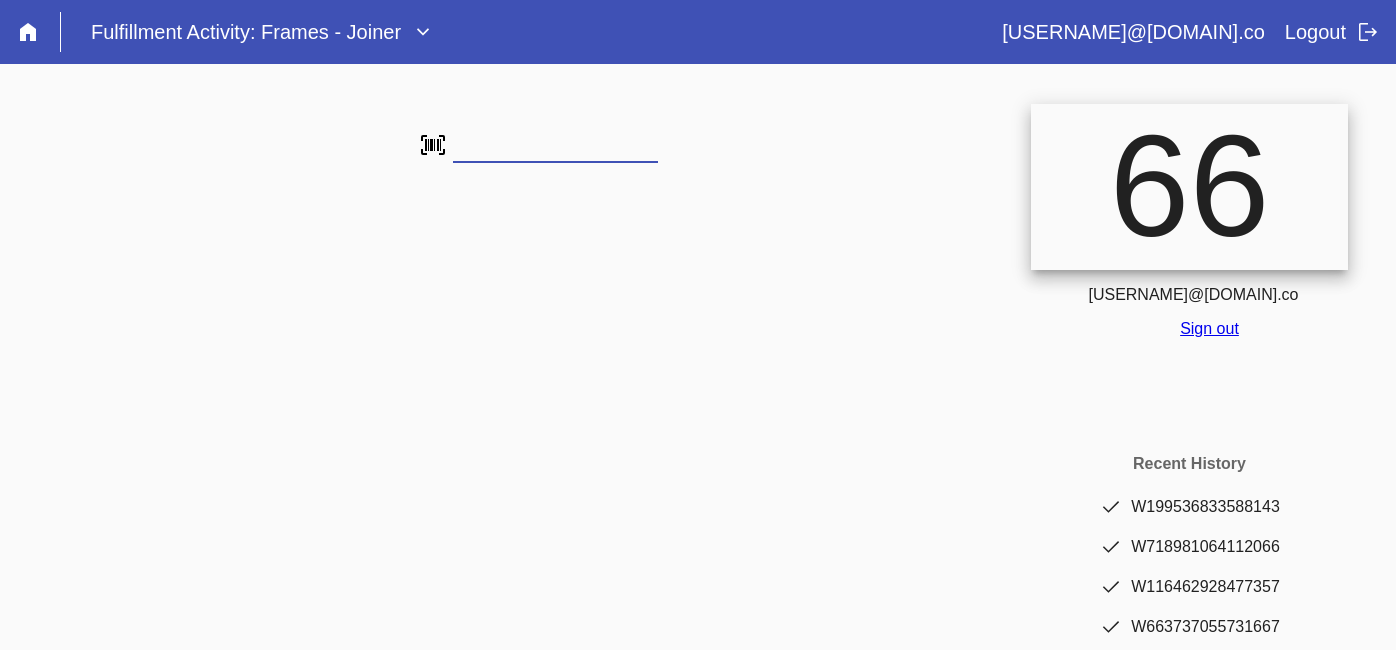 scroll, scrollTop: 0, scrollLeft: 0, axis: both 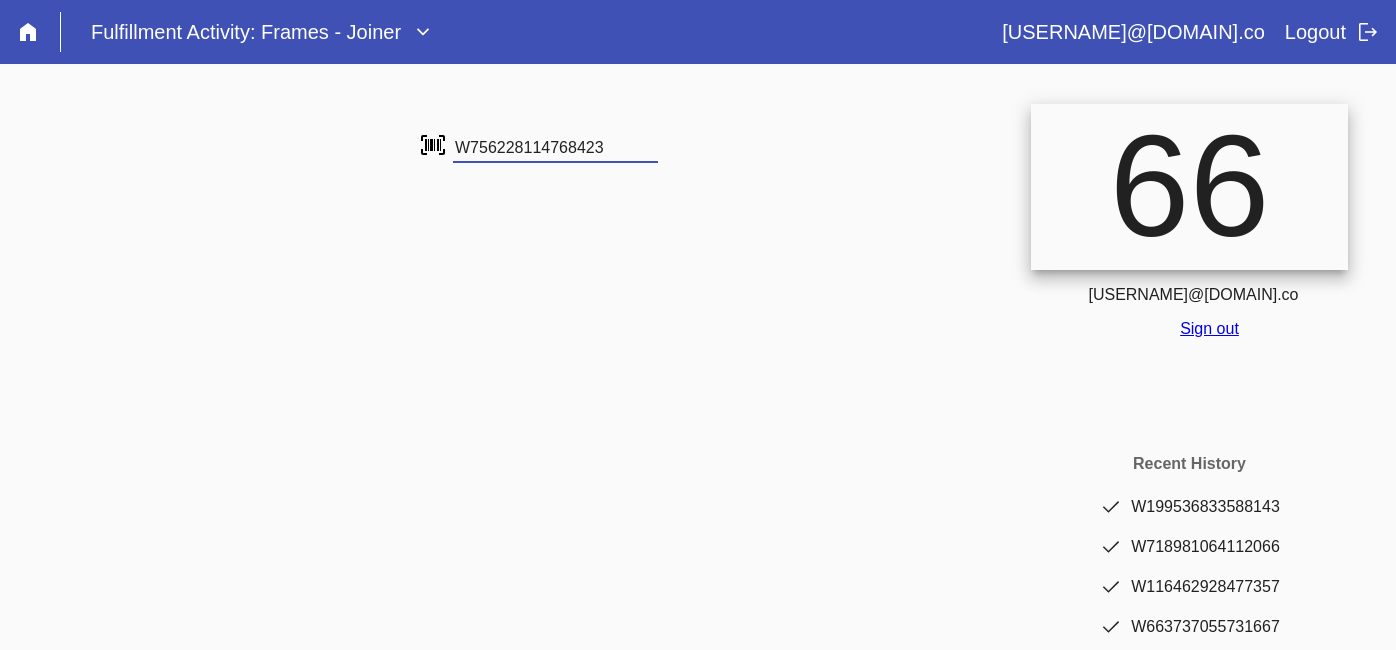 type on "W756228114768423" 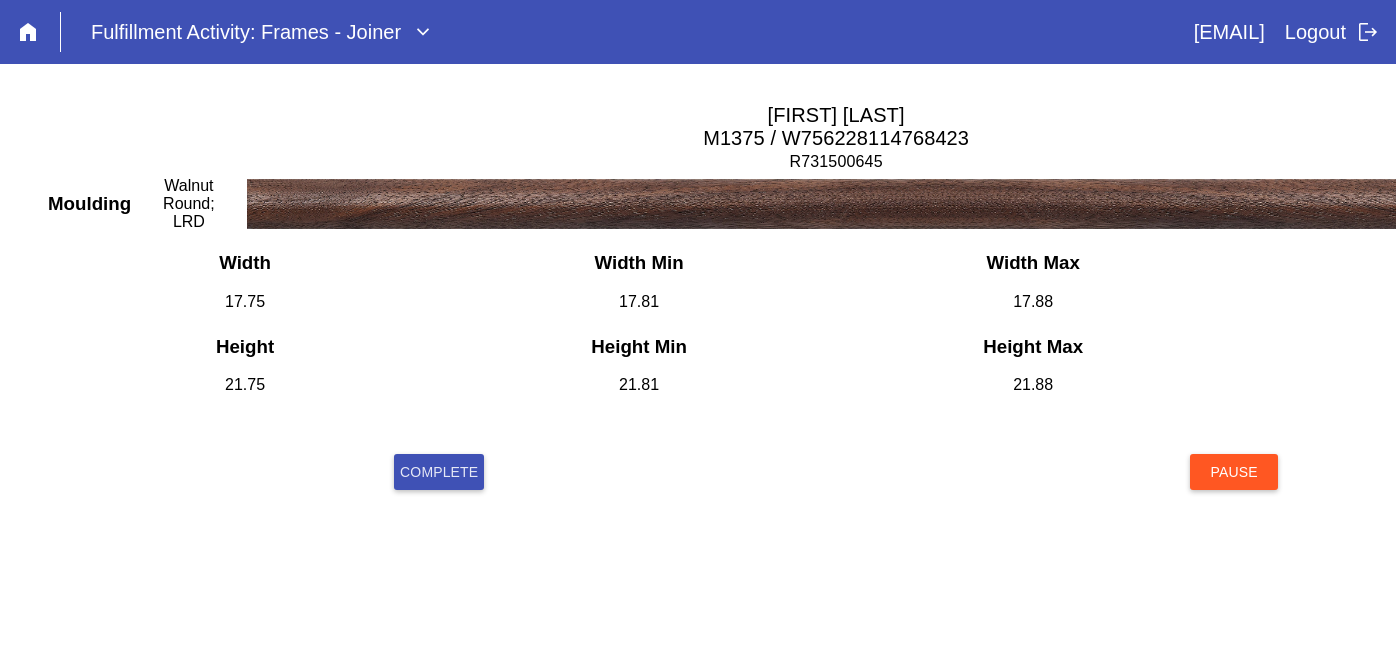 scroll, scrollTop: 0, scrollLeft: 0, axis: both 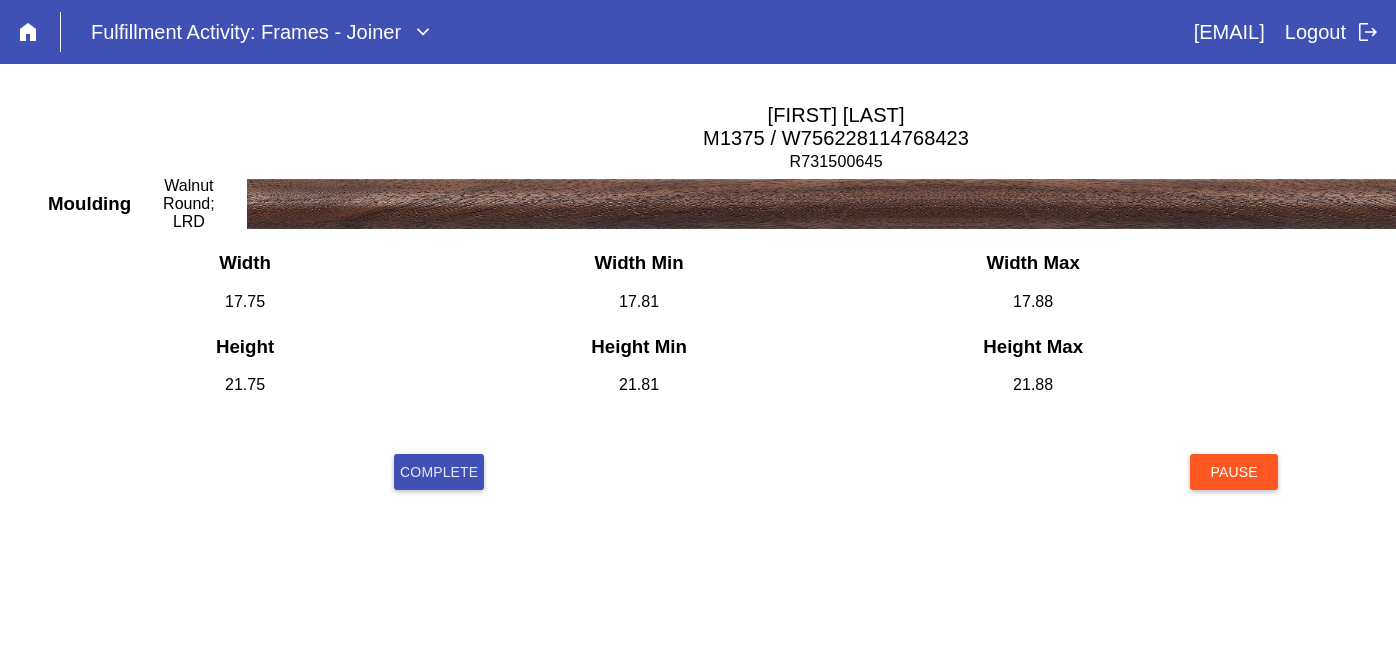 click on "Complete" at bounding box center (439, 472) 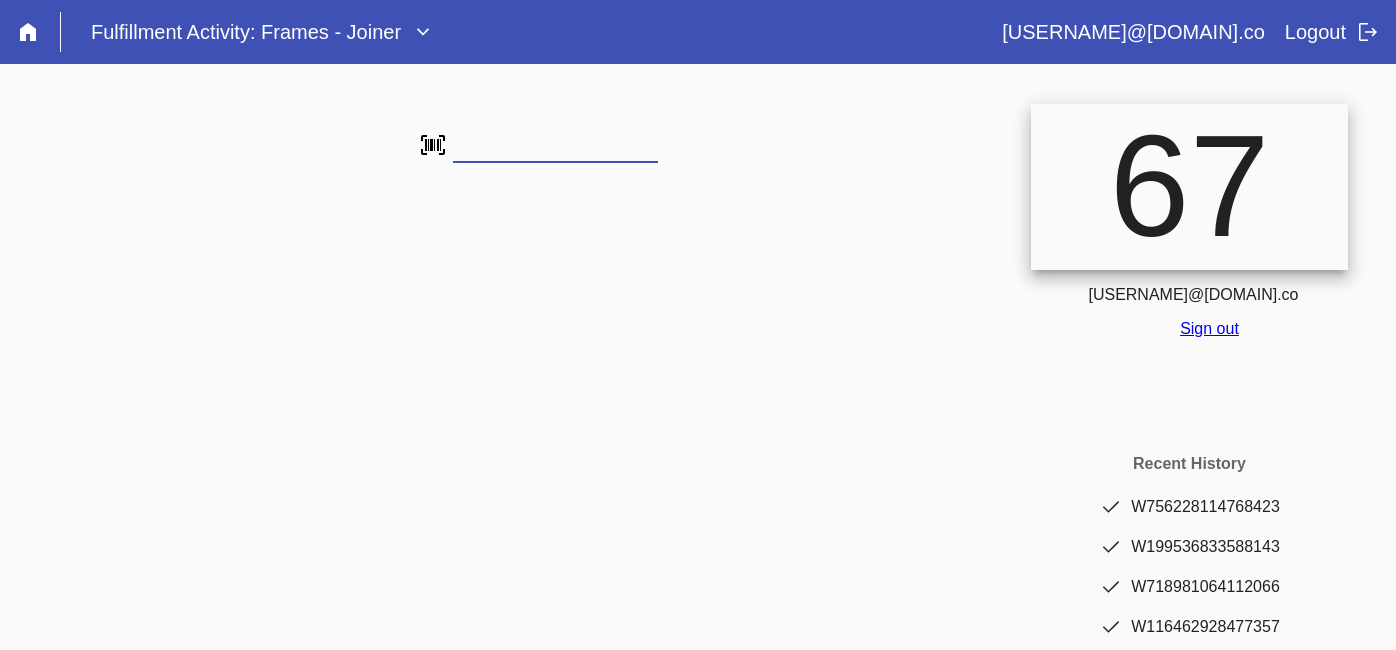 scroll, scrollTop: 0, scrollLeft: 0, axis: both 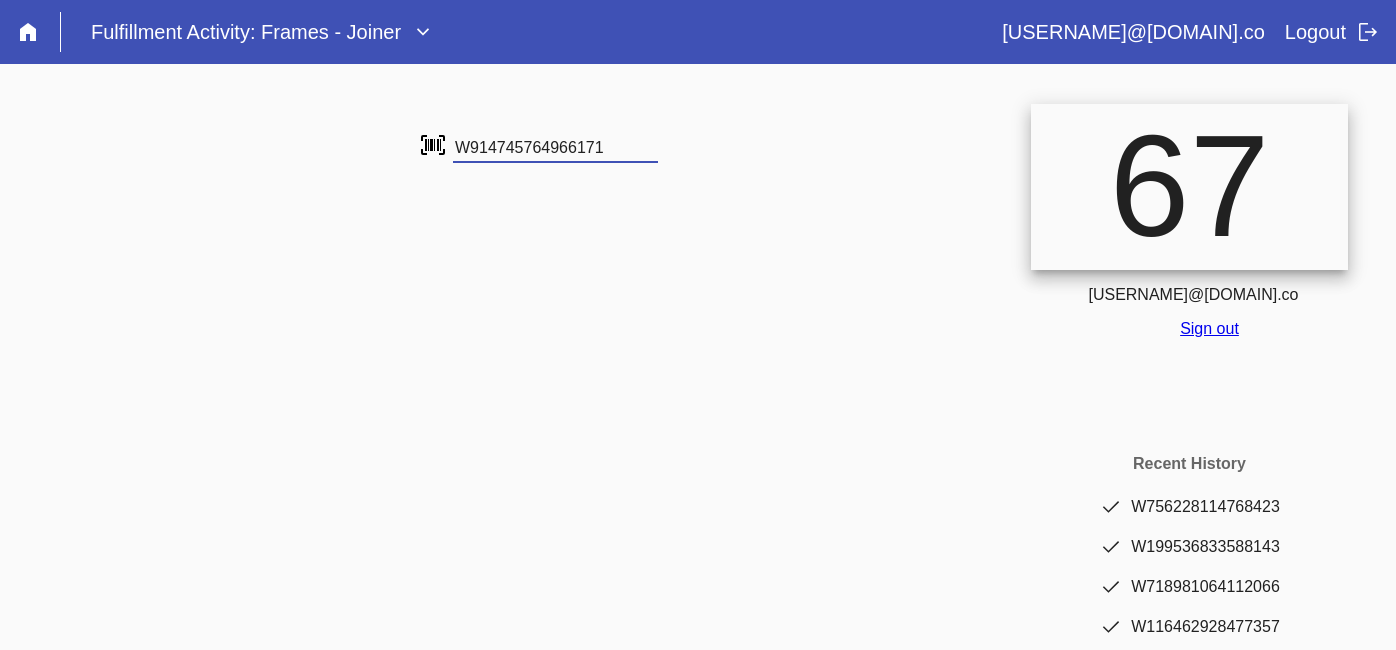 type on "W914745764966171" 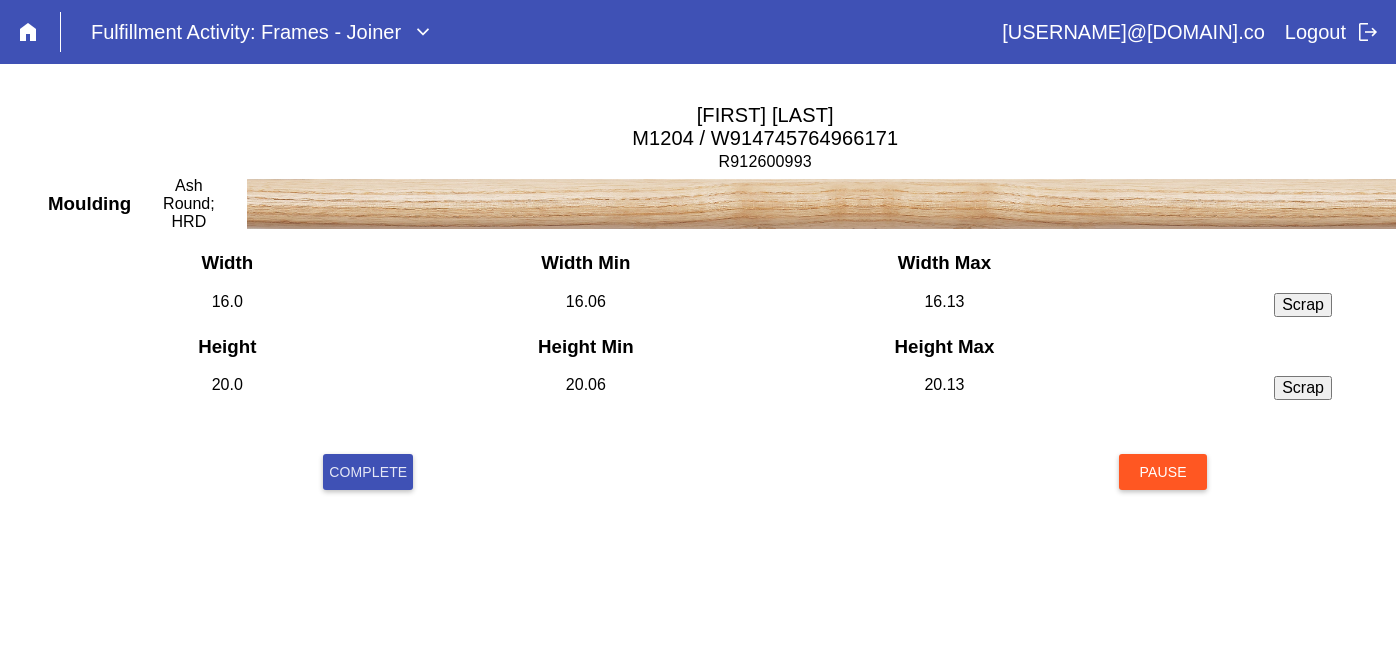 scroll, scrollTop: 0, scrollLeft: 0, axis: both 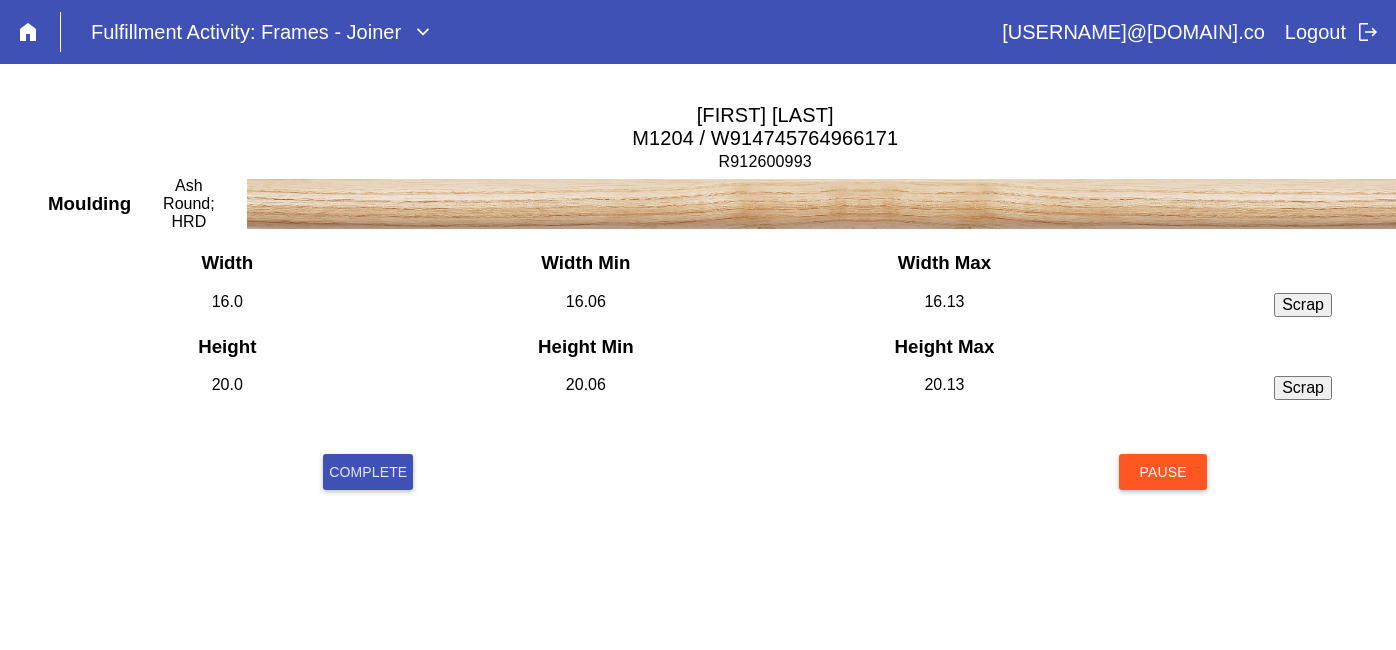 click on "Complete" at bounding box center (368, 472) 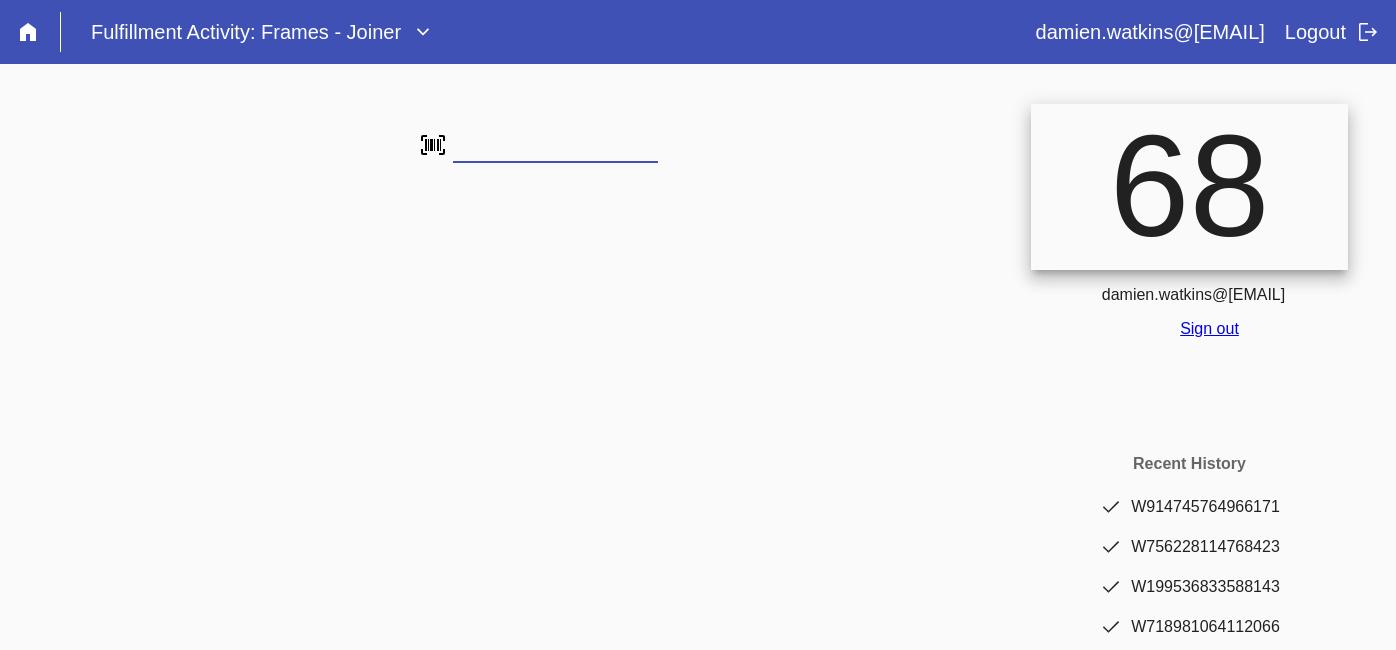 scroll, scrollTop: 0, scrollLeft: 0, axis: both 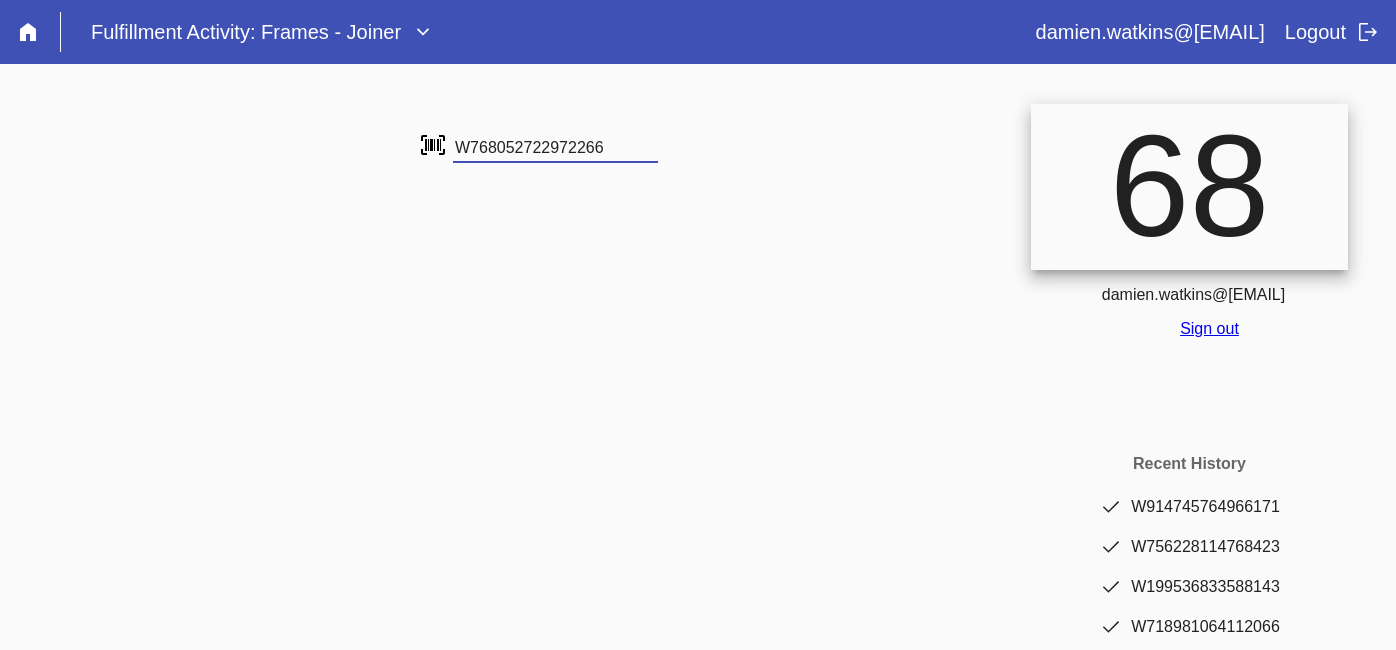 type on "W768052722972266" 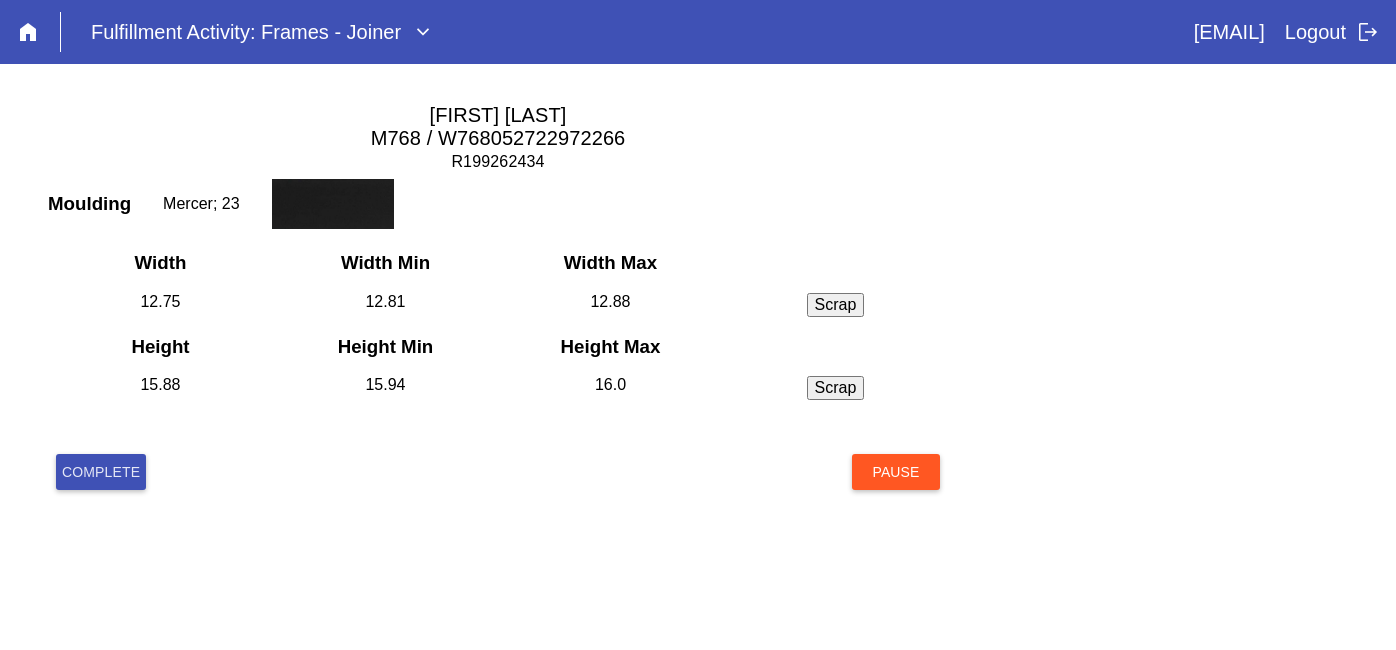 scroll, scrollTop: 0, scrollLeft: 0, axis: both 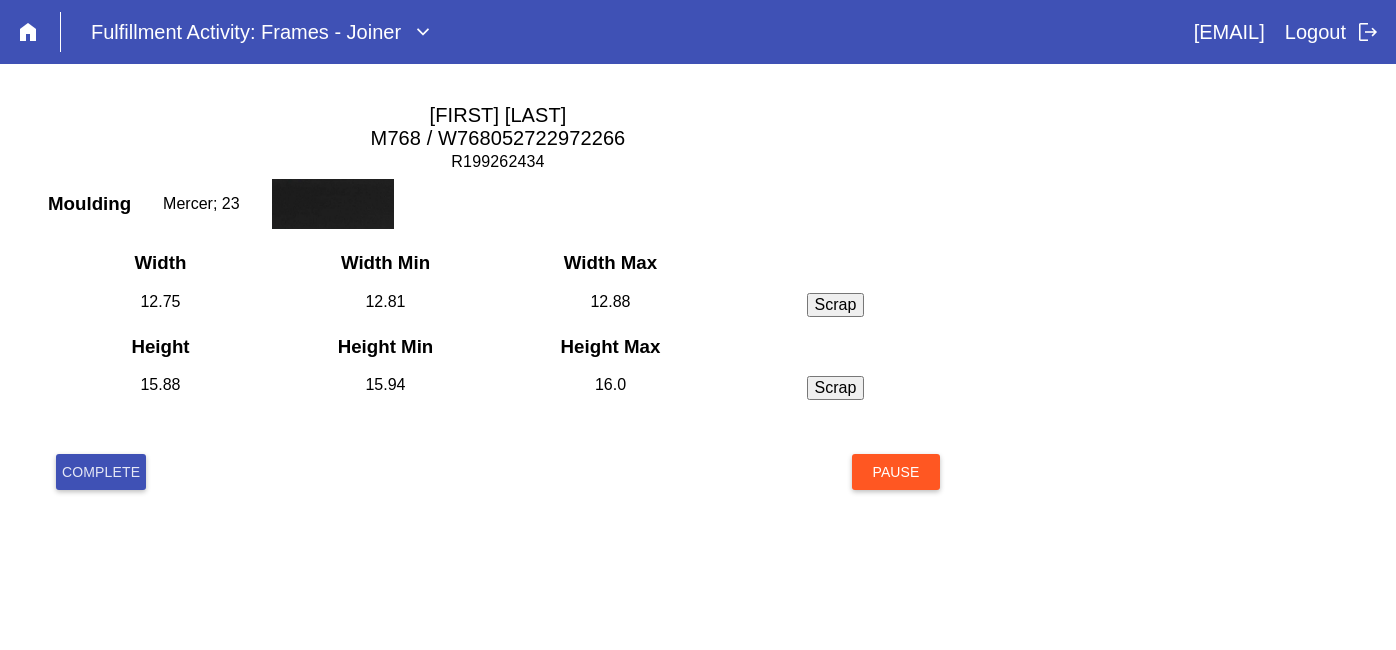 click on "Complete" at bounding box center [101, 472] 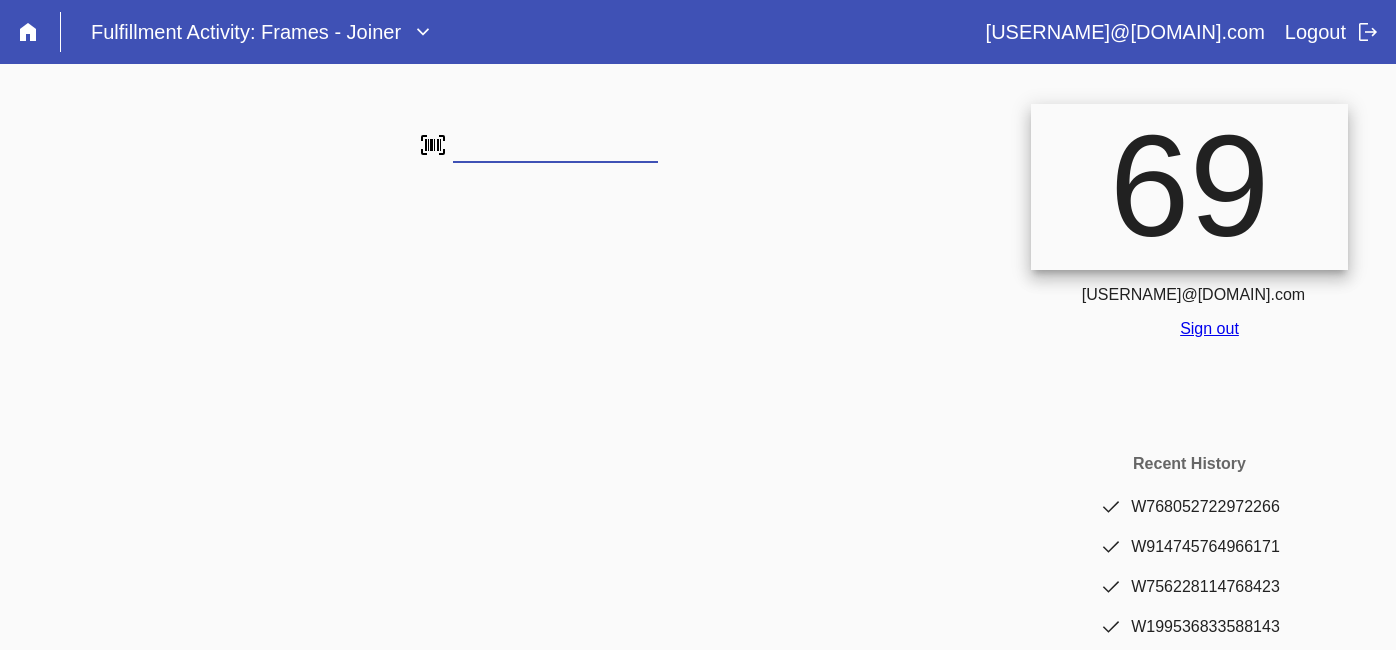 scroll, scrollTop: 0, scrollLeft: 0, axis: both 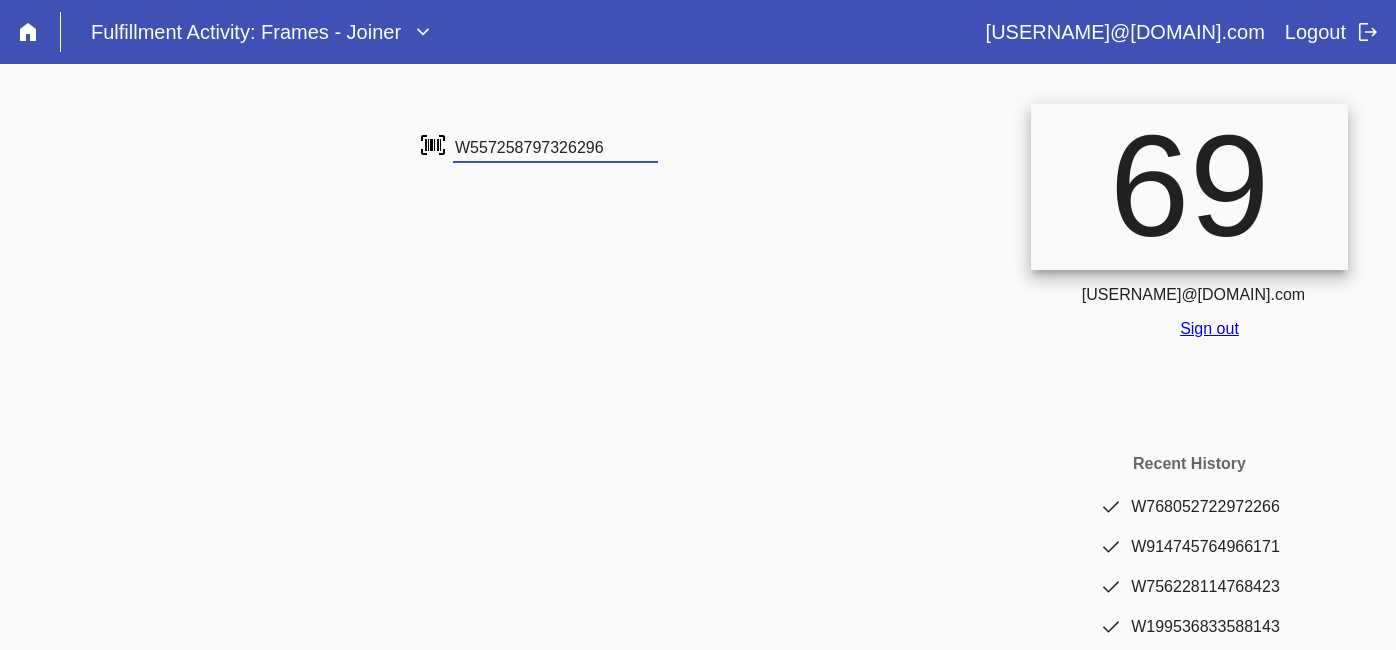 type on "W557258797326296" 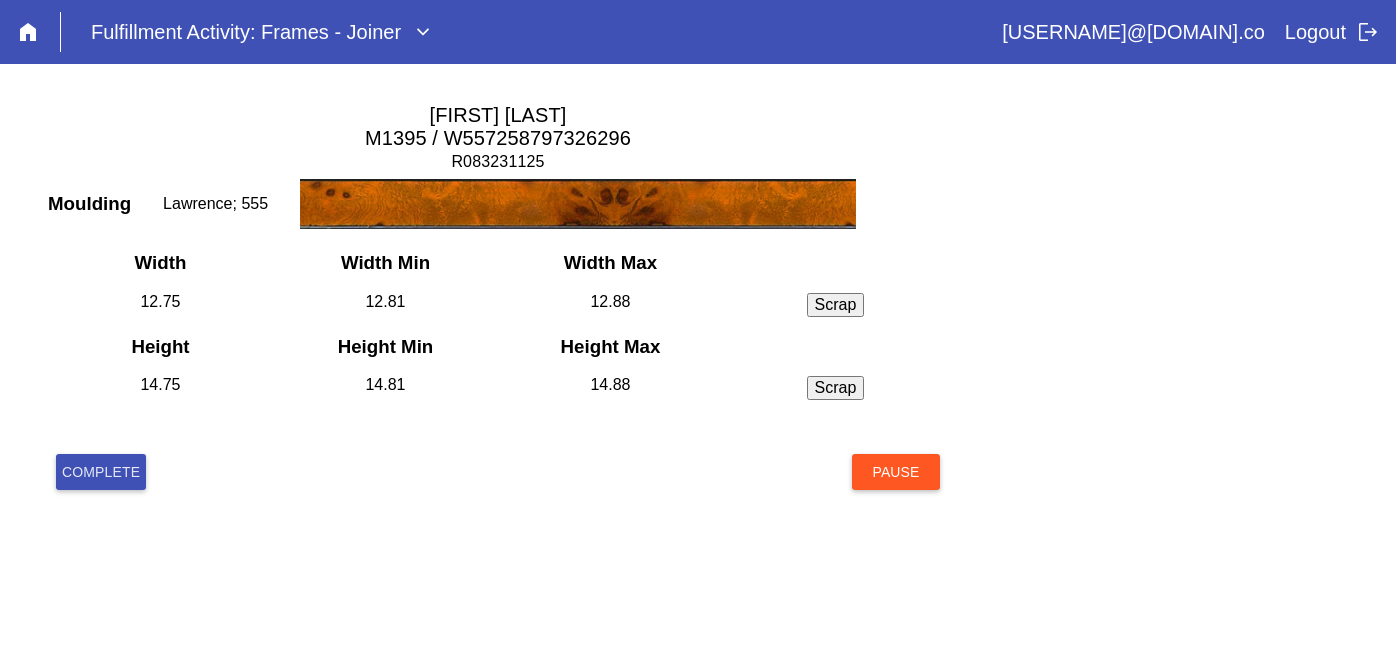 scroll, scrollTop: 0, scrollLeft: 0, axis: both 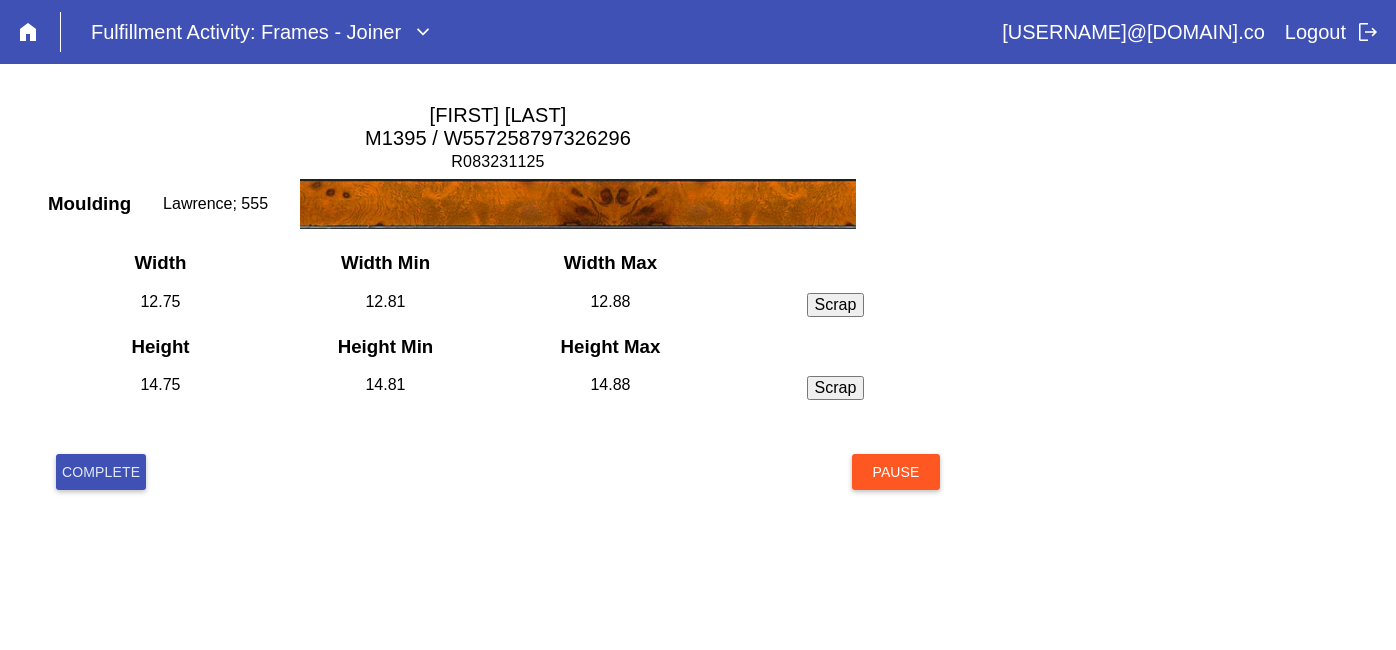 click on "Complete" at bounding box center (101, 472) 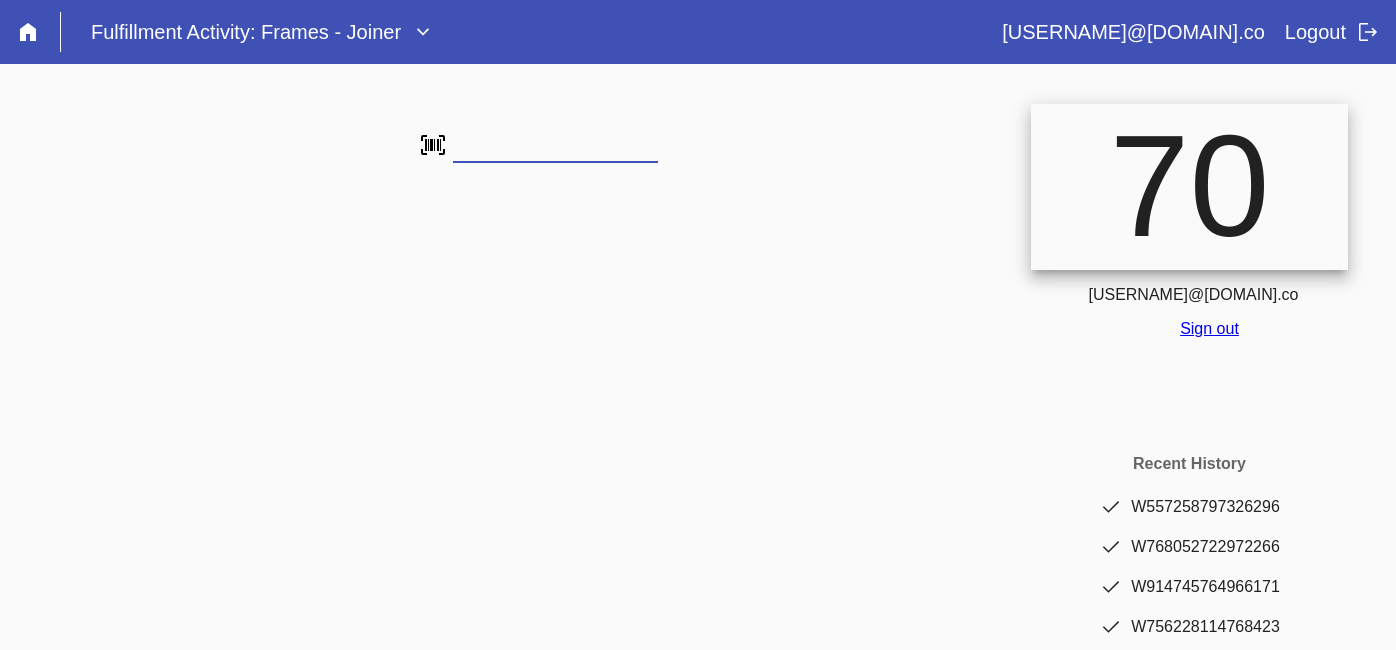 scroll, scrollTop: 0, scrollLeft: 0, axis: both 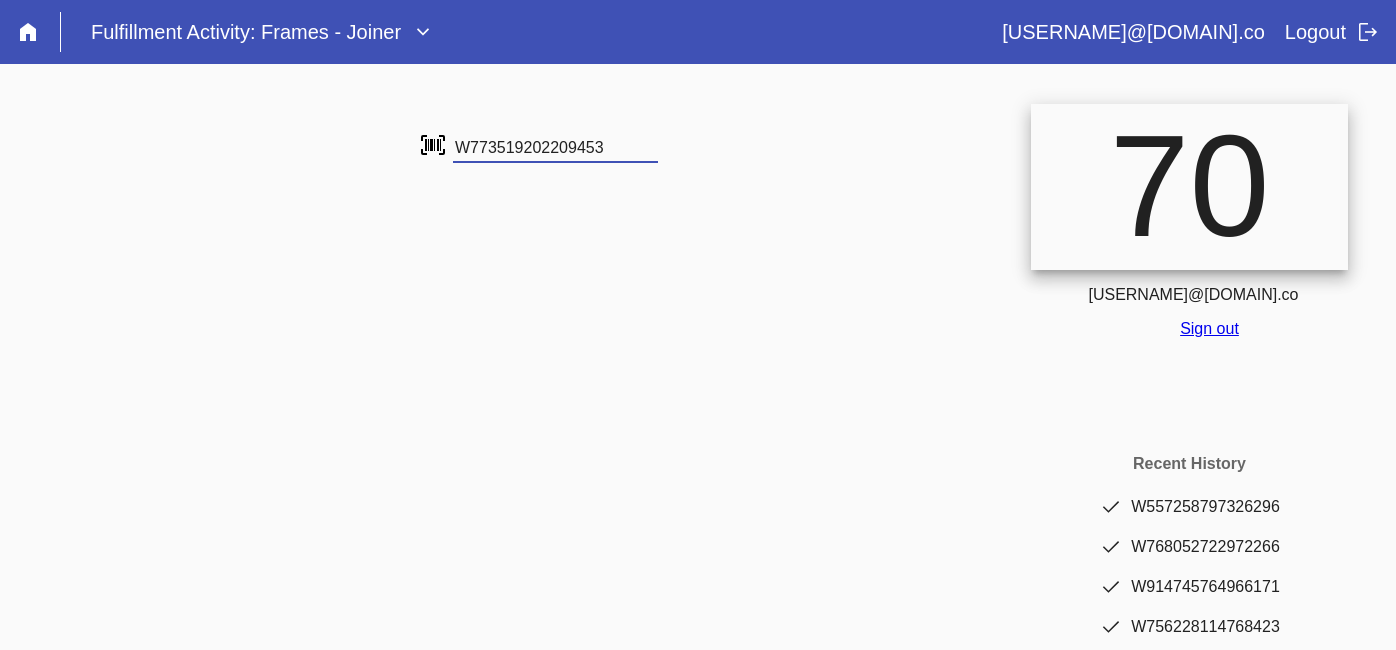 type on "W773519202209453" 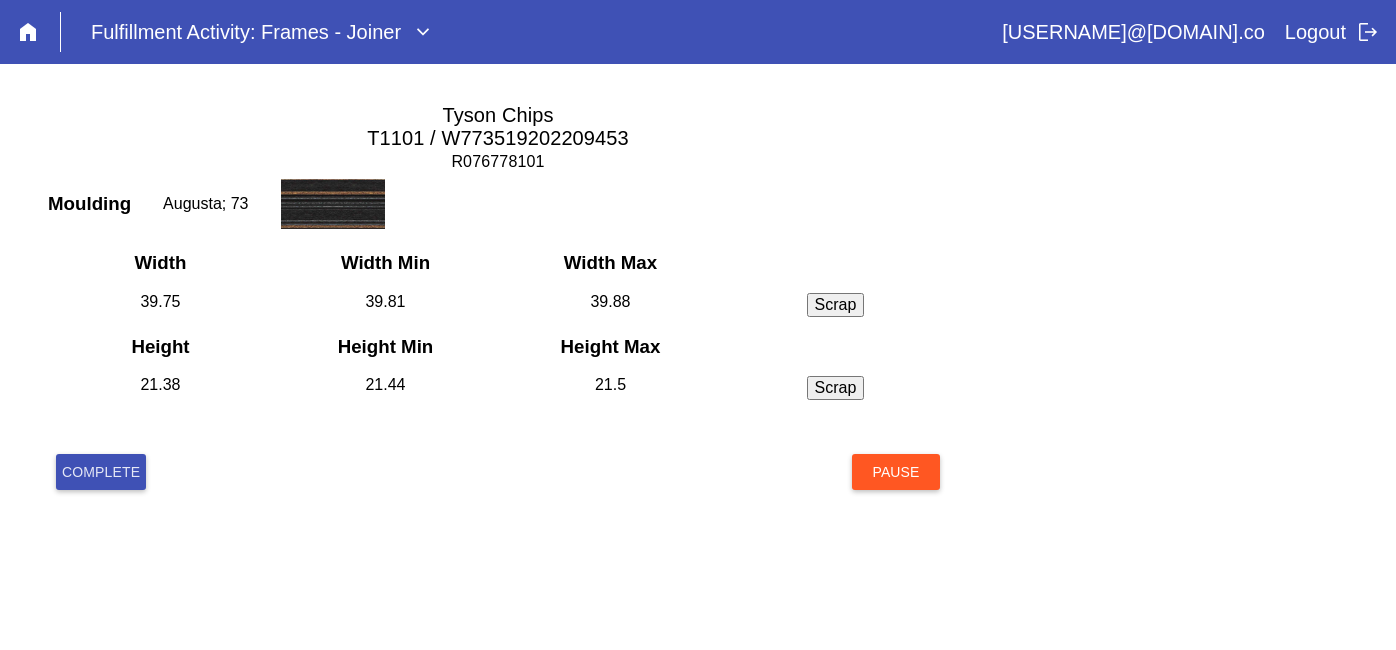 scroll, scrollTop: 0, scrollLeft: 0, axis: both 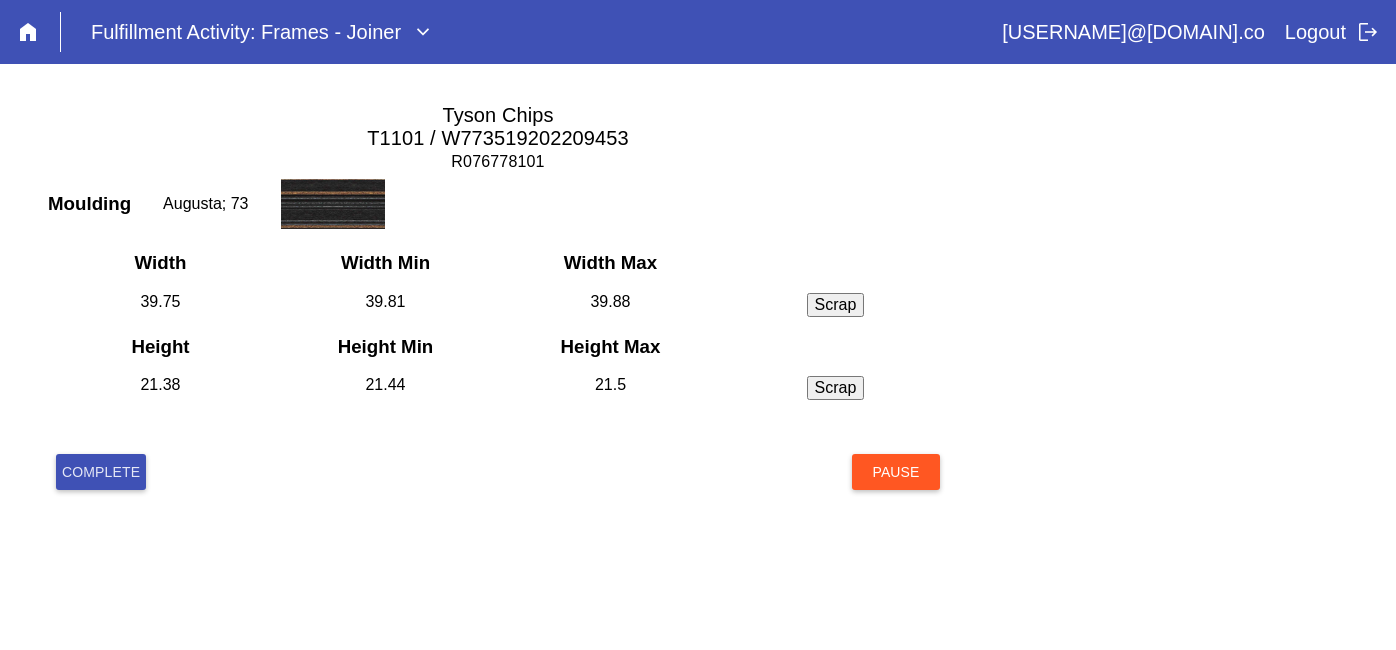 click on "Pause" at bounding box center [896, 472] 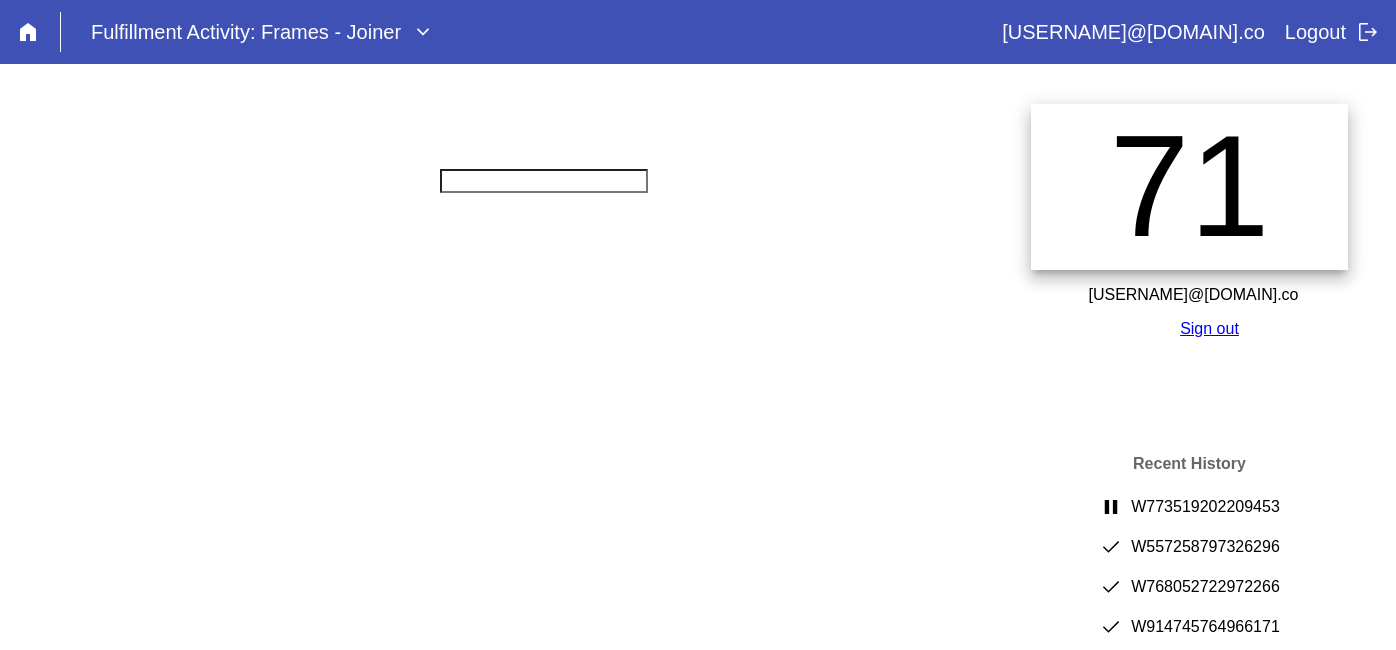 scroll, scrollTop: 0, scrollLeft: 0, axis: both 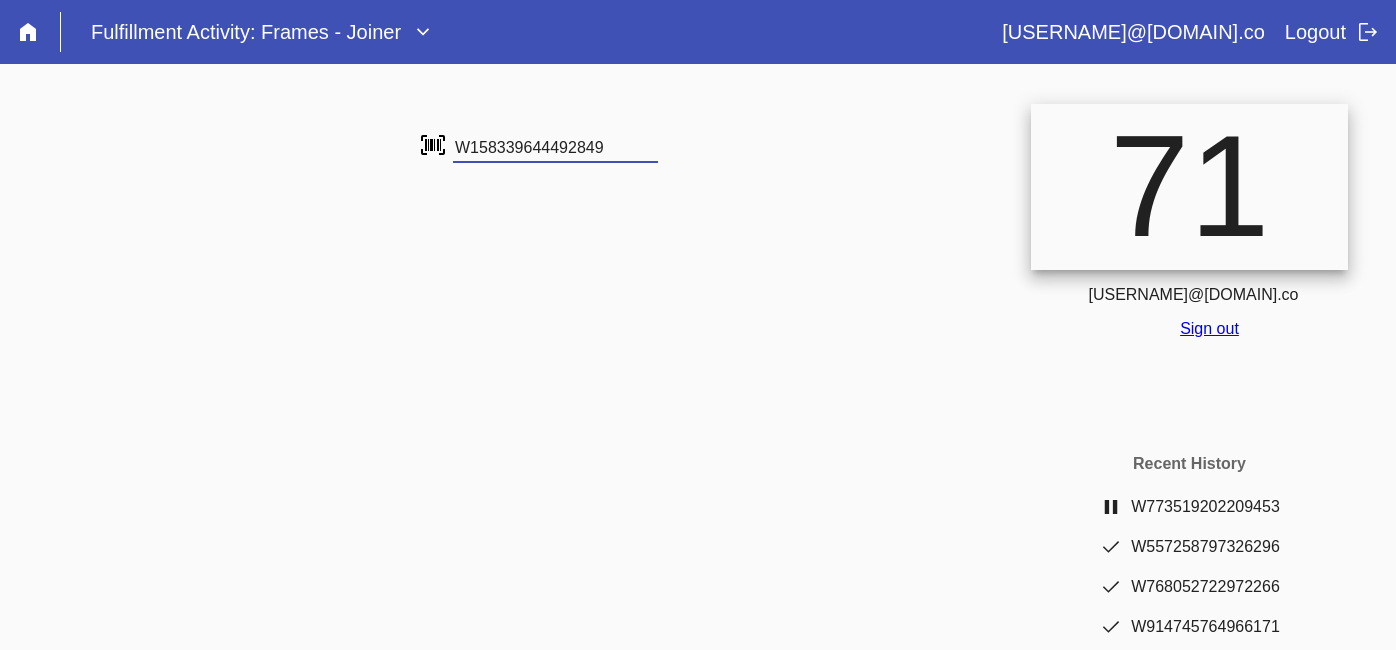 type on "W158339644492849" 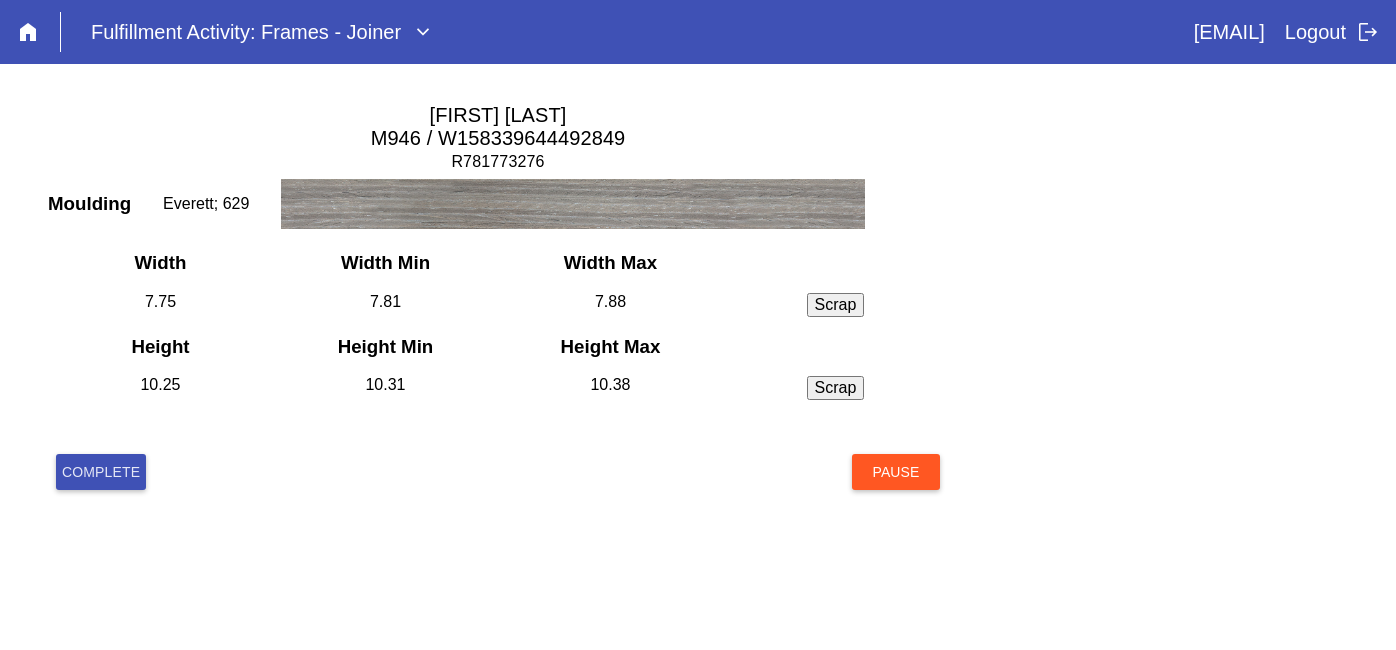 scroll, scrollTop: 0, scrollLeft: 0, axis: both 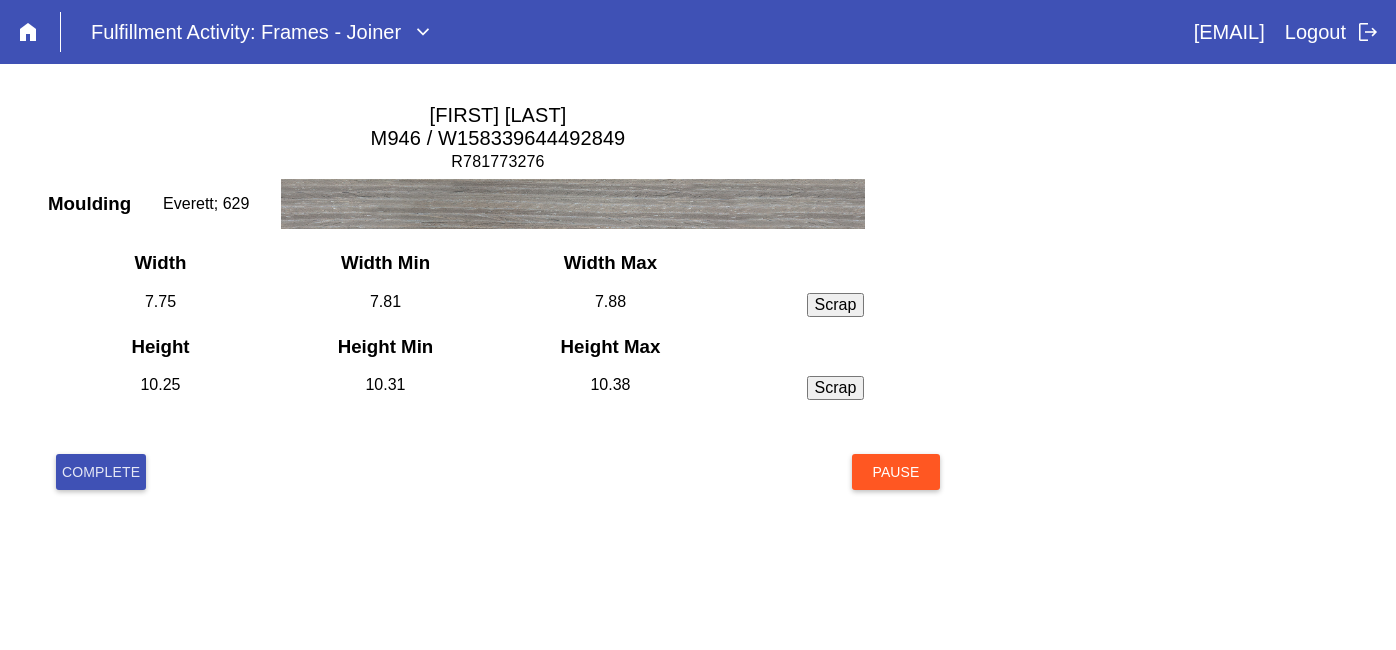 click on "Complete" at bounding box center (101, 472) 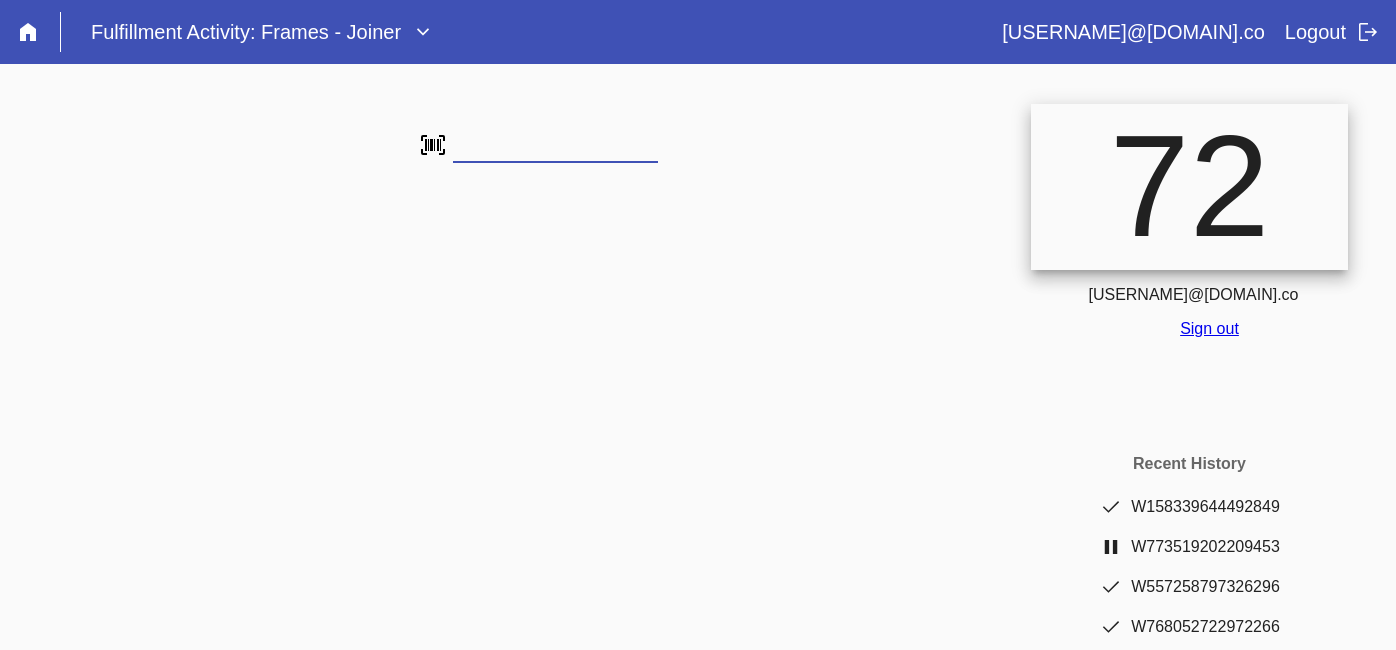 scroll, scrollTop: 0, scrollLeft: 0, axis: both 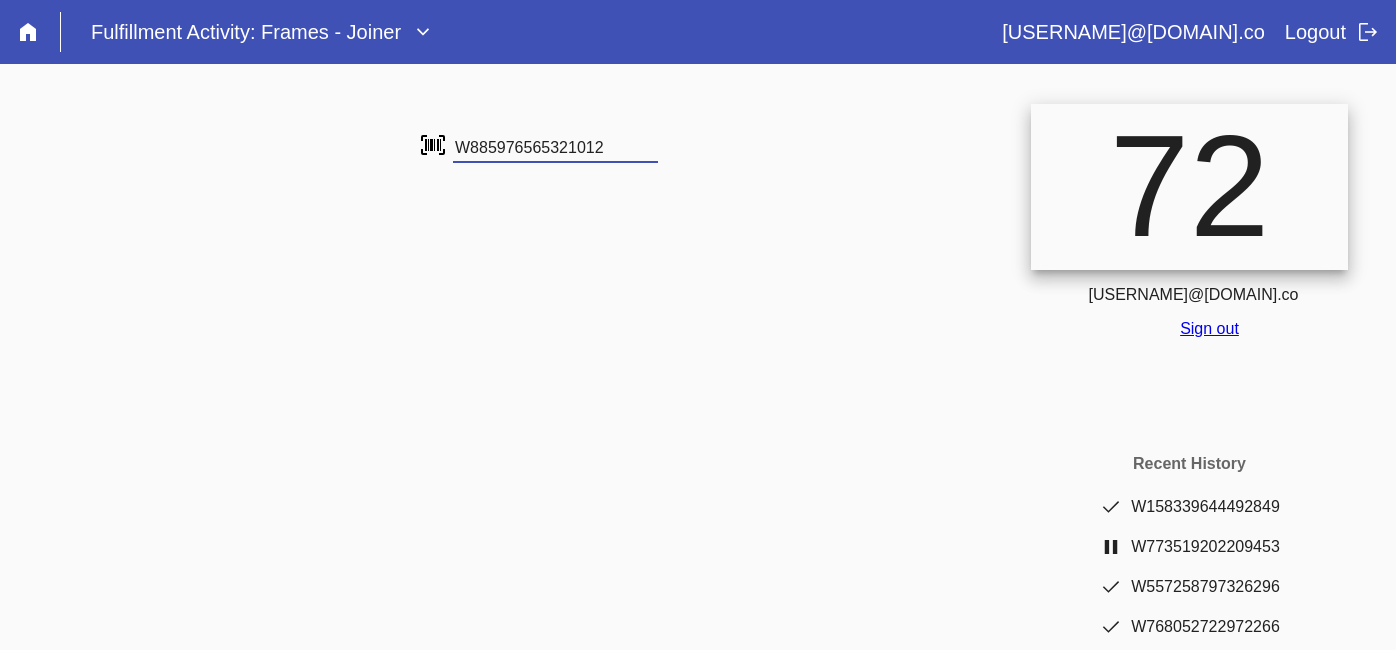 type on "W885976565321012" 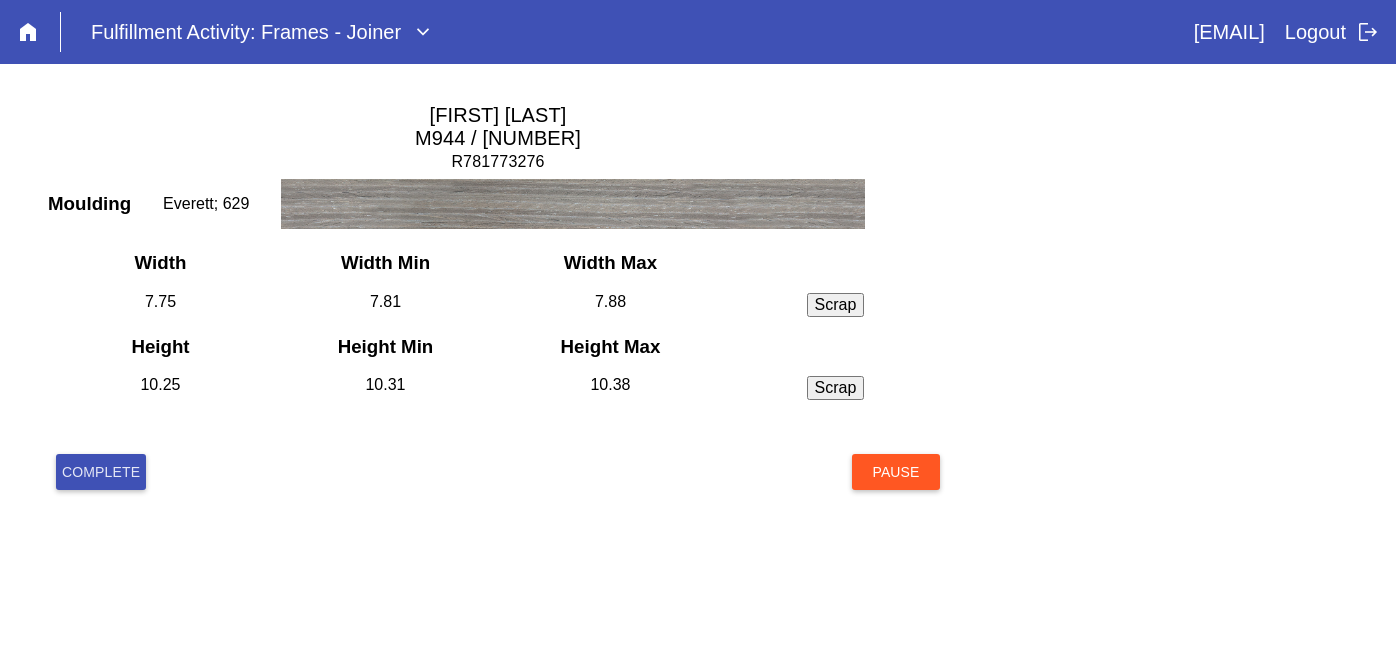 scroll, scrollTop: 0, scrollLeft: 0, axis: both 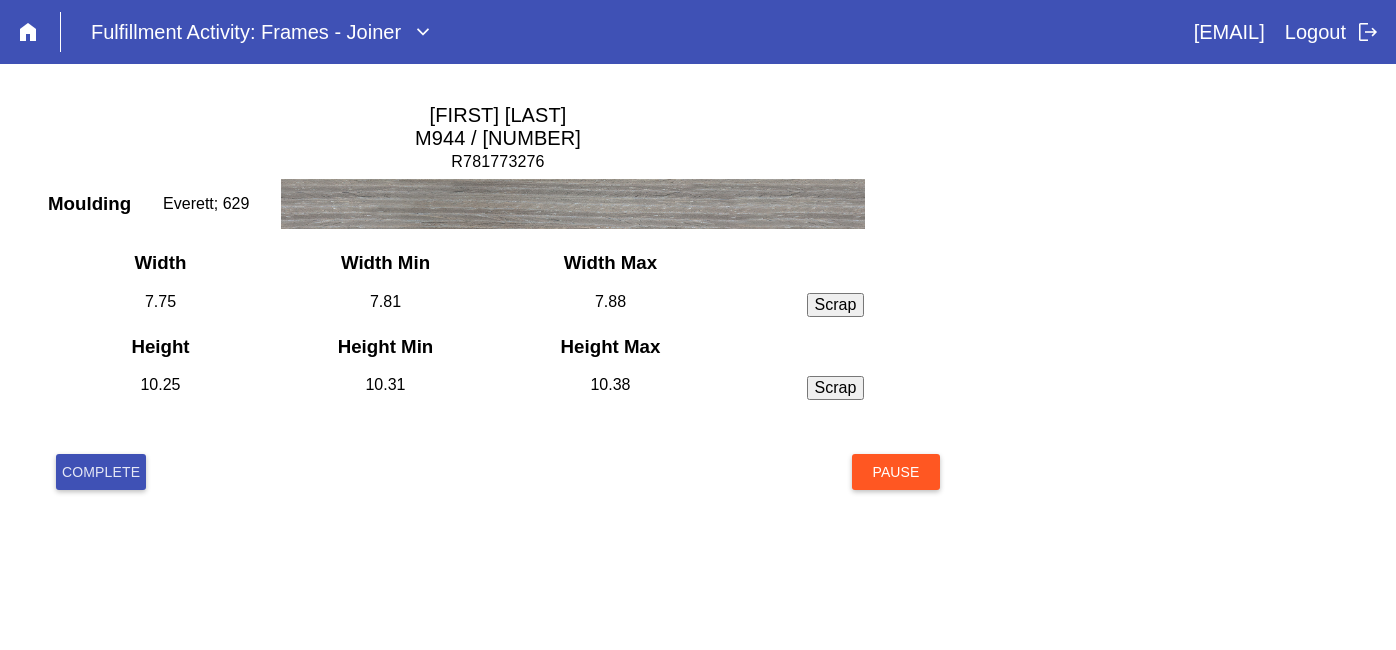click on "Complete" at bounding box center [101, 472] 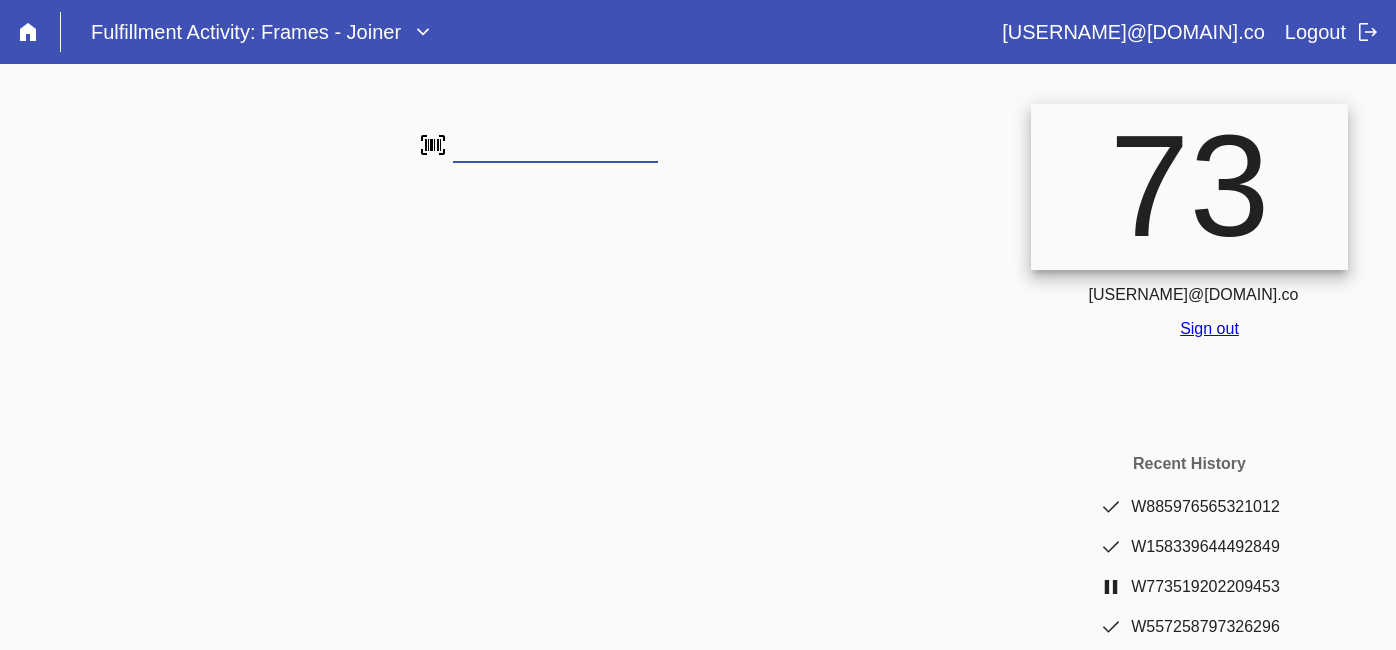 scroll, scrollTop: 0, scrollLeft: 0, axis: both 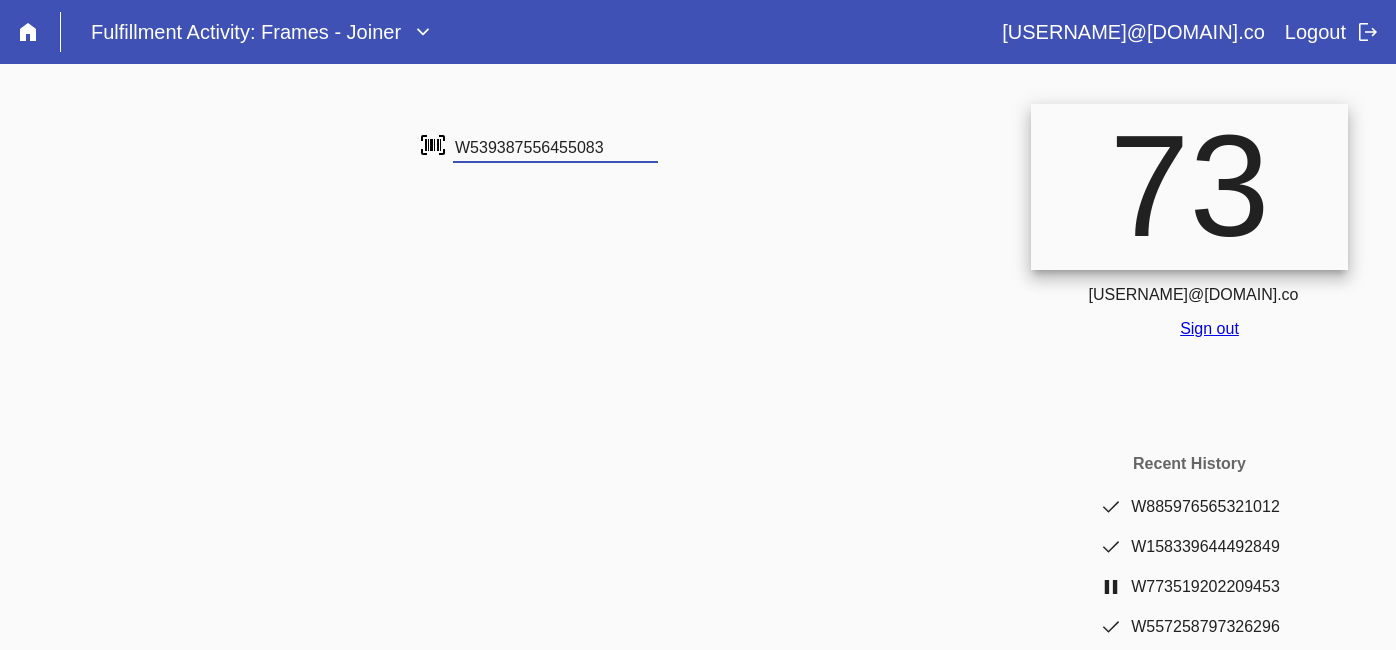 type on "W539387556455083" 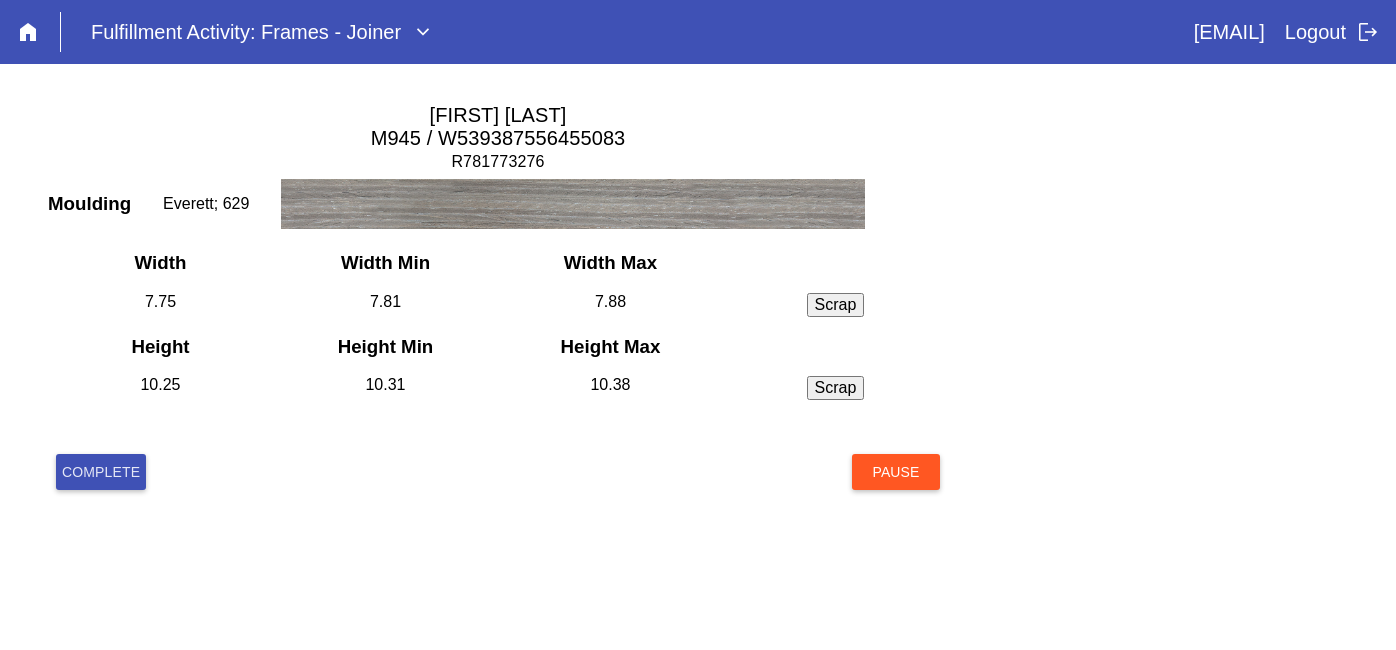scroll, scrollTop: 0, scrollLeft: 0, axis: both 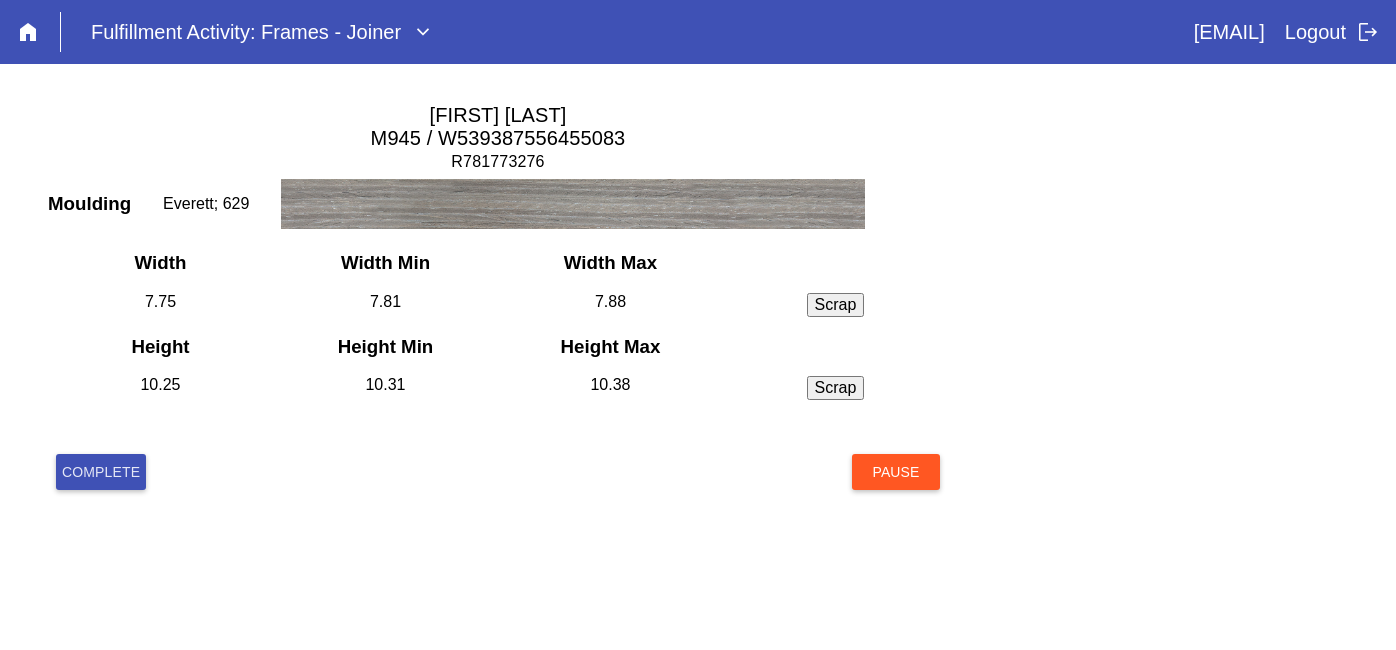 click on "Complete" at bounding box center (101, 472) 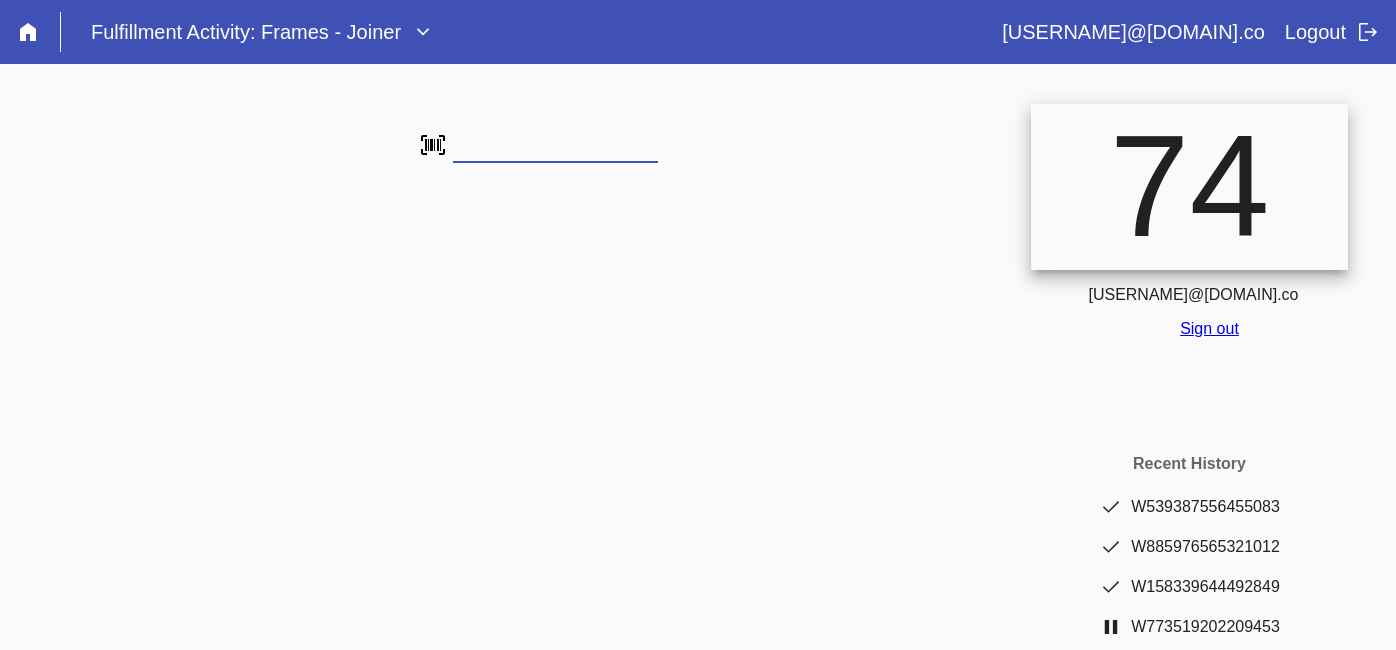 scroll, scrollTop: 0, scrollLeft: 0, axis: both 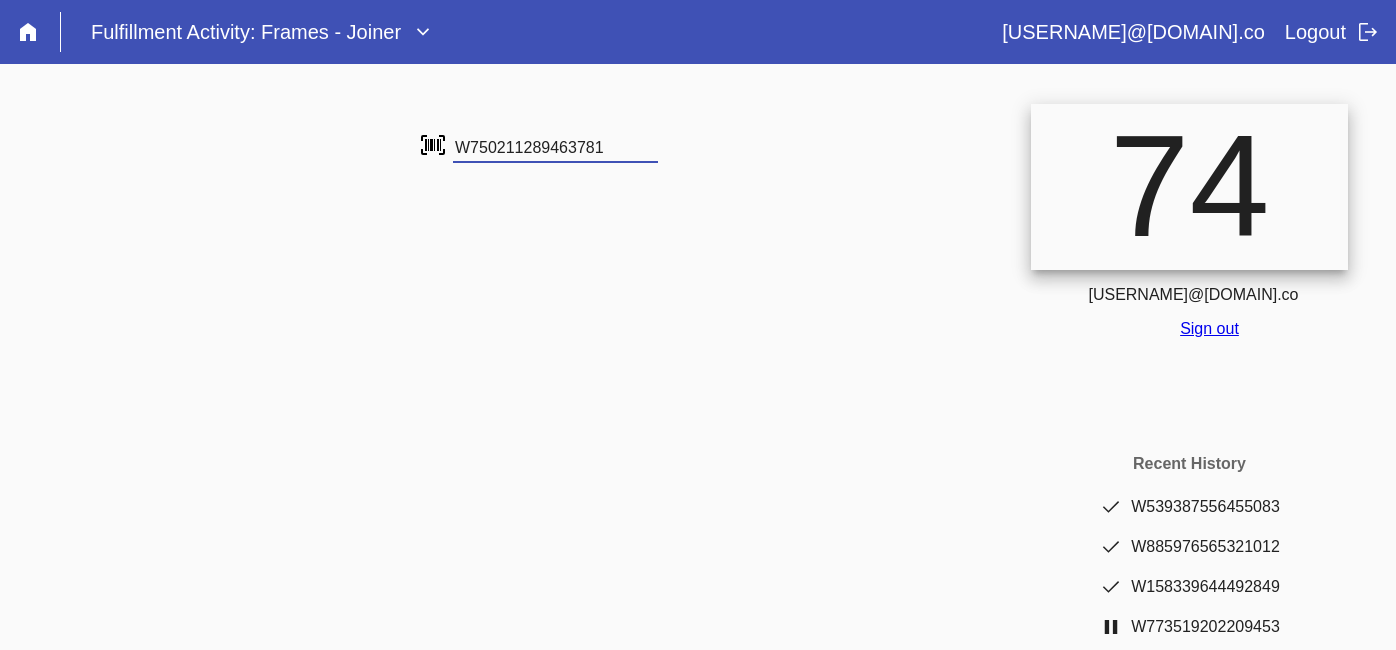 type on "W750211289463781" 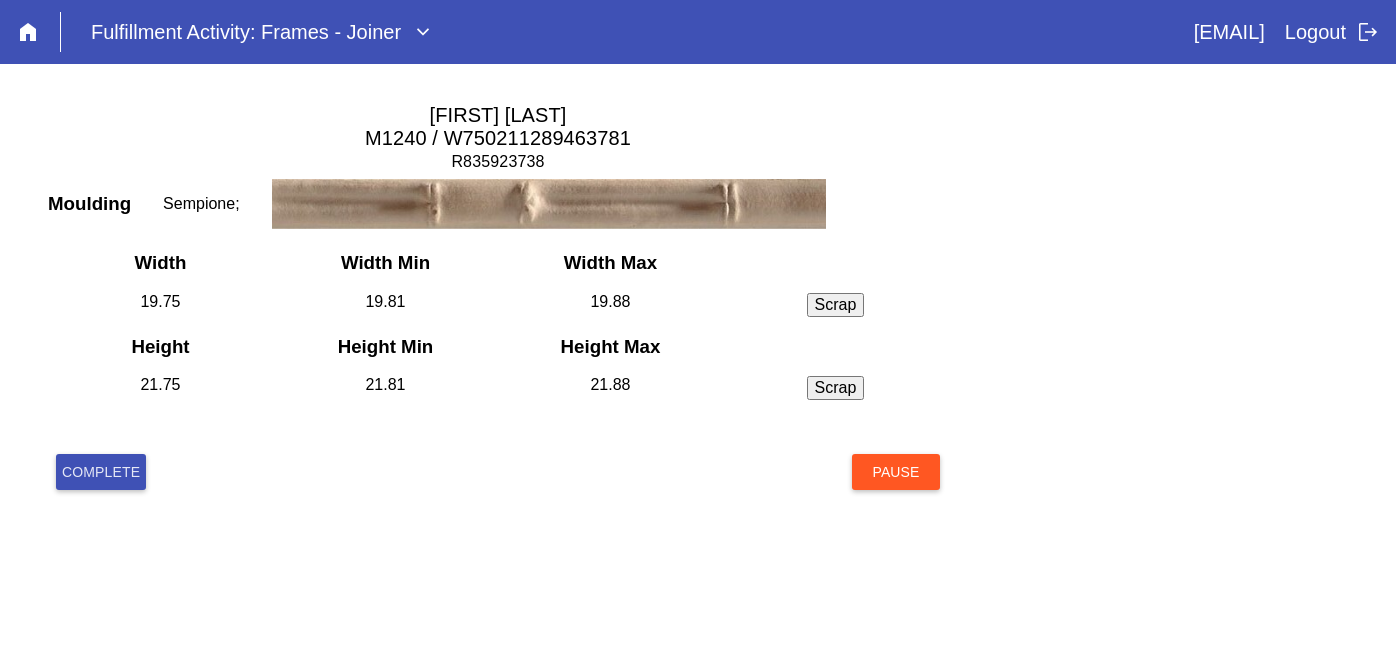 scroll, scrollTop: 0, scrollLeft: 0, axis: both 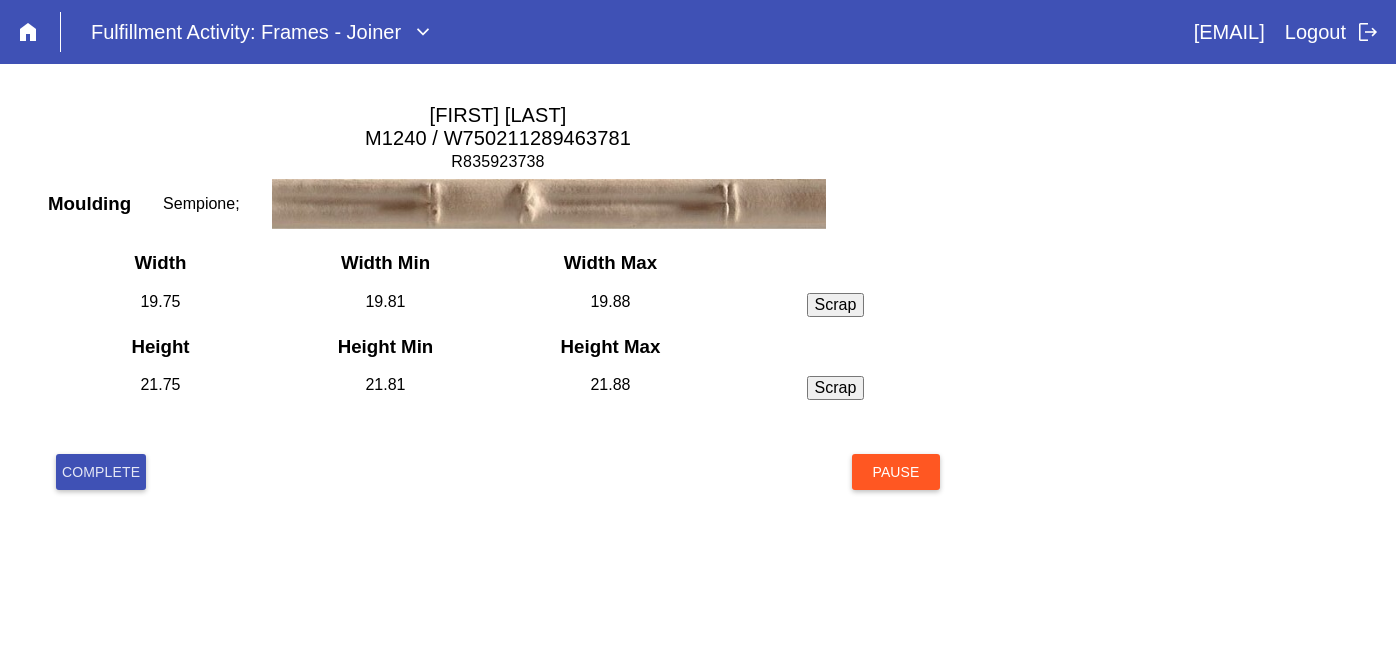click on "Complete" at bounding box center (101, 472) 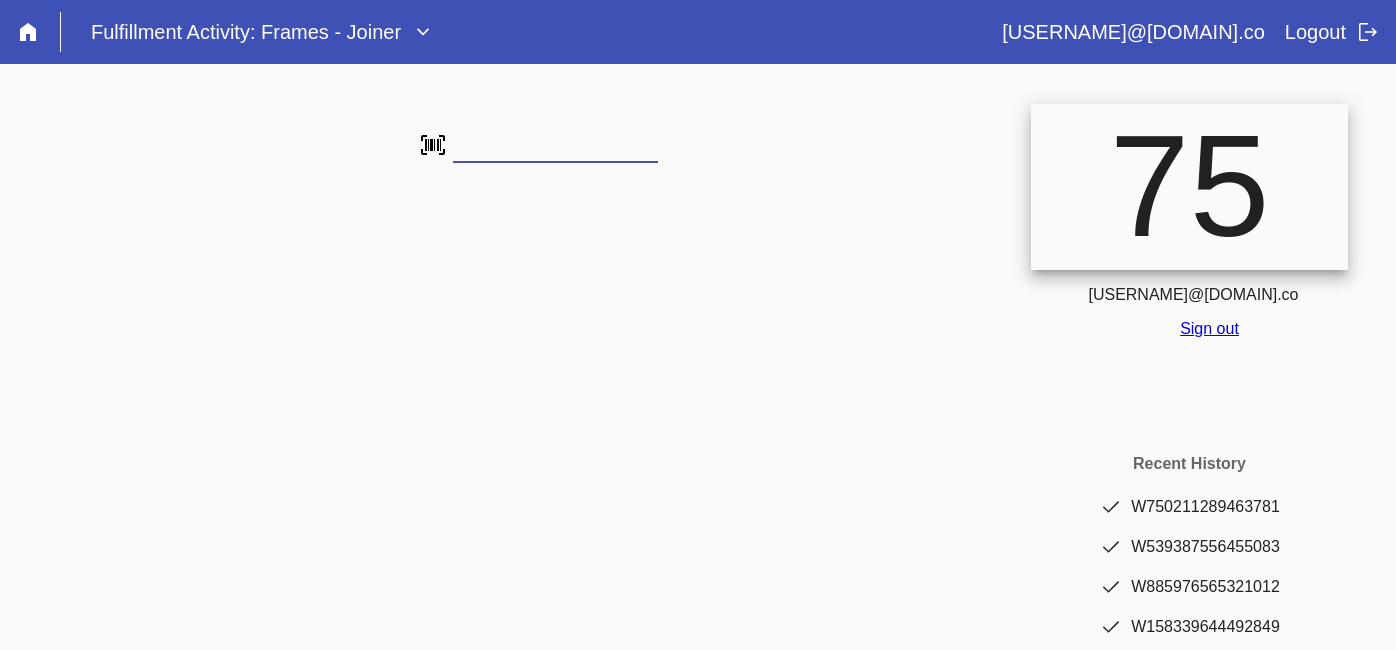 scroll, scrollTop: 0, scrollLeft: 0, axis: both 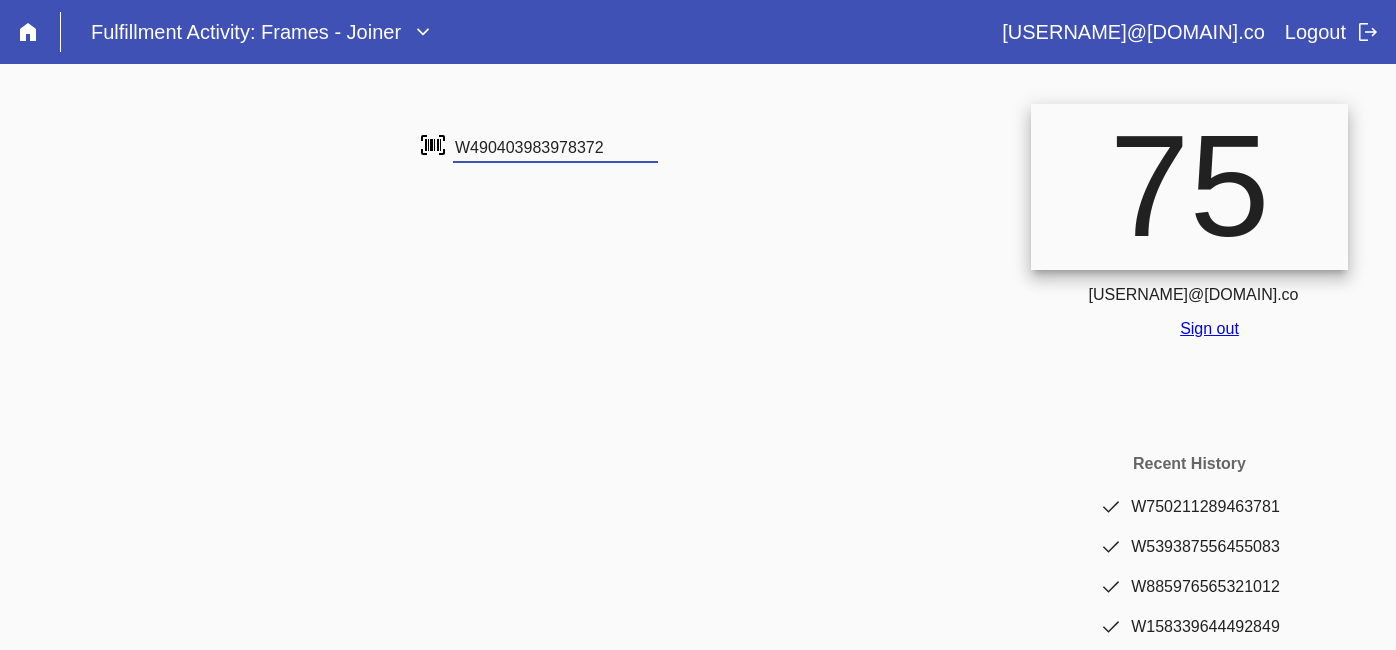 type on "W490403983978372" 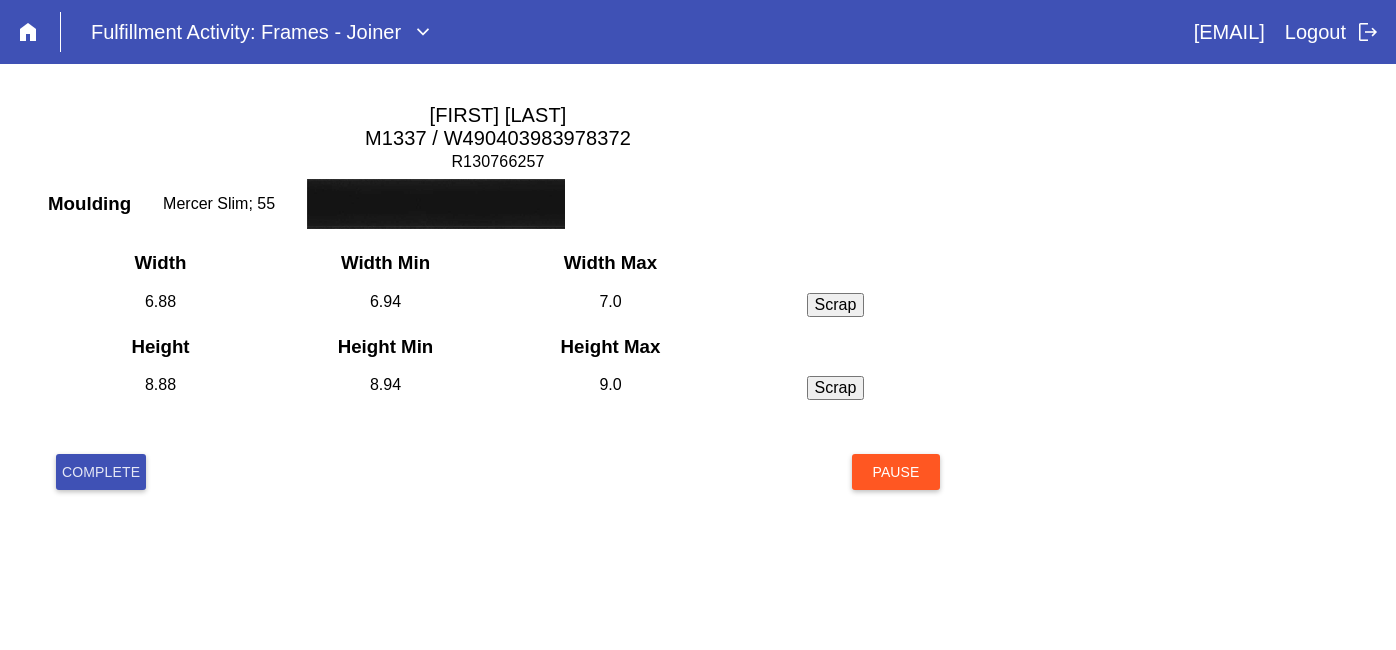 scroll, scrollTop: 0, scrollLeft: 0, axis: both 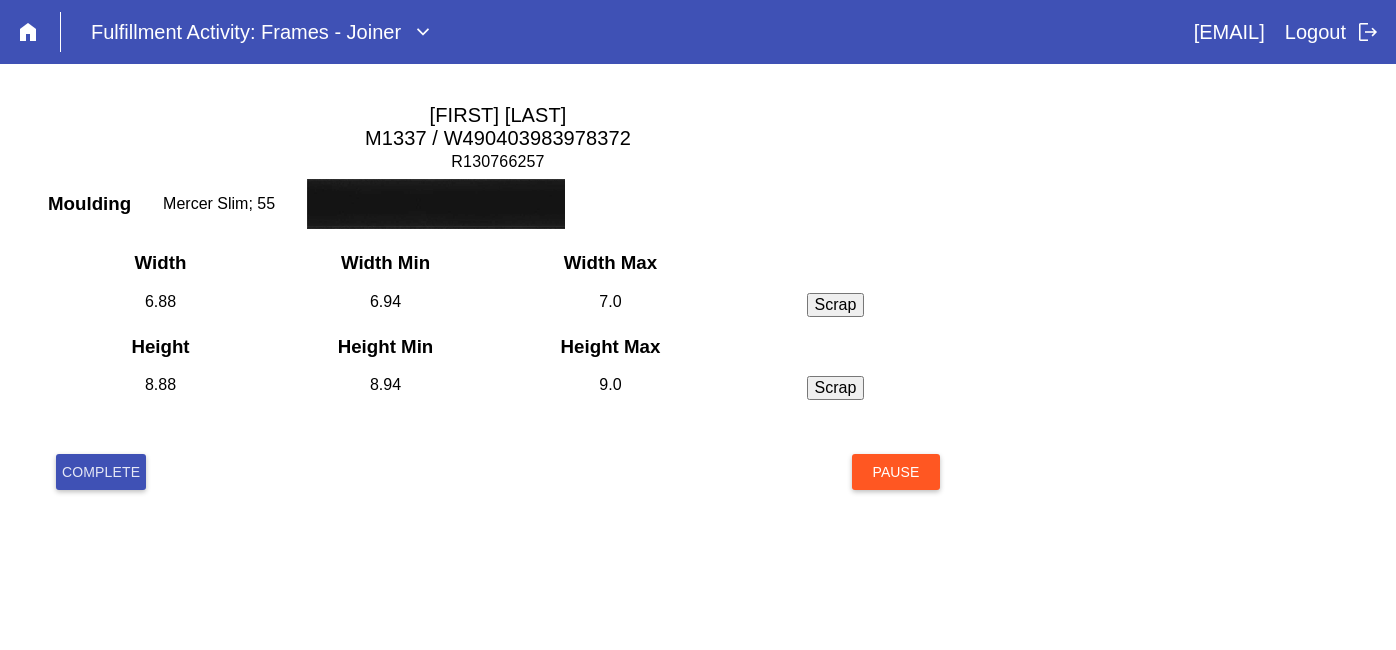 click on "Complete" at bounding box center (101, 472) 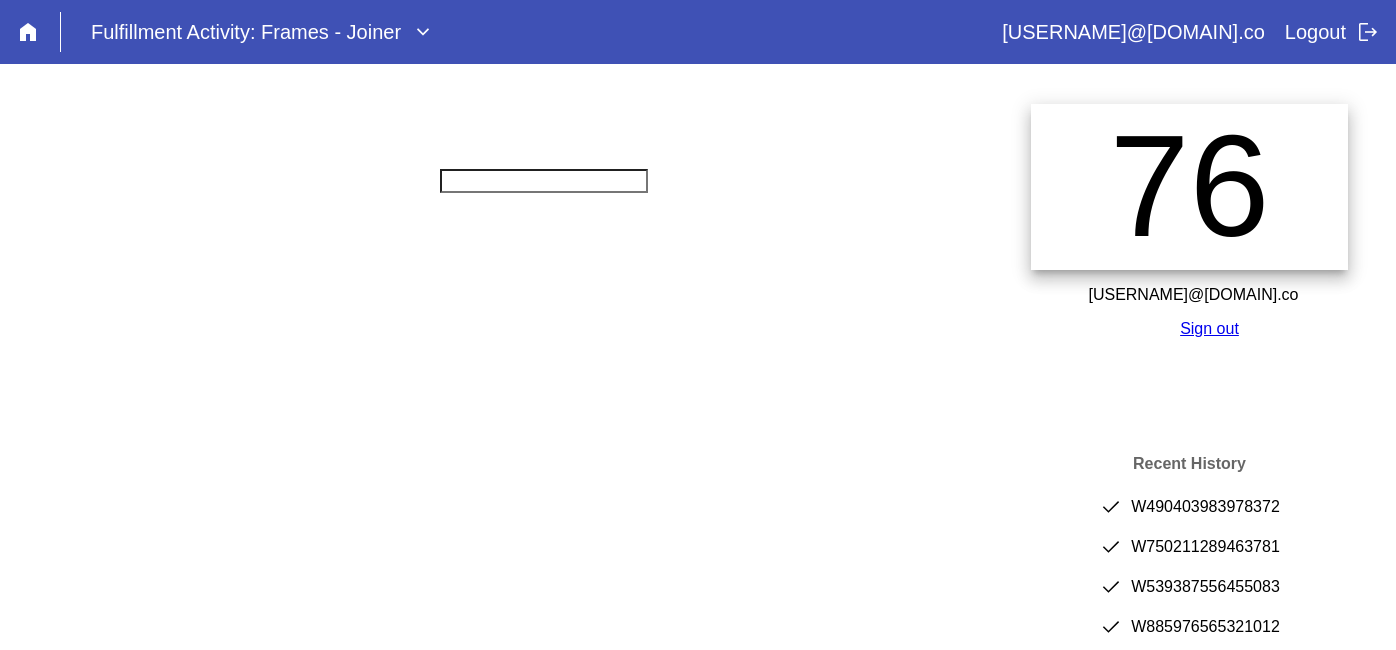 scroll, scrollTop: 0, scrollLeft: 0, axis: both 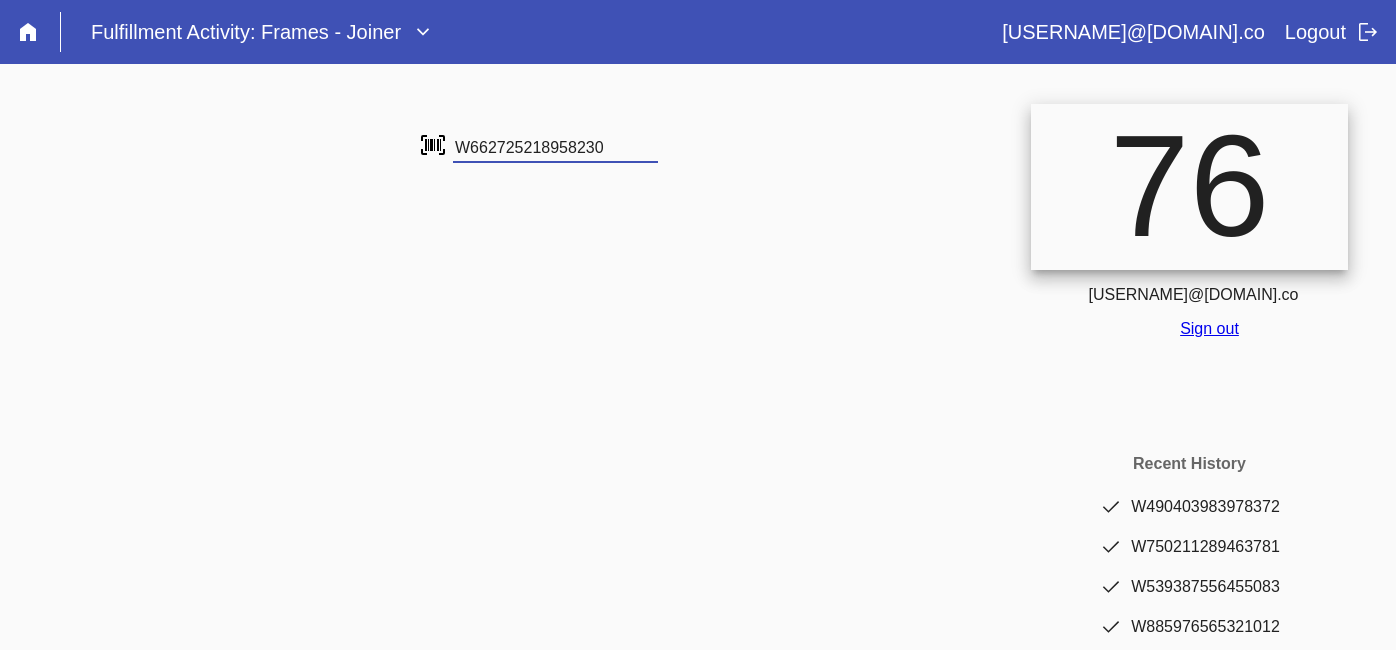type on "W662725218958230" 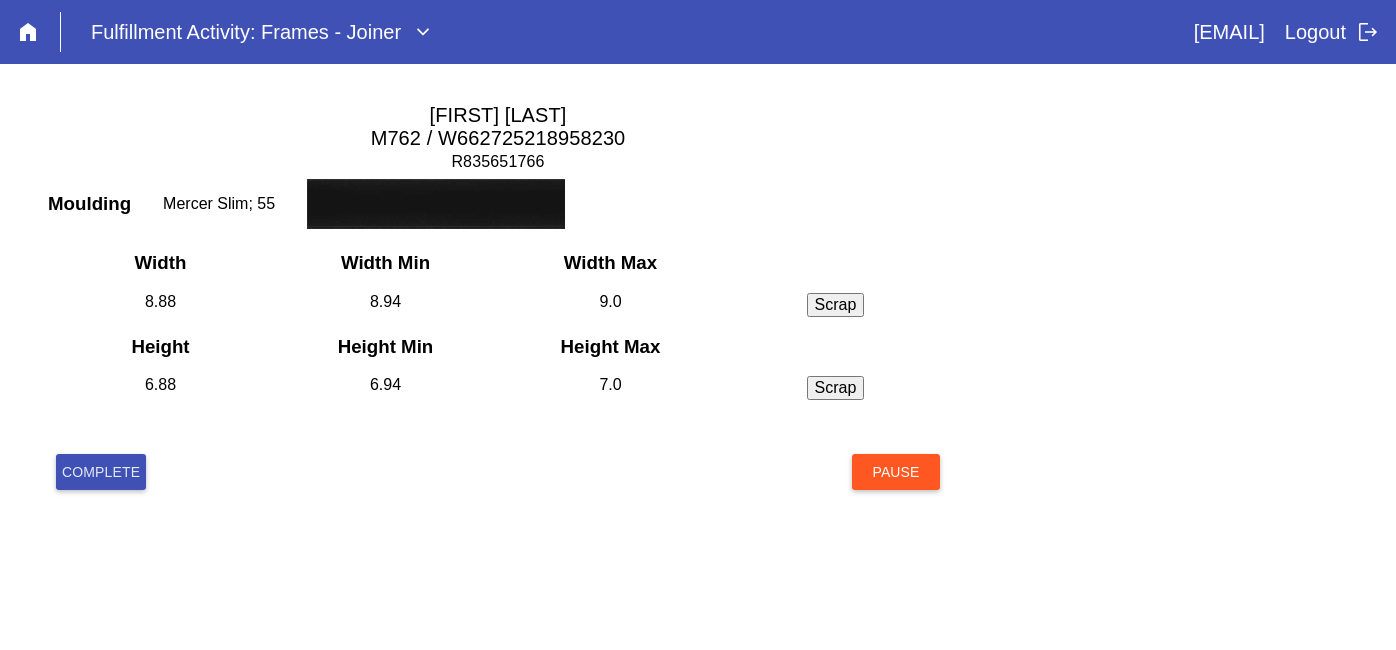 scroll, scrollTop: 0, scrollLeft: 0, axis: both 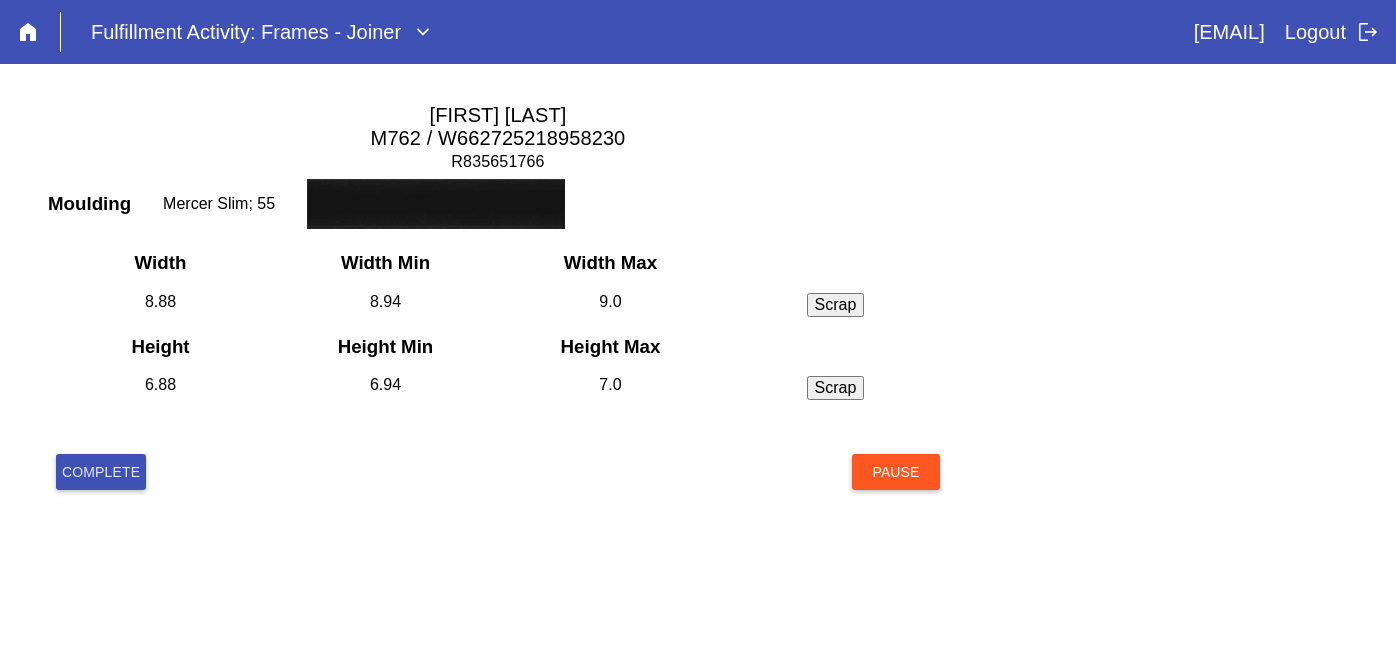 click on "Complete" at bounding box center (101, 472) 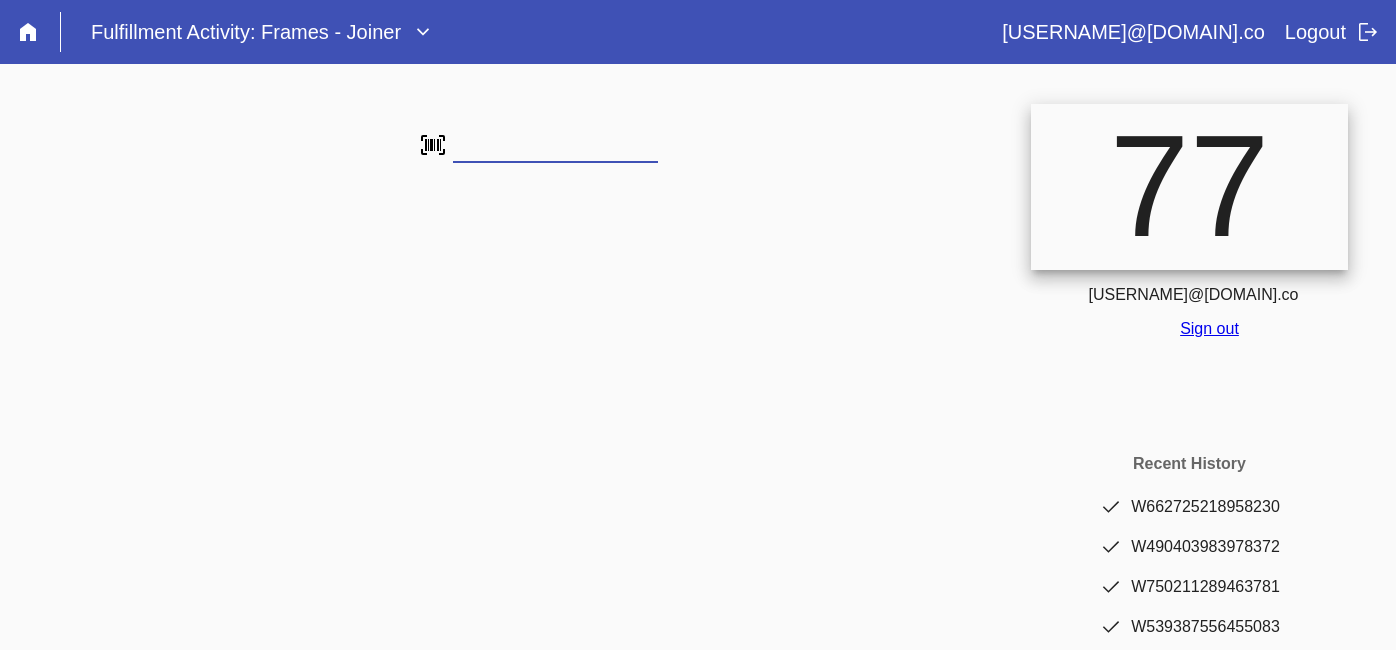 scroll, scrollTop: 0, scrollLeft: 0, axis: both 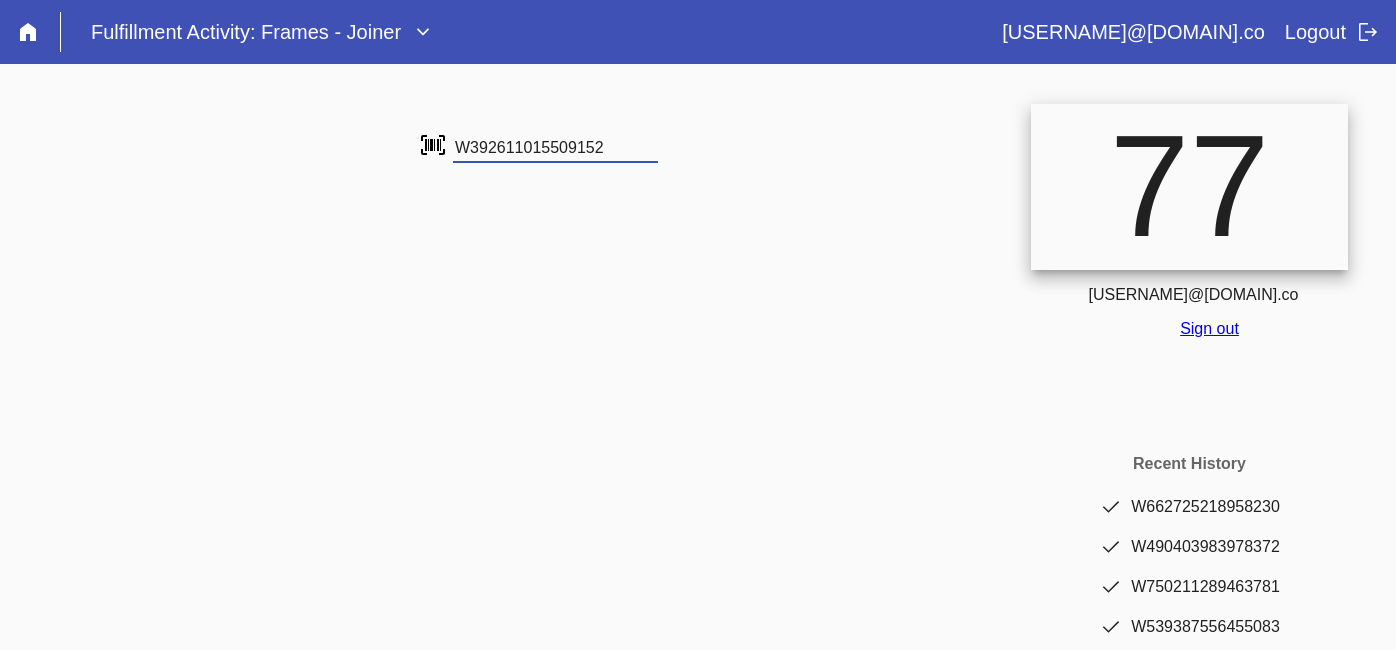 type on "W392611015509152" 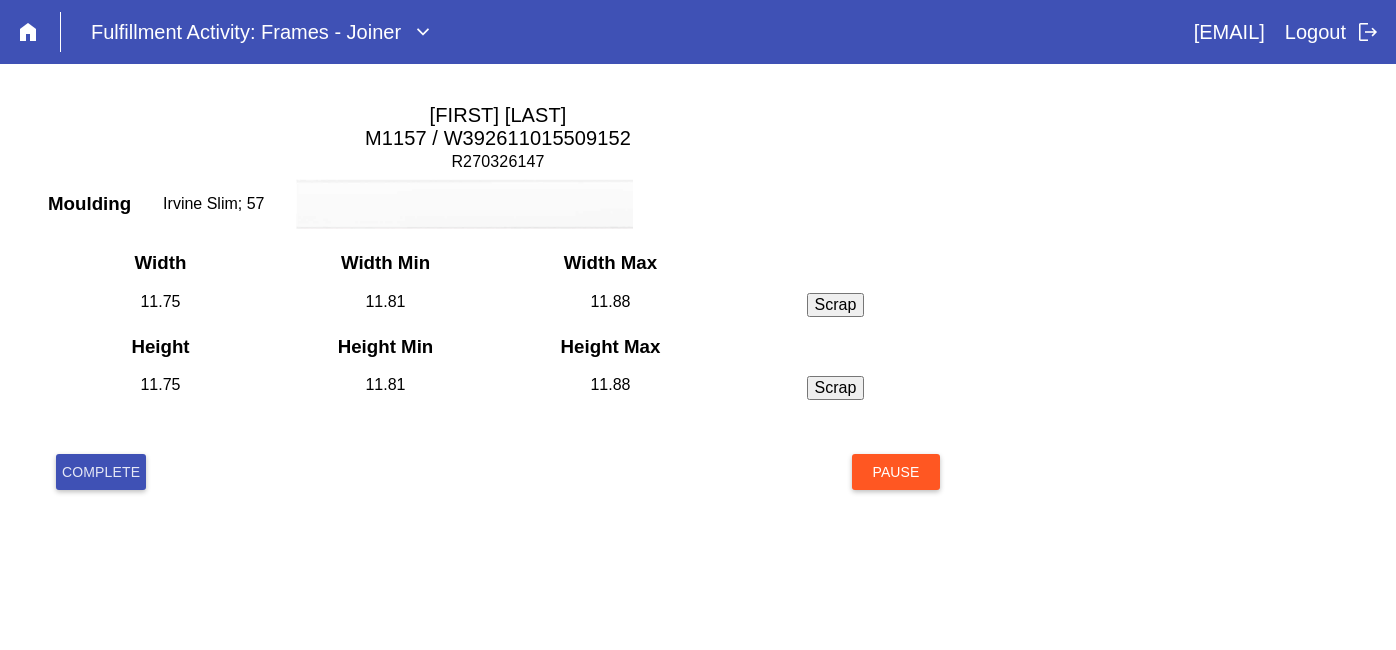 scroll, scrollTop: 0, scrollLeft: 0, axis: both 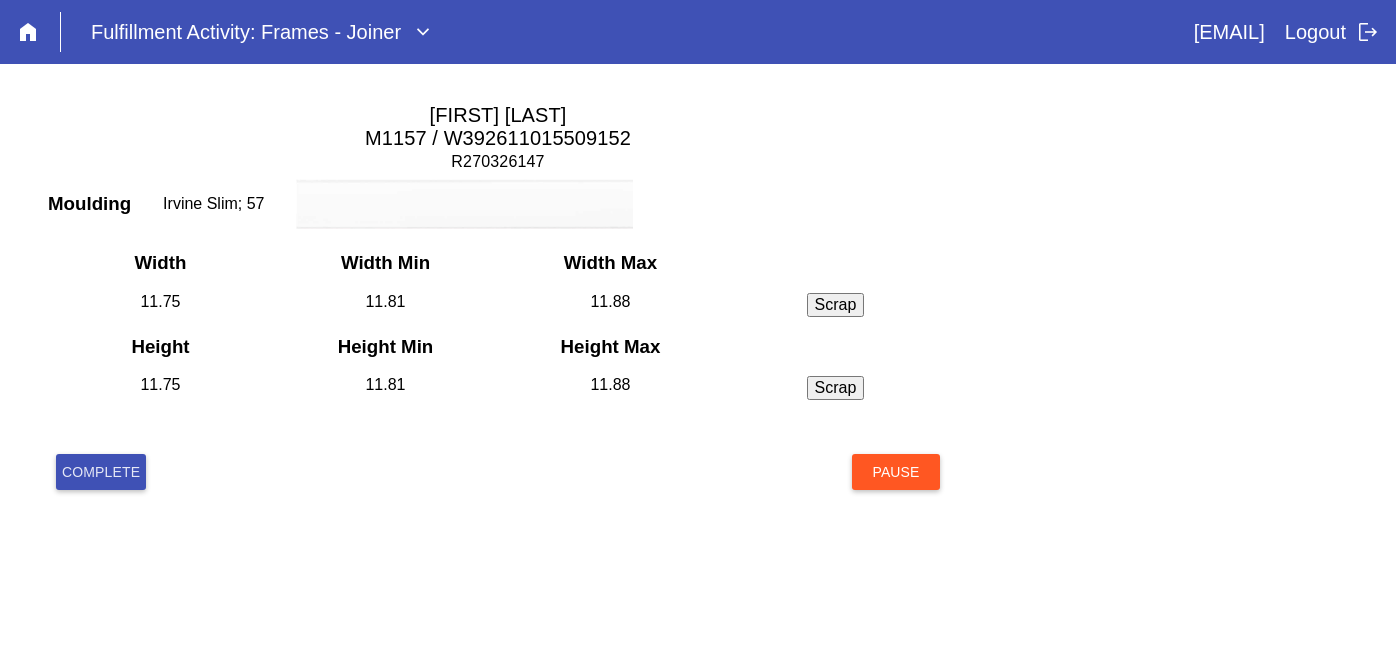 click on "Complete" at bounding box center [101, 472] 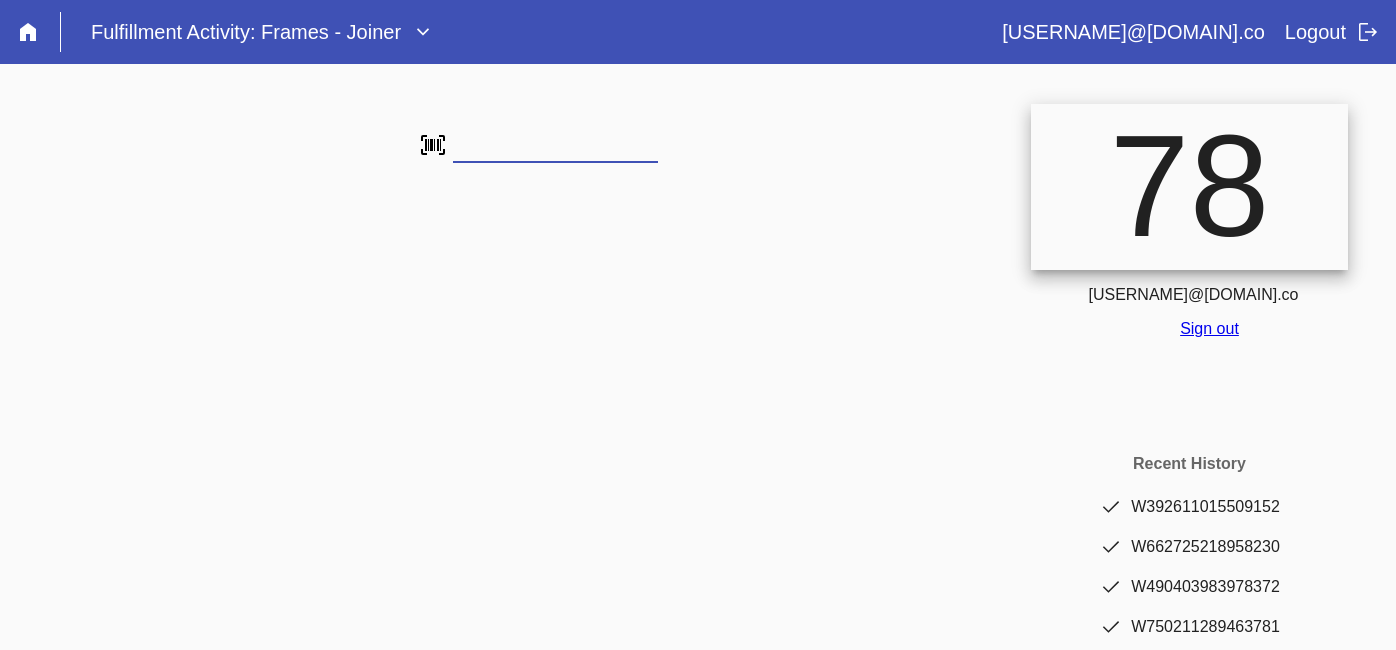 scroll, scrollTop: 0, scrollLeft: 0, axis: both 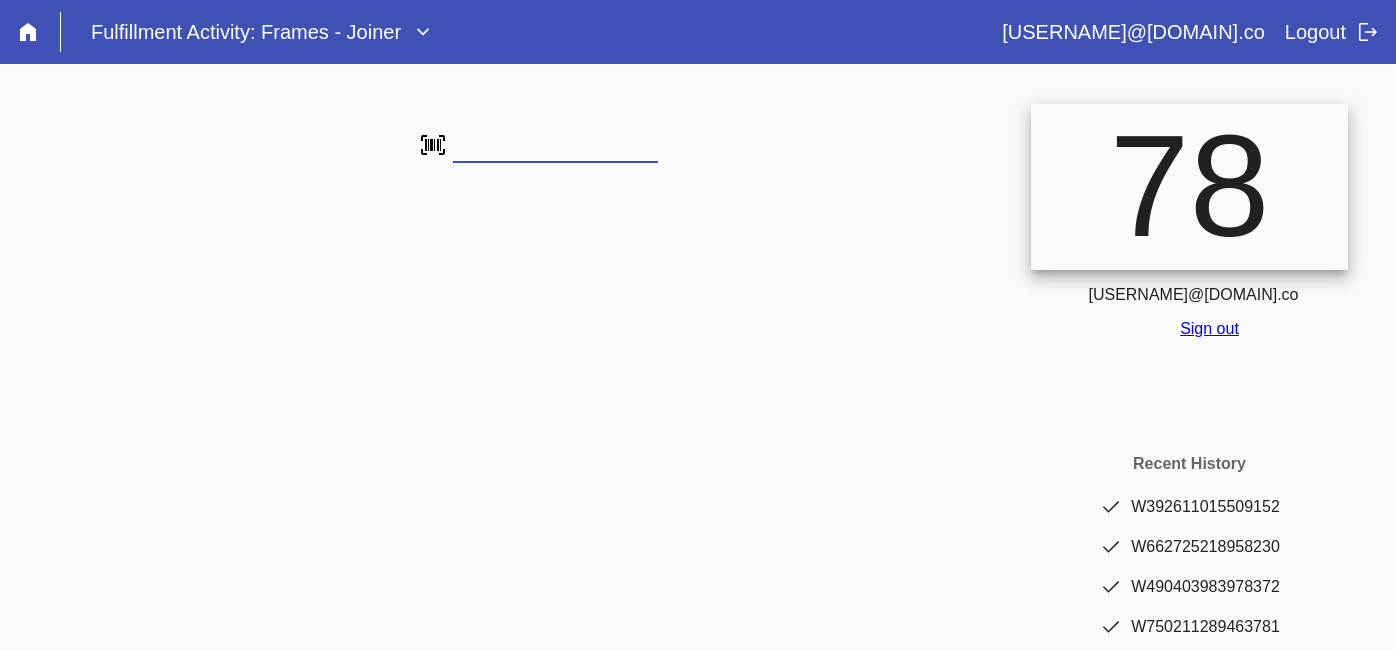 click at bounding box center [0, 0] 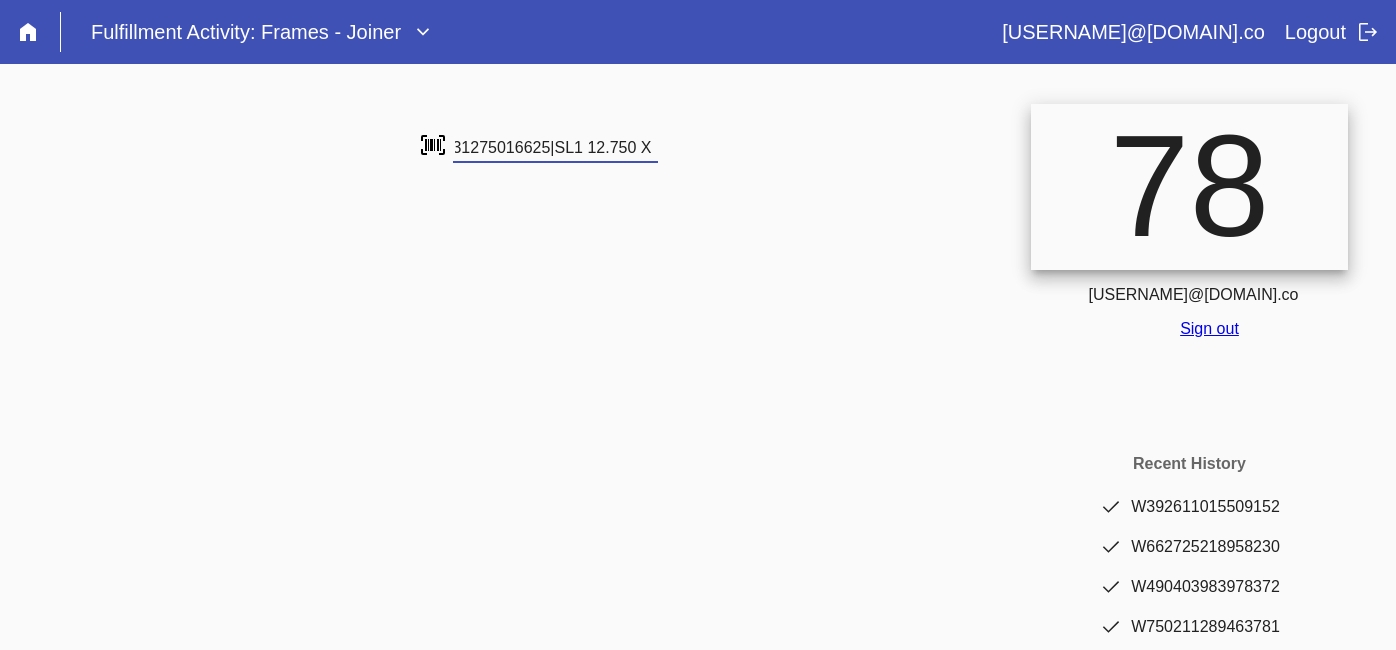 type on "ASH ROUND 31275016625|SL1 12.750 X 16.6251" 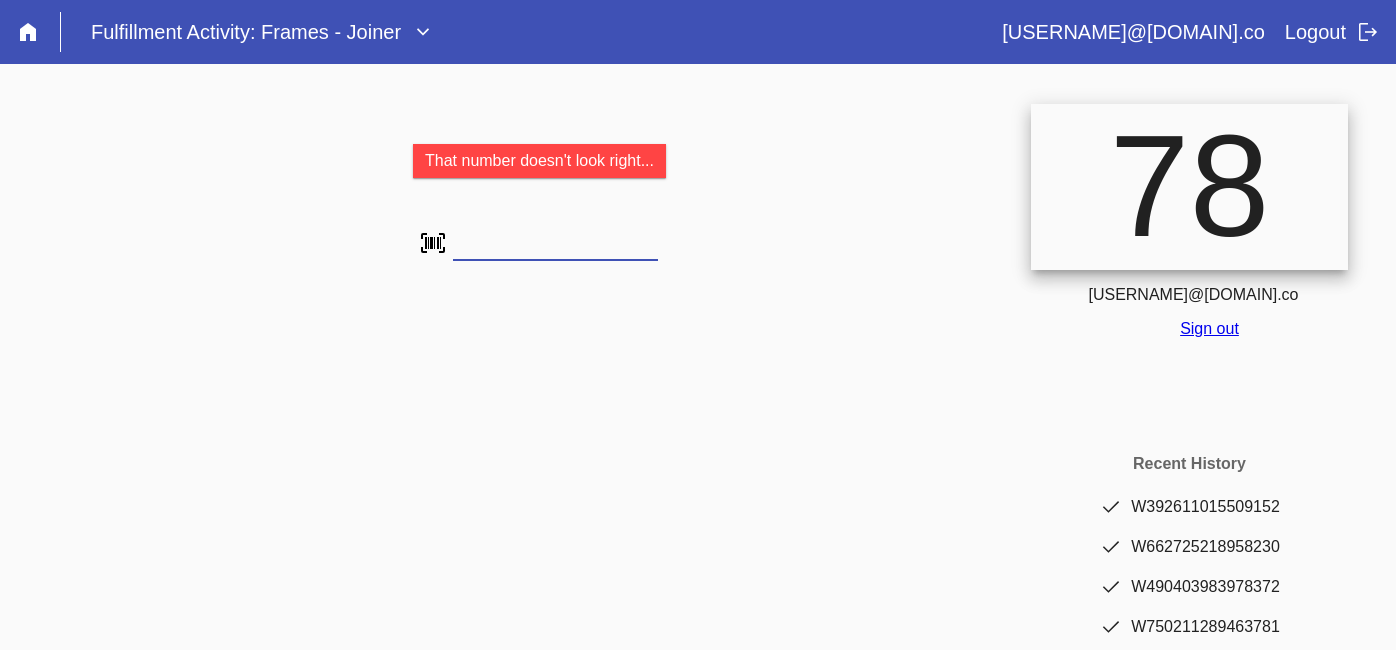 scroll, scrollTop: 0, scrollLeft: 0, axis: both 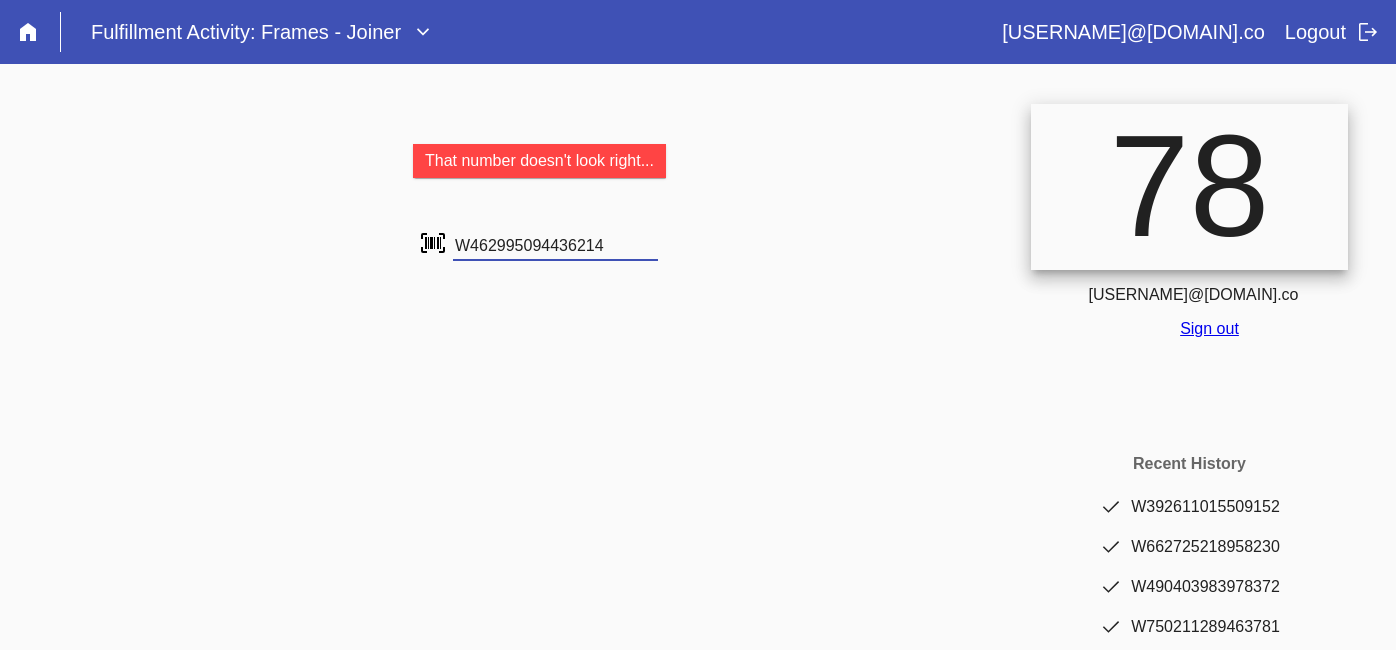 type on "W462995094436214" 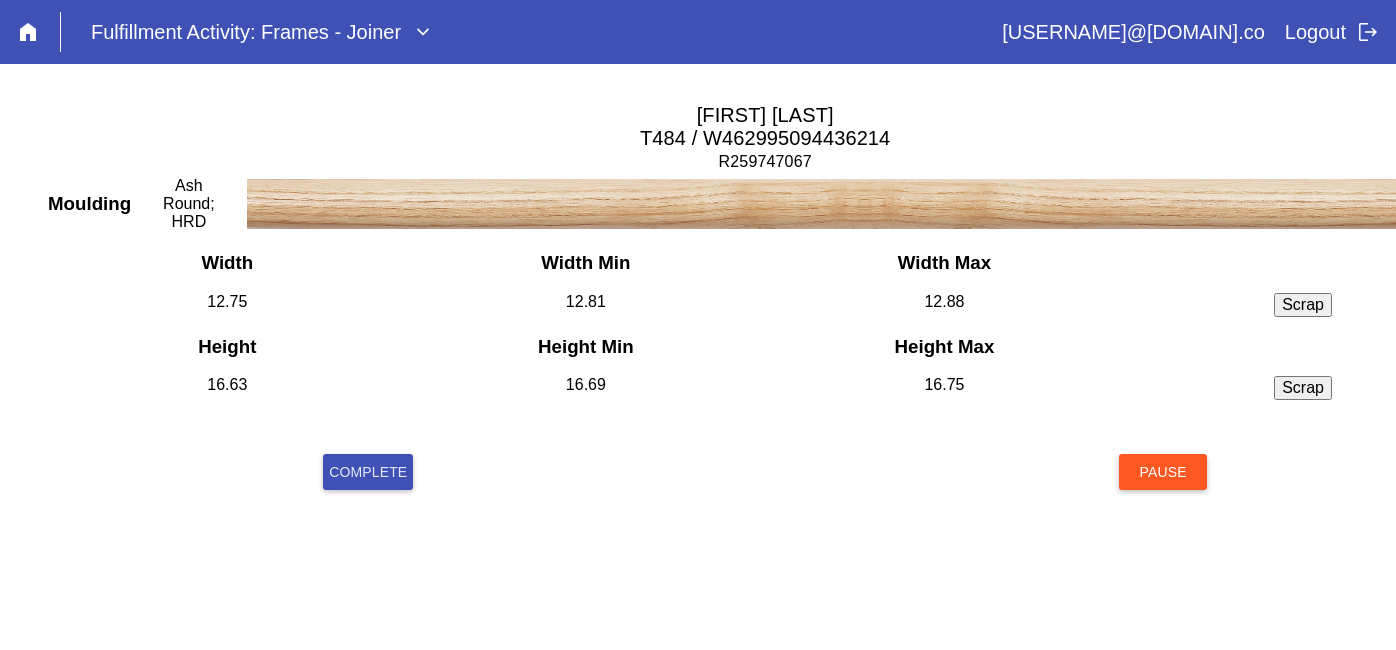 scroll, scrollTop: 0, scrollLeft: 0, axis: both 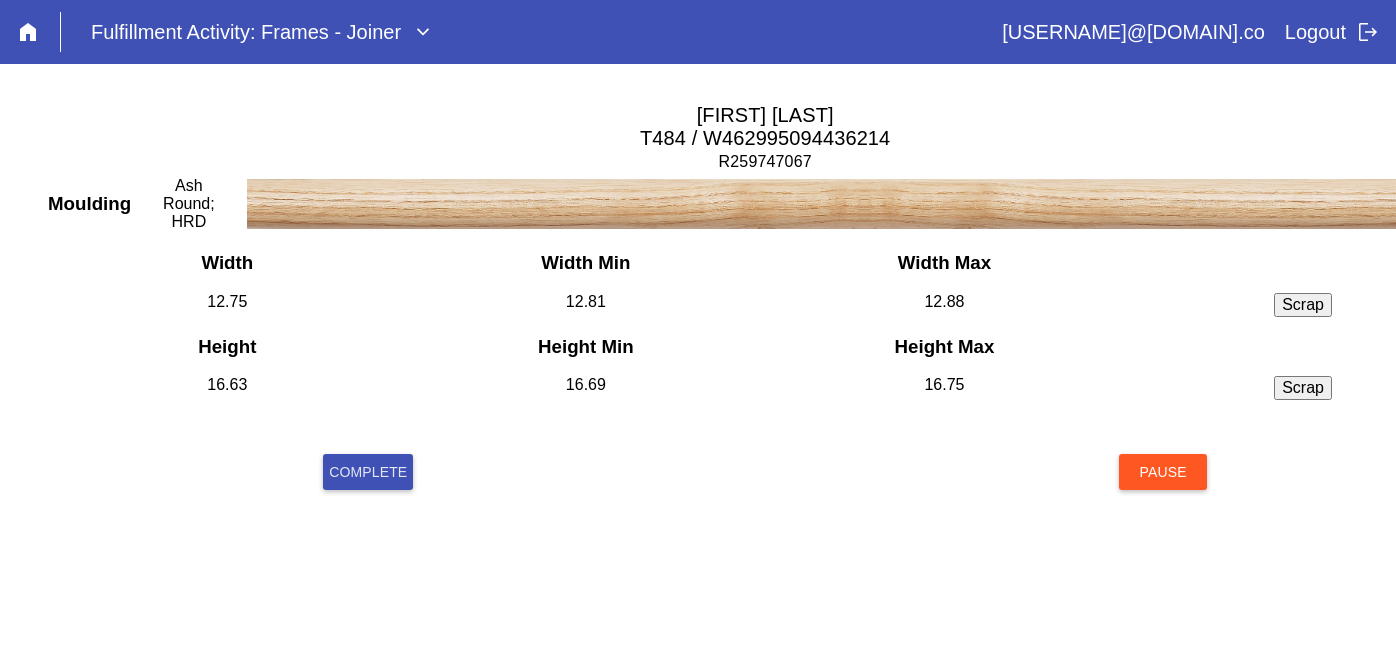 click on "Complete" at bounding box center [368, 472] 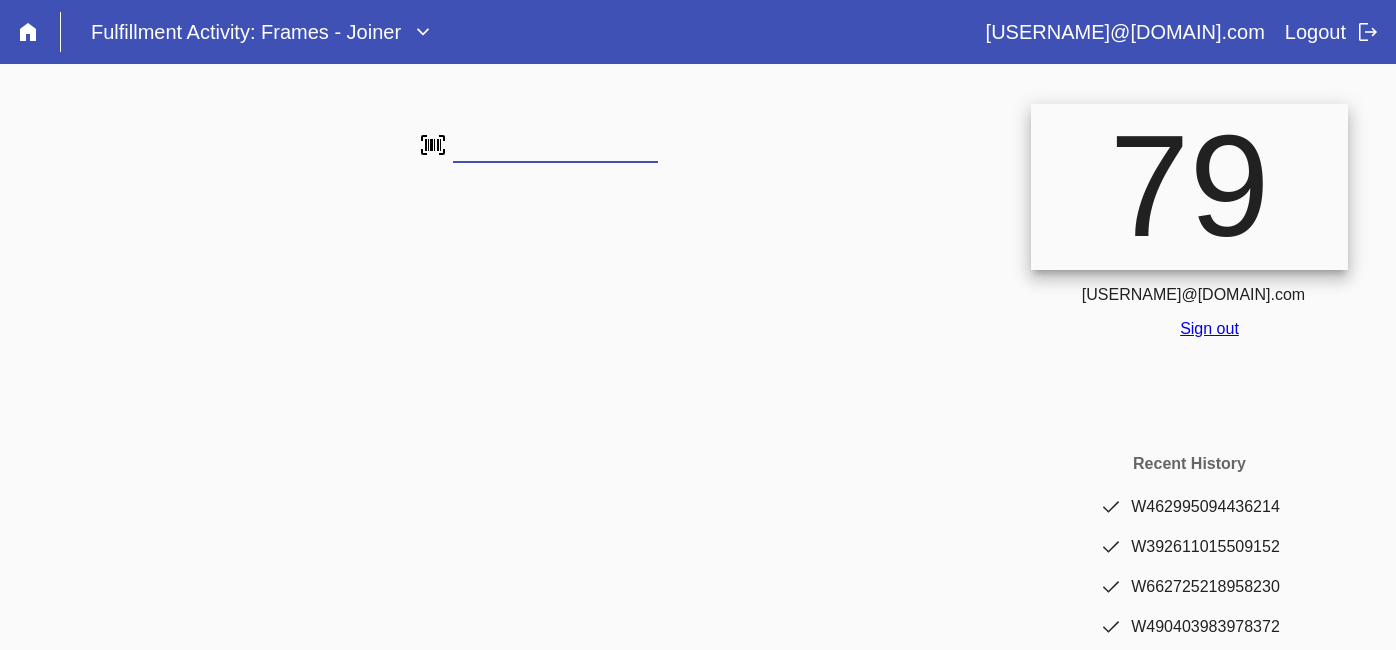 scroll, scrollTop: 0, scrollLeft: 0, axis: both 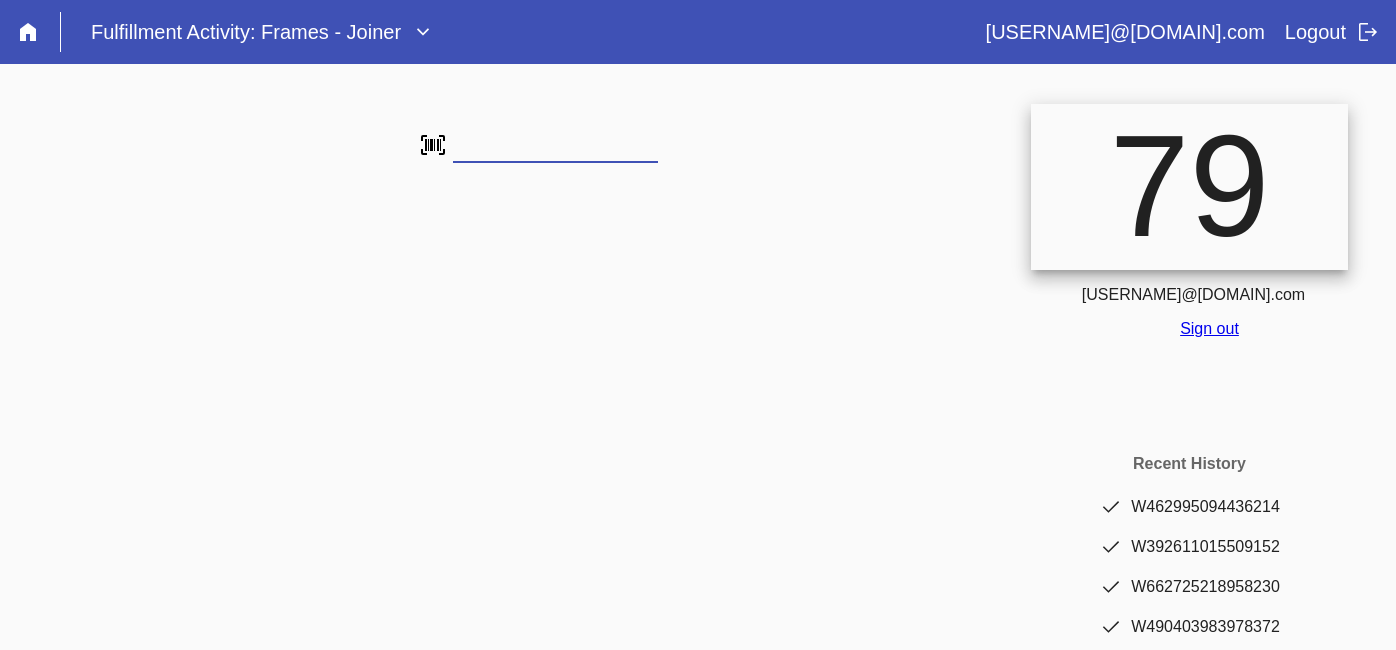 type on "W541865538685193" 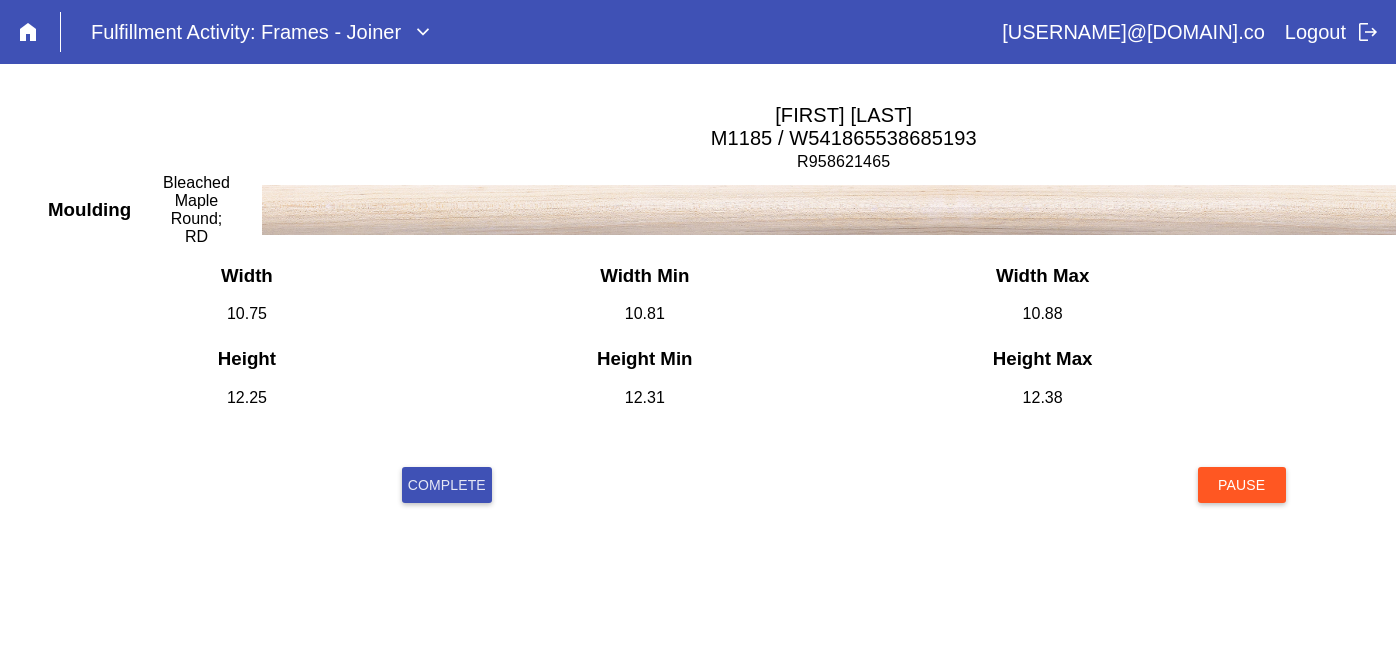 scroll, scrollTop: 0, scrollLeft: 0, axis: both 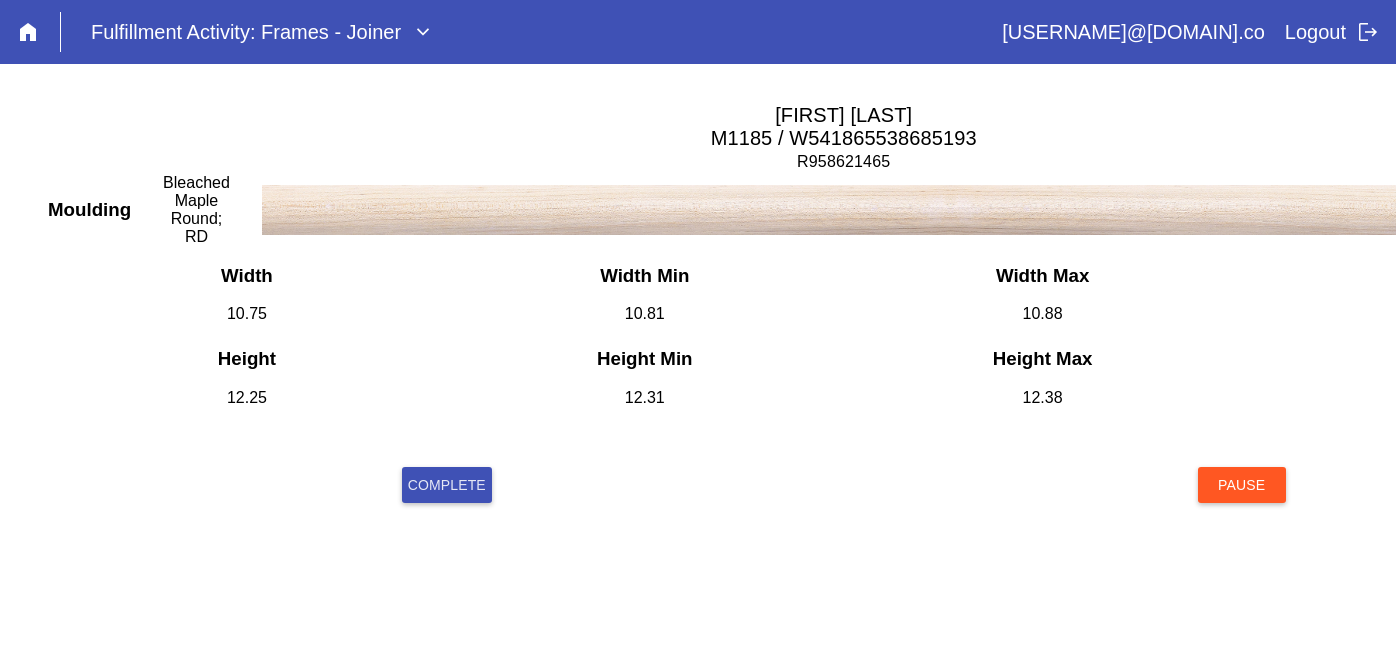 click on "Complete" at bounding box center [447, 485] 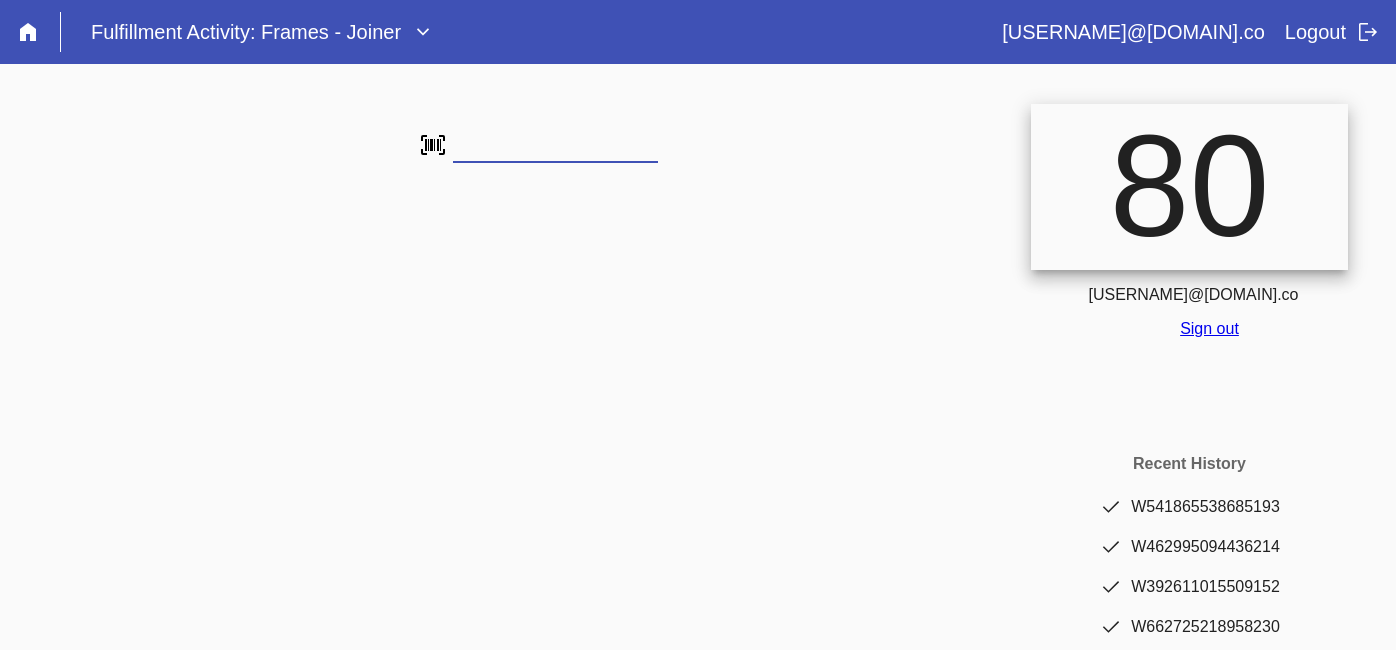 scroll, scrollTop: 0, scrollLeft: 0, axis: both 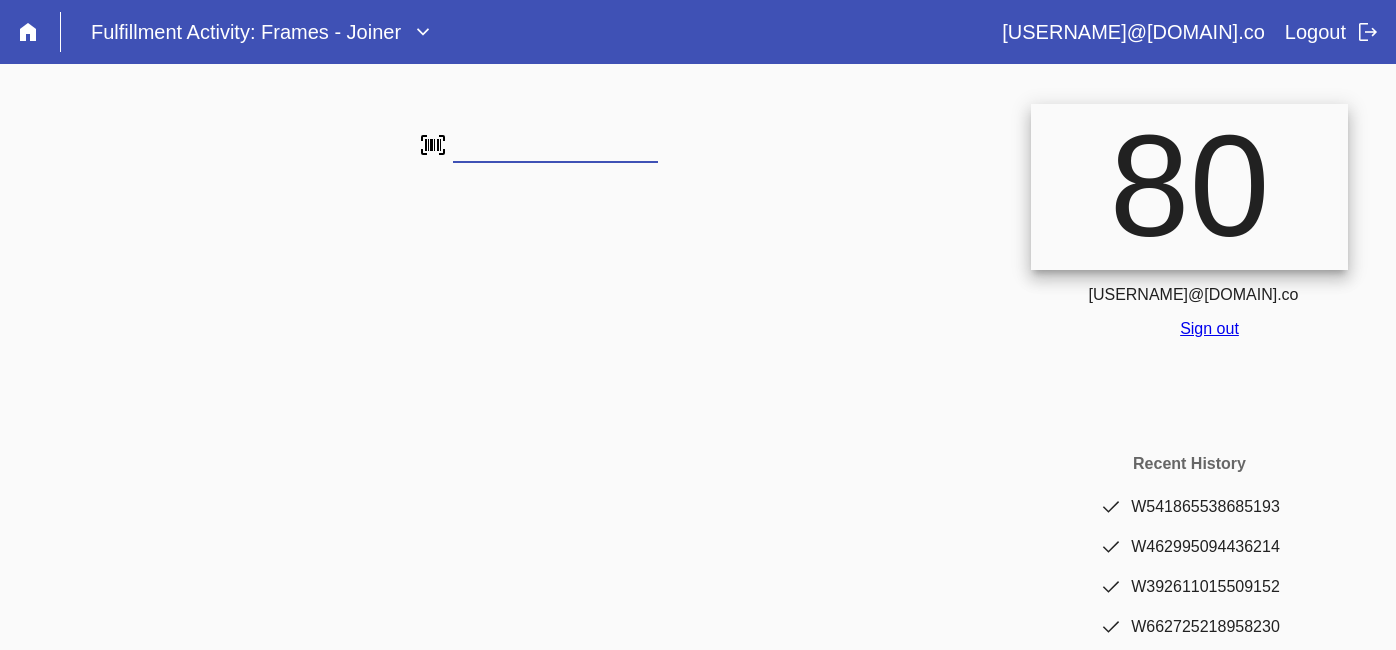 type on "W773519202209453" 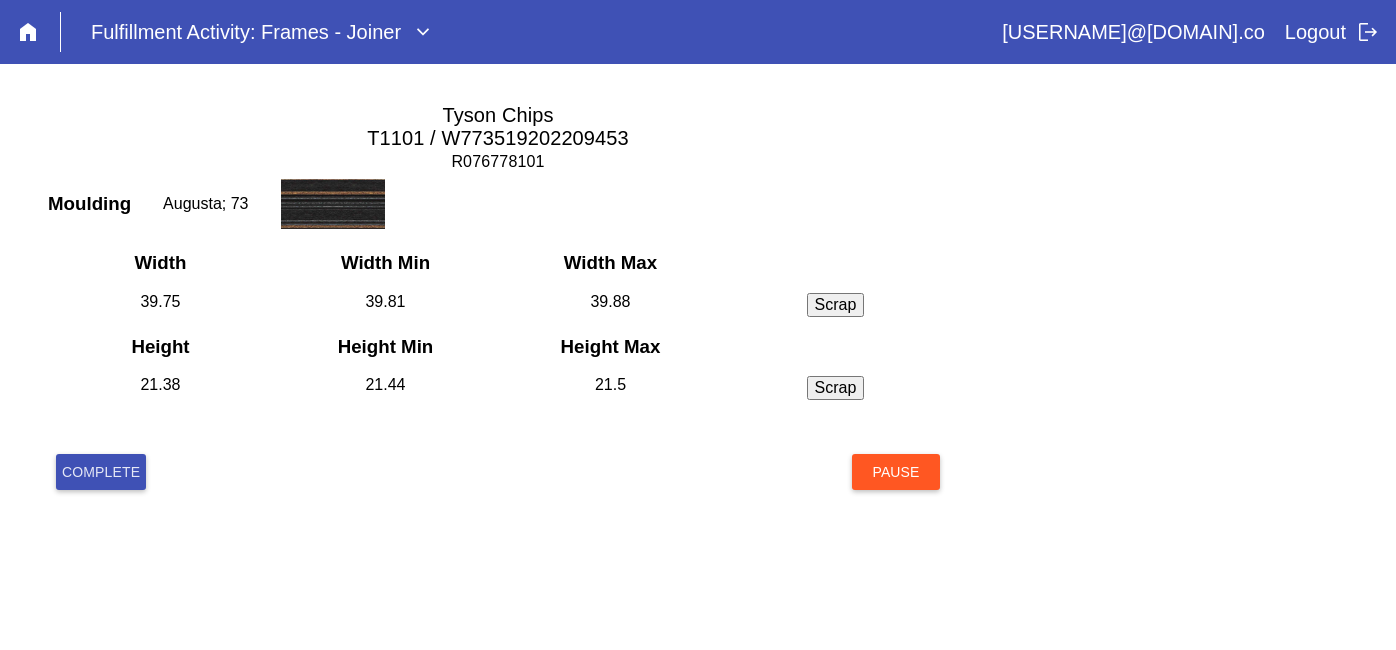 scroll, scrollTop: 0, scrollLeft: 0, axis: both 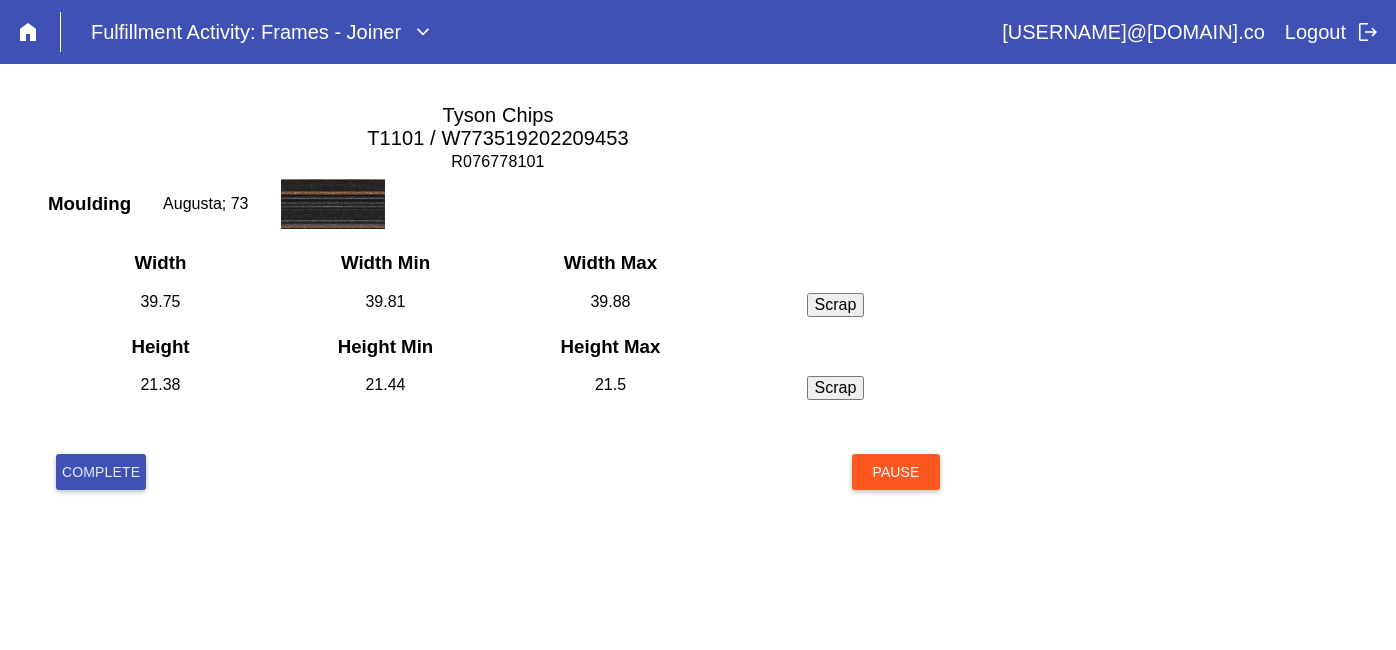click on "Pause" at bounding box center (896, 472) 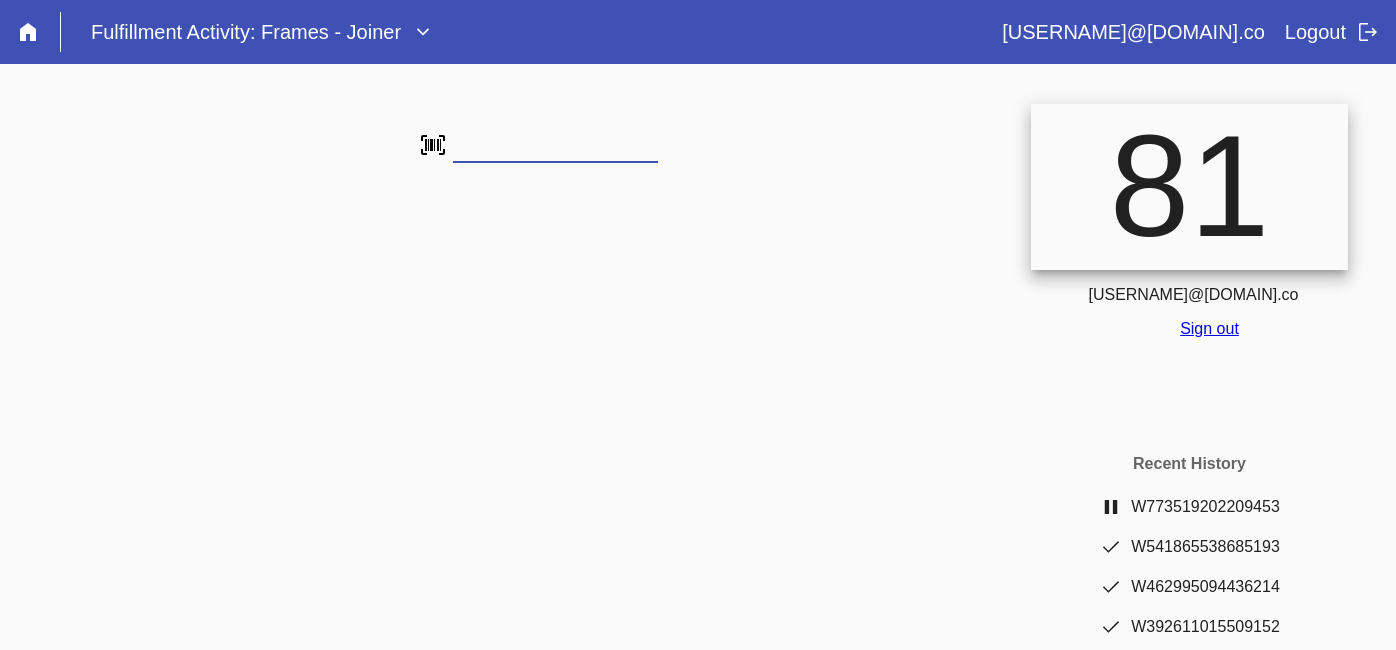 scroll, scrollTop: 0, scrollLeft: 0, axis: both 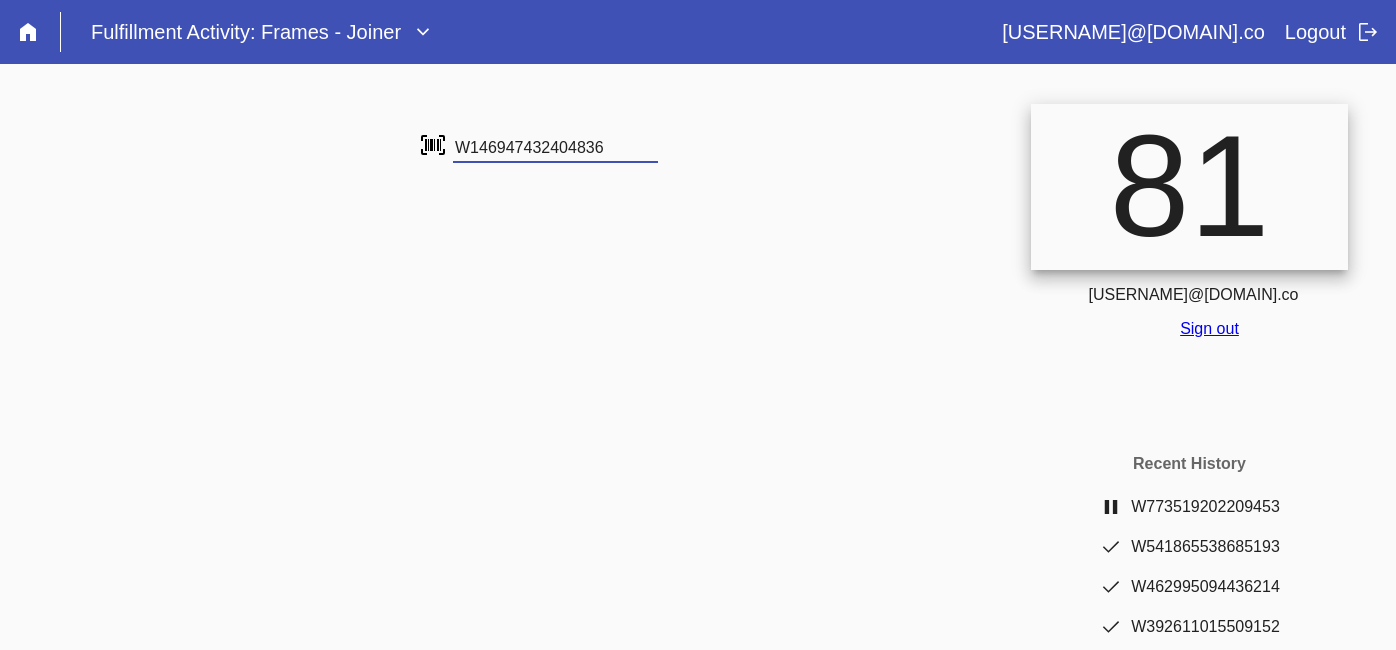 type on "W146947432404836" 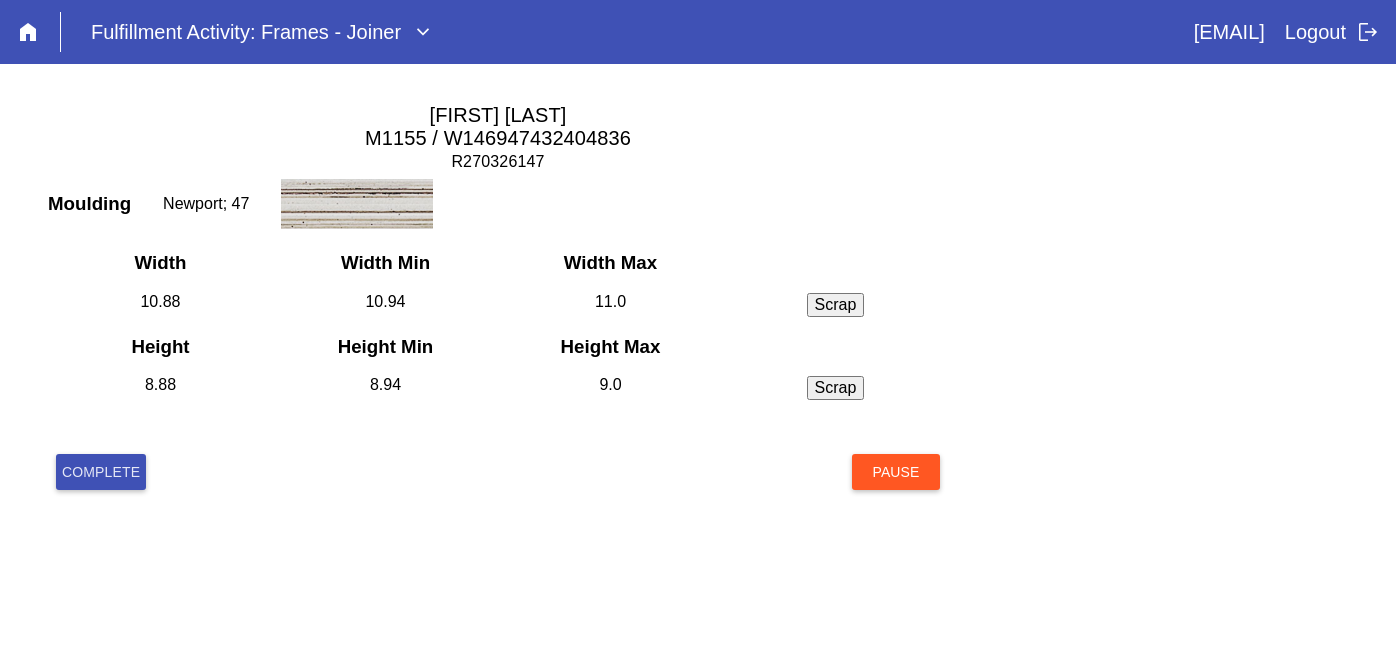 scroll, scrollTop: 0, scrollLeft: 0, axis: both 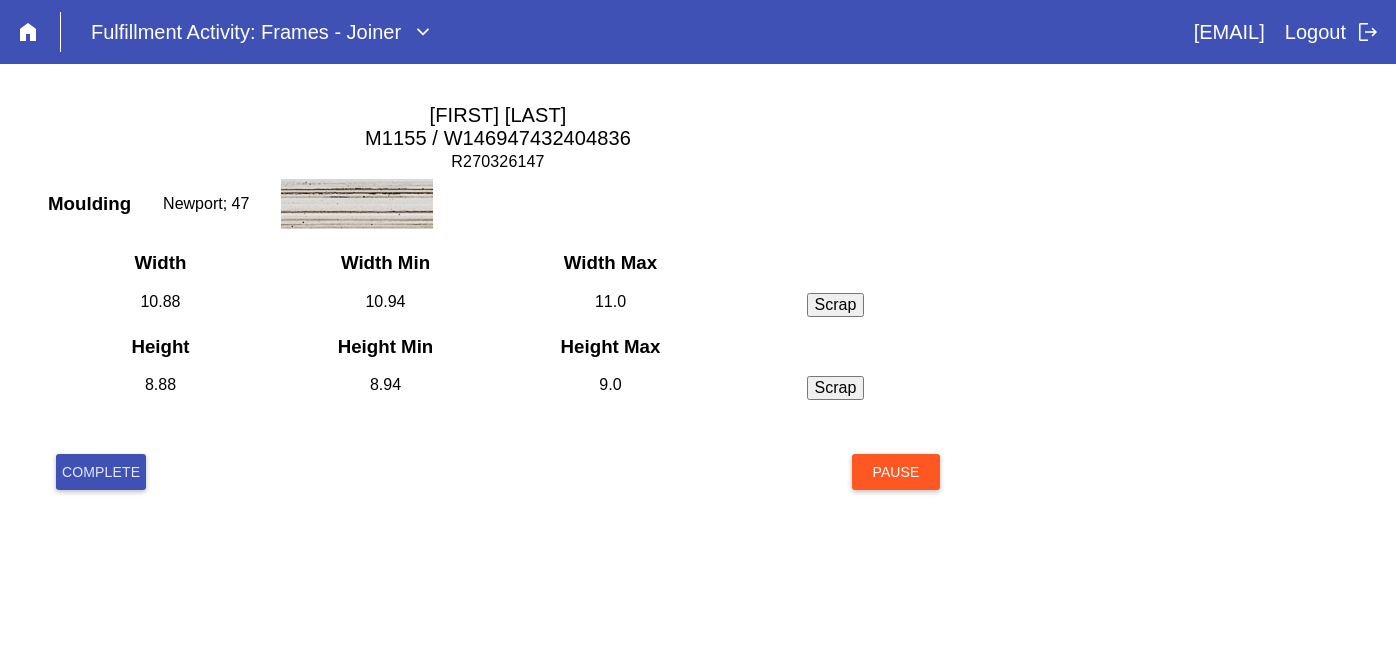 click on "Complete" at bounding box center (101, 472) 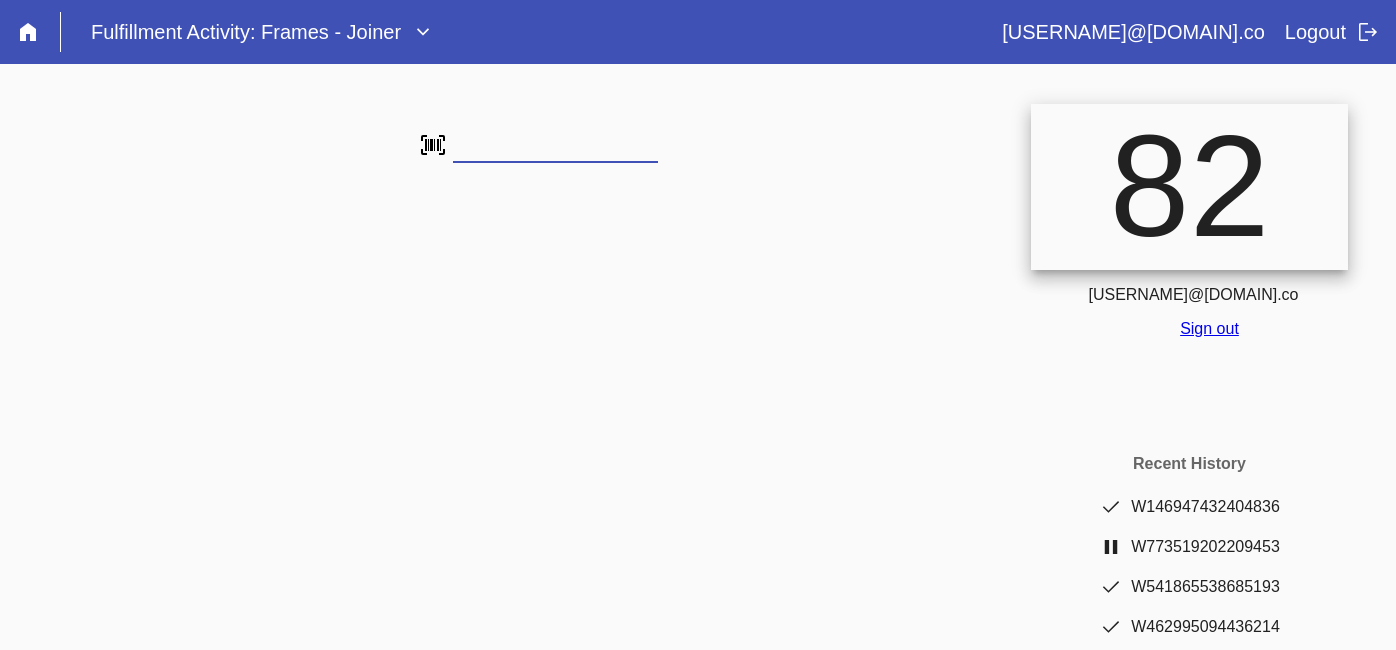 scroll, scrollTop: 0, scrollLeft: 0, axis: both 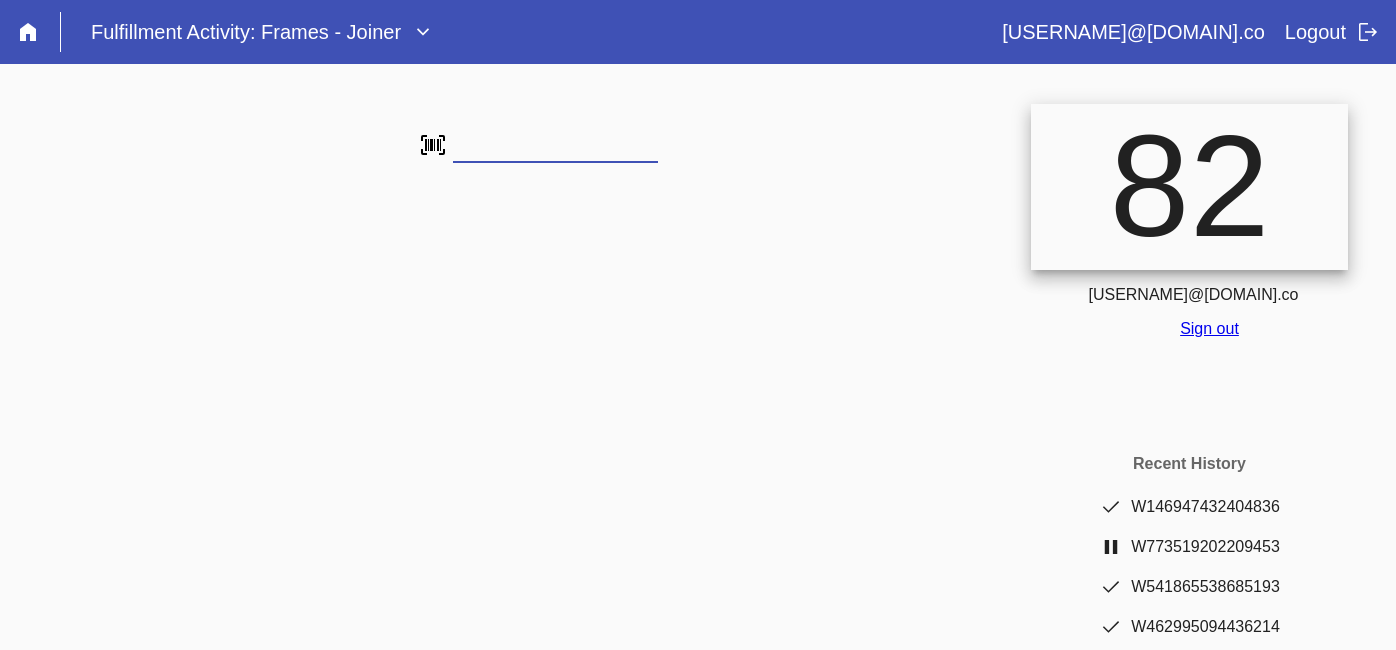 type on "W141710499042747" 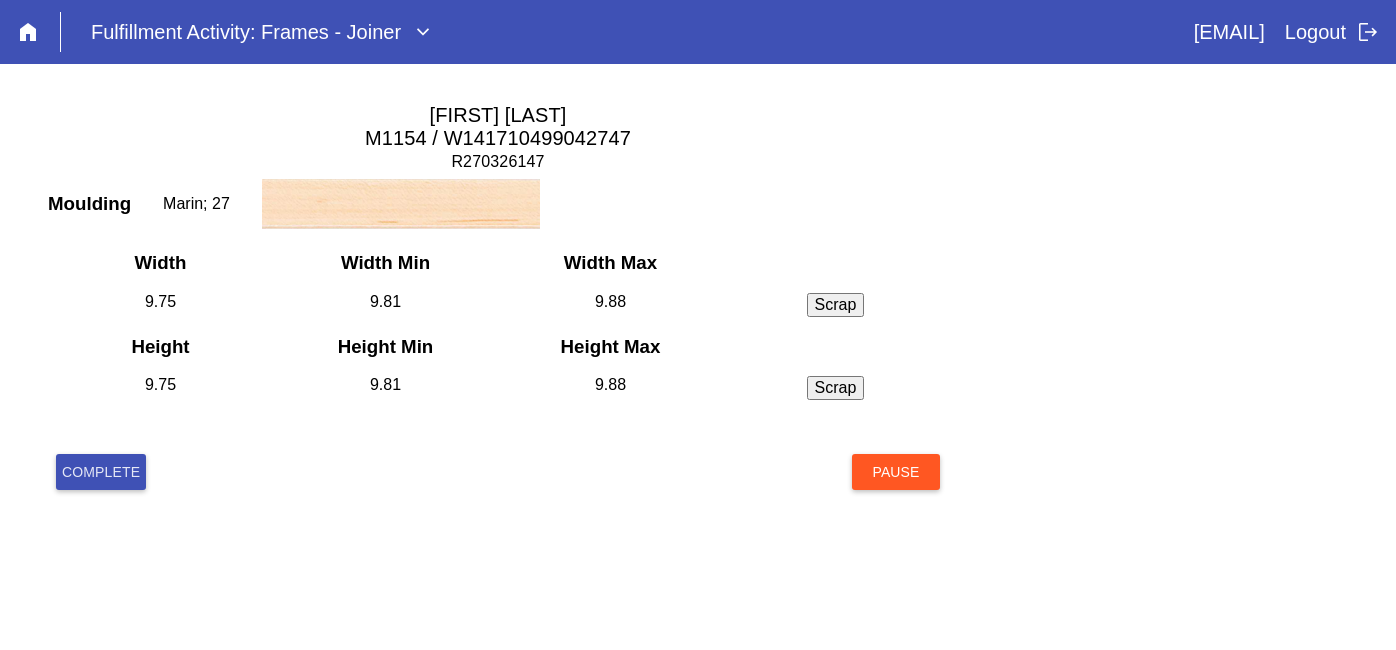 scroll, scrollTop: 0, scrollLeft: 0, axis: both 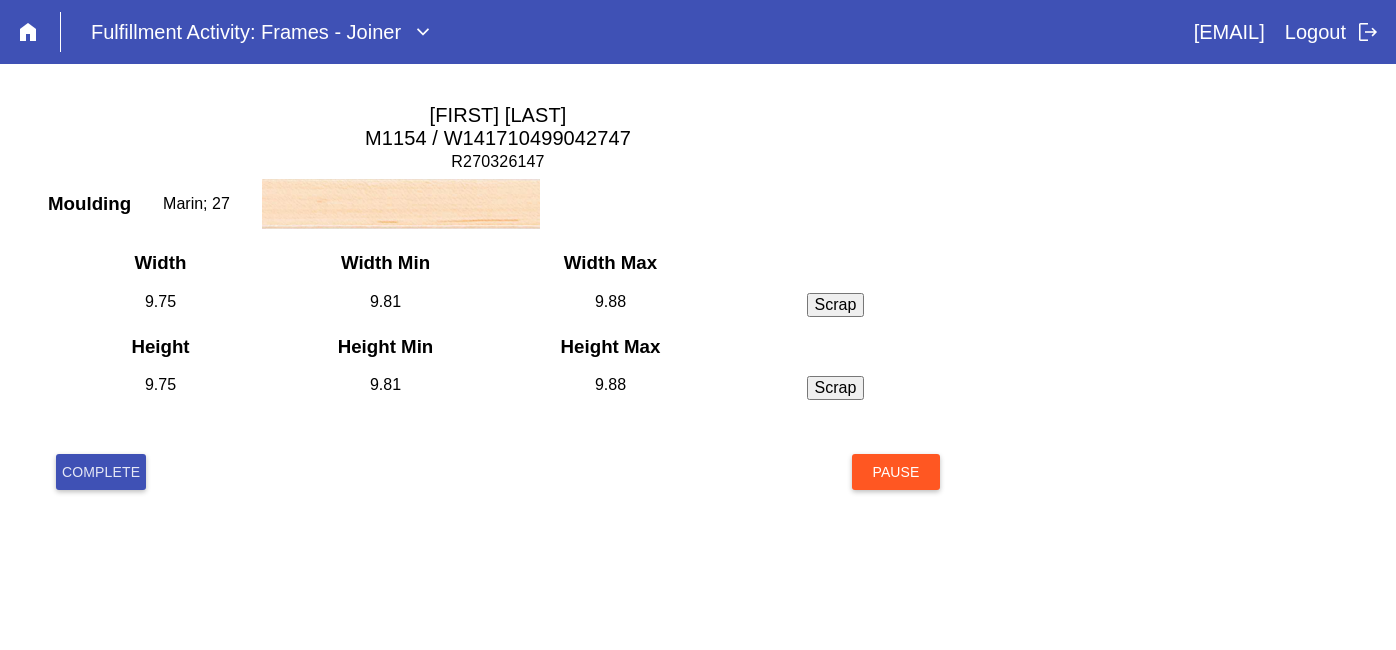 click on "Complete" at bounding box center [101, 472] 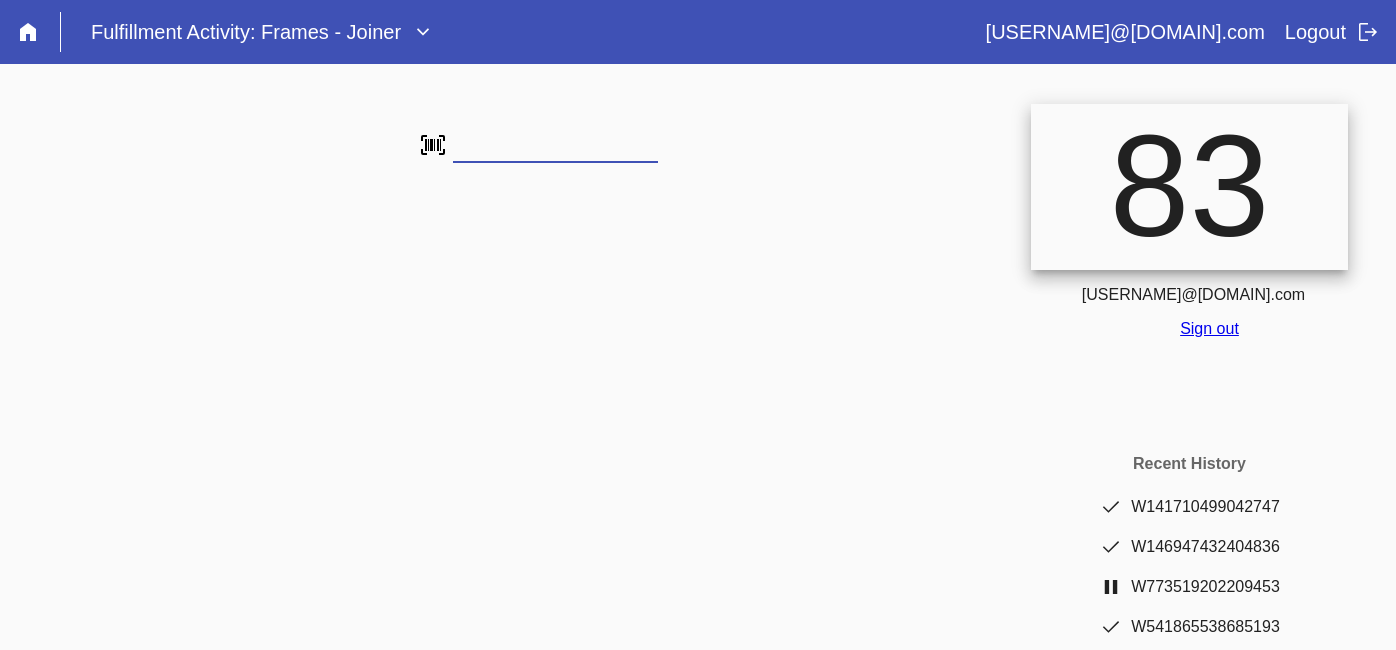 scroll, scrollTop: 0, scrollLeft: 0, axis: both 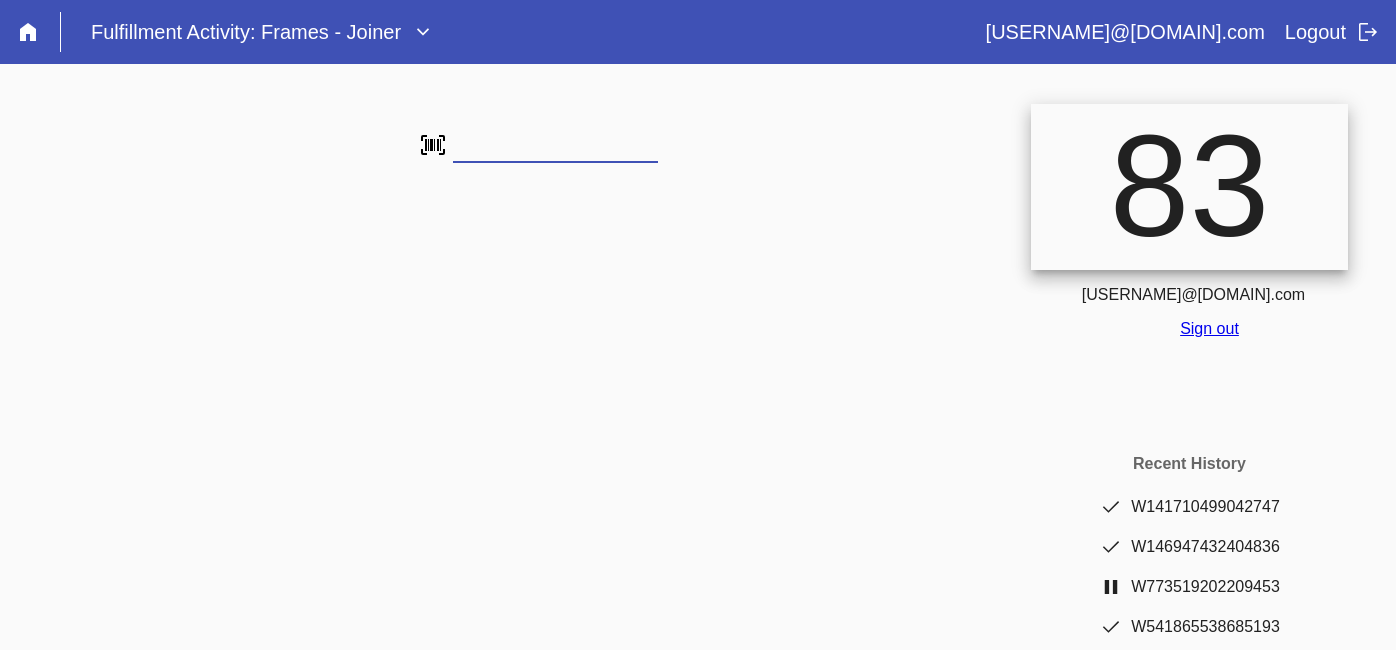 type on "W390162289082869" 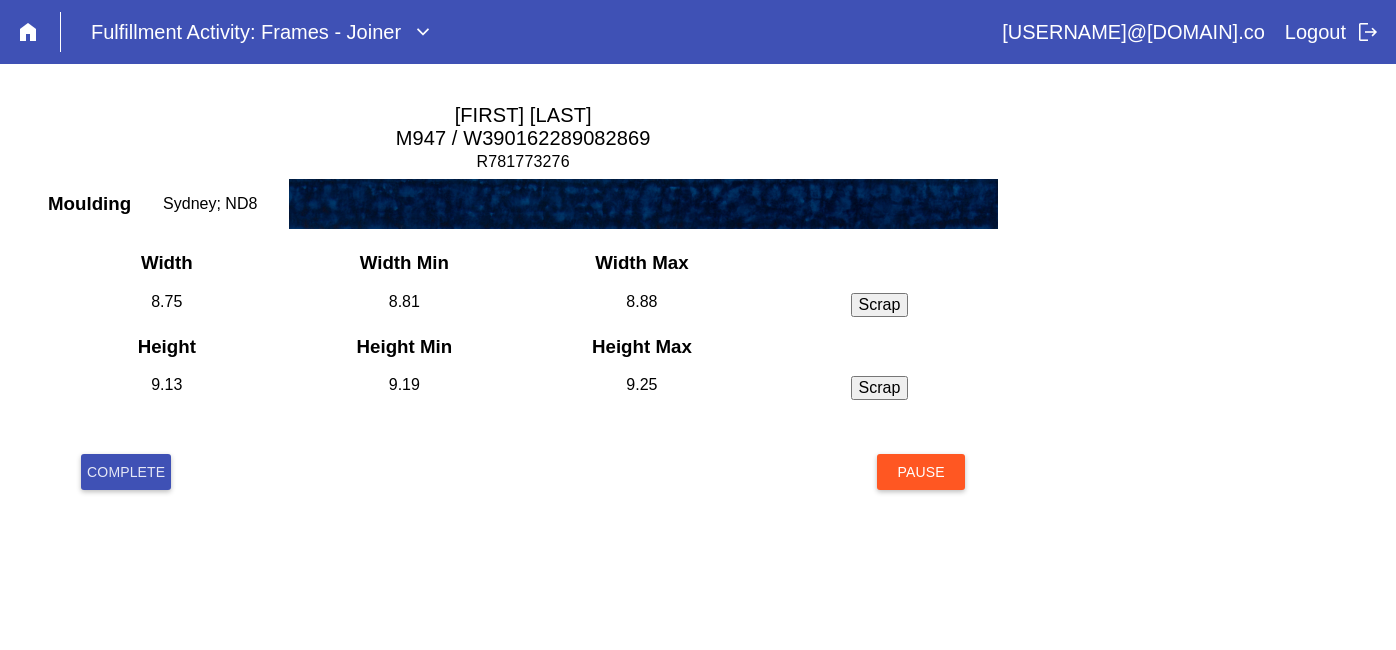 scroll, scrollTop: 0, scrollLeft: 0, axis: both 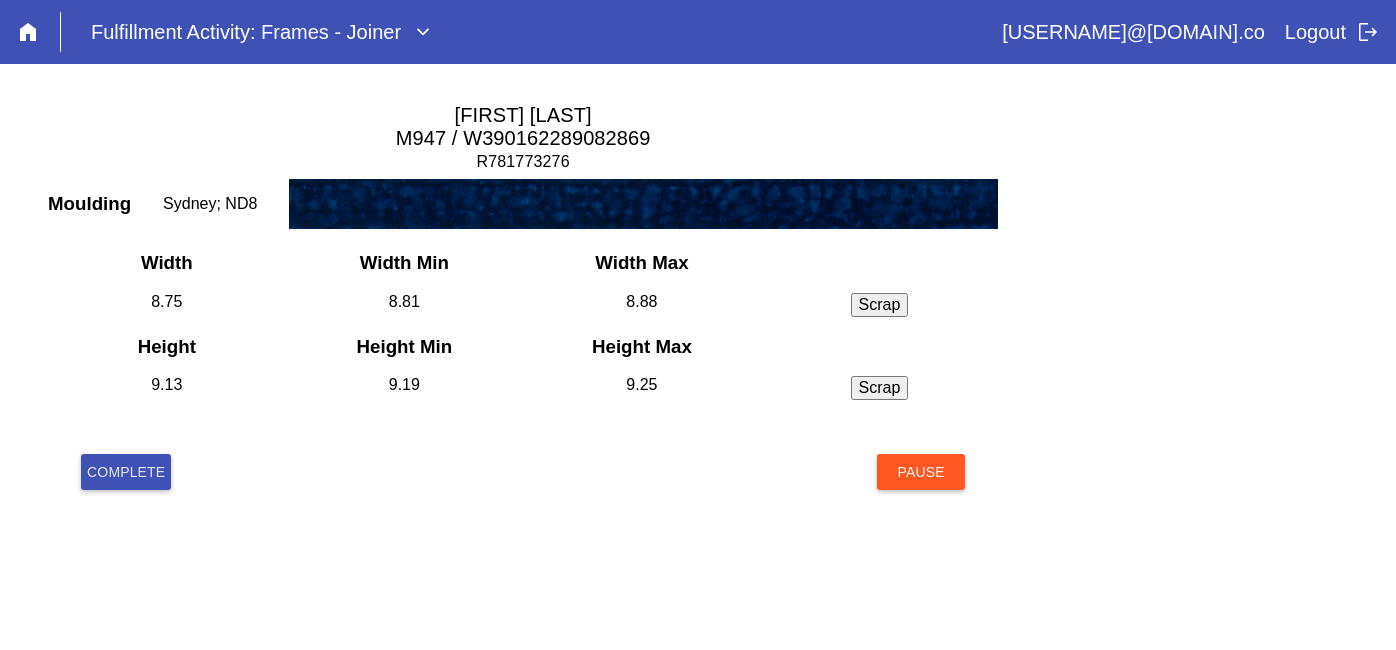 click on "Complete Pause" at bounding box center (523, 496) 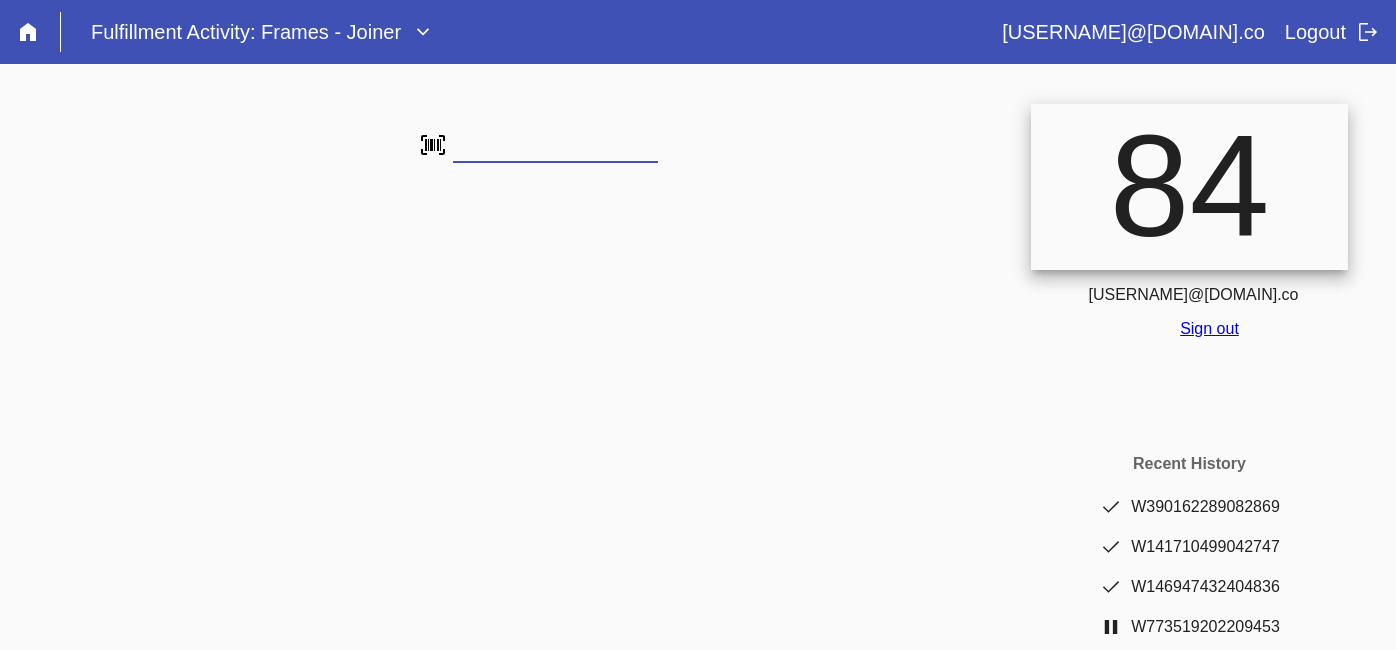 scroll, scrollTop: 0, scrollLeft: 0, axis: both 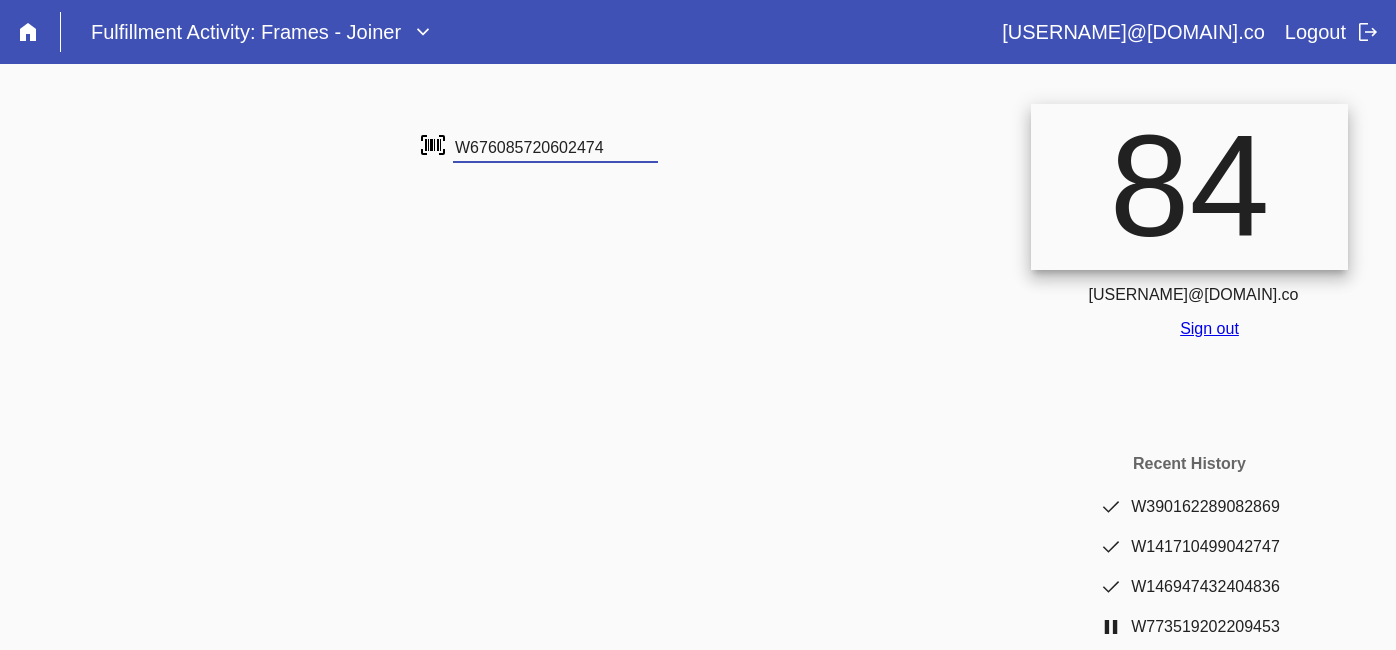 type on "W676085720602474" 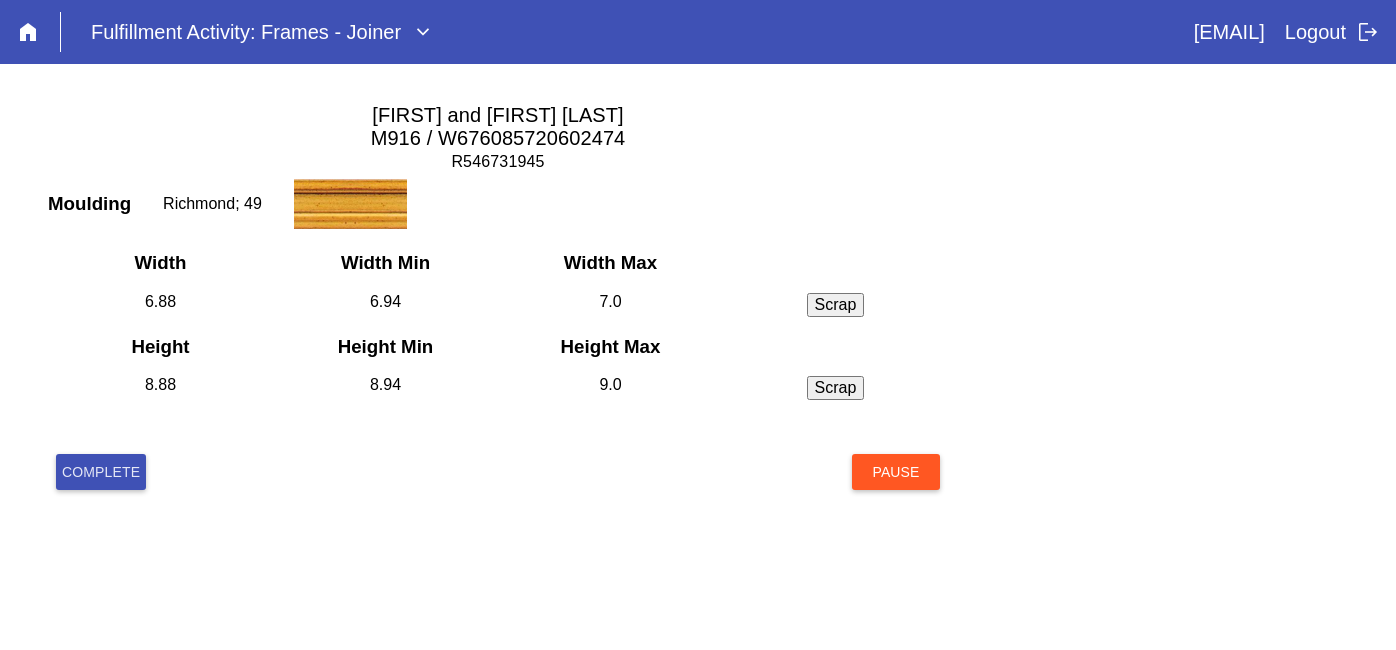 scroll, scrollTop: 0, scrollLeft: 0, axis: both 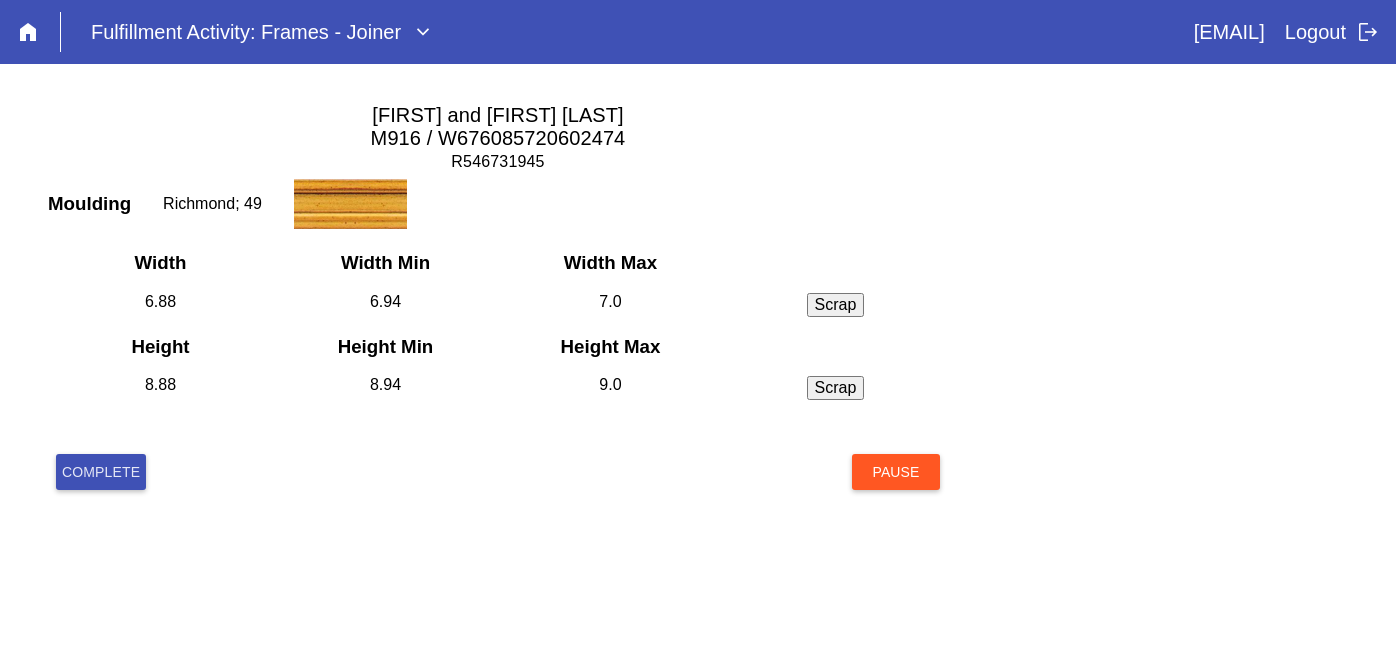 click on "Complete" at bounding box center (101, 472) 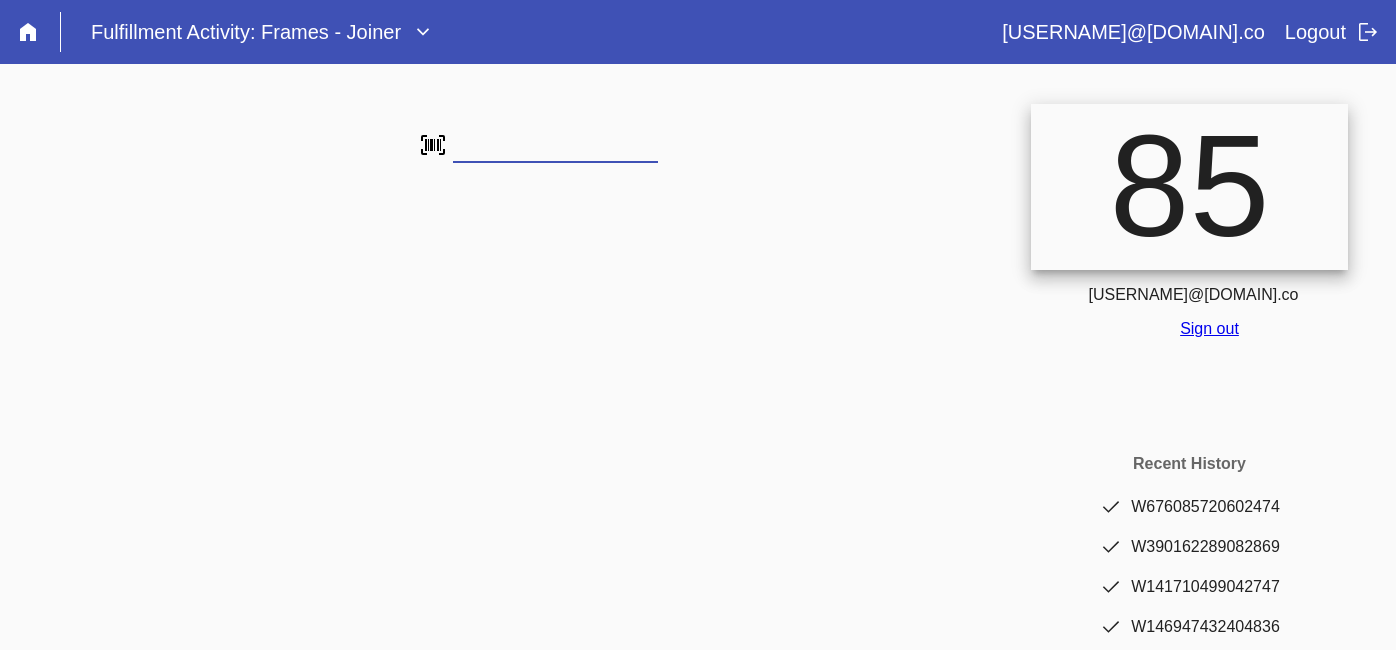 scroll, scrollTop: 0, scrollLeft: 0, axis: both 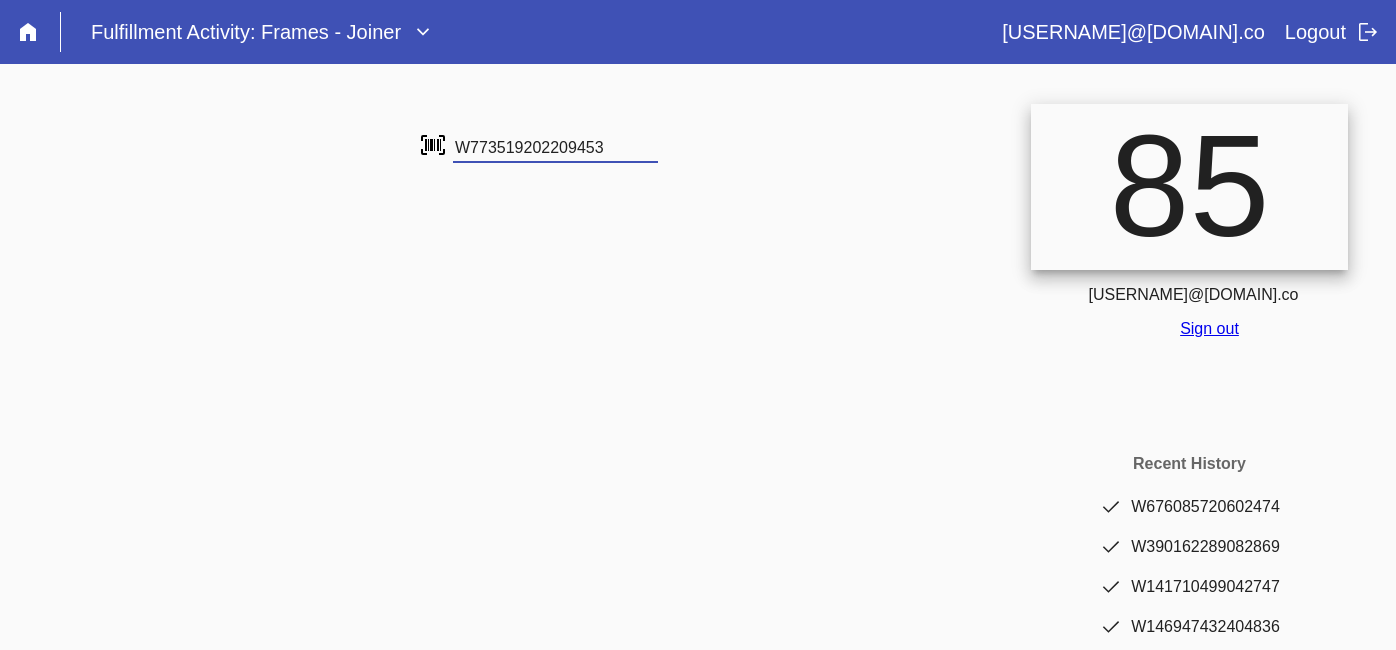 type on "W773519202209453" 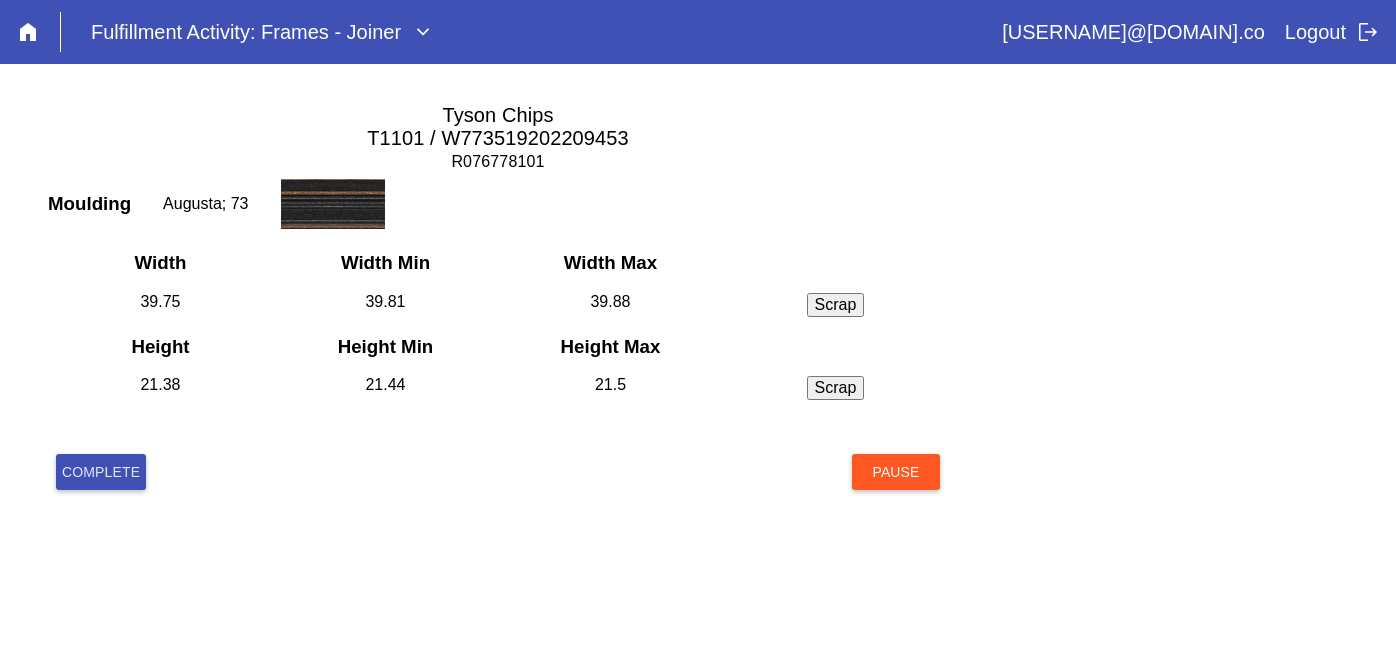 scroll, scrollTop: 0, scrollLeft: 0, axis: both 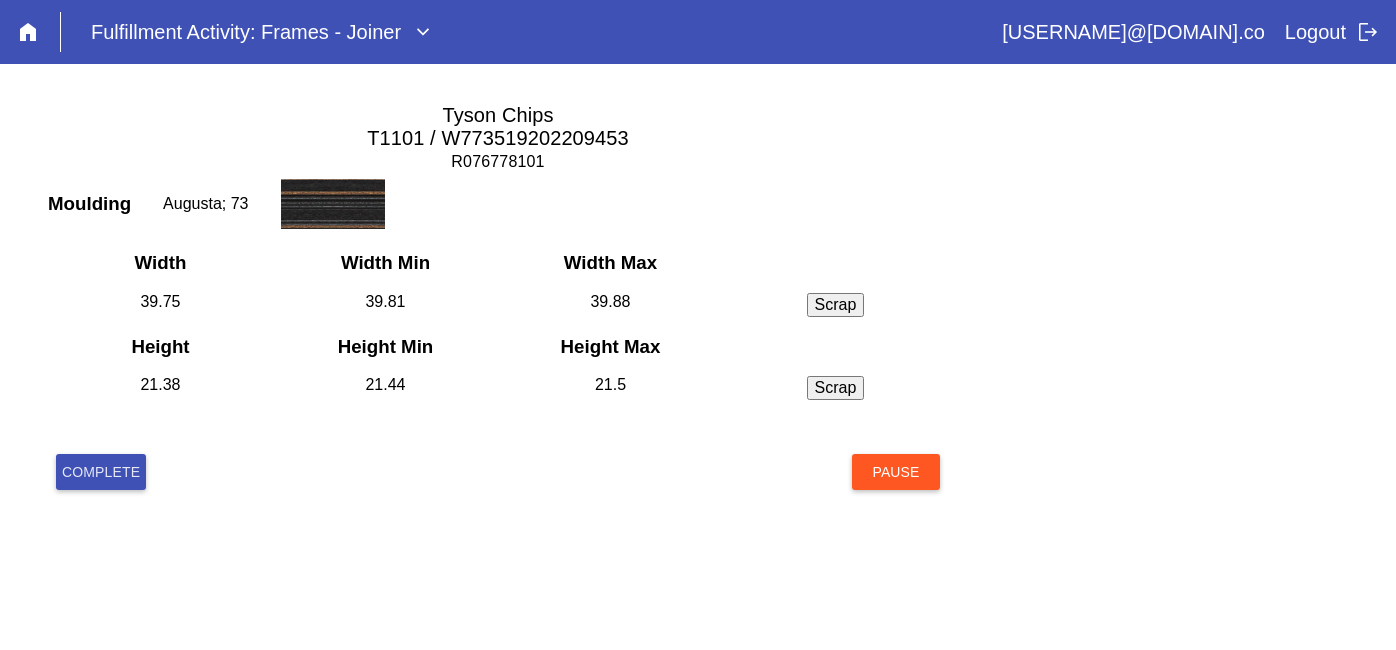 click on "Complete" at bounding box center (101, 472) 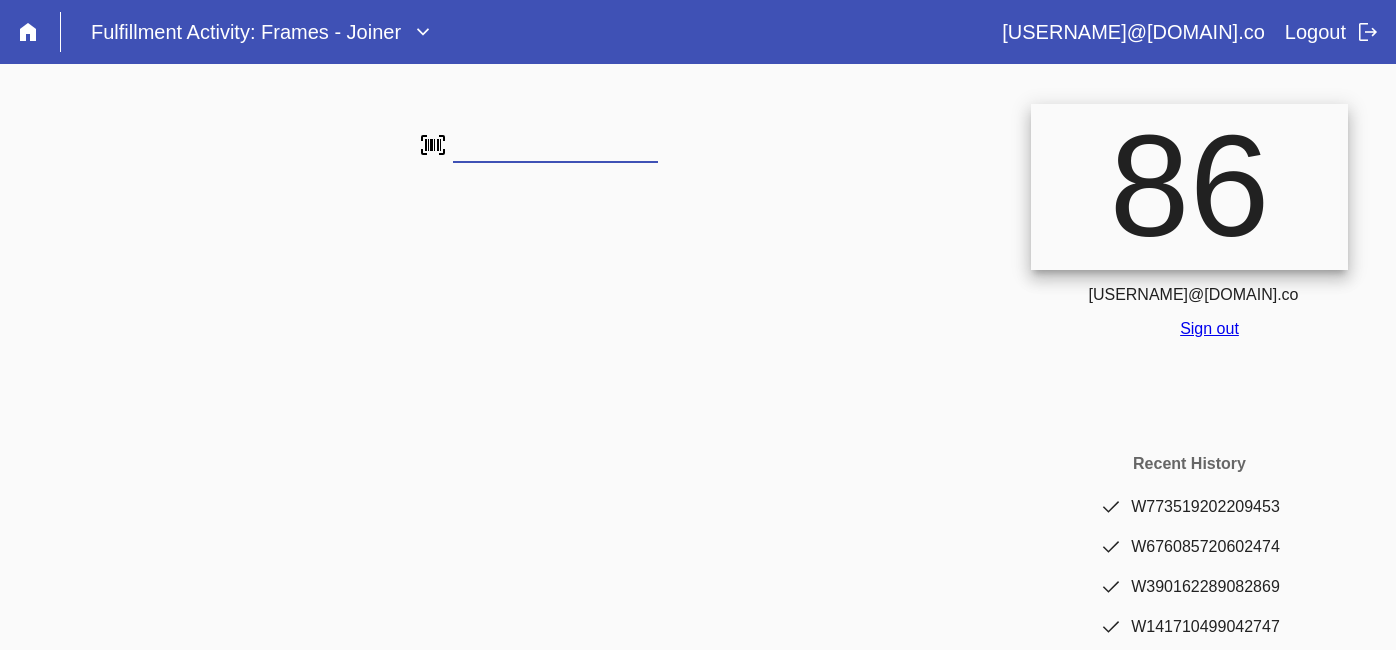 scroll, scrollTop: 0, scrollLeft: 0, axis: both 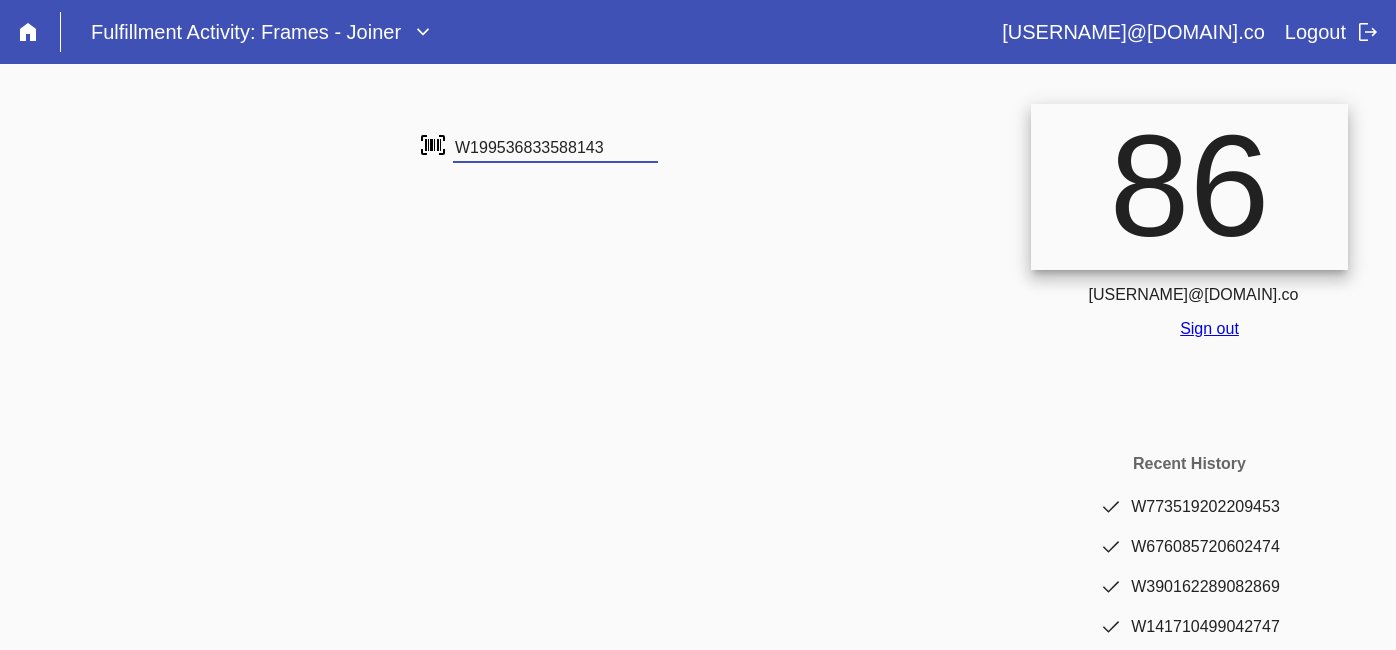 type on "W199536833588143" 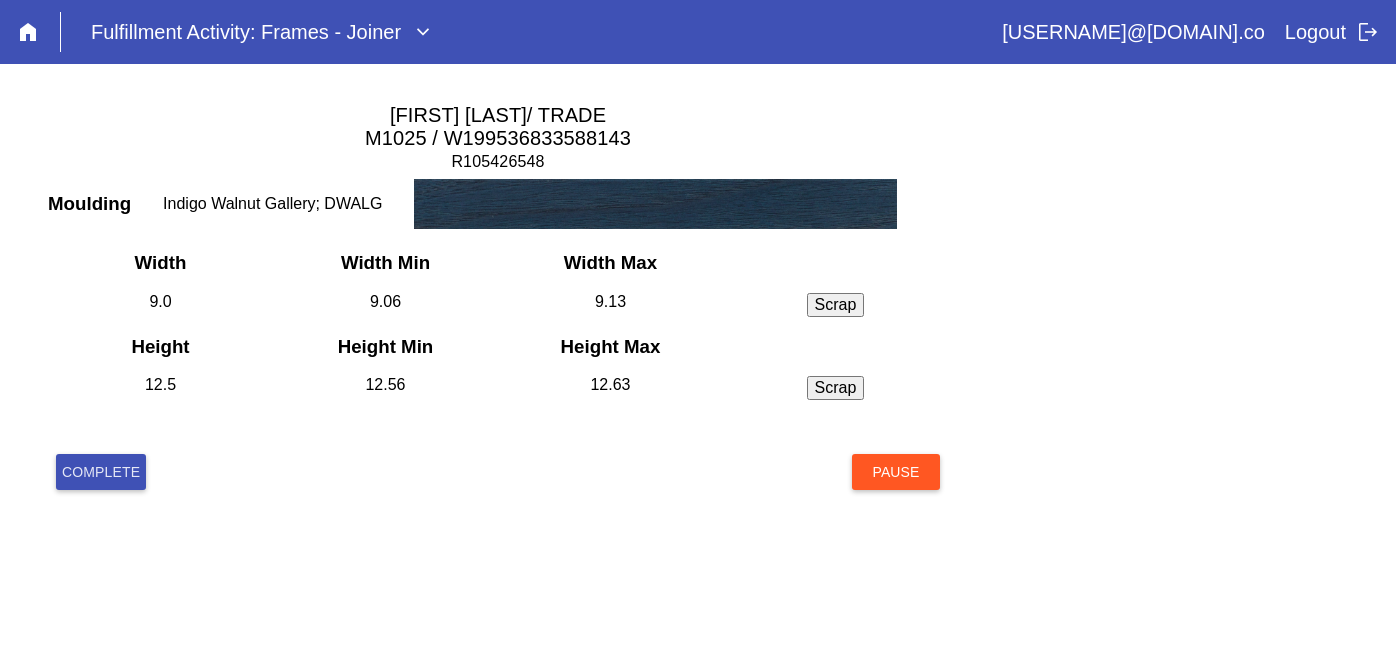 scroll, scrollTop: 0, scrollLeft: 0, axis: both 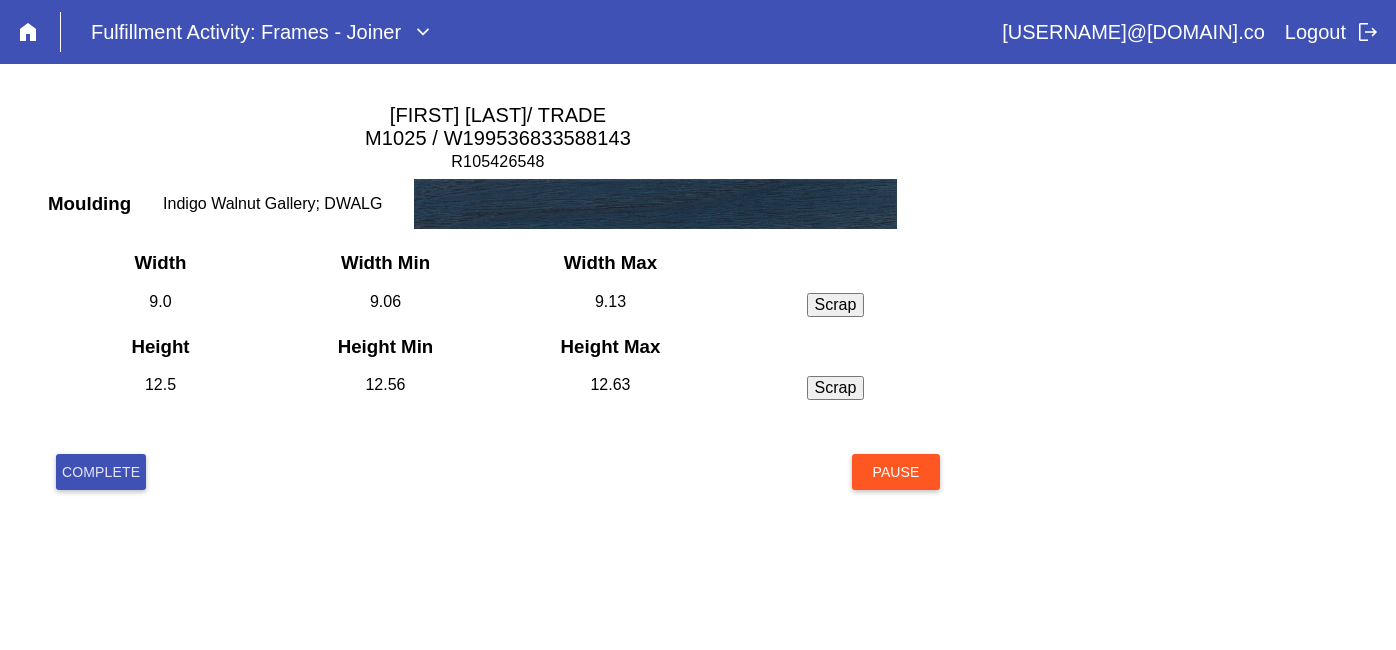 click on "Complete" at bounding box center (101, 472) 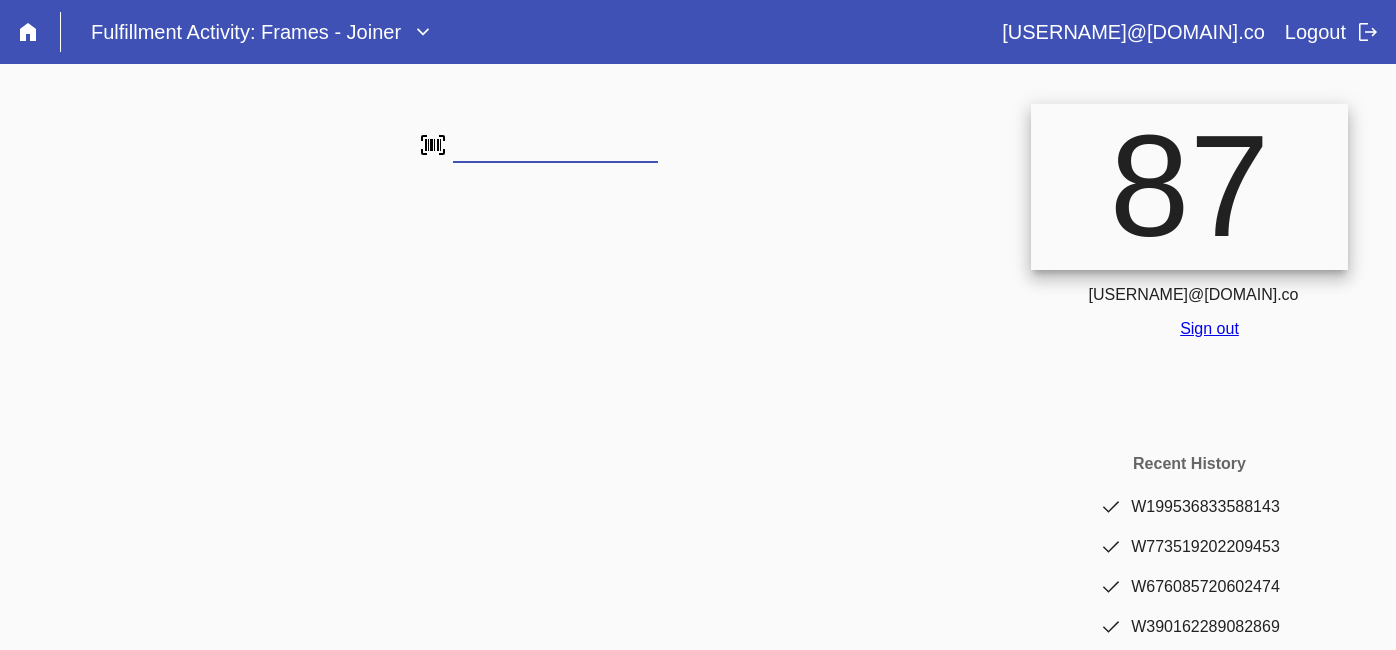 scroll, scrollTop: 0, scrollLeft: 0, axis: both 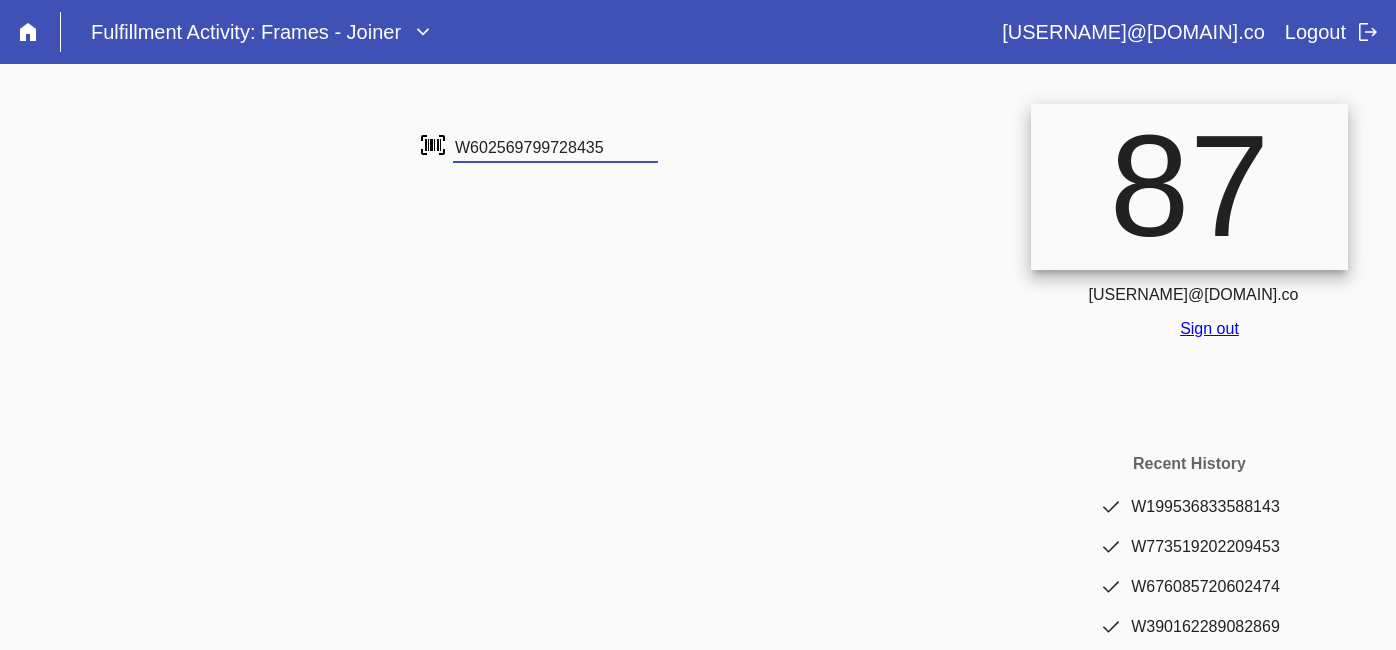type on "W602569799728435" 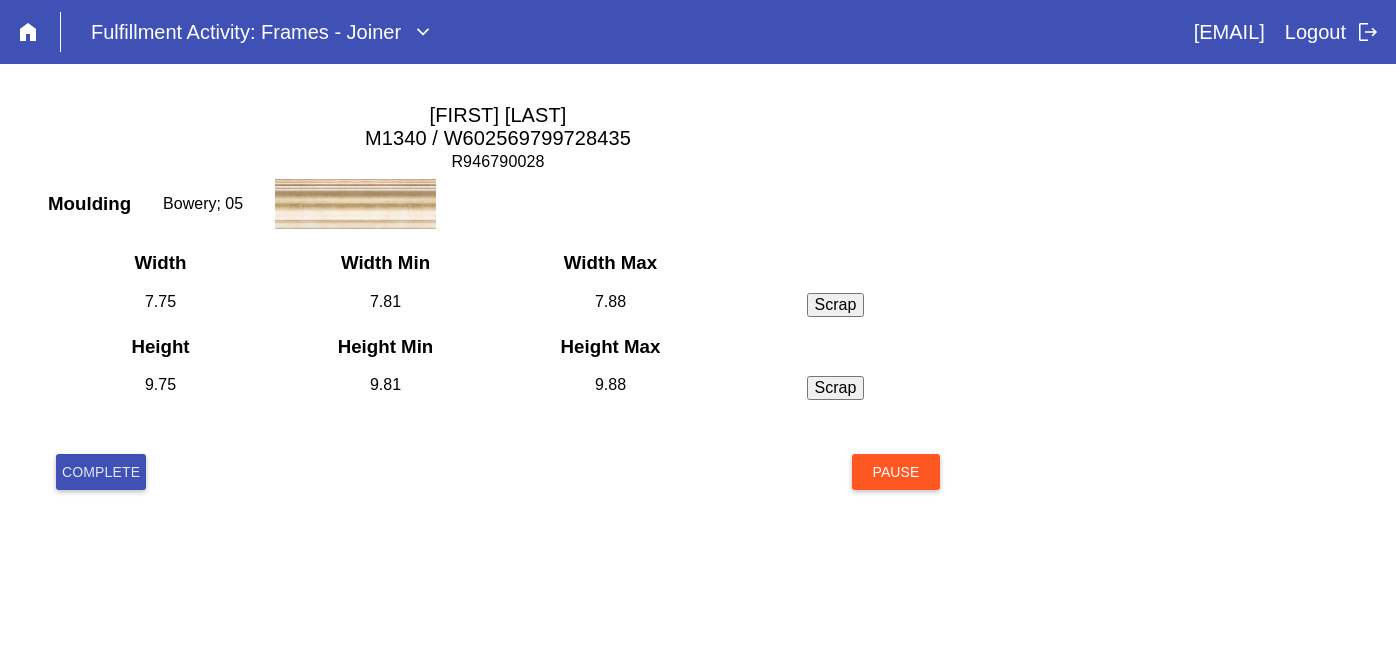 scroll, scrollTop: 0, scrollLeft: 0, axis: both 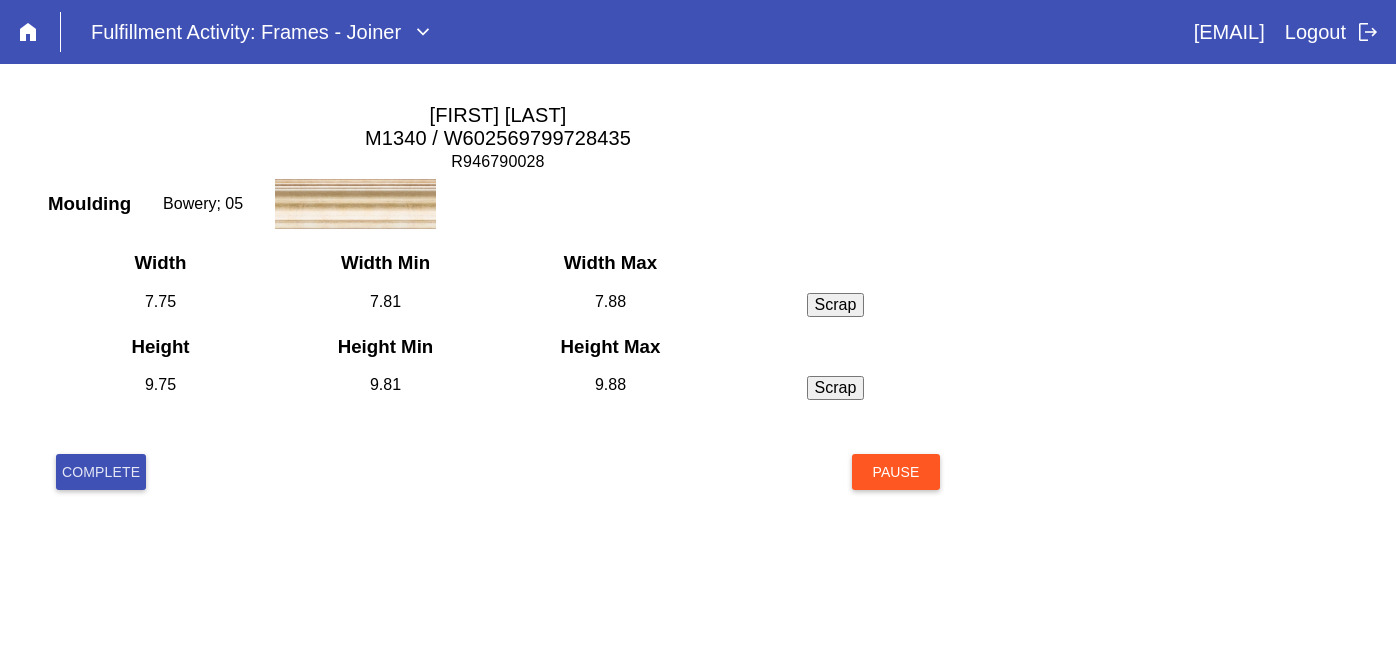 click on "Complete" at bounding box center [101, 472] 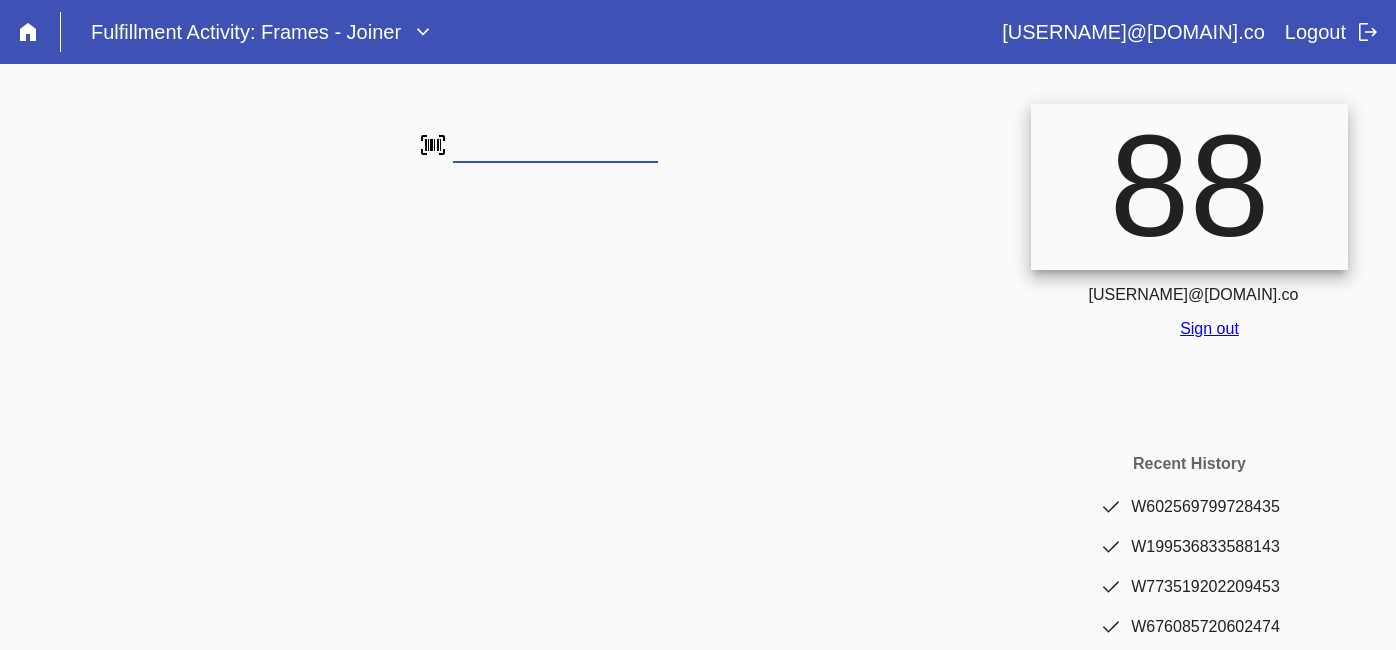 scroll, scrollTop: 0, scrollLeft: 0, axis: both 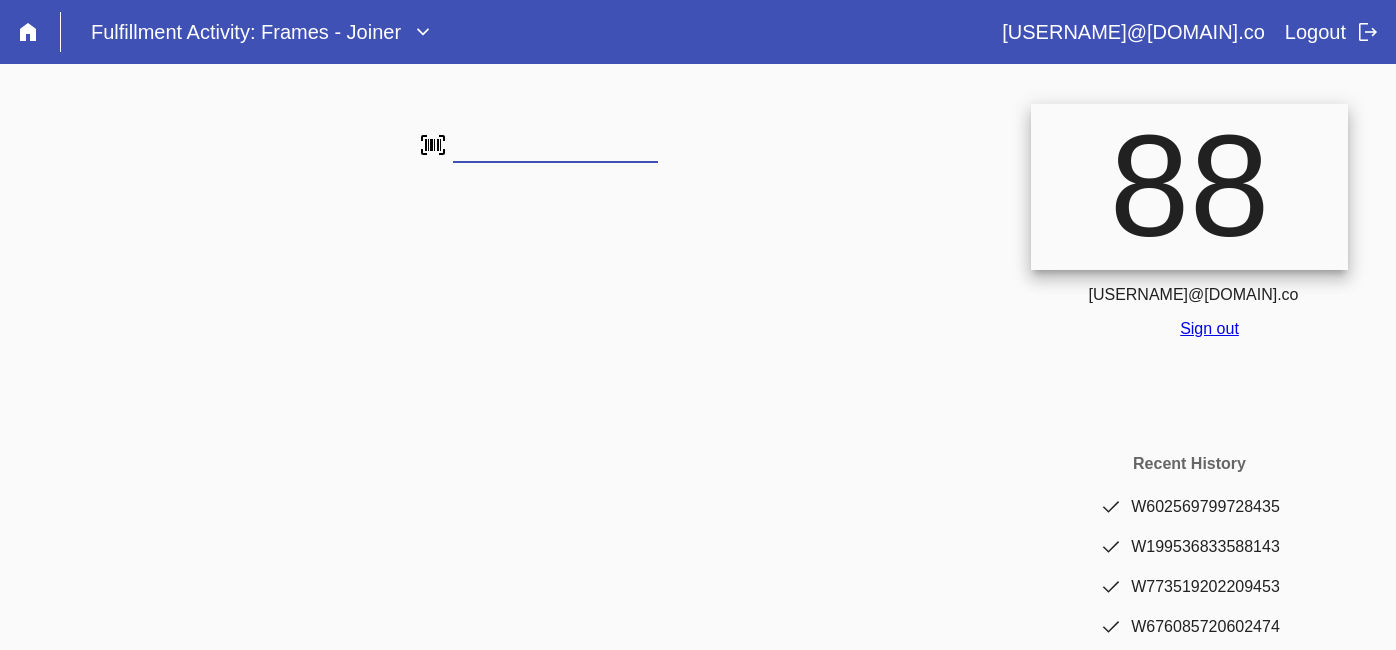 type on "W904579076321266" 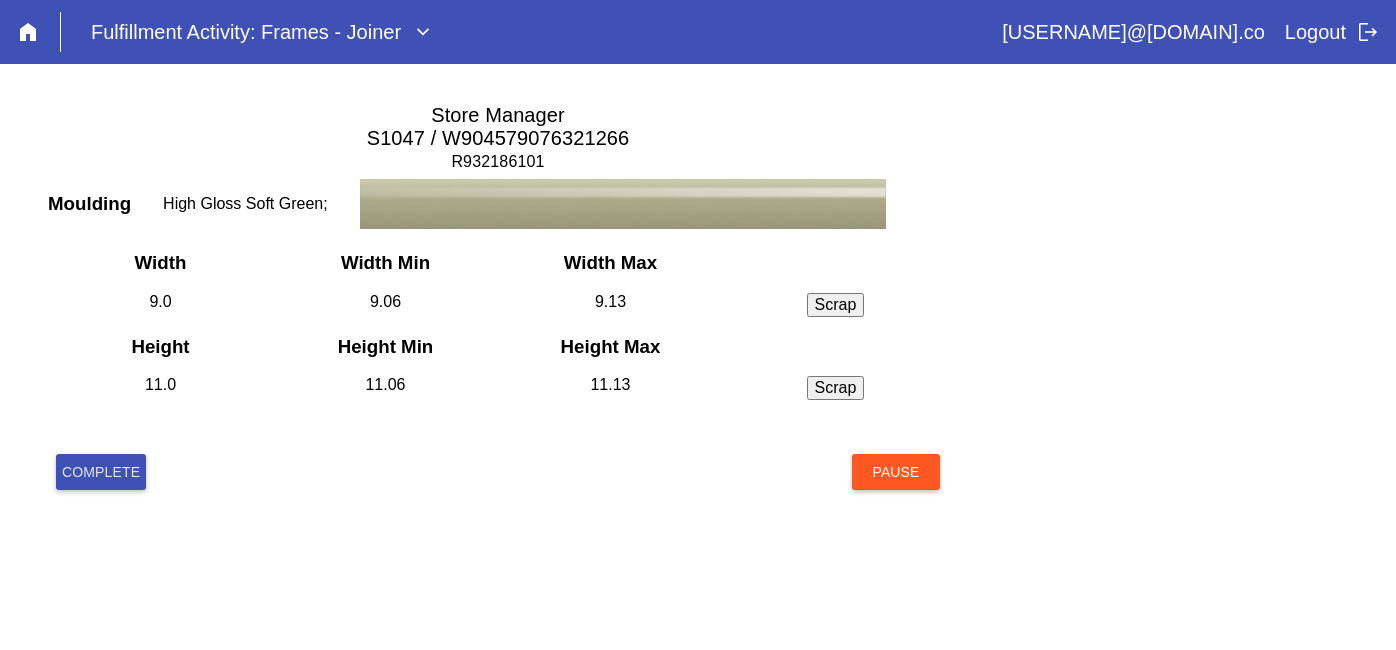scroll, scrollTop: 0, scrollLeft: 0, axis: both 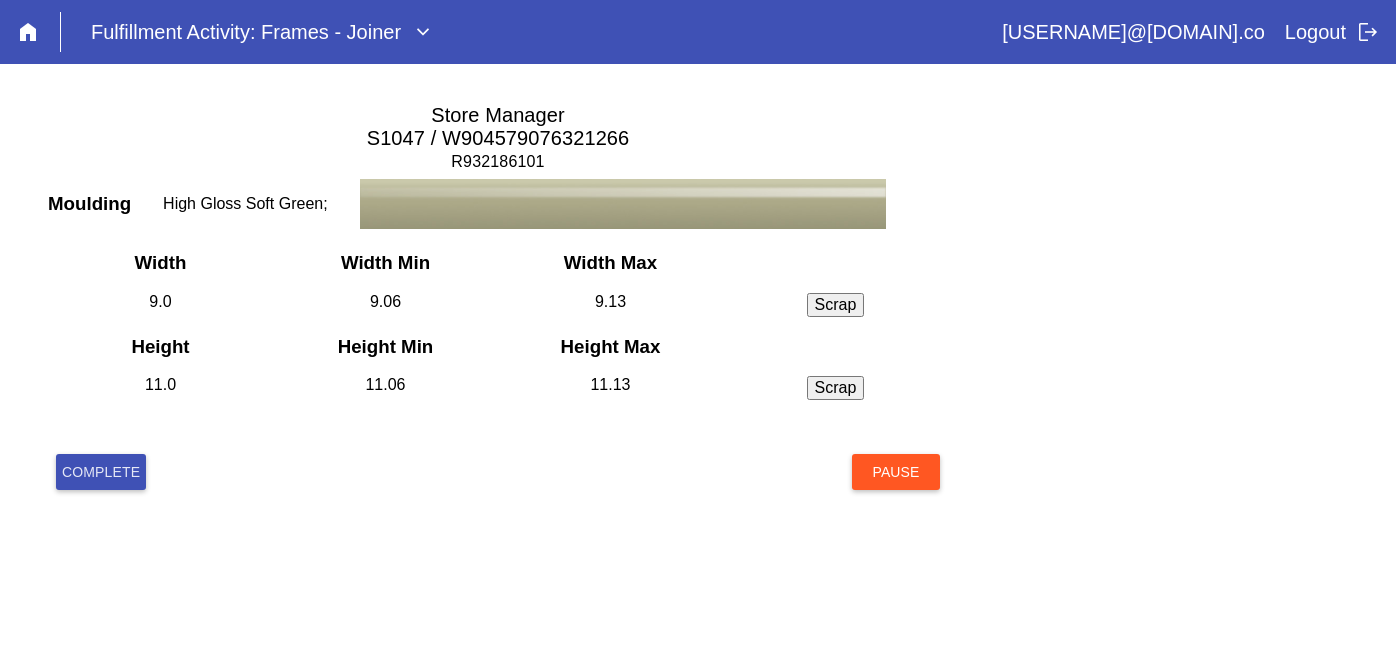 click on "Complete" at bounding box center (101, 472) 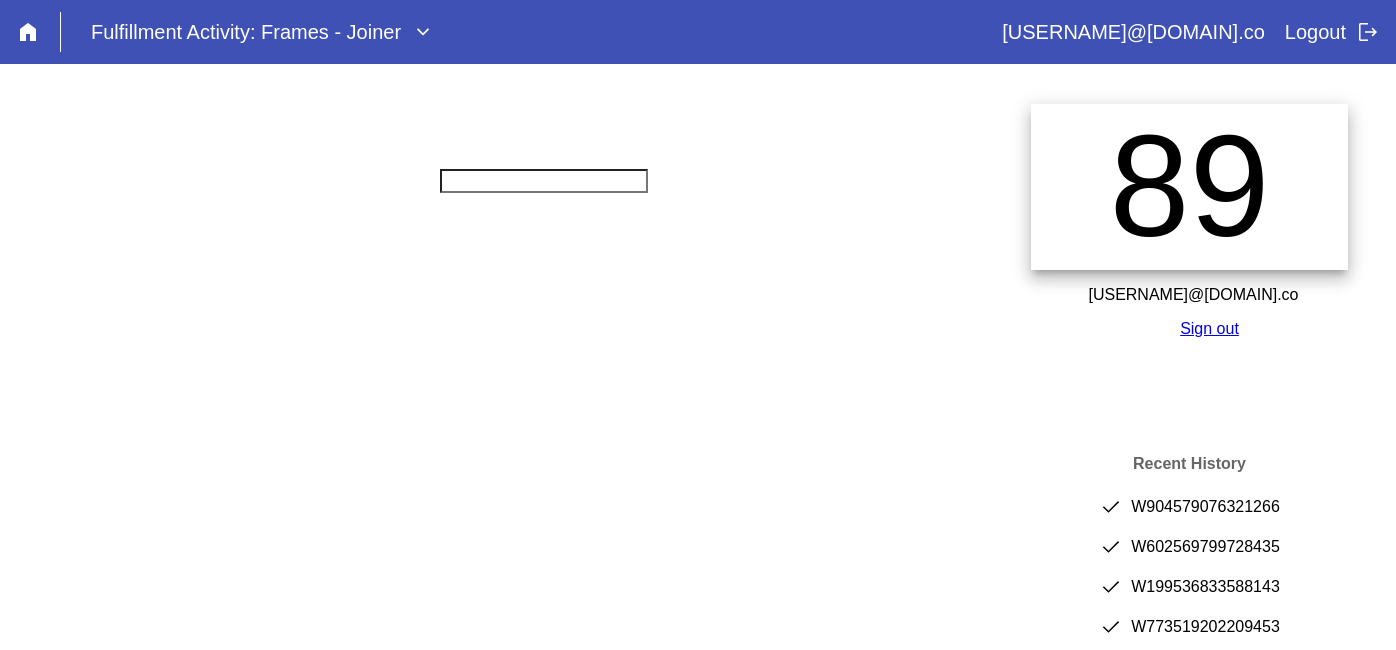 scroll, scrollTop: 0, scrollLeft: 0, axis: both 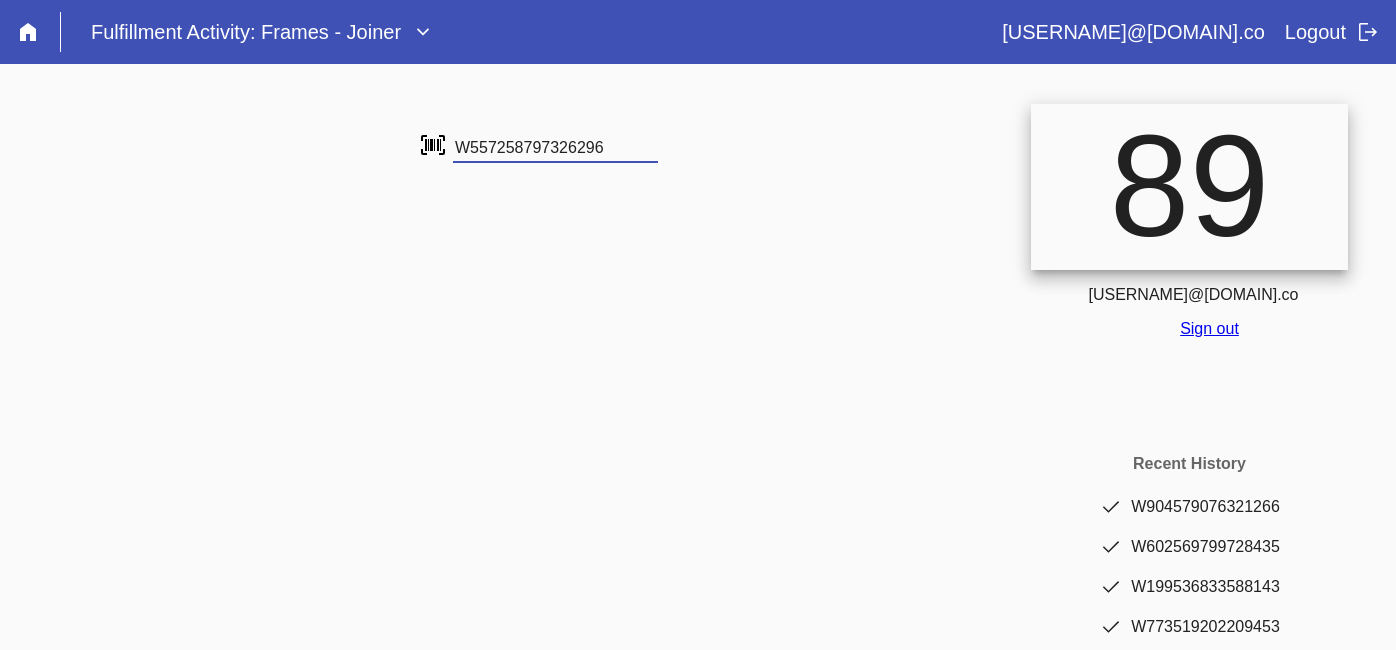type on "W557258797326296" 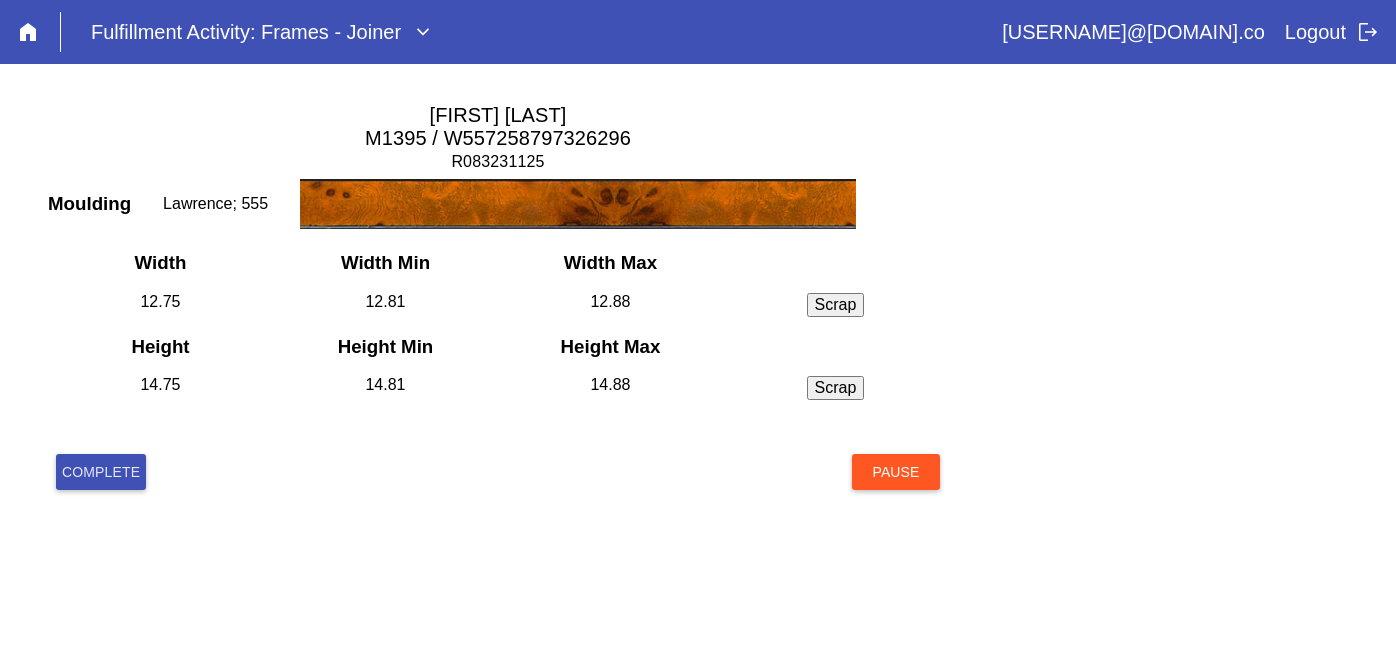 scroll, scrollTop: 0, scrollLeft: 0, axis: both 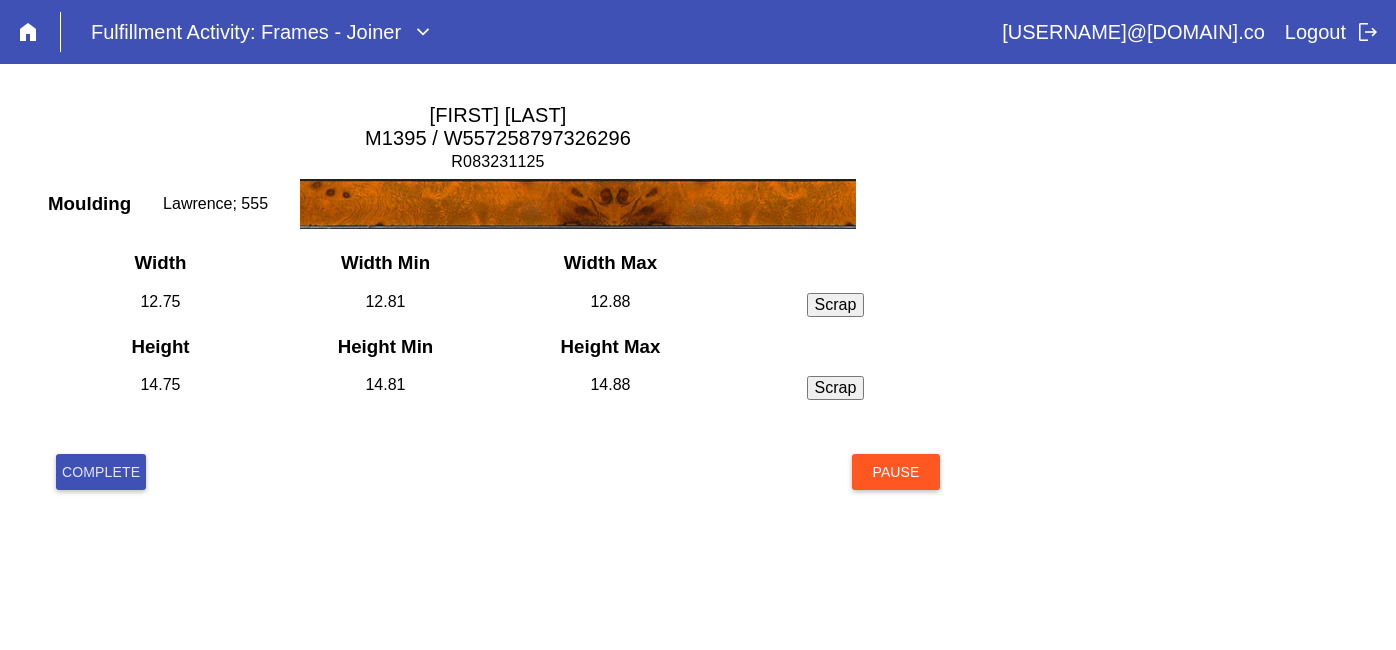 click on "Complete" at bounding box center (101, 472) 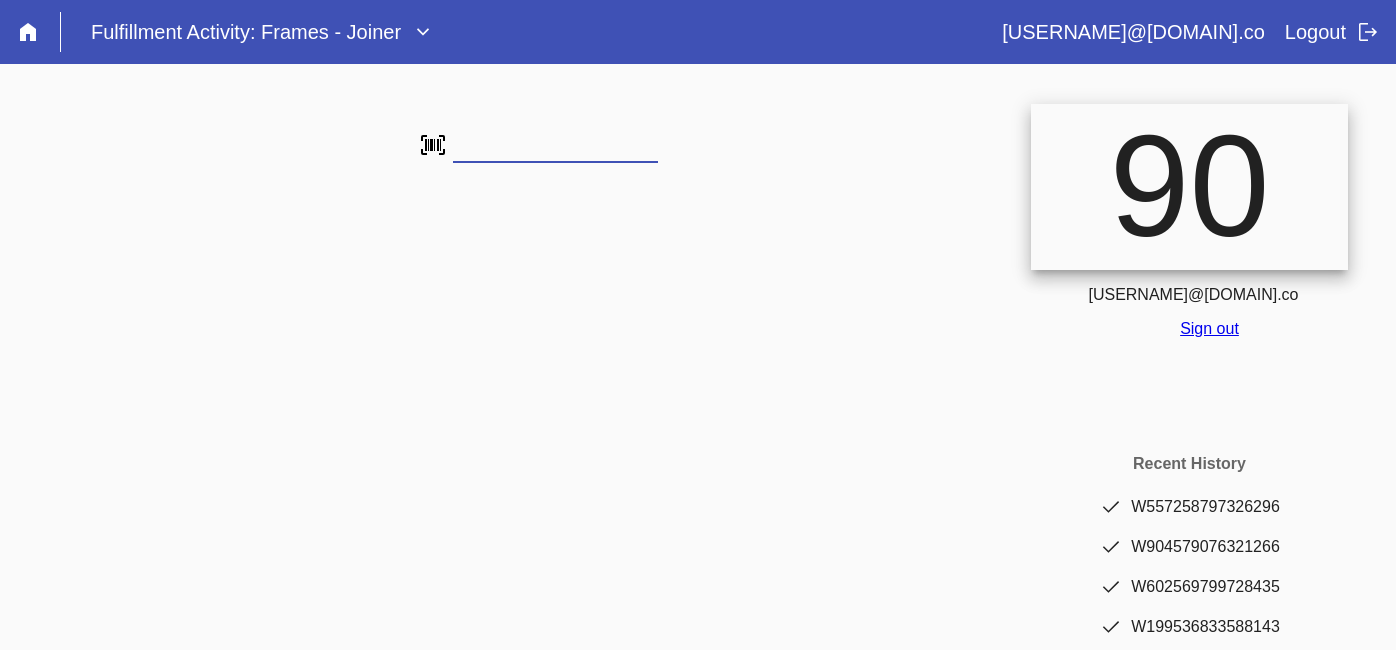 scroll, scrollTop: 0, scrollLeft: 0, axis: both 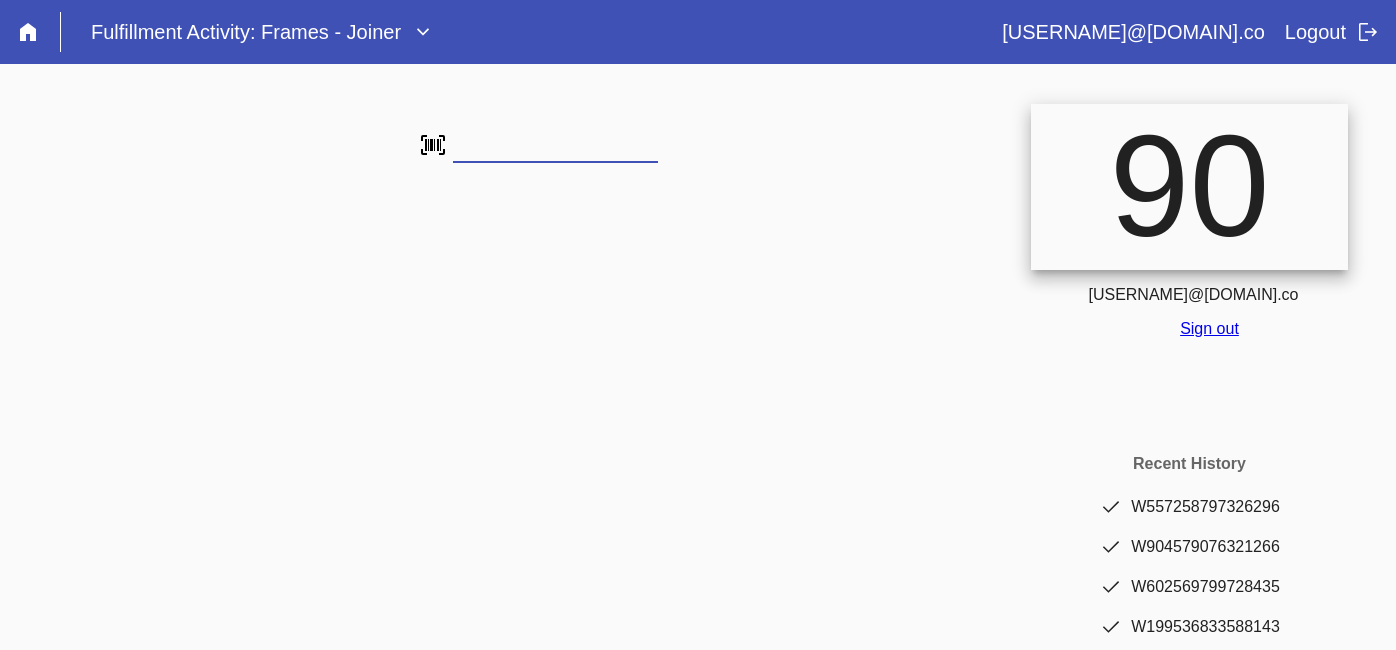 type on "W392611015509152" 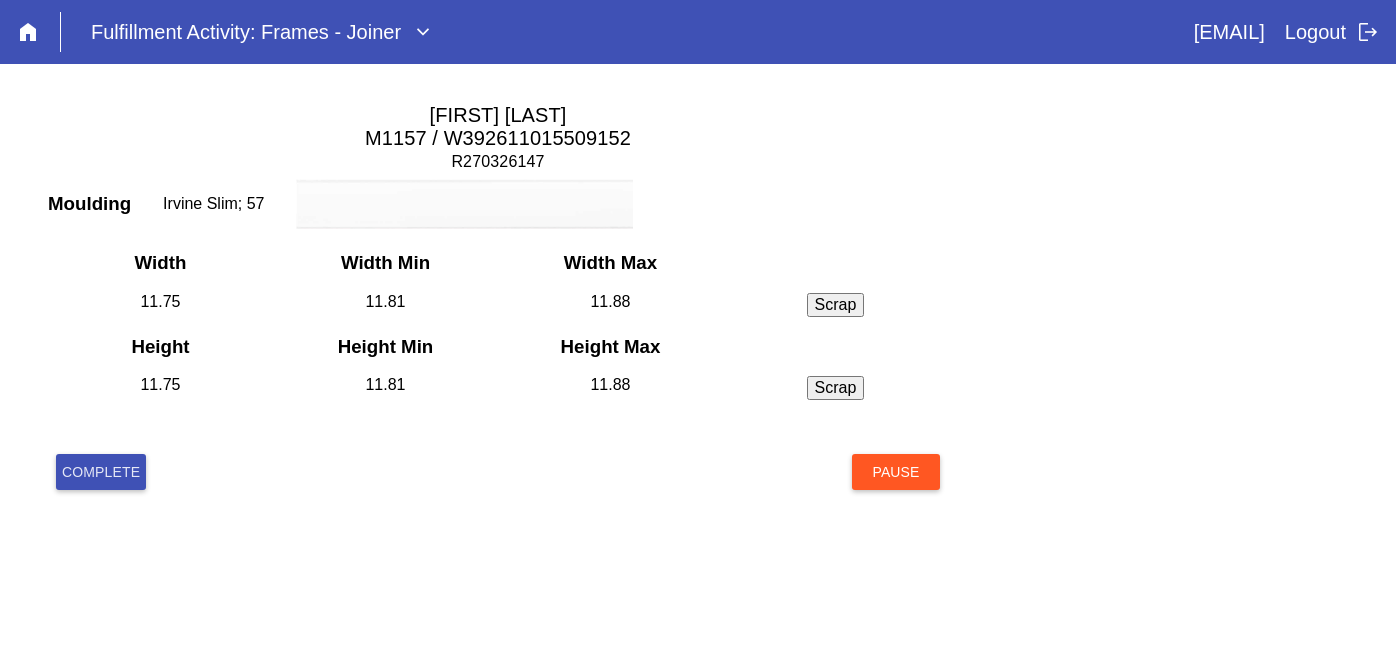 scroll, scrollTop: 0, scrollLeft: 0, axis: both 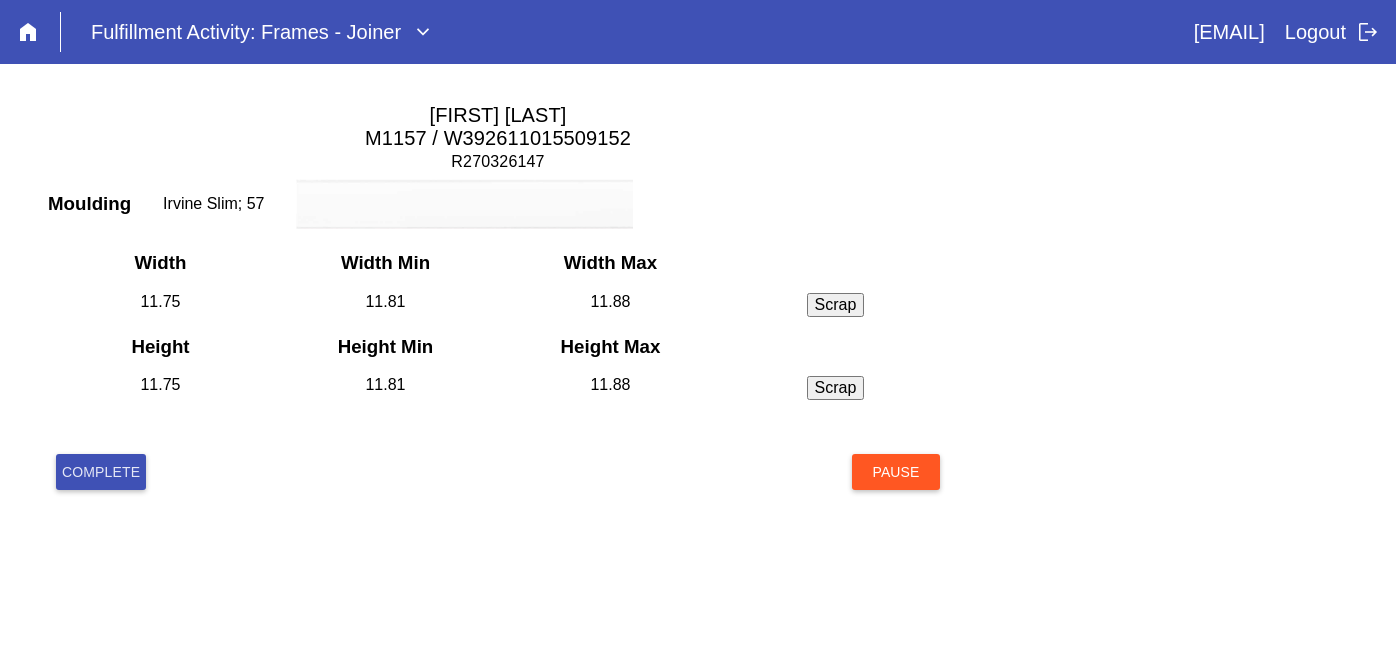 click on "Complete Pause" at bounding box center (498, 496) 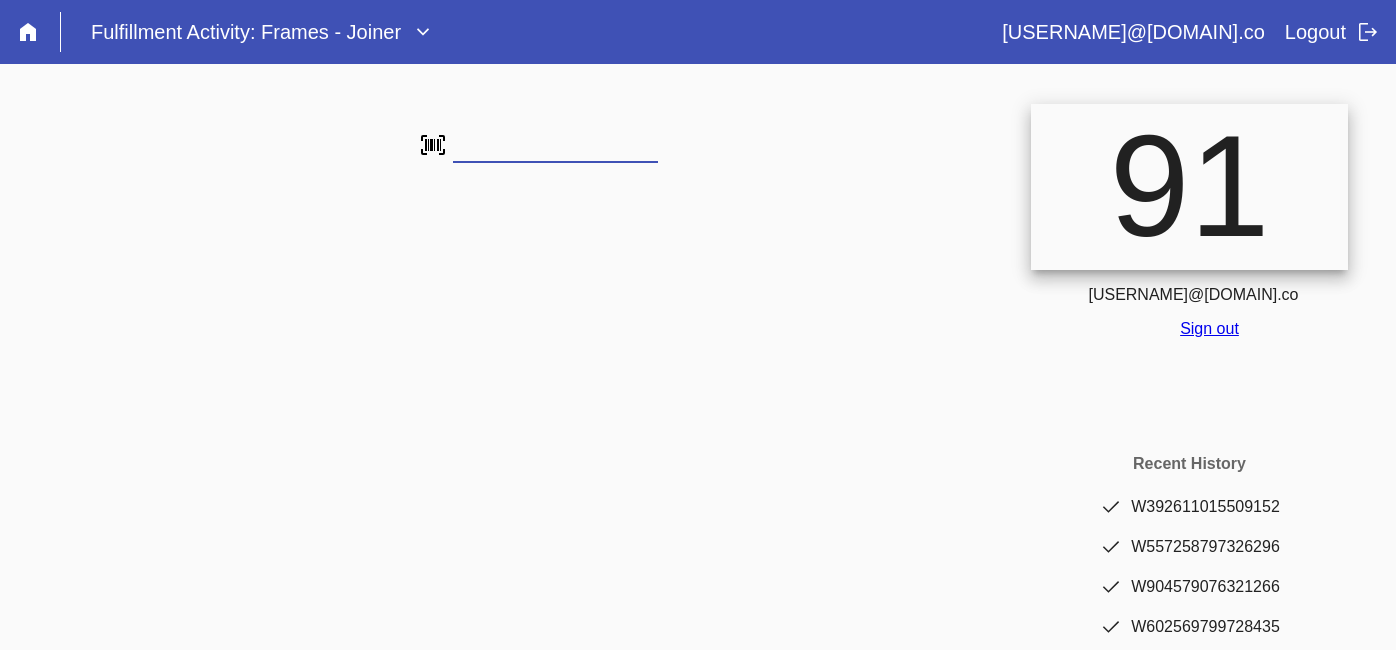 scroll, scrollTop: 0, scrollLeft: 0, axis: both 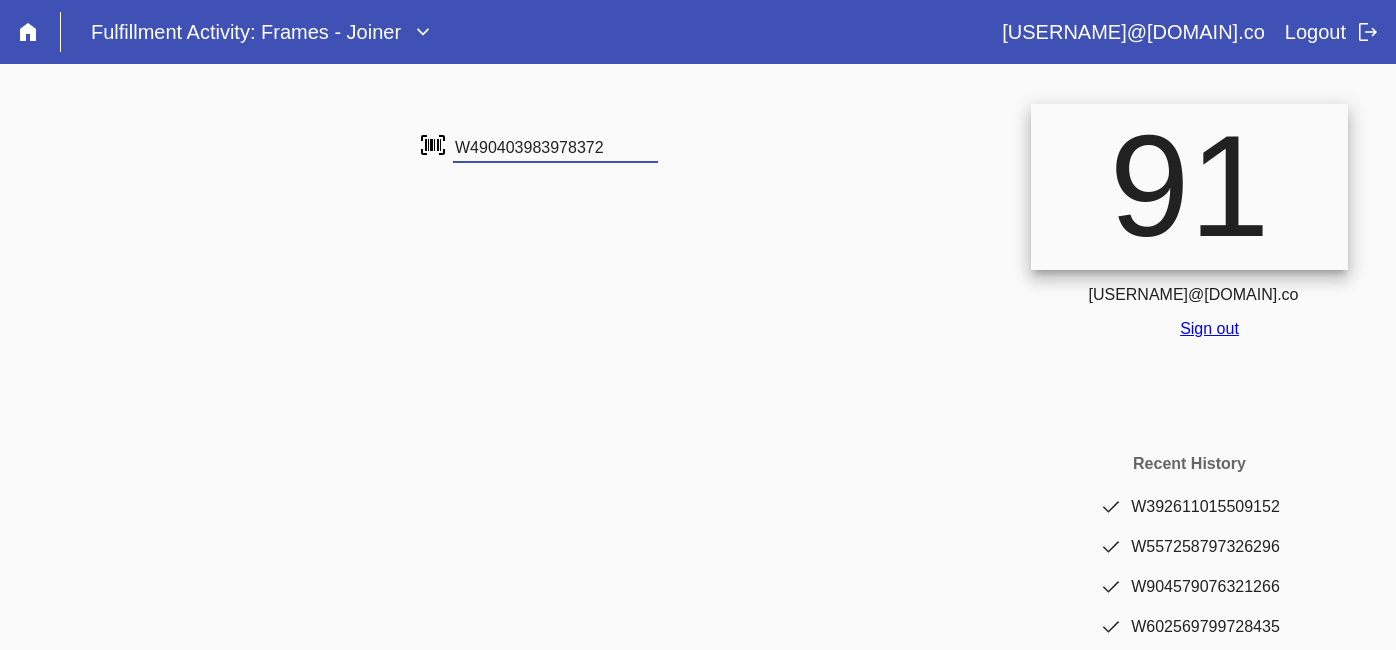 type on "W490403983978372" 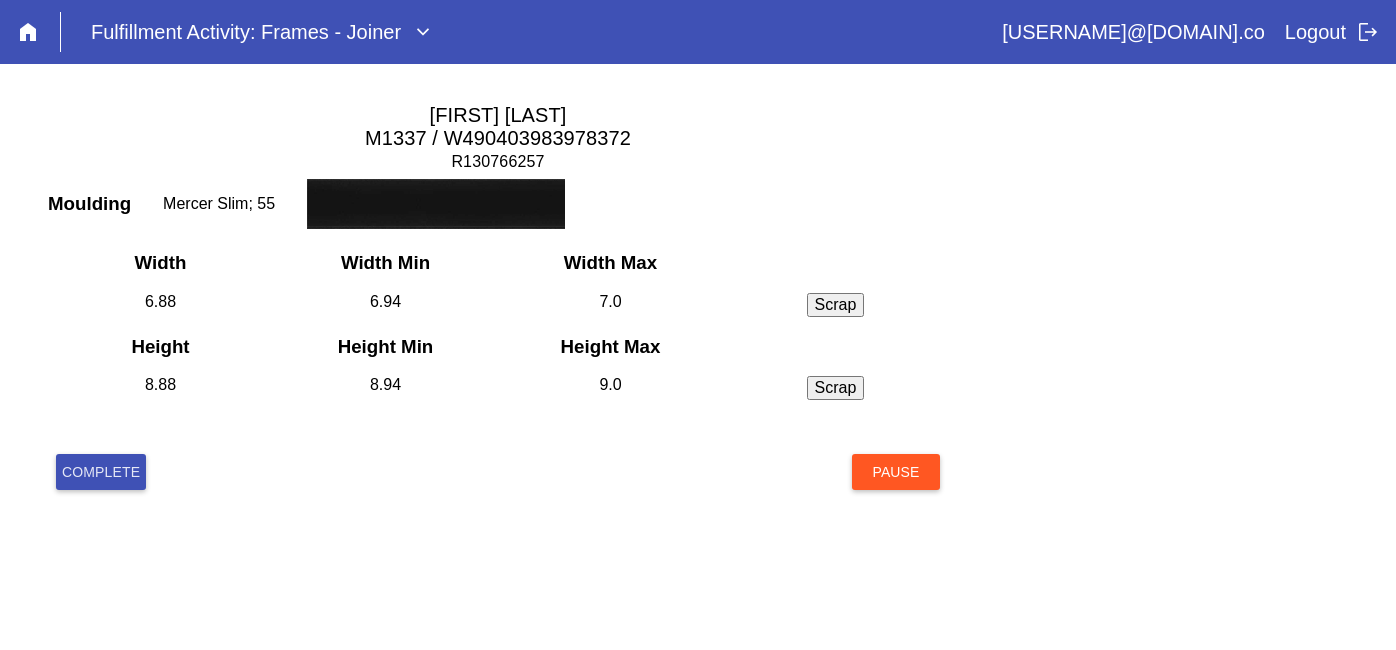 scroll, scrollTop: 0, scrollLeft: 0, axis: both 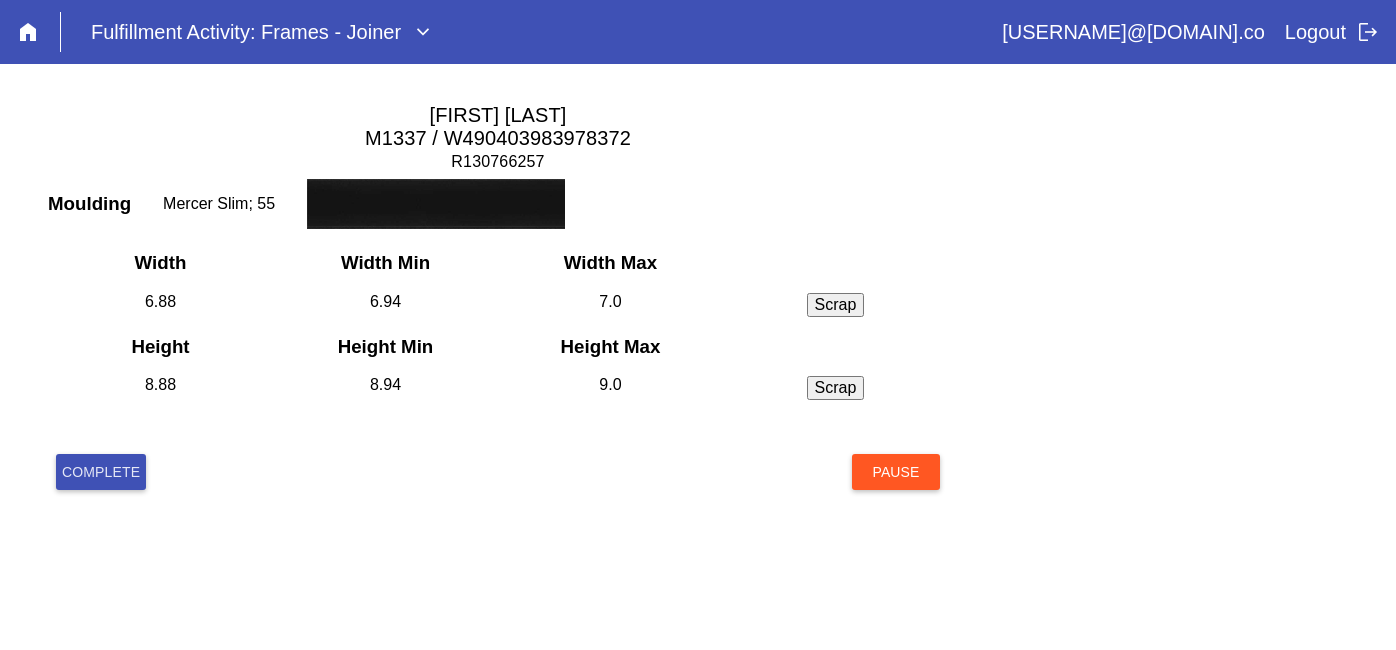 click on "Complete" at bounding box center [101, 472] 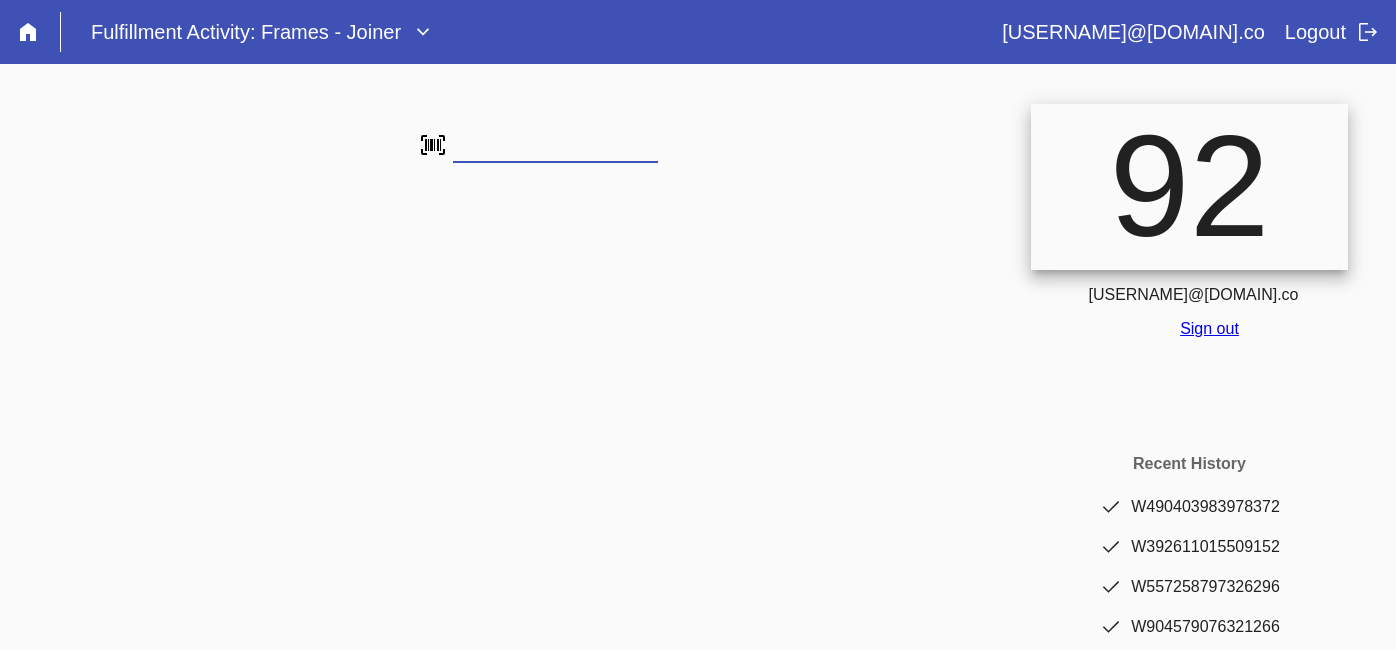 scroll, scrollTop: 0, scrollLeft: 0, axis: both 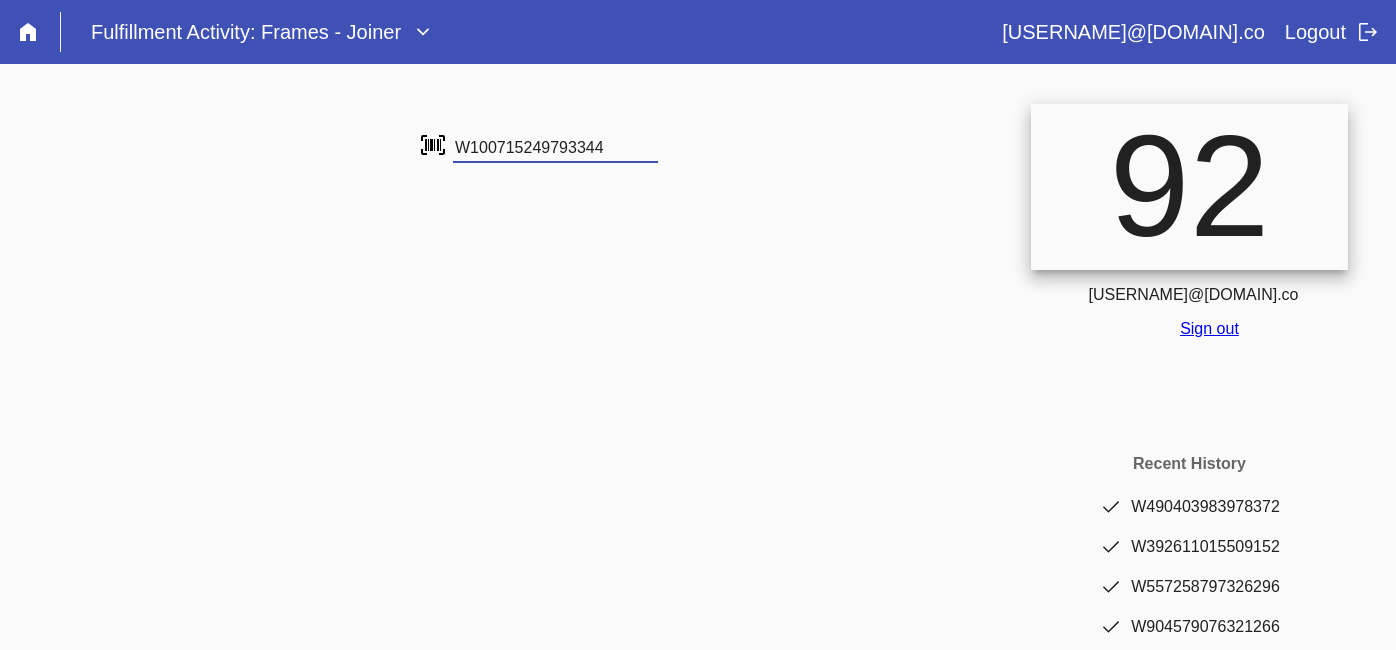 type on "W100715249793344" 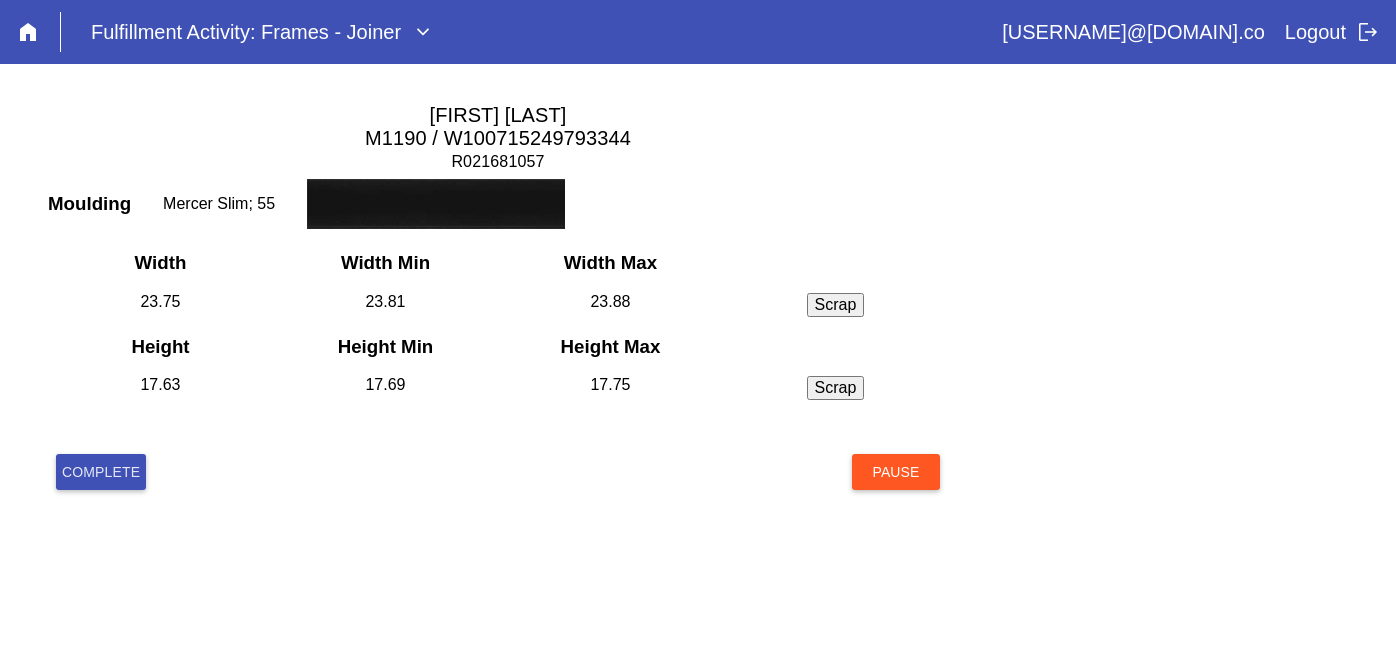 scroll, scrollTop: 0, scrollLeft: 0, axis: both 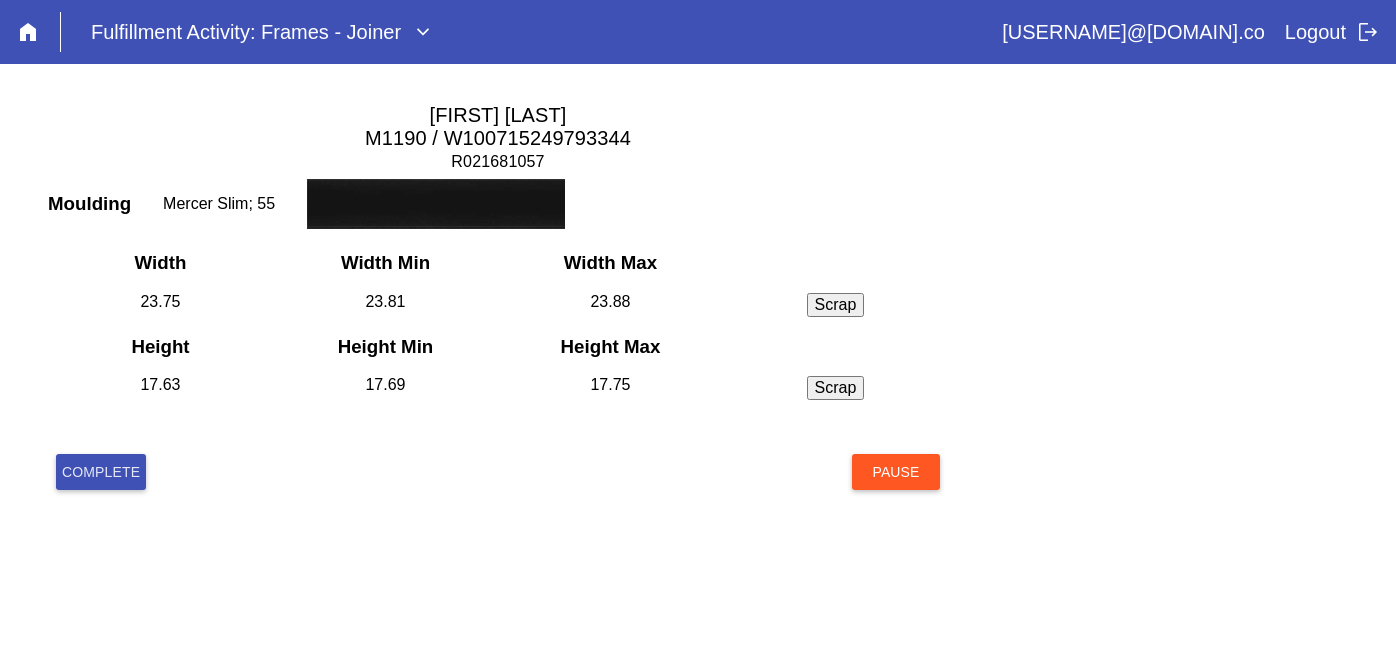 click on "Complete" at bounding box center (101, 472) 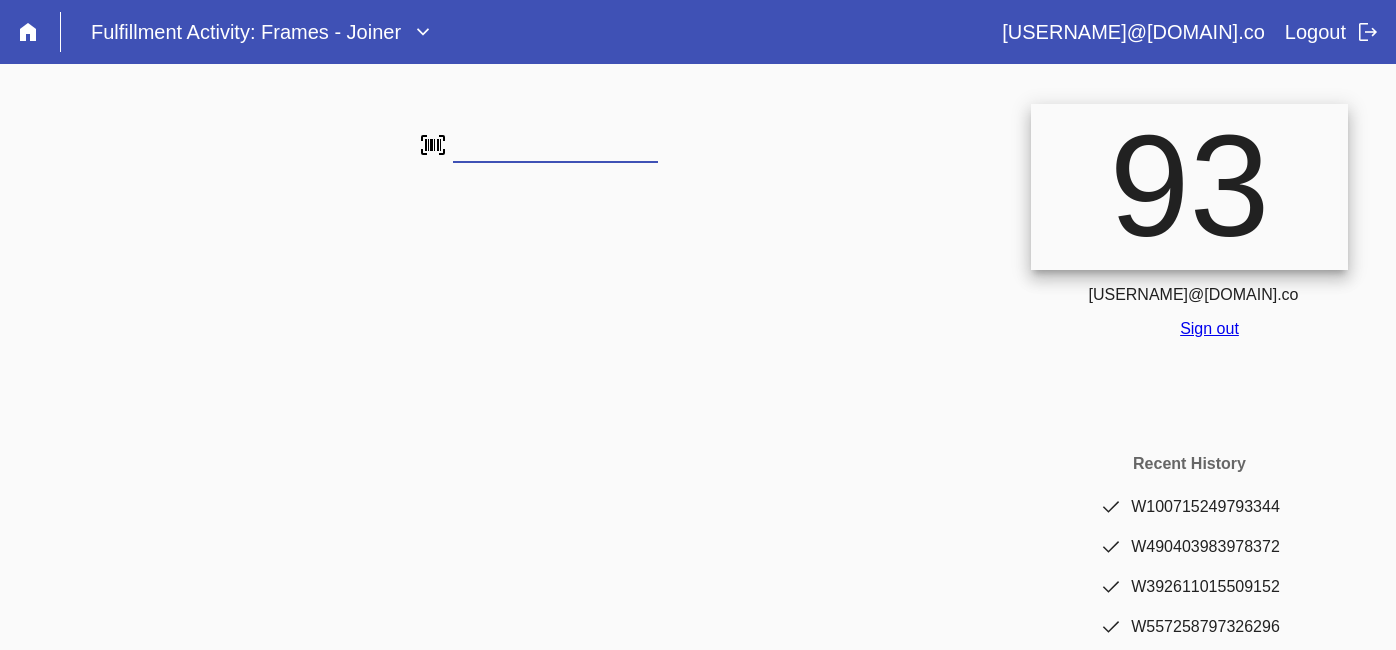 scroll, scrollTop: 0, scrollLeft: 0, axis: both 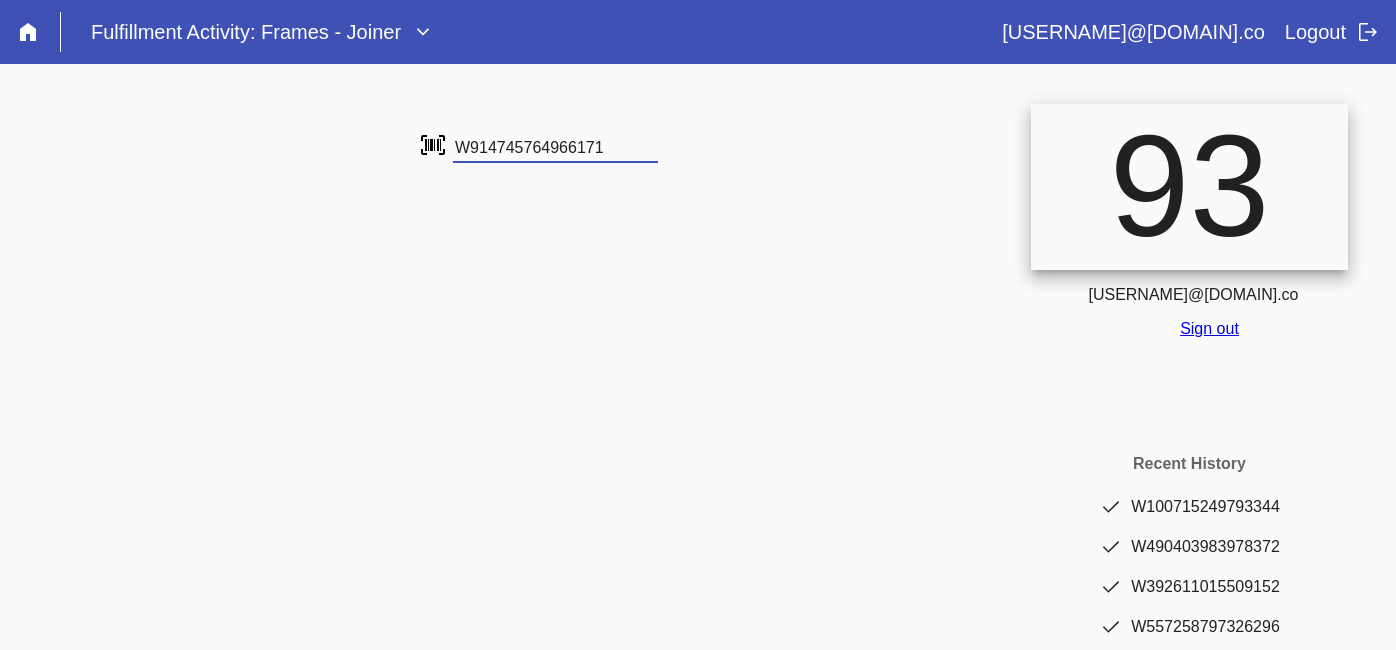 type on "W914745764966171" 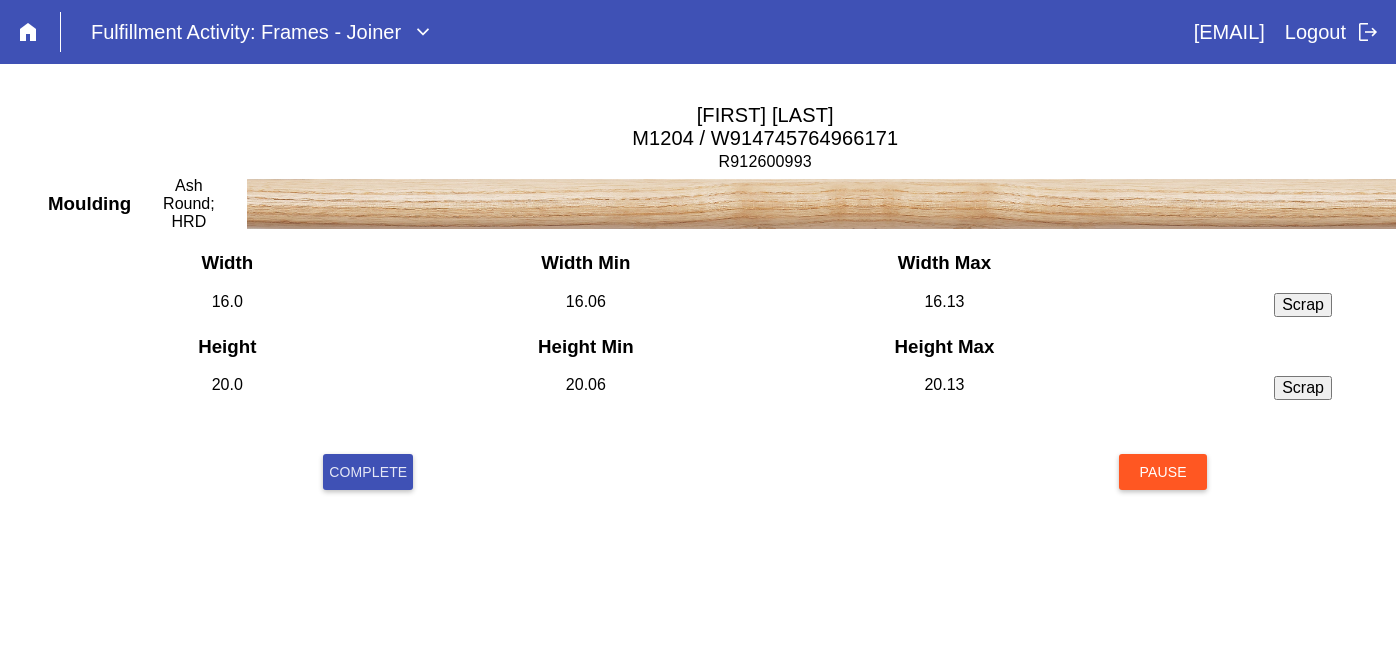 scroll, scrollTop: 0, scrollLeft: 0, axis: both 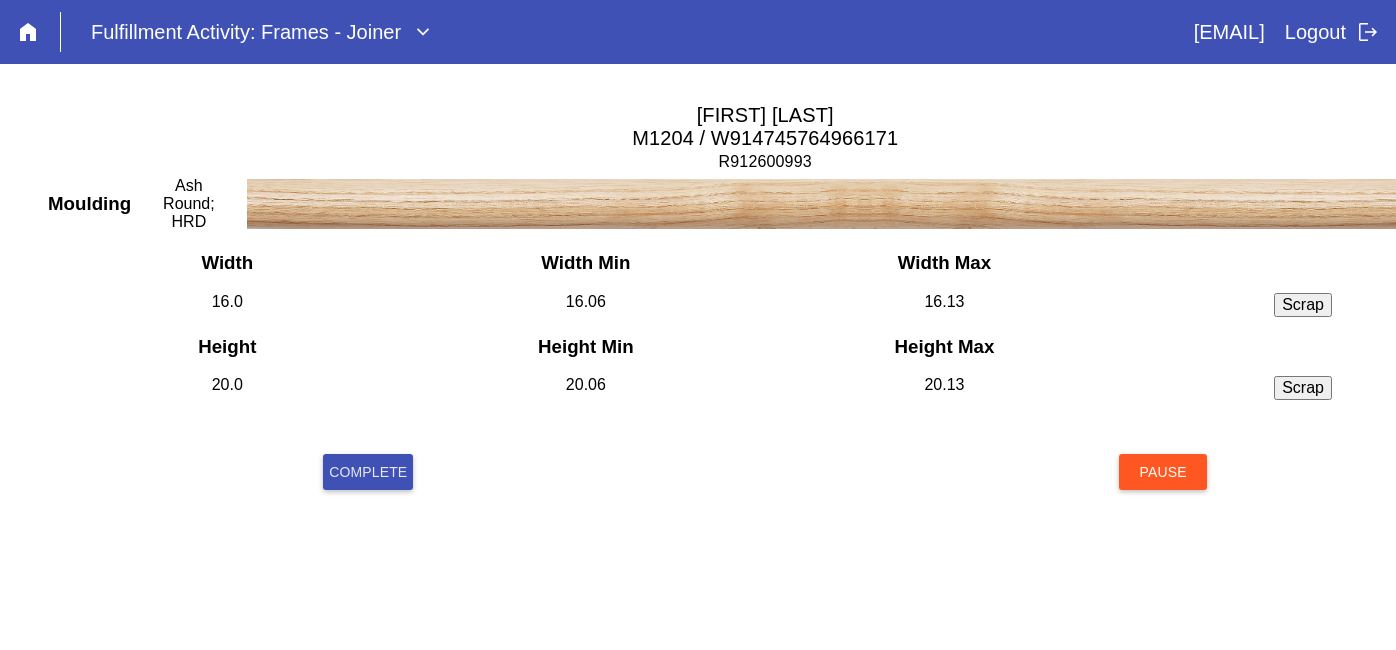 click on "Complete" at bounding box center [368, 472] 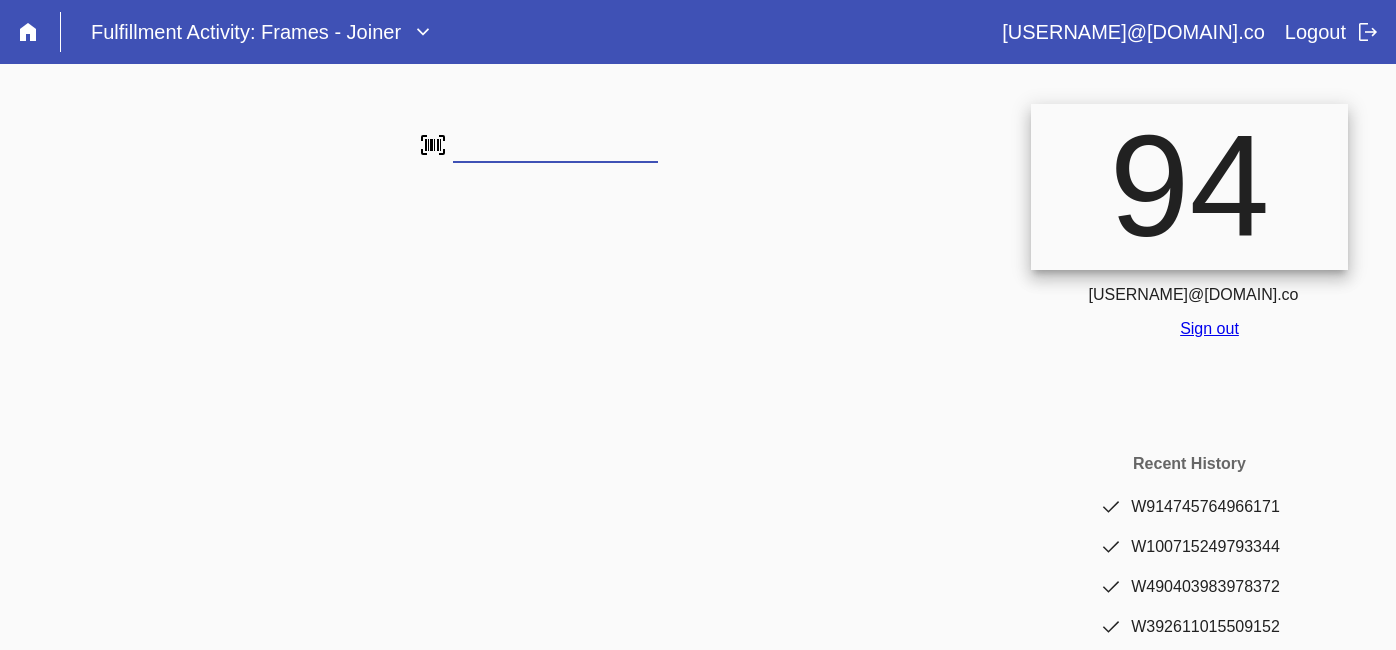 scroll, scrollTop: 0, scrollLeft: 0, axis: both 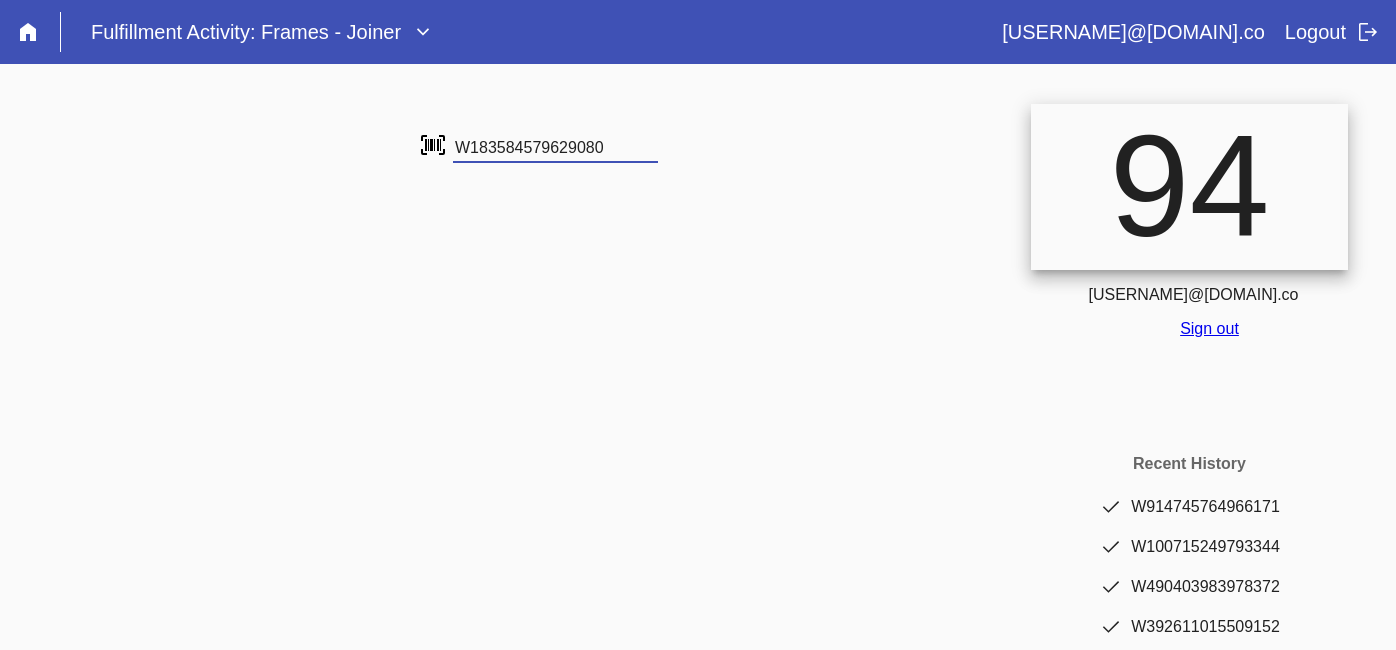 type on "W183584579629080" 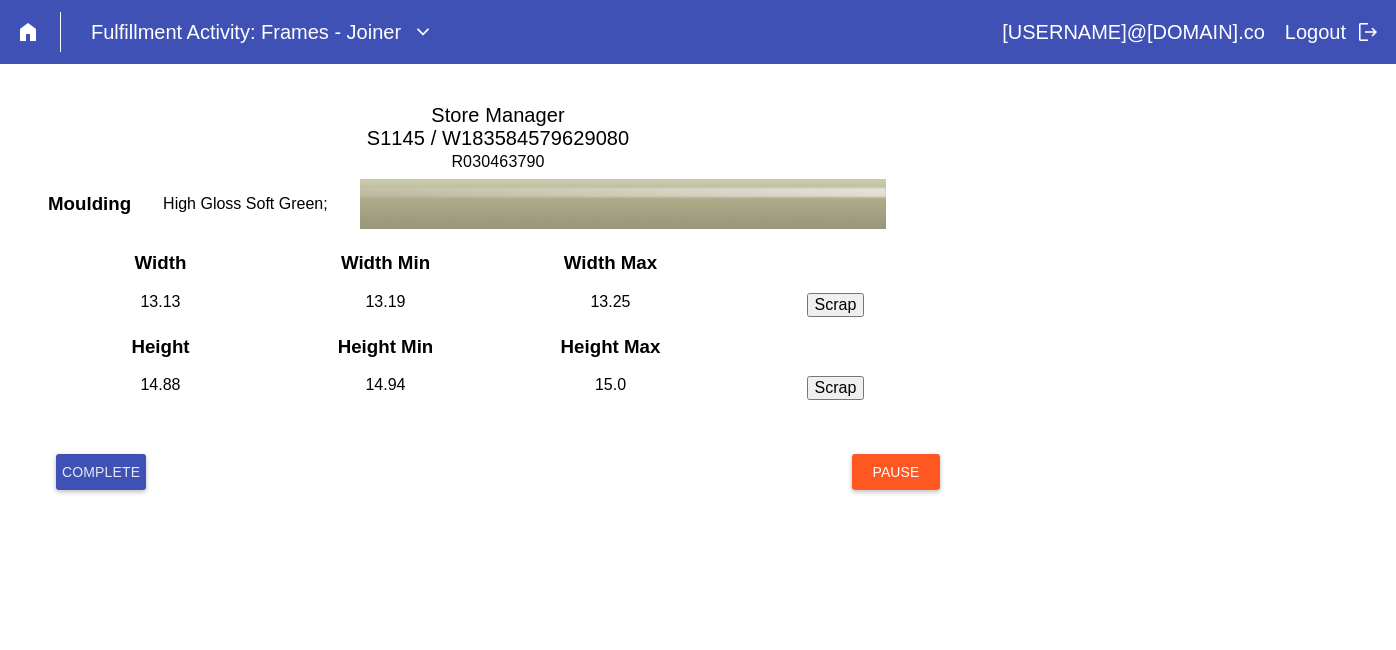 scroll, scrollTop: 0, scrollLeft: 0, axis: both 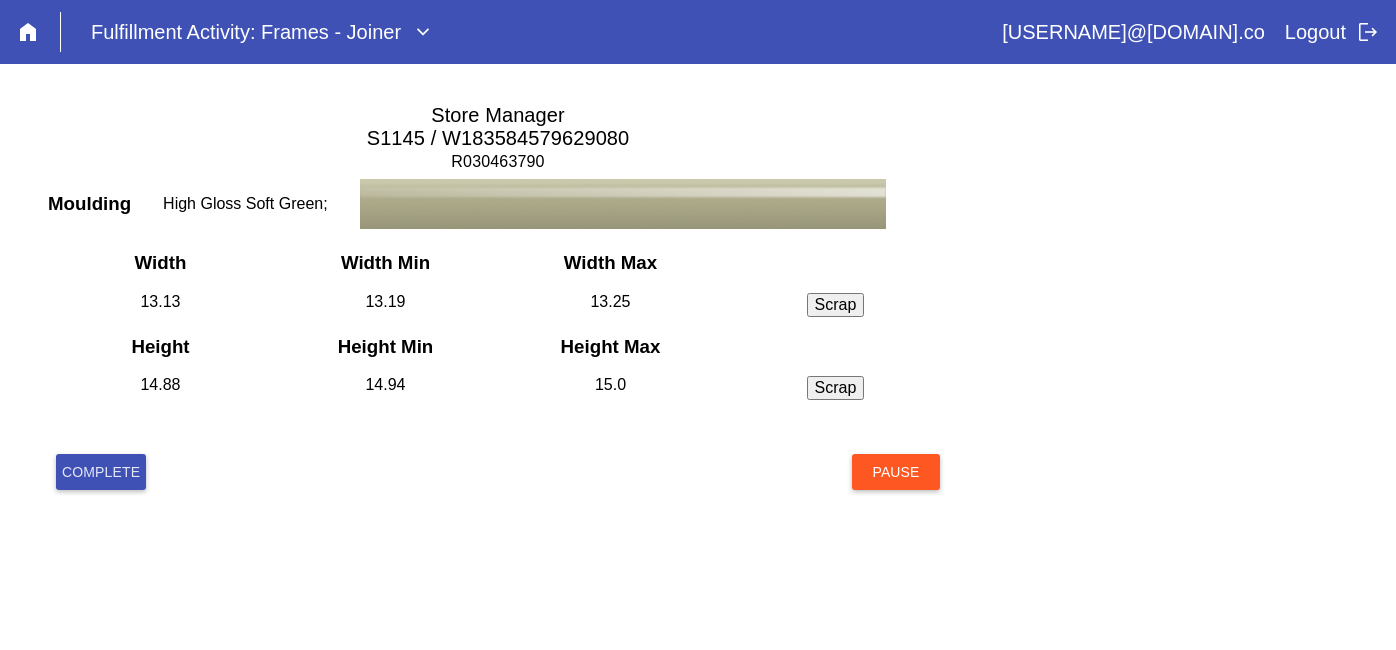 click on "Complete" at bounding box center [101, 472] 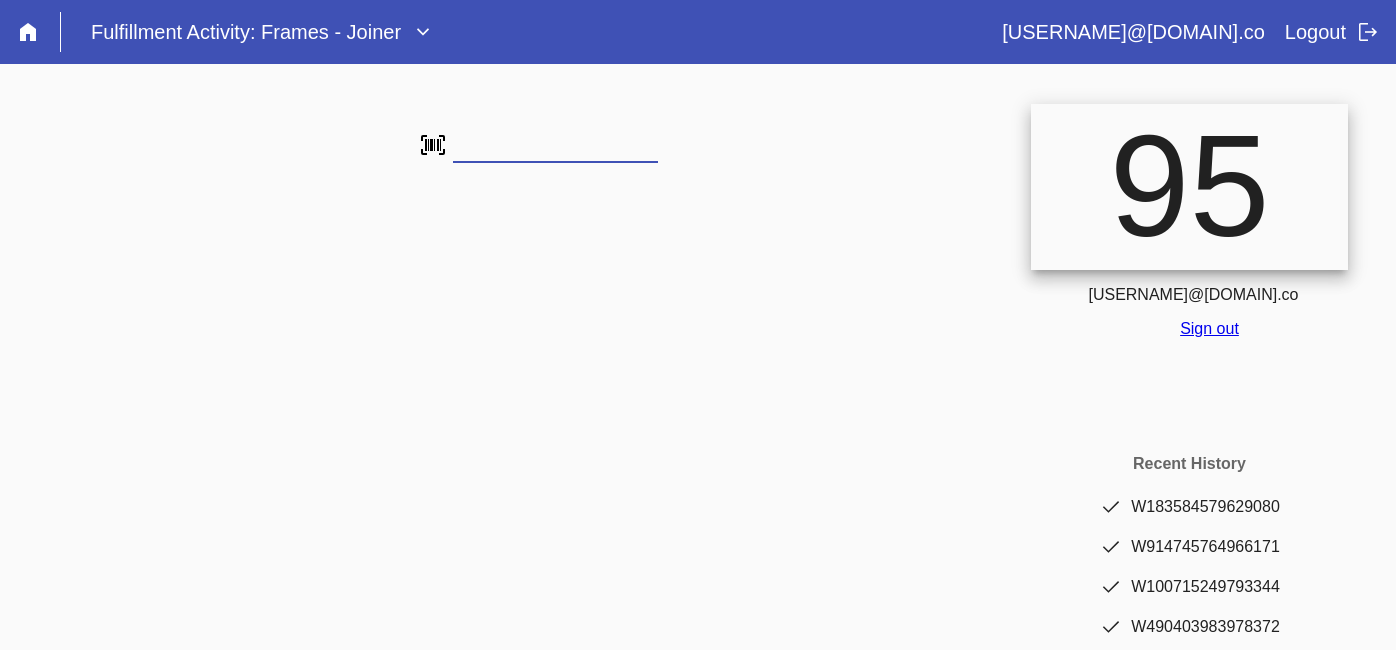 scroll, scrollTop: 0, scrollLeft: 0, axis: both 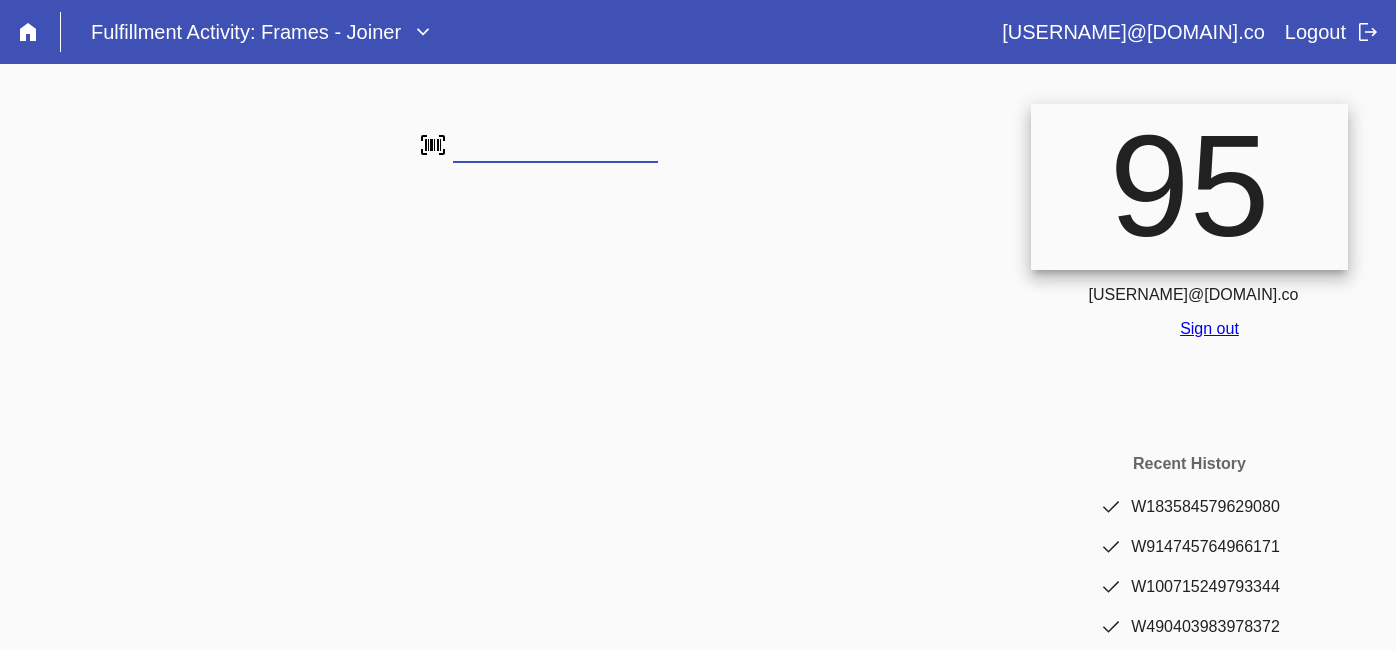click at bounding box center [555, 148] 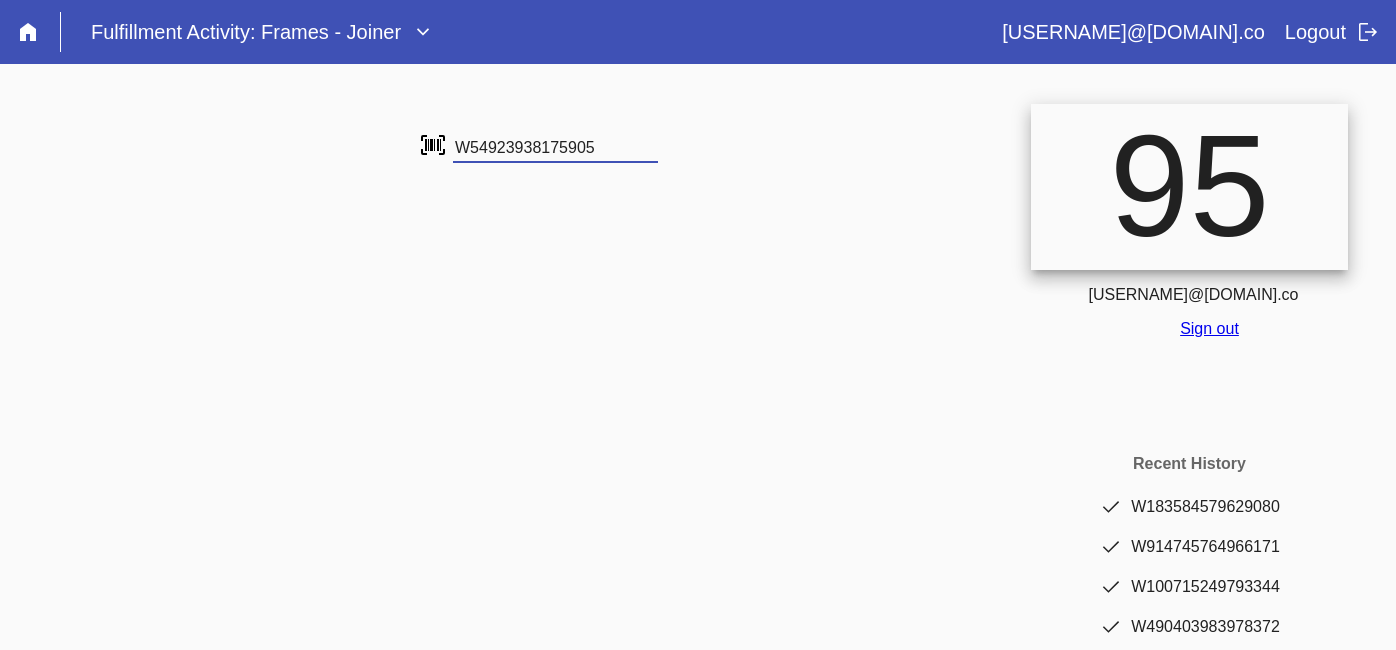 type on "W549239381759057" 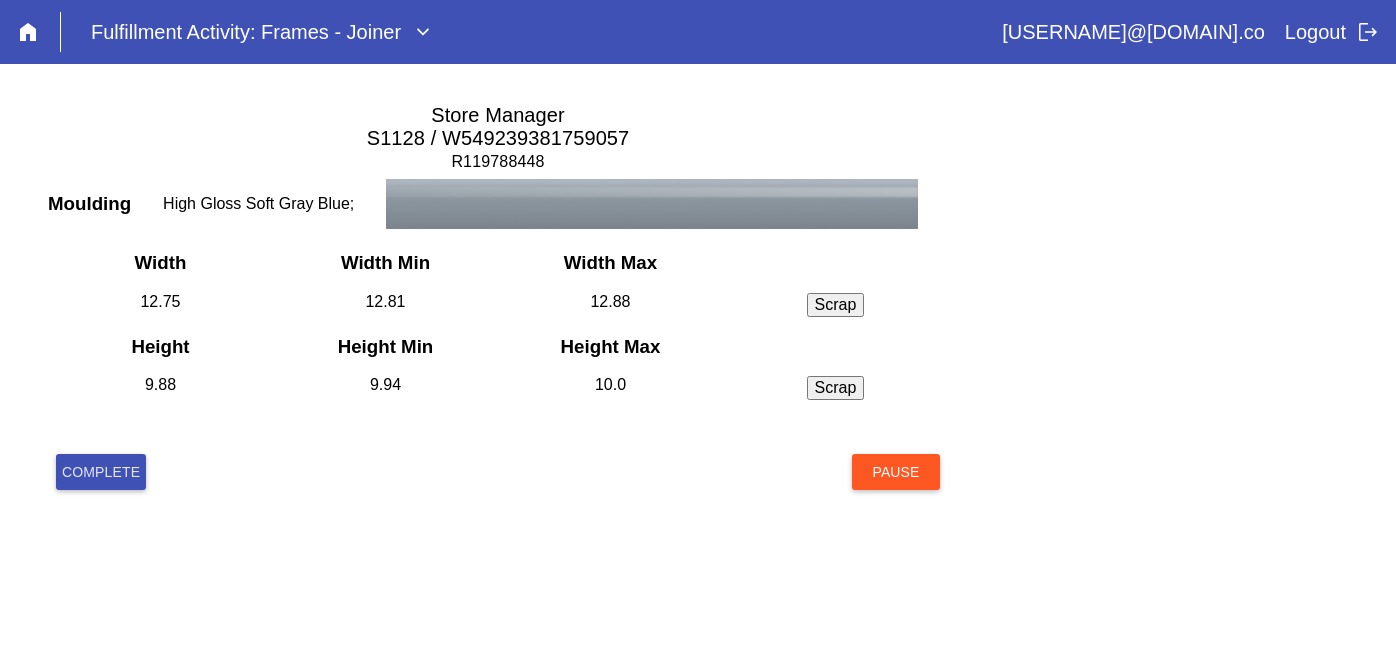 scroll, scrollTop: 0, scrollLeft: 0, axis: both 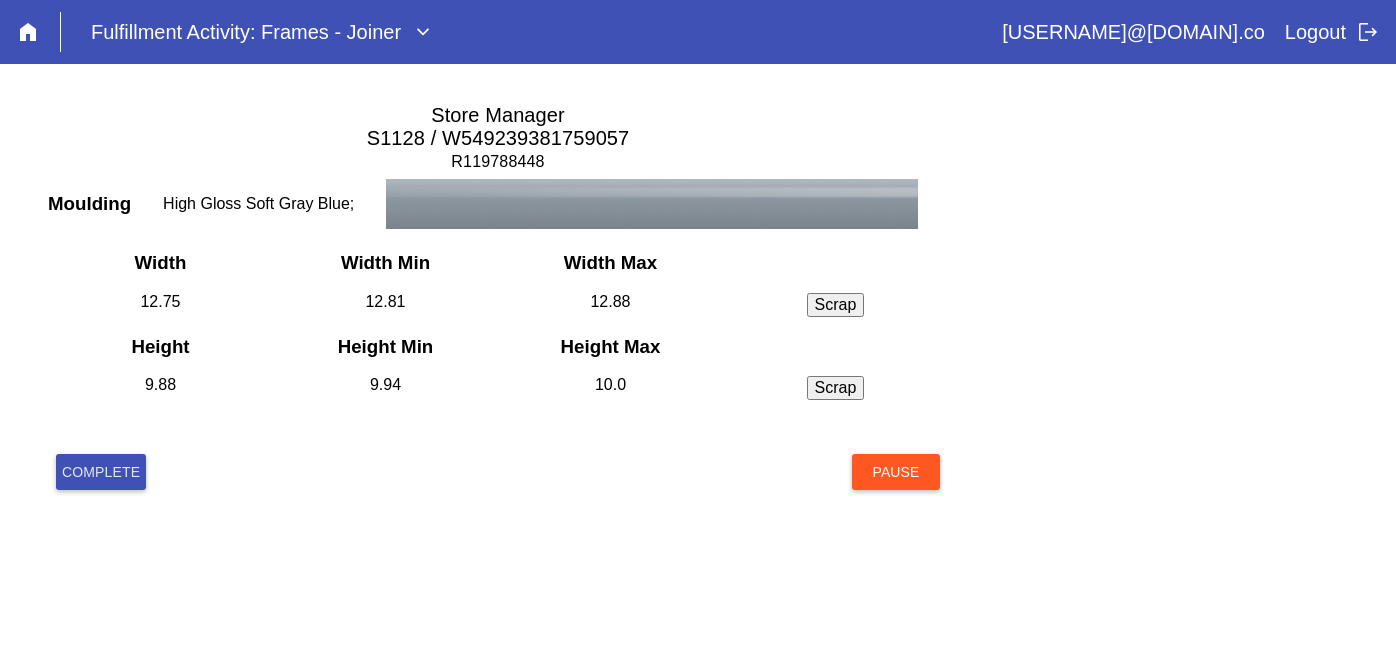 click on "Complete" at bounding box center (101, 472) 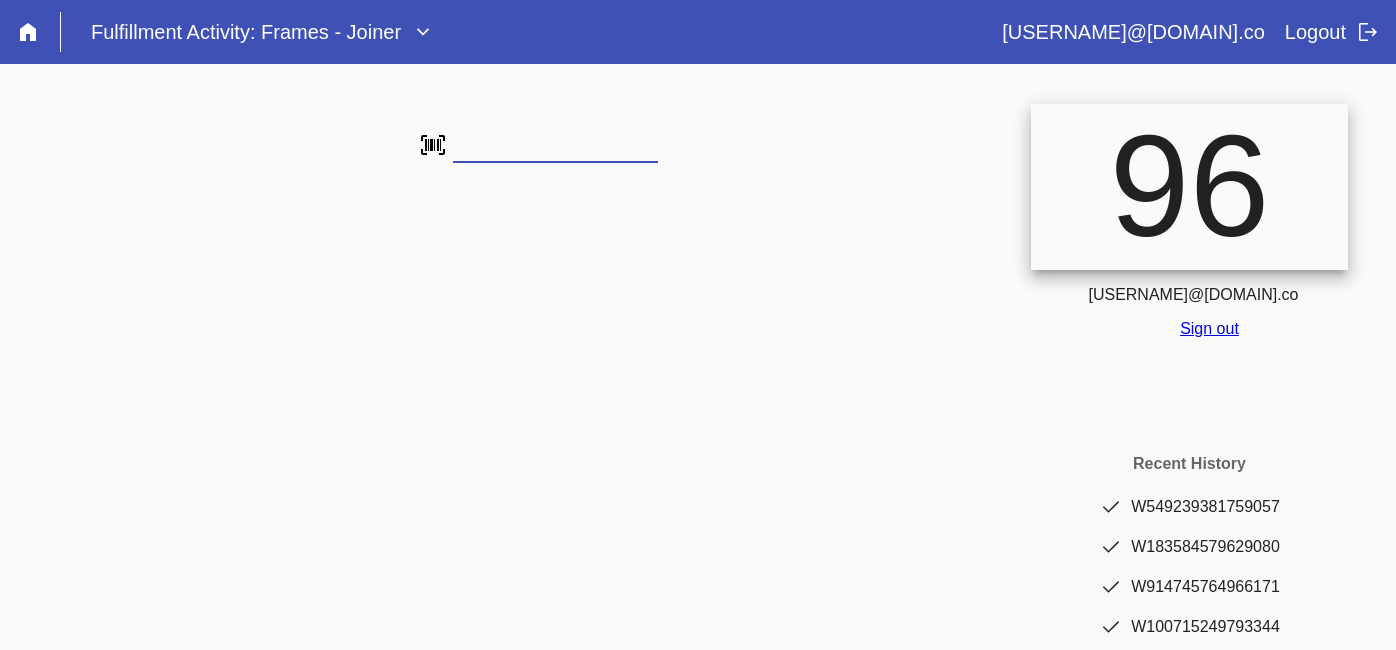 scroll, scrollTop: 0, scrollLeft: 0, axis: both 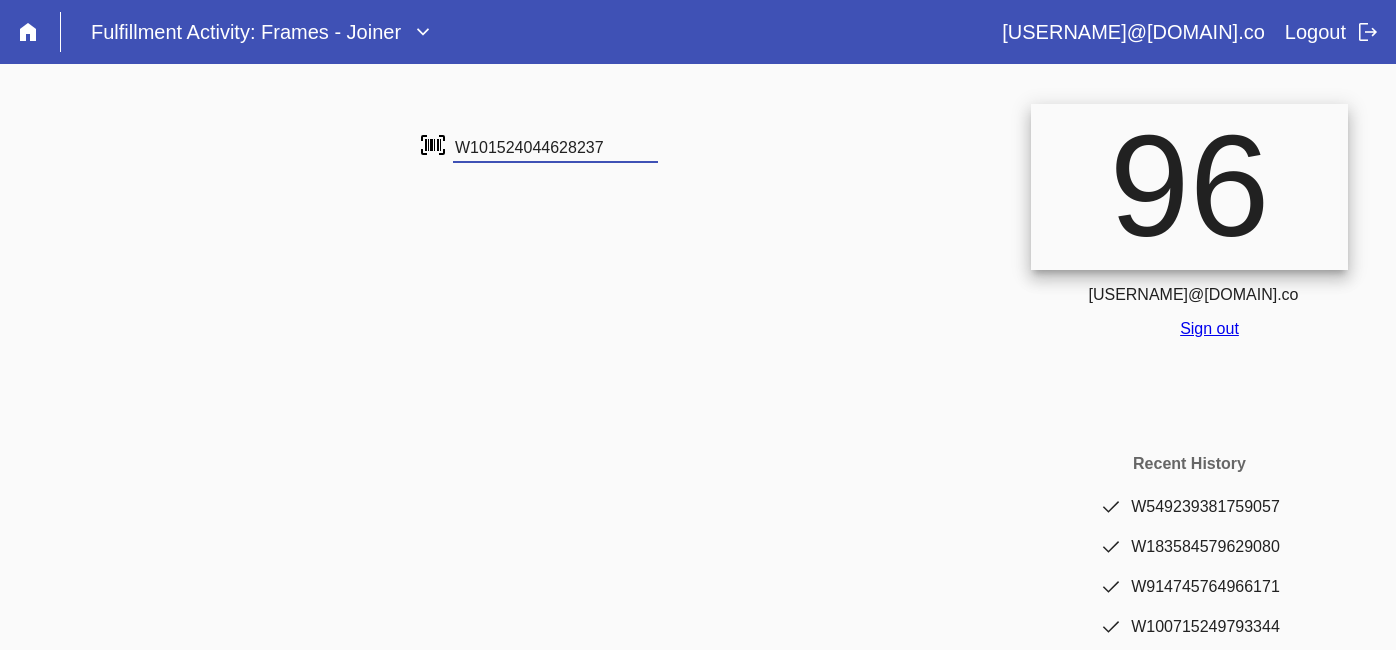 type on "W101524044628237" 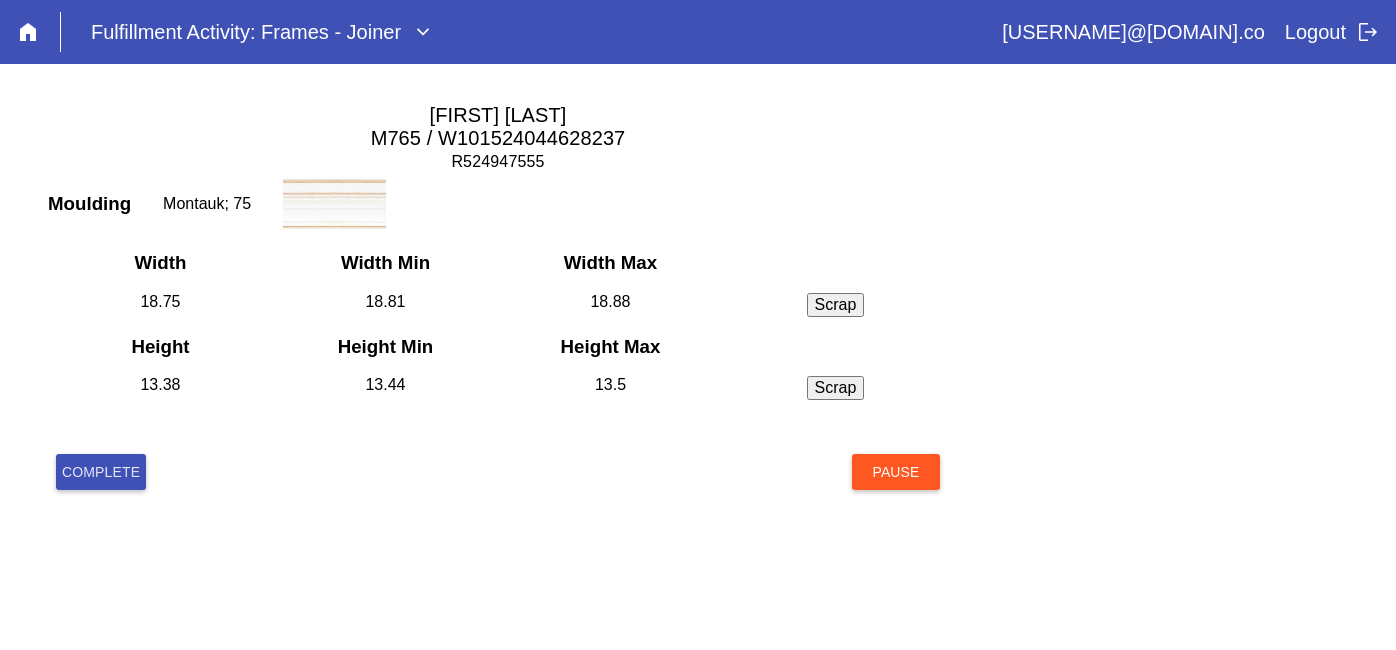 scroll, scrollTop: 0, scrollLeft: 0, axis: both 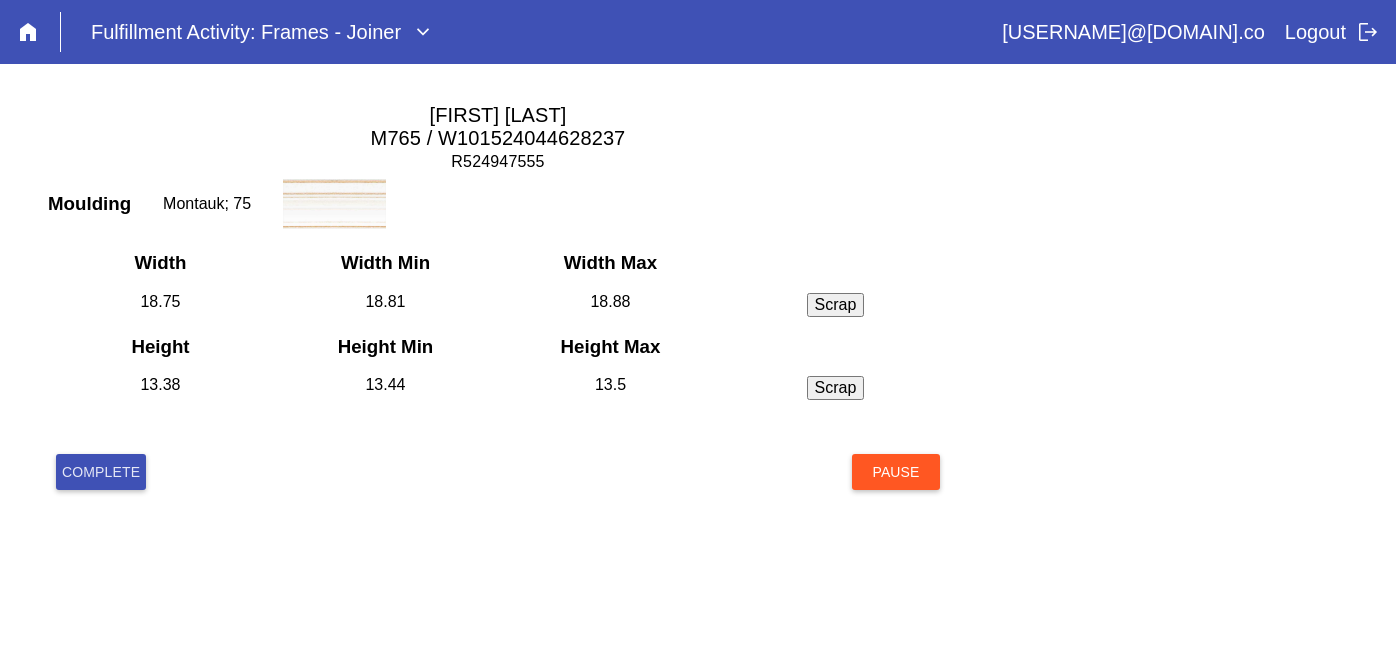 click on "Complete" at bounding box center (101, 472) 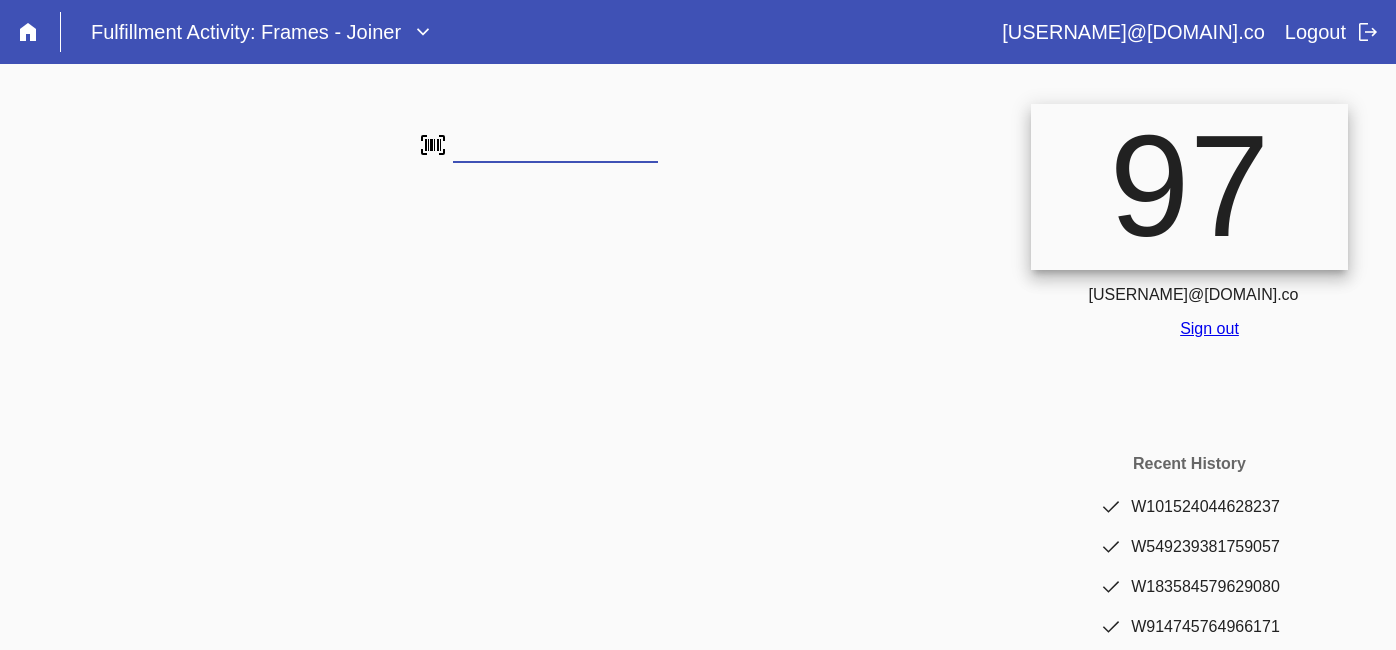 scroll, scrollTop: 0, scrollLeft: 0, axis: both 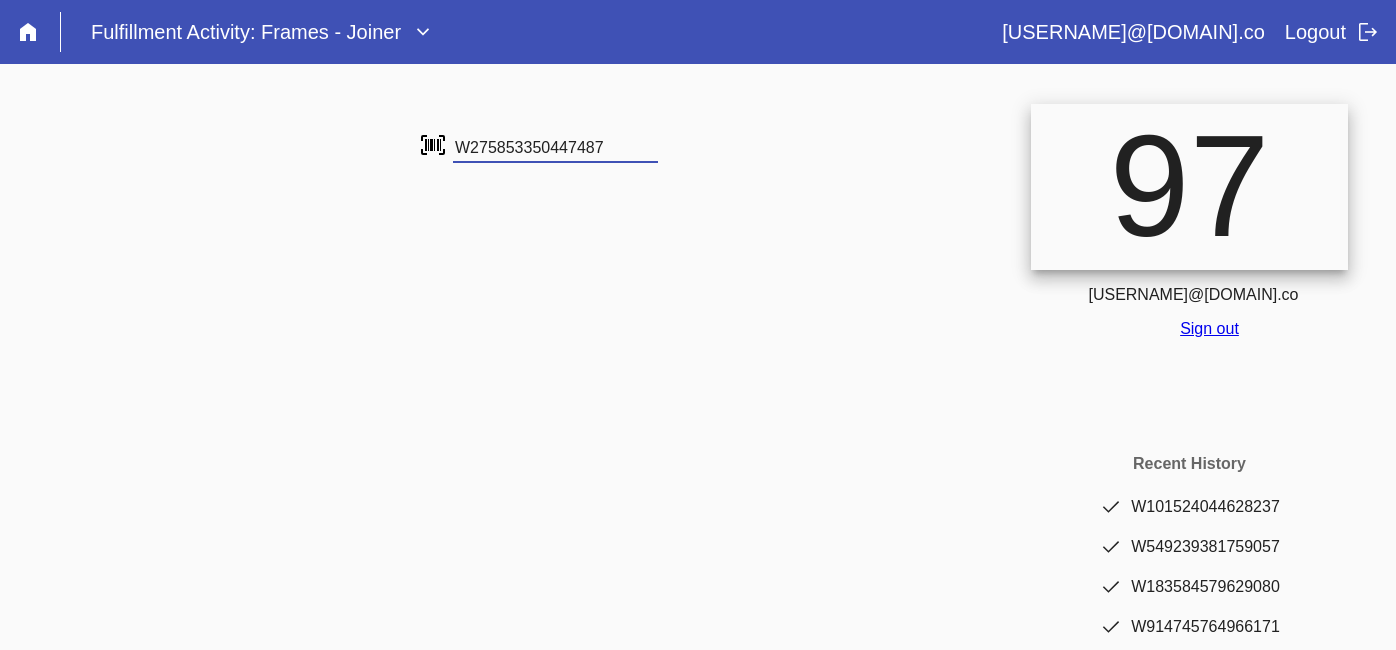 type on "W275853350447487" 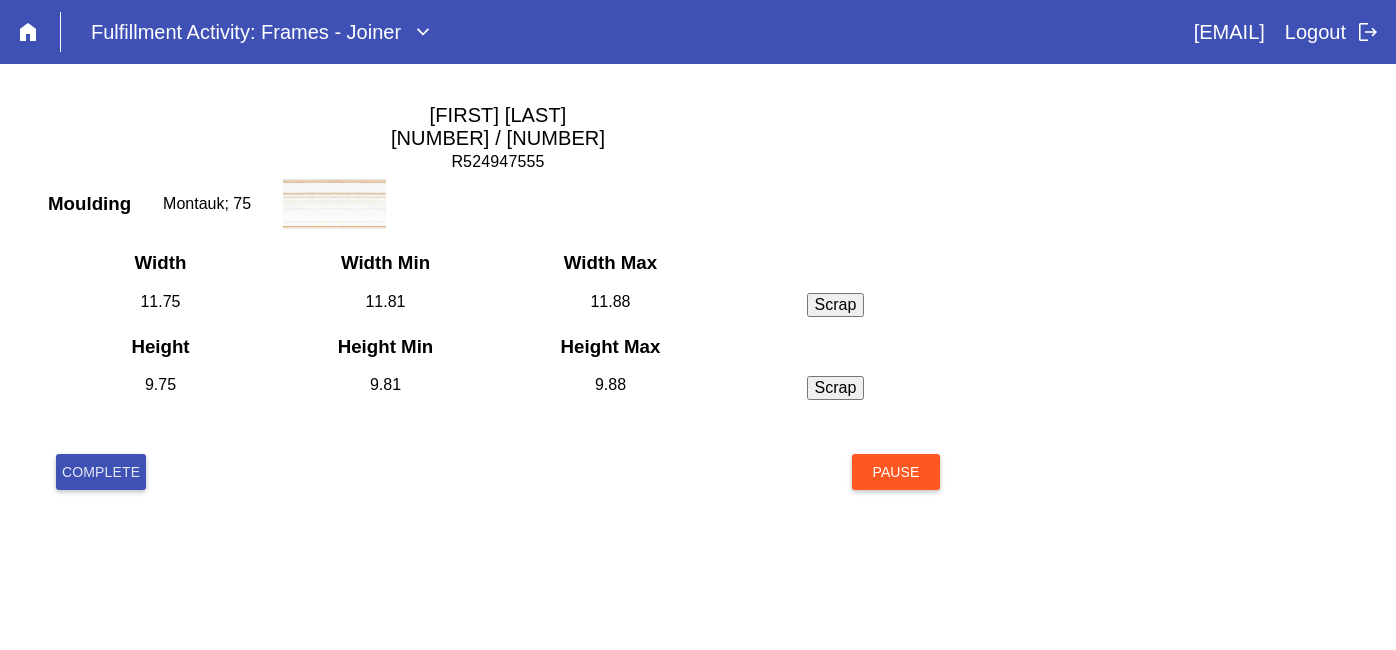 scroll, scrollTop: 0, scrollLeft: 0, axis: both 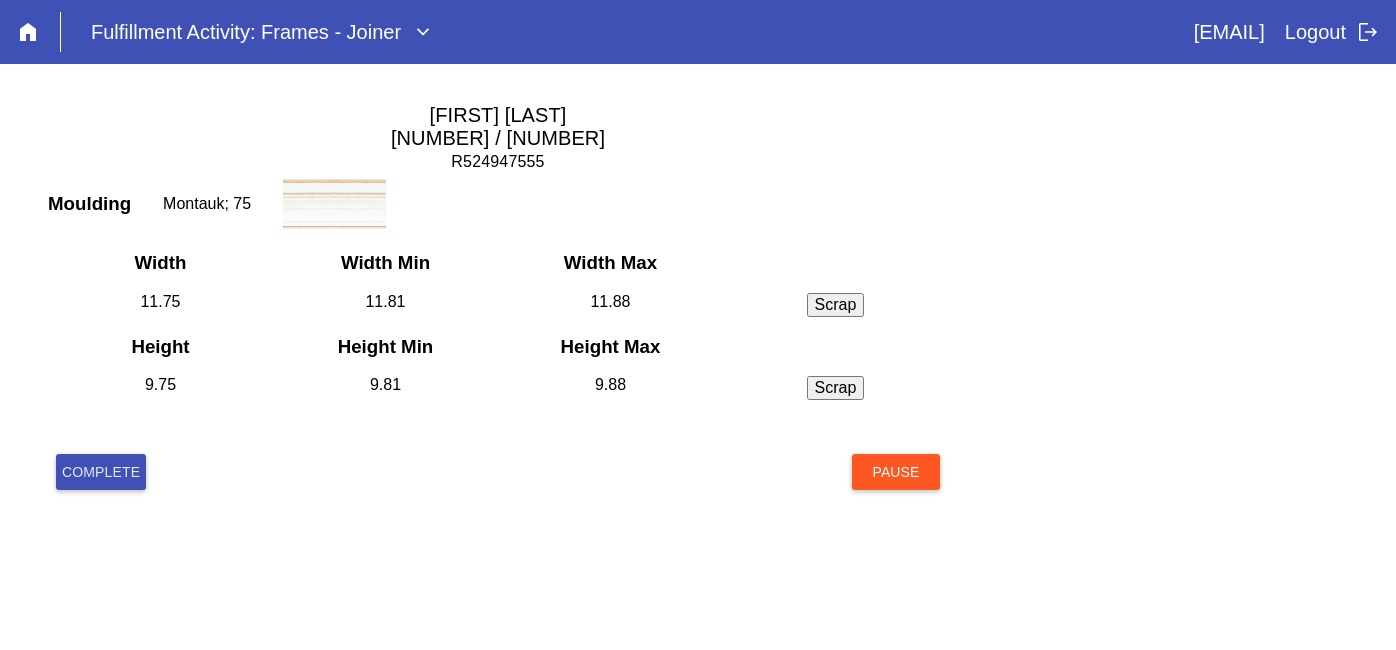click on "Complete" at bounding box center (101, 472) 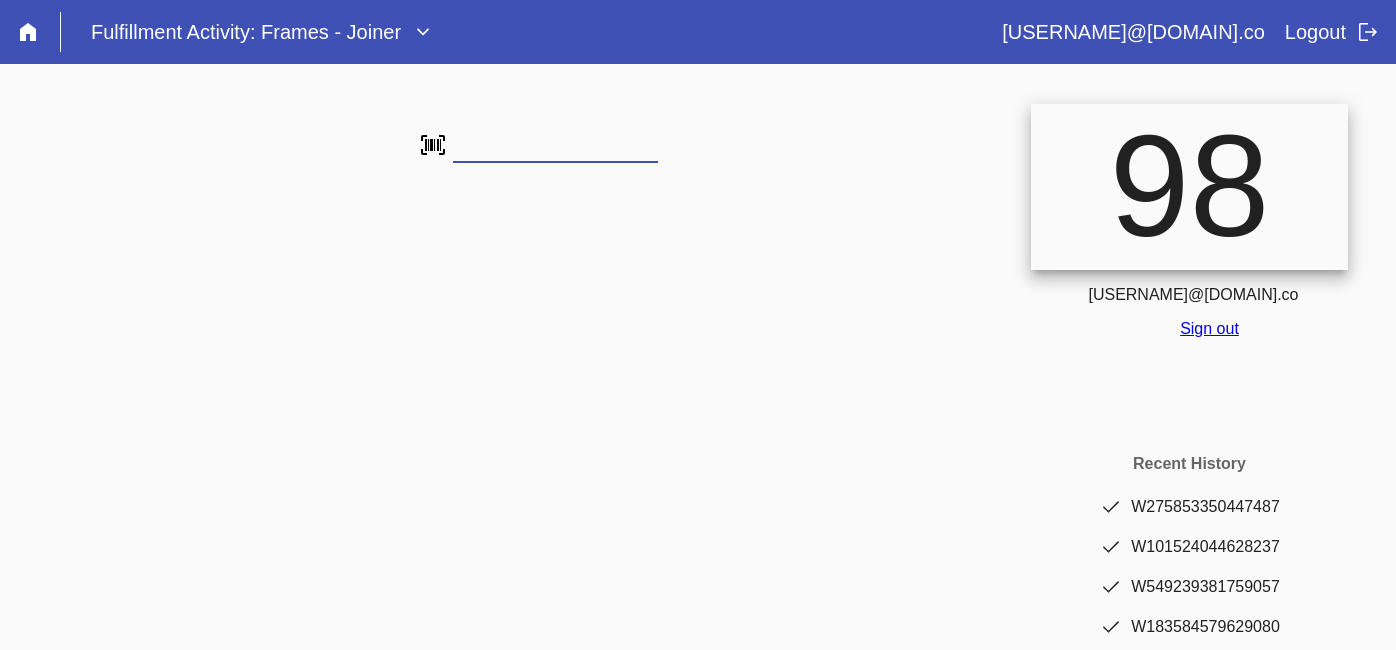 scroll, scrollTop: 0, scrollLeft: 0, axis: both 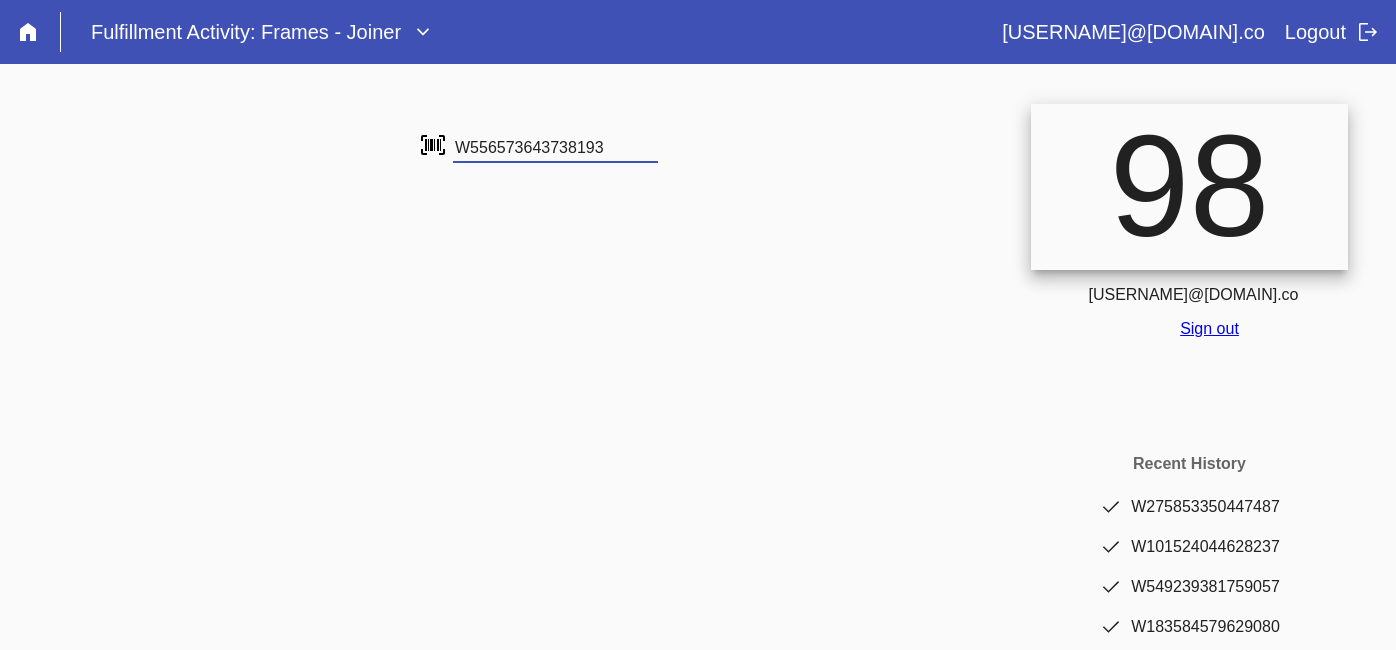 type on "W556573643738193" 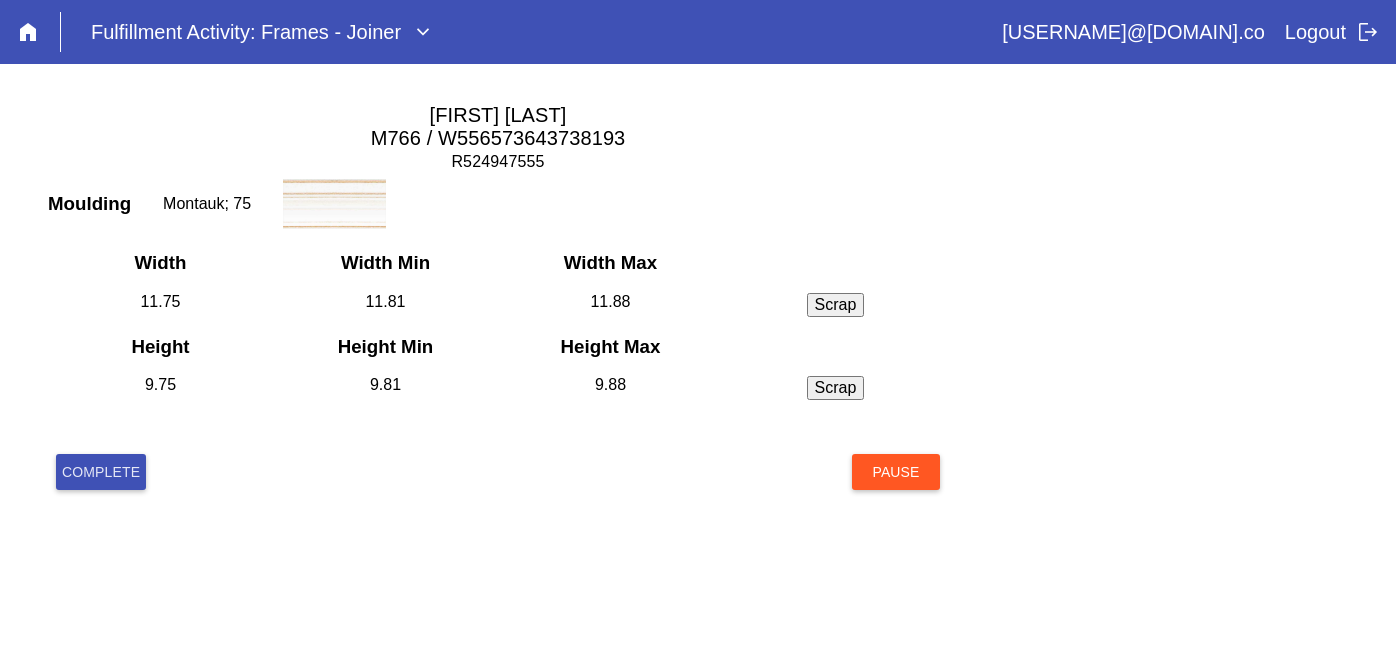 scroll, scrollTop: 0, scrollLeft: 0, axis: both 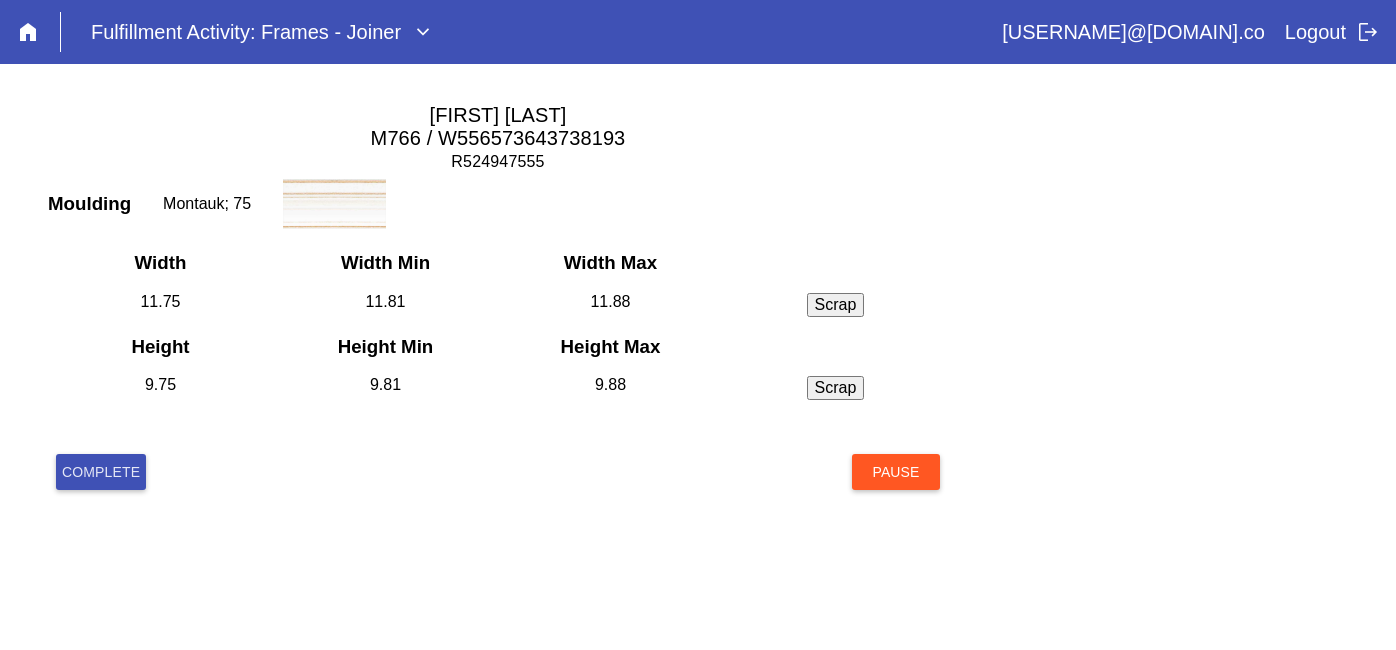 click on "Complete" at bounding box center [101, 472] 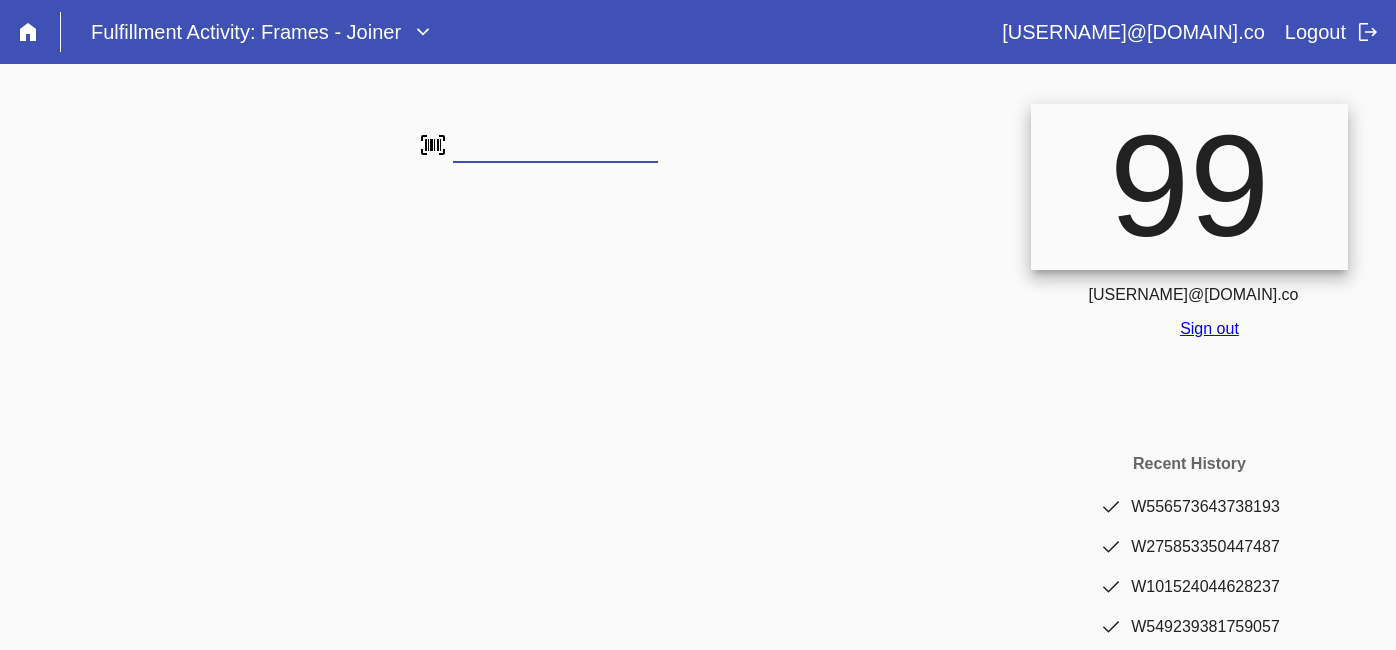 scroll, scrollTop: 0, scrollLeft: 0, axis: both 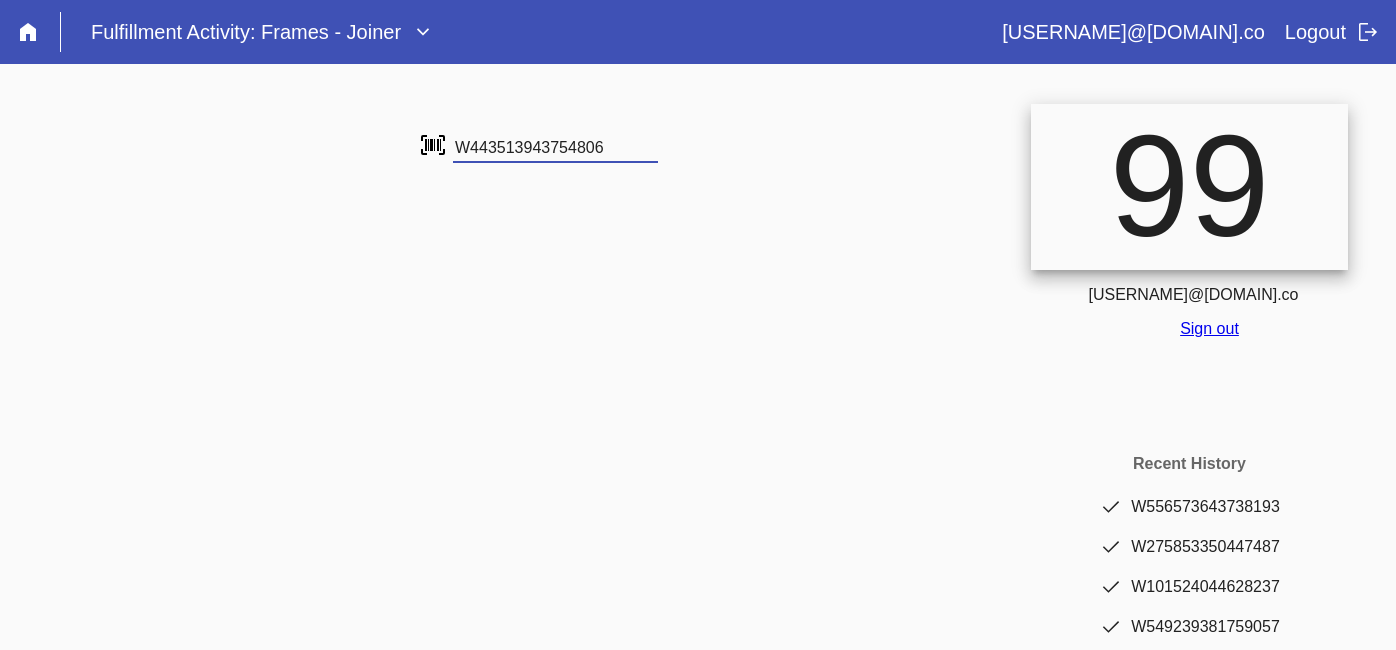type on "W443513943754806" 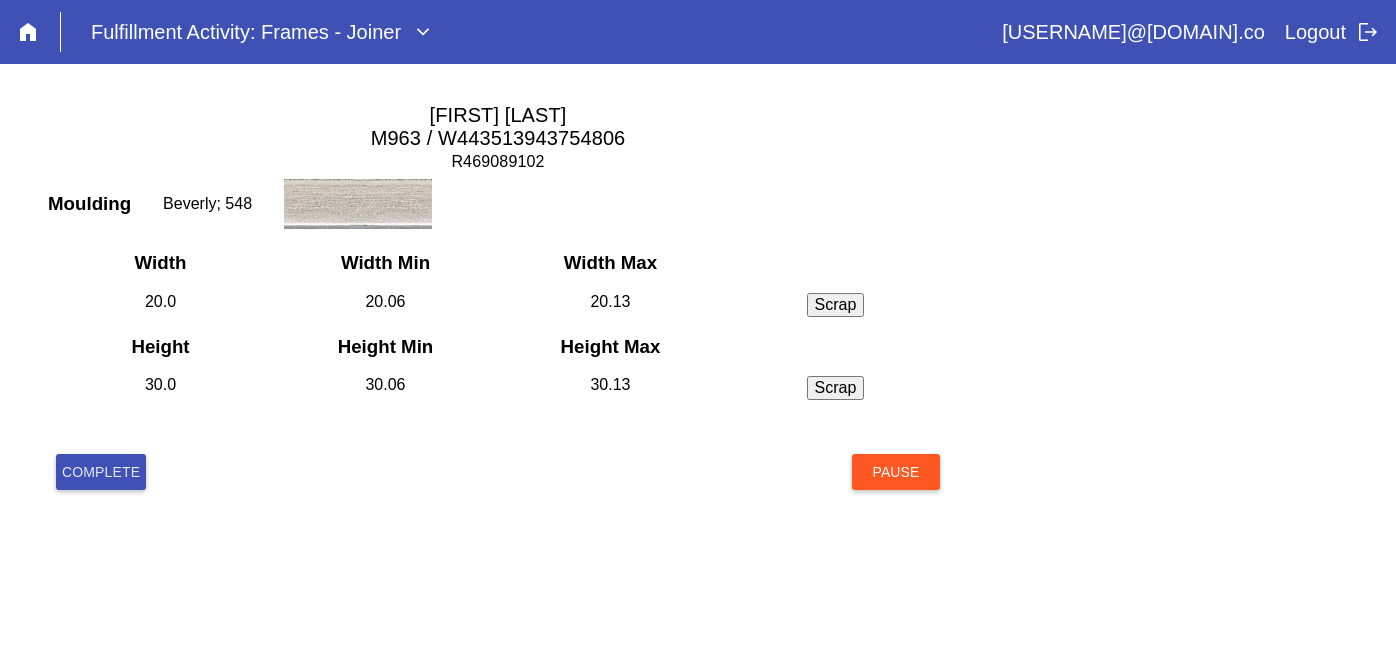 scroll, scrollTop: 0, scrollLeft: 0, axis: both 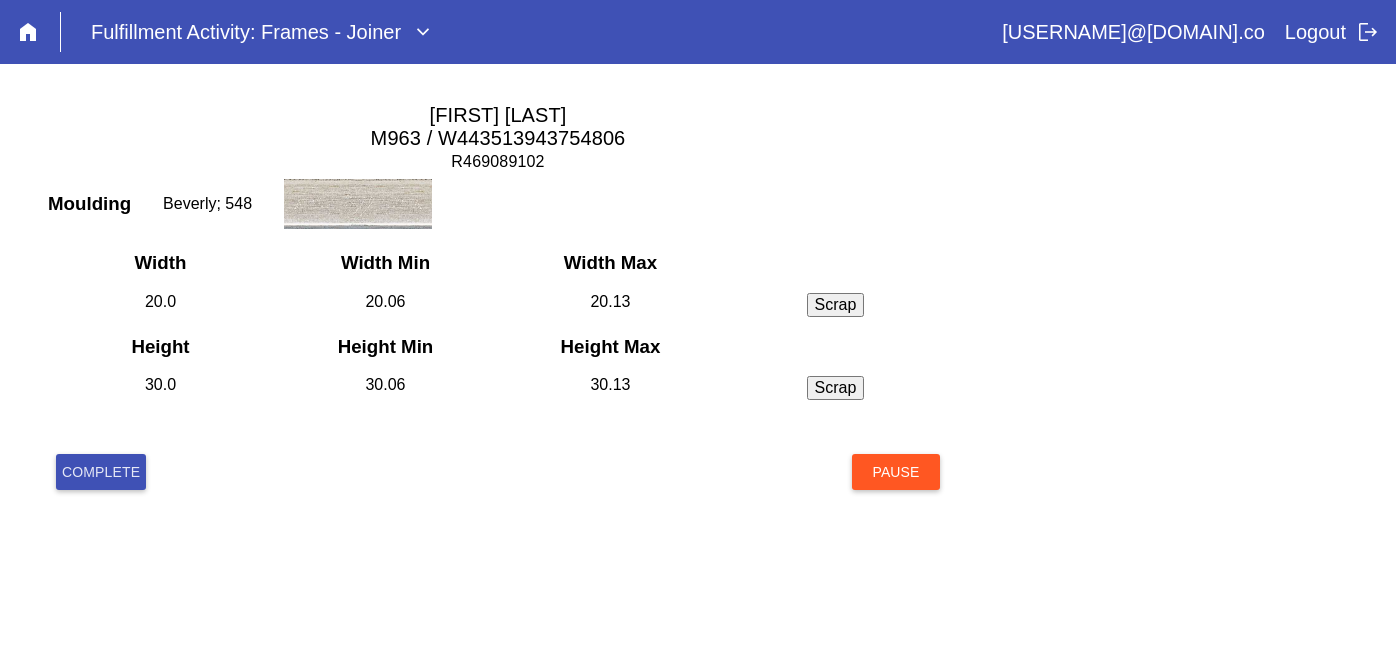 click on "Complete" at bounding box center [101, 472] 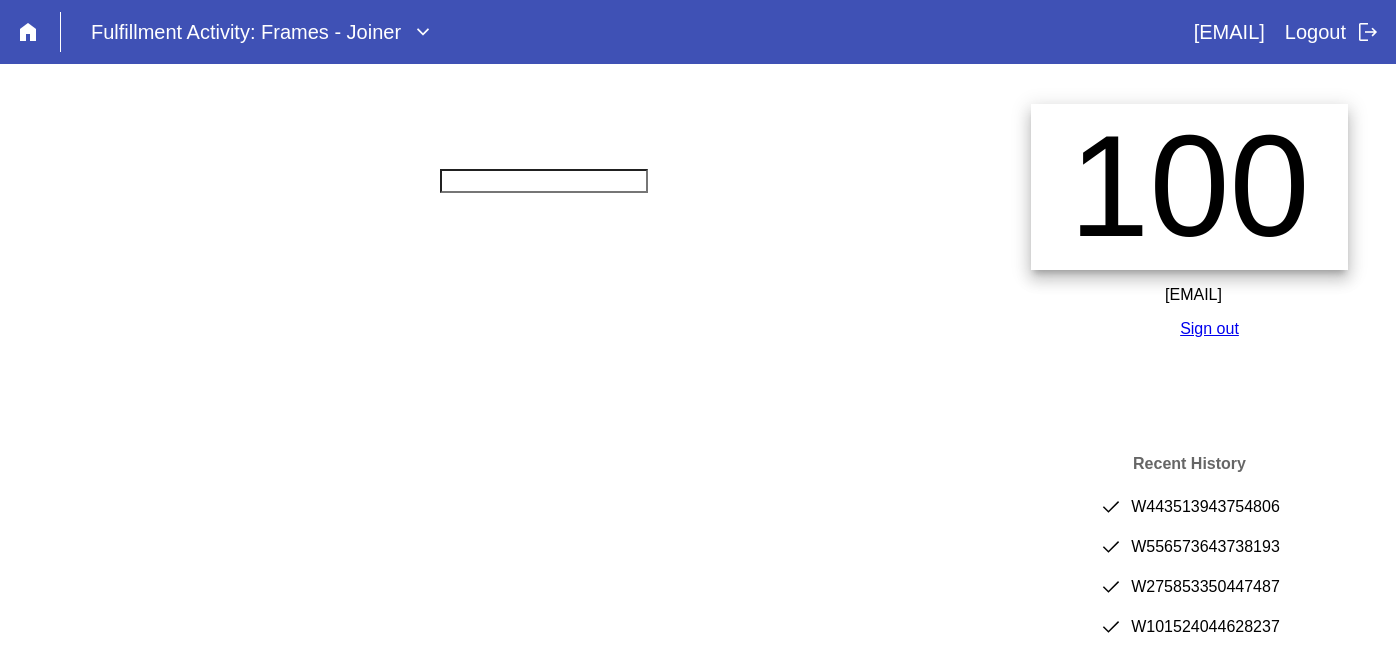 scroll, scrollTop: 0, scrollLeft: 0, axis: both 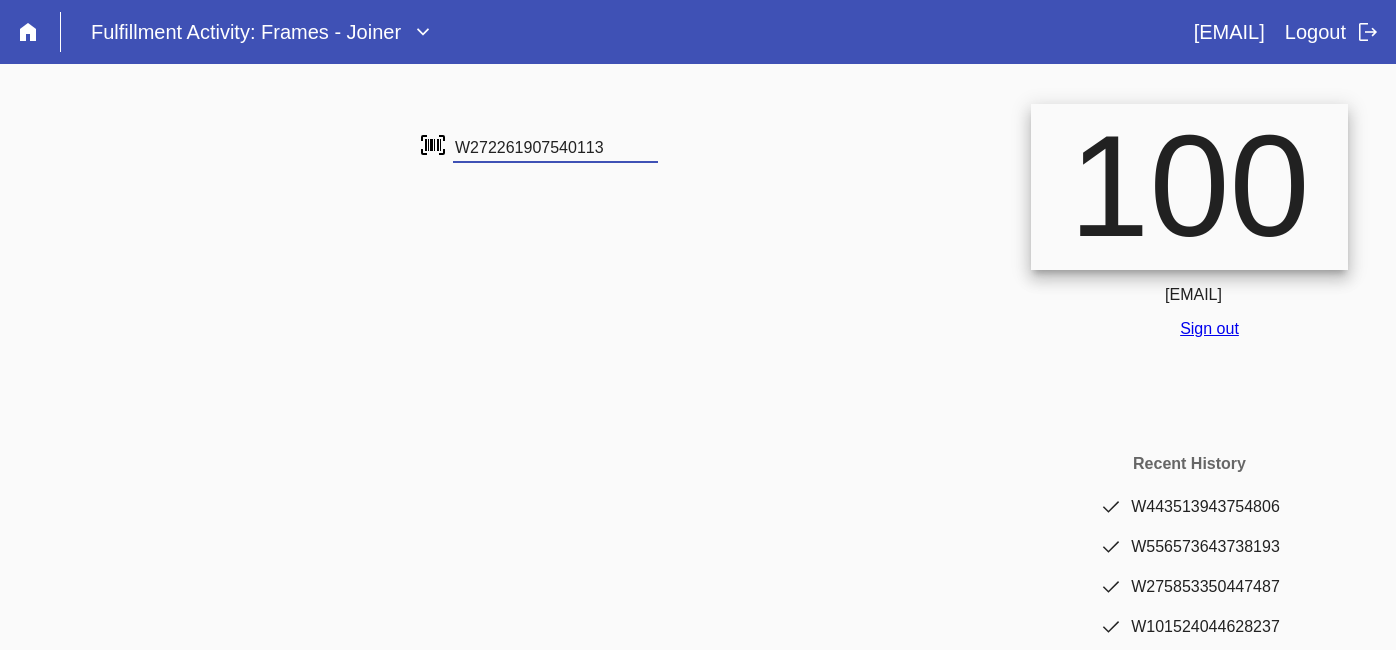 type on "W272261907540113" 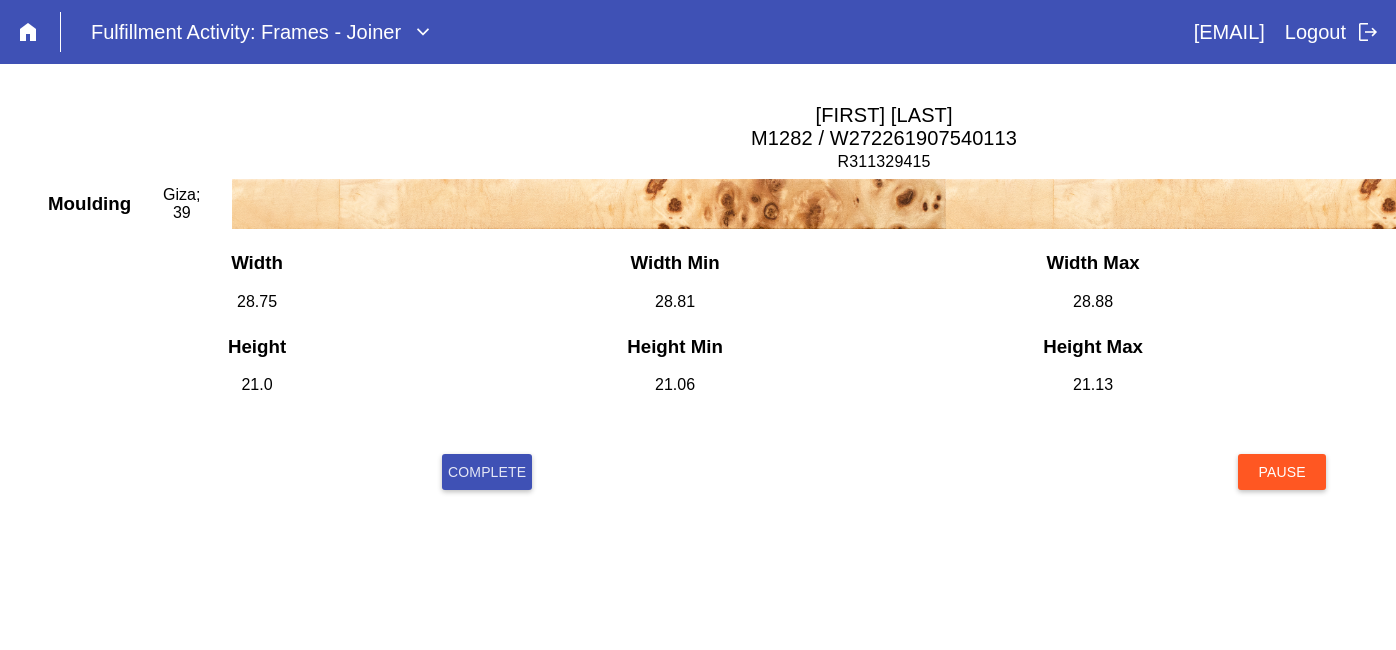 scroll, scrollTop: 0, scrollLeft: 0, axis: both 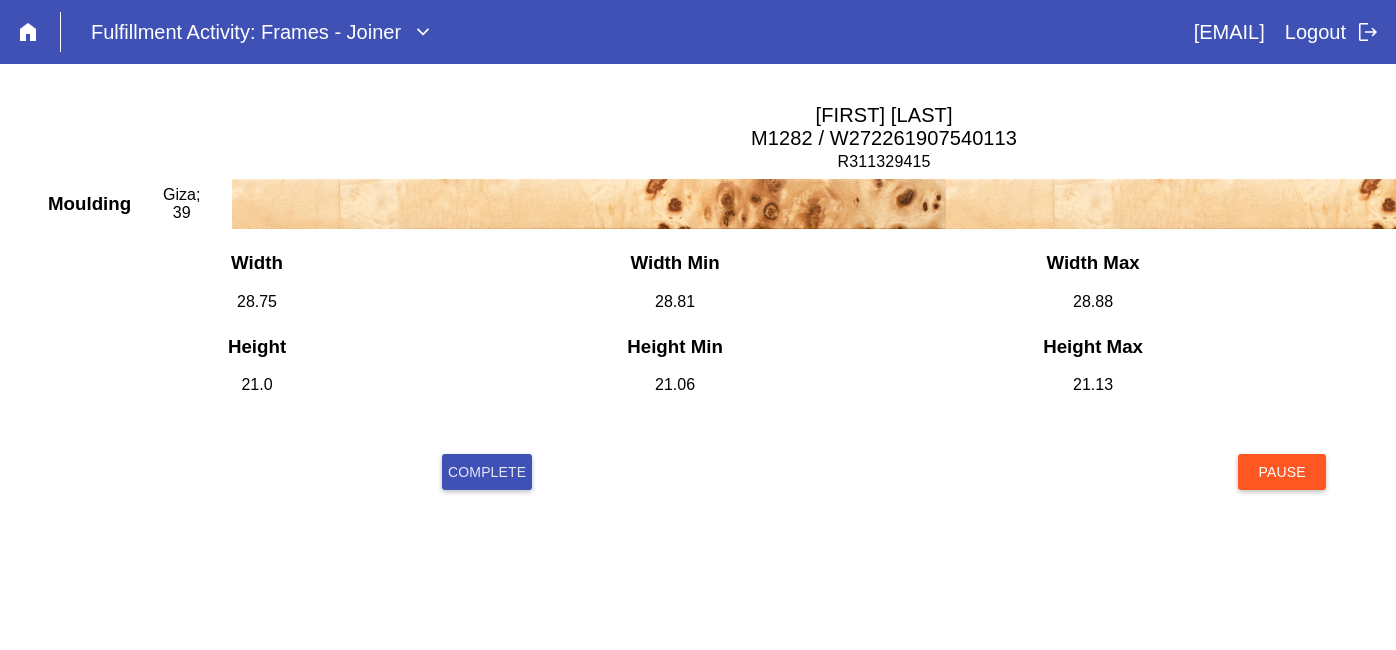 click on "Complete" at bounding box center [487, 472] 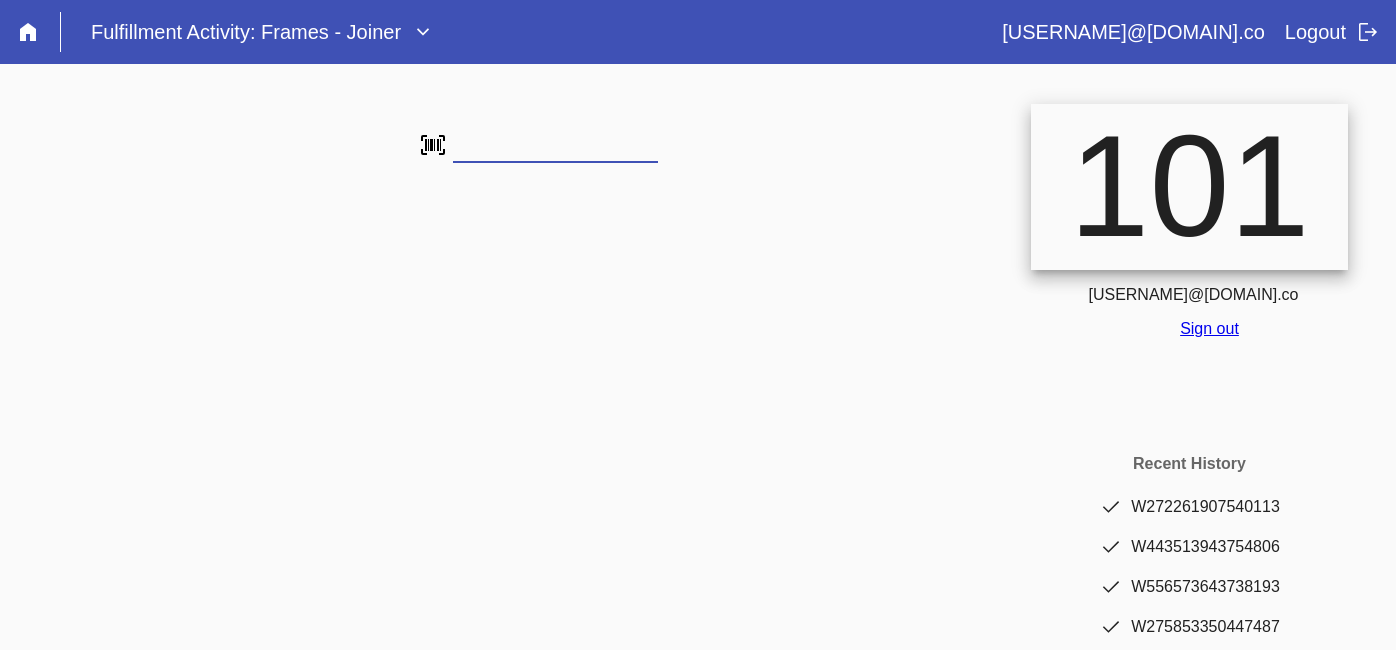 scroll, scrollTop: 0, scrollLeft: 0, axis: both 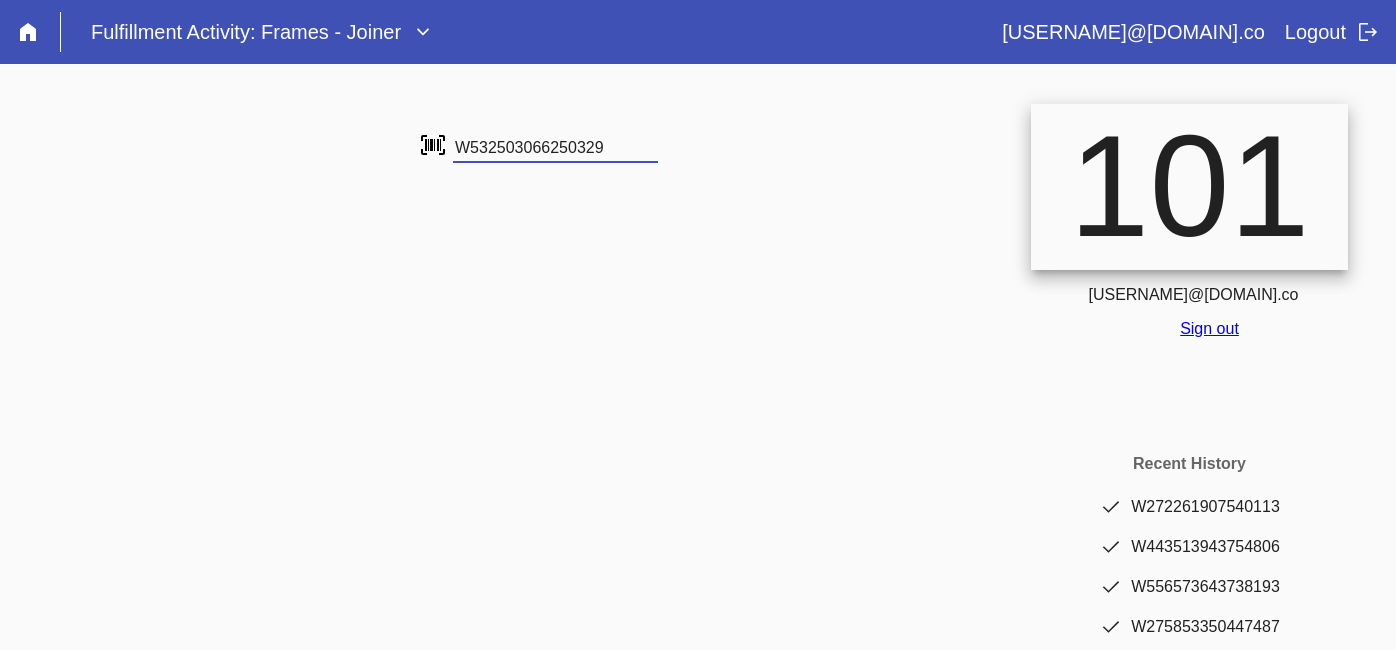 type on "W532503066250329" 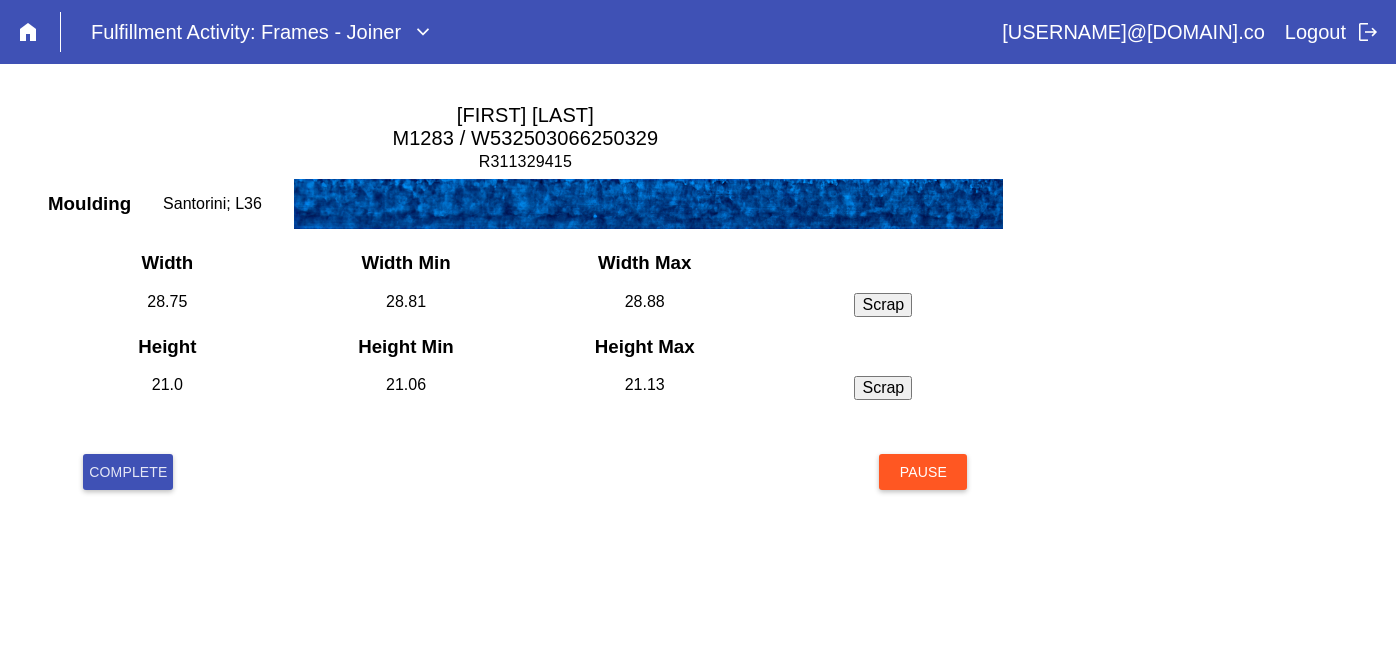 scroll, scrollTop: 0, scrollLeft: 0, axis: both 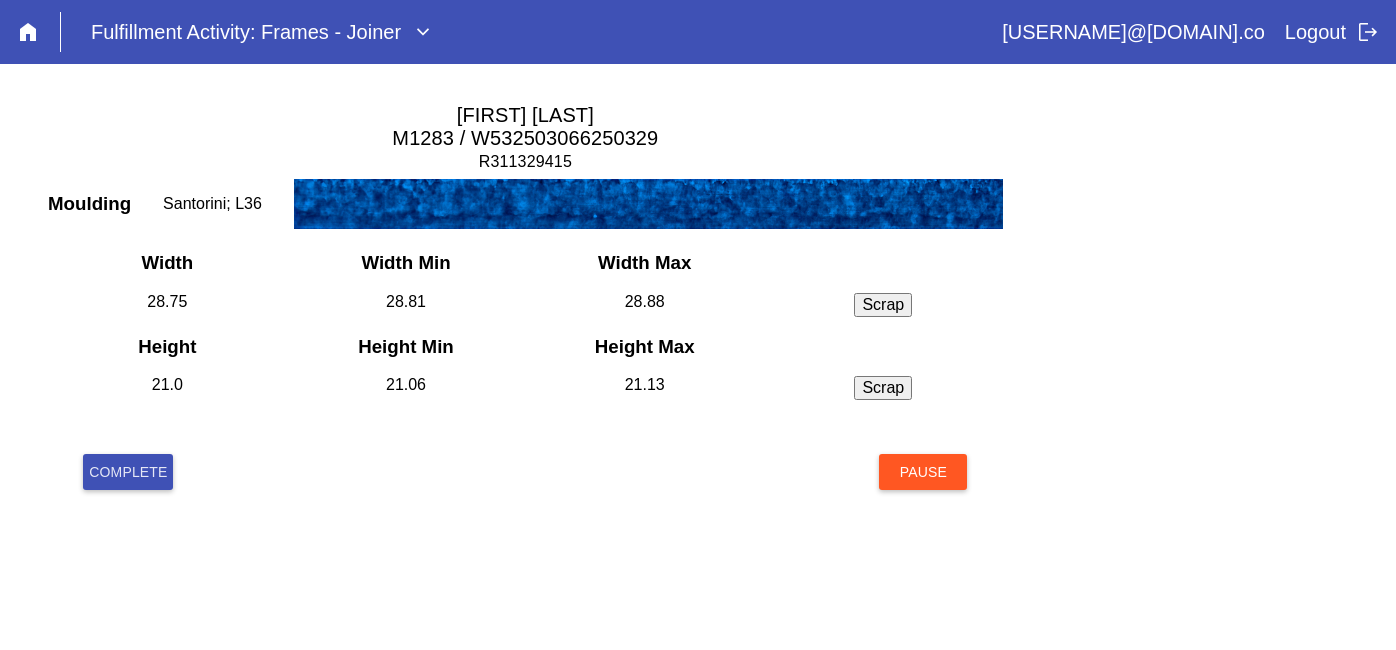 click on "Complete" at bounding box center [128, 472] 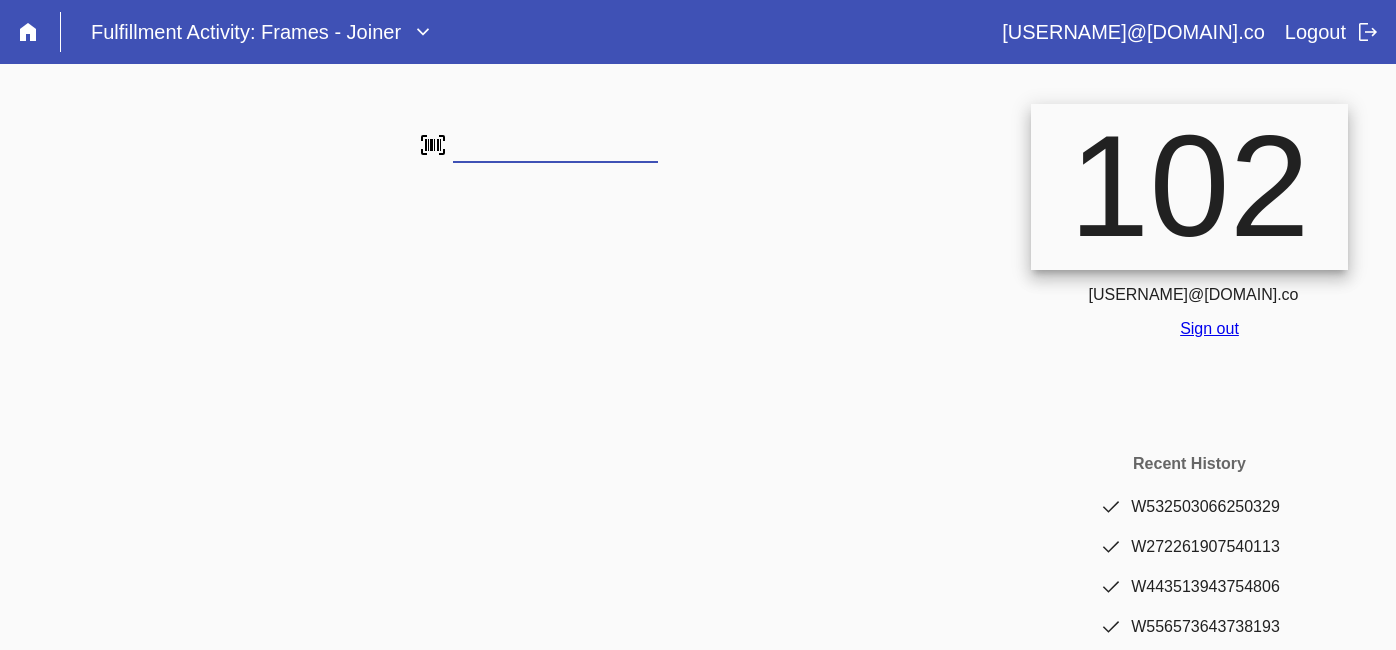 scroll, scrollTop: 0, scrollLeft: 0, axis: both 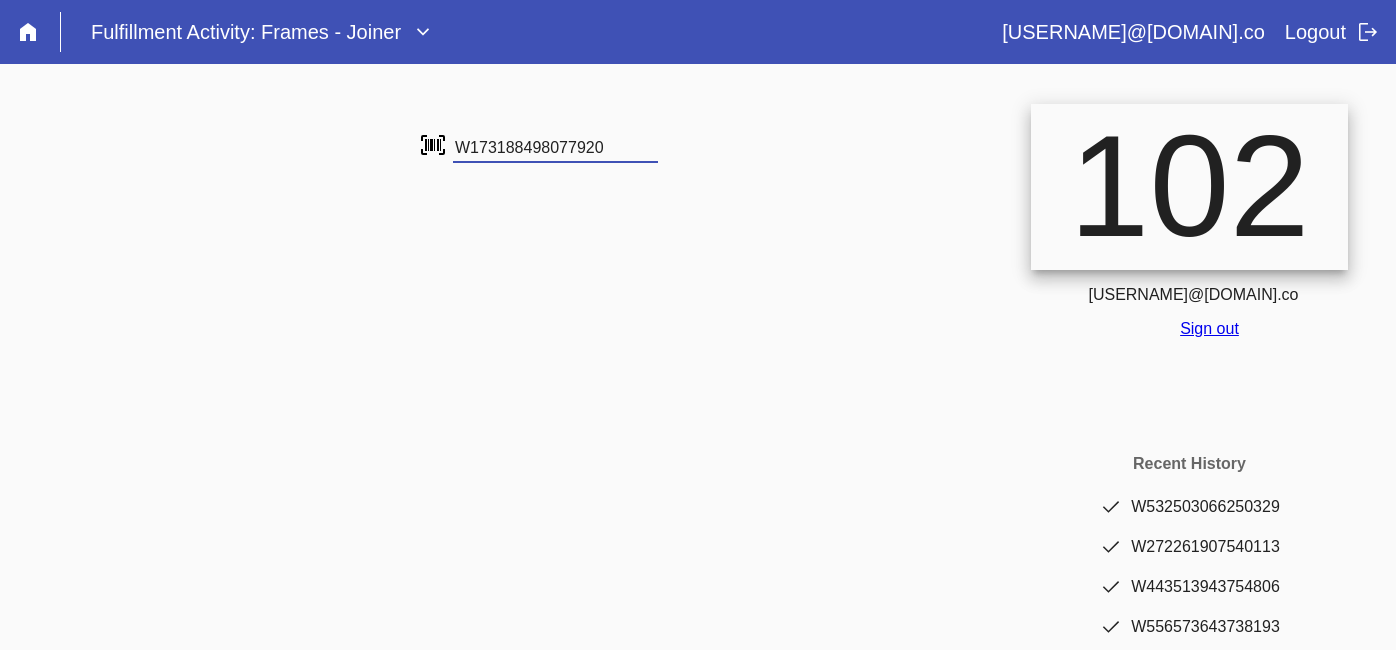 type on "W173188498077920" 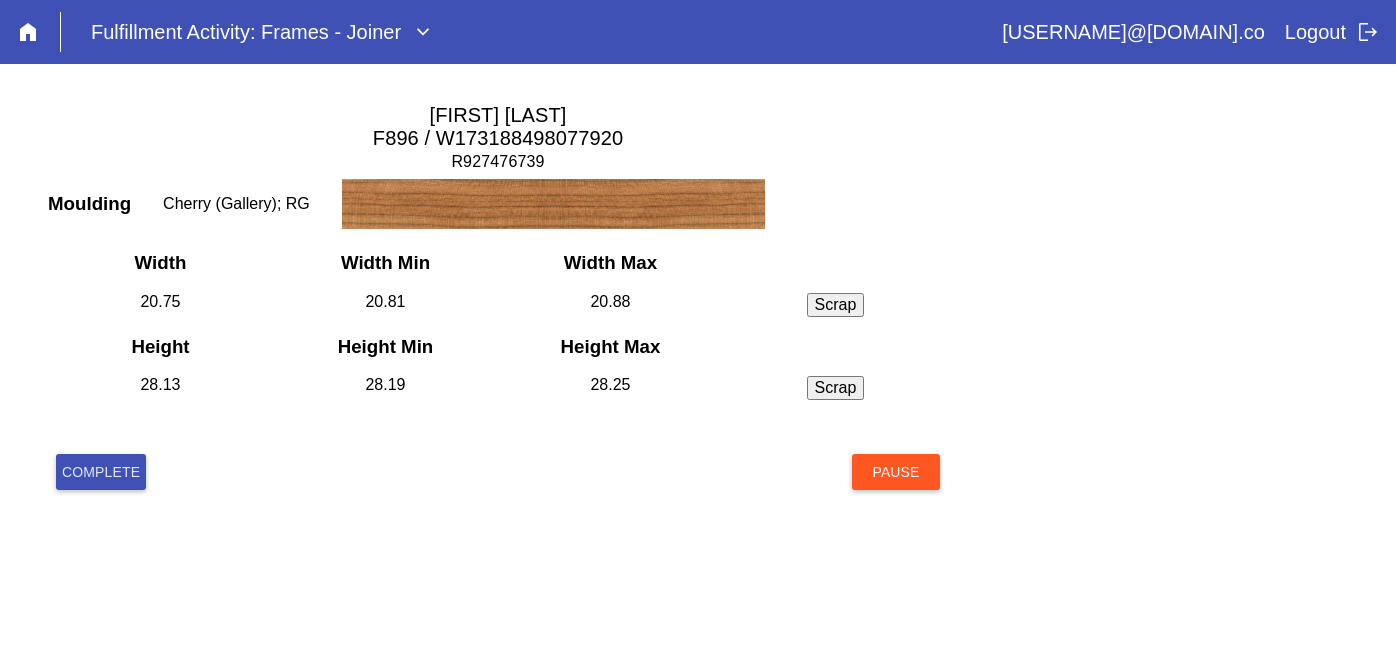 scroll, scrollTop: 0, scrollLeft: 0, axis: both 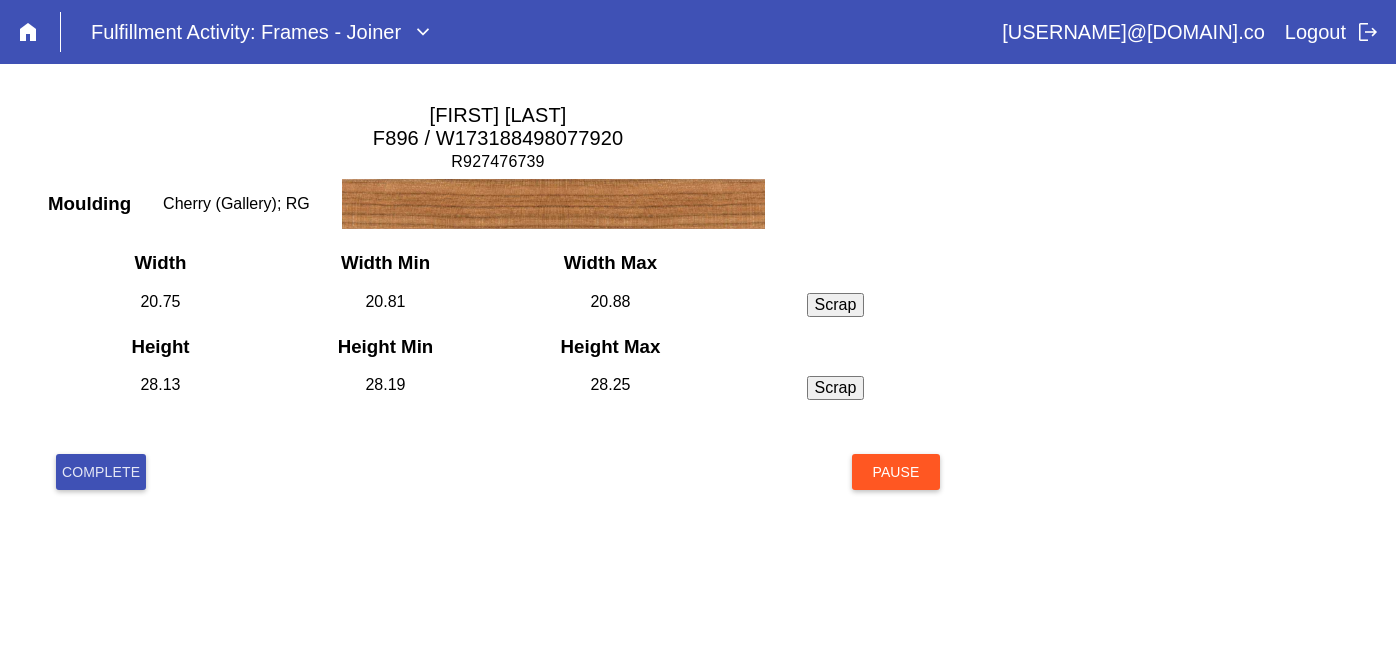 click on "Complete" at bounding box center [101, 472] 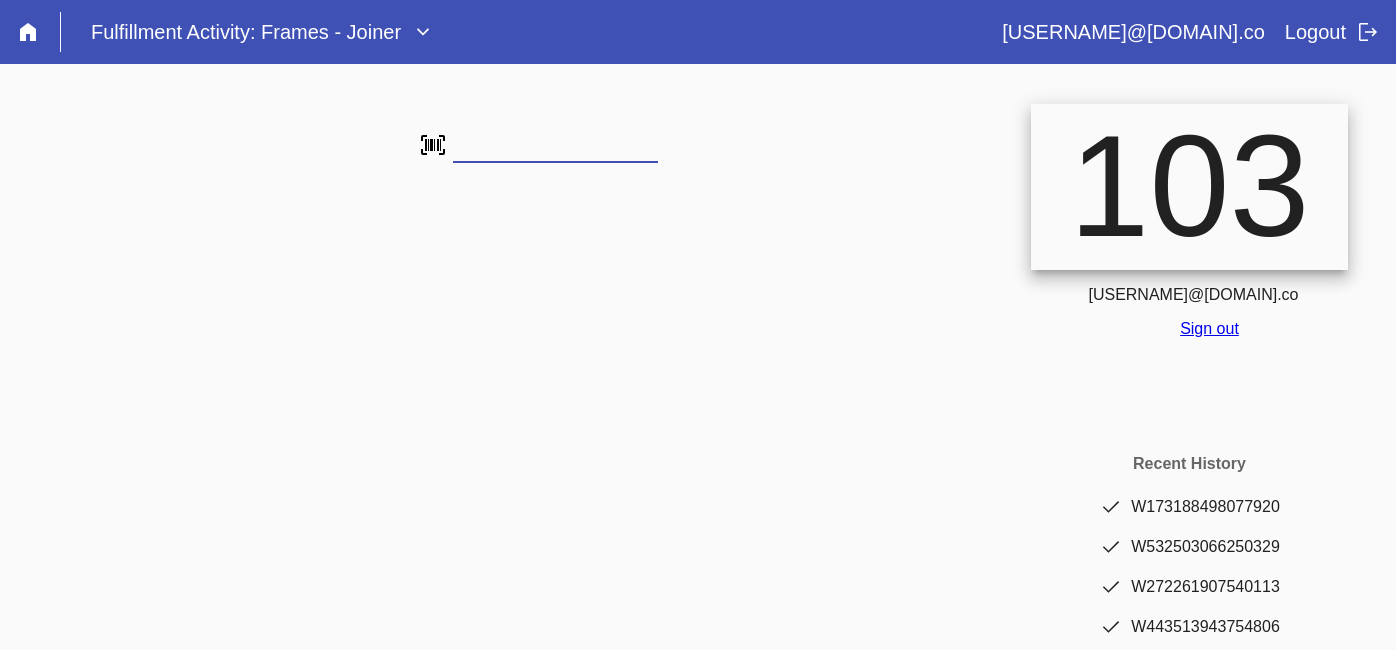 scroll, scrollTop: 0, scrollLeft: 0, axis: both 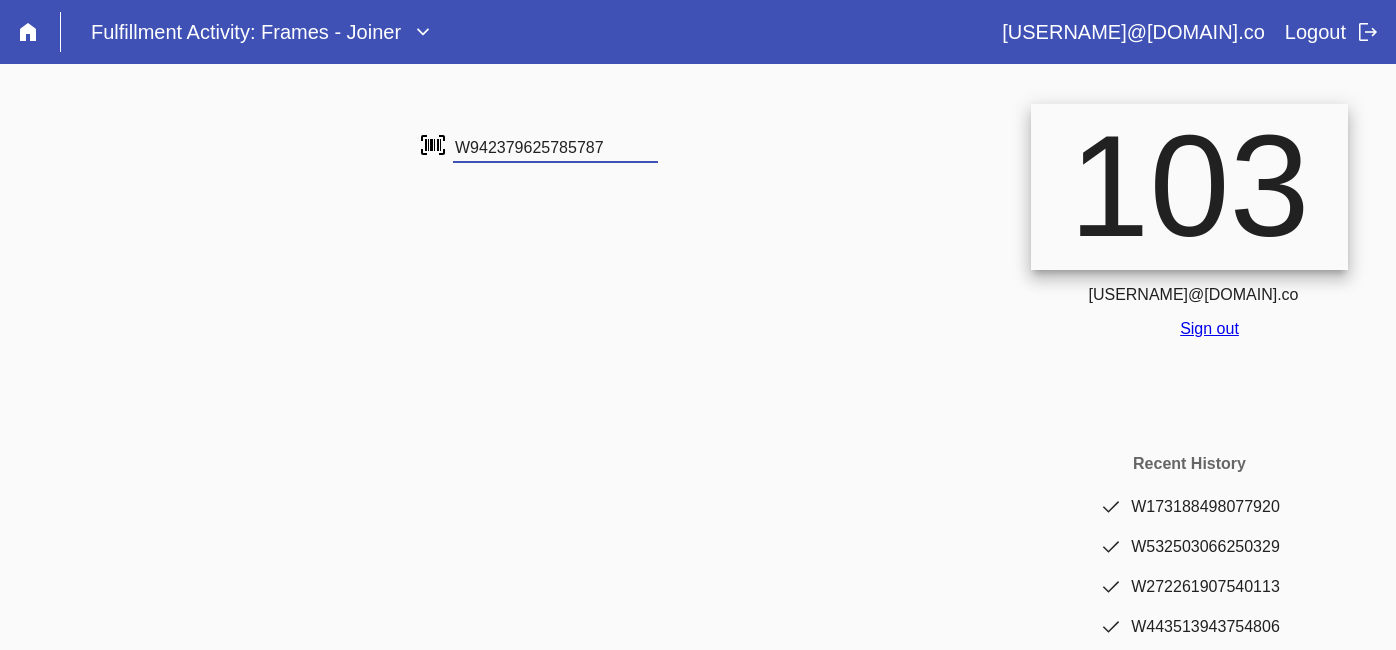 type on "W942379625785787" 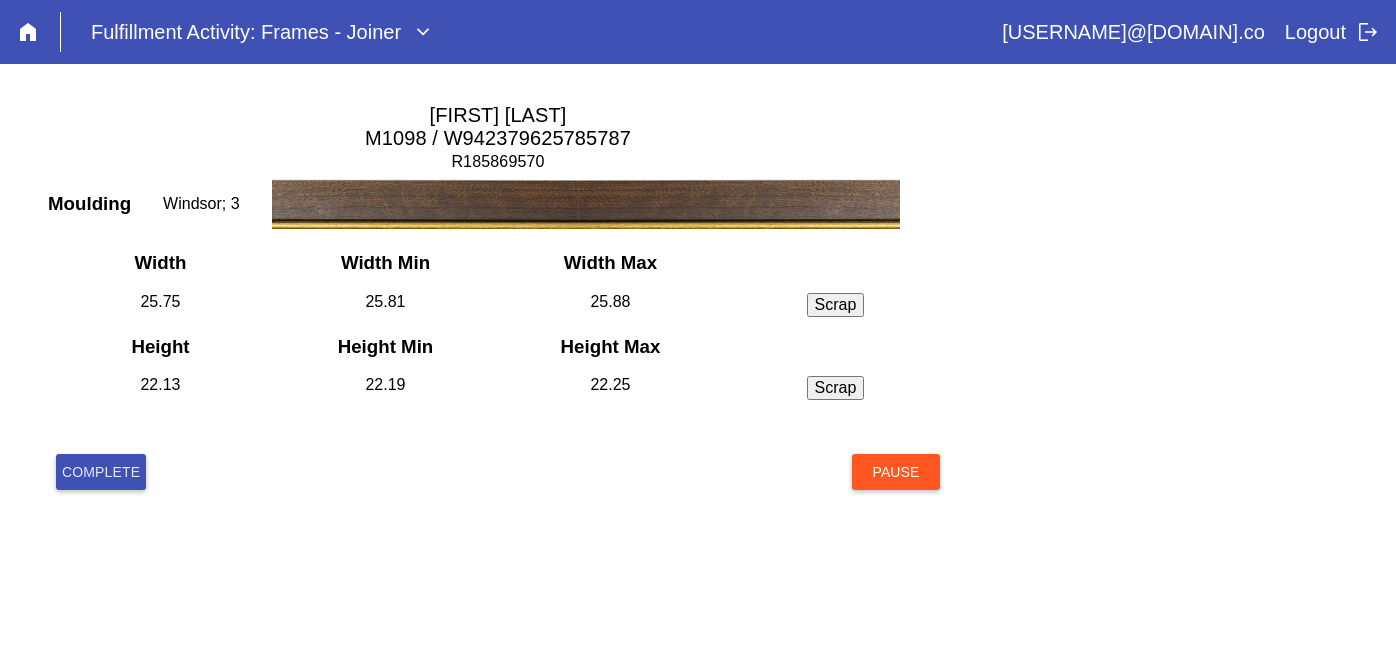 scroll, scrollTop: 0, scrollLeft: 0, axis: both 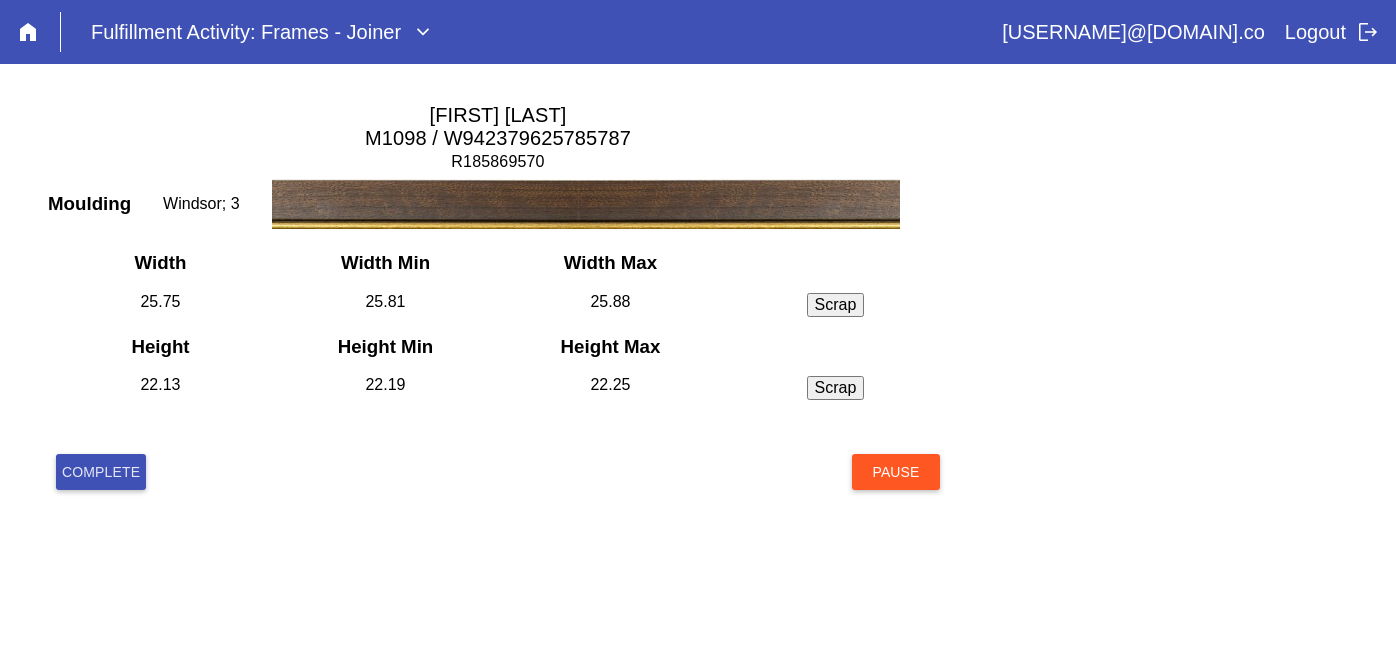 click on "Pause" at bounding box center [896, 472] 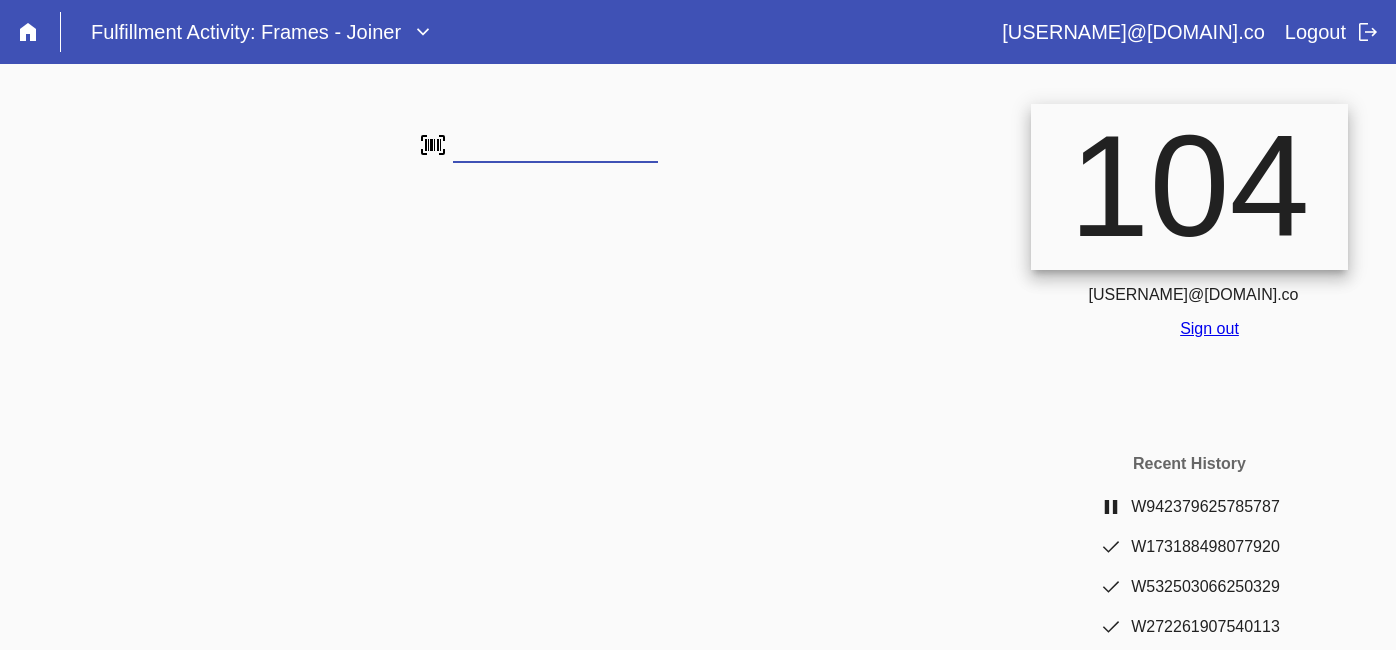 scroll, scrollTop: 0, scrollLeft: 0, axis: both 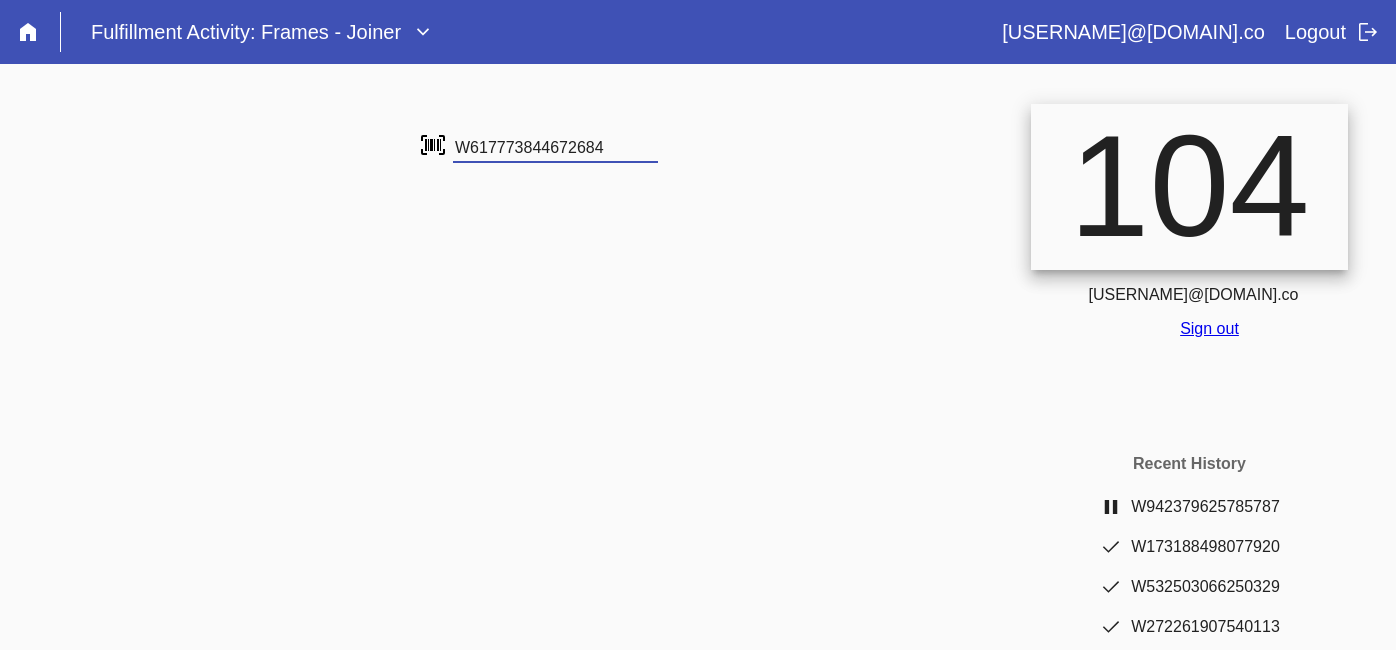 type on "W617773844672684" 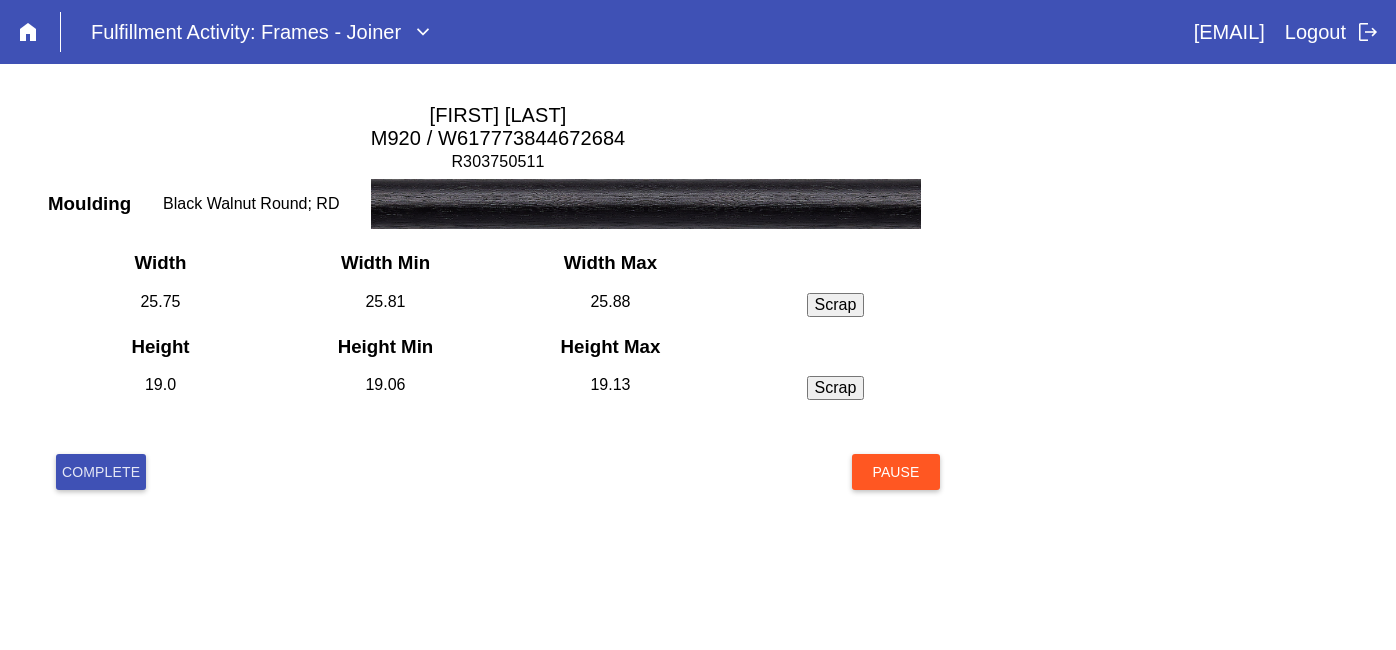 scroll, scrollTop: 0, scrollLeft: 0, axis: both 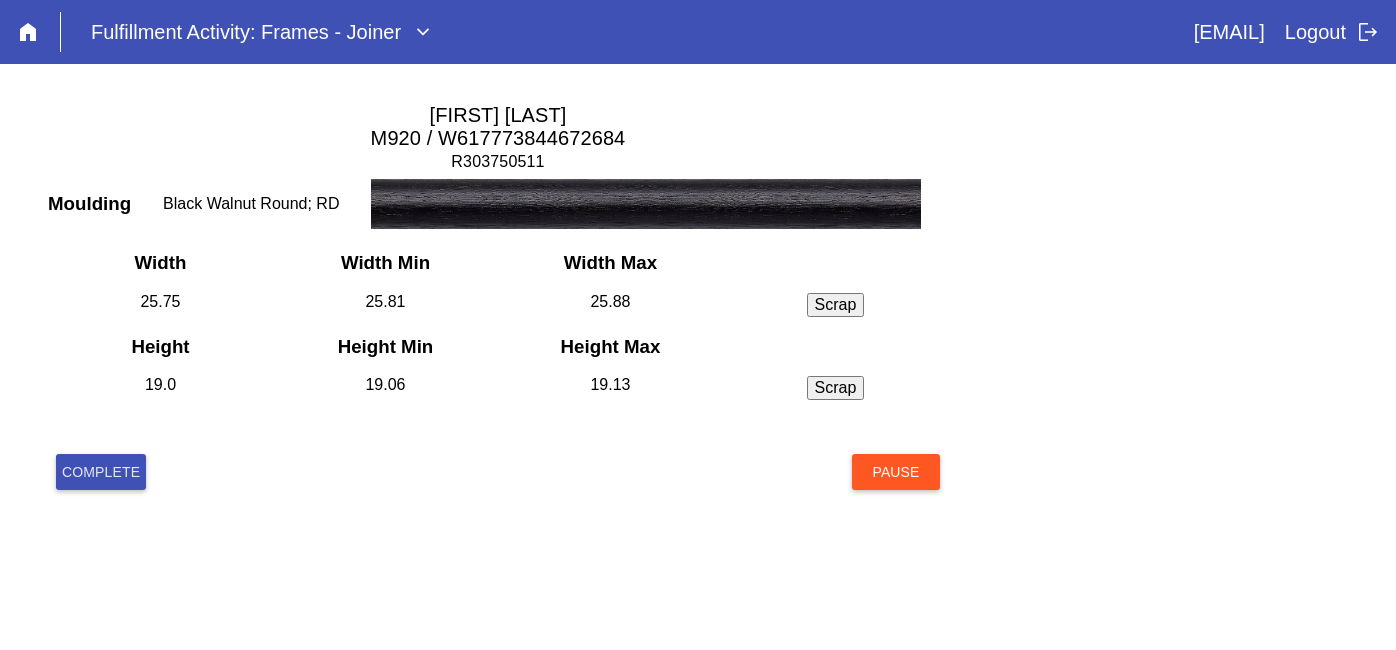 click on "Complete" at bounding box center (101, 472) 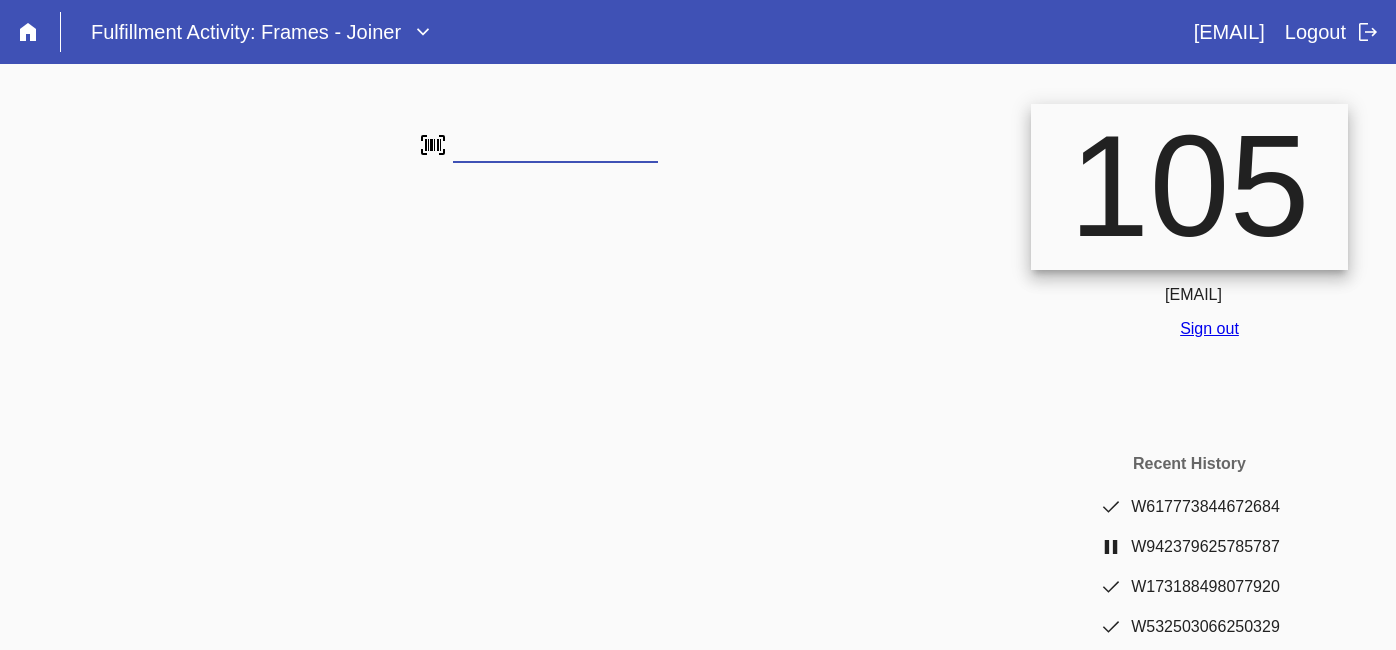 scroll, scrollTop: 0, scrollLeft: 0, axis: both 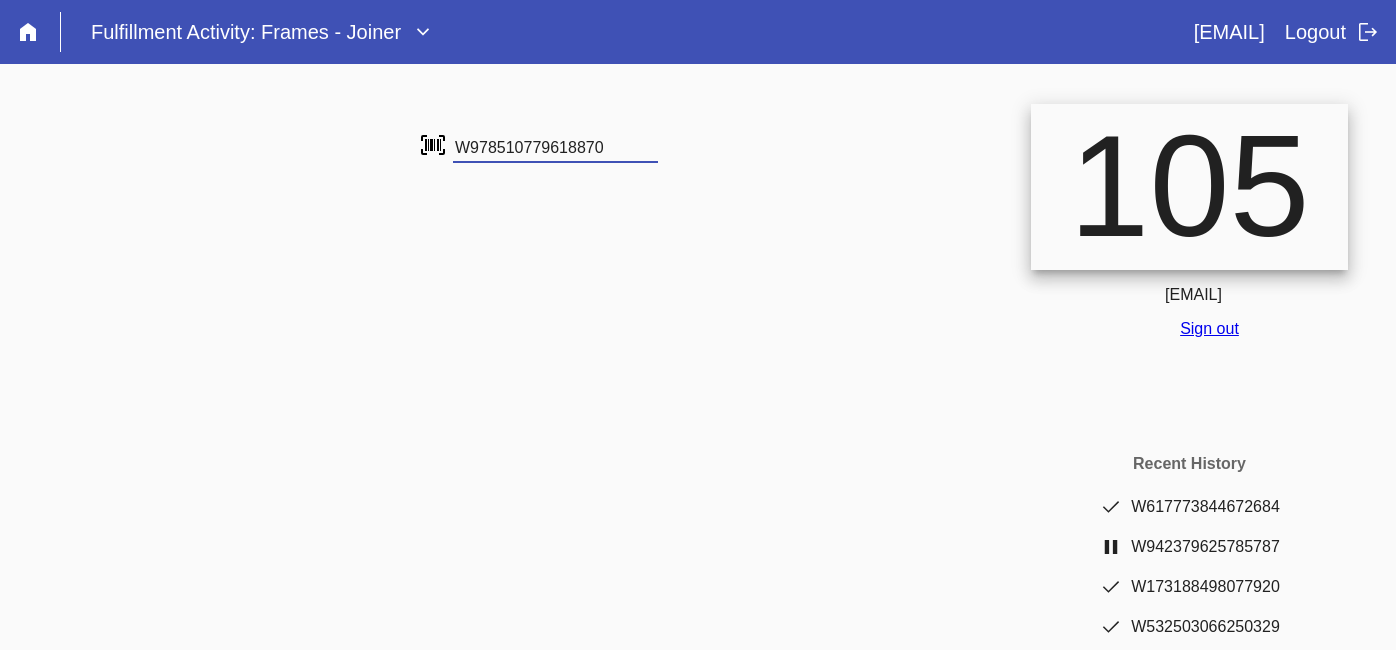 type on "W978510779618870" 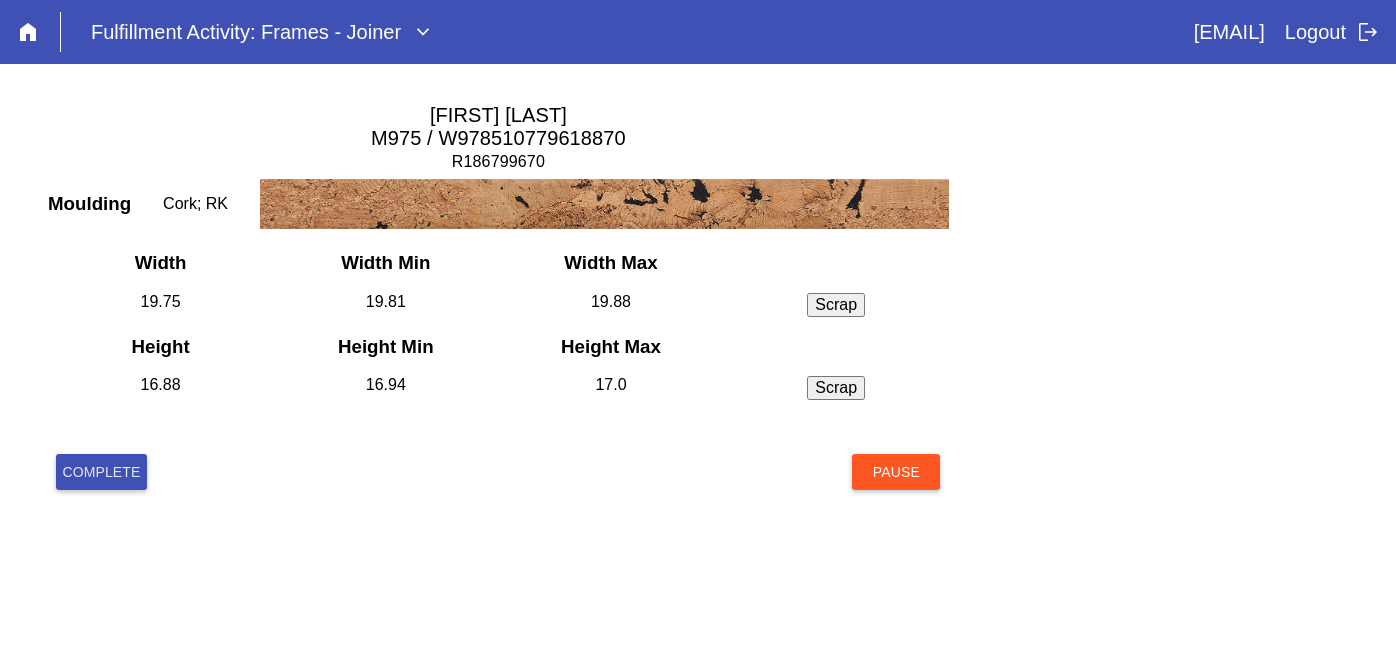 scroll, scrollTop: 0, scrollLeft: 0, axis: both 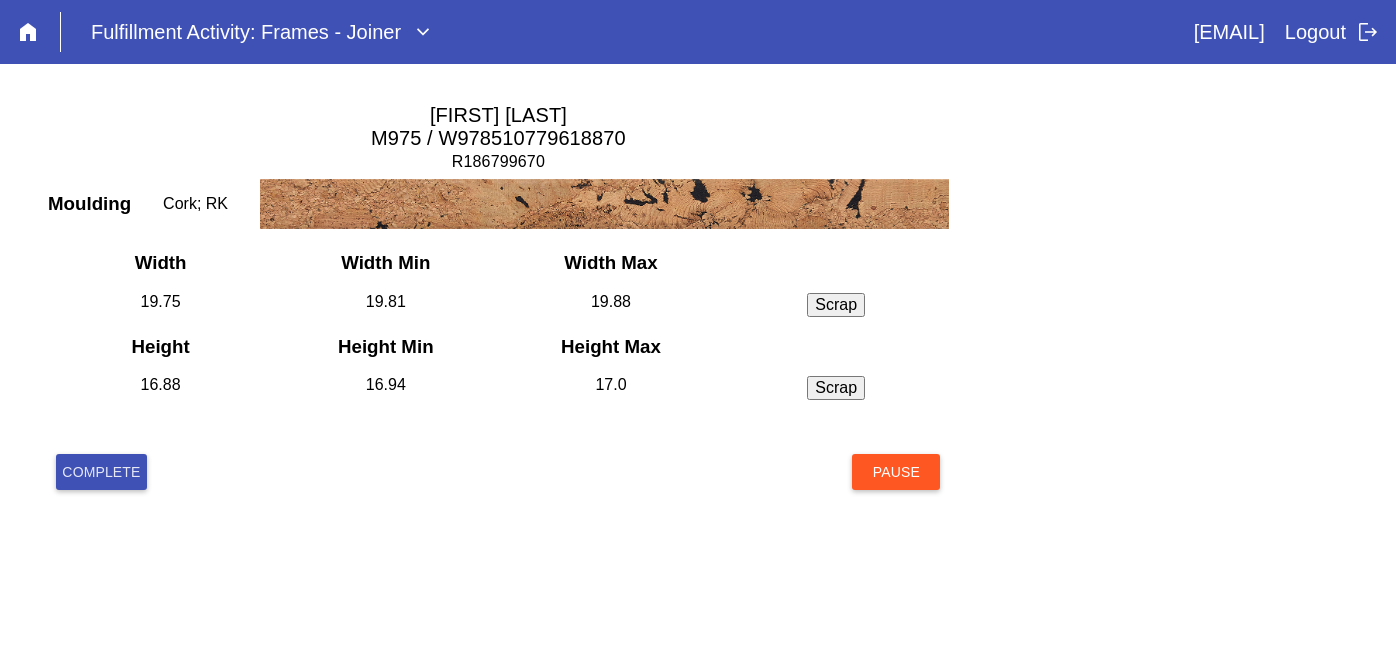 click on "Complete" at bounding box center (101, 472) 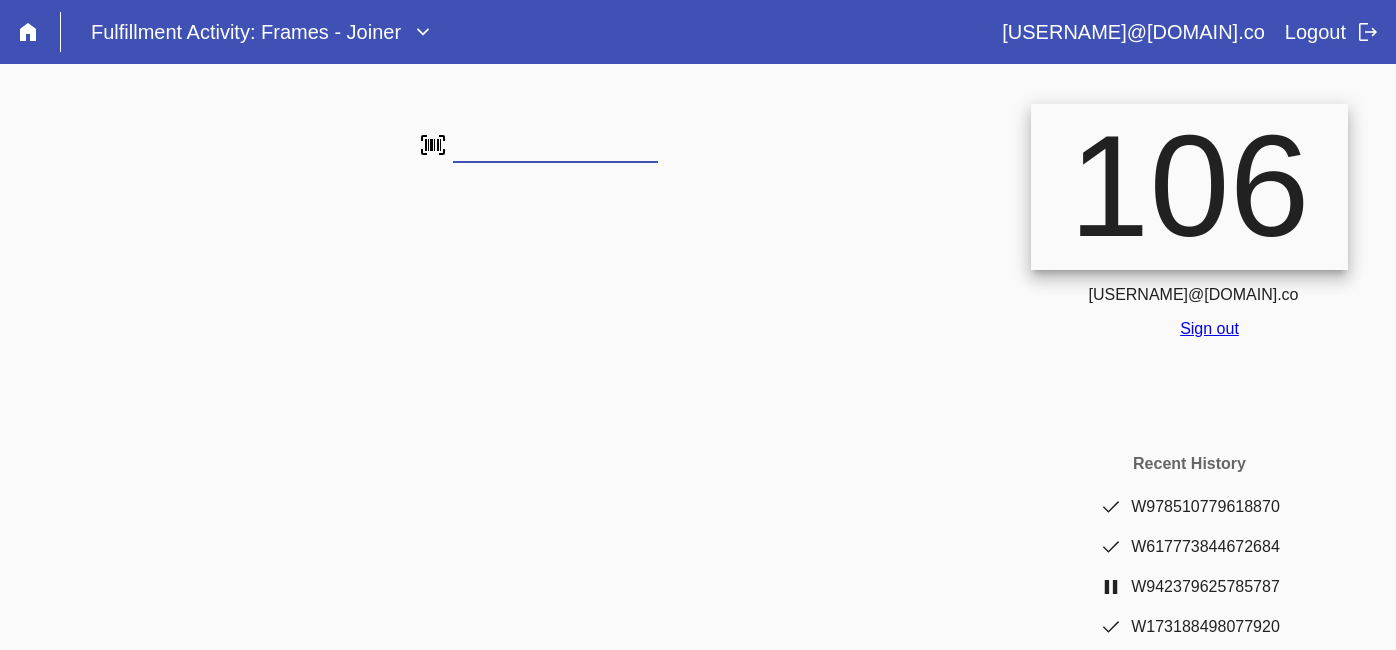 scroll, scrollTop: 0, scrollLeft: 0, axis: both 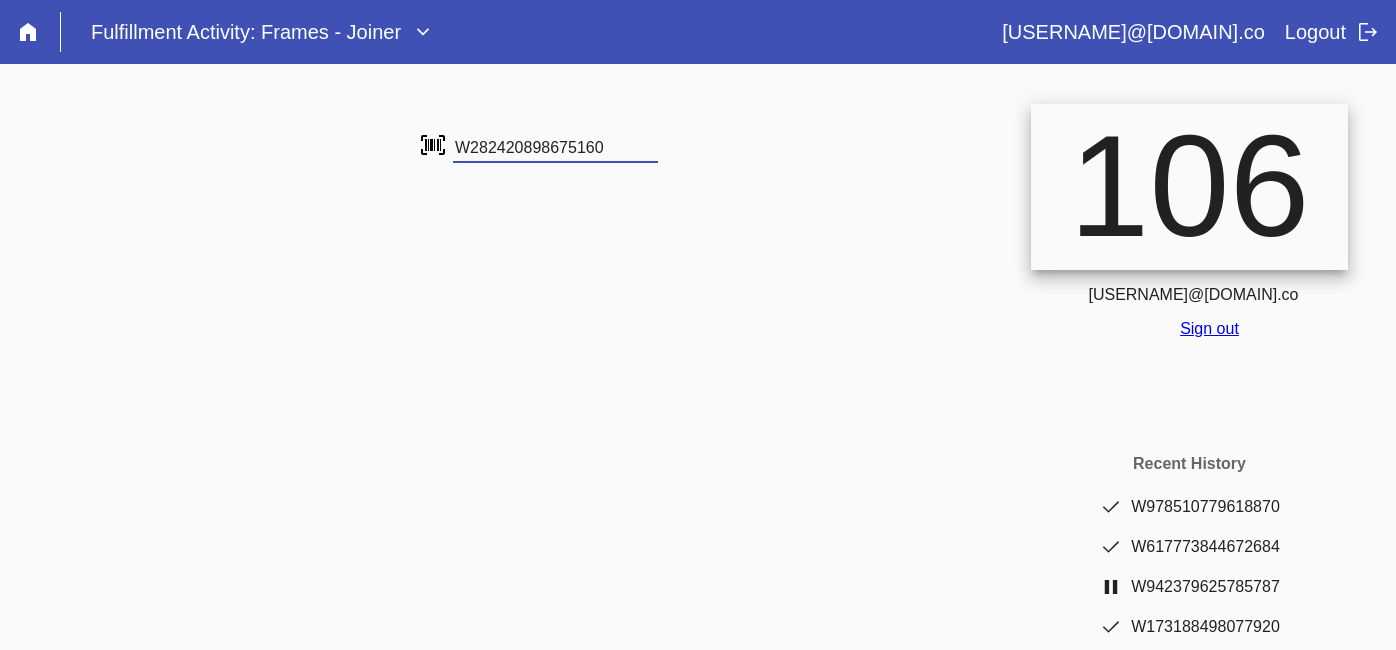 type on "W282420898675160" 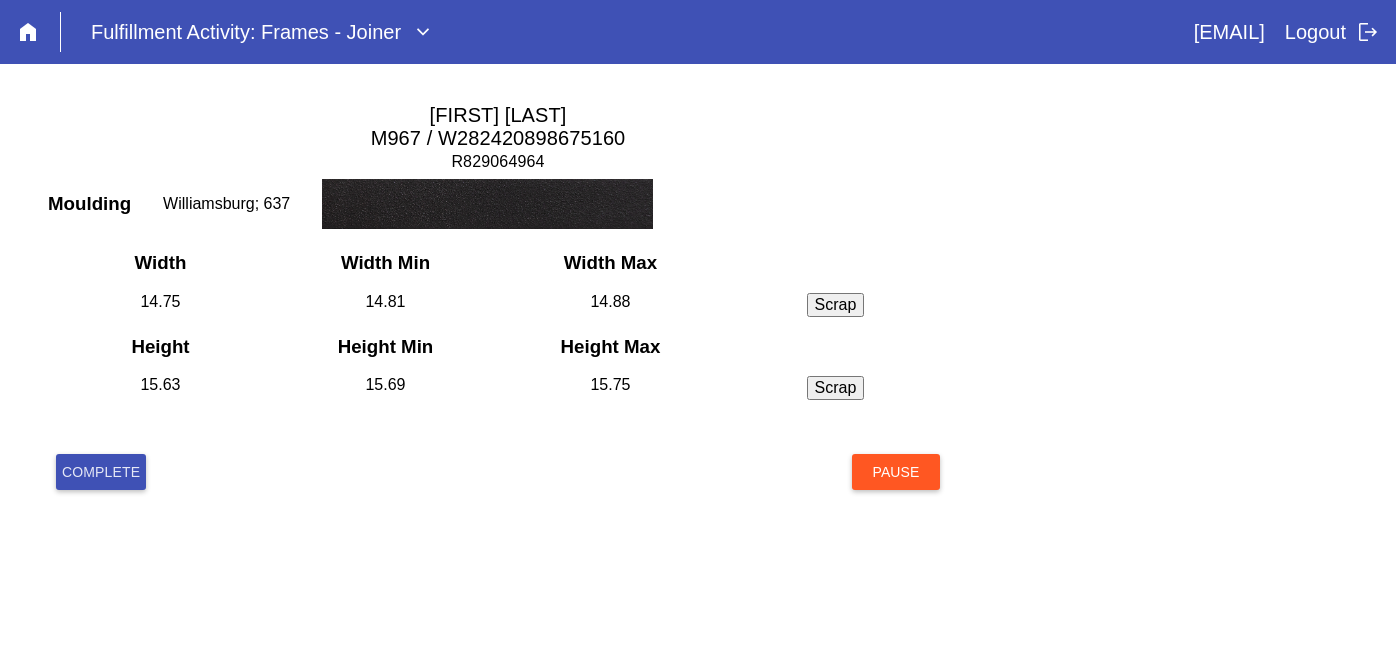 scroll, scrollTop: 0, scrollLeft: 0, axis: both 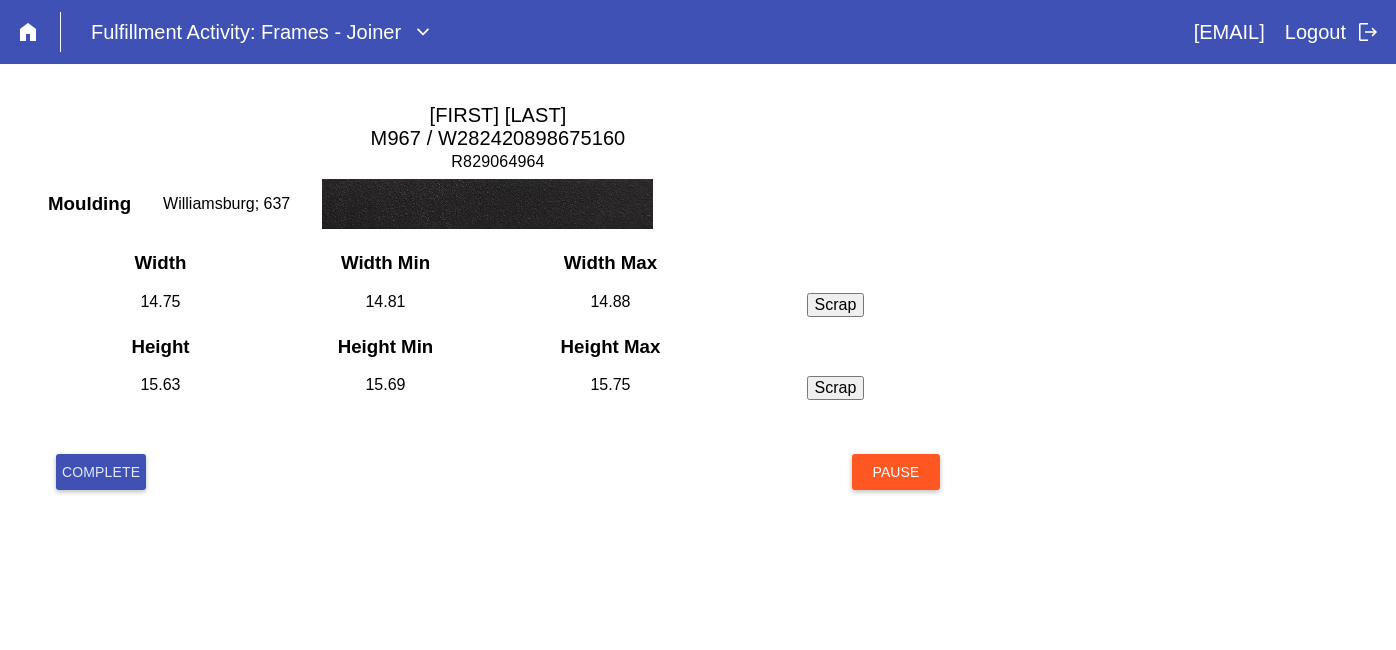 click on "Complete" at bounding box center [101, 472] 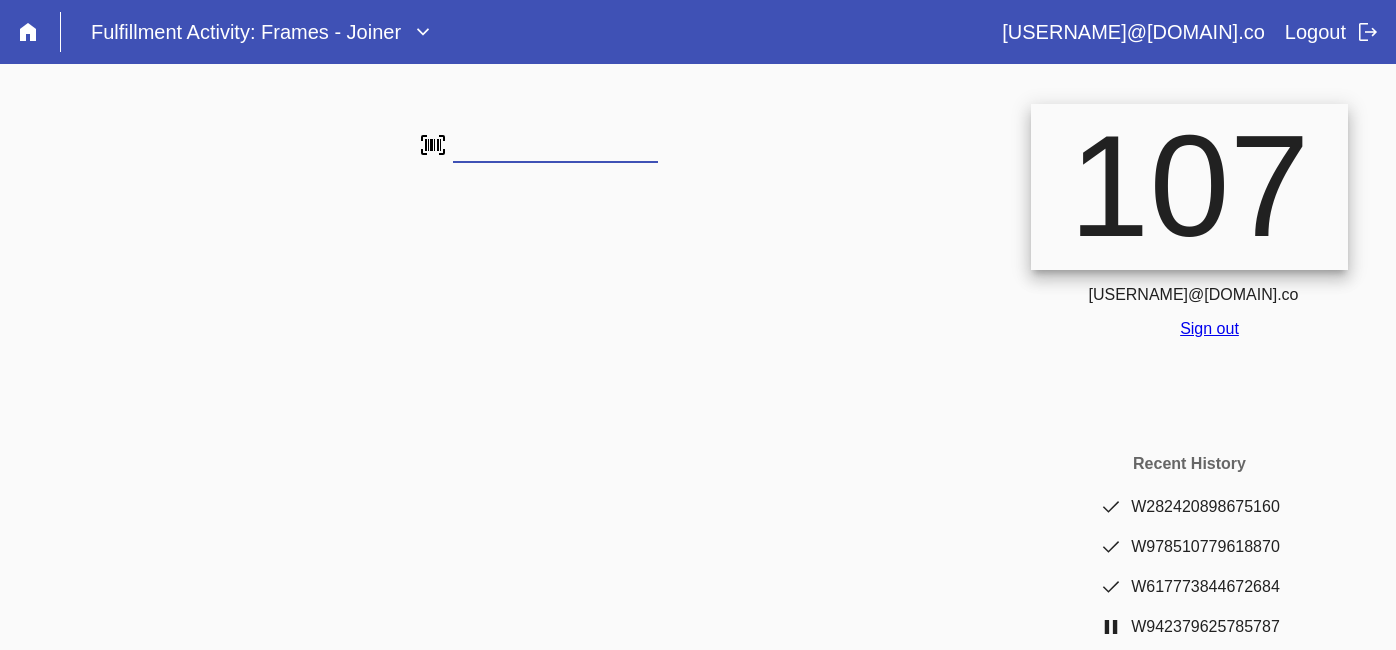 scroll, scrollTop: 0, scrollLeft: 0, axis: both 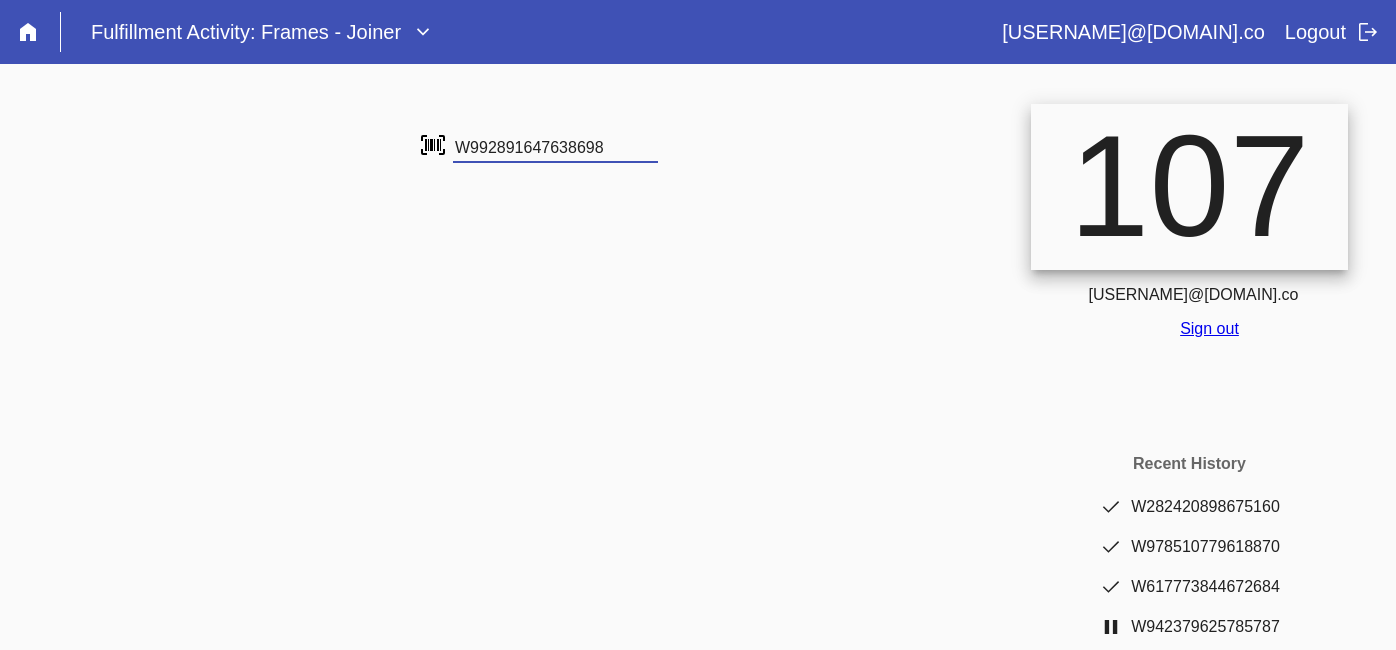 type on "W992891647638698" 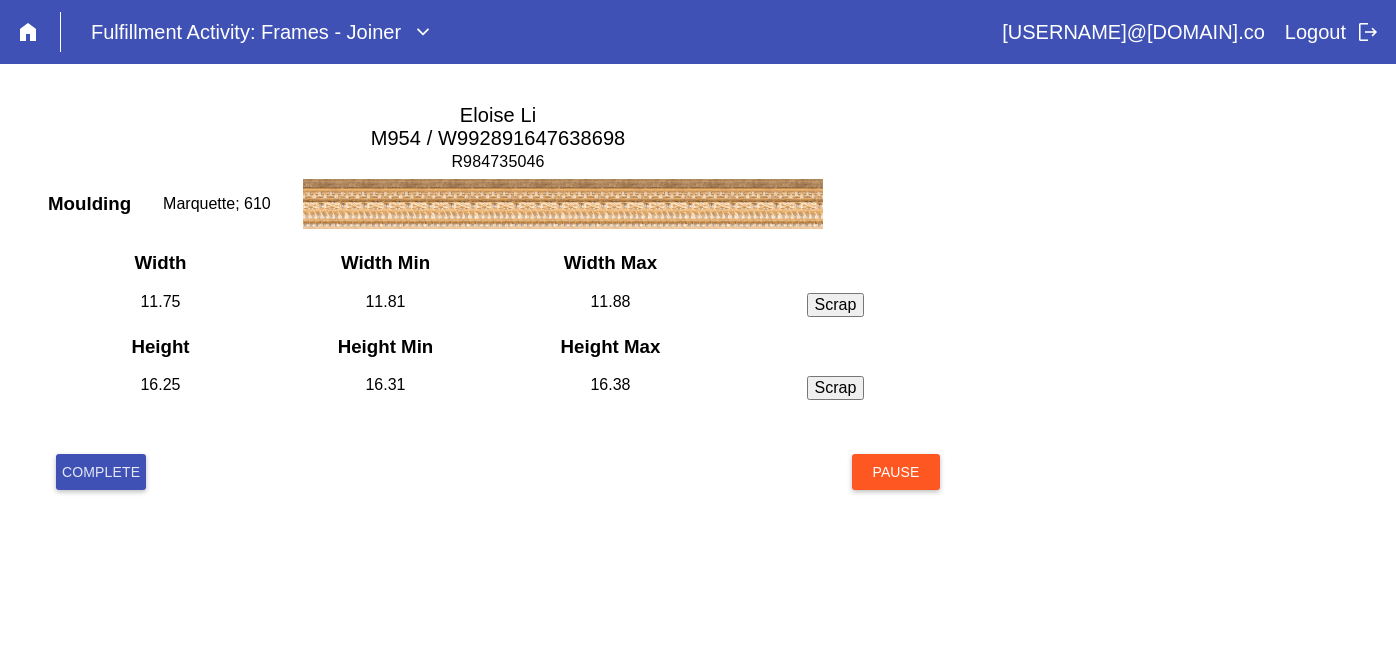 scroll, scrollTop: 0, scrollLeft: 0, axis: both 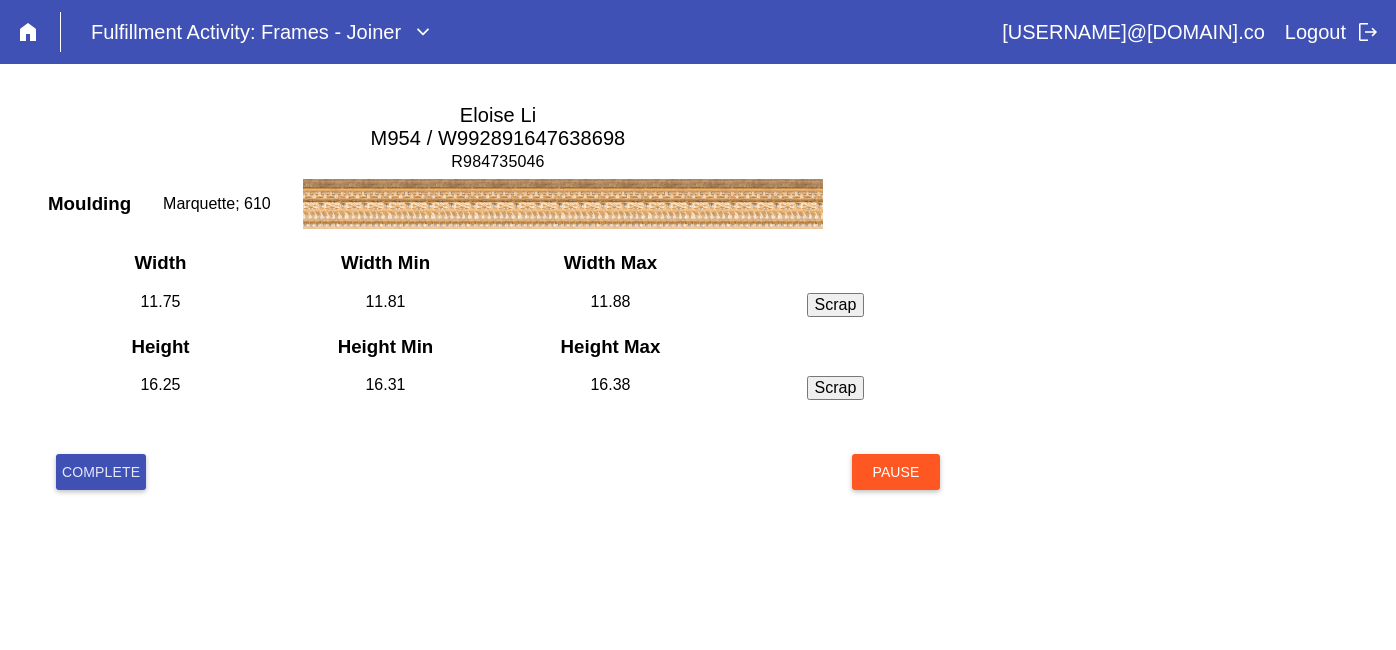 click on "Complete" at bounding box center [101, 472] 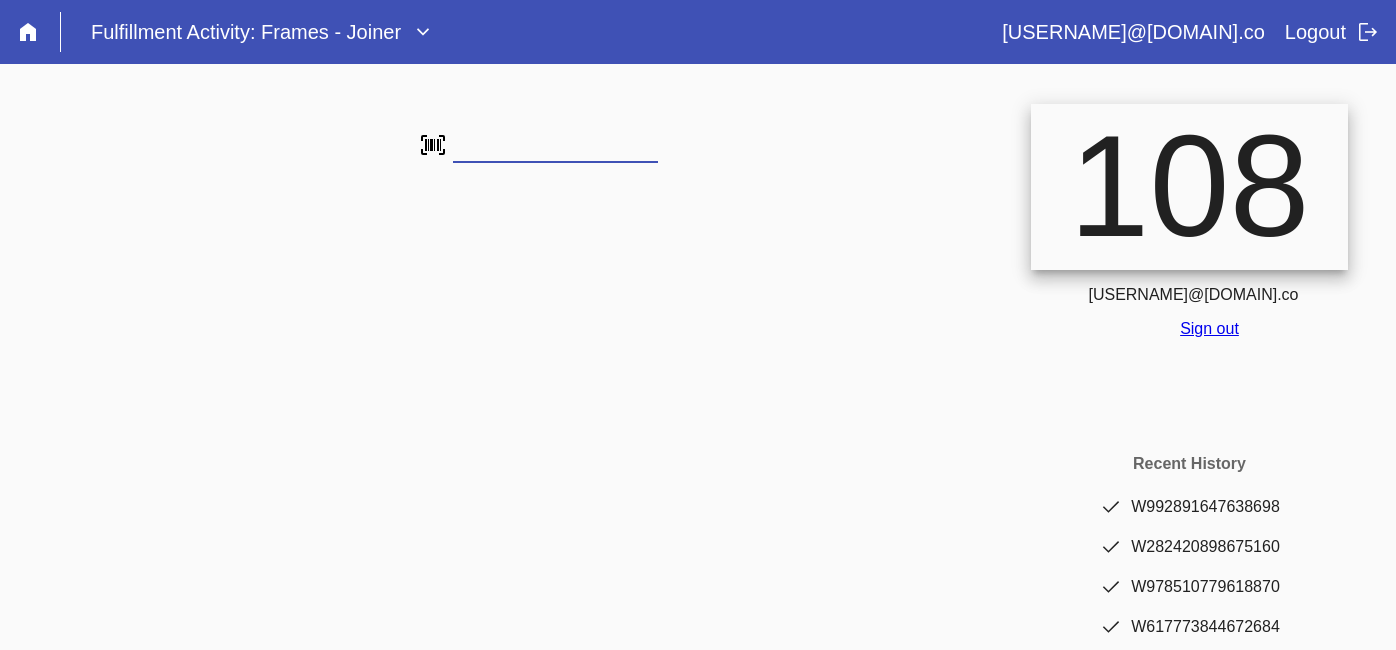 scroll, scrollTop: 0, scrollLeft: 0, axis: both 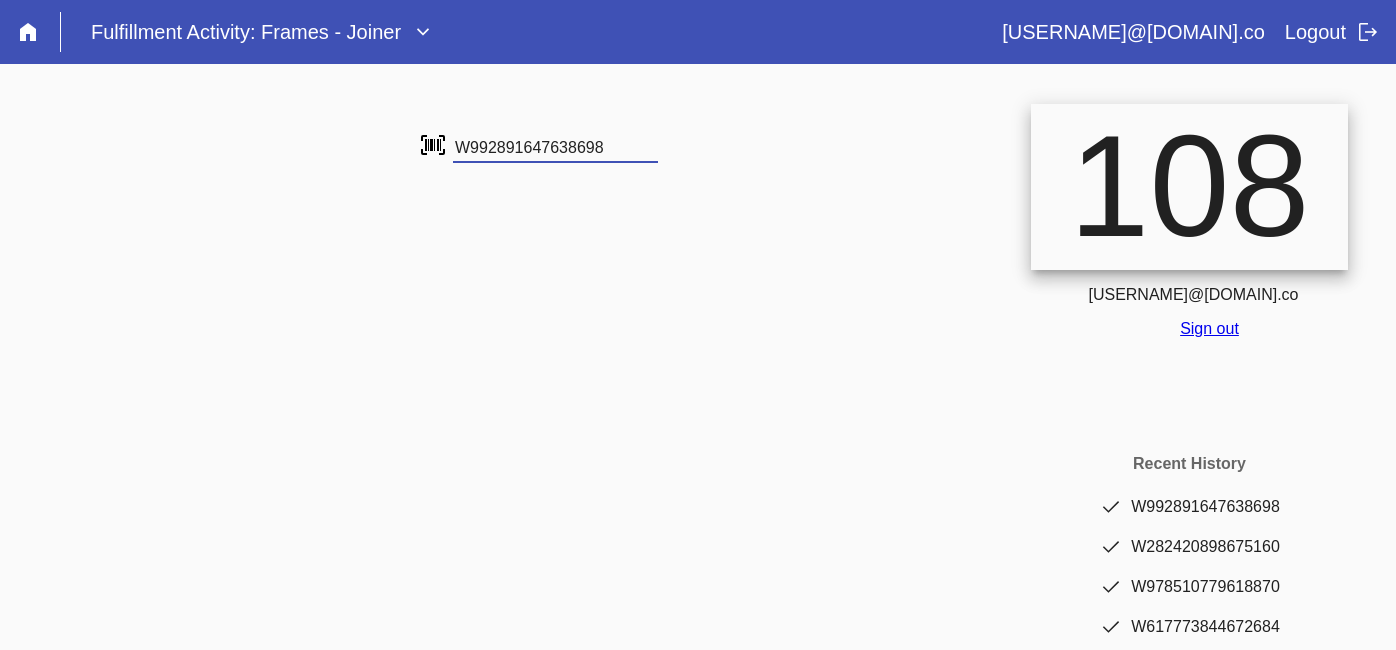 type on "W992891647638698" 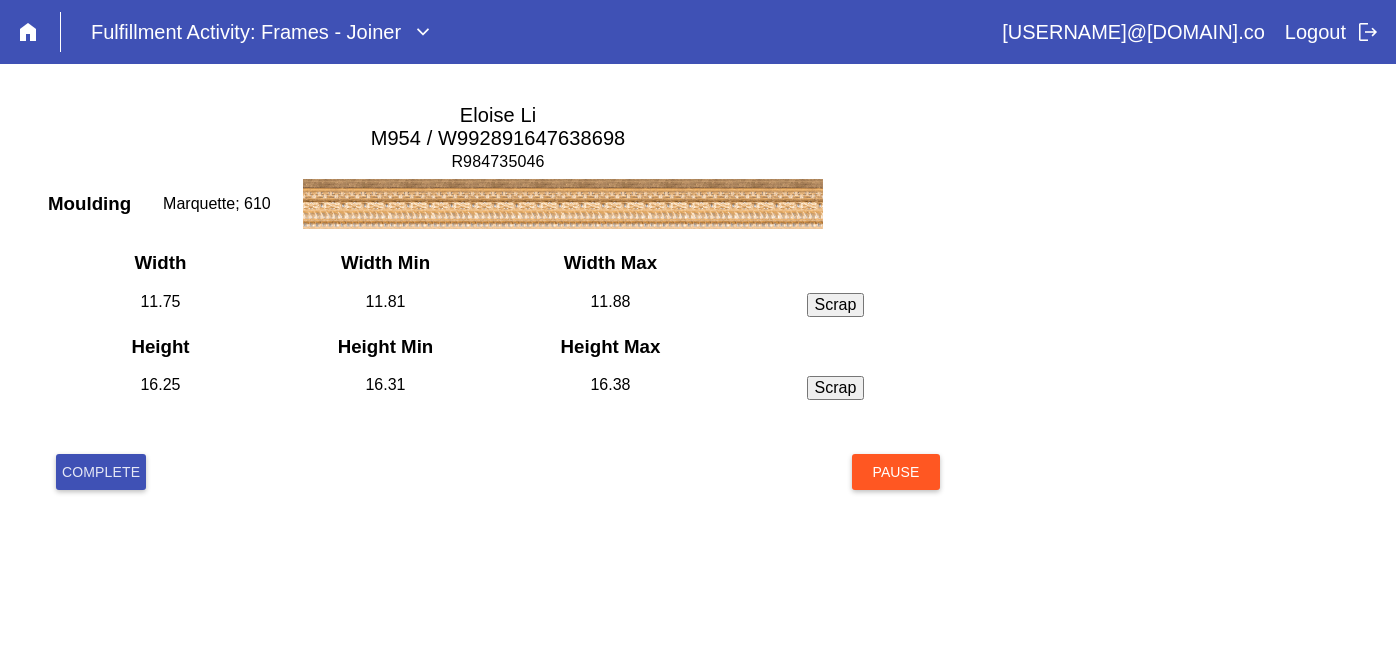 scroll, scrollTop: 0, scrollLeft: 0, axis: both 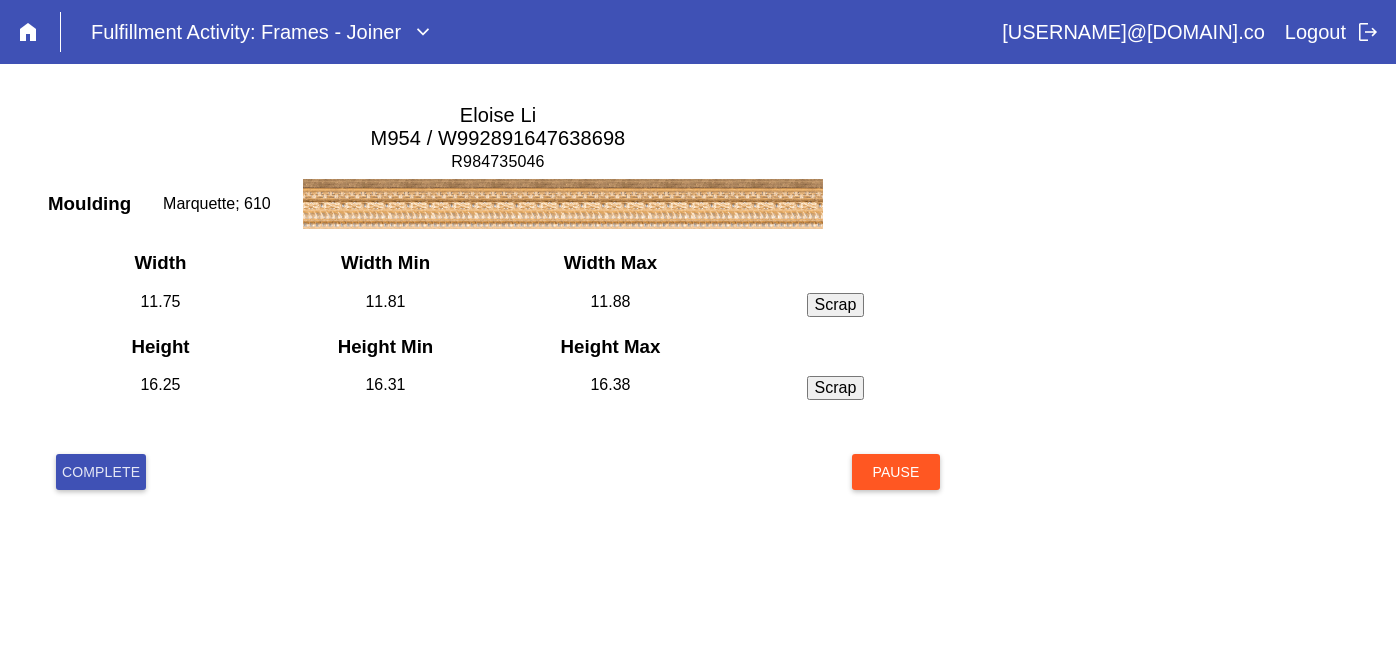 click on "Complete" at bounding box center (101, 472) 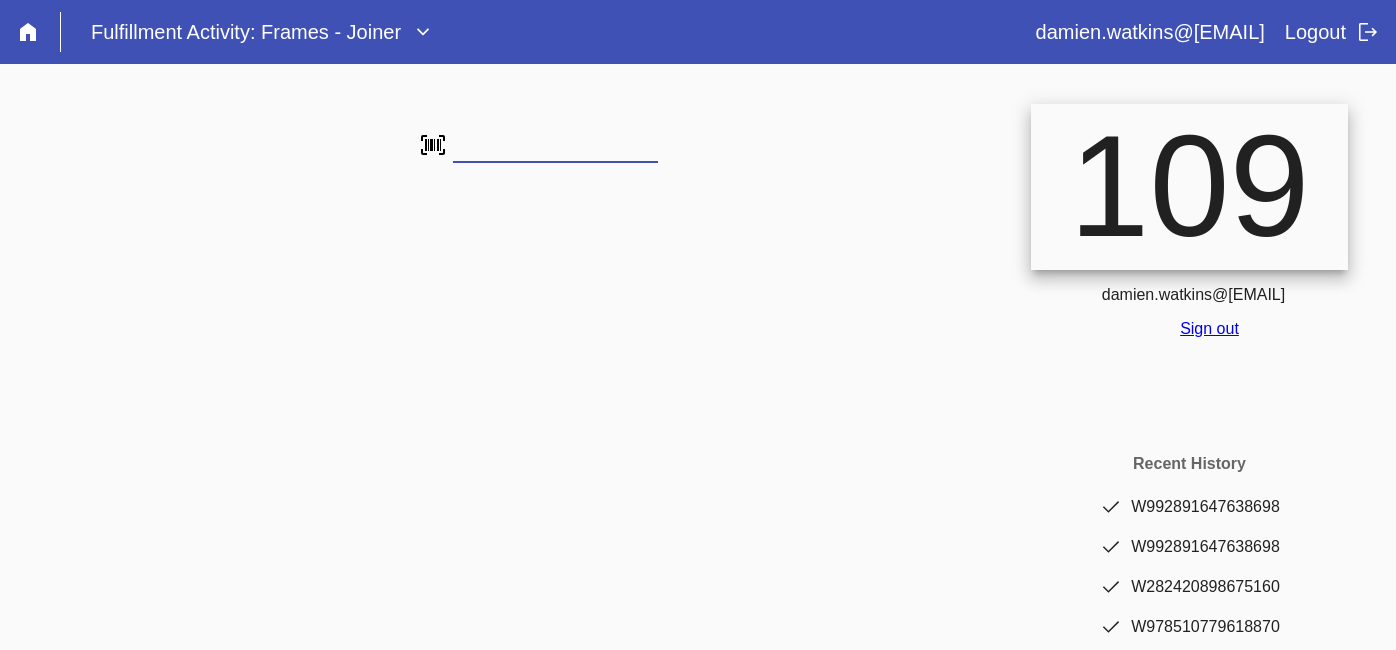 scroll, scrollTop: 0, scrollLeft: 0, axis: both 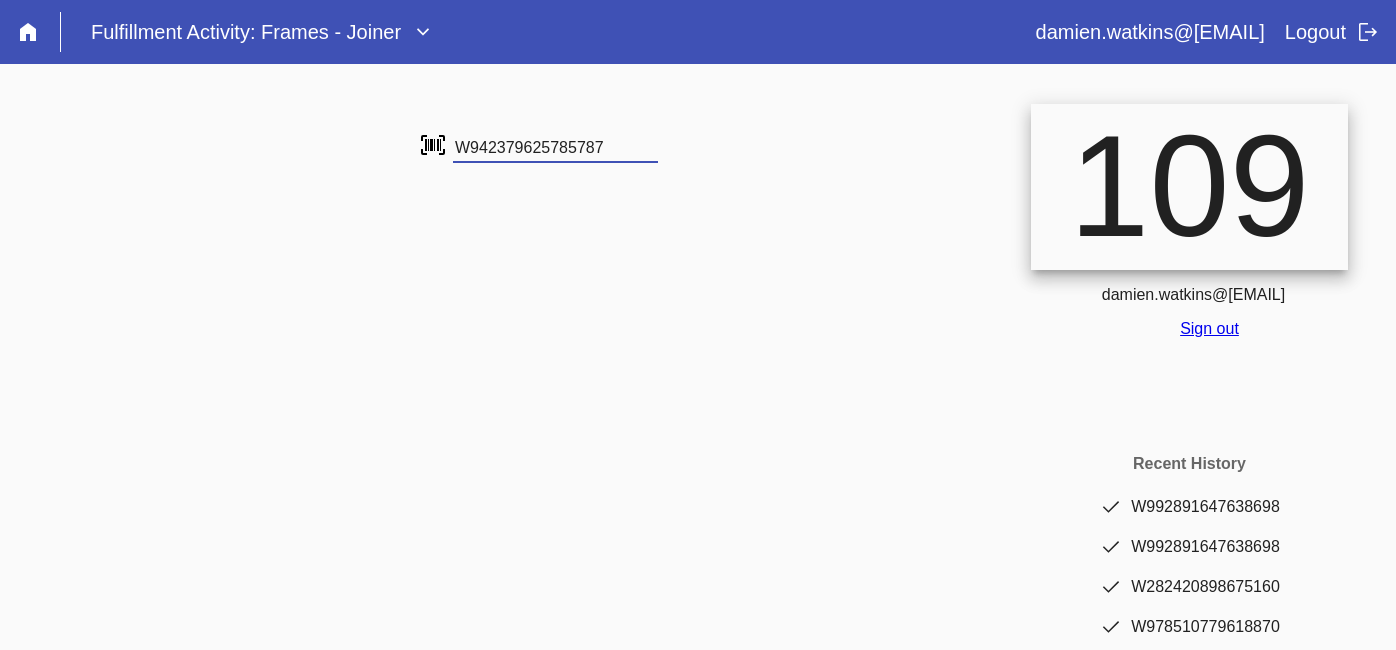 type on "W942379625785787" 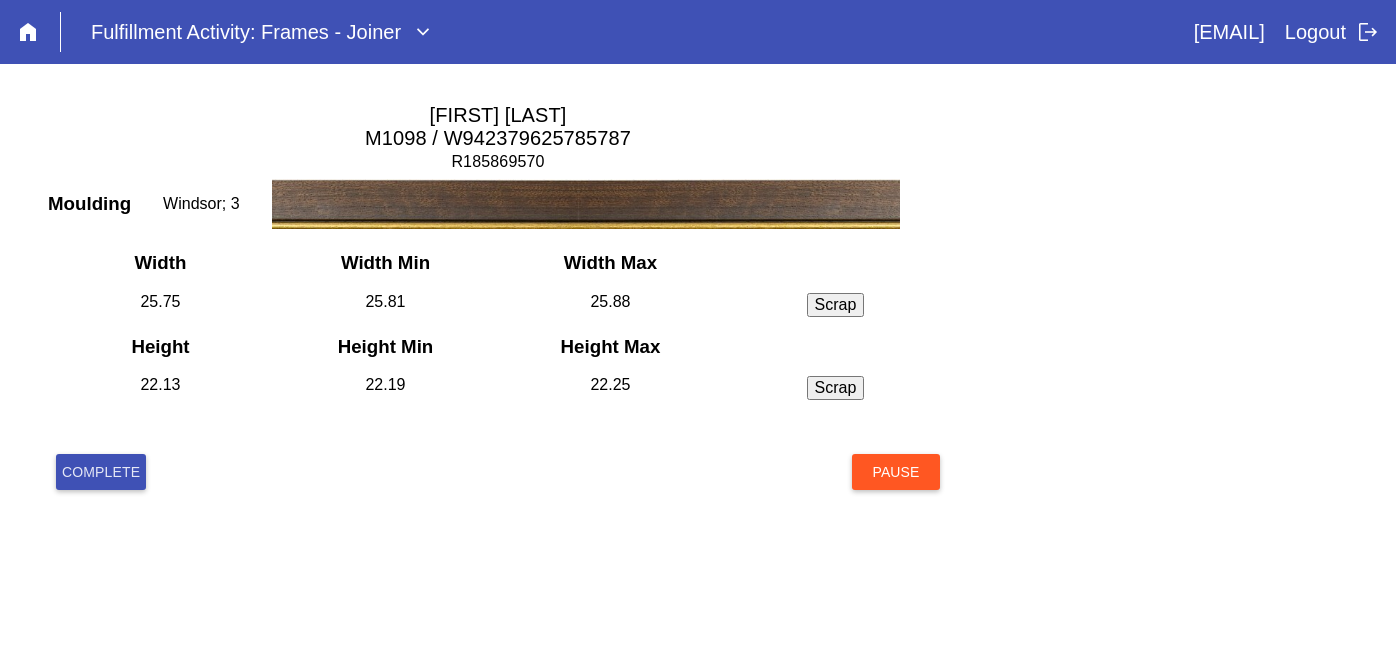 scroll, scrollTop: 0, scrollLeft: 0, axis: both 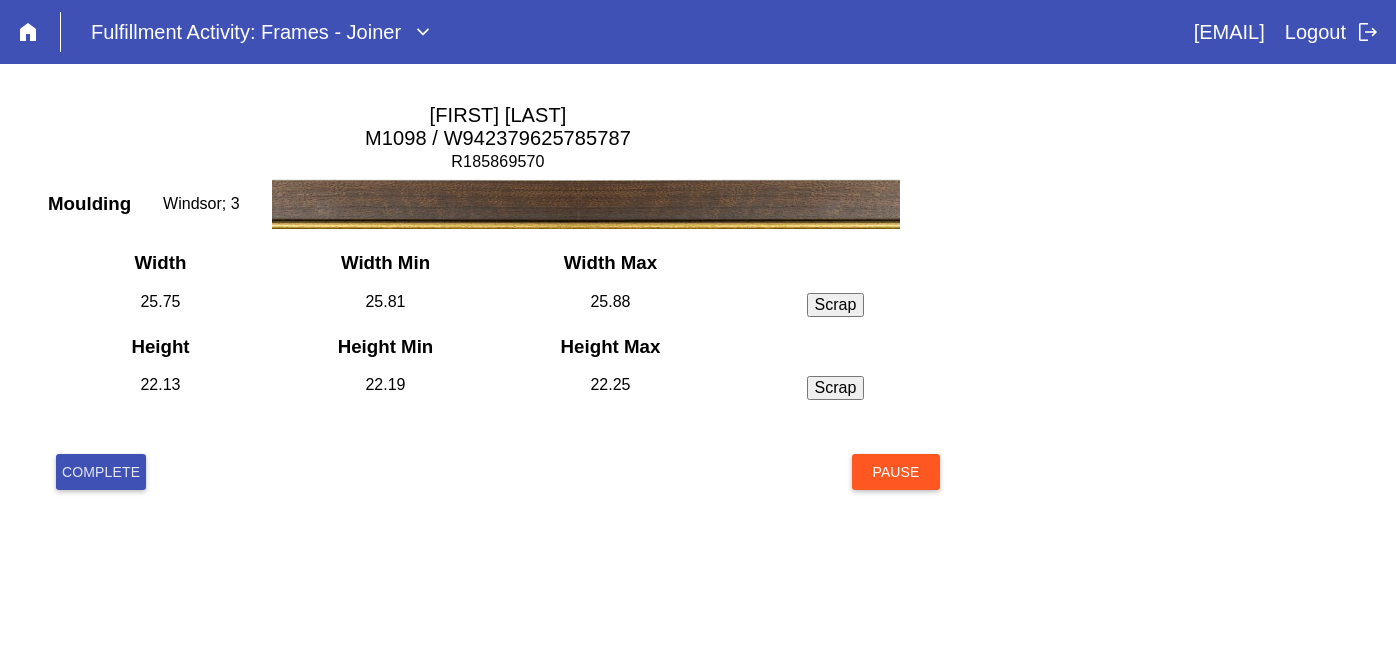 click on "Complete" at bounding box center (101, 472) 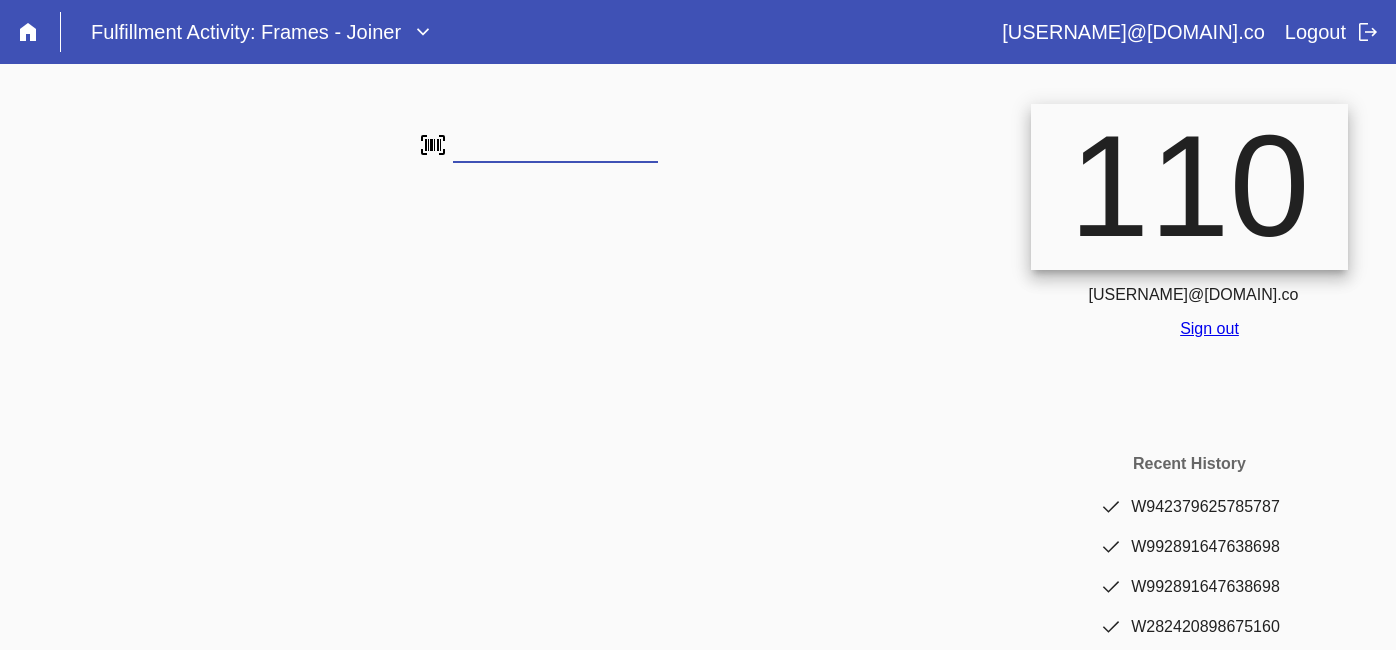 scroll, scrollTop: 0, scrollLeft: 0, axis: both 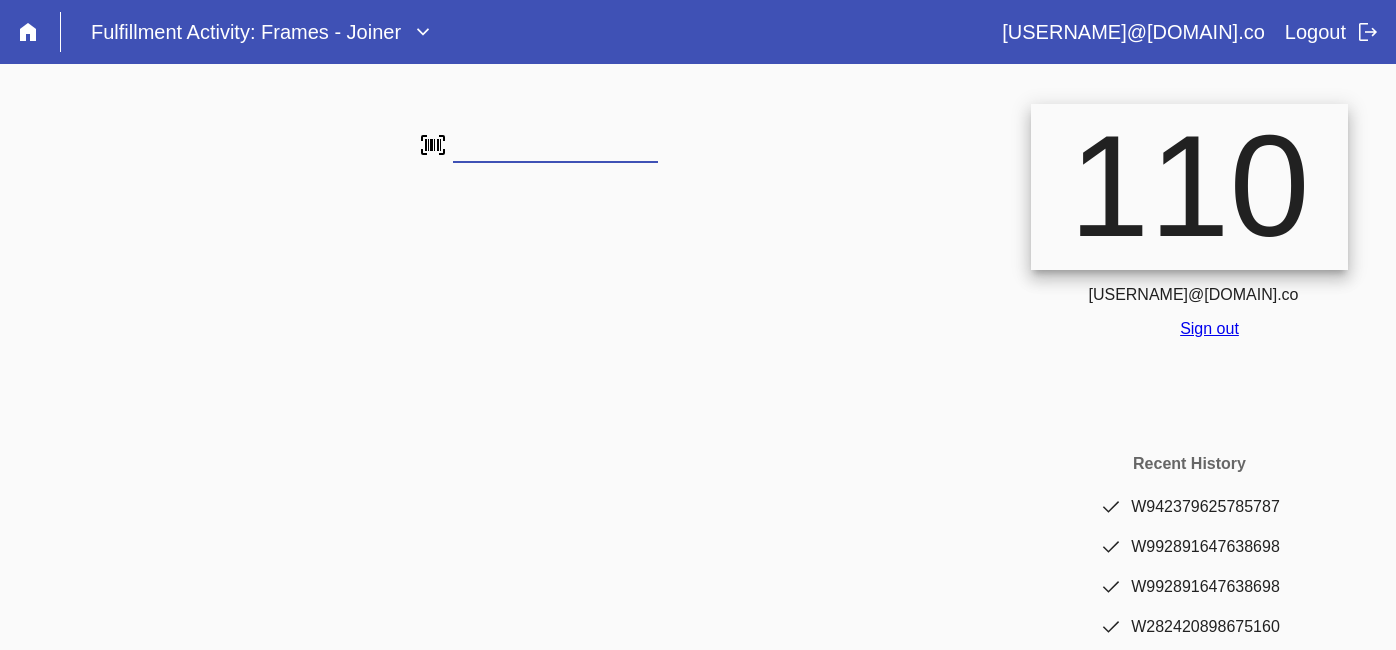 type on "W372415426120488" 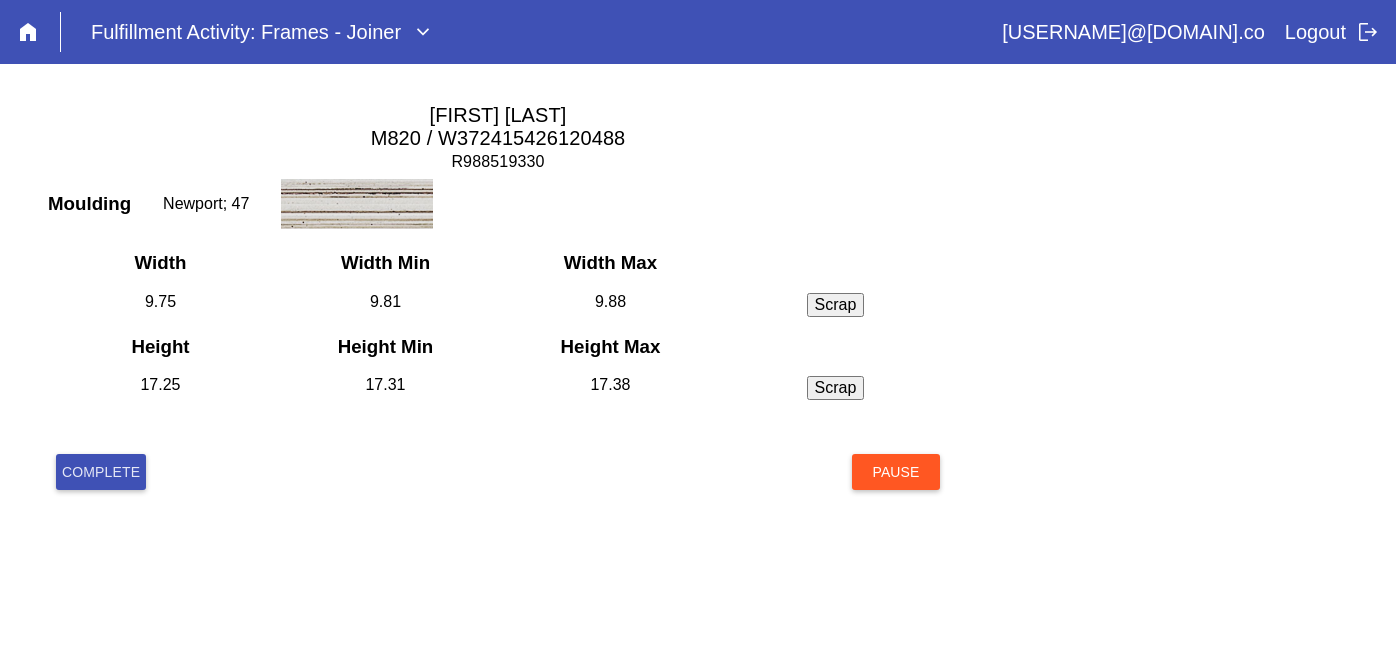 scroll, scrollTop: 0, scrollLeft: 0, axis: both 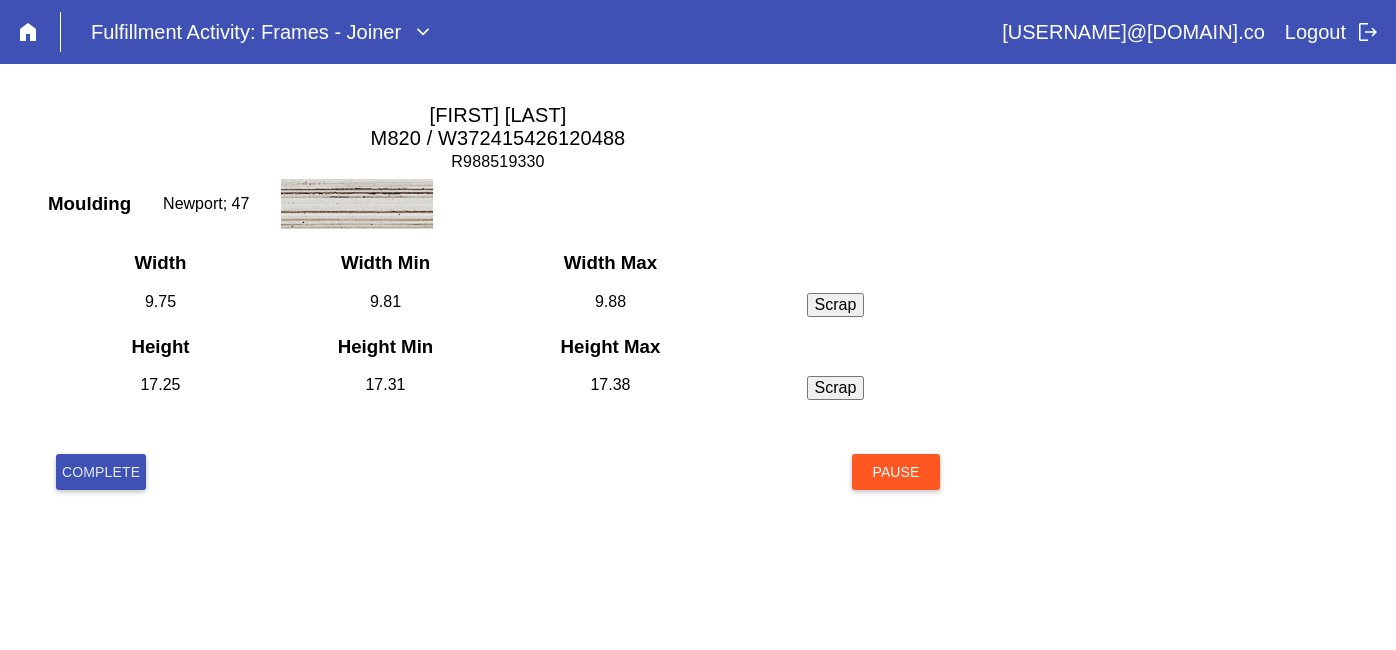 click on "Complete" at bounding box center [101, 472] 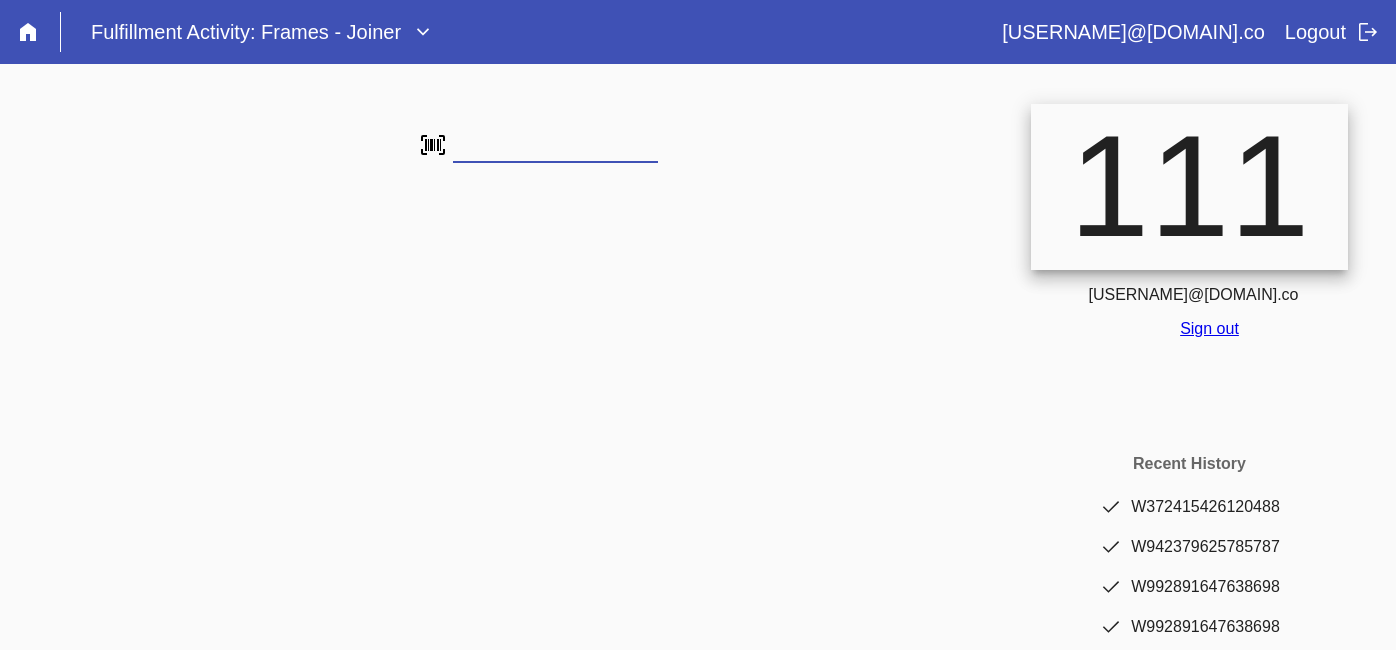 scroll, scrollTop: 0, scrollLeft: 0, axis: both 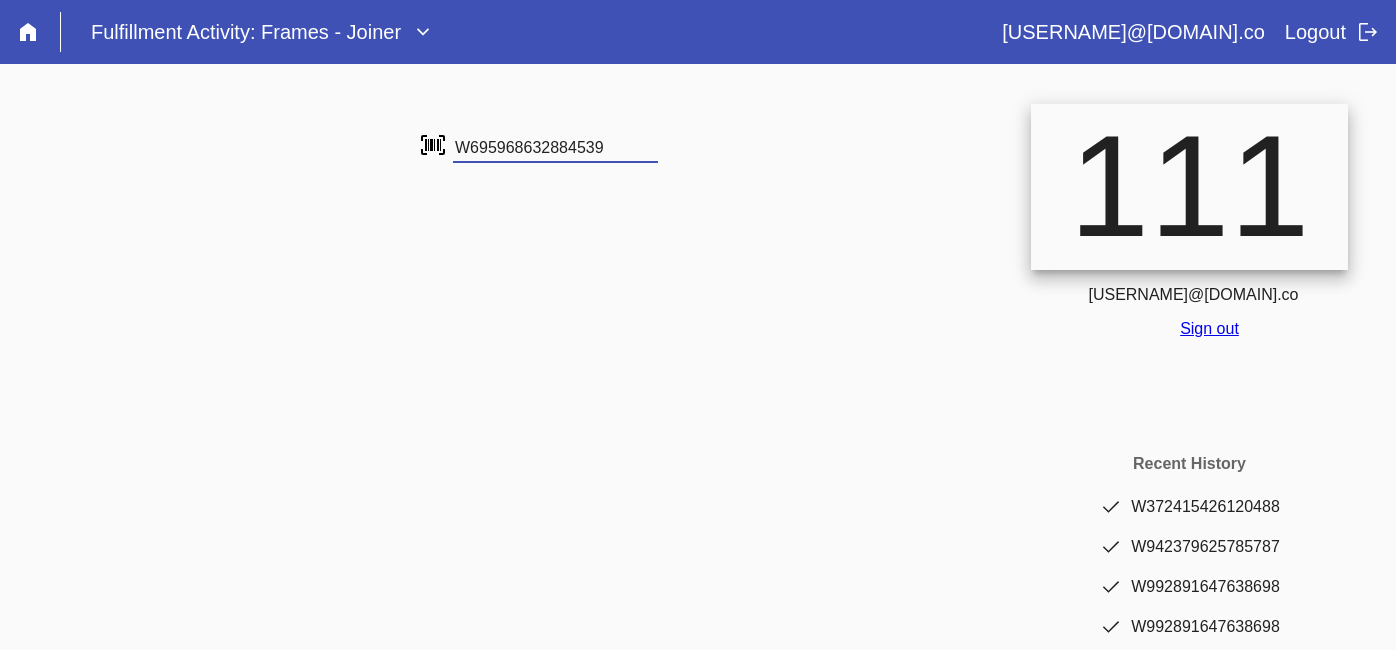 type on "W695968632884539" 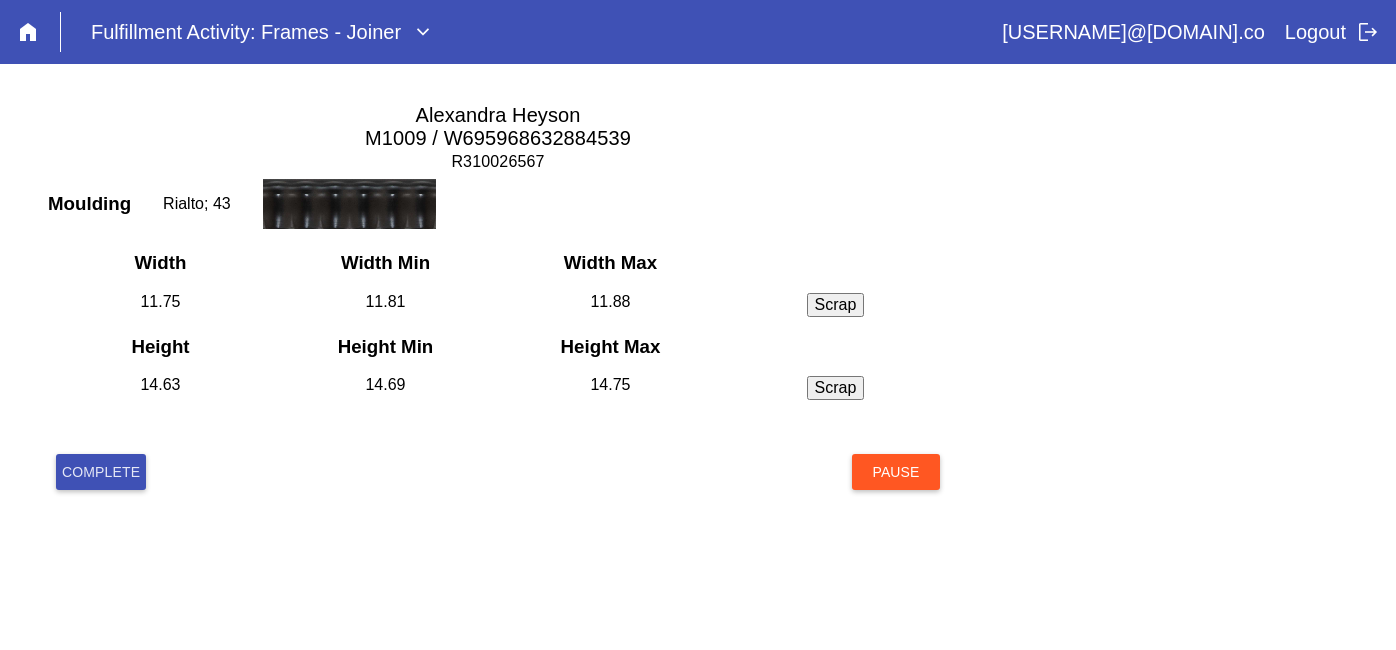 scroll, scrollTop: 0, scrollLeft: 0, axis: both 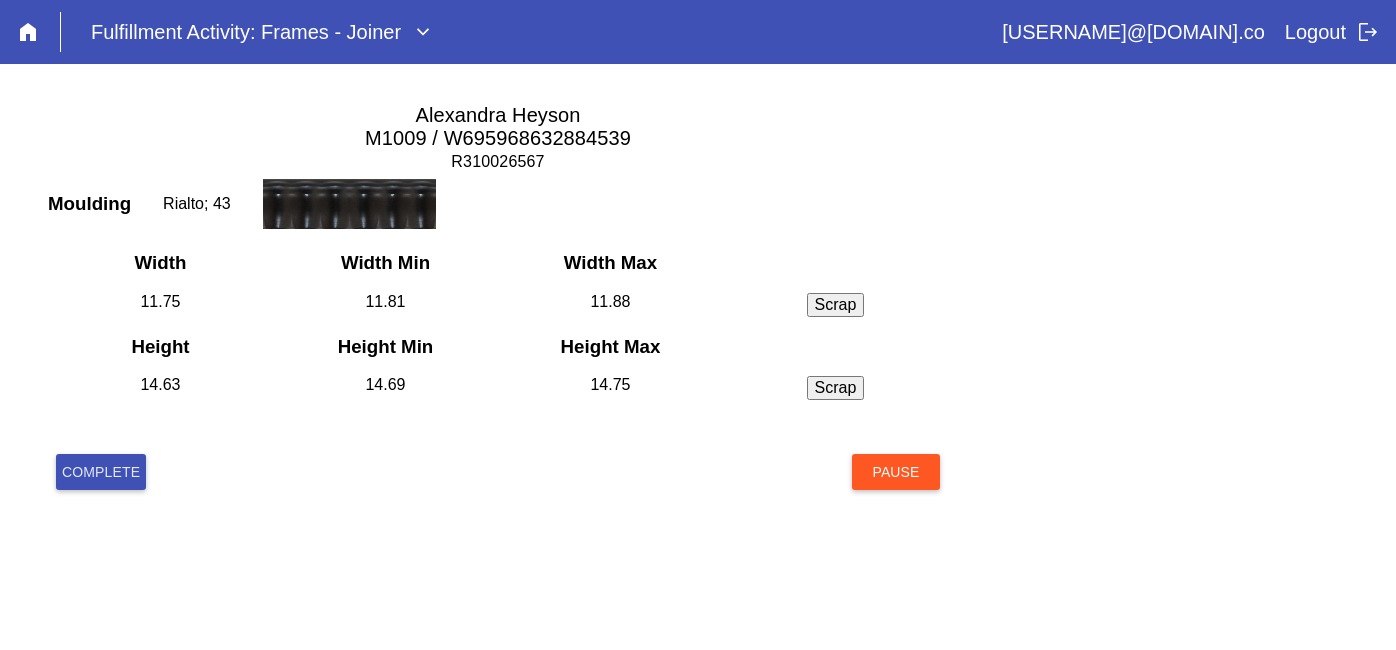 click on "Complete" at bounding box center (101, 472) 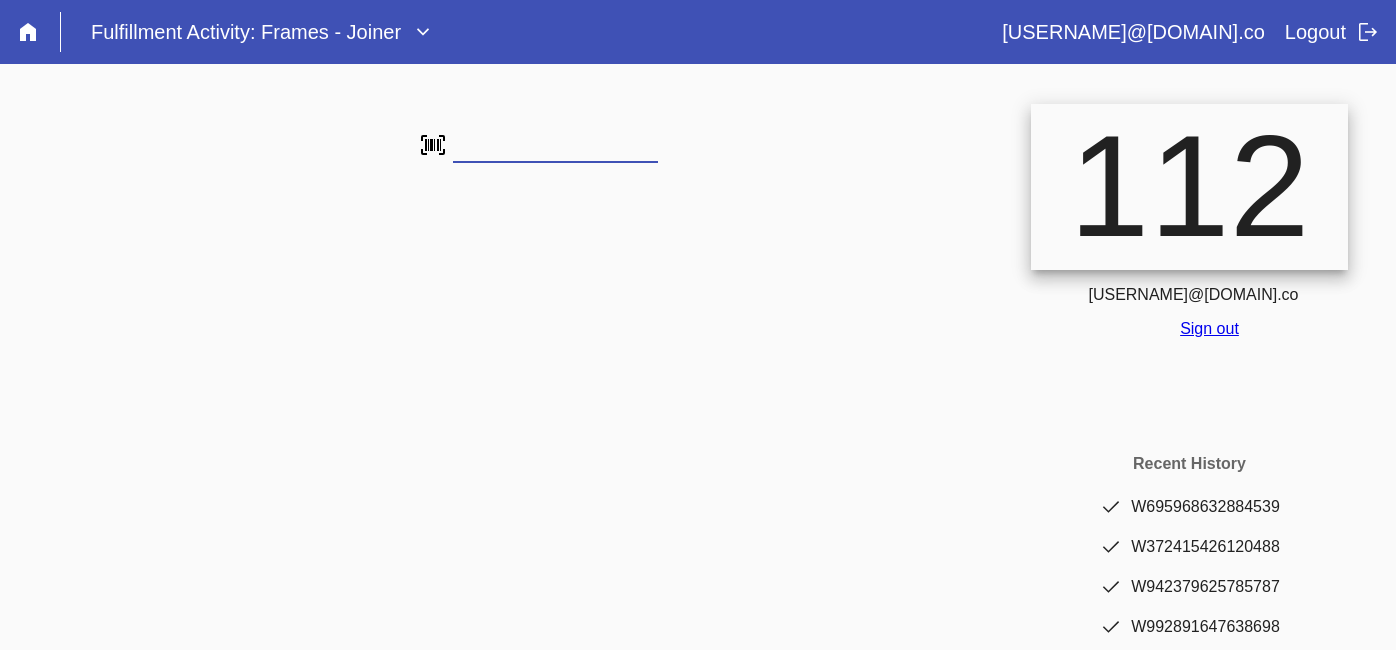 scroll, scrollTop: 0, scrollLeft: 0, axis: both 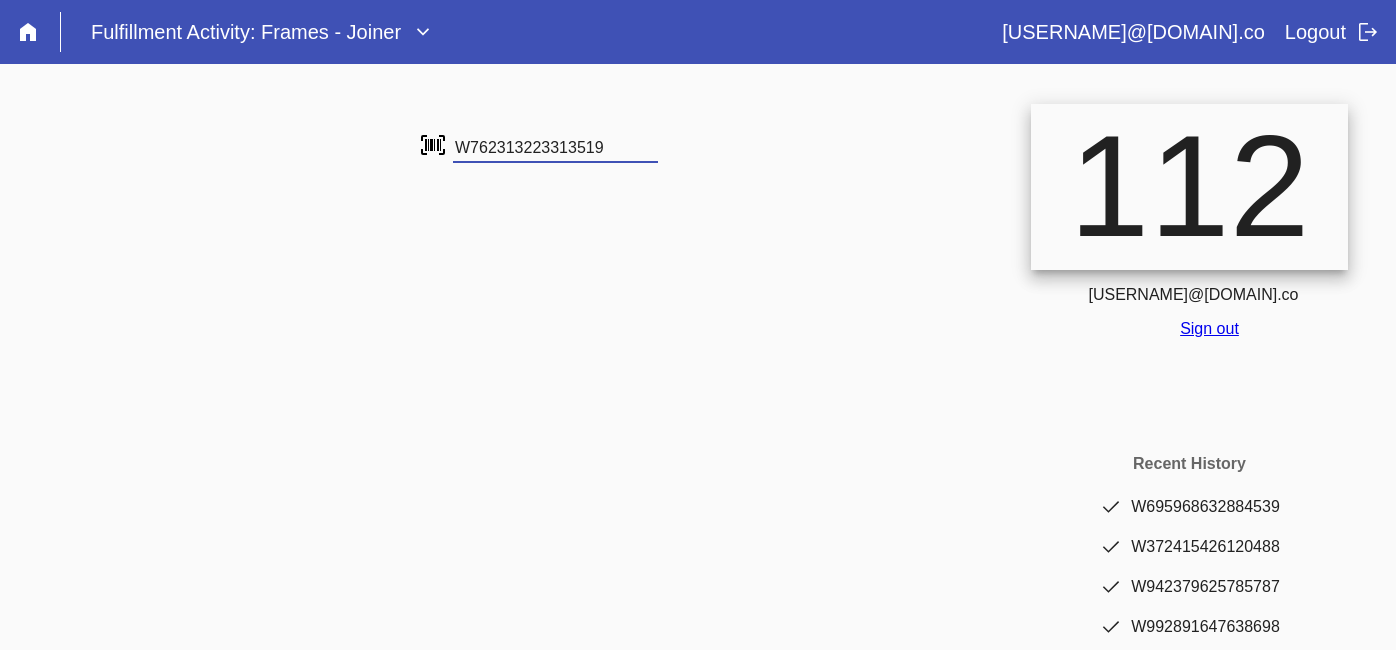type on "W762313223313519" 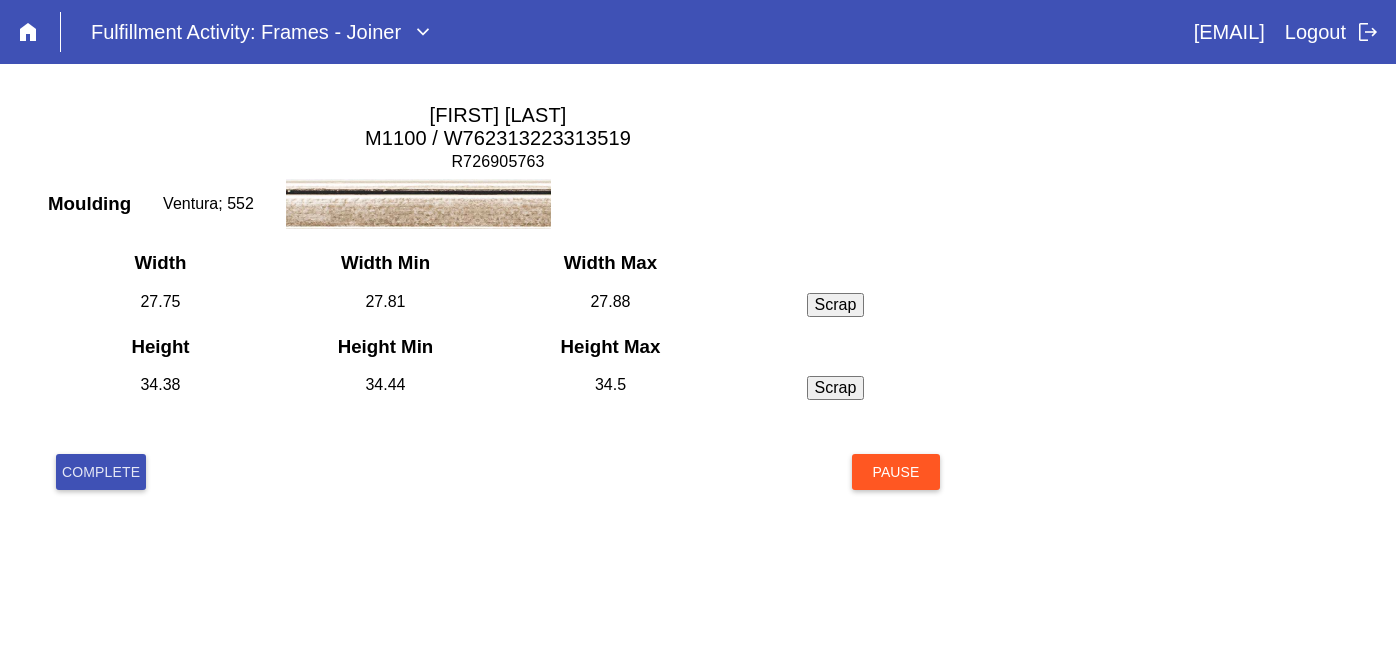 scroll, scrollTop: 0, scrollLeft: 0, axis: both 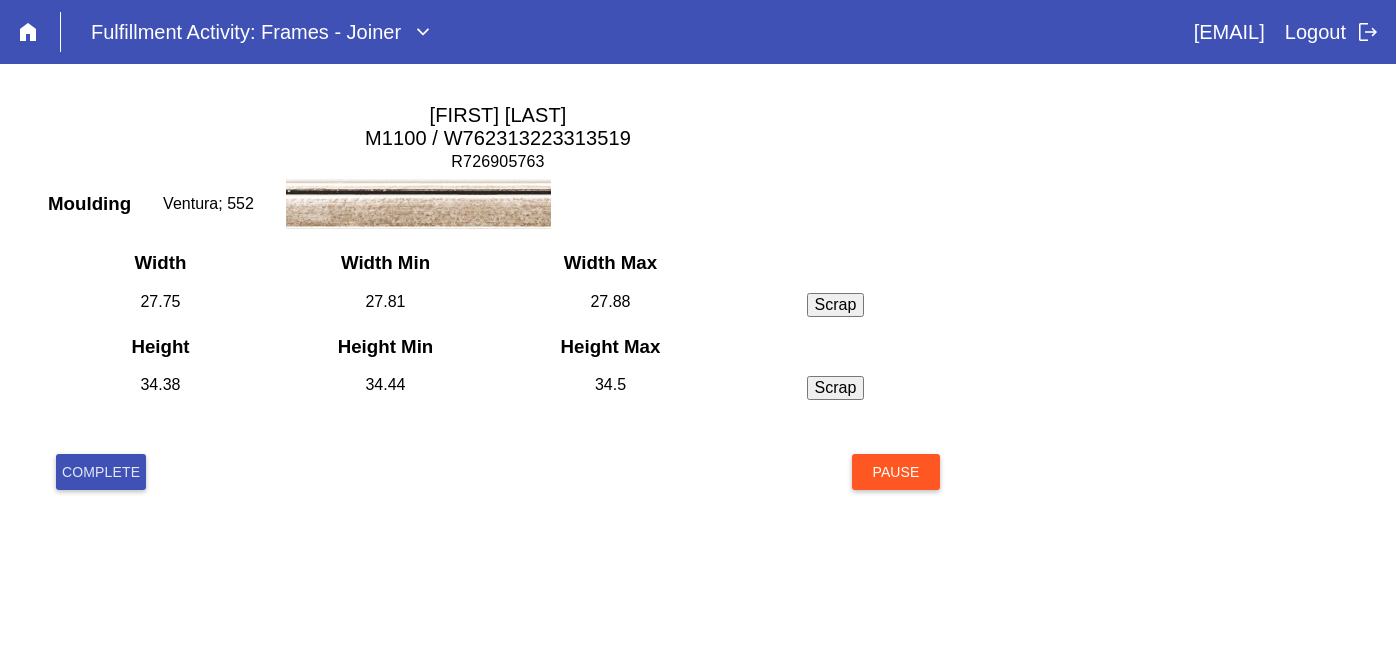 click on "Complete" at bounding box center (101, 472) 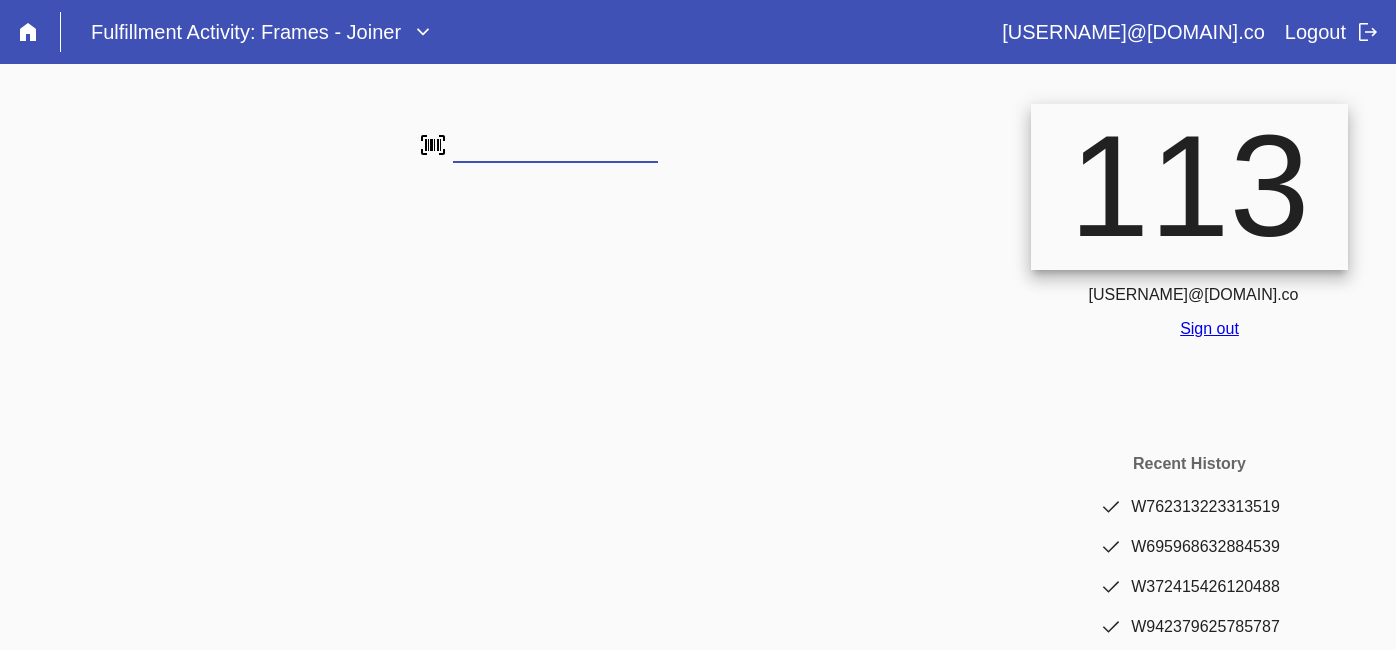 scroll, scrollTop: 0, scrollLeft: 0, axis: both 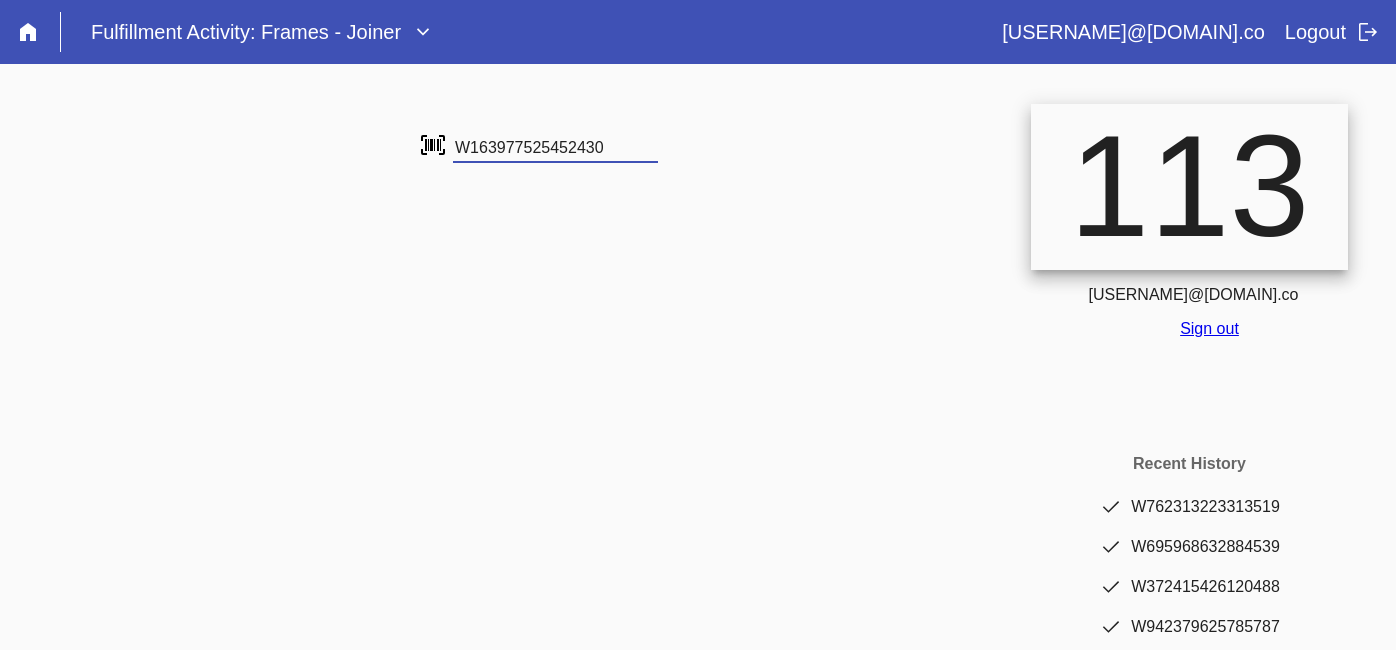 type on "W163977525452430" 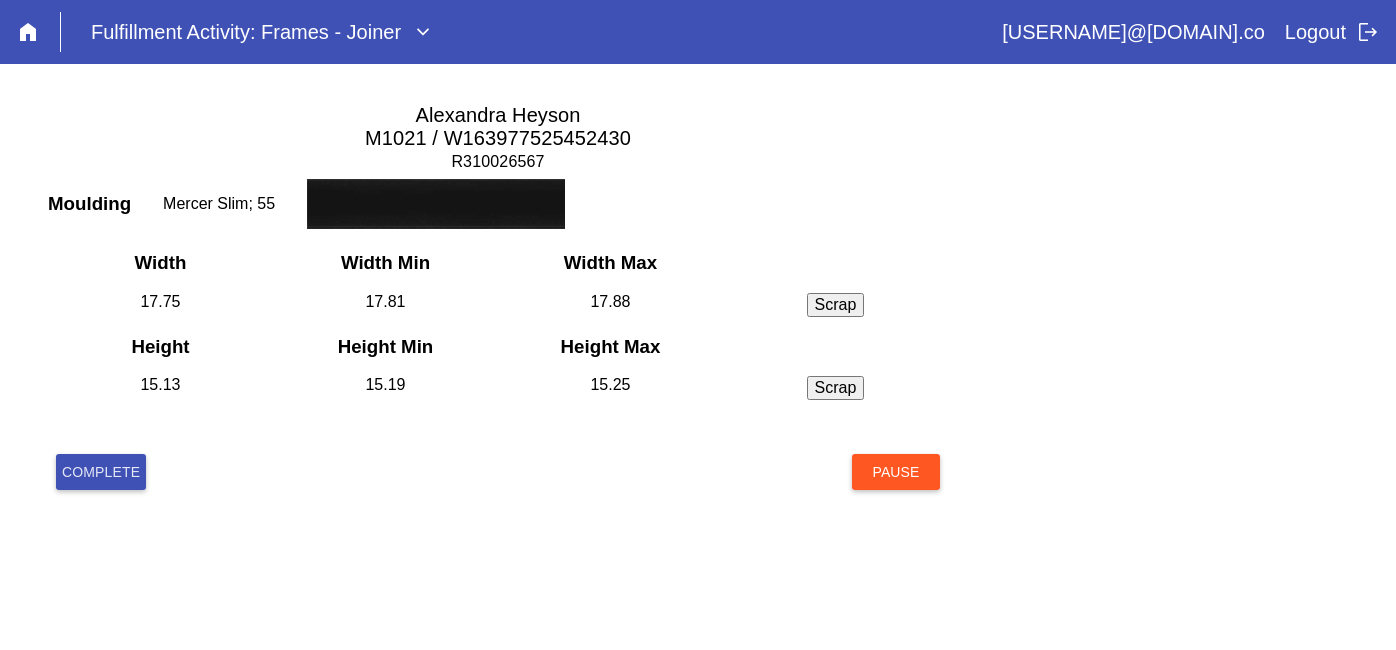 scroll, scrollTop: 0, scrollLeft: 0, axis: both 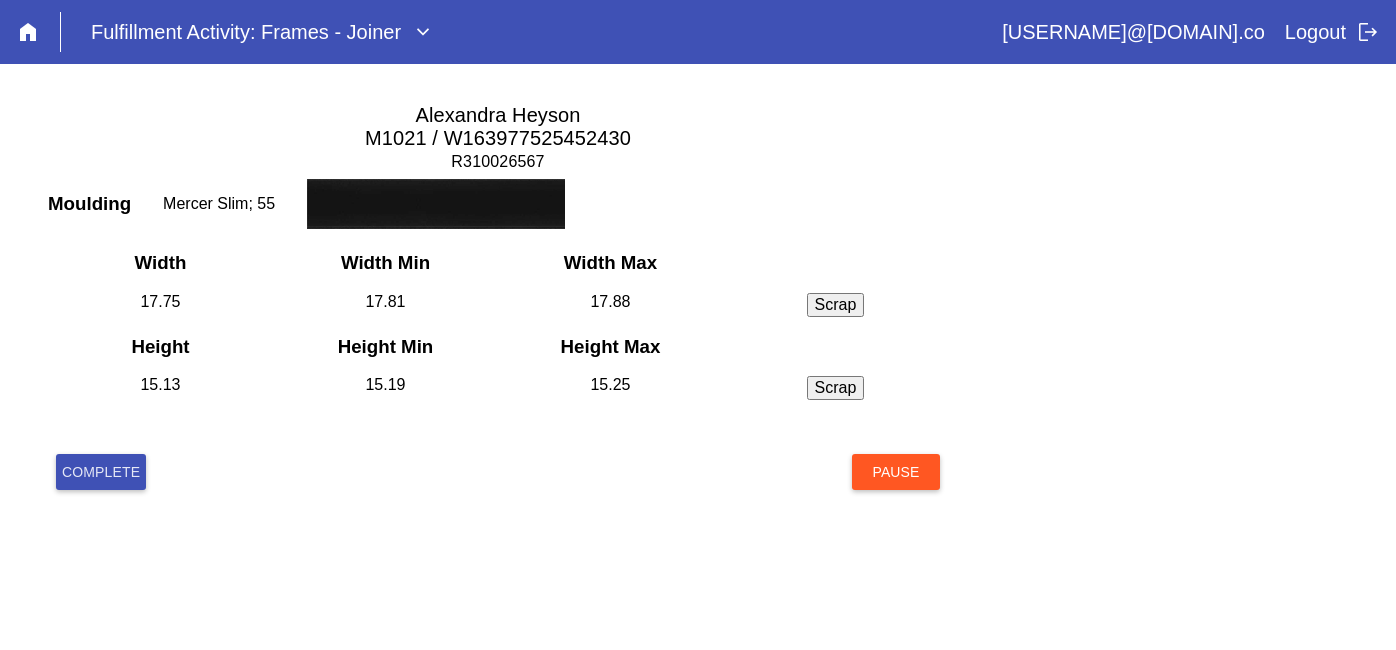 click on "Complete" at bounding box center (101, 472) 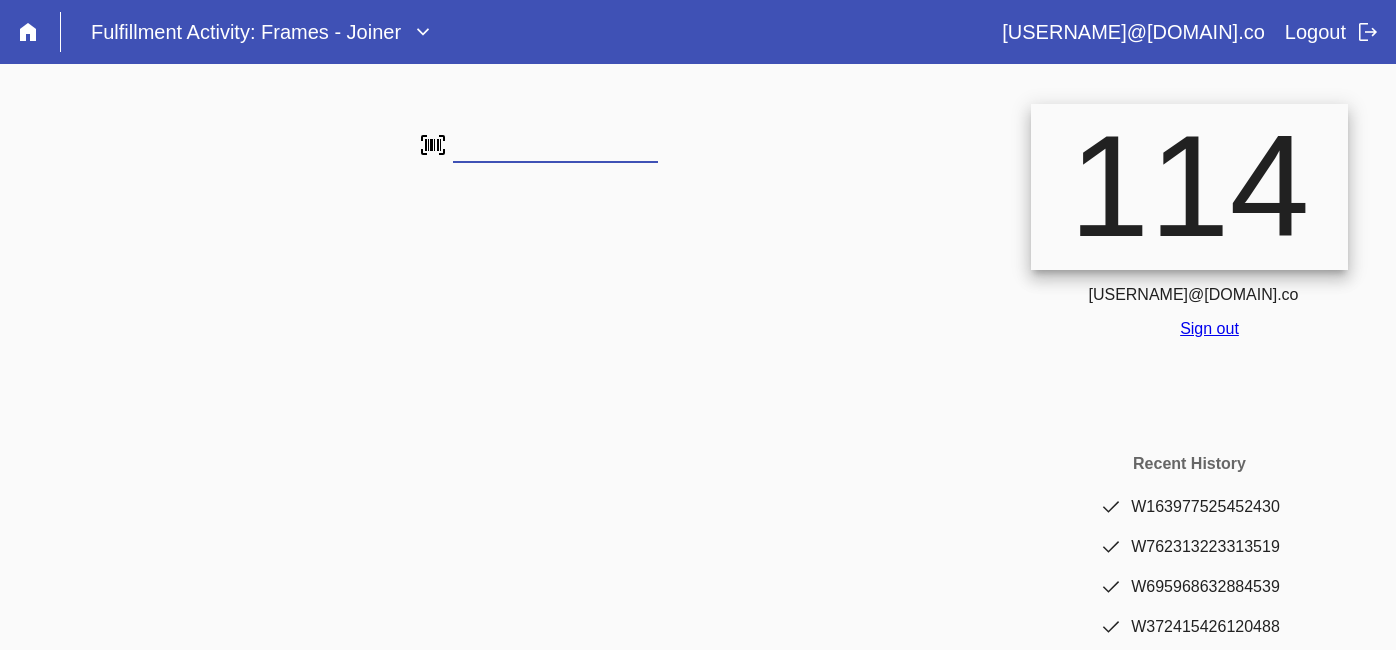 scroll, scrollTop: 0, scrollLeft: 0, axis: both 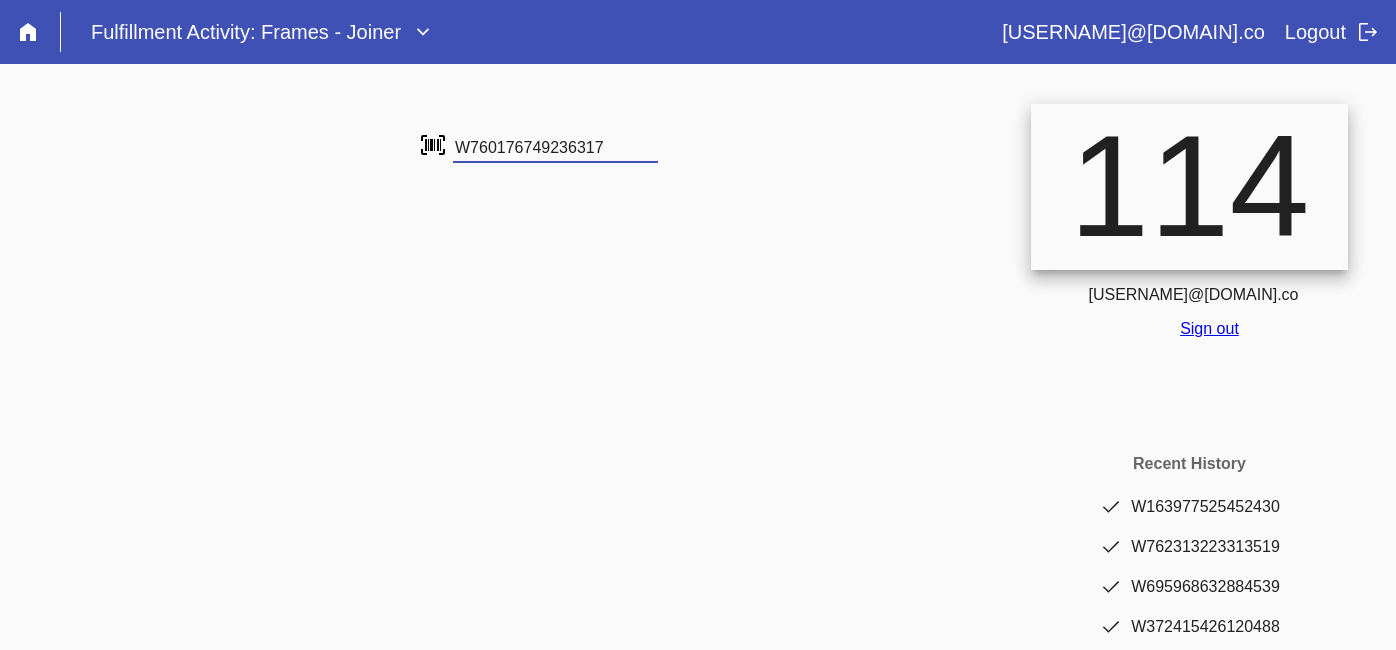 type on "W760176749236317" 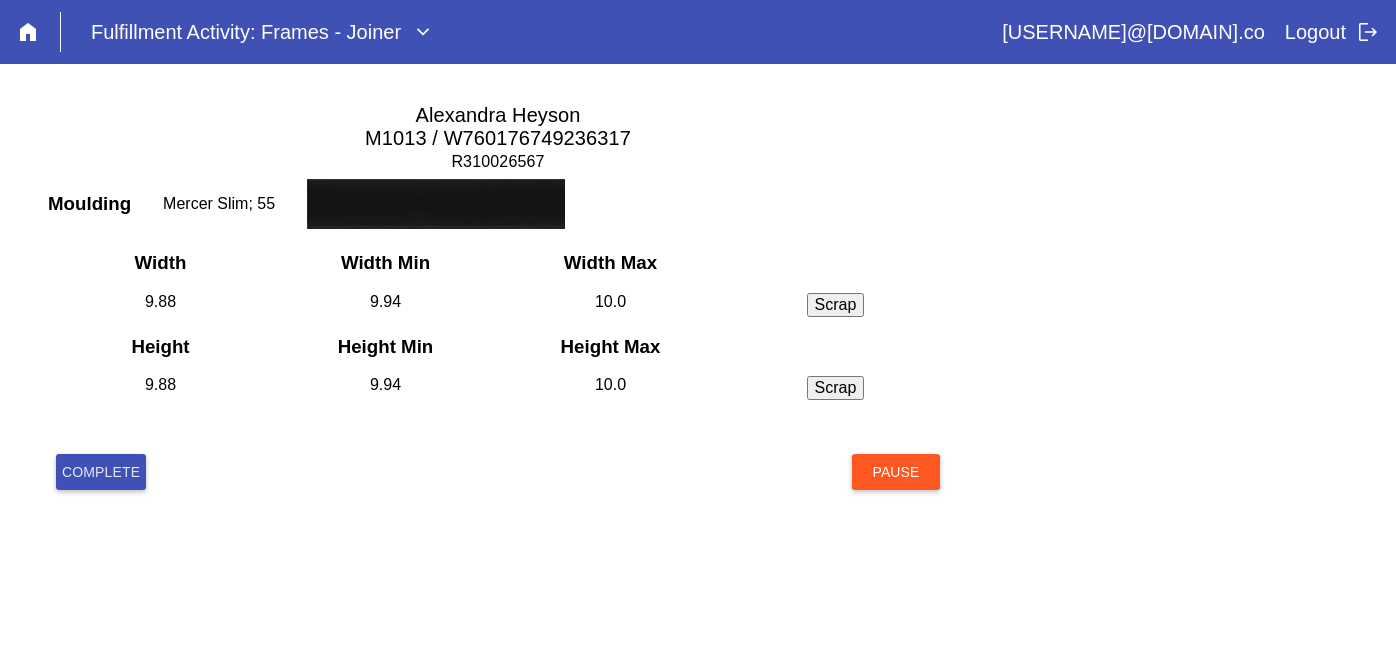 scroll, scrollTop: 0, scrollLeft: 0, axis: both 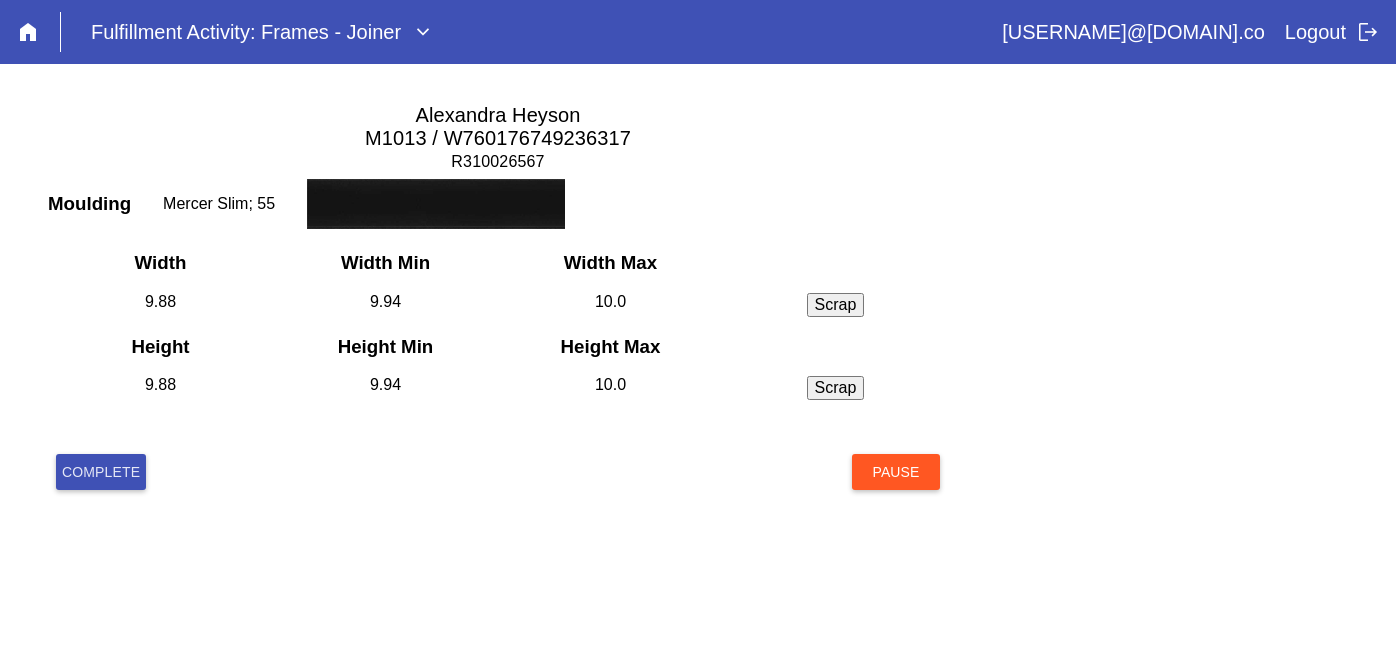 click on "Complete" at bounding box center [101, 472] 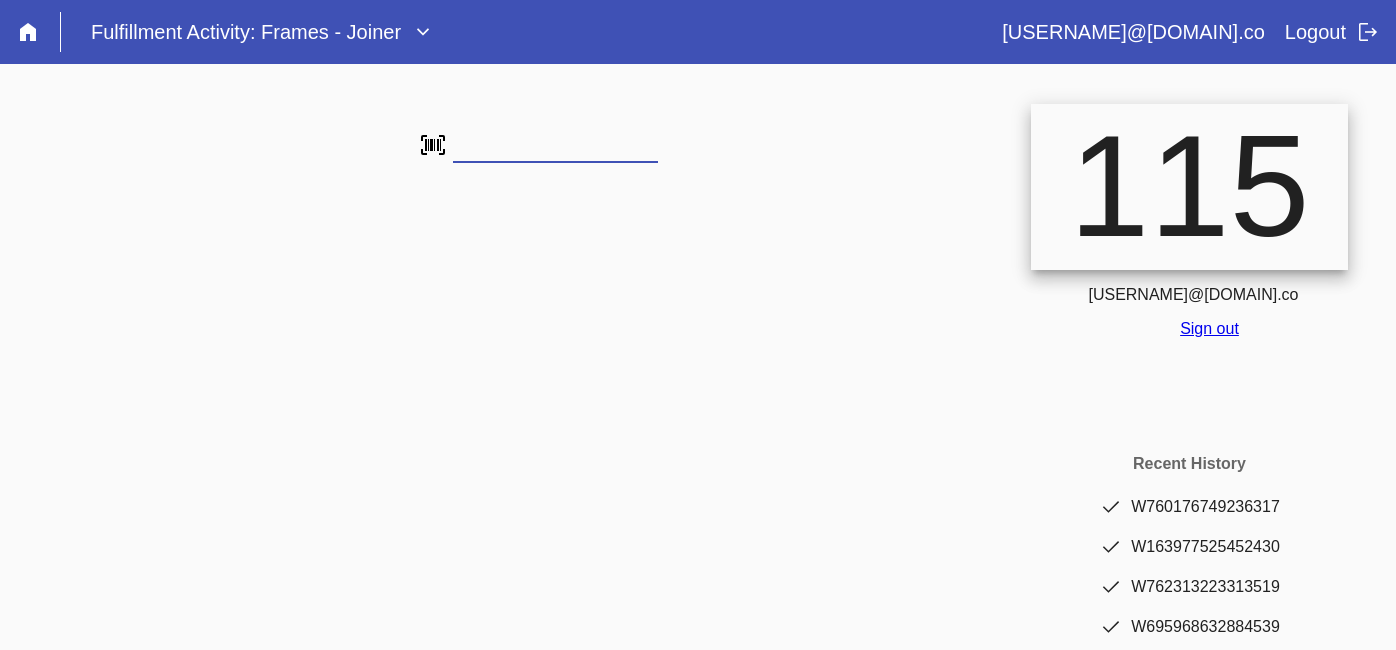 scroll, scrollTop: 0, scrollLeft: 0, axis: both 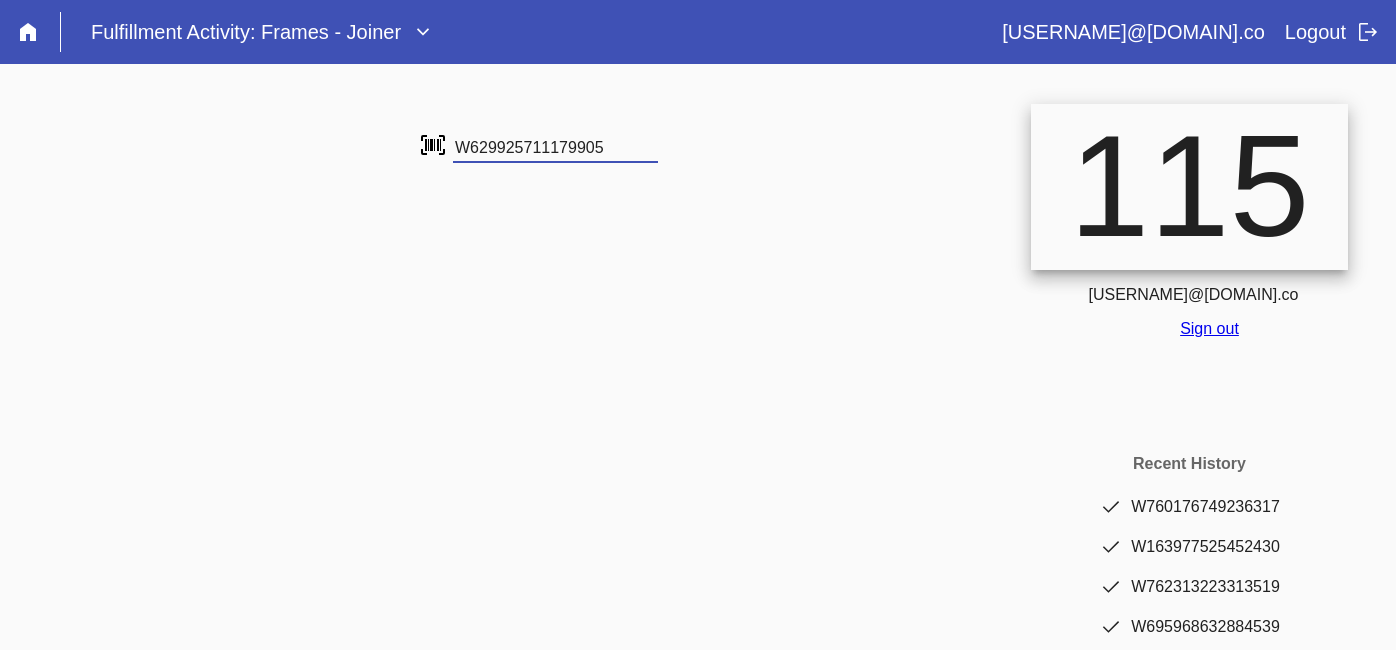 type on "W629925711179905" 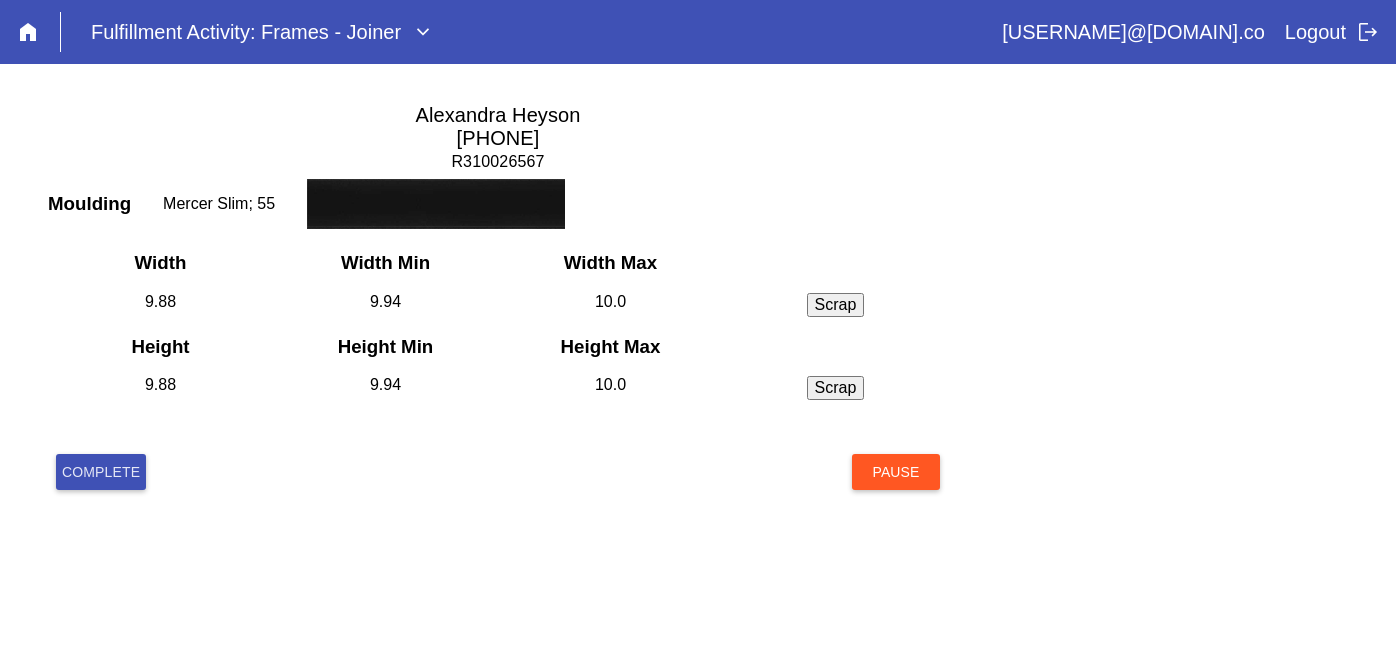 scroll, scrollTop: 0, scrollLeft: 0, axis: both 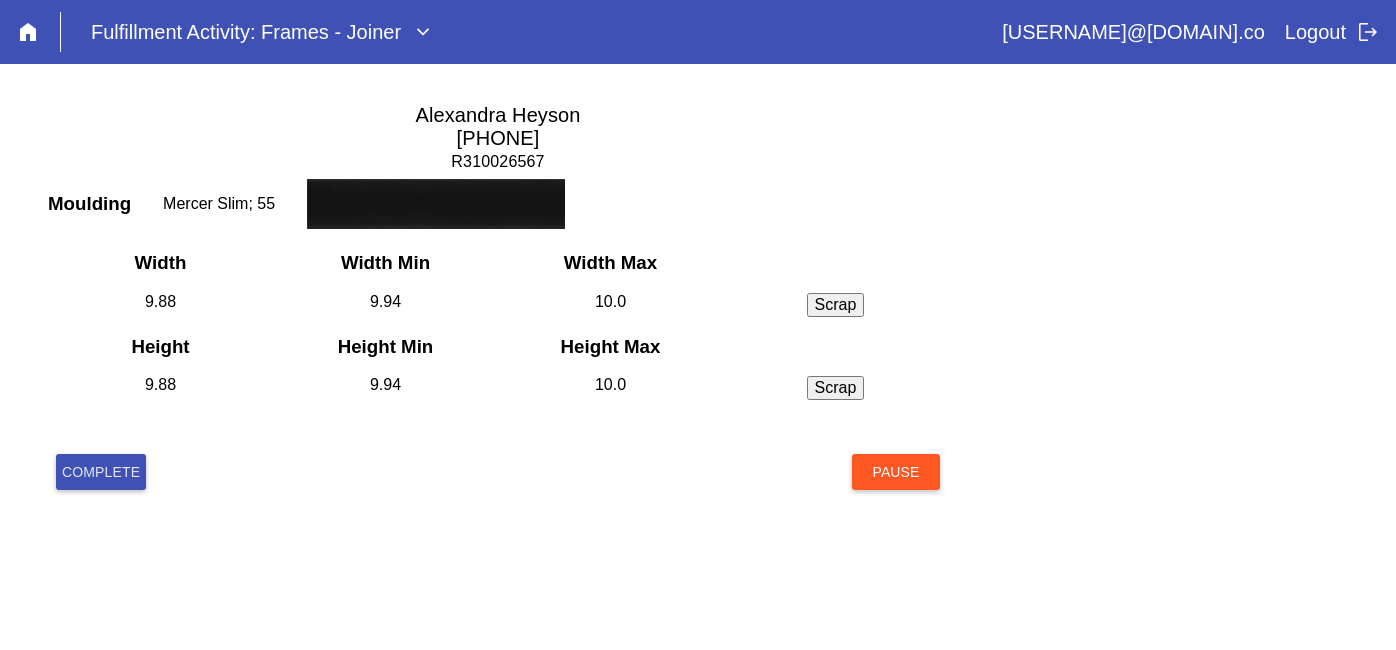 click on "Complete" at bounding box center (101, 472) 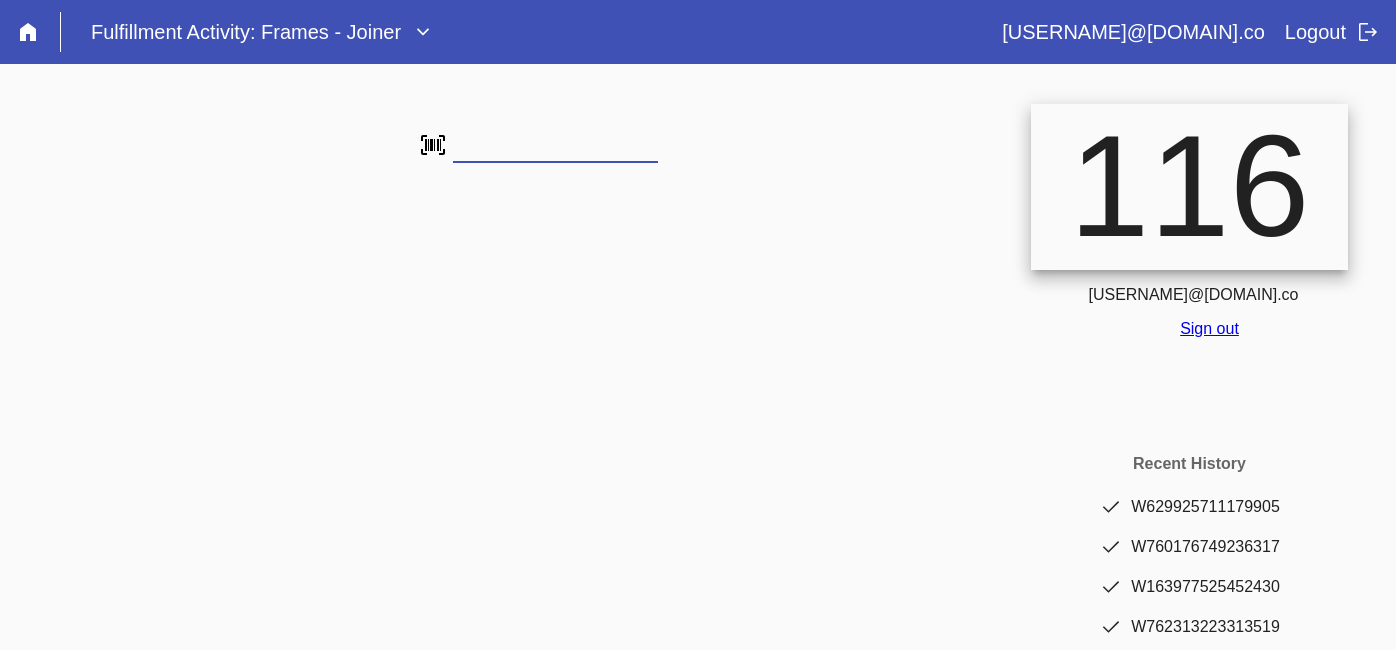 scroll, scrollTop: 0, scrollLeft: 0, axis: both 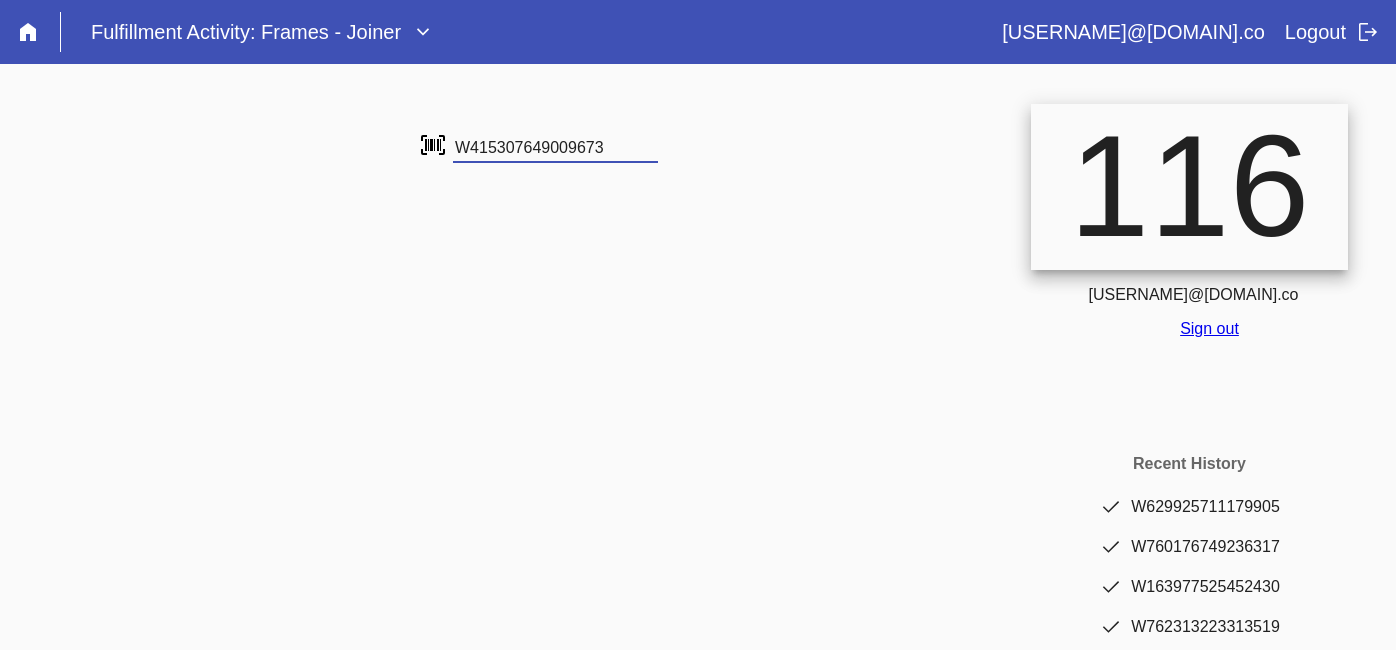 type on "W415307649009673" 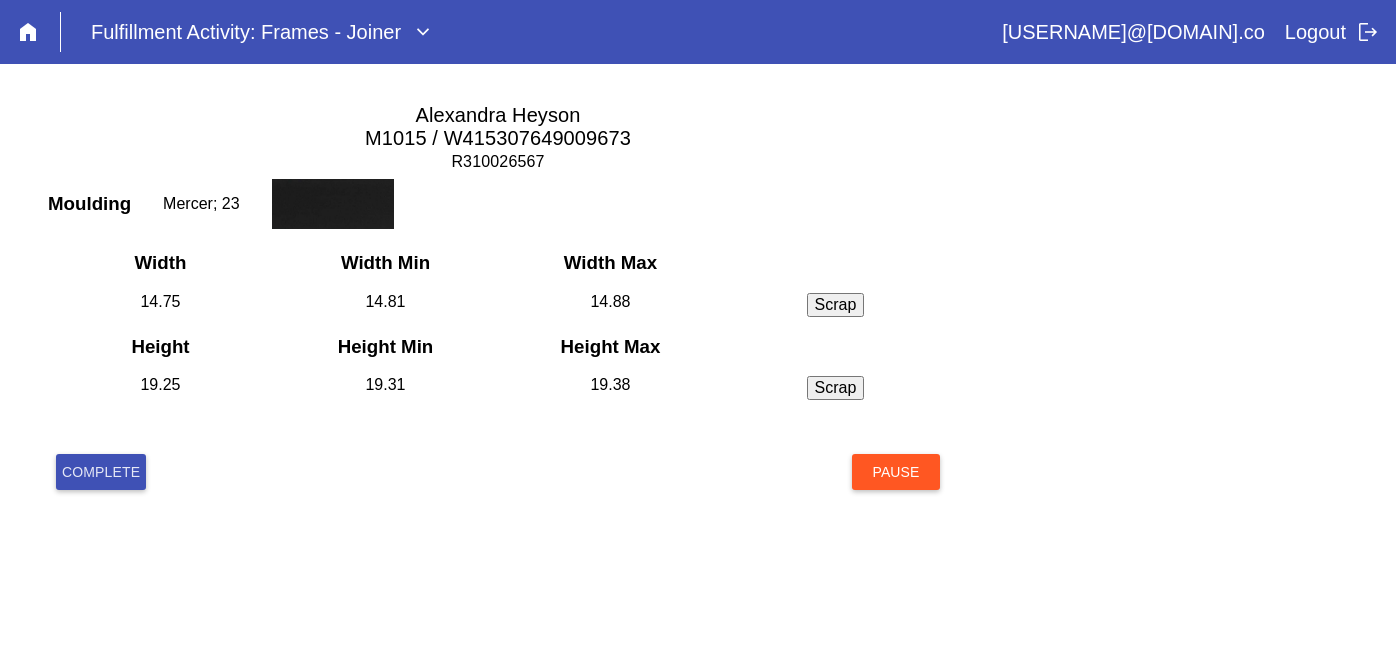 scroll, scrollTop: 0, scrollLeft: 0, axis: both 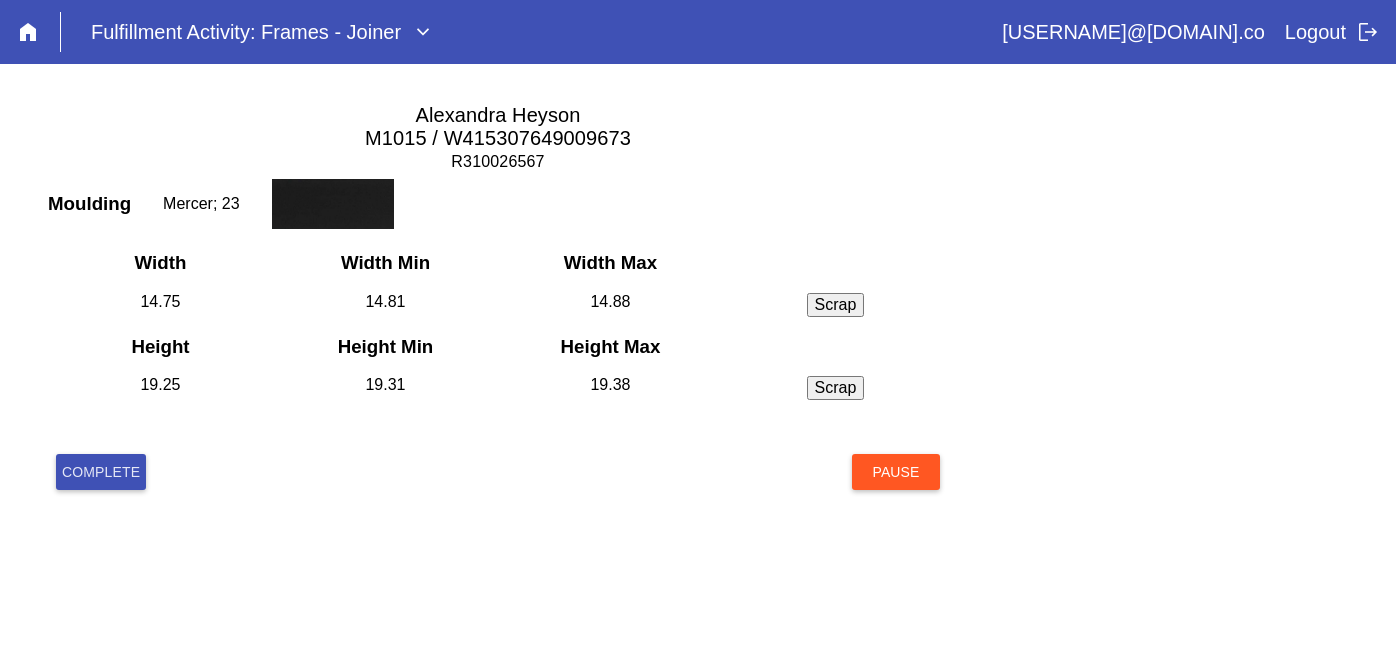 click on "Complete" at bounding box center (101, 472) 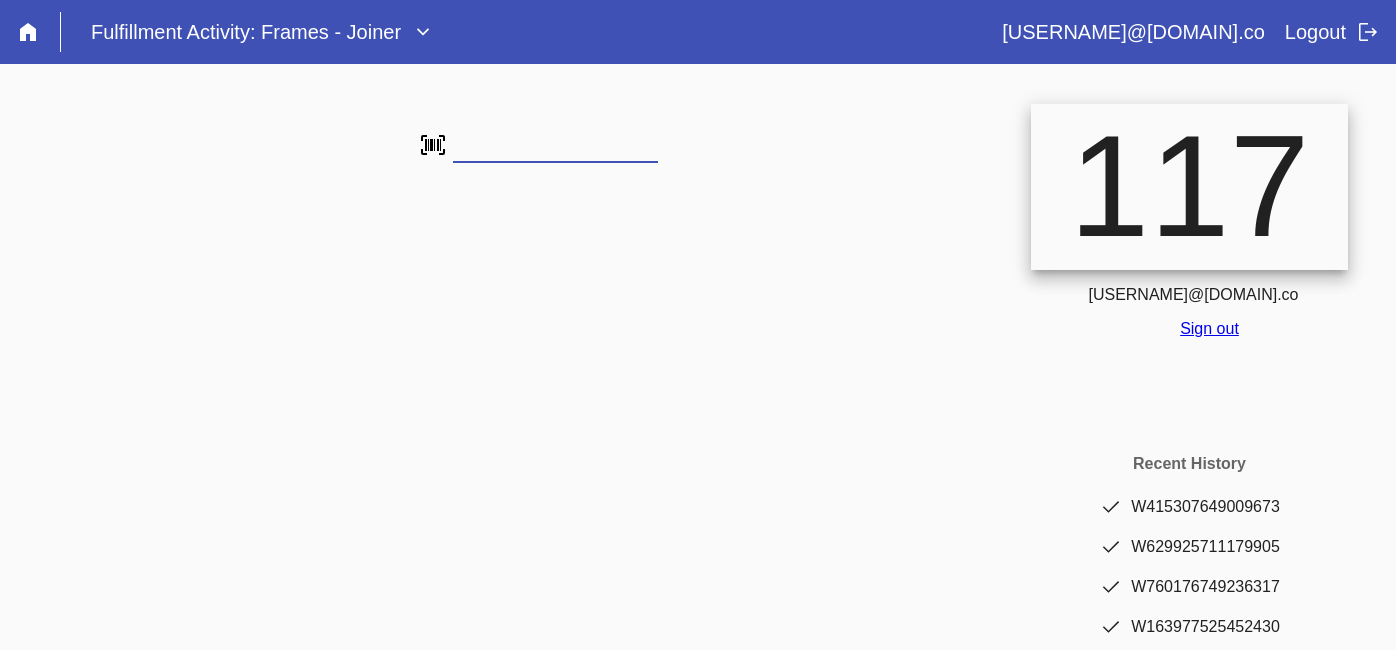 scroll, scrollTop: 0, scrollLeft: 0, axis: both 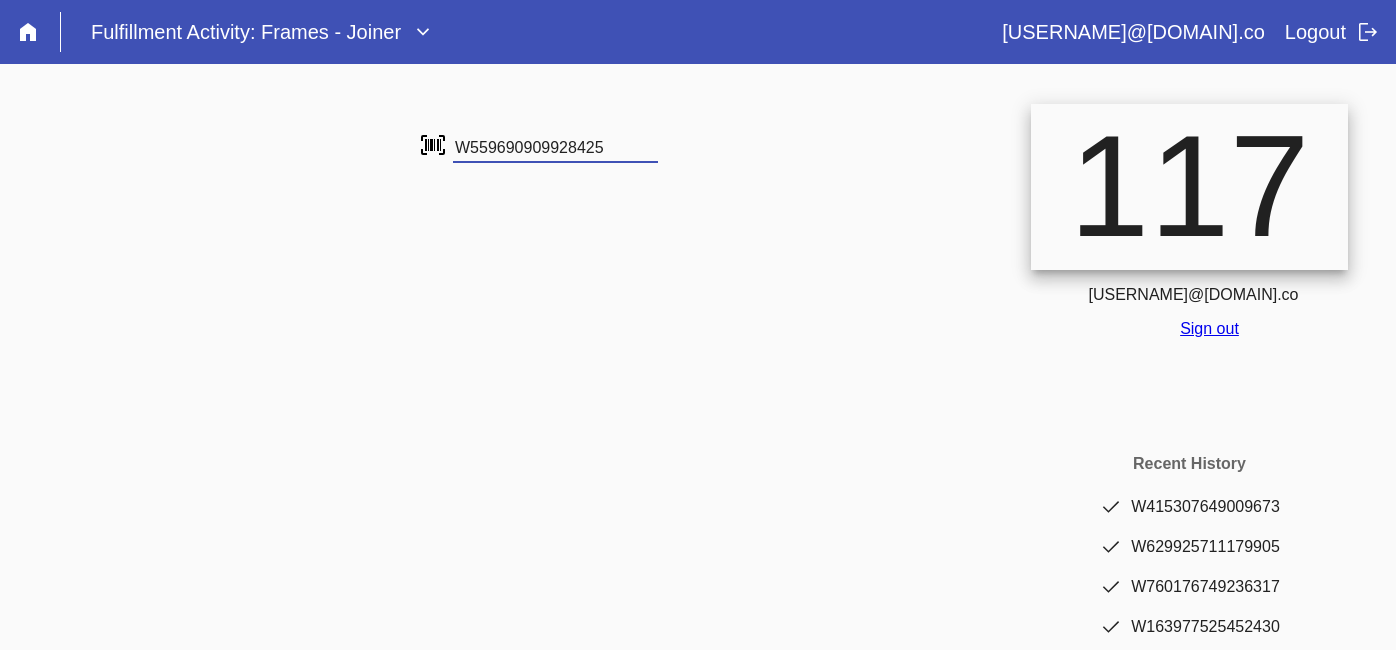 type on "W559690909928425" 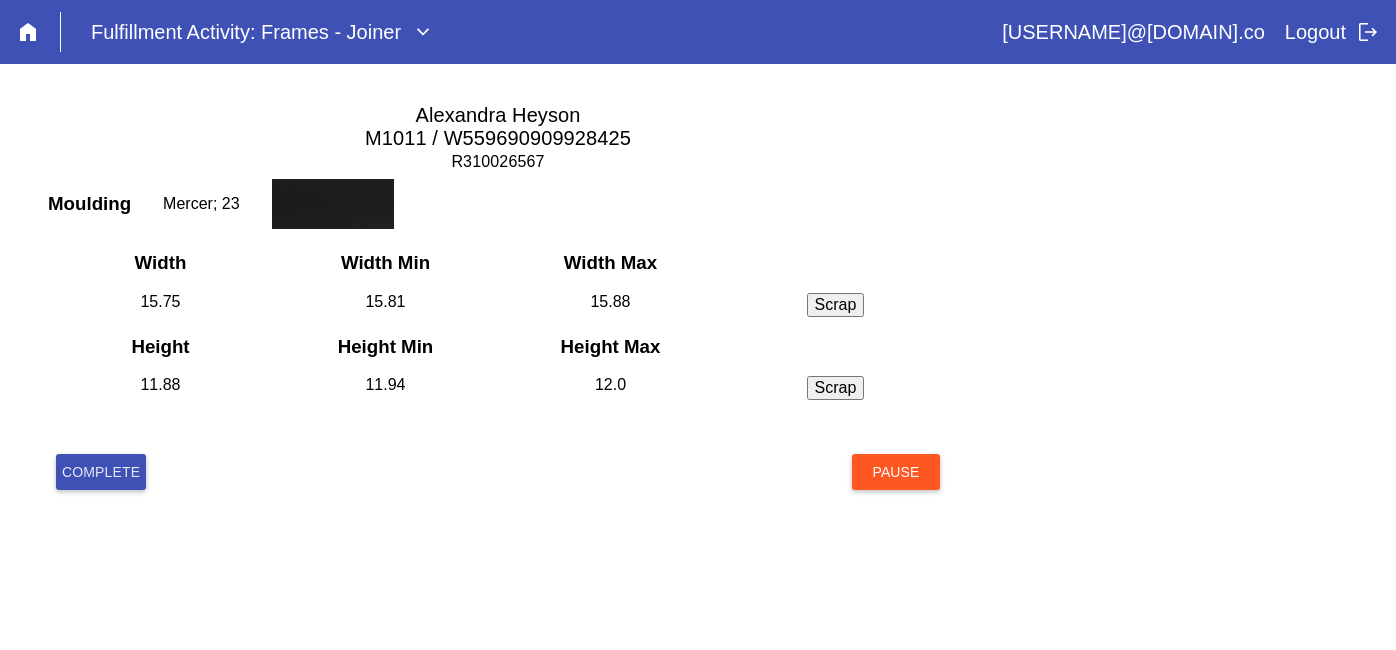 scroll, scrollTop: 0, scrollLeft: 0, axis: both 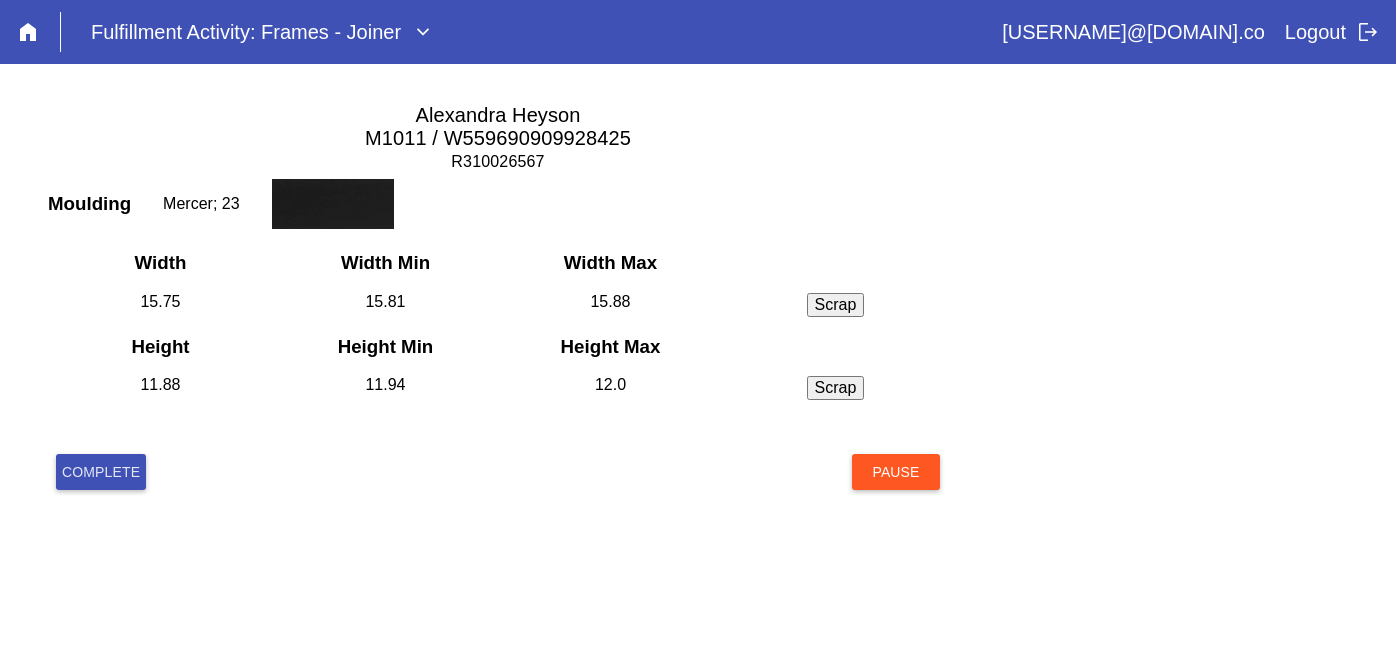 click on "Complete Pause" at bounding box center [498, 496] 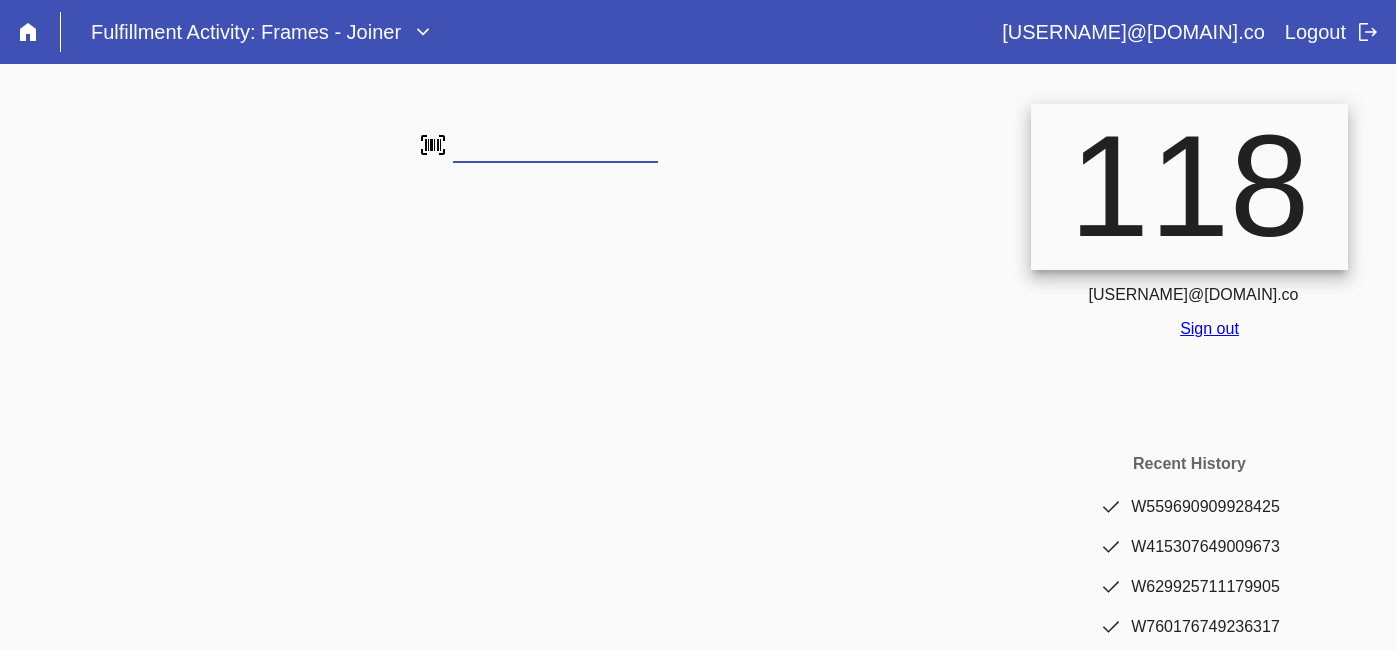scroll, scrollTop: 0, scrollLeft: 0, axis: both 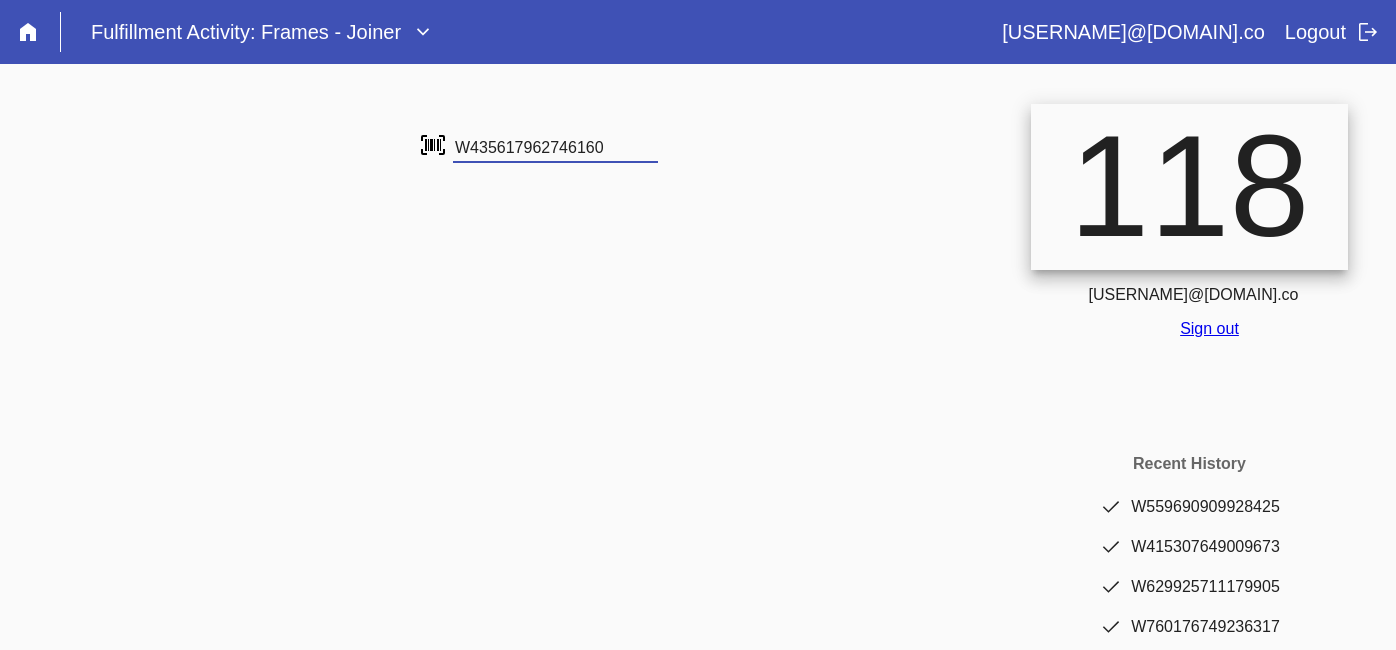type on "W435617962746160" 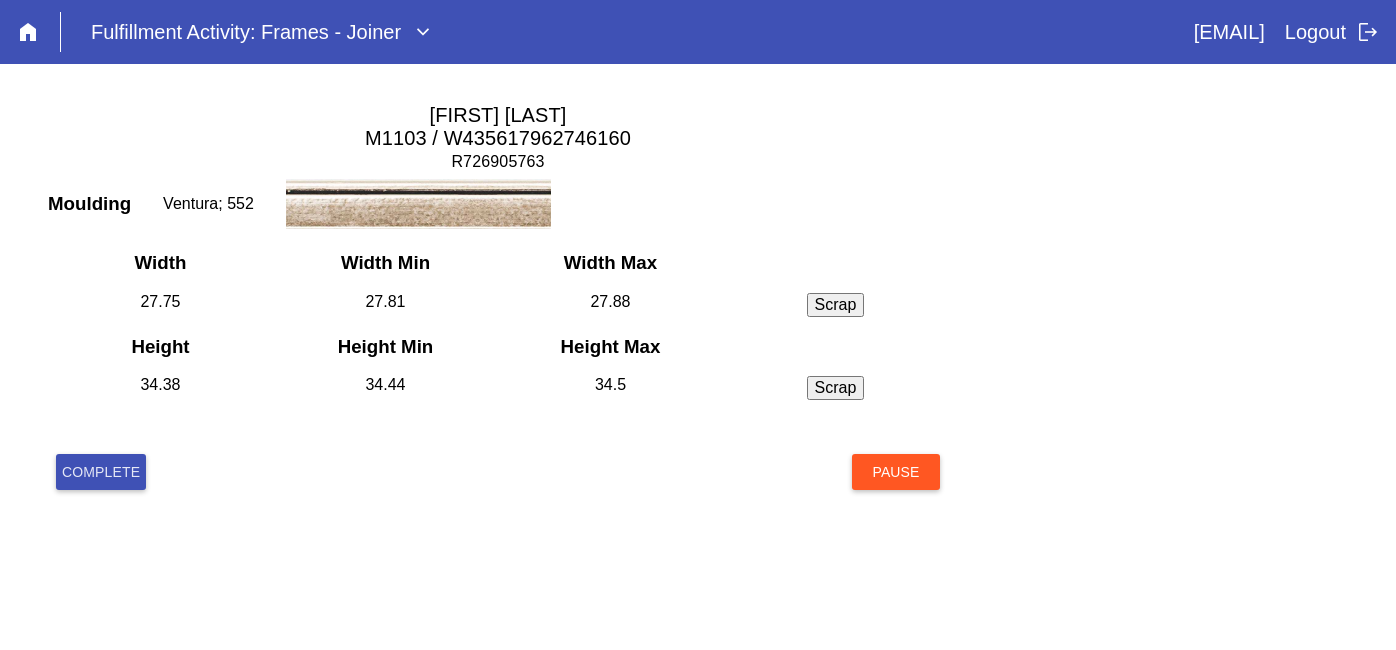 scroll, scrollTop: 0, scrollLeft: 0, axis: both 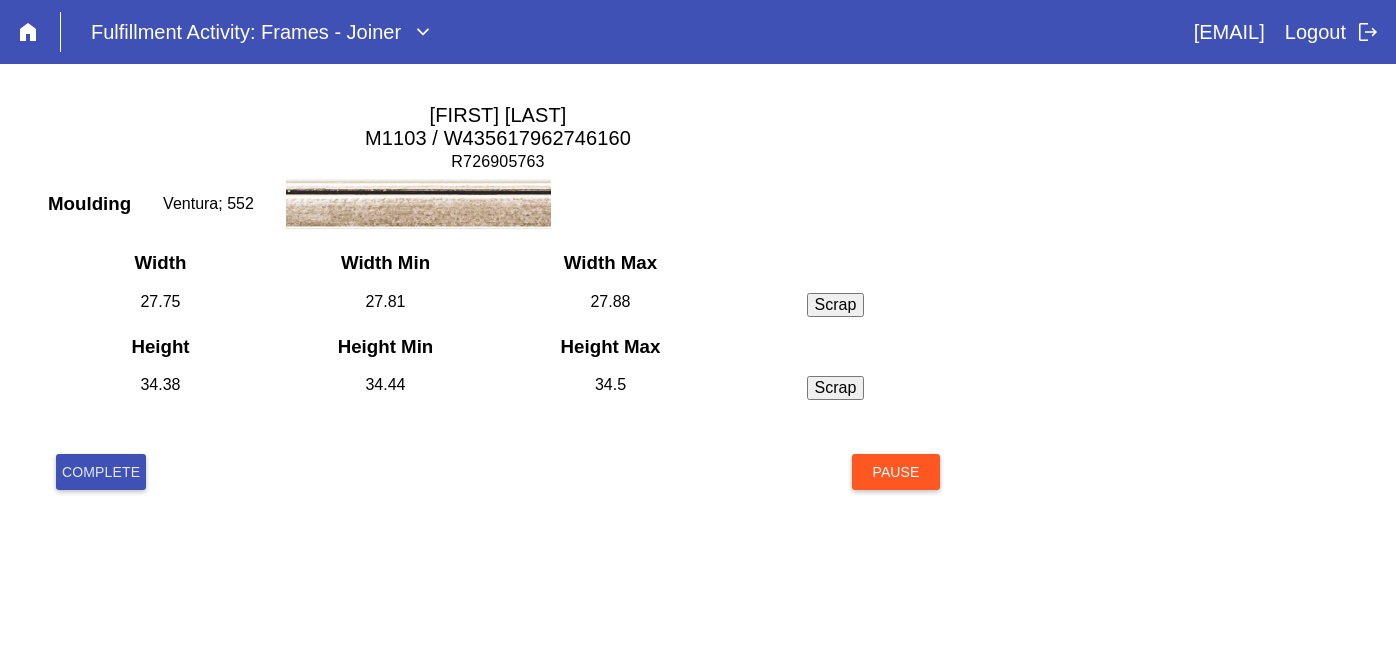 click on "Complete" at bounding box center [101, 472] 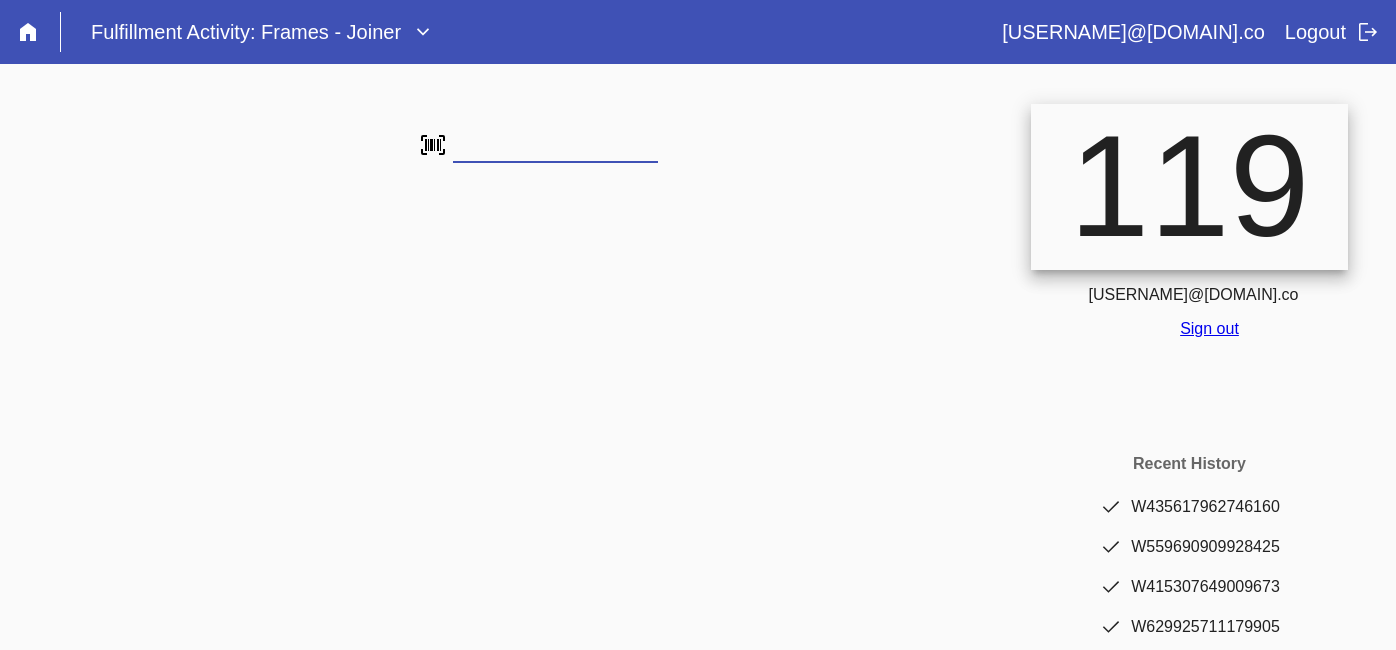 scroll, scrollTop: 0, scrollLeft: 0, axis: both 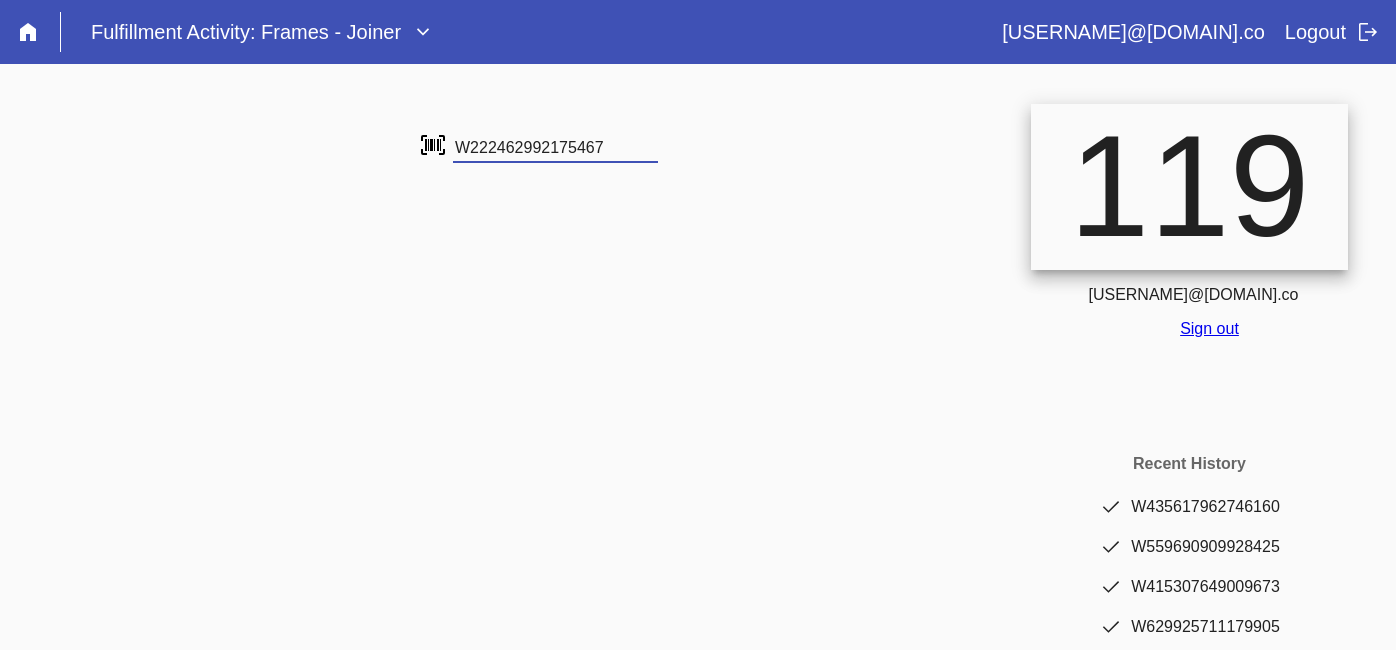 type on "W222462992175467" 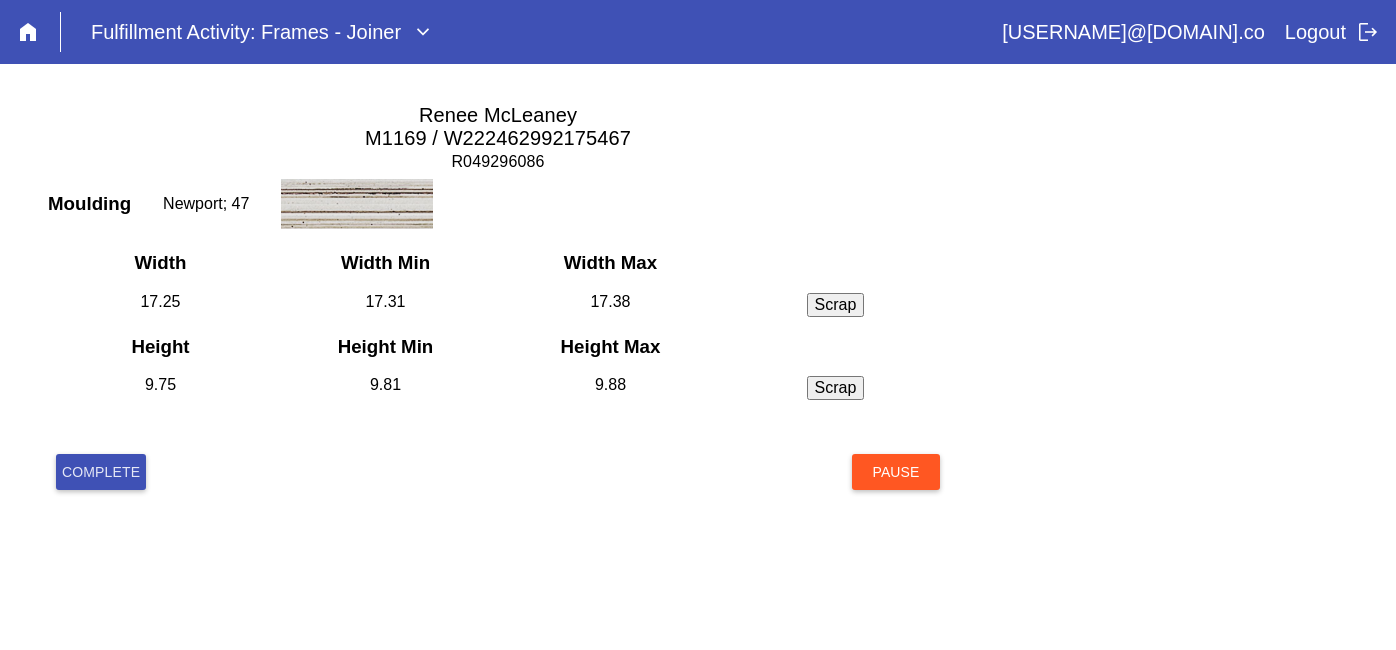 scroll, scrollTop: 0, scrollLeft: 0, axis: both 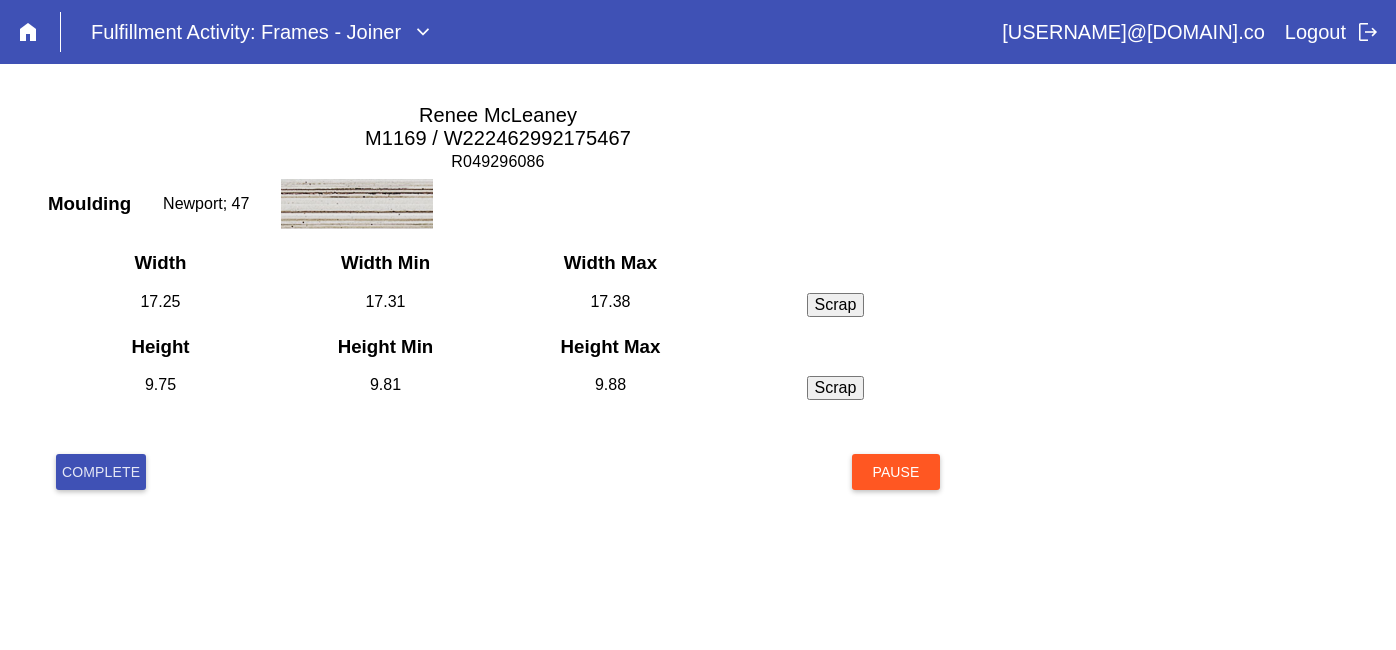 click on "Complete" at bounding box center [101, 472] 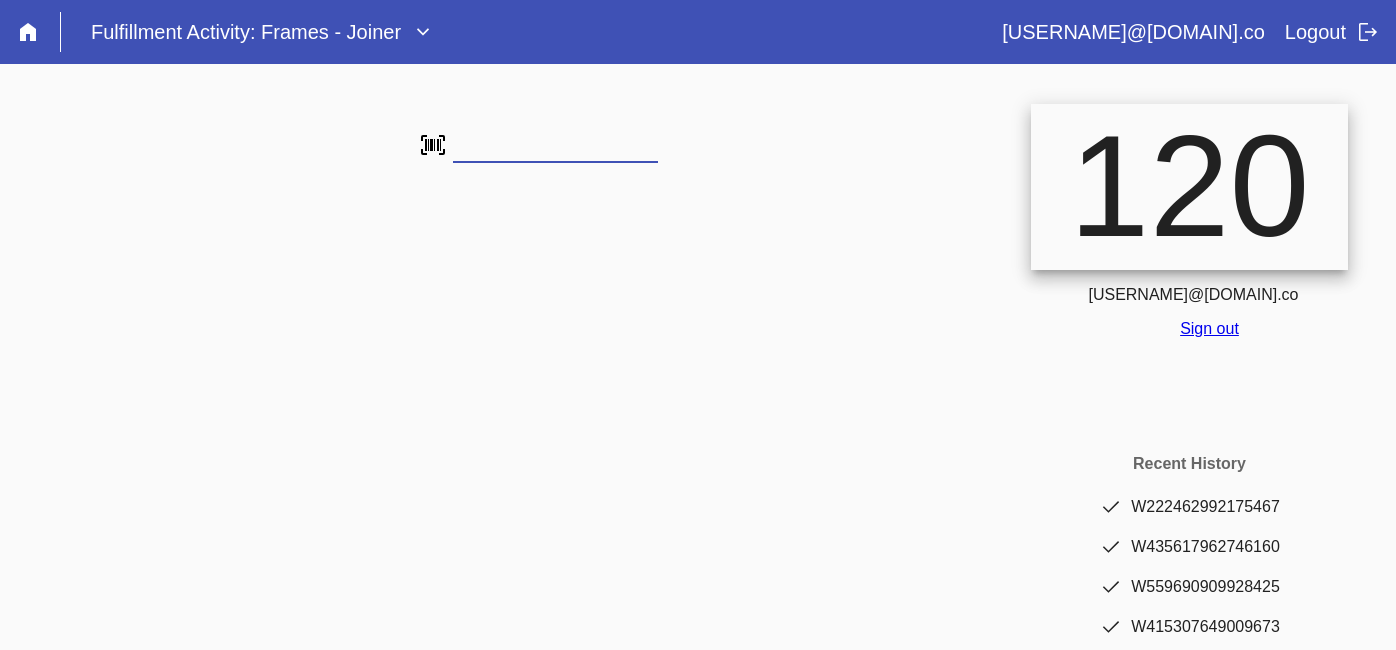 scroll, scrollTop: 0, scrollLeft: 0, axis: both 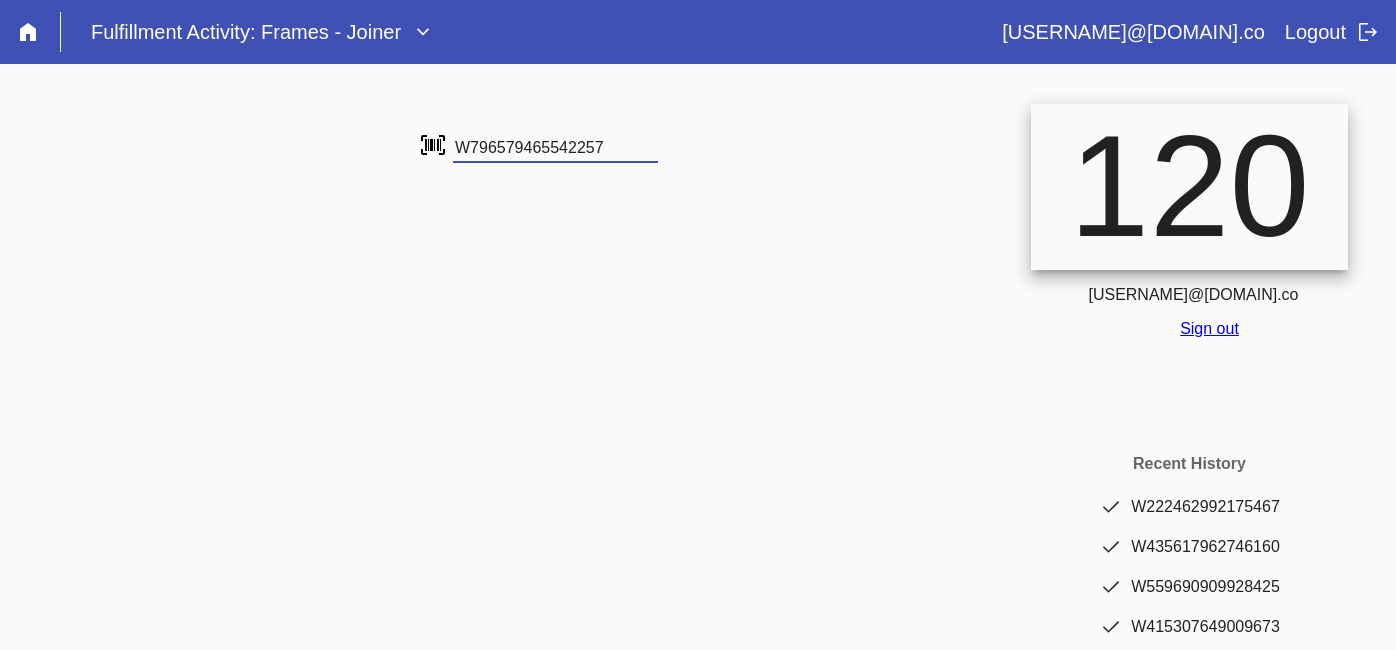 type on "W796579465542257" 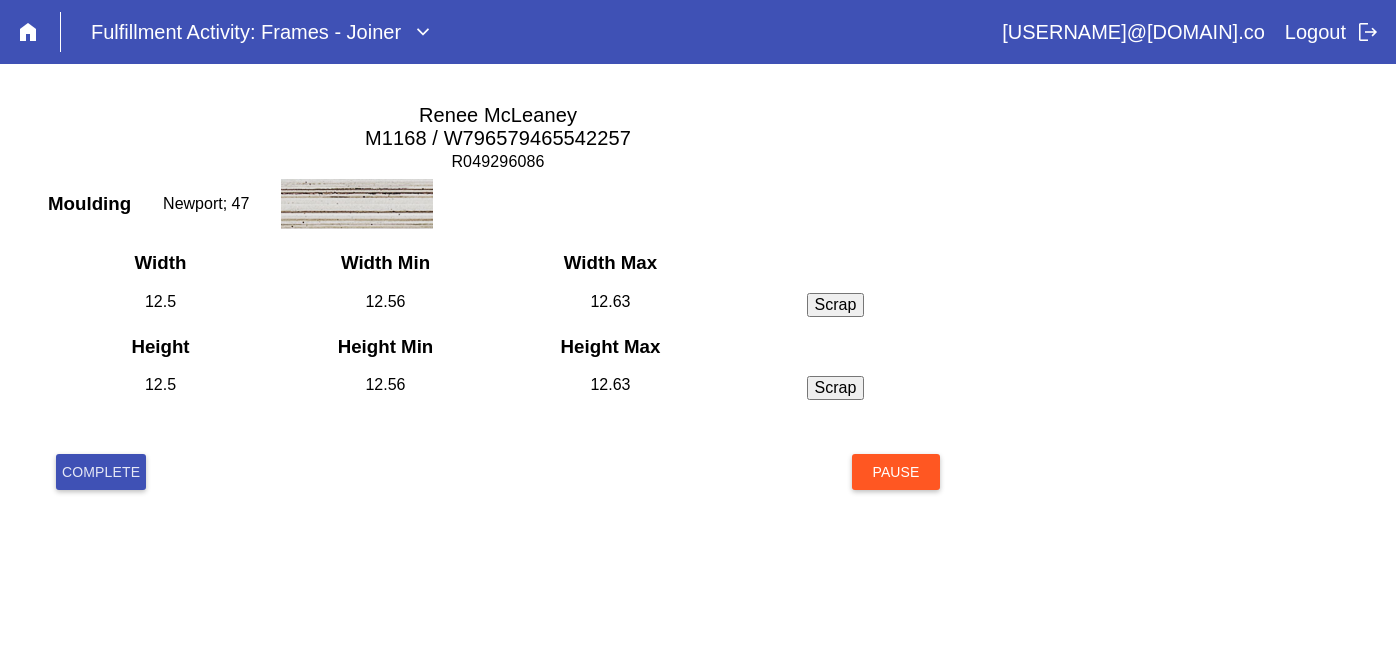 scroll, scrollTop: 0, scrollLeft: 0, axis: both 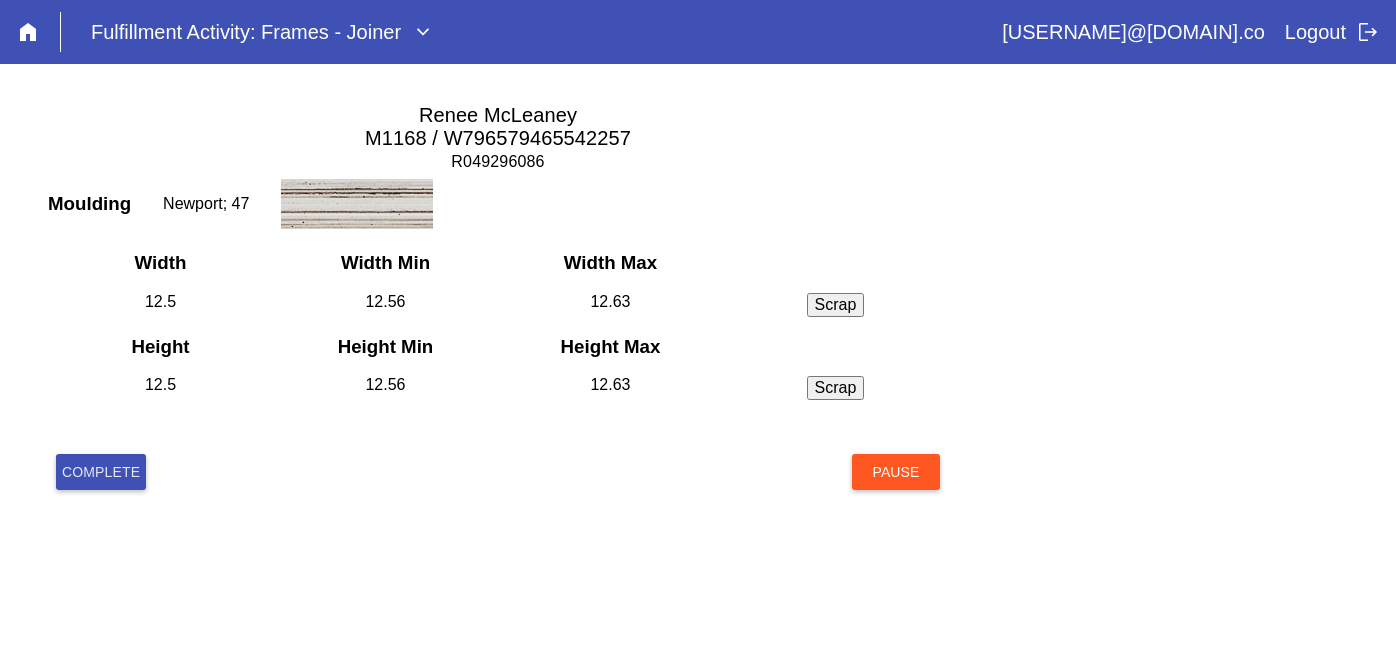 click on "Complete" at bounding box center [101, 472] 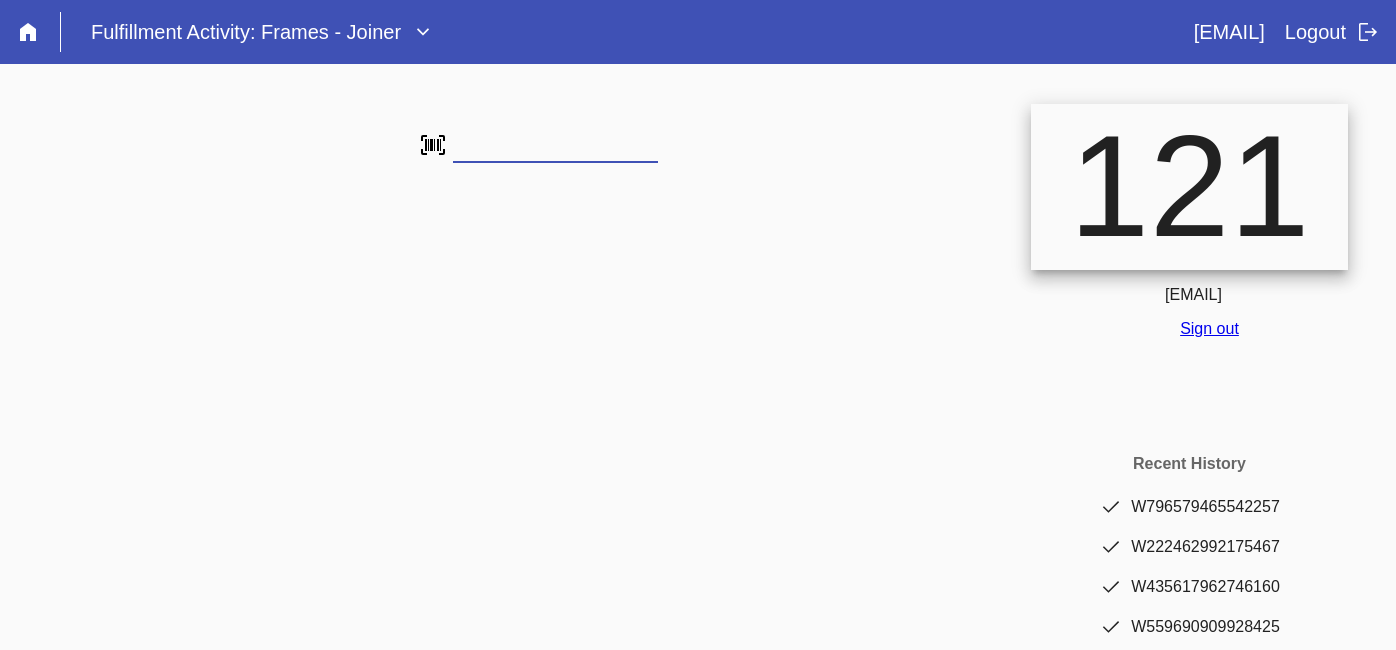 scroll, scrollTop: 0, scrollLeft: 0, axis: both 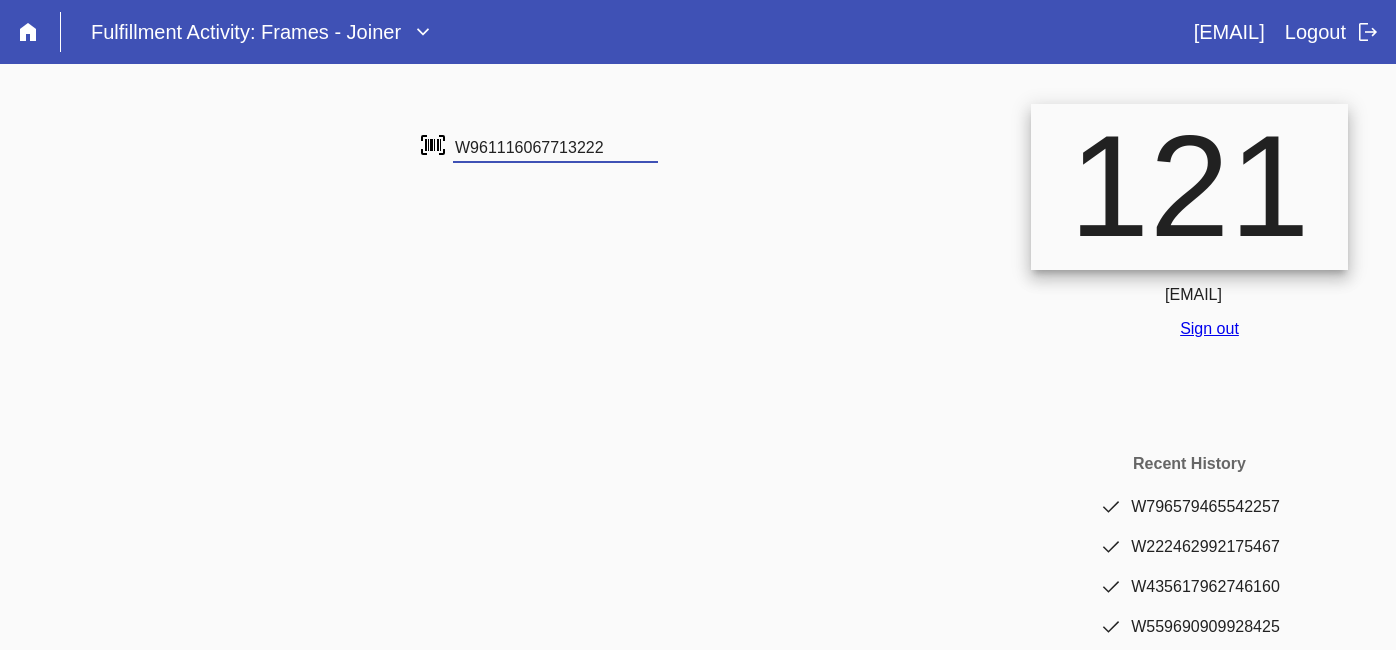type on "W961116067713222" 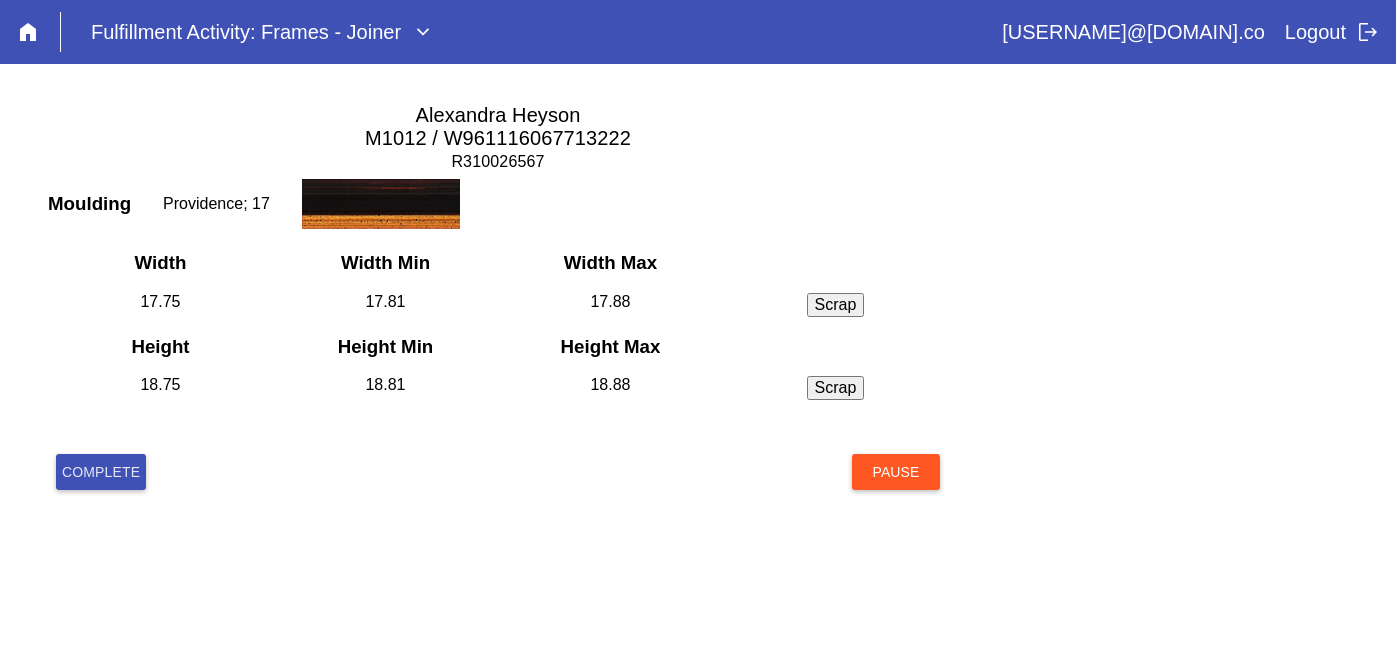 scroll, scrollTop: 0, scrollLeft: 0, axis: both 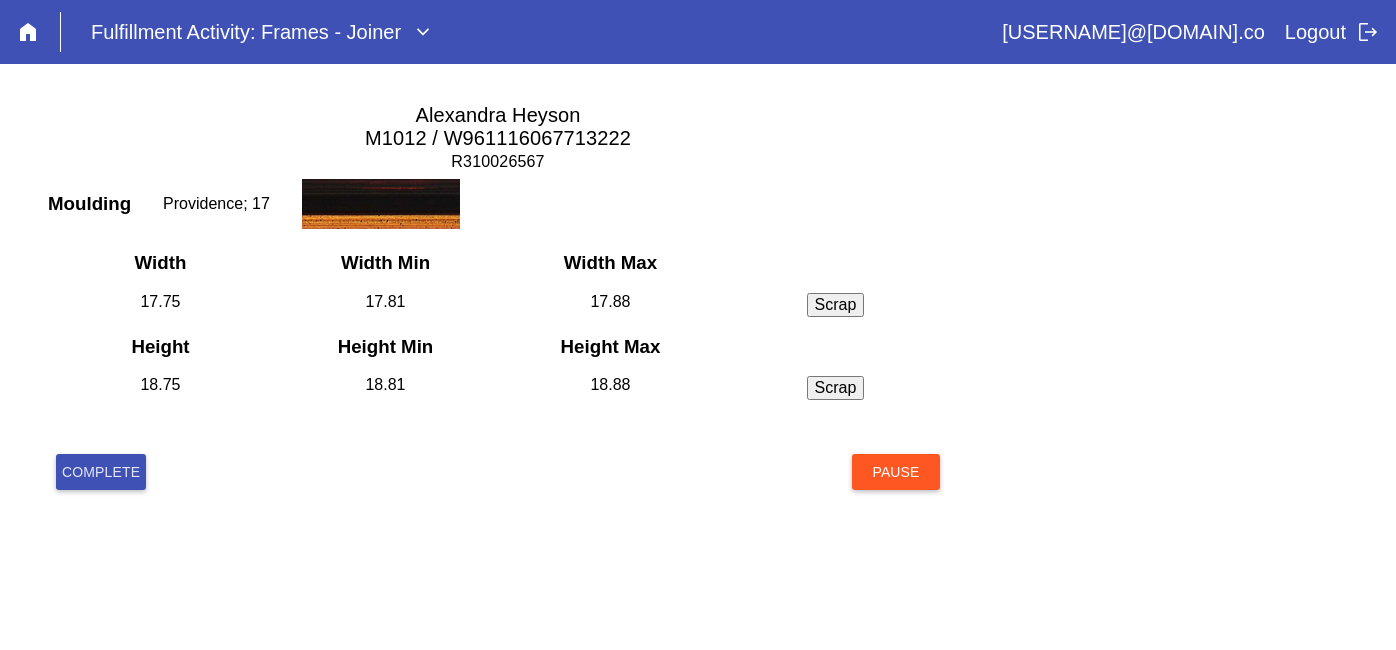 click on "Complete" at bounding box center [101, 472] 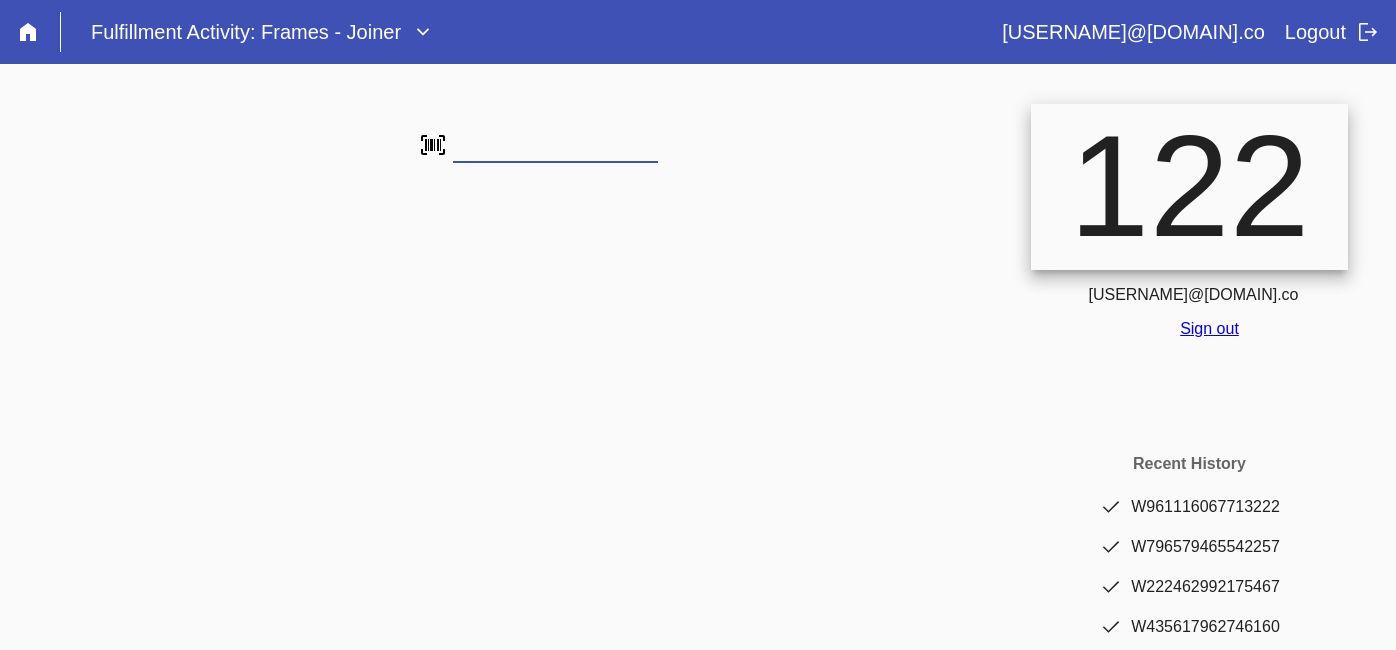 scroll, scrollTop: 0, scrollLeft: 0, axis: both 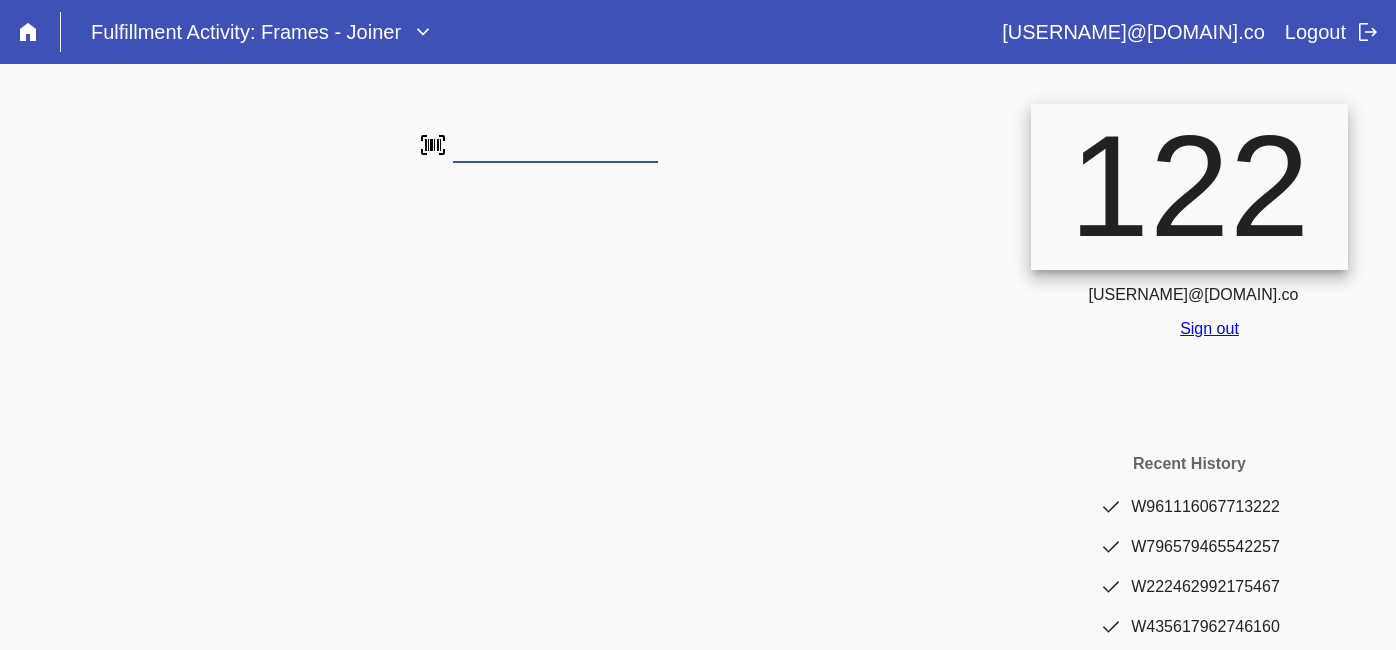 type on "W556396221608961" 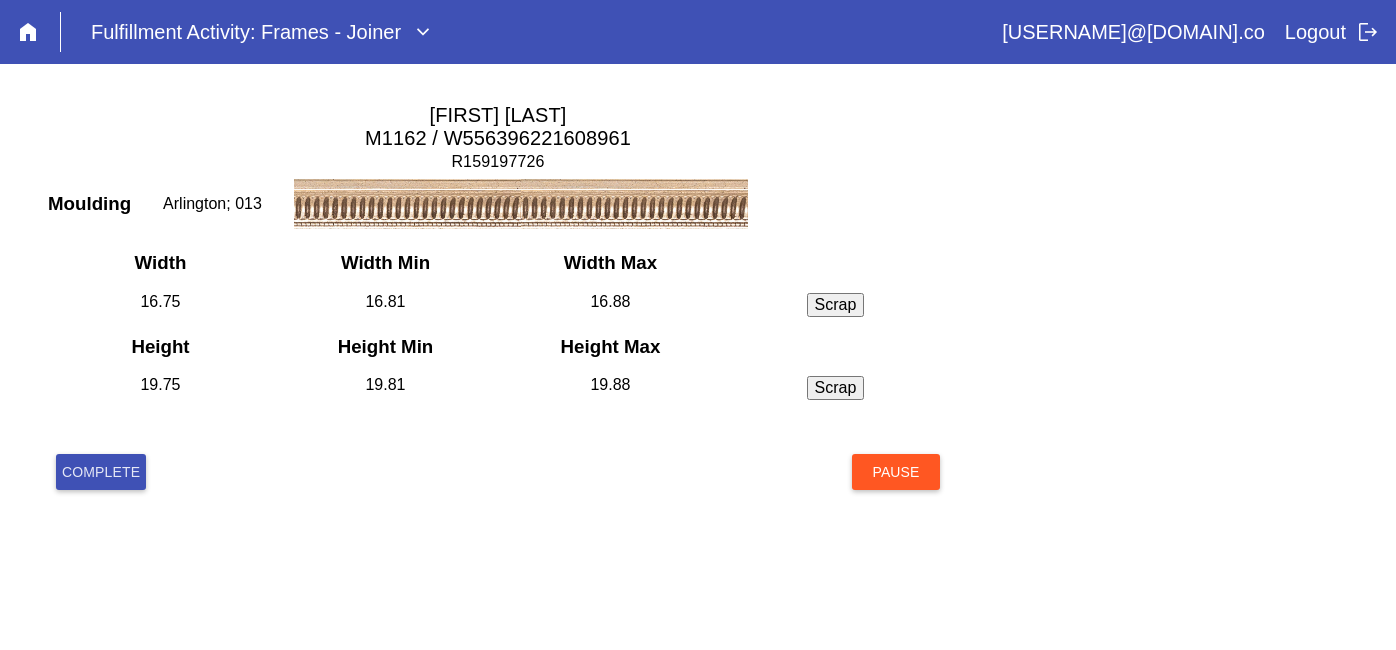 scroll, scrollTop: 0, scrollLeft: 0, axis: both 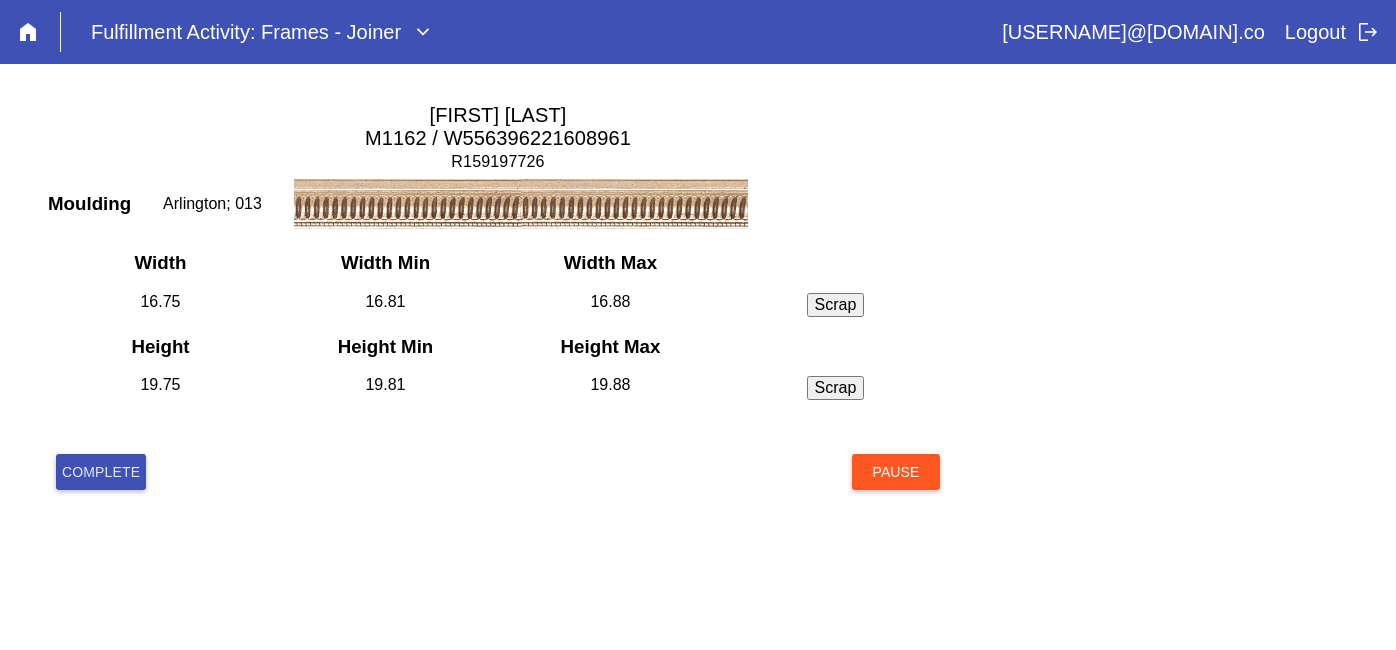 click on "Complete" at bounding box center [101, 472] 